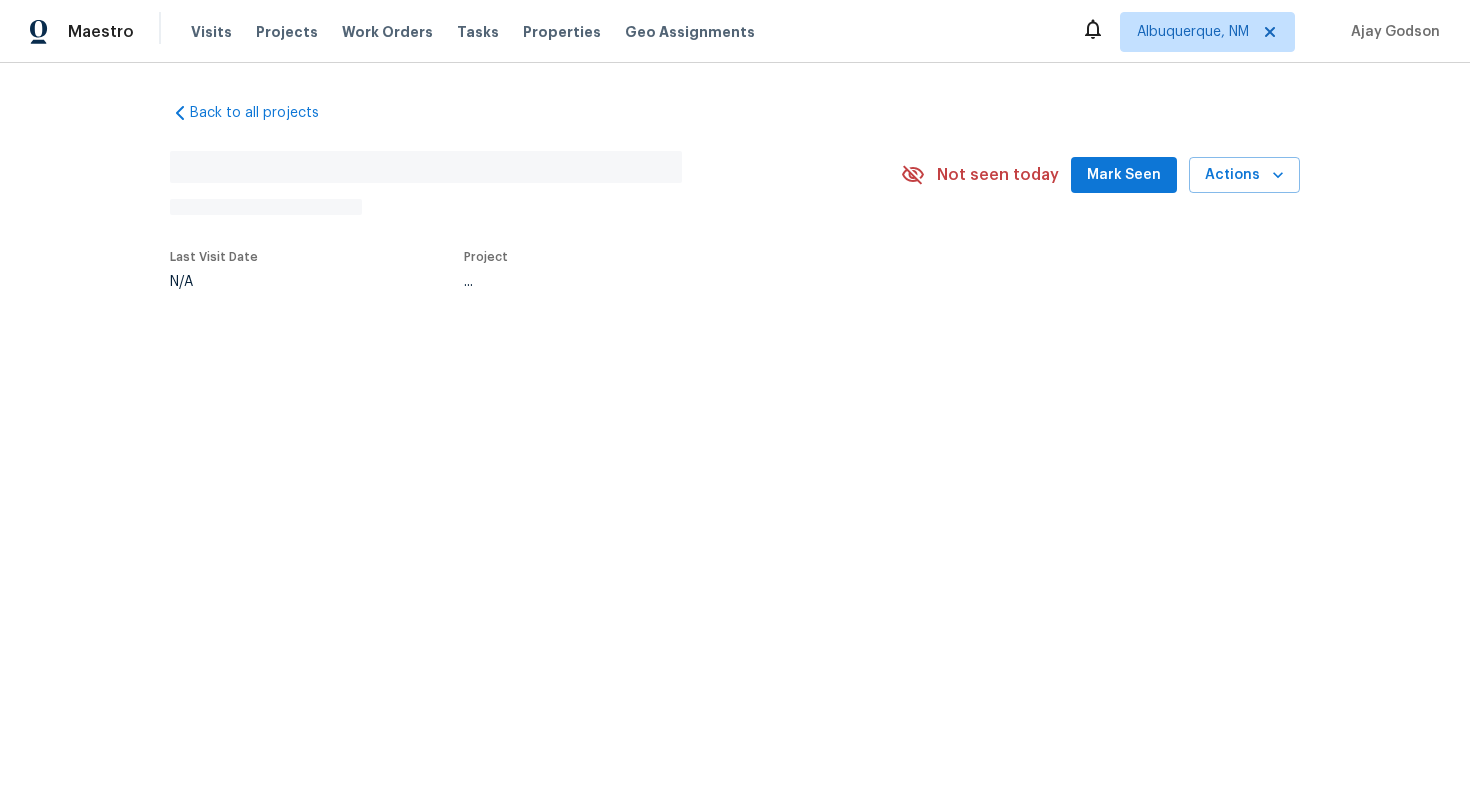 scroll, scrollTop: 0, scrollLeft: 0, axis: both 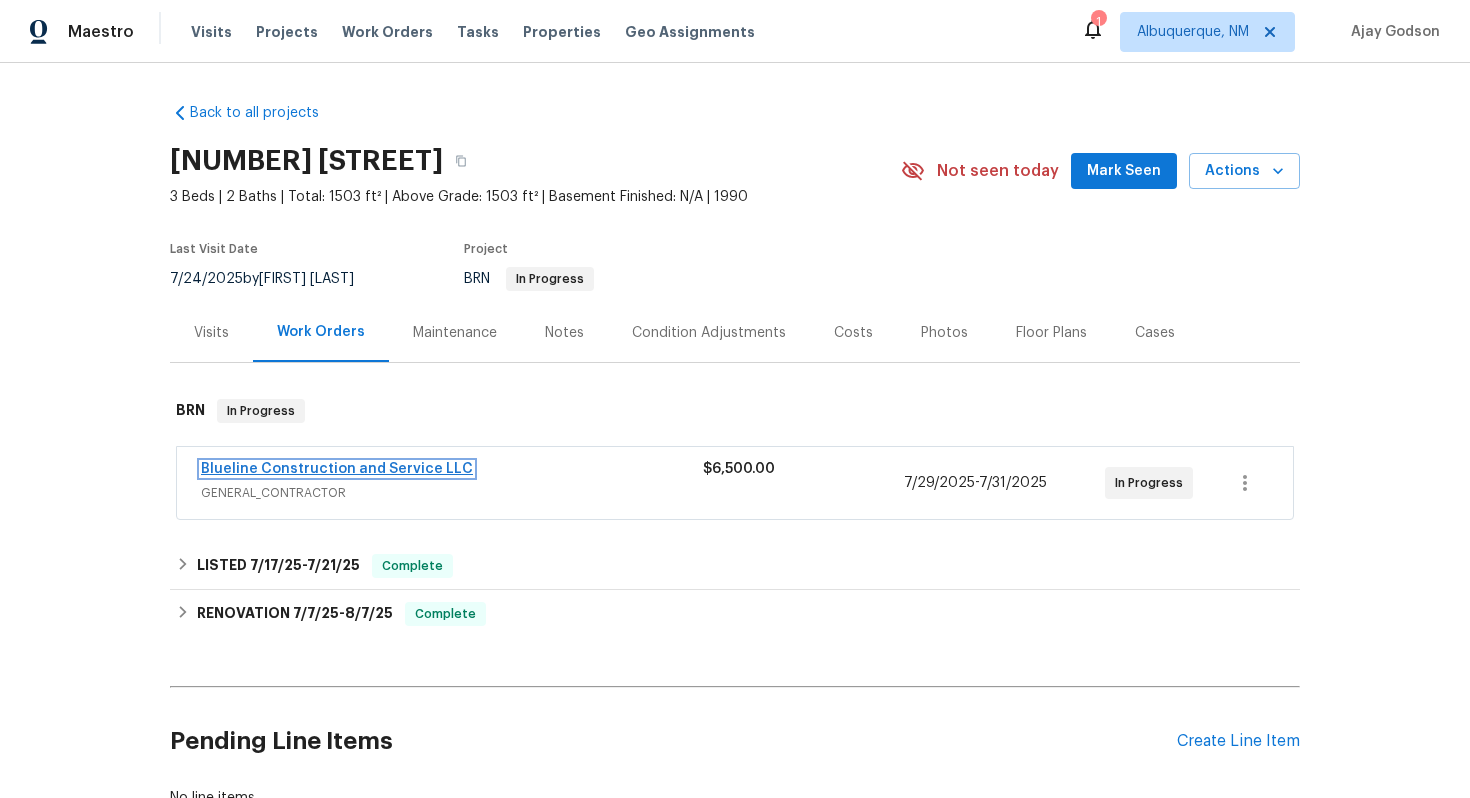 click on "Blueline Construction and Service LLC" at bounding box center (337, 469) 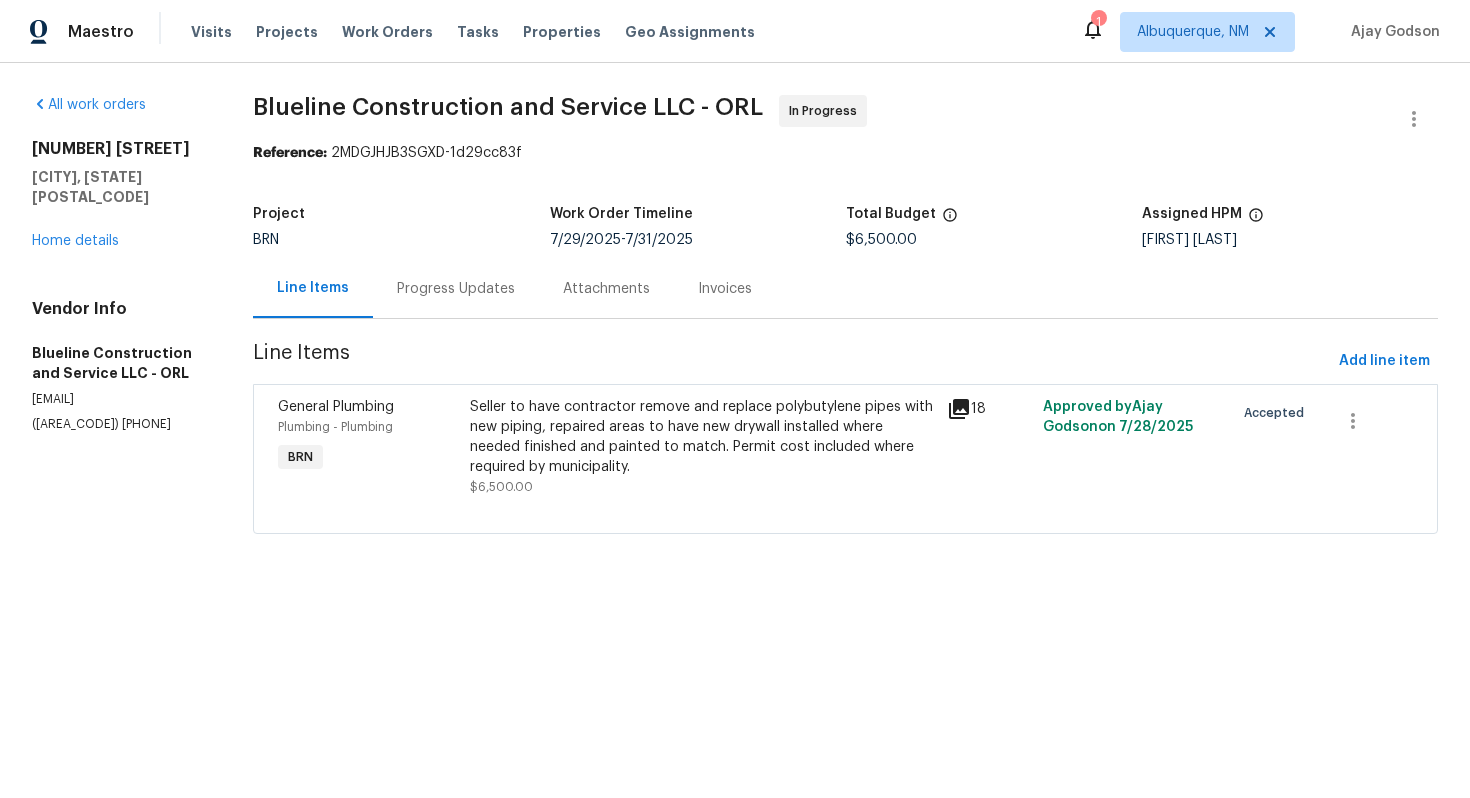 click on "Progress Updates" at bounding box center (456, 288) 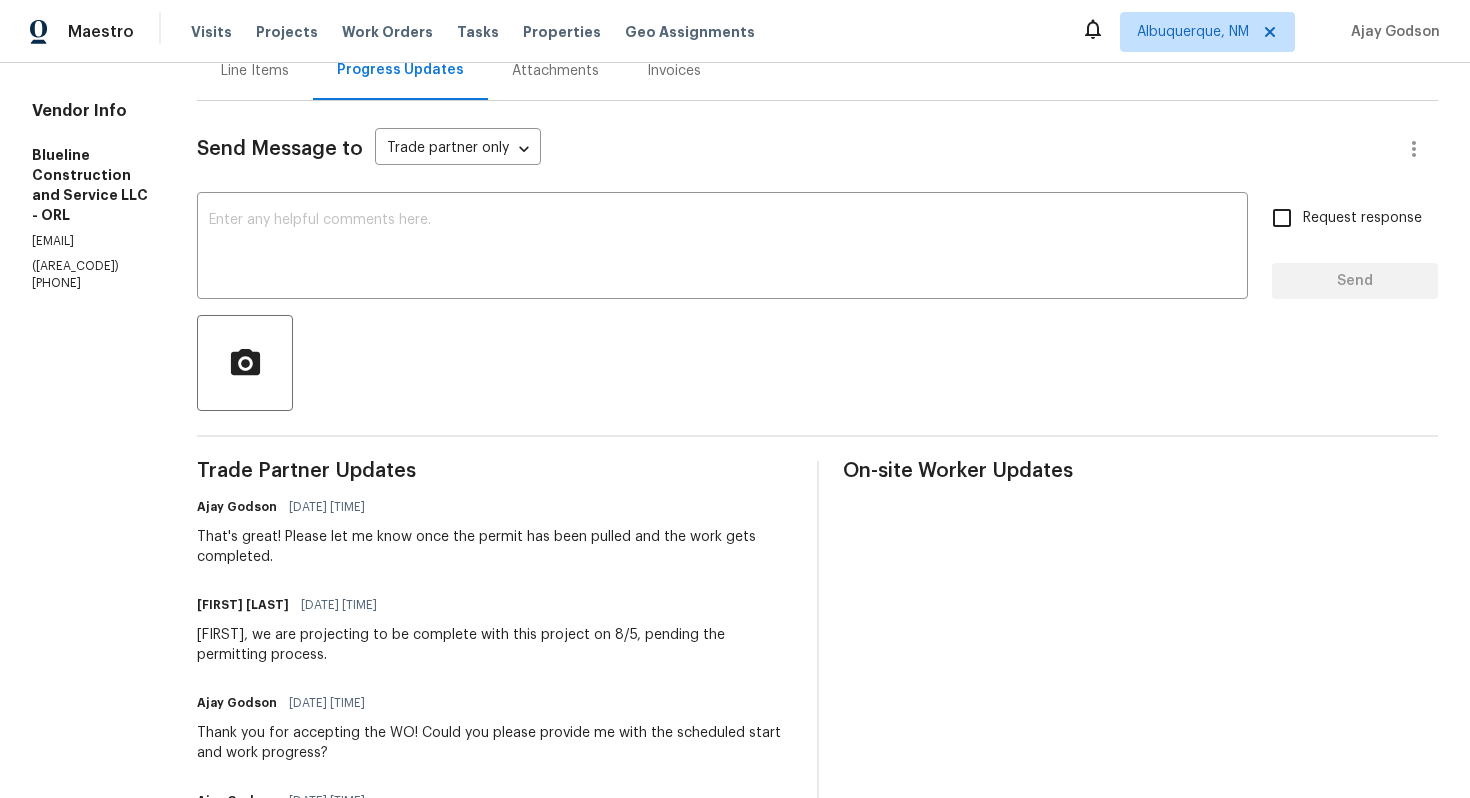 scroll, scrollTop: 0, scrollLeft: 0, axis: both 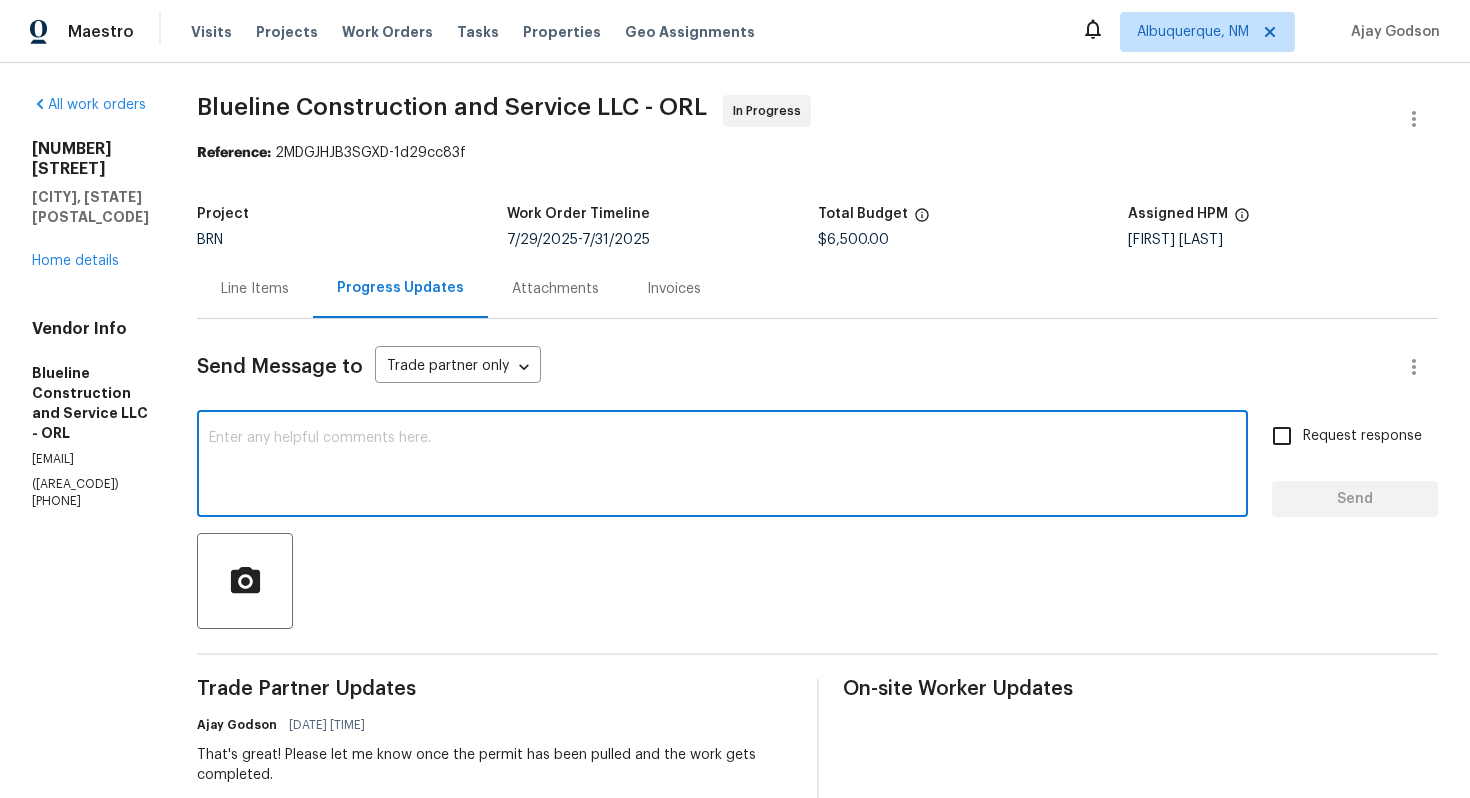 click at bounding box center [722, 466] 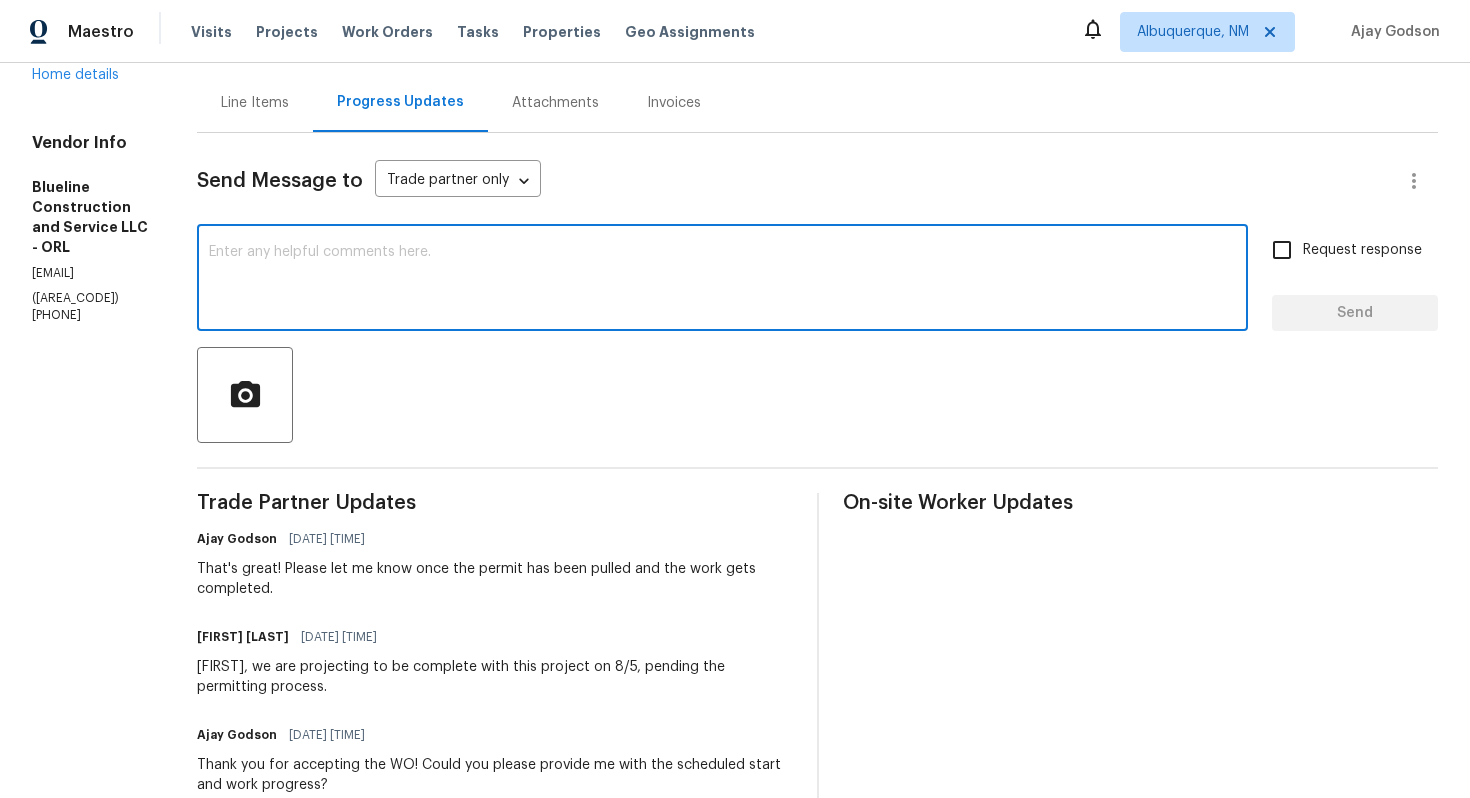 scroll, scrollTop: 187, scrollLeft: 0, axis: vertical 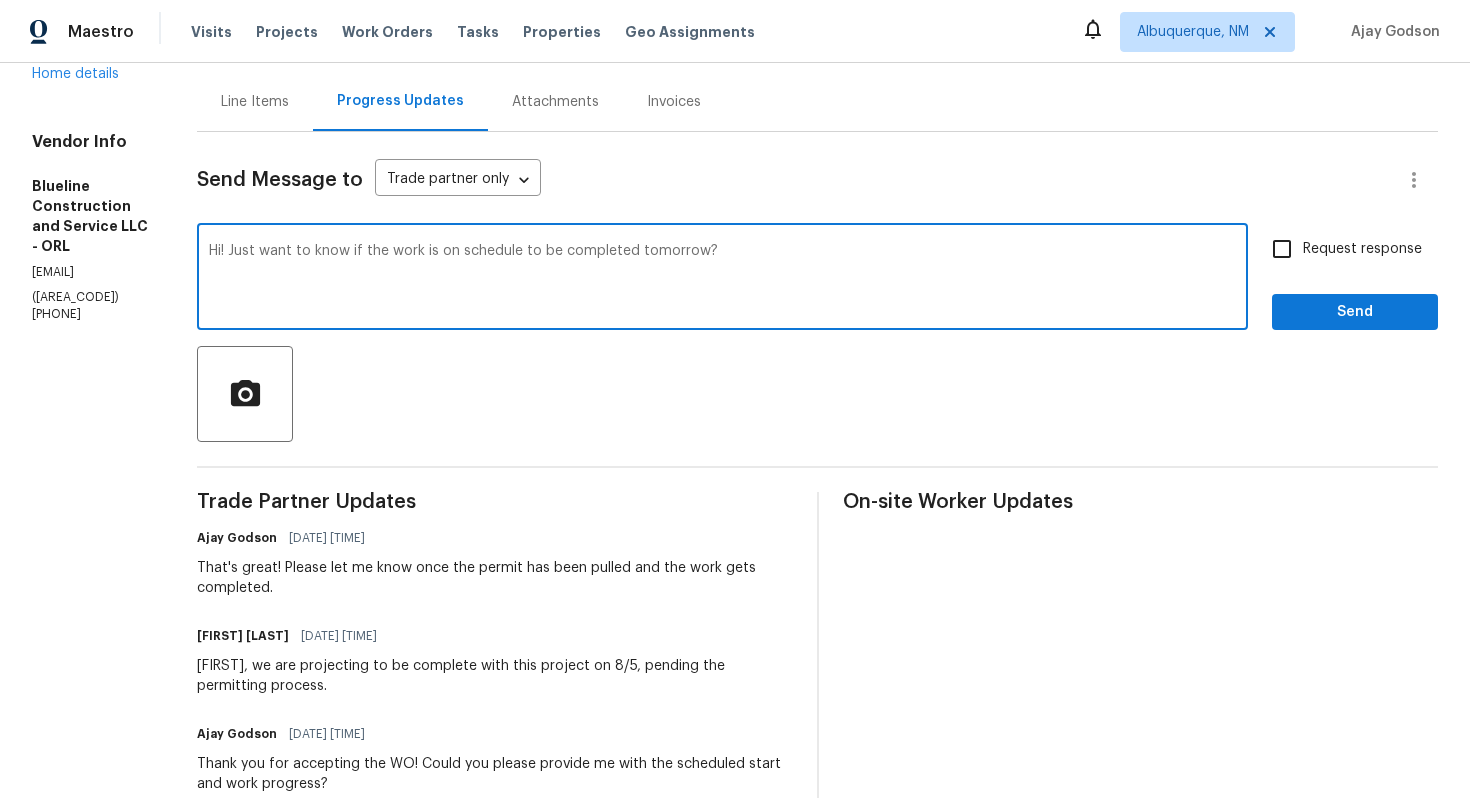 type on "Hi! Just want to know if the work is on schedule to be completed tomorrow?" 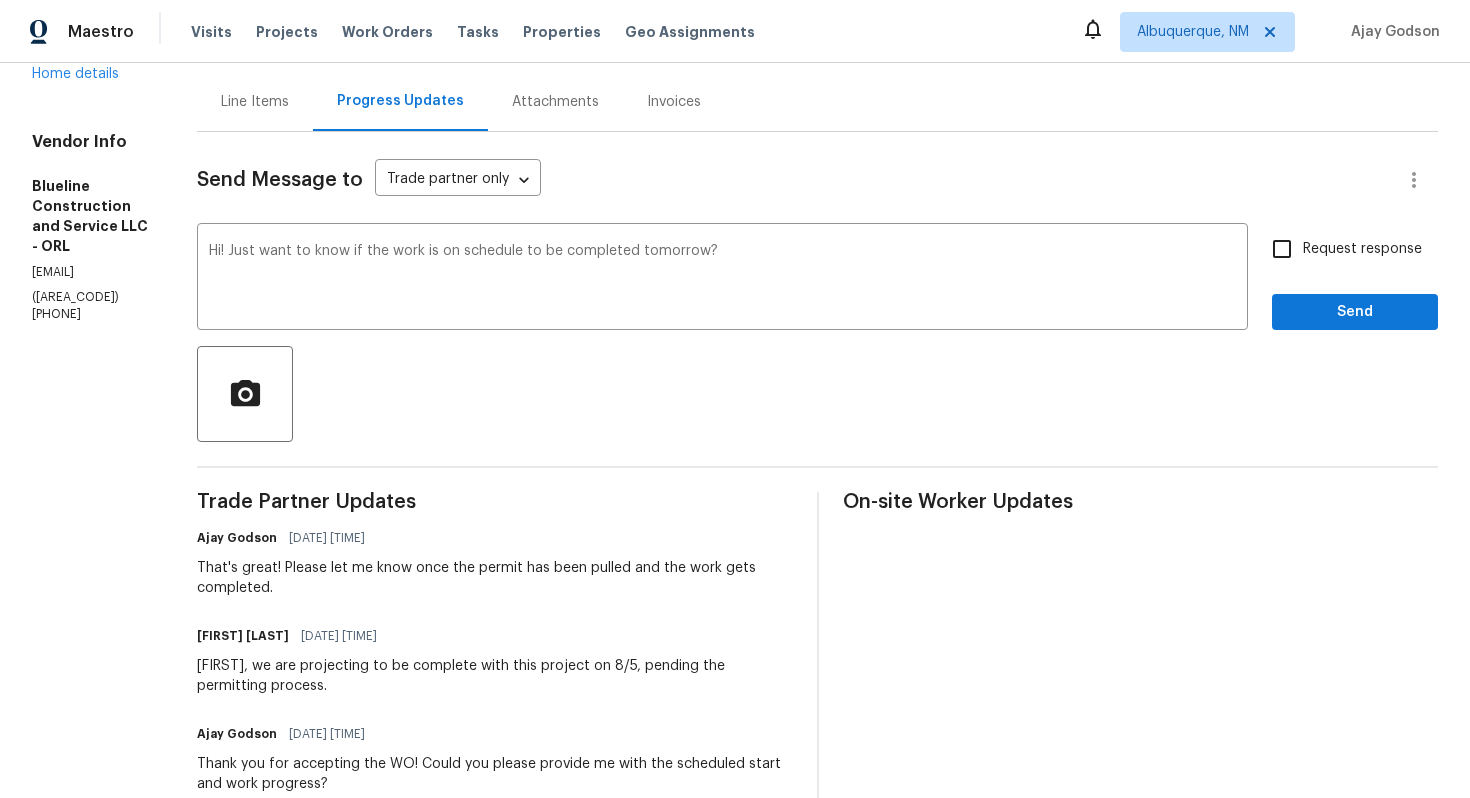 click on "Request response" at bounding box center (1362, 249) 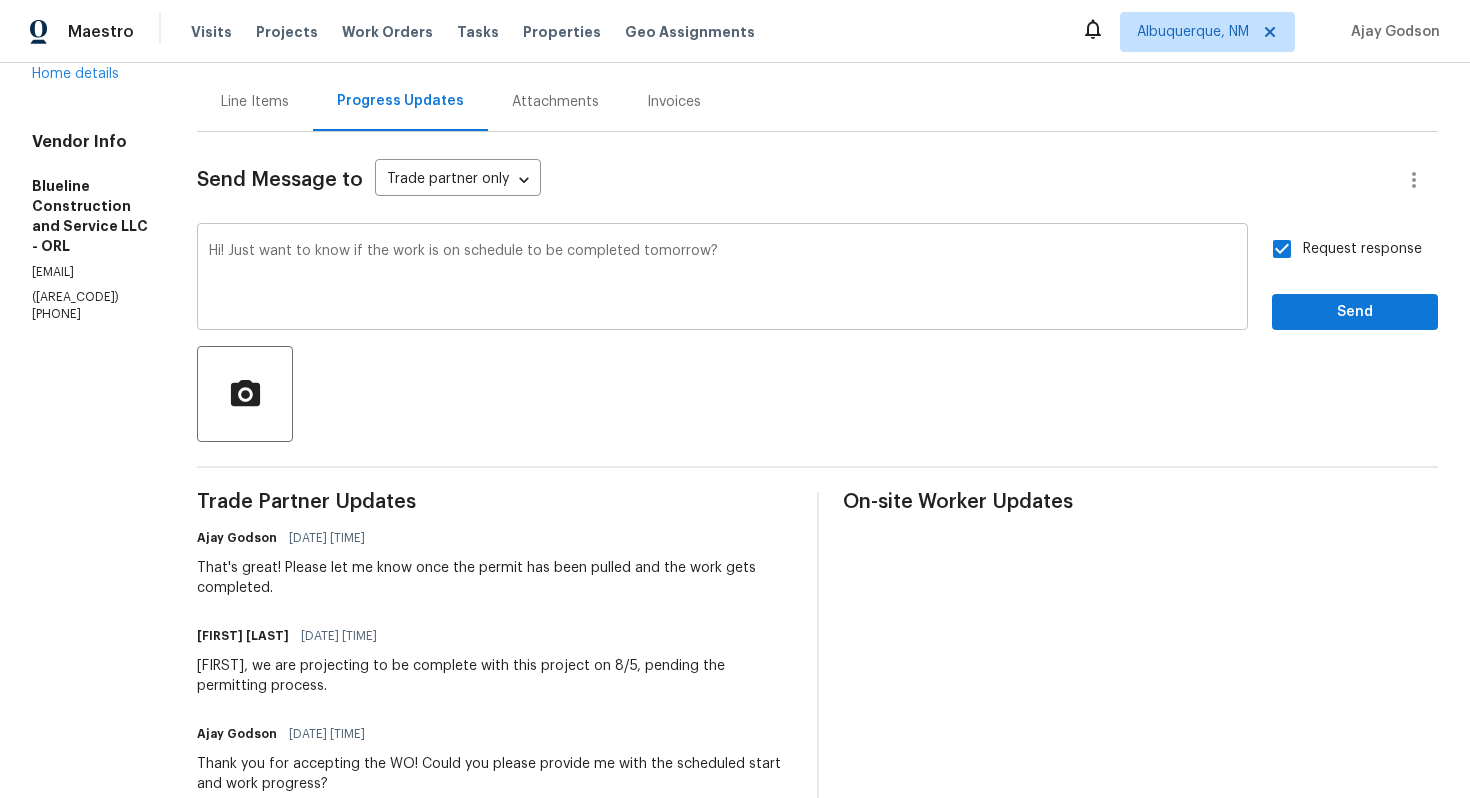 click on "Hi! Just want to know if the work is on schedule to be completed tomorrow?" at bounding box center [722, 279] 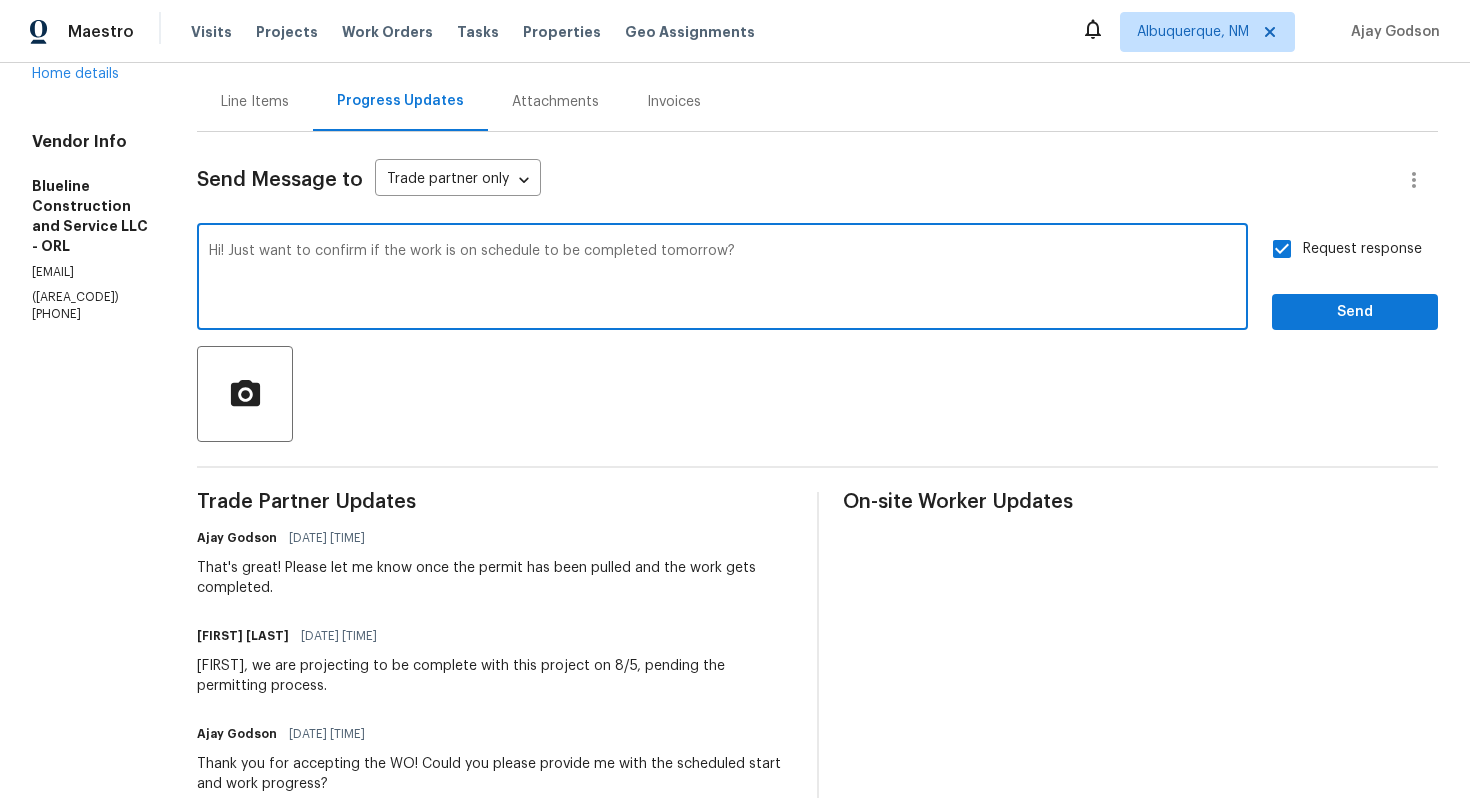 type on "Hi! Just want to confirm if the work is on schedule to be completed tomorrow?" 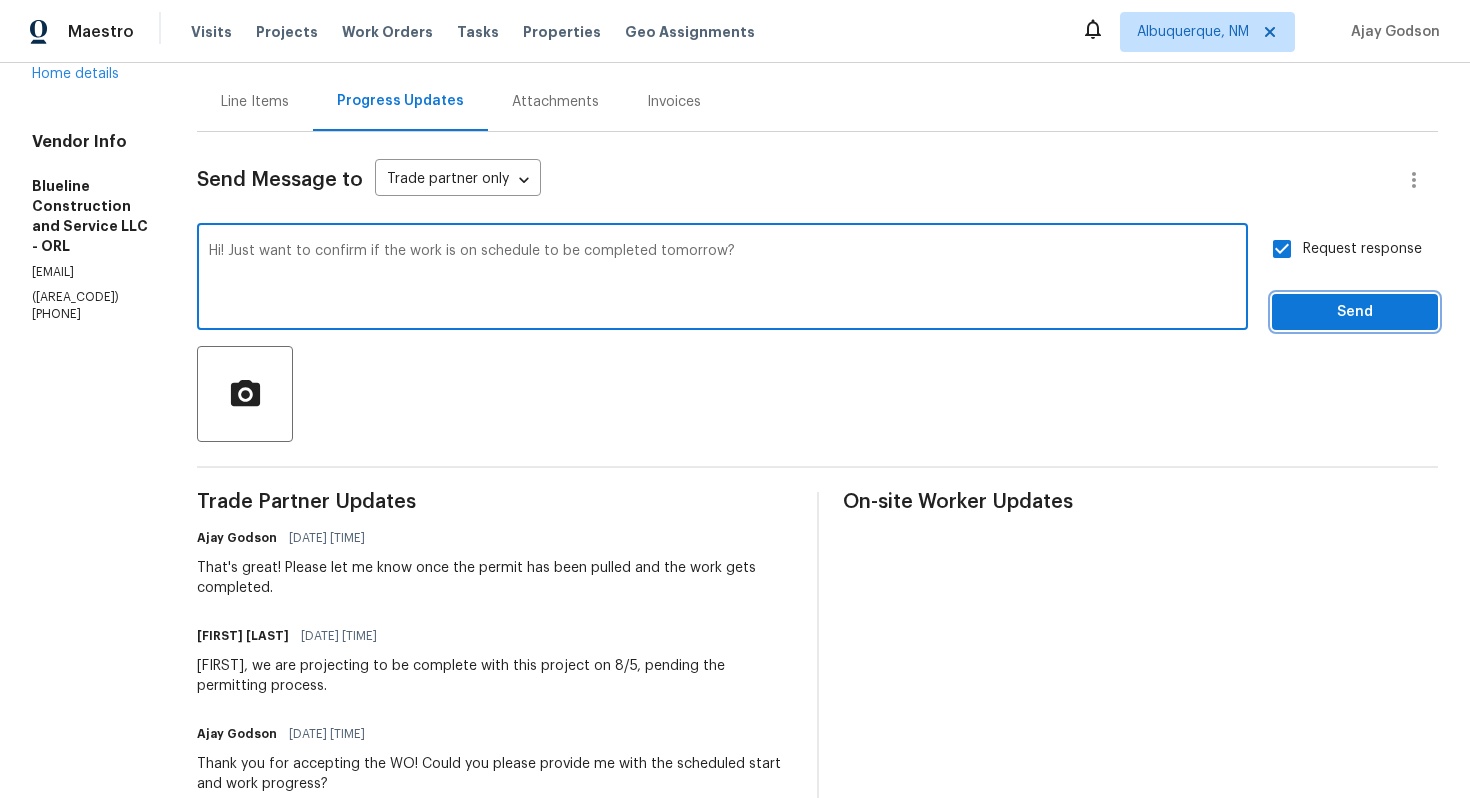 click on "Send" at bounding box center (1355, 312) 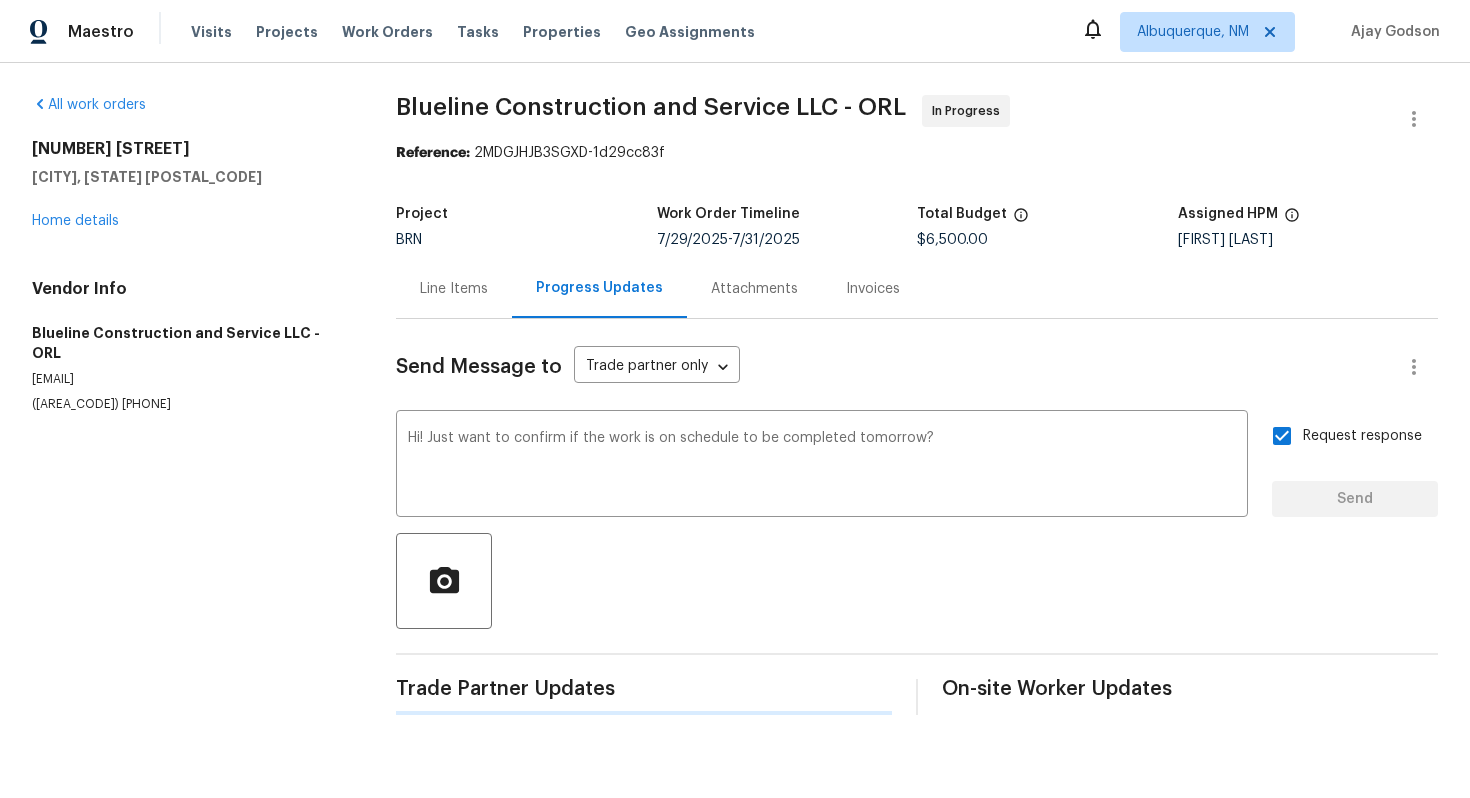 scroll, scrollTop: 0, scrollLeft: 0, axis: both 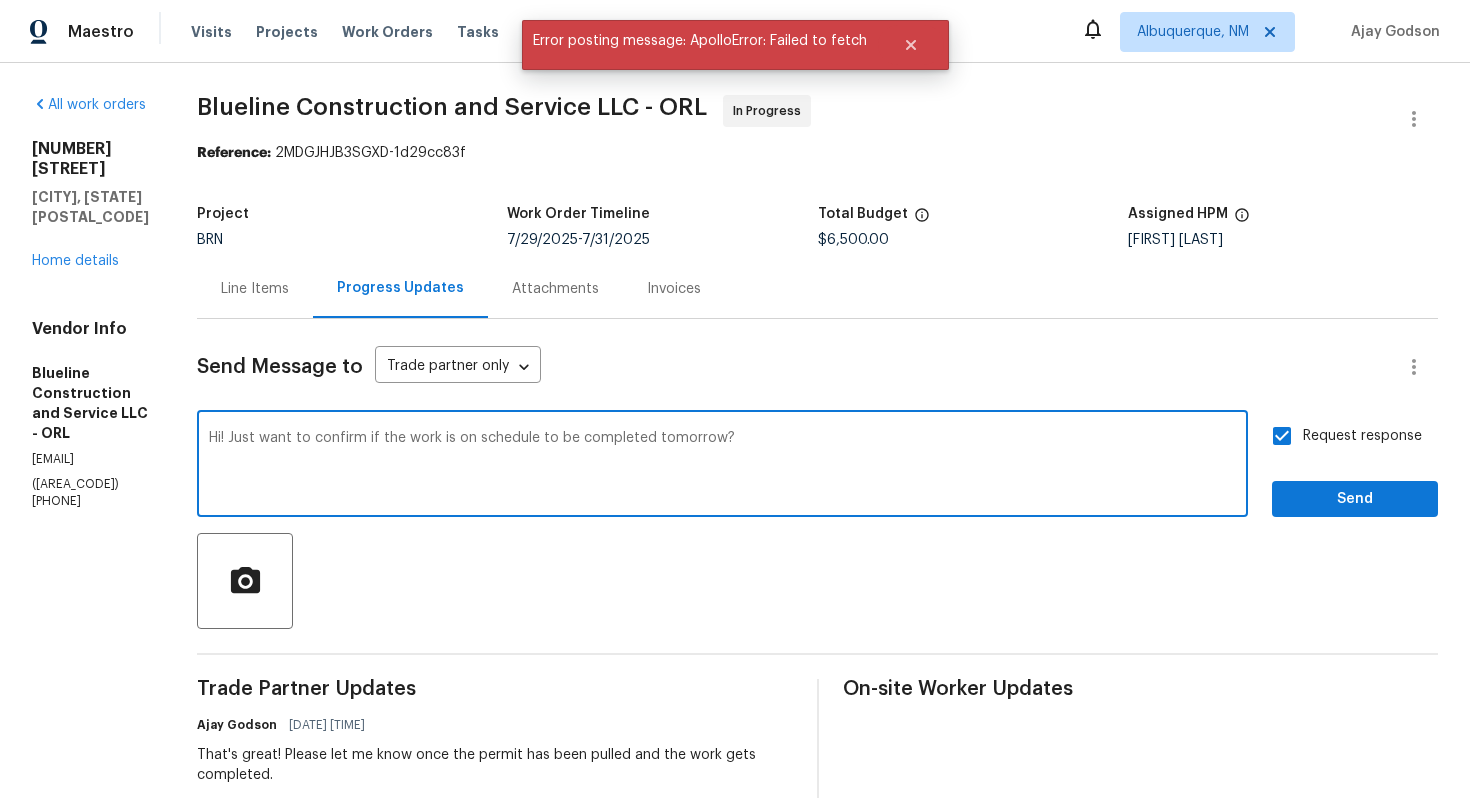 drag, startPoint x: 284, startPoint y: 443, endPoint x: 804, endPoint y: 449, distance: 520.0346 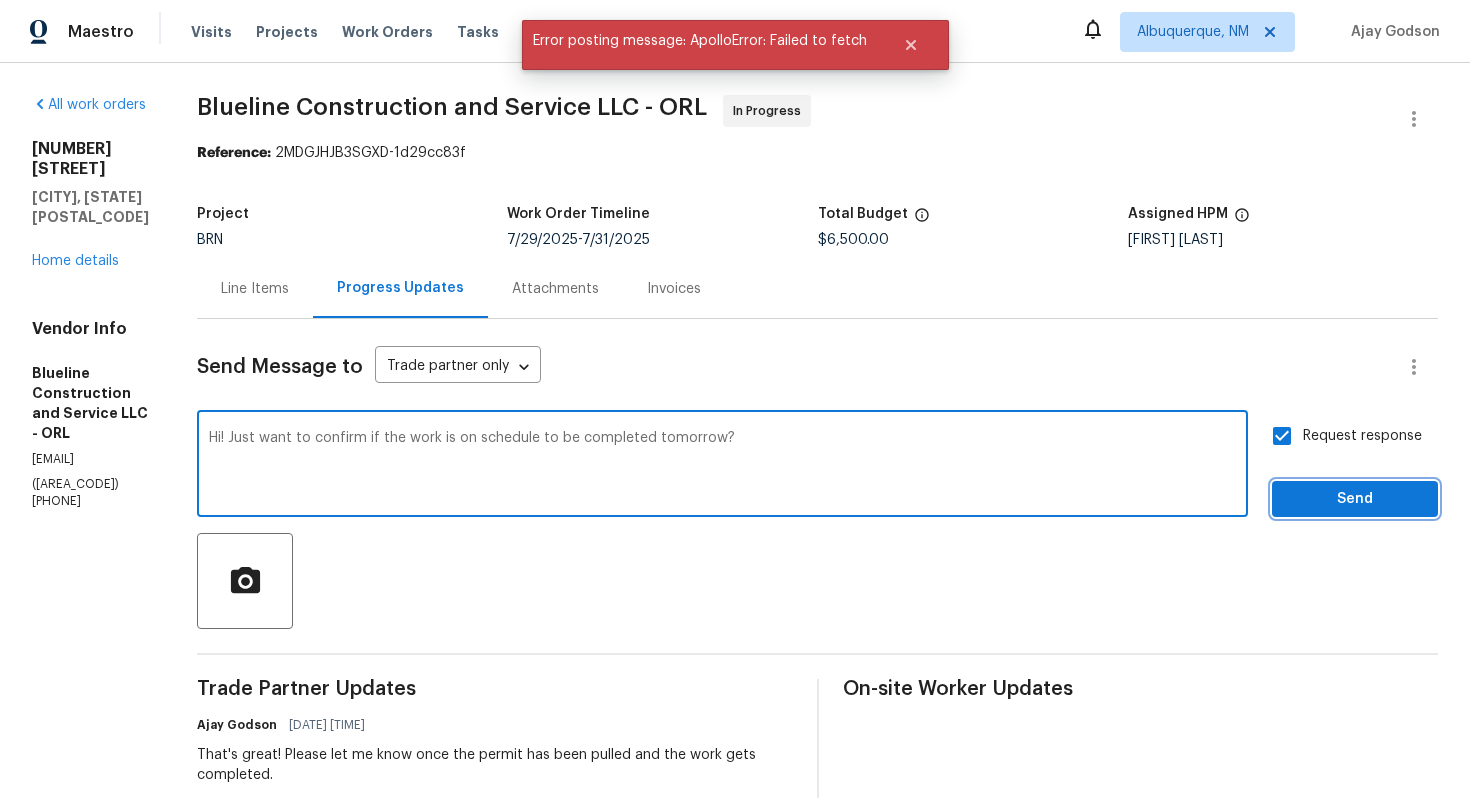 click on "Send" at bounding box center [1355, 499] 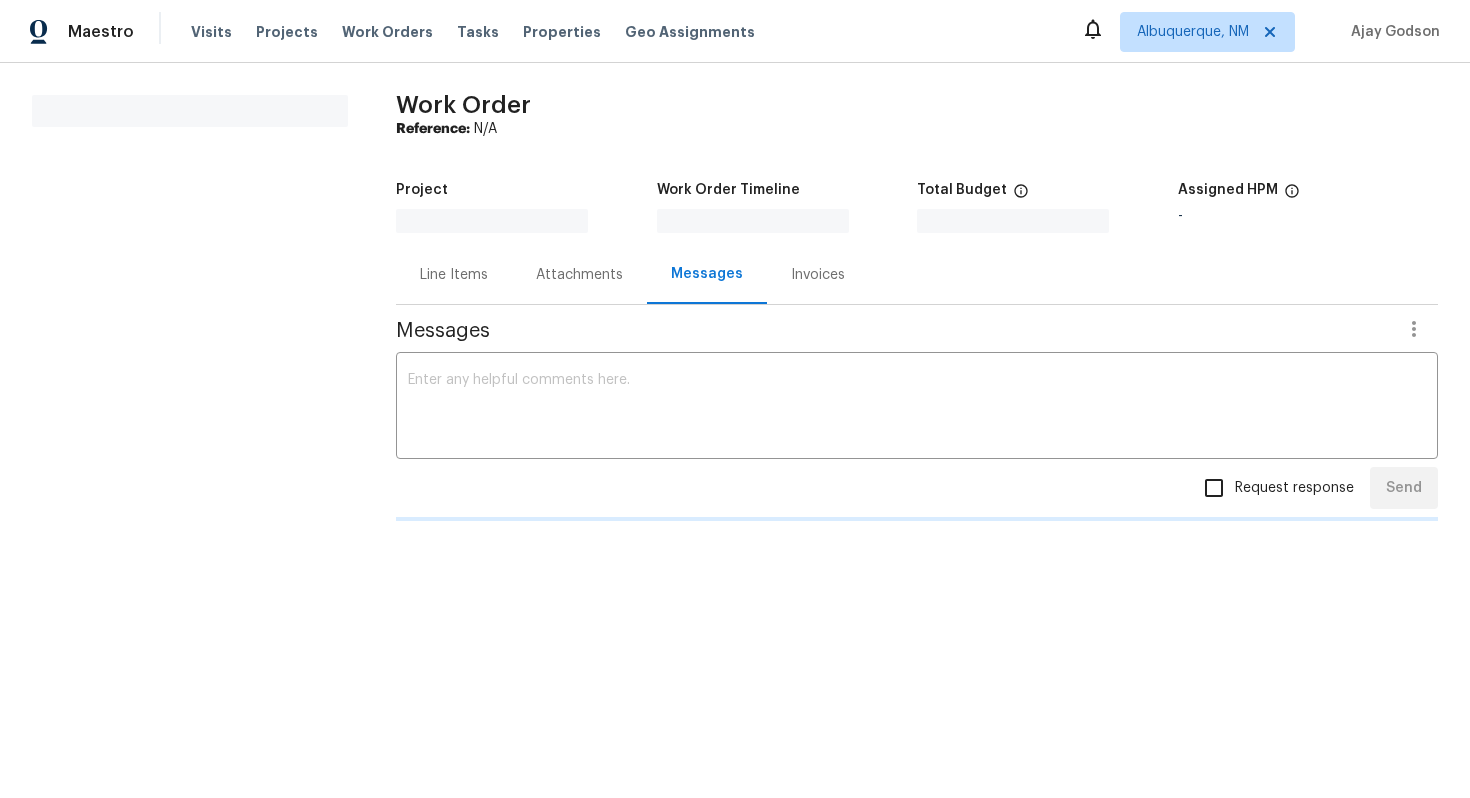 scroll, scrollTop: 0, scrollLeft: 0, axis: both 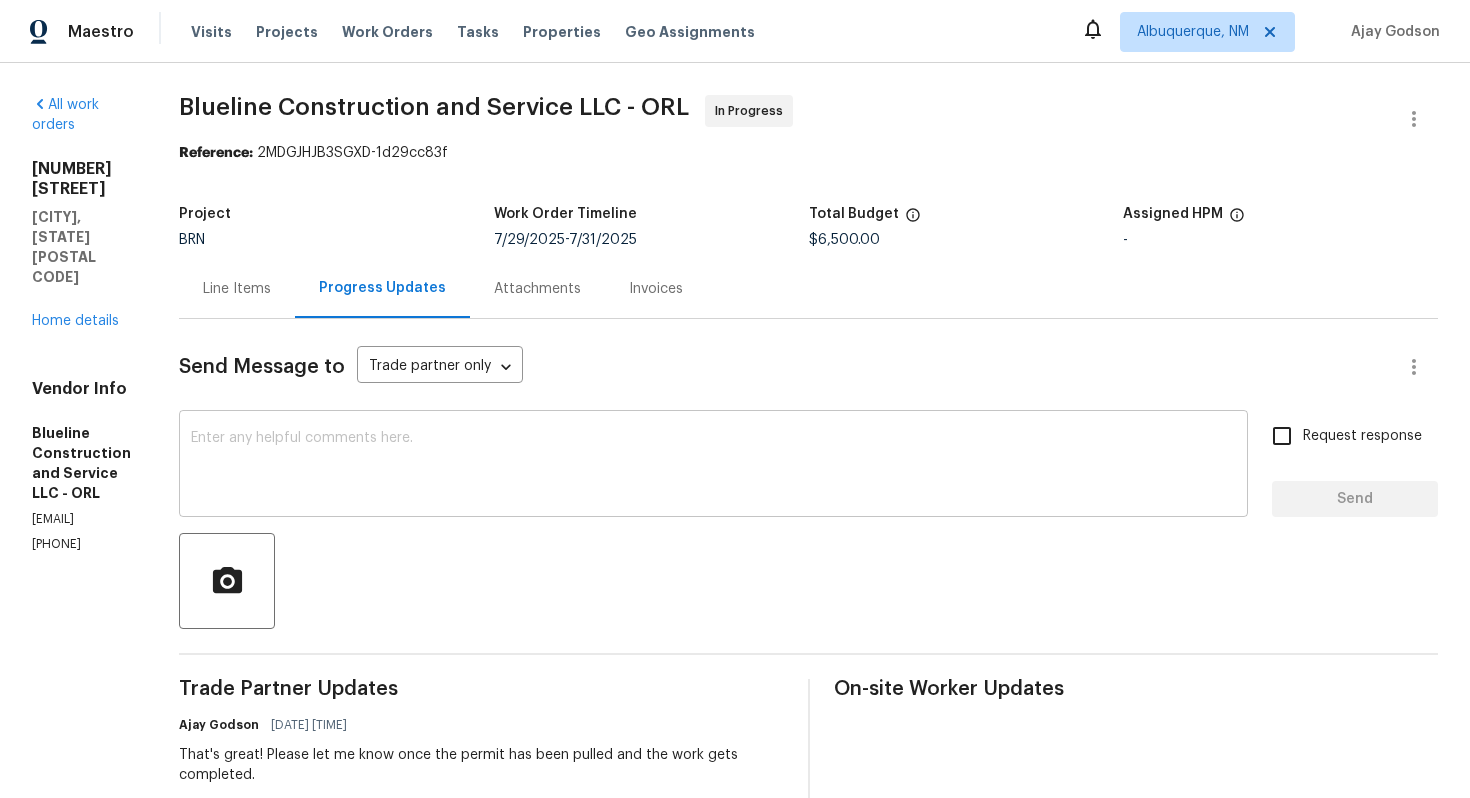 click at bounding box center (713, 466) 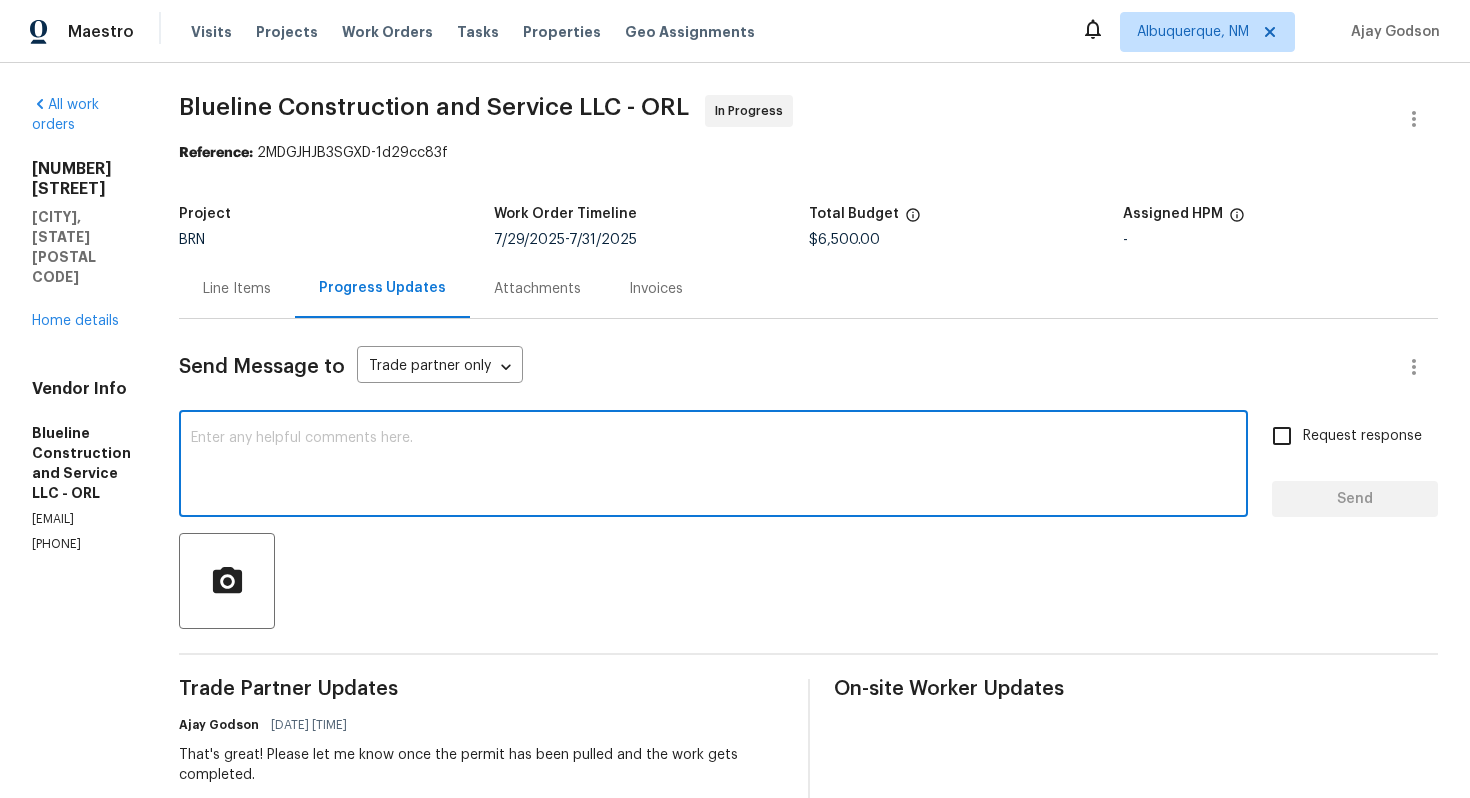 paste on "Hi! Just want to confirm if the work is on schedule to be completed tomorrow?" 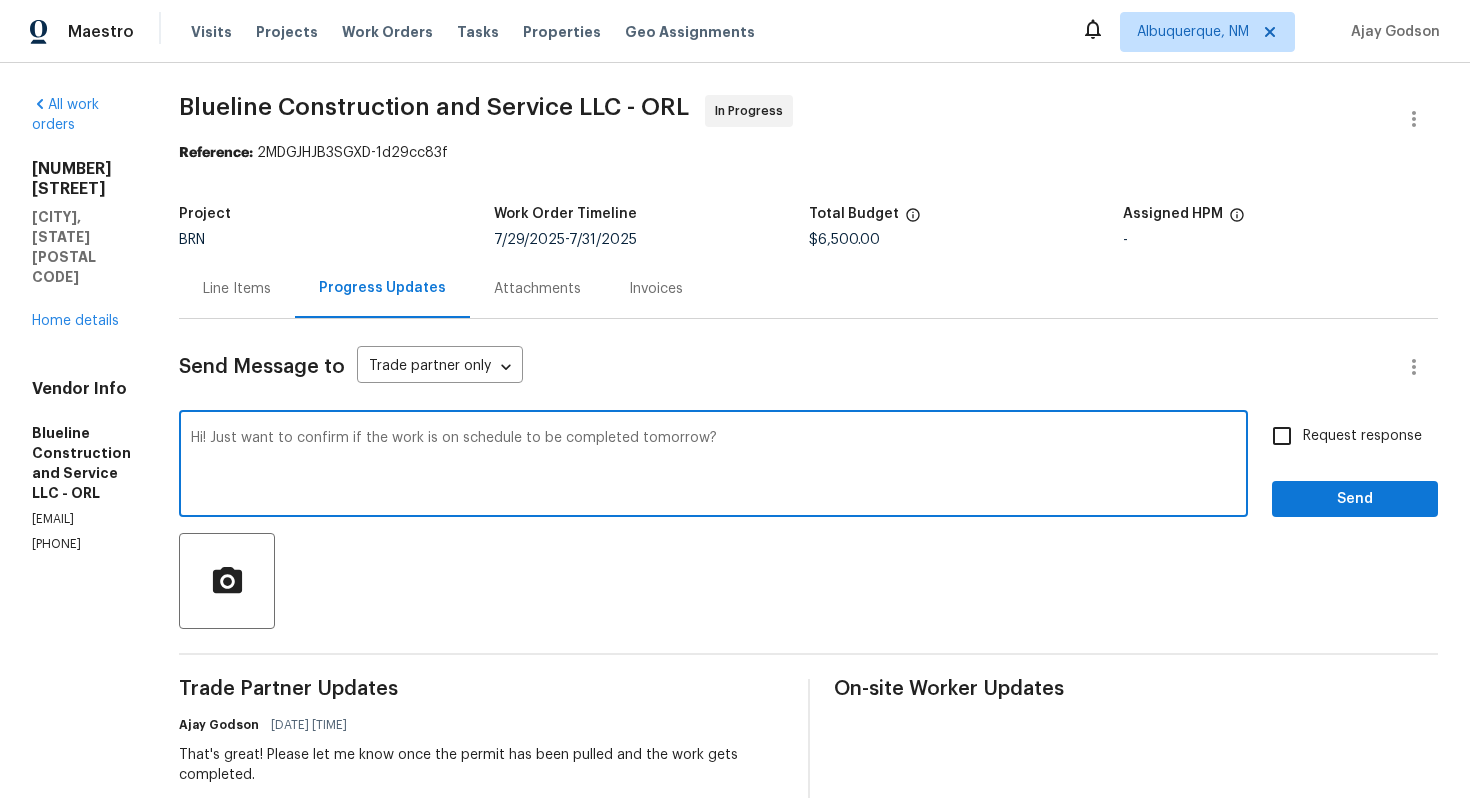 type on "Hi! Just want to confirm if the work is on schedule to be completed tomorrow?" 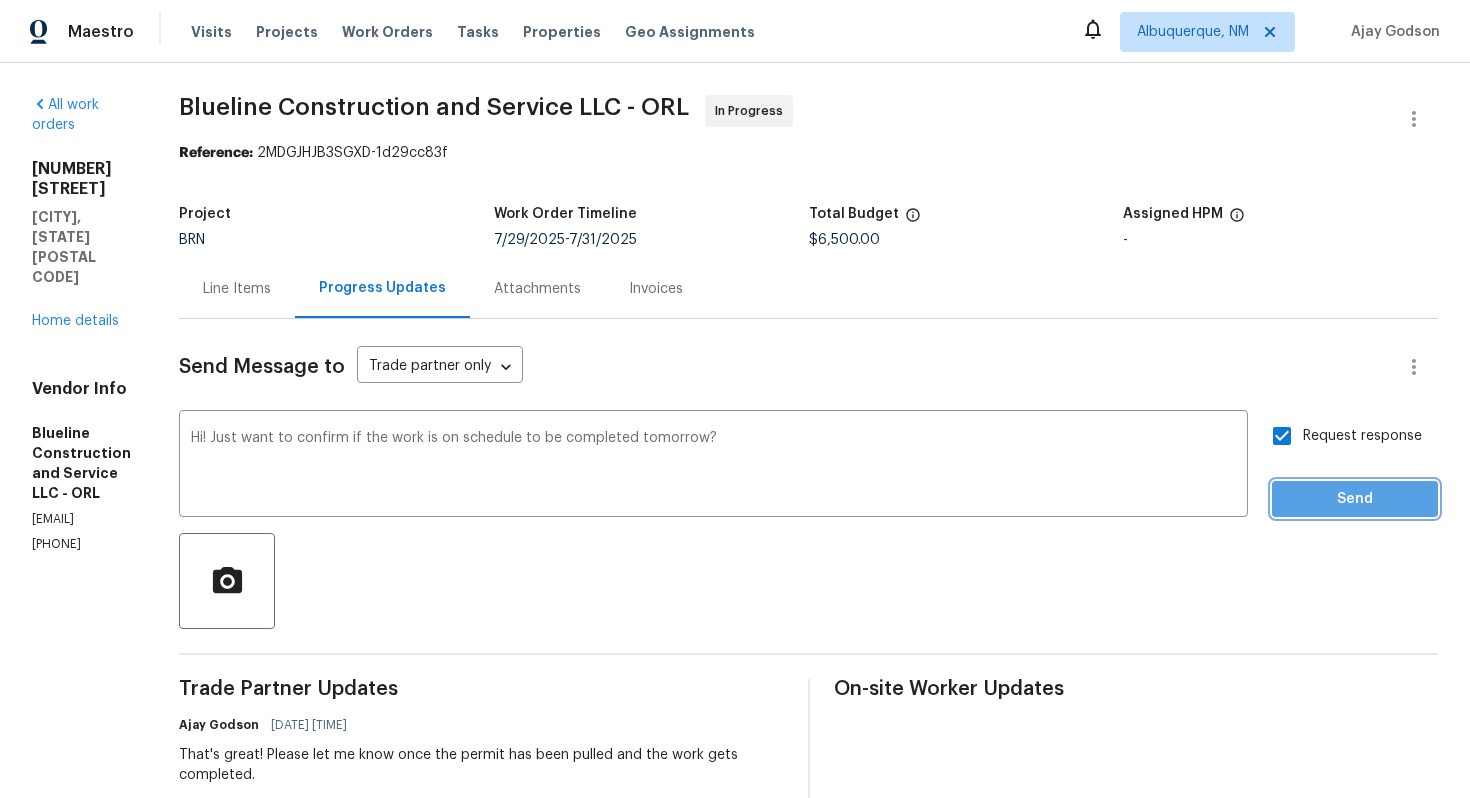 click on "Send" at bounding box center [1355, 499] 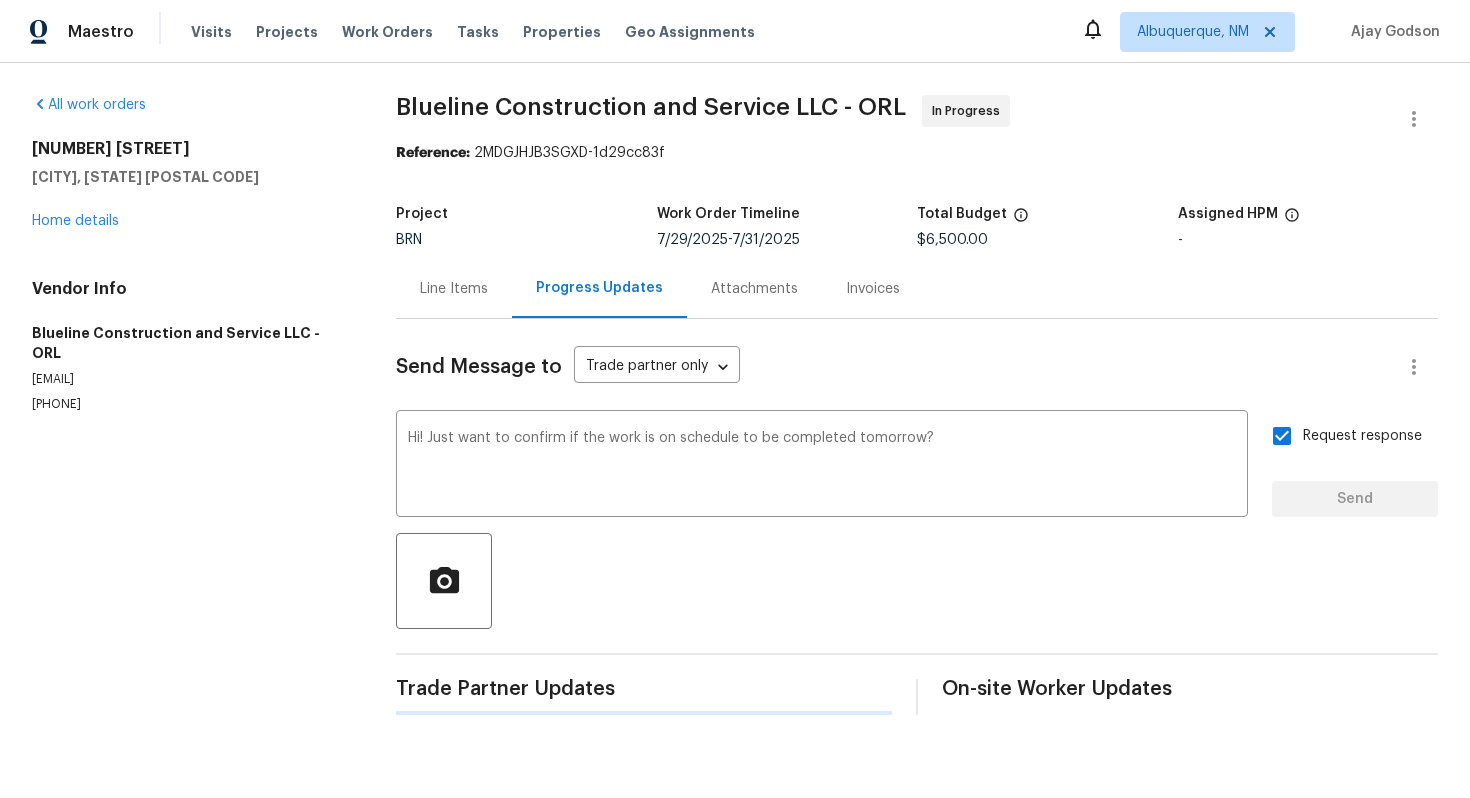 type 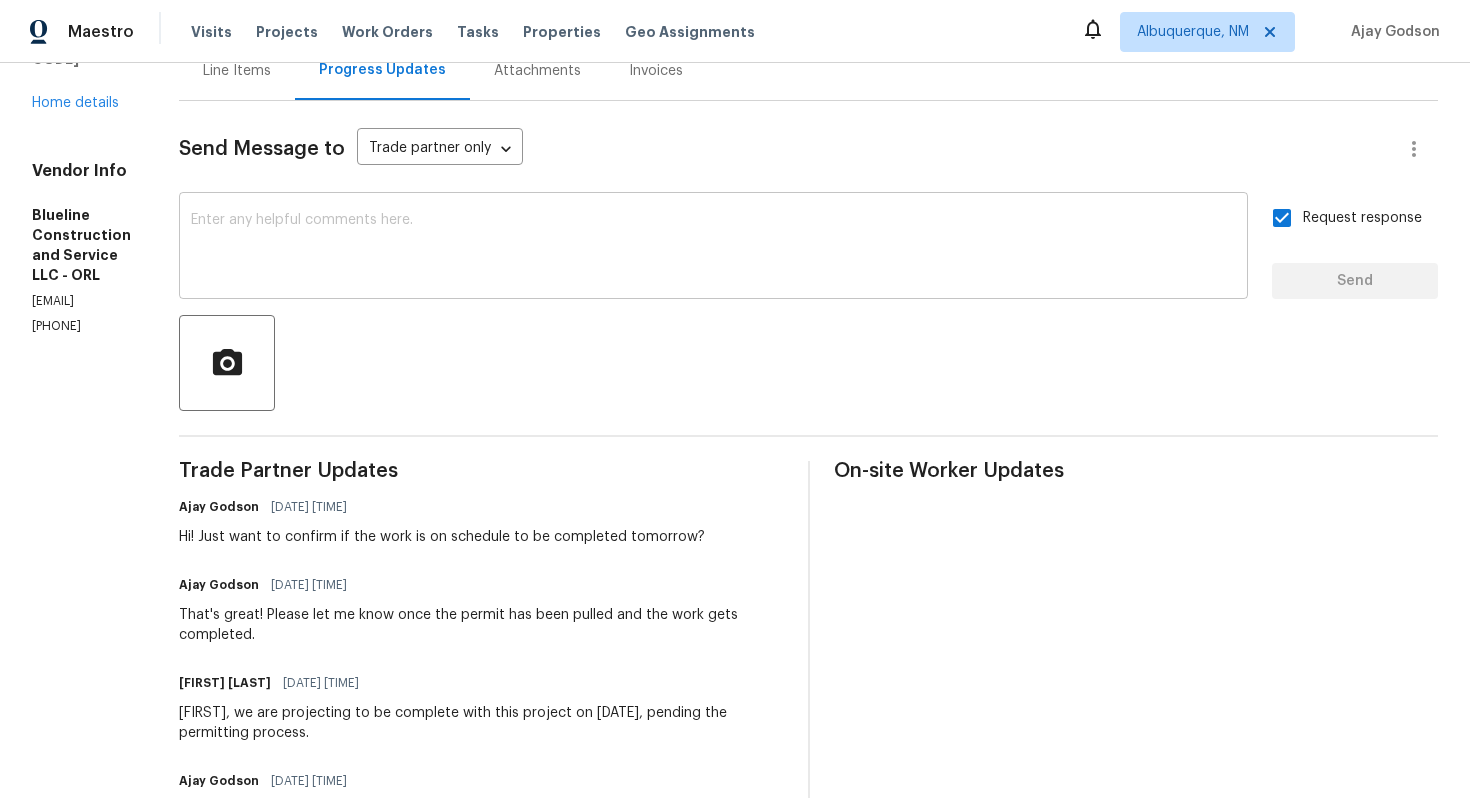 scroll, scrollTop: 0, scrollLeft: 0, axis: both 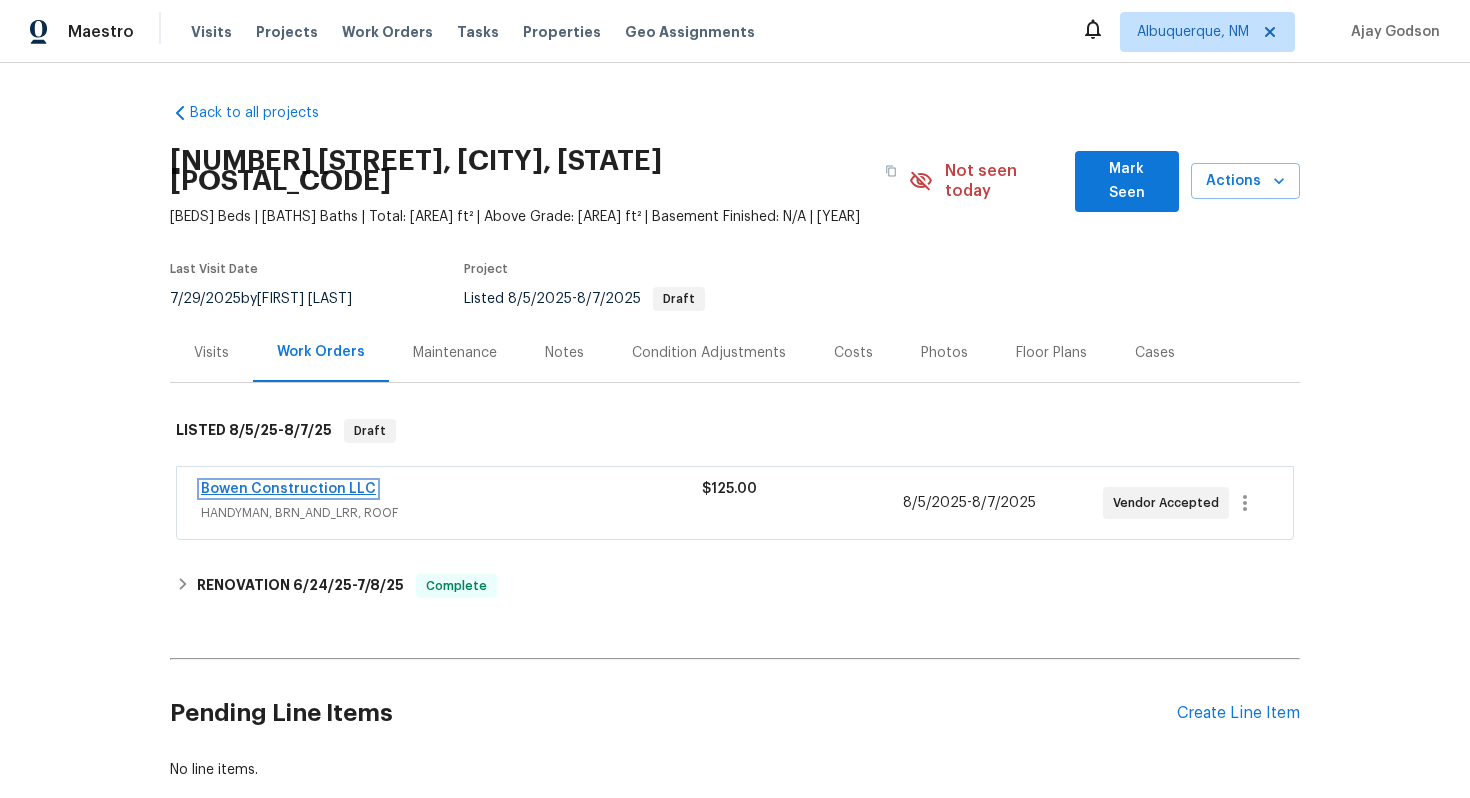 click on "Bowen Construction LLC" at bounding box center (288, 489) 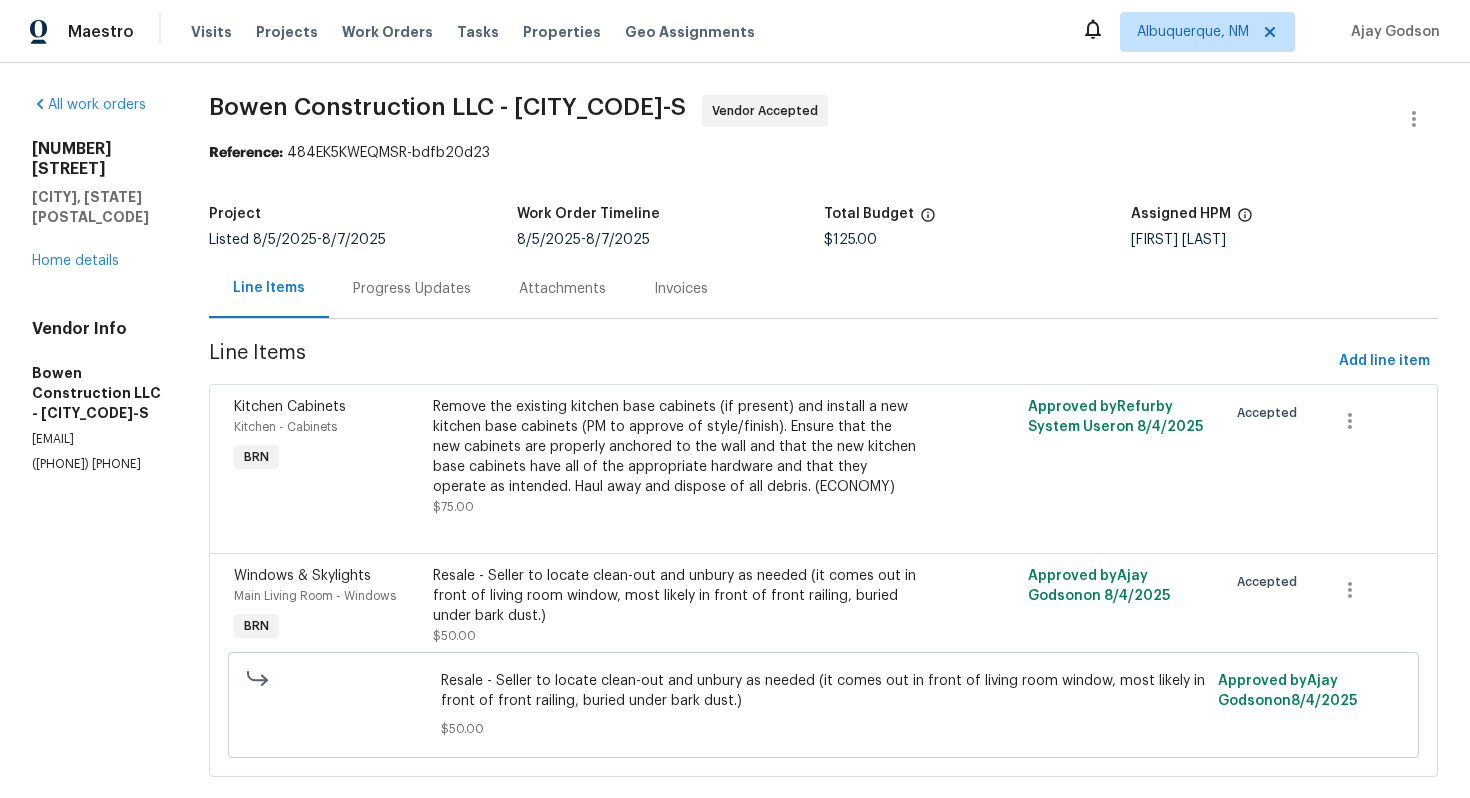 scroll, scrollTop: 56, scrollLeft: 0, axis: vertical 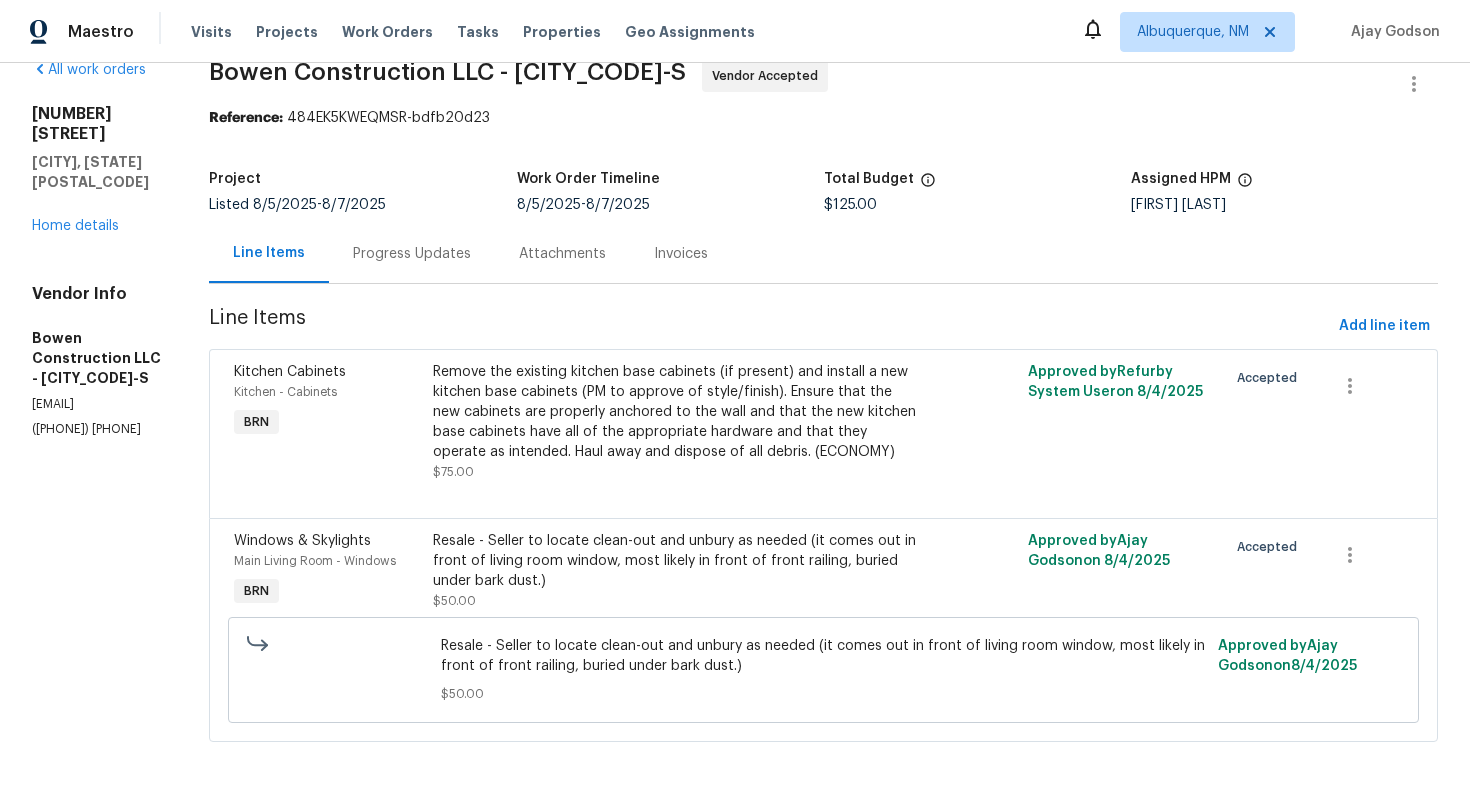 click on "Progress Updates" at bounding box center (412, 253) 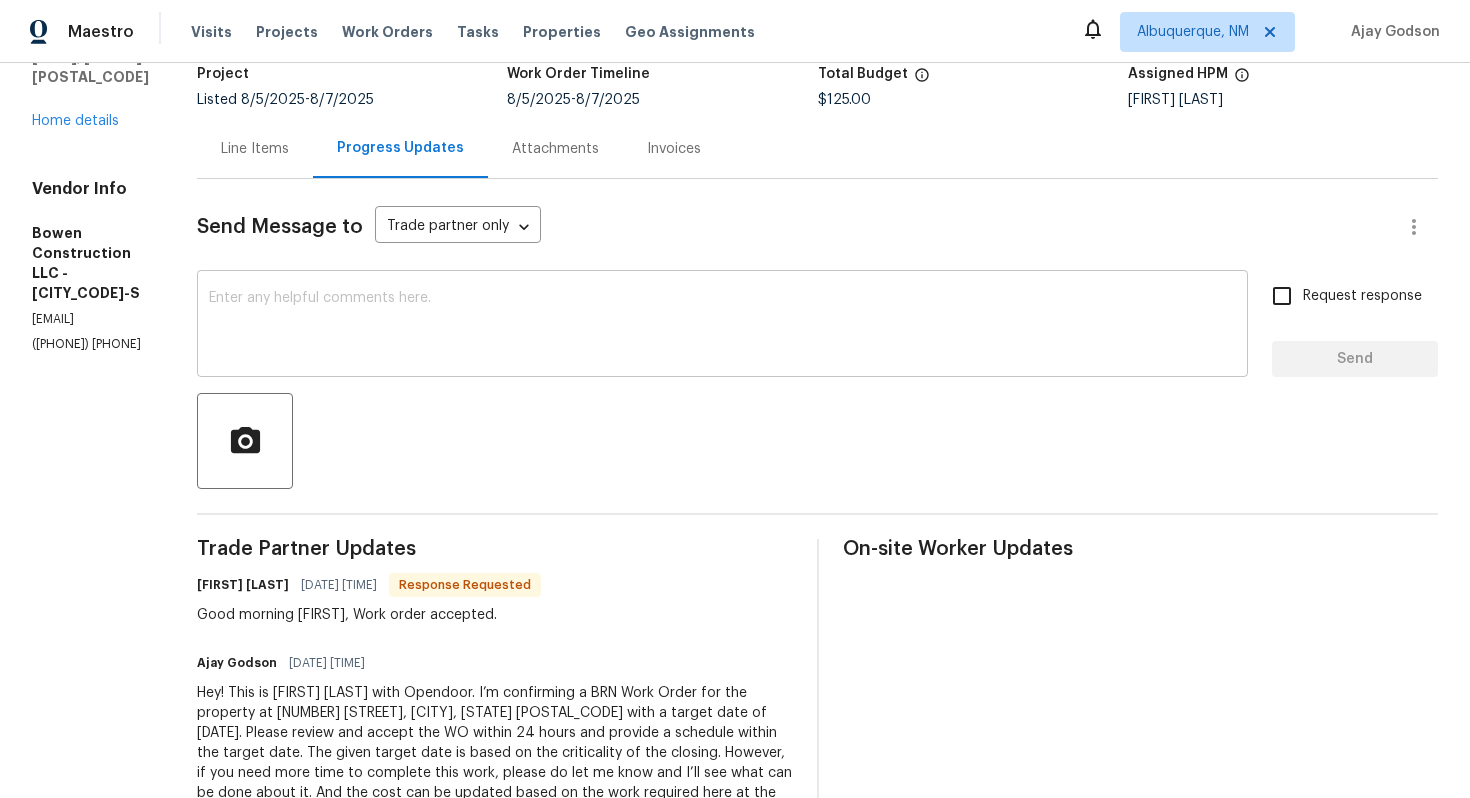 scroll, scrollTop: 241, scrollLeft: 0, axis: vertical 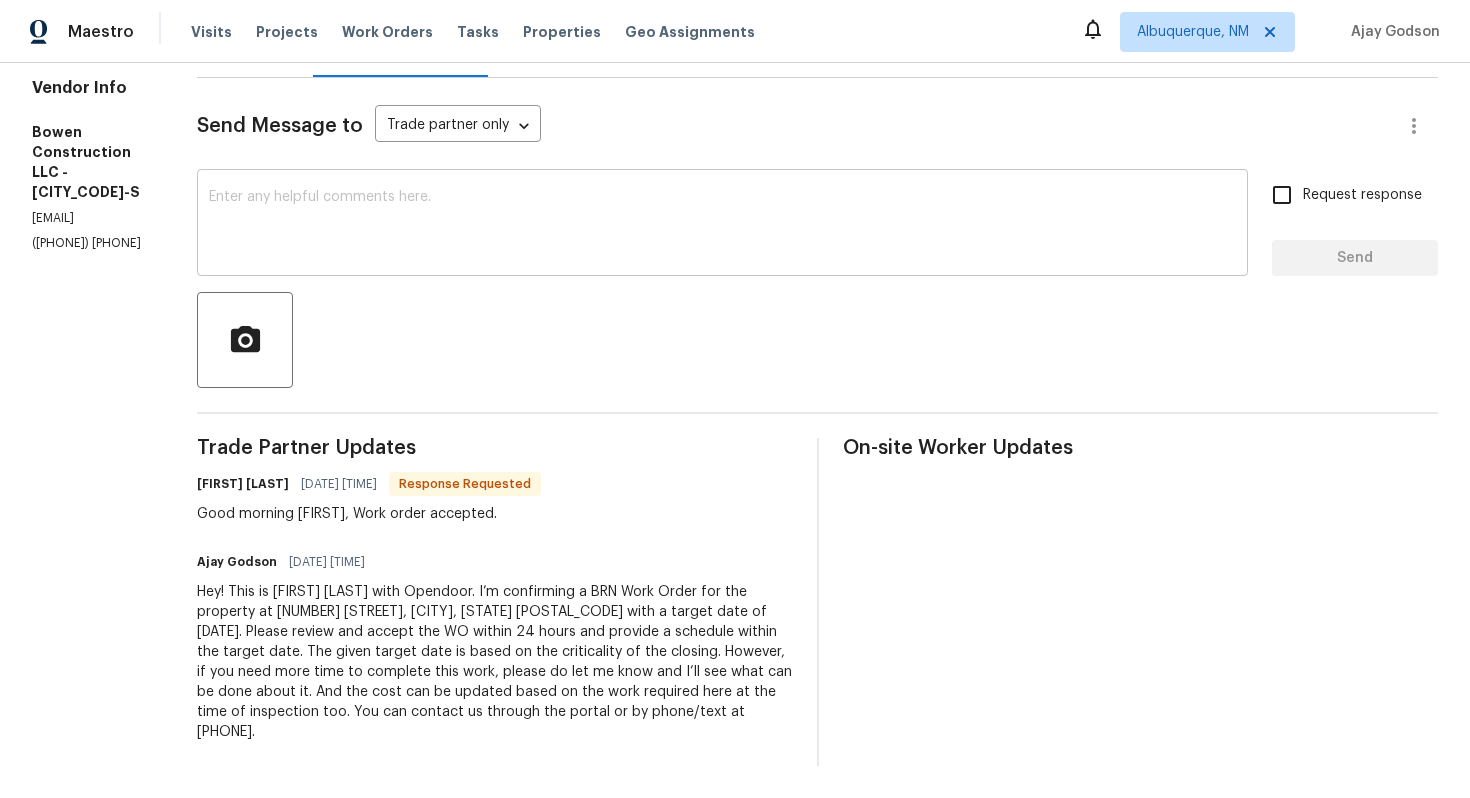 click at bounding box center [722, 225] 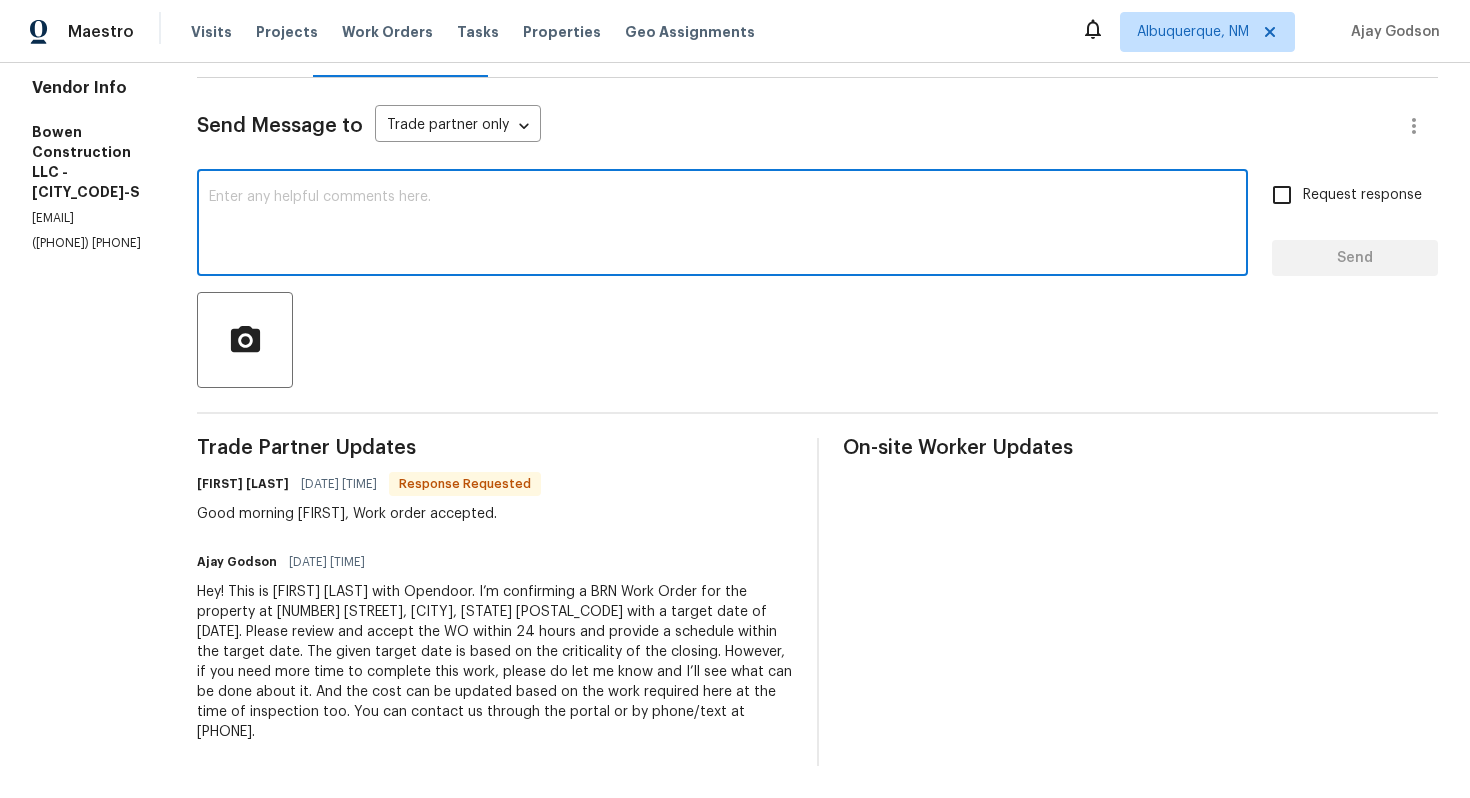 paste on "Thank you for accepting the WO! Could you please provide me with the scheduled start?" 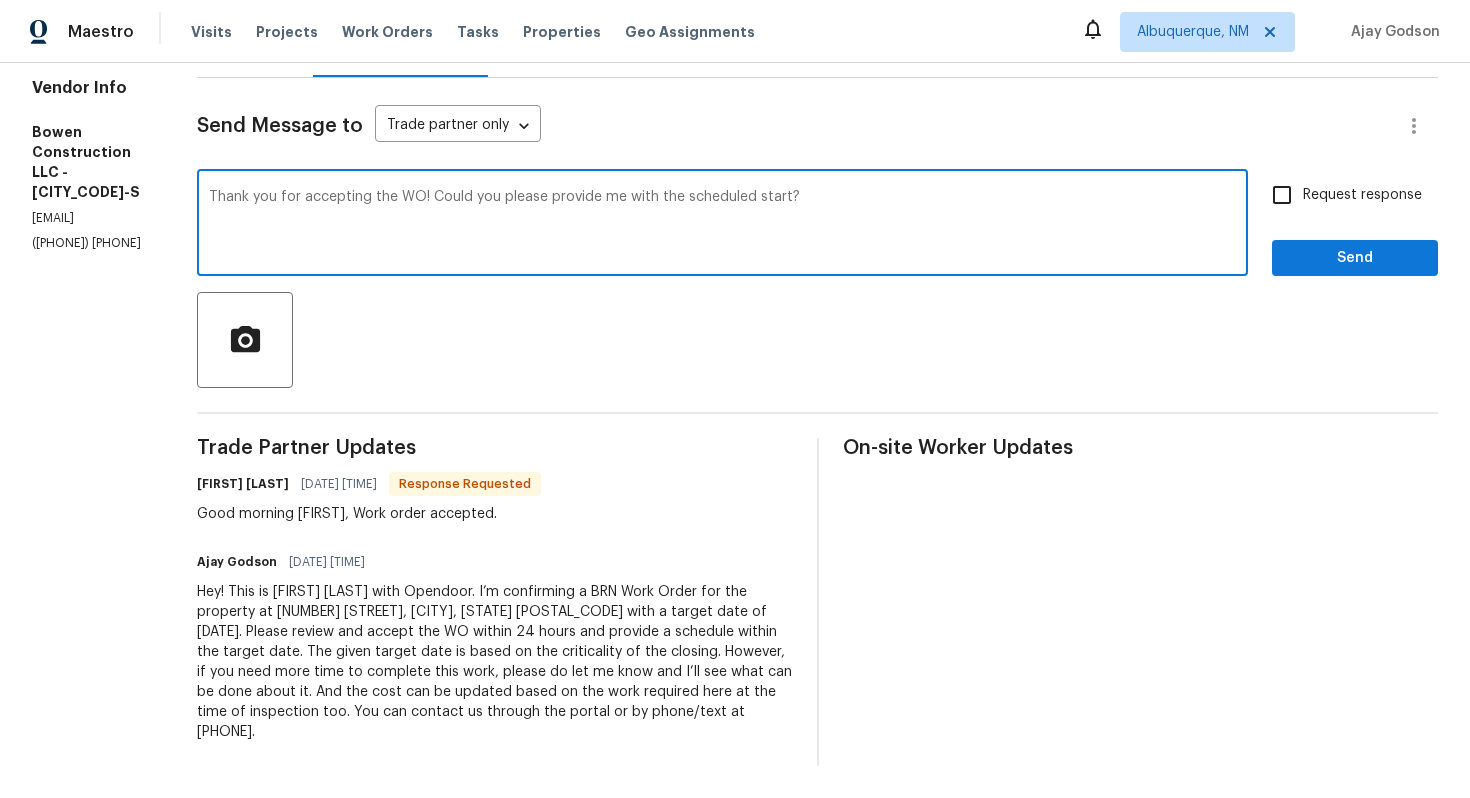 type on "Thank you for accepting the WO! Could you please provide me with the scheduled start?" 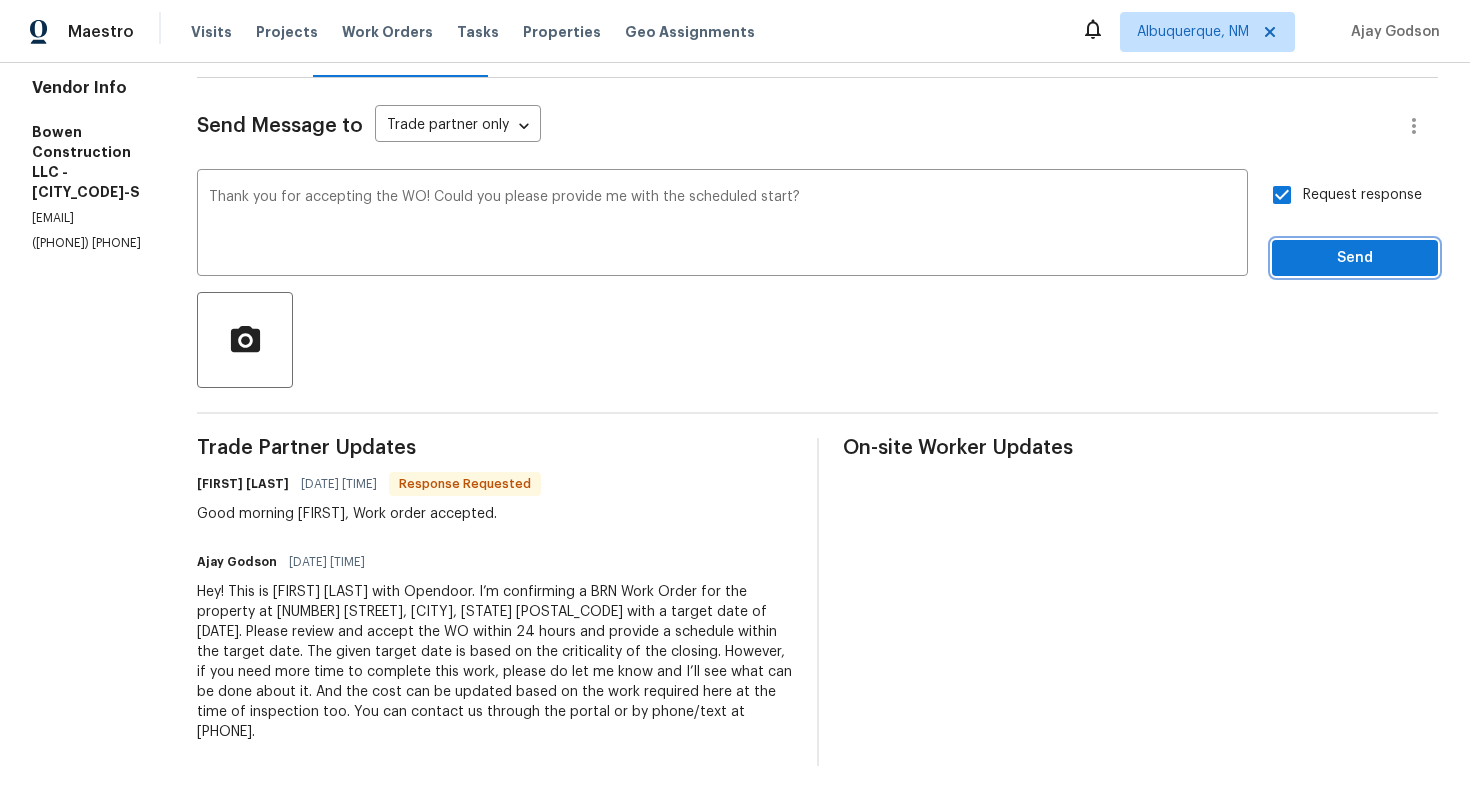 click on "Send" at bounding box center [1355, 258] 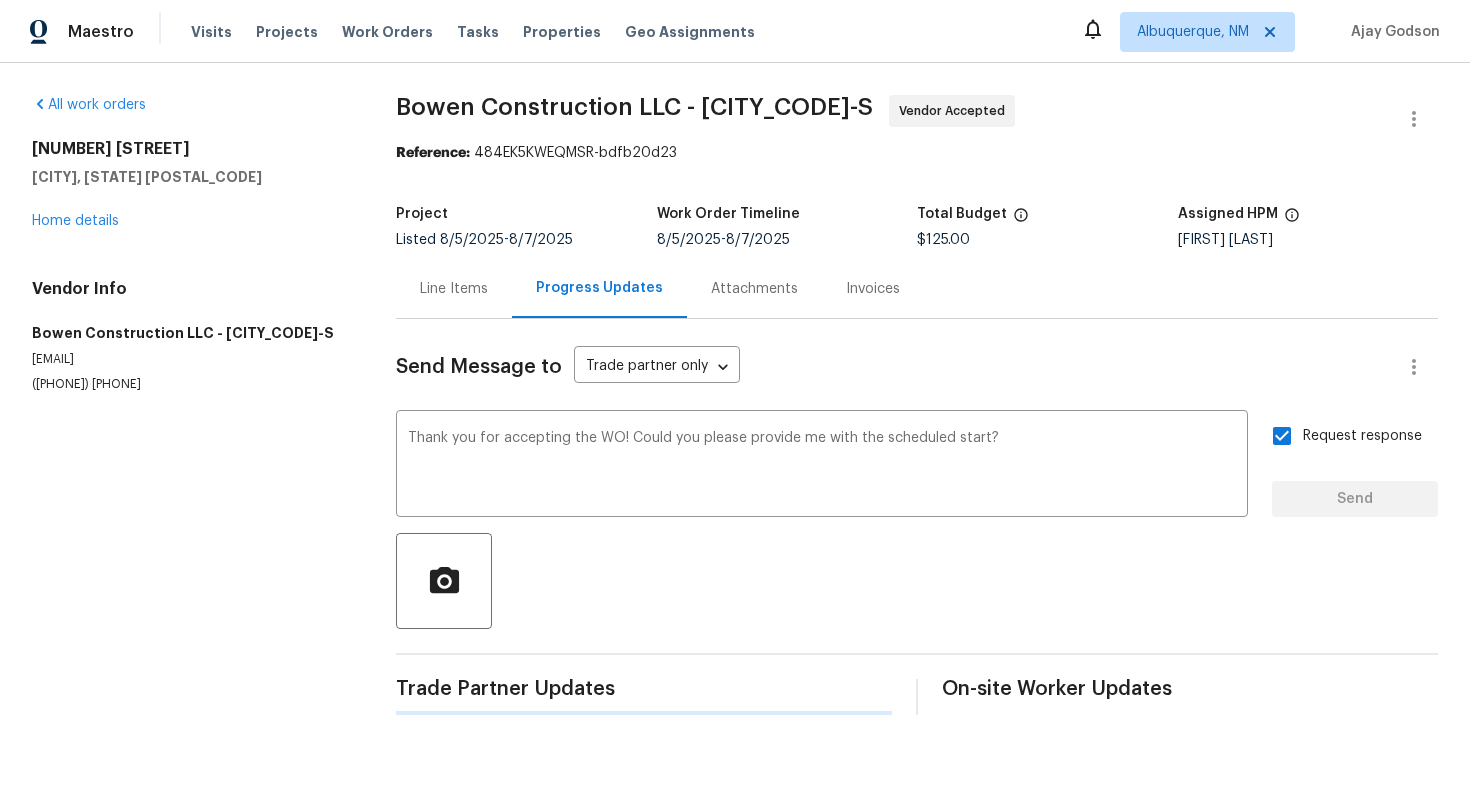 scroll, scrollTop: 0, scrollLeft: 0, axis: both 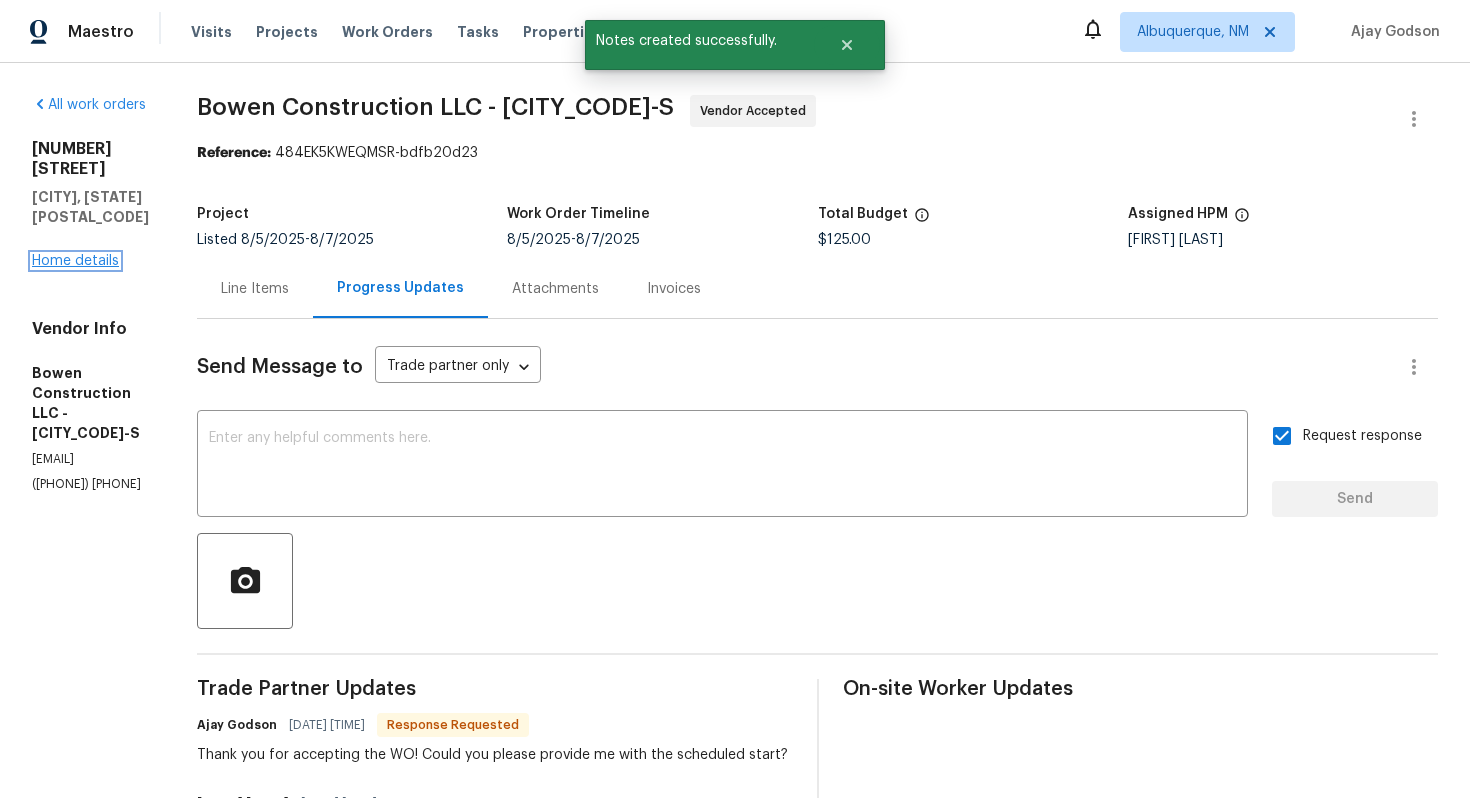 click on "Home details" at bounding box center (75, 261) 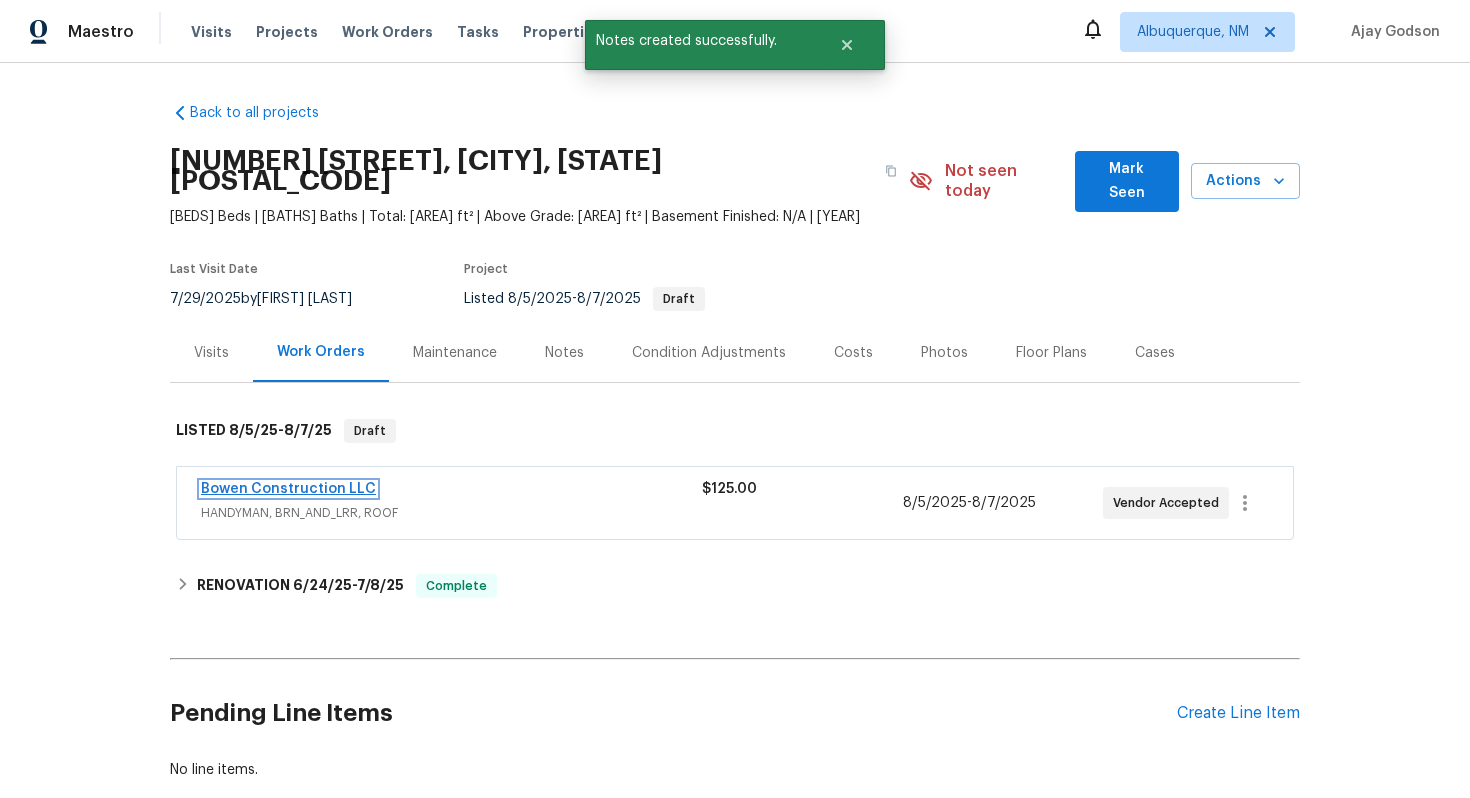 click on "Bowen Construction LLC" at bounding box center [288, 489] 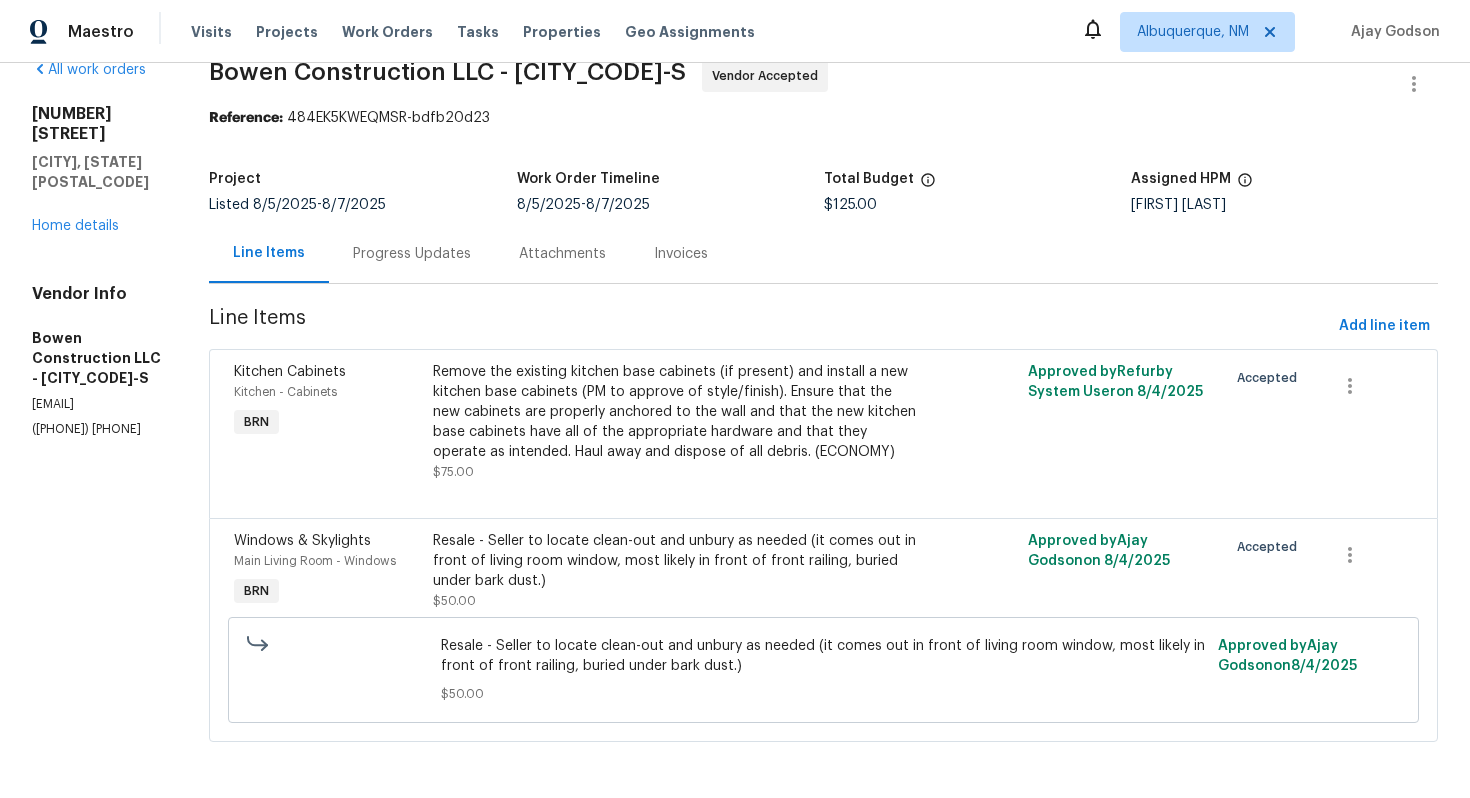 scroll, scrollTop: 56, scrollLeft: 0, axis: vertical 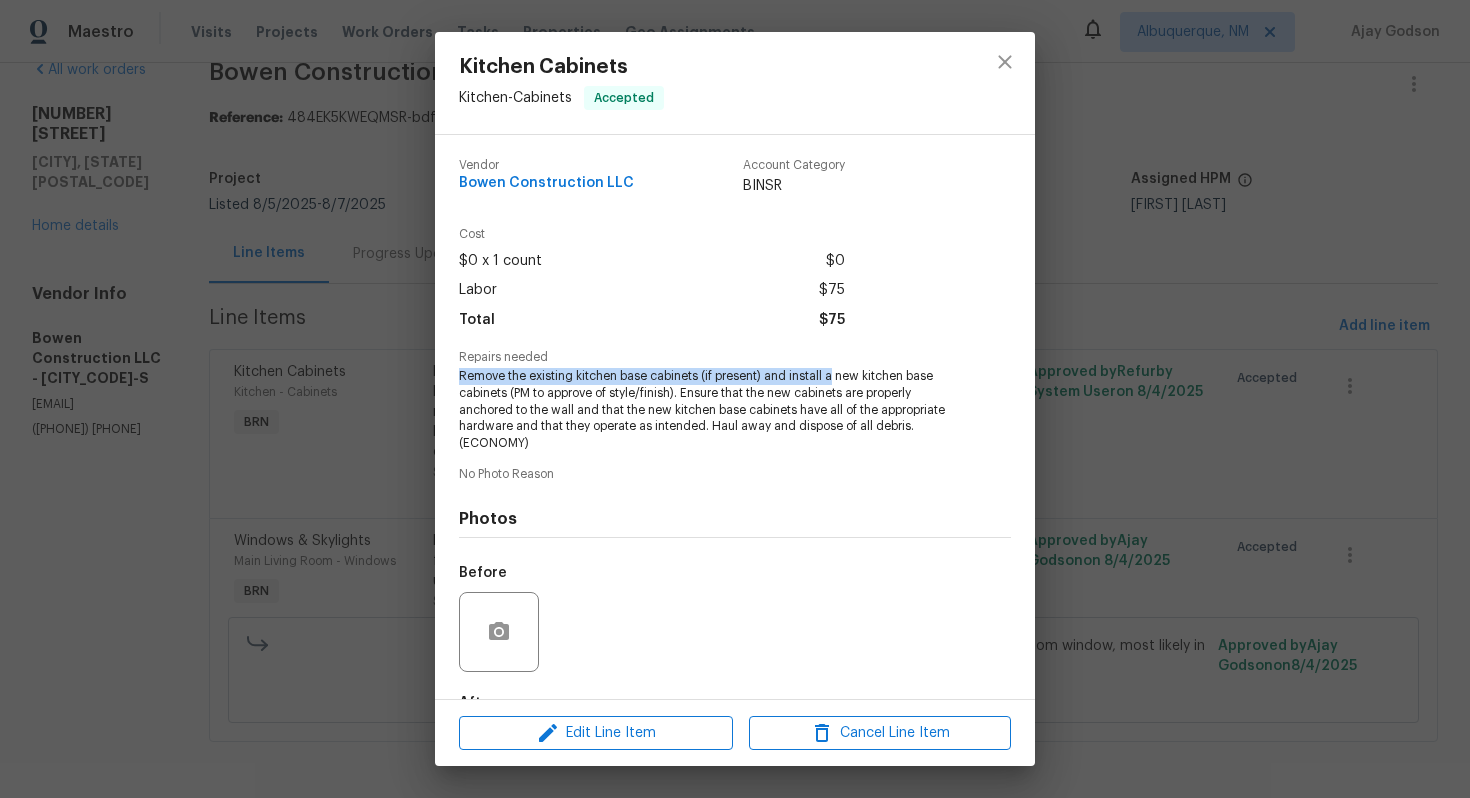drag, startPoint x: 456, startPoint y: 374, endPoint x: 830, endPoint y: 371, distance: 374.01202 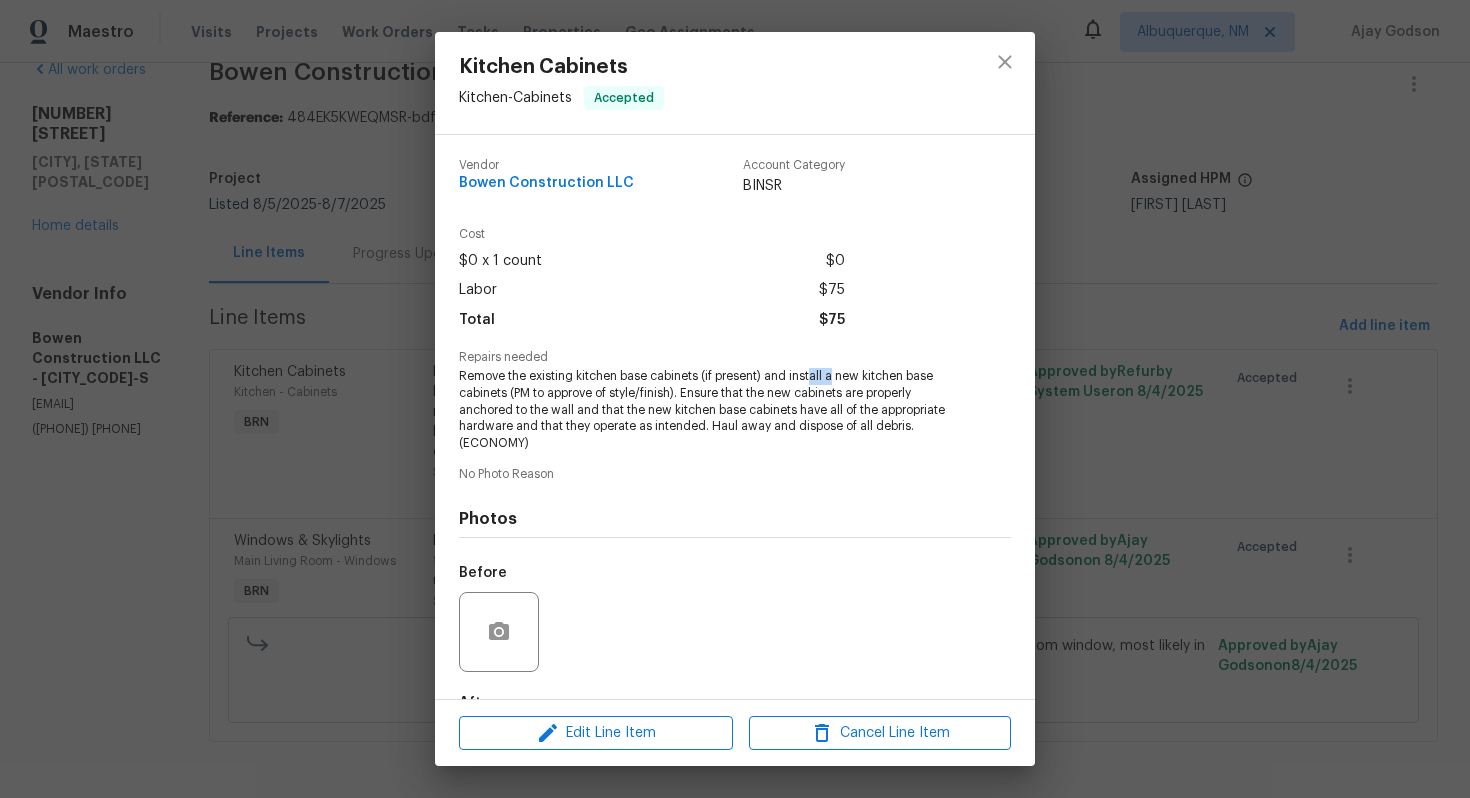 drag, startPoint x: 830, startPoint y: 371, endPoint x: 800, endPoint y: 385, distance: 33.105892 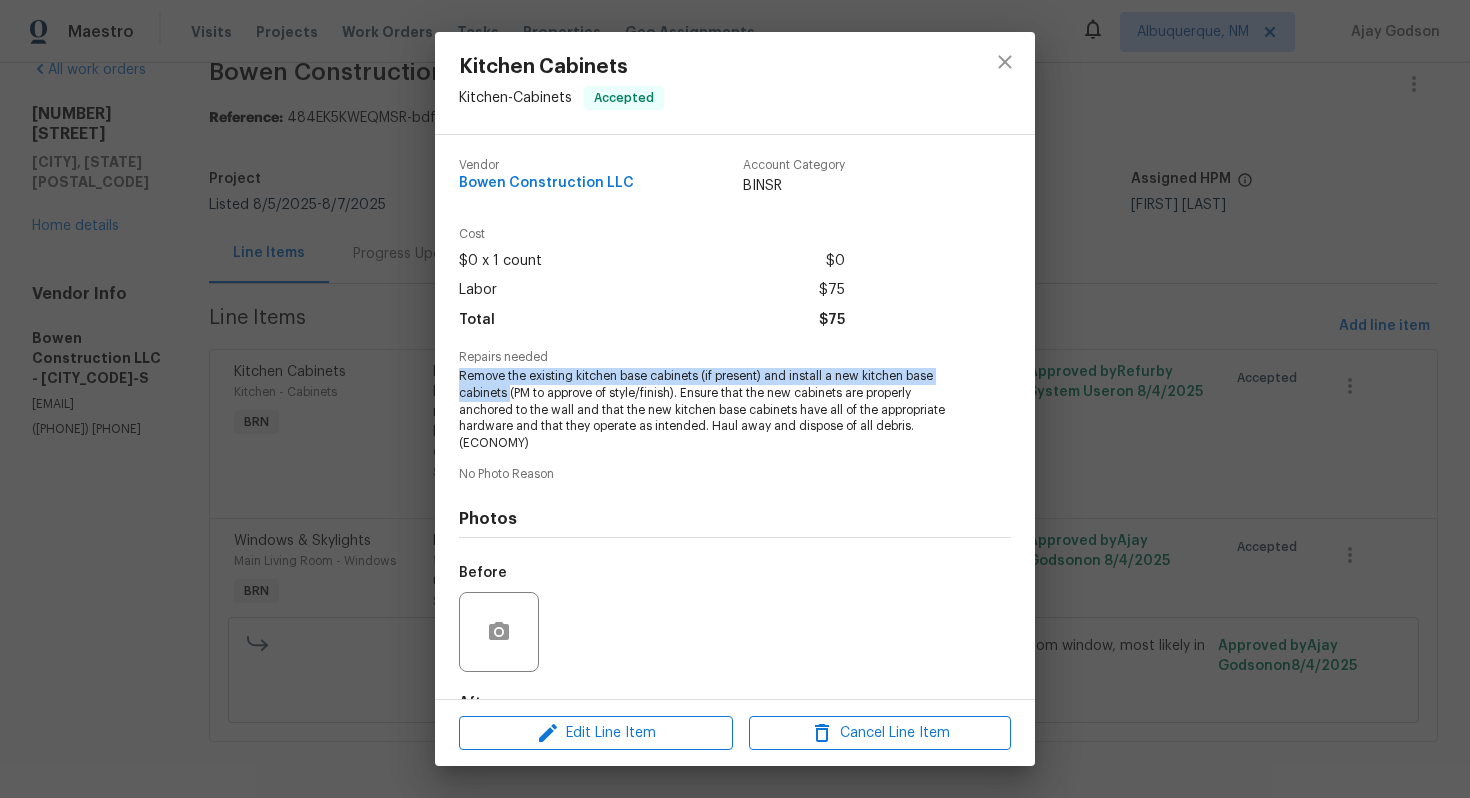 drag, startPoint x: 455, startPoint y: 372, endPoint x: 509, endPoint y: 391, distance: 57.245087 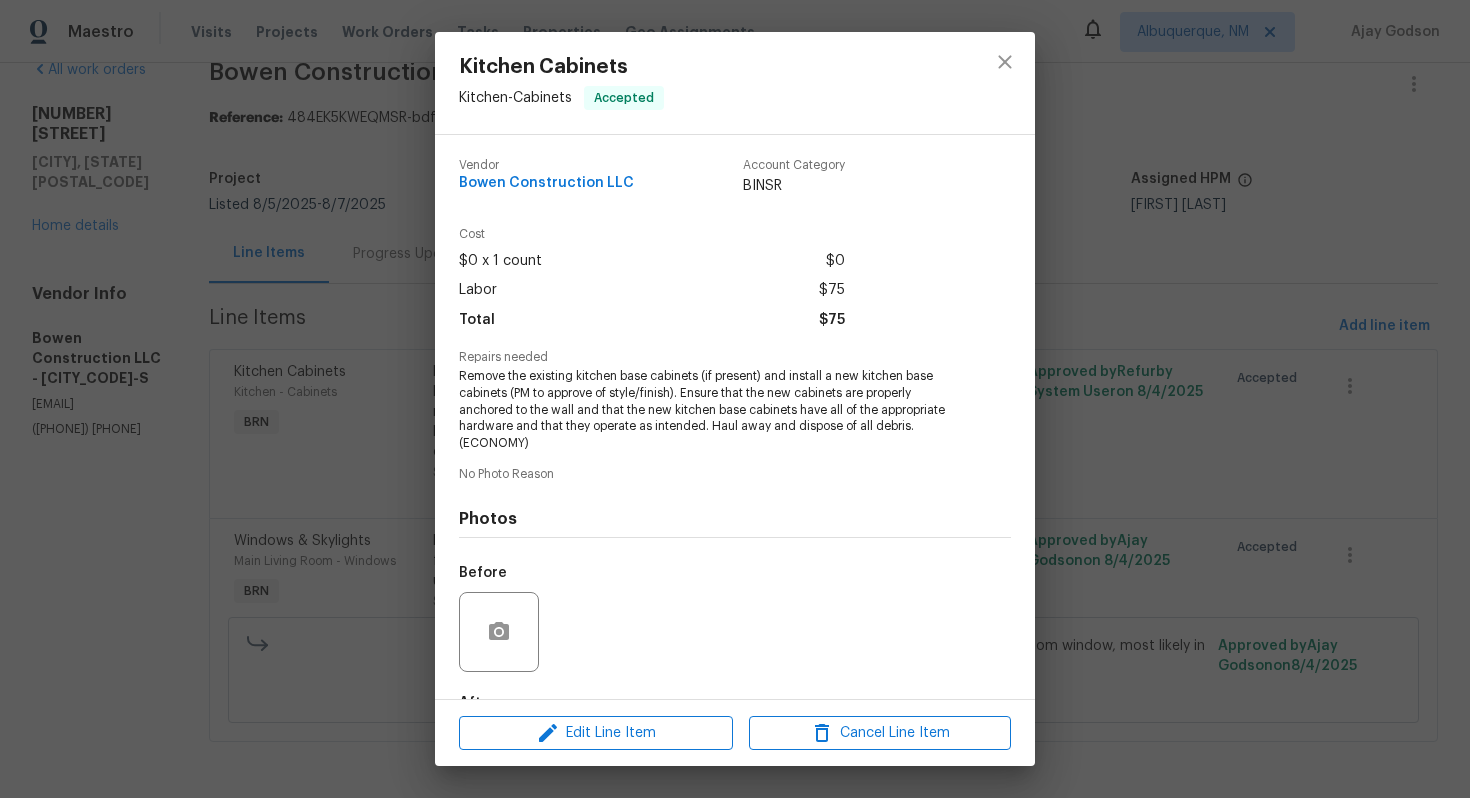 click on "Kitchen Cabinets Kitchen  -  Cabinets Accepted Vendor Bowen Construction LLC Account Category BINSR Cost $0 x 1 count $0 Labor $75 Total $75 Repairs needed Remove the existing kitchen base cabinets (if present) and install a new kitchen base cabinets (PM to approve of style/finish). Ensure that the new cabinets are properly anchored to the wall and that the new kitchen base cabinets have all of the appropriate hardware and that they operate as intended. Haul away and dispose of all debris. (ECONOMY) No Photo Reason   Photos Before After  Edit Line Item  Cancel Line Item" at bounding box center [735, 399] 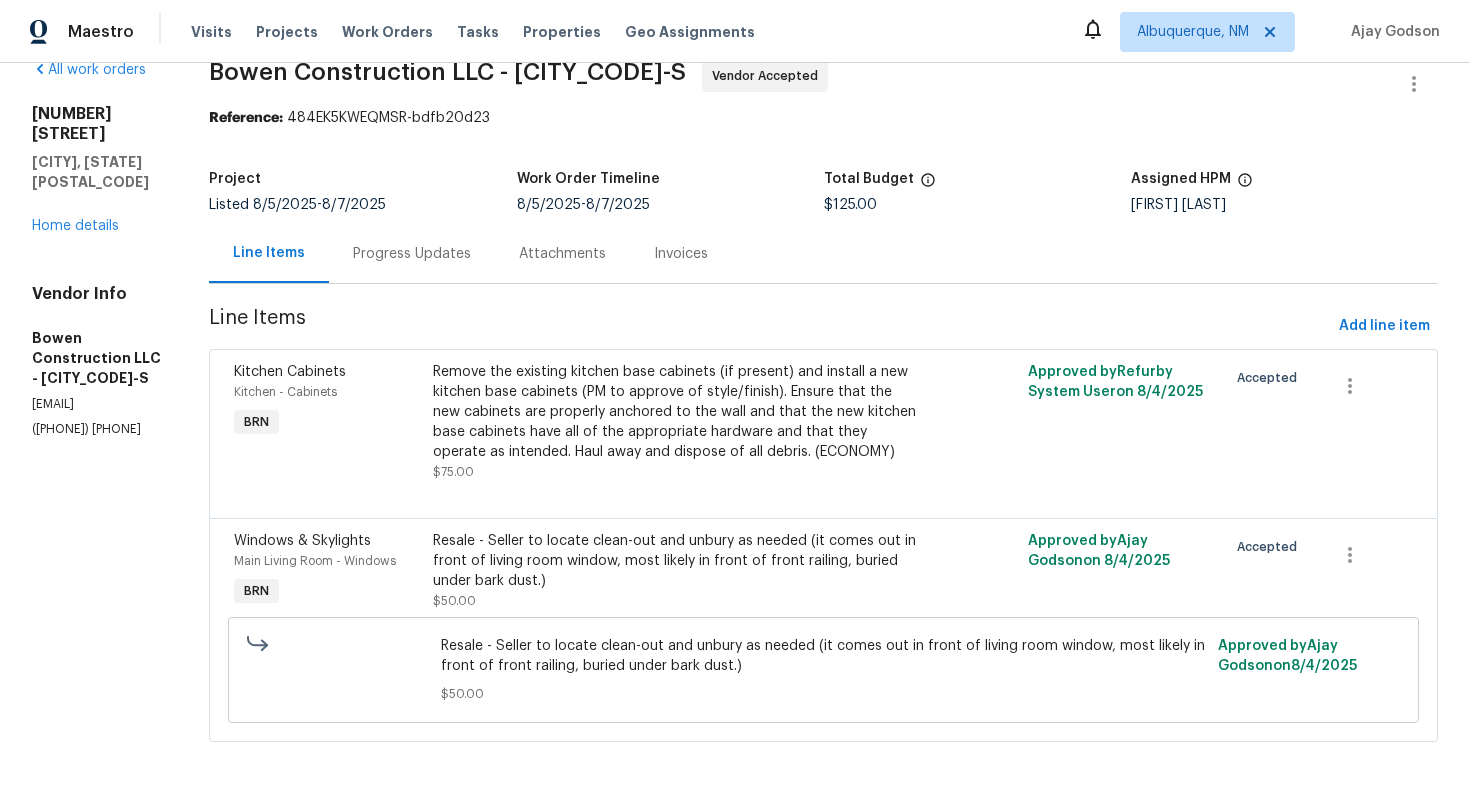 click on "Progress Updates" at bounding box center [412, 253] 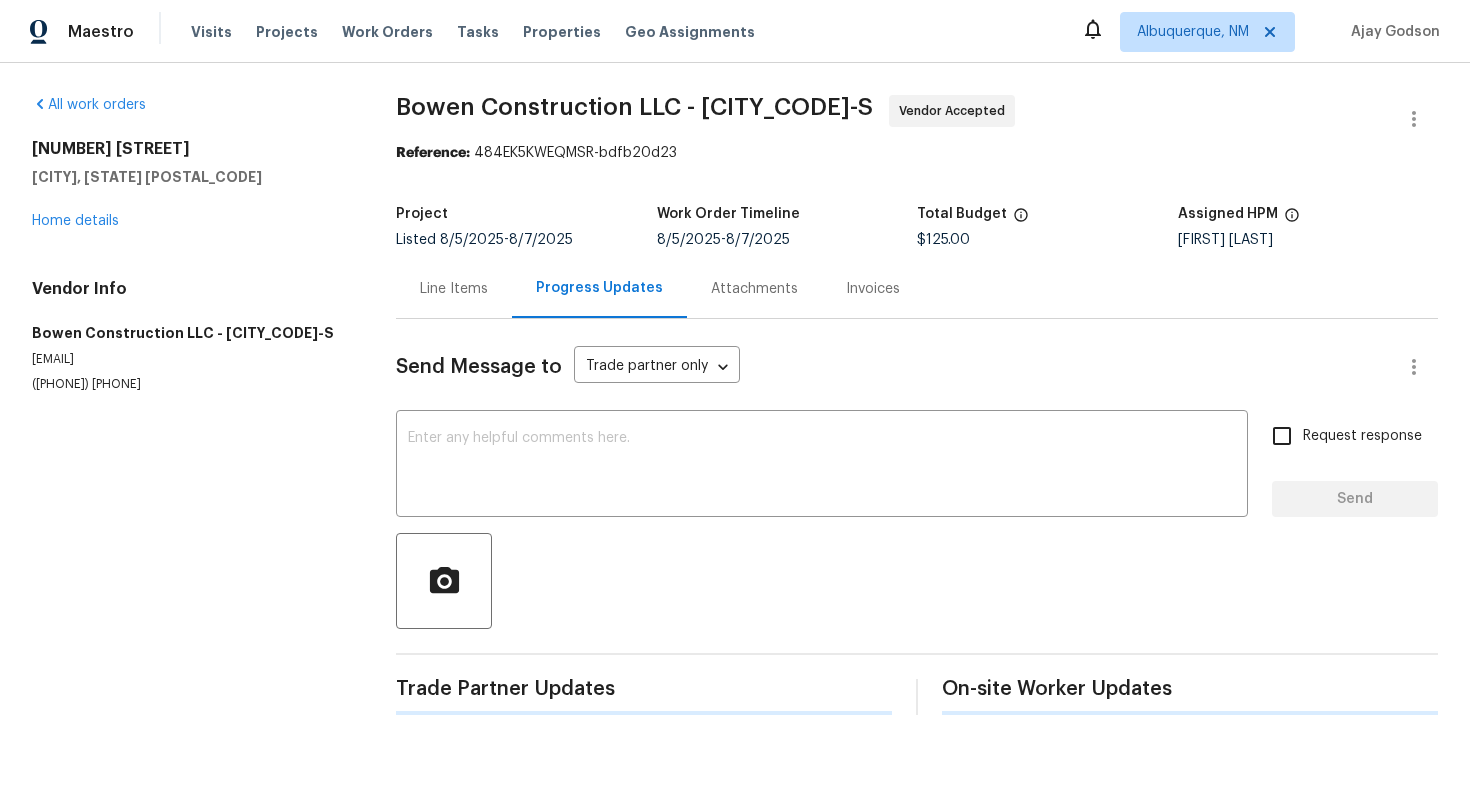scroll, scrollTop: 0, scrollLeft: 0, axis: both 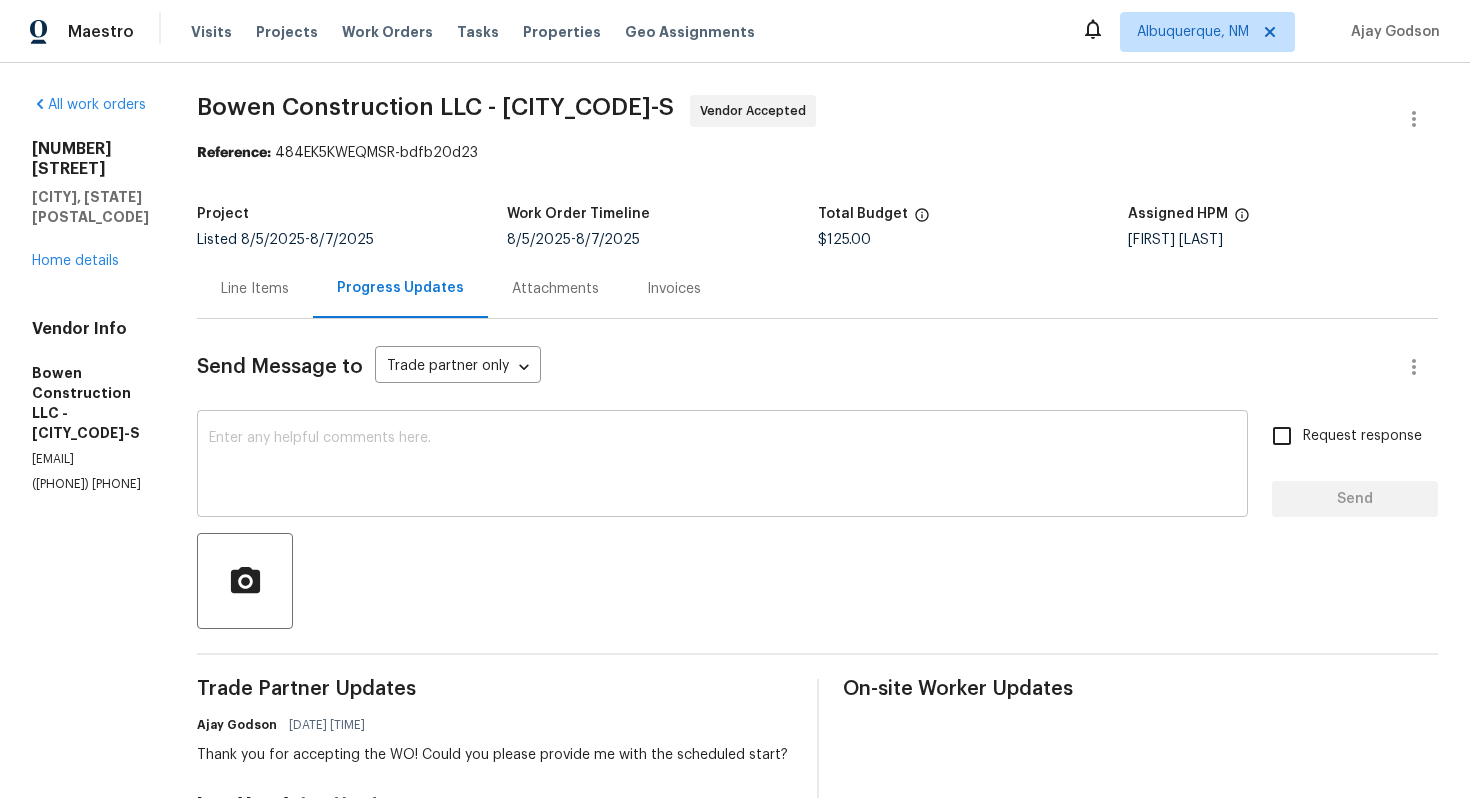 click at bounding box center [722, 466] 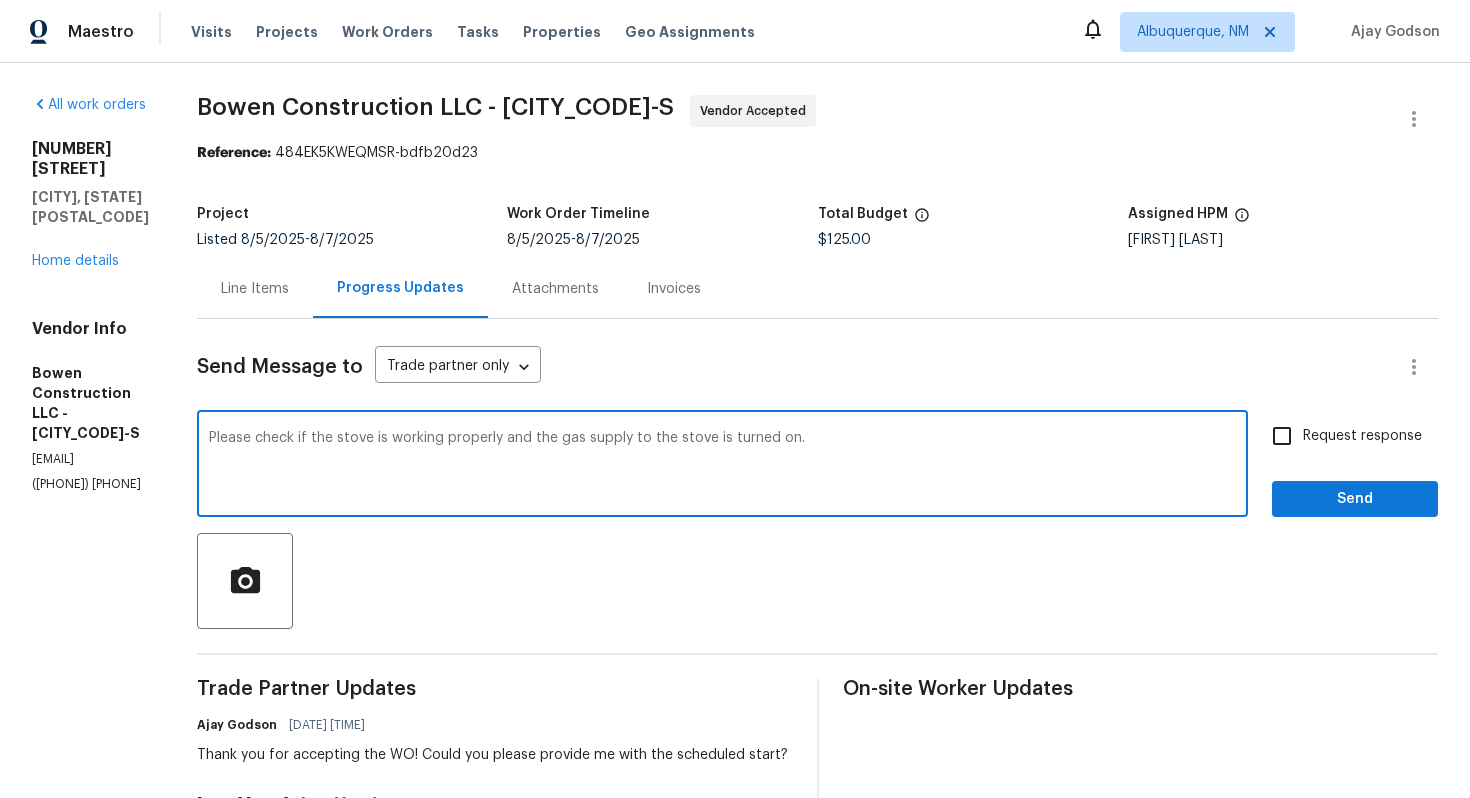 type on "Please check if the stove is working properly and the gas supply to the stove is turned on." 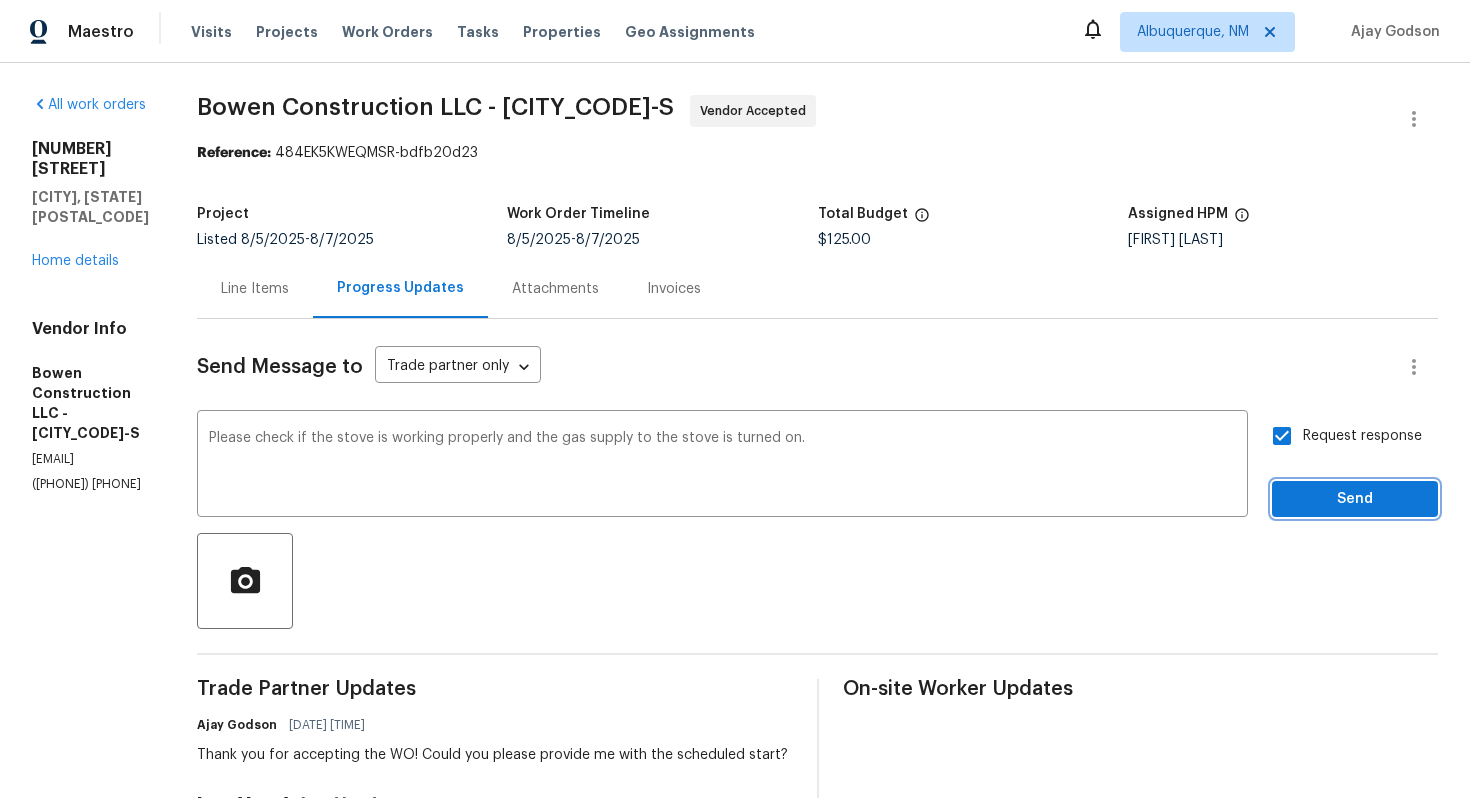 click on "Send" at bounding box center [1355, 499] 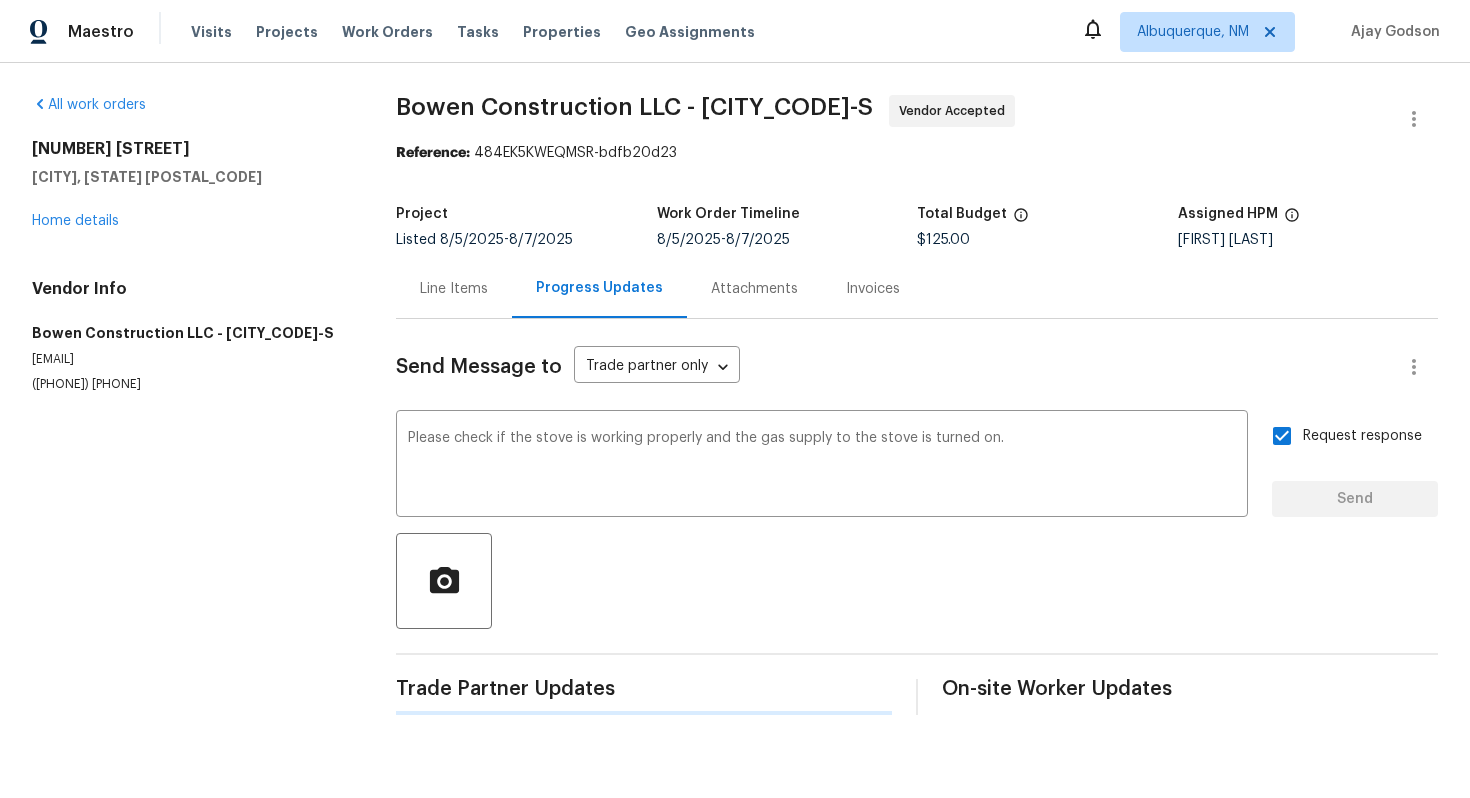 type 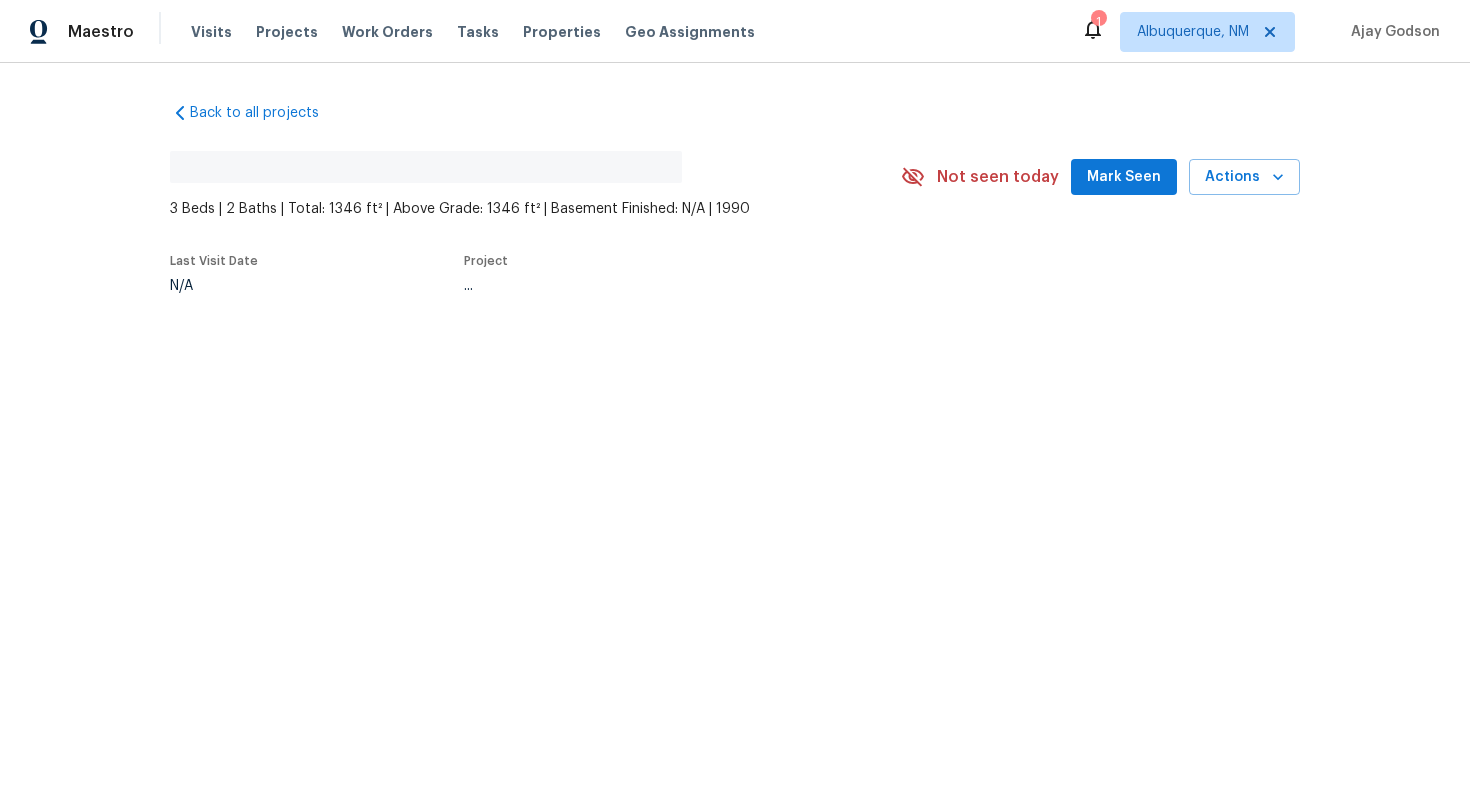 scroll, scrollTop: 0, scrollLeft: 0, axis: both 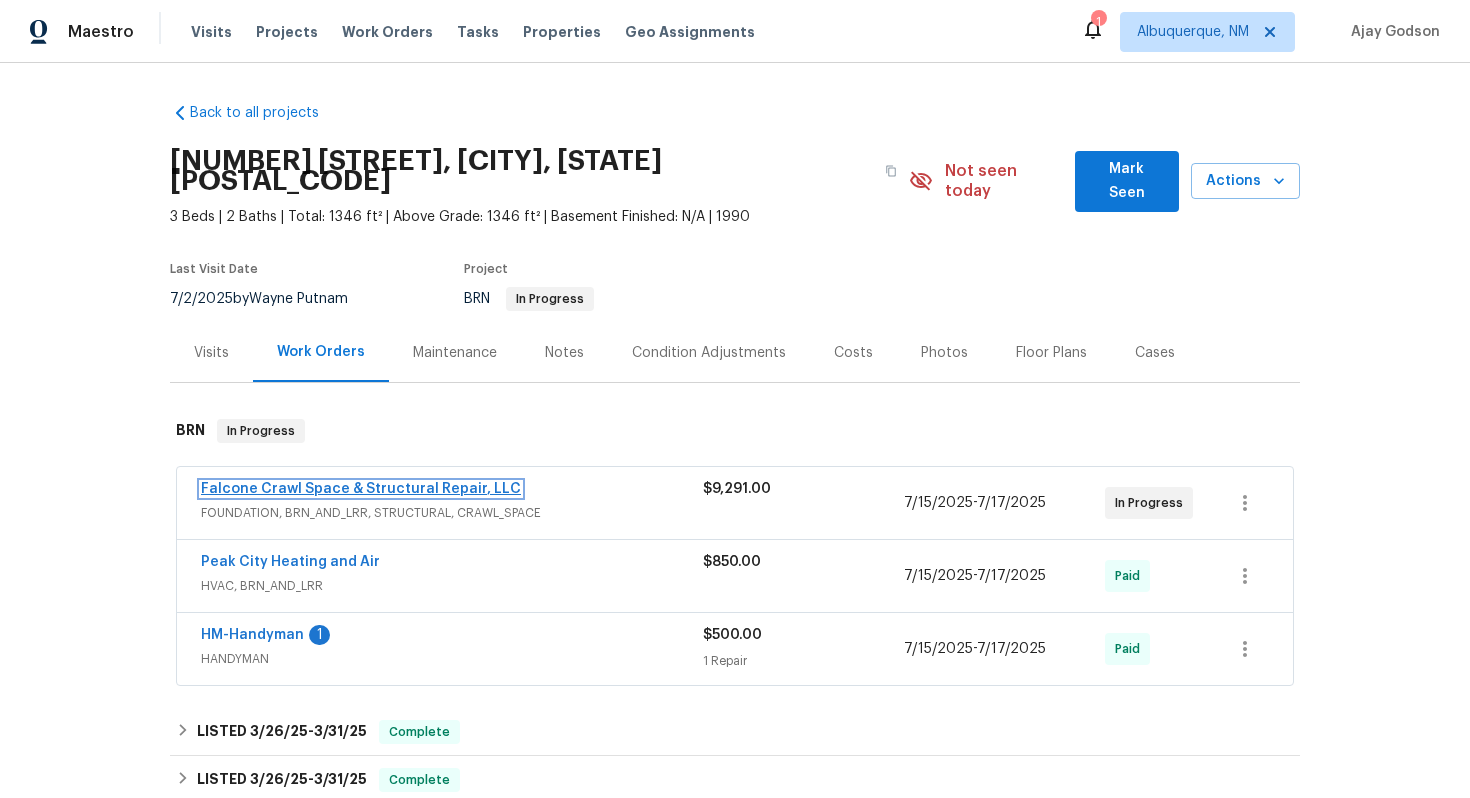click on "Falcone Crawl Space & Structural Repair, LLC" at bounding box center (361, 489) 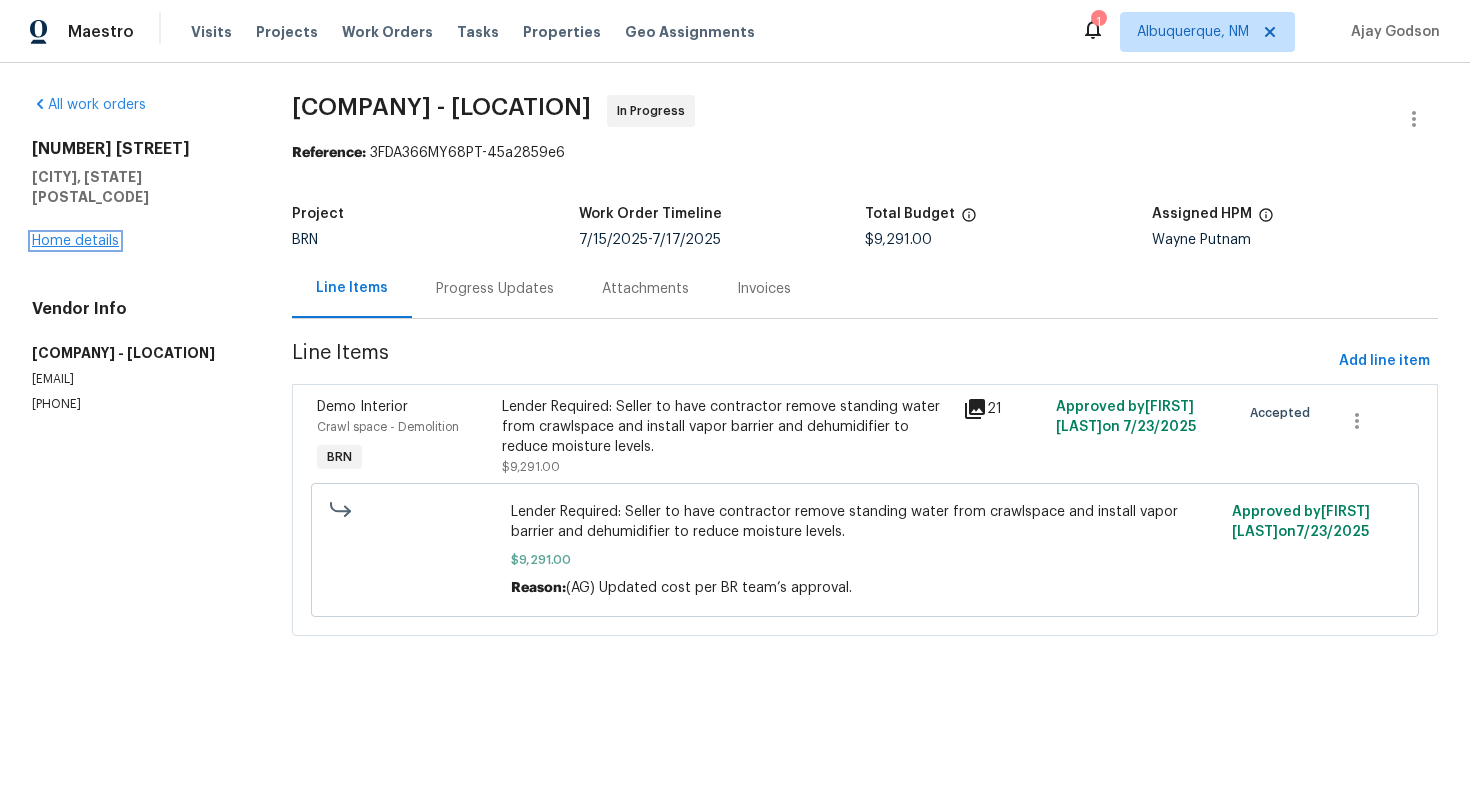 click on "Home details" at bounding box center (75, 241) 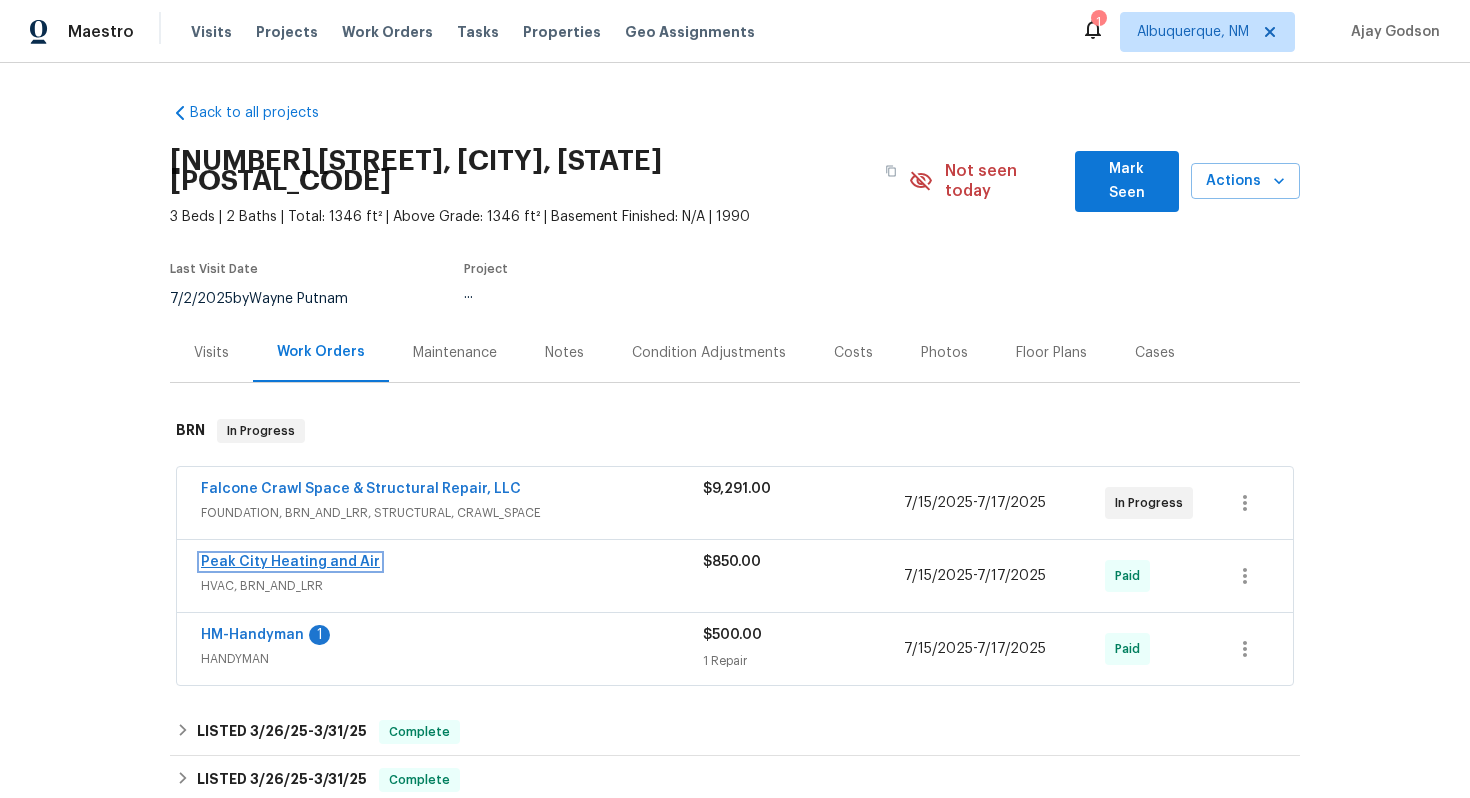 click on "Peak City Heating and Air" at bounding box center (290, 562) 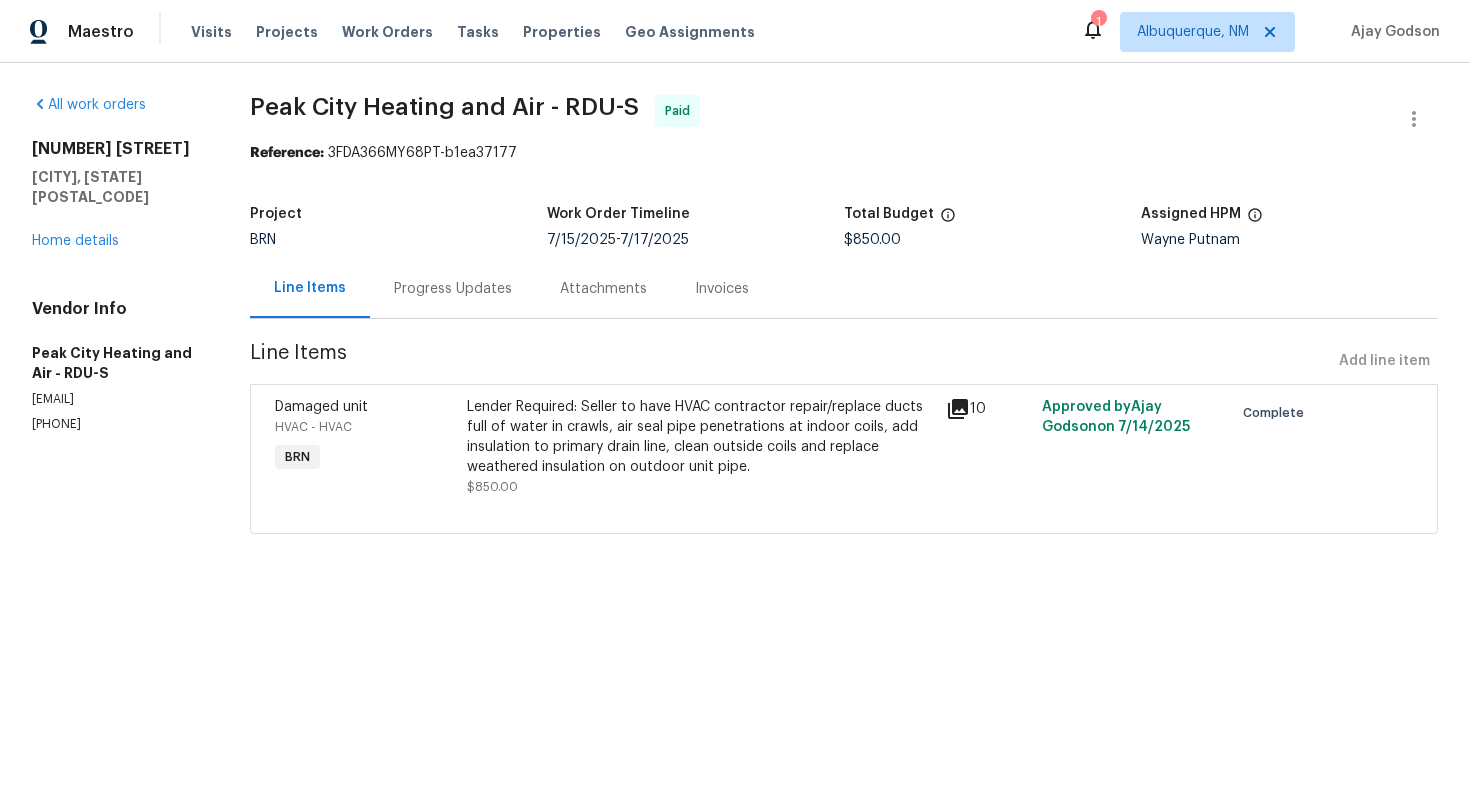 click on "Progress Updates" at bounding box center [453, 289] 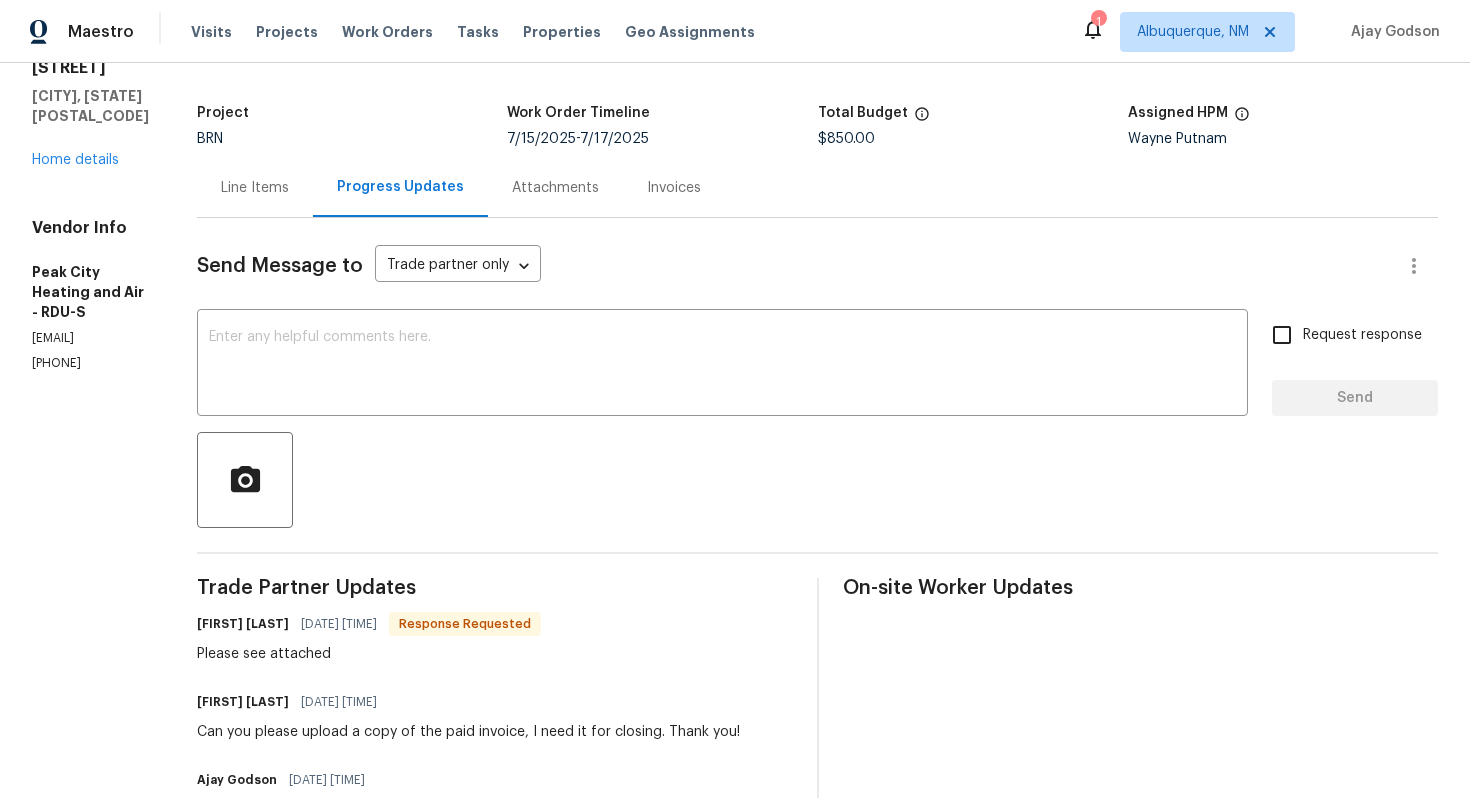 scroll, scrollTop: 59, scrollLeft: 0, axis: vertical 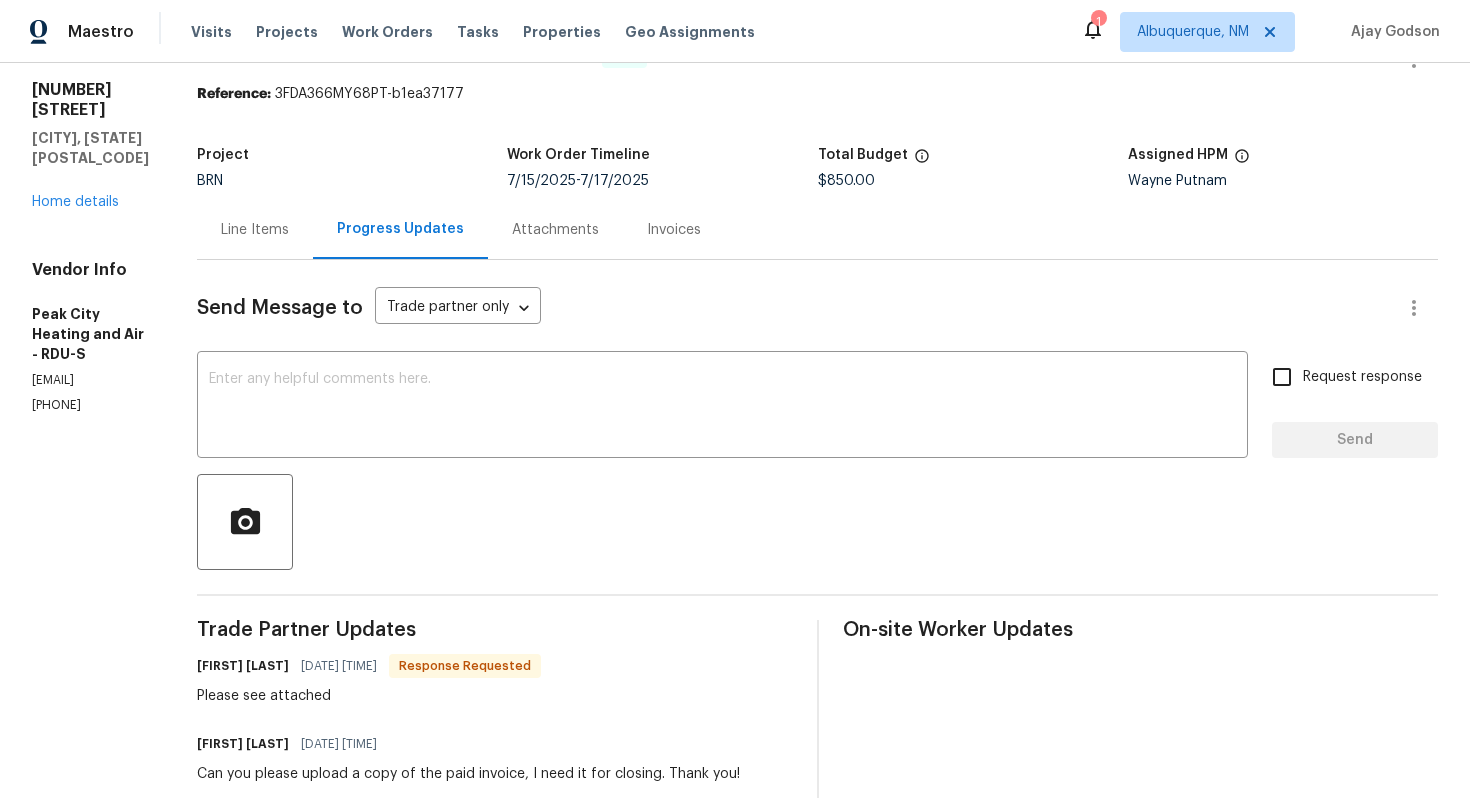 click on "Invoices" at bounding box center [674, 230] 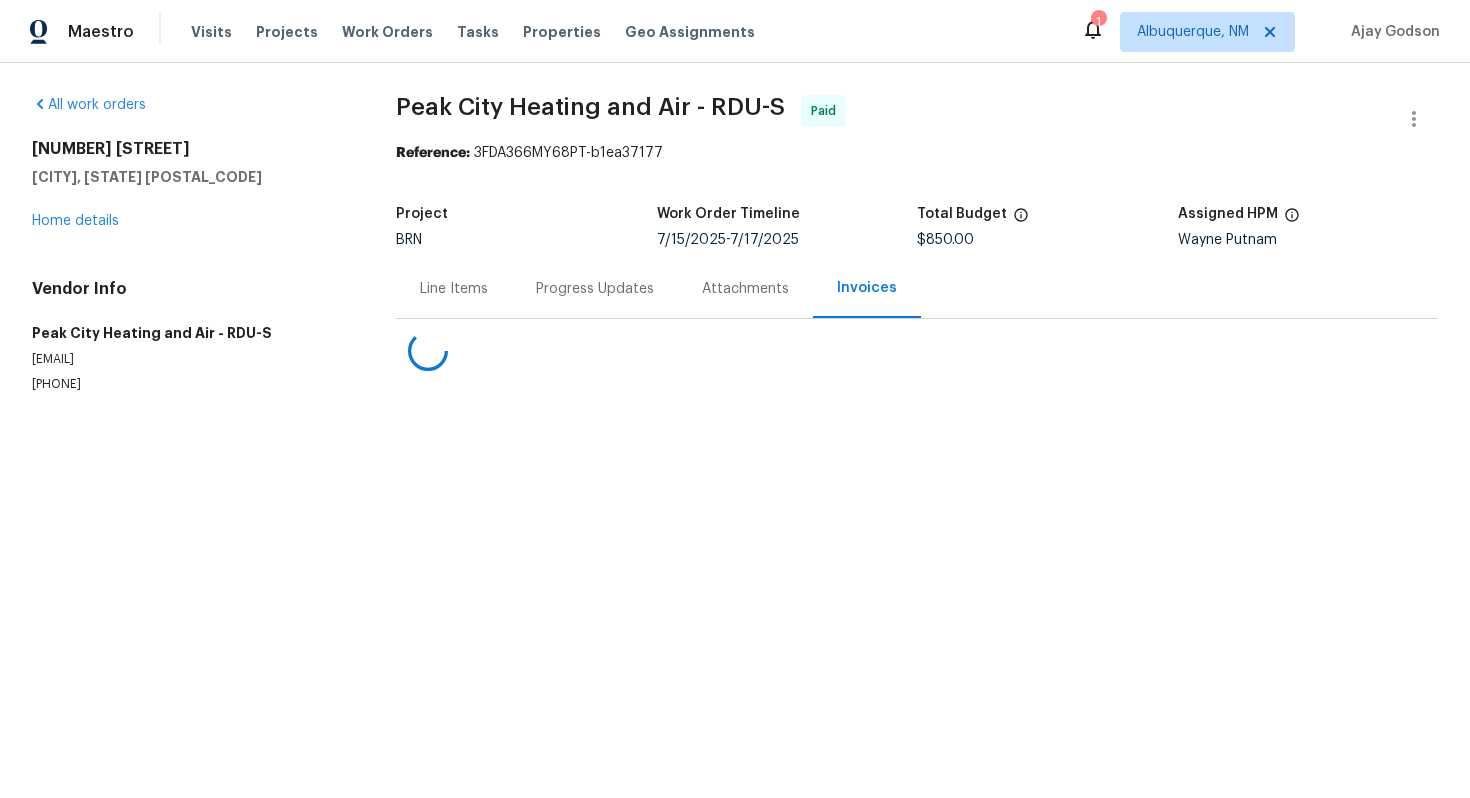 scroll, scrollTop: 0, scrollLeft: 0, axis: both 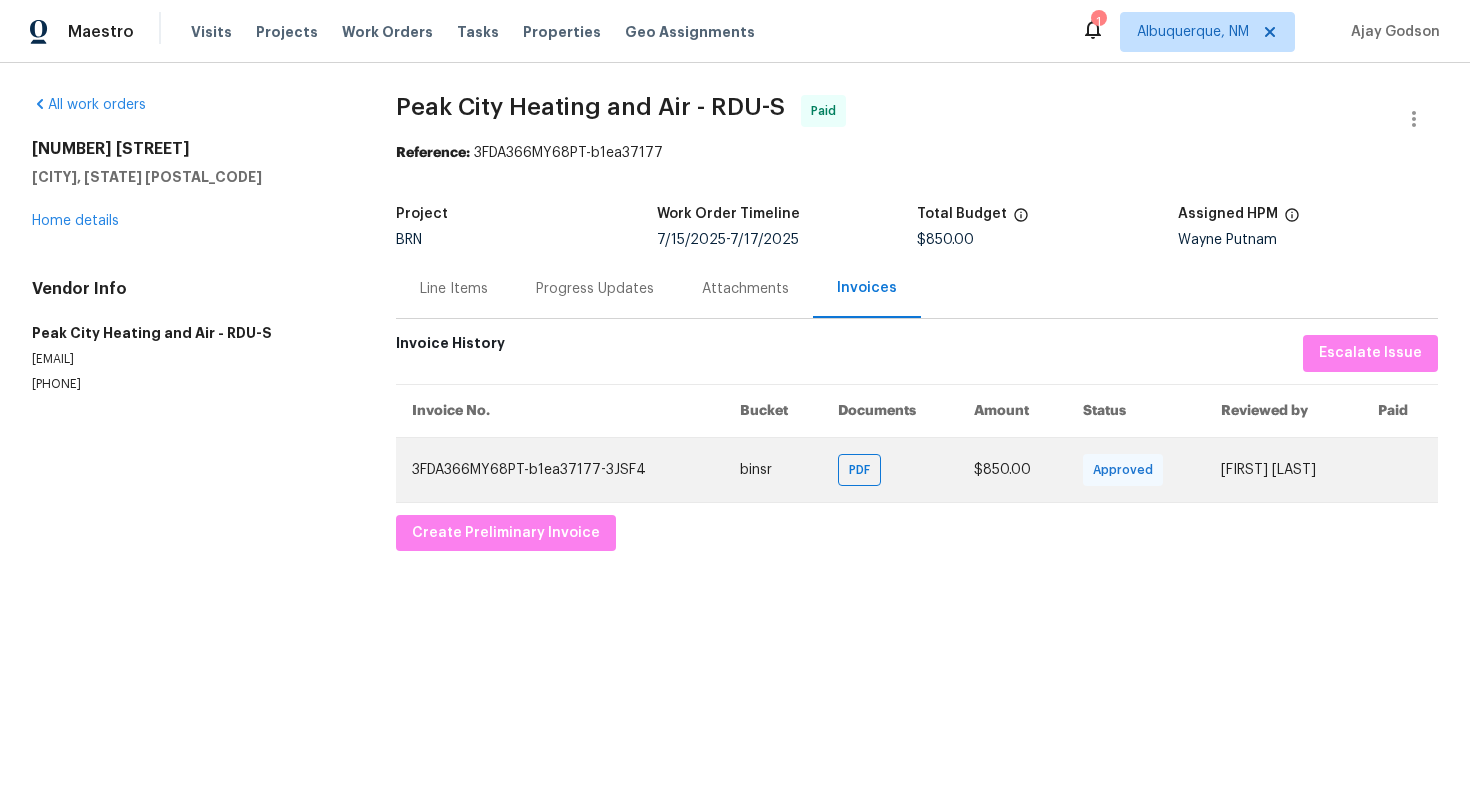 click on "binsr" at bounding box center (773, 469) 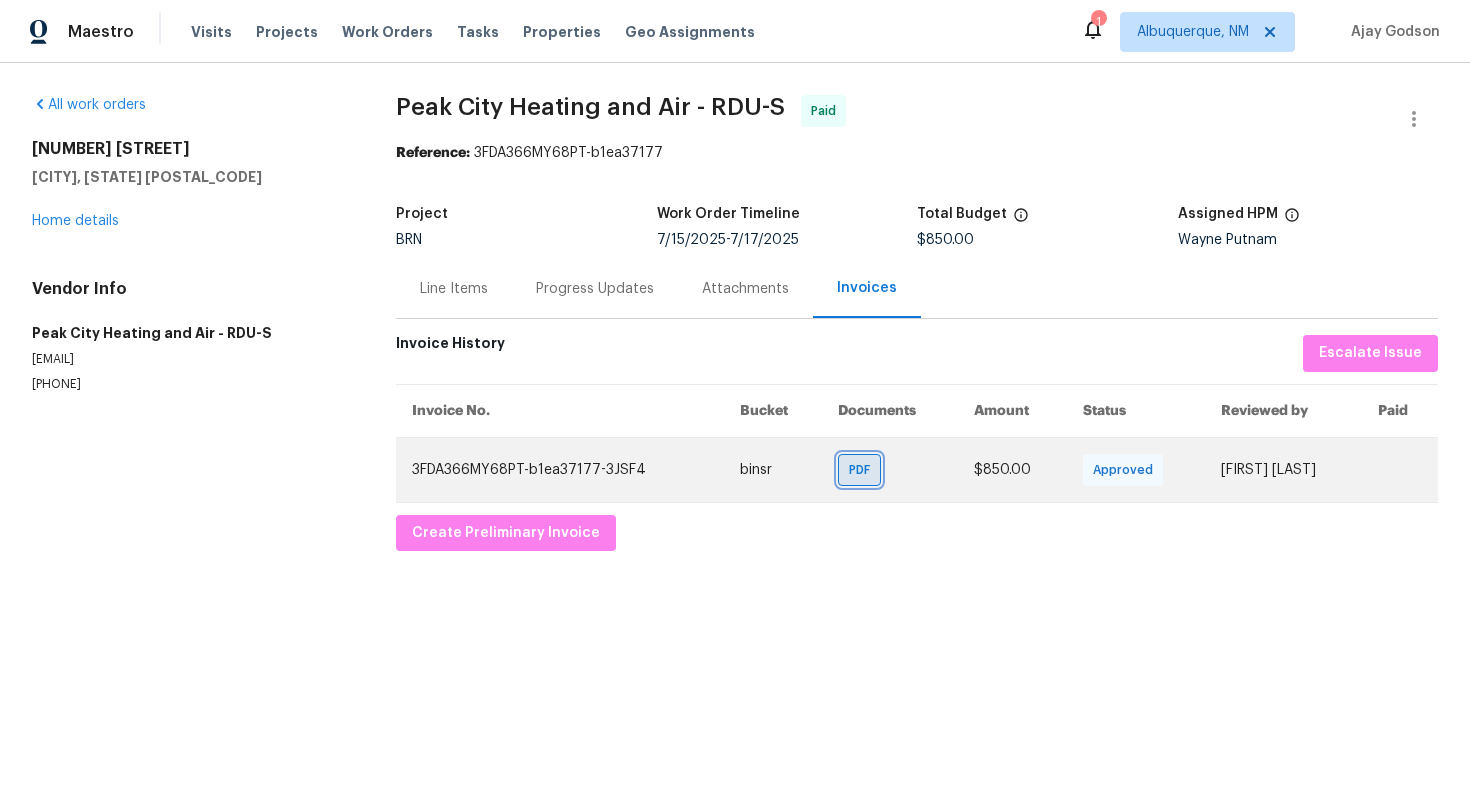 click on "PDF" at bounding box center [859, 470] 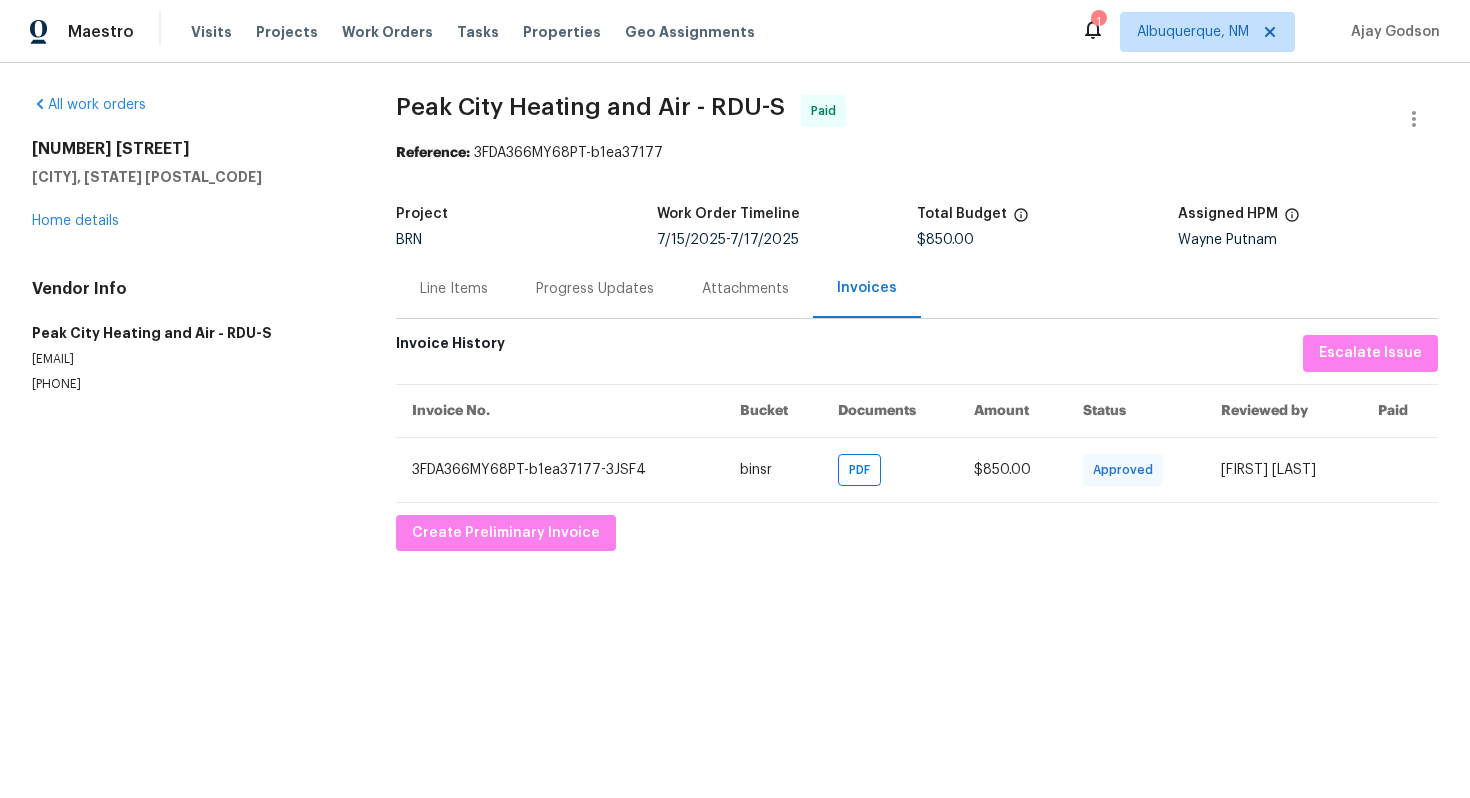 click on "Progress Updates" at bounding box center (595, 288) 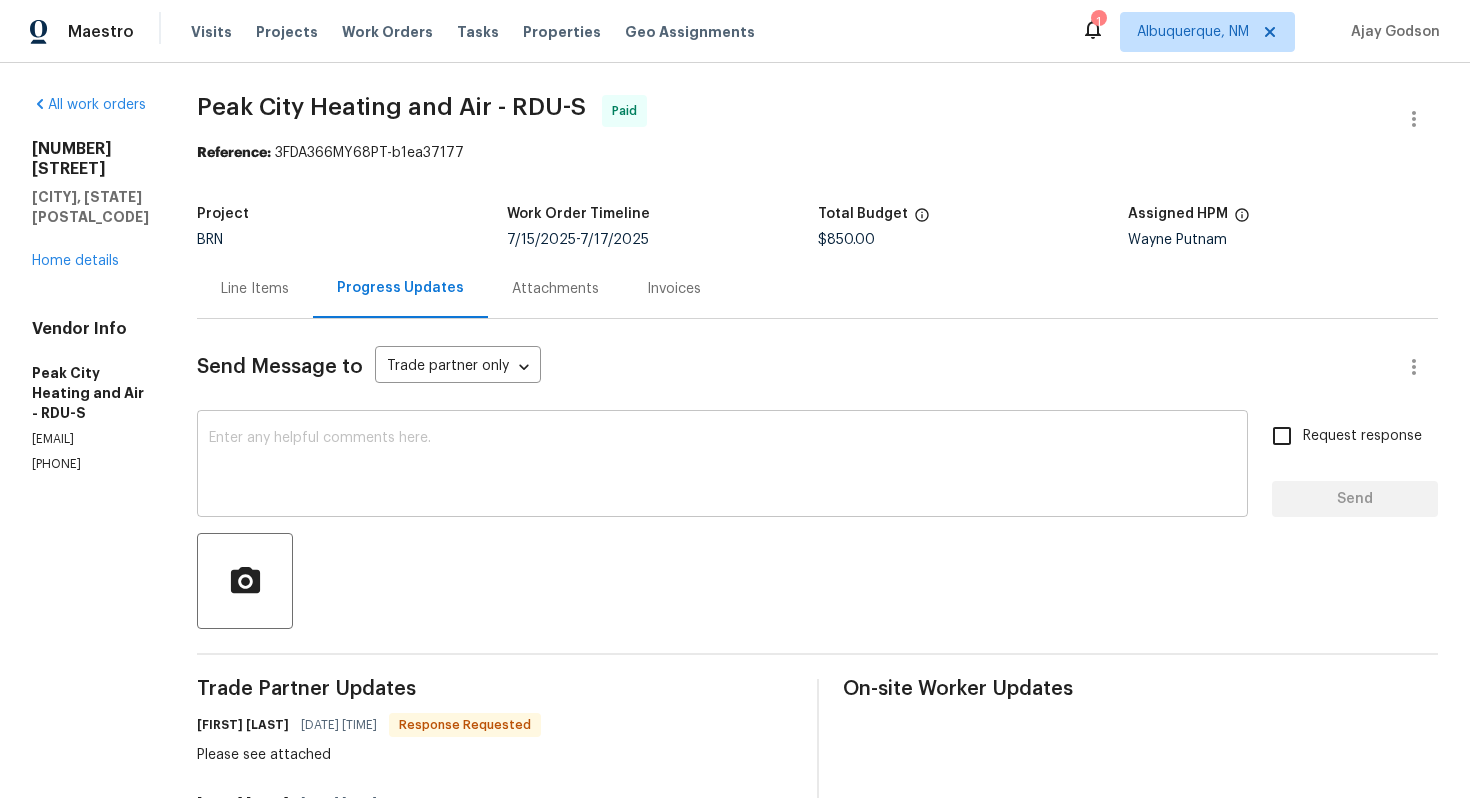 click at bounding box center (722, 466) 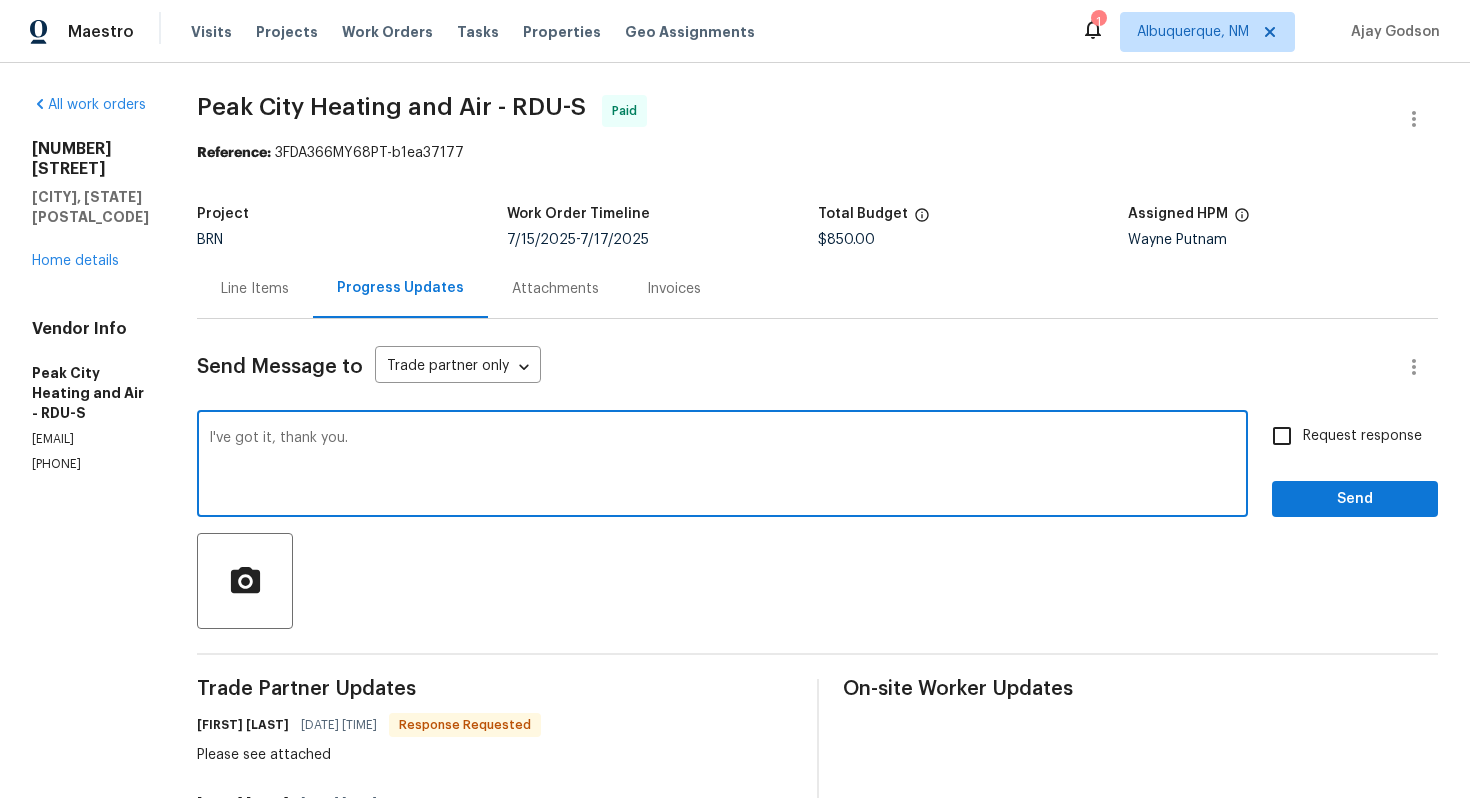 type on "I've got it, thank you." 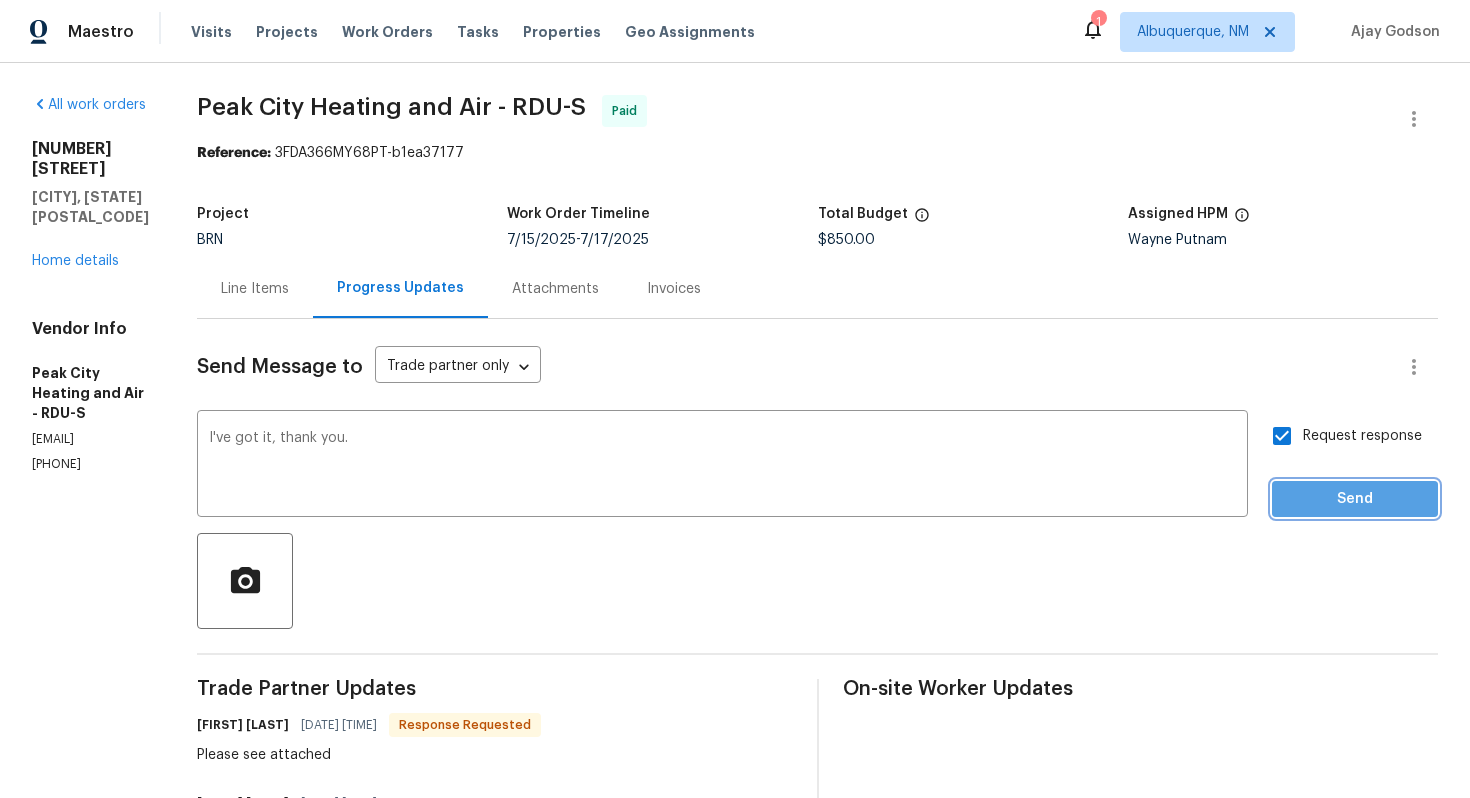 click on "Send" at bounding box center (1355, 499) 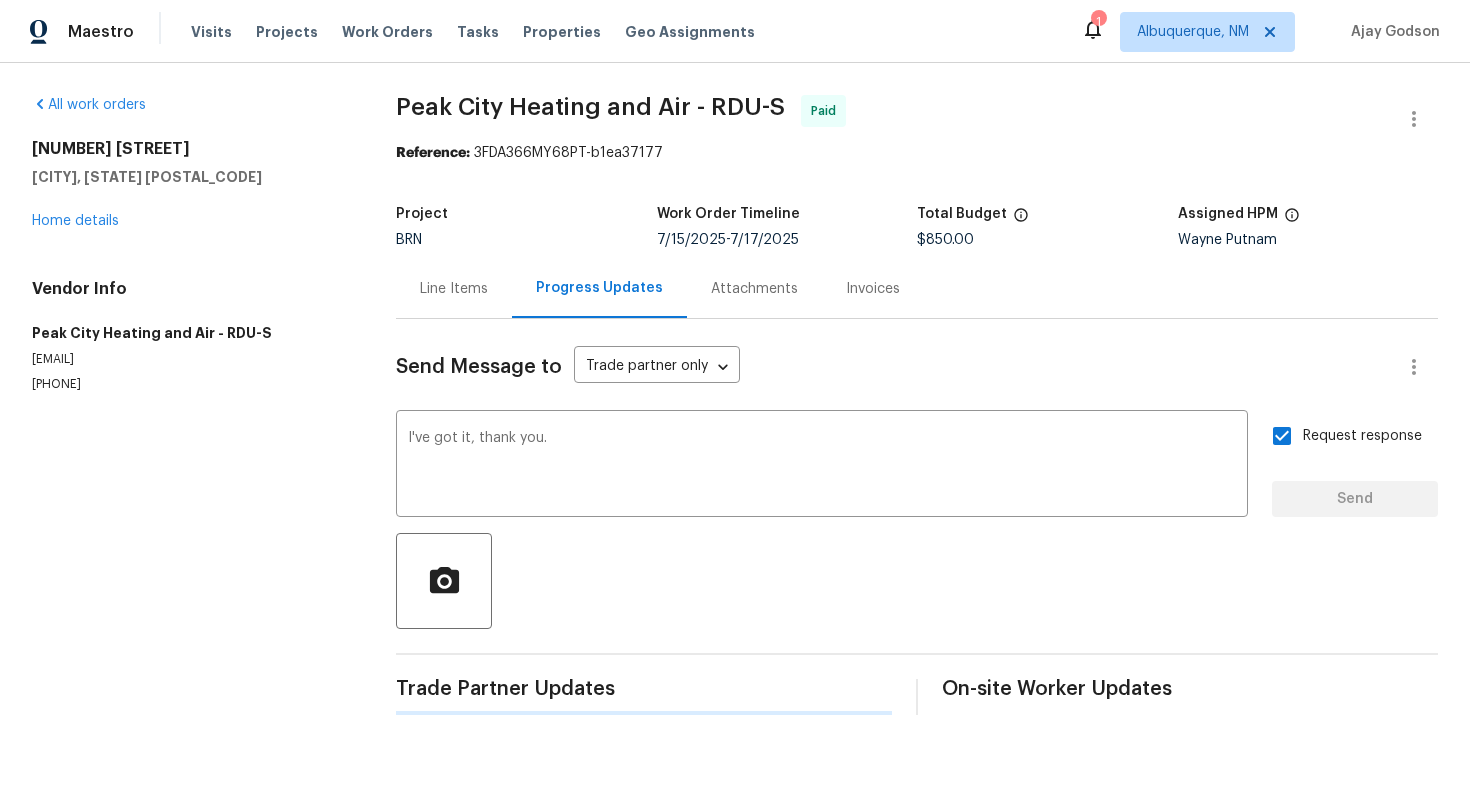 type 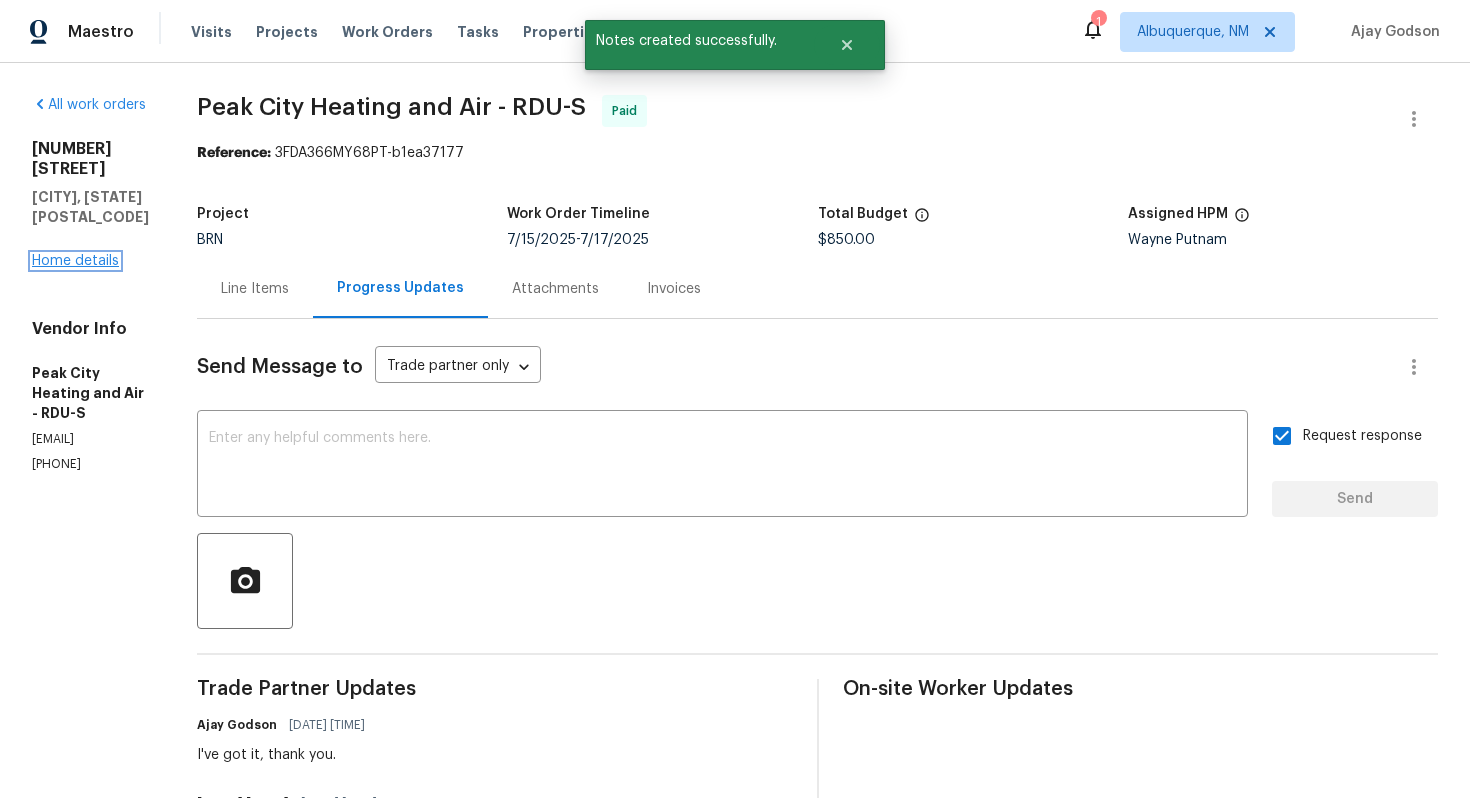 click on "Home details" at bounding box center (75, 261) 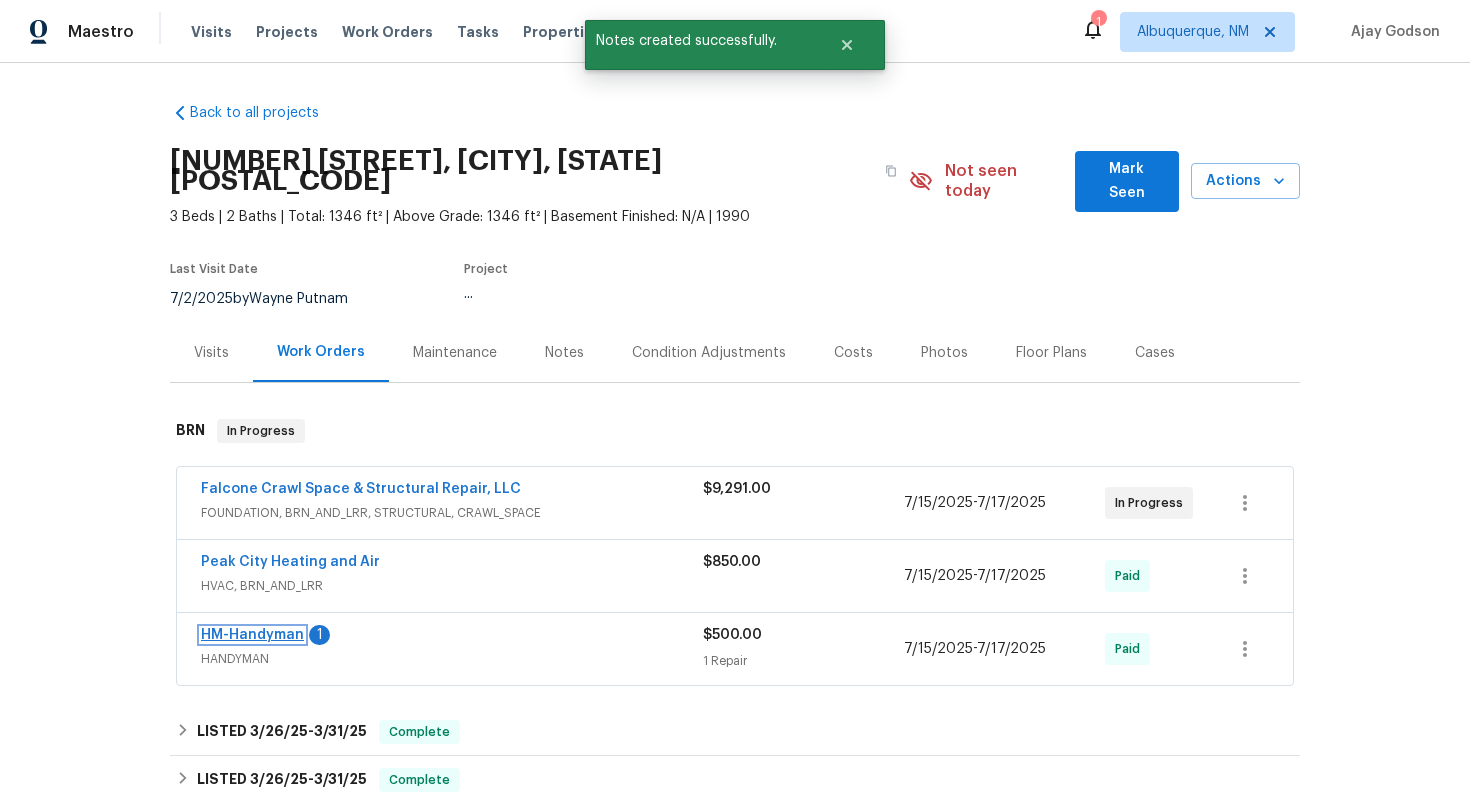 click on "HM-Handyman" at bounding box center (252, 635) 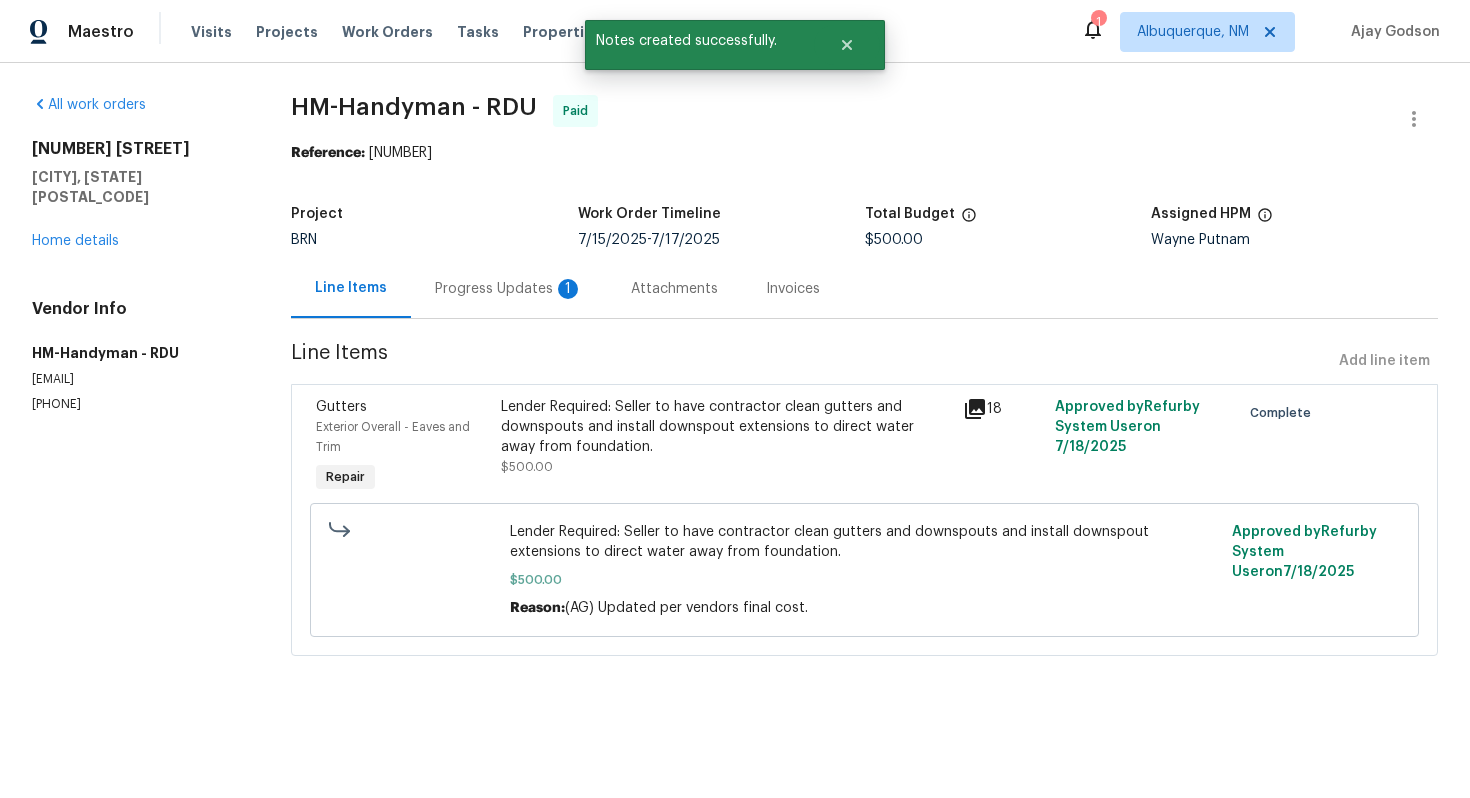 click on "Progress Updates 1" at bounding box center (509, 289) 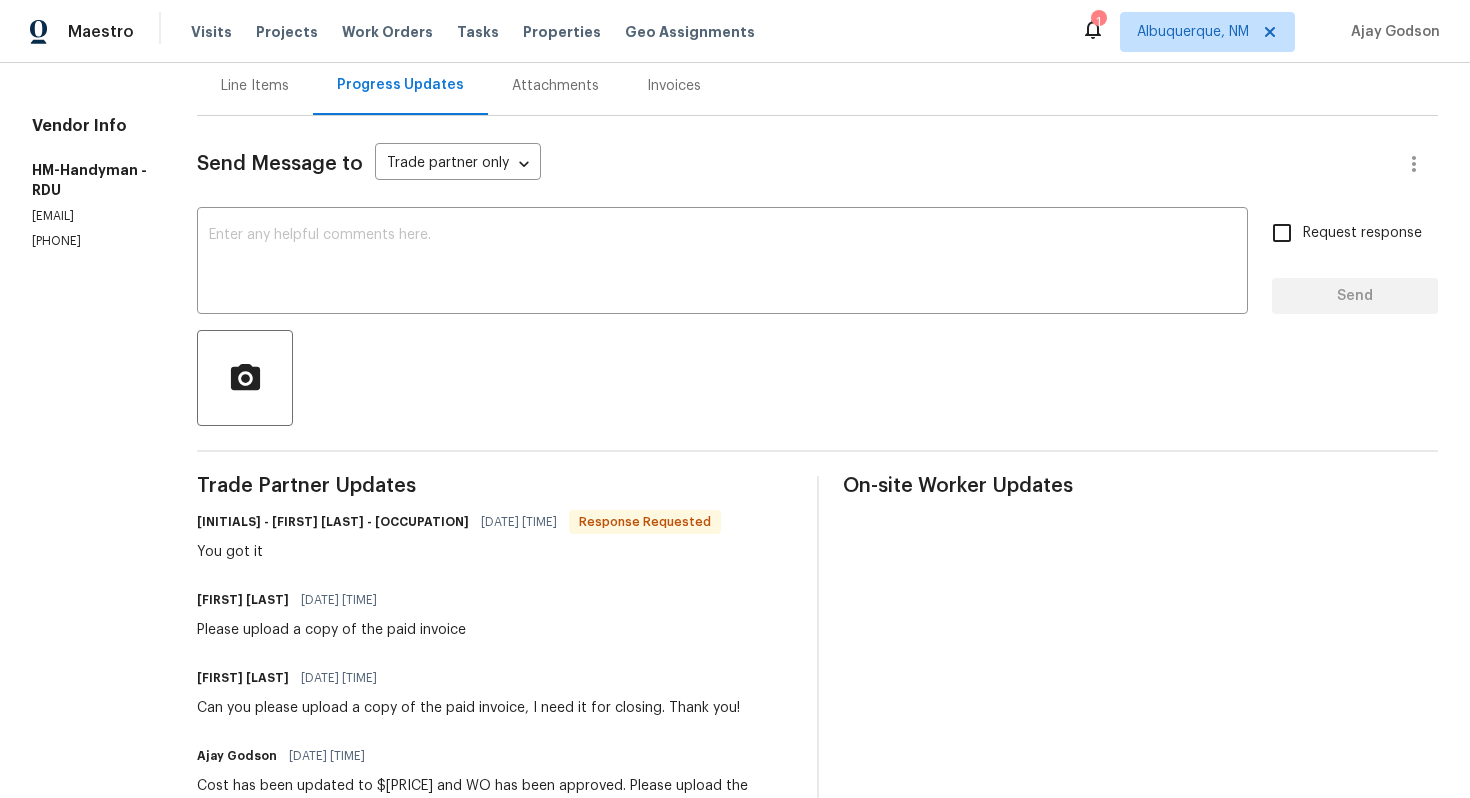 scroll, scrollTop: 206, scrollLeft: 0, axis: vertical 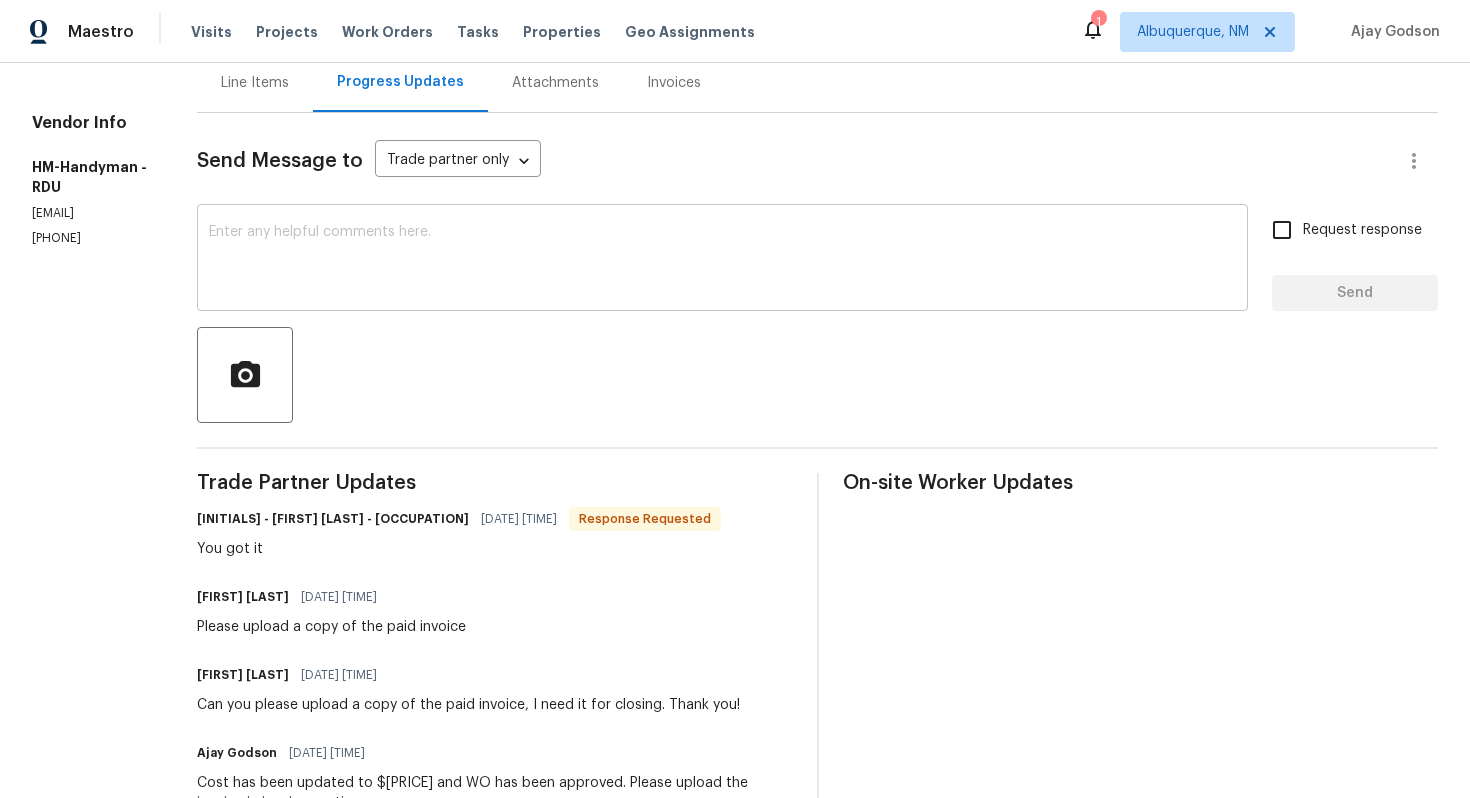click at bounding box center (722, 260) 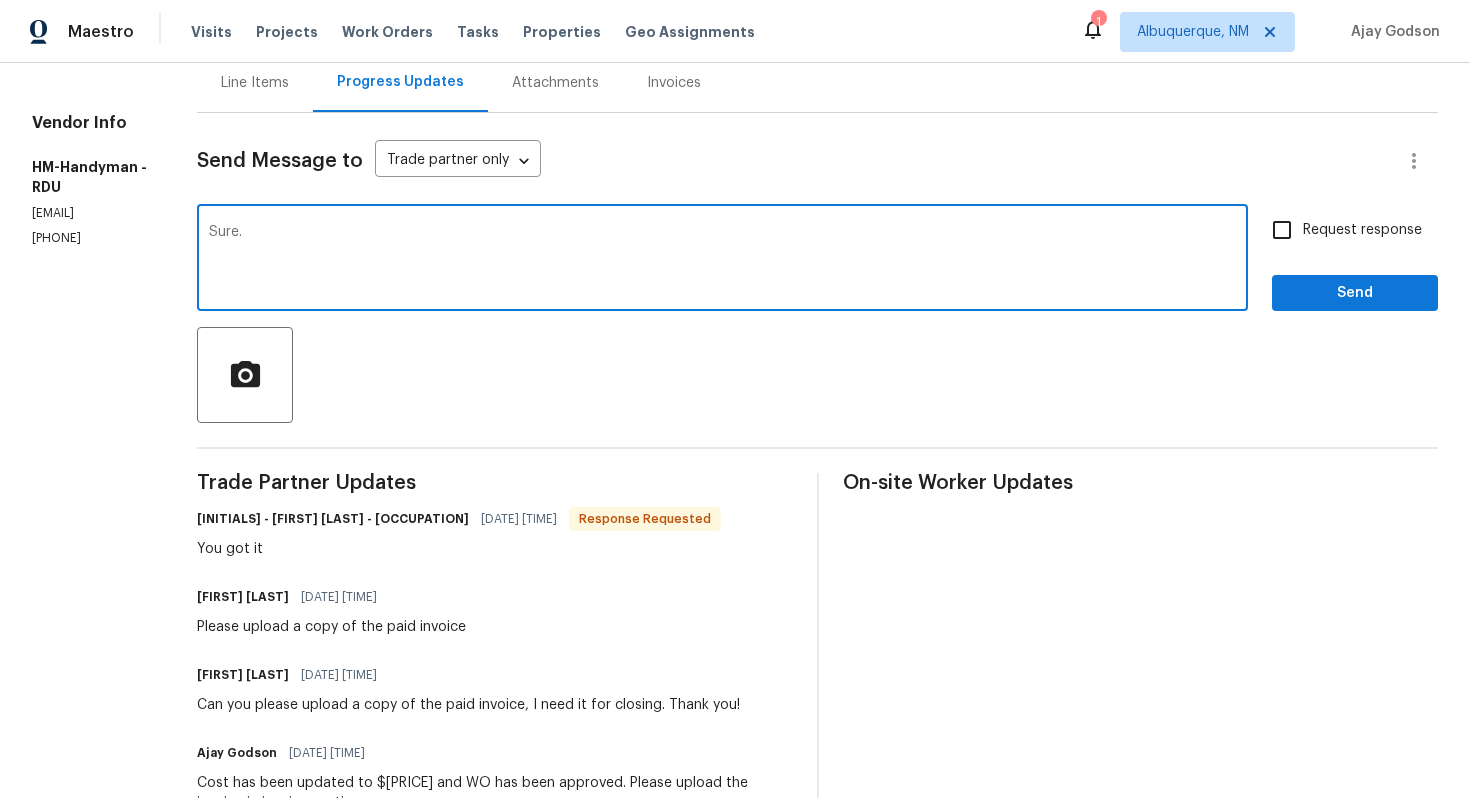 type on "Sure." 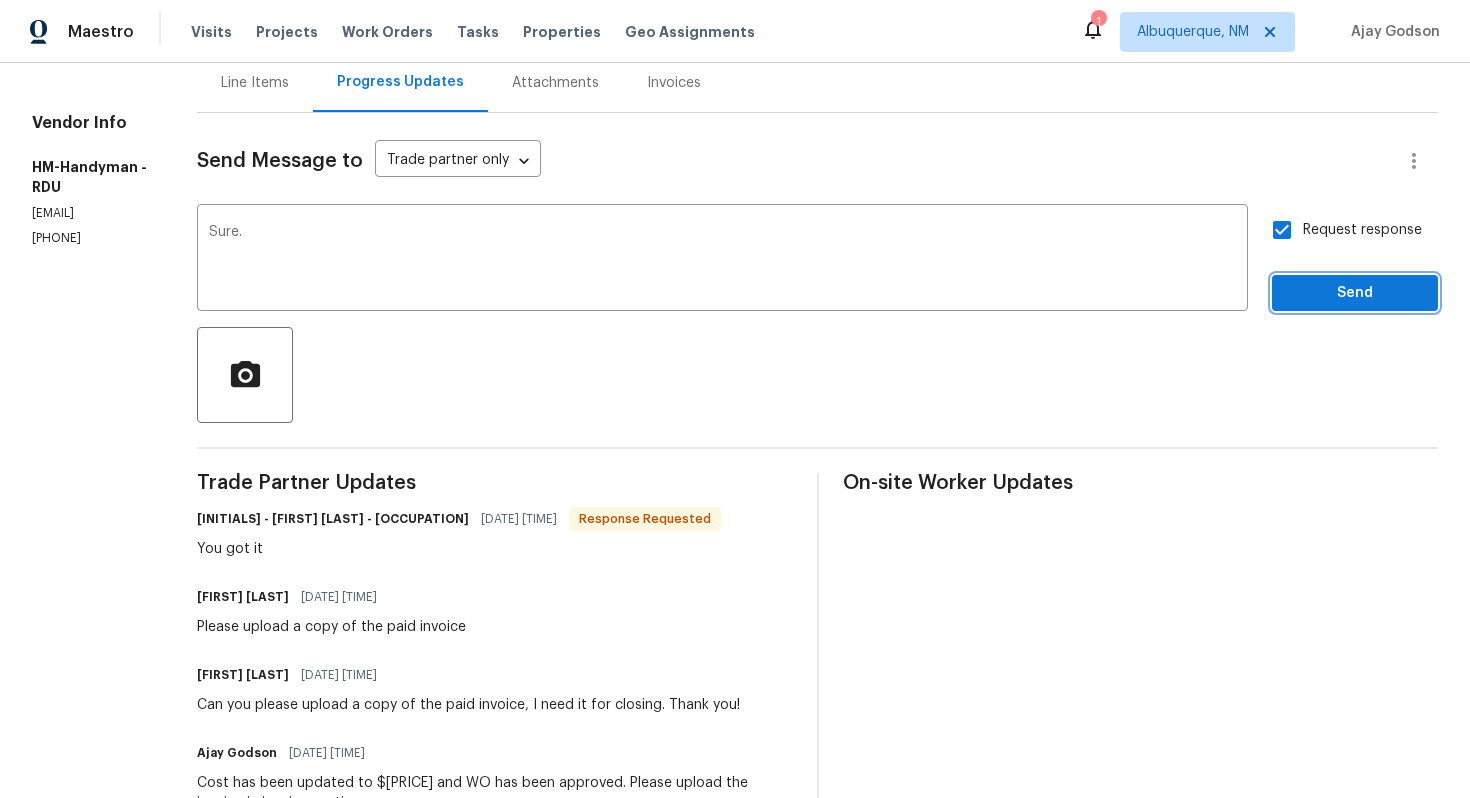 click on "Send" at bounding box center (1355, 293) 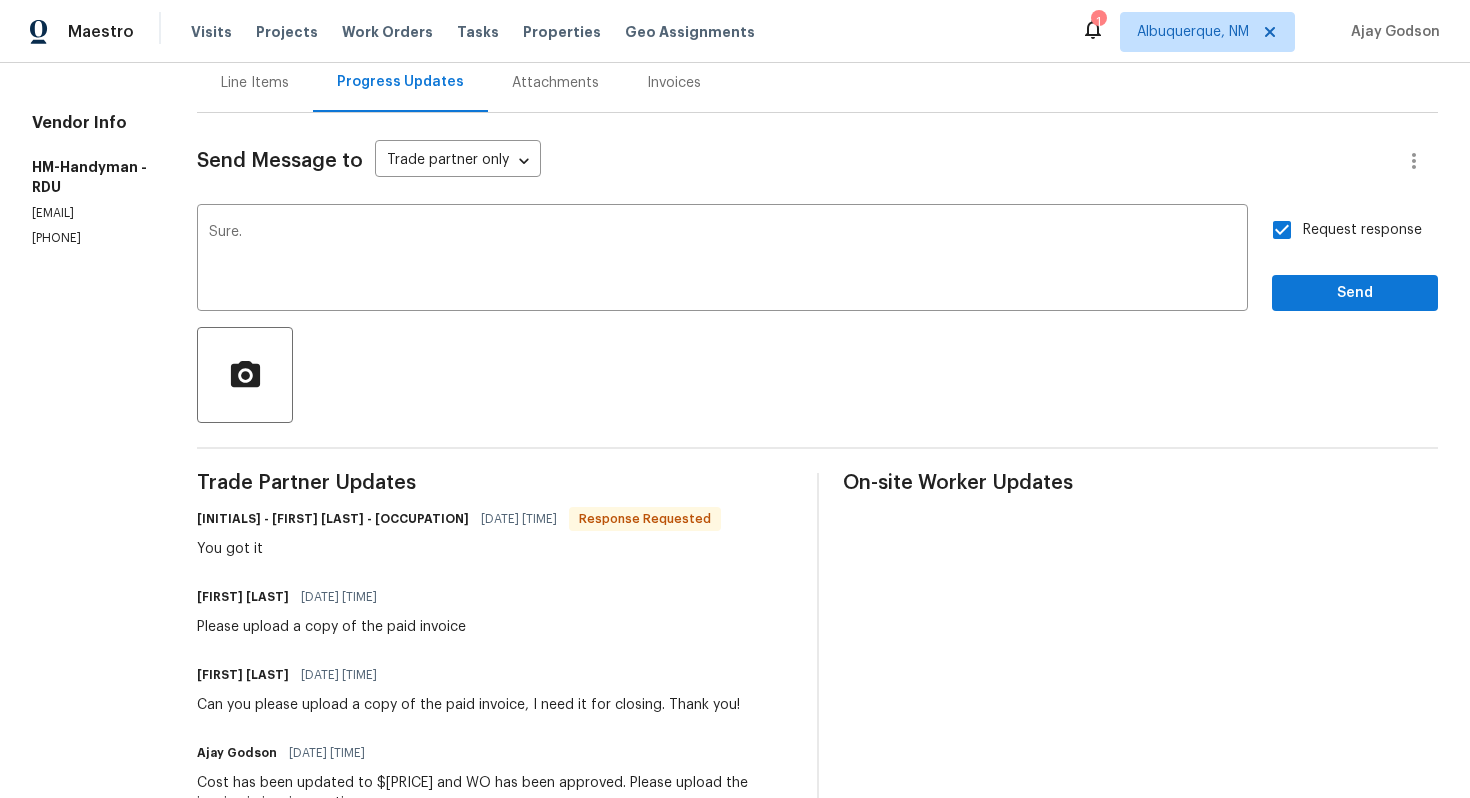 scroll, scrollTop: 0, scrollLeft: 0, axis: both 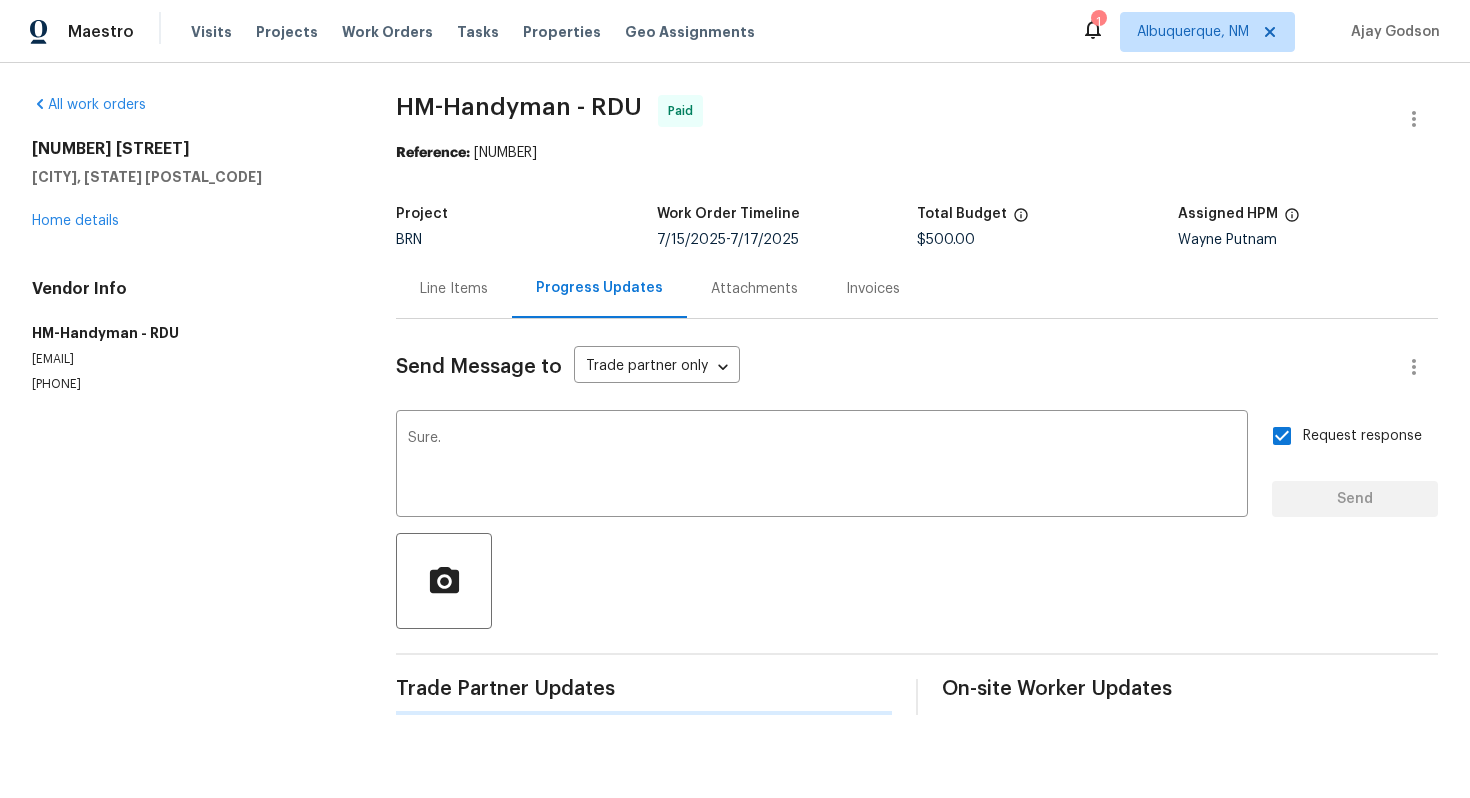 type 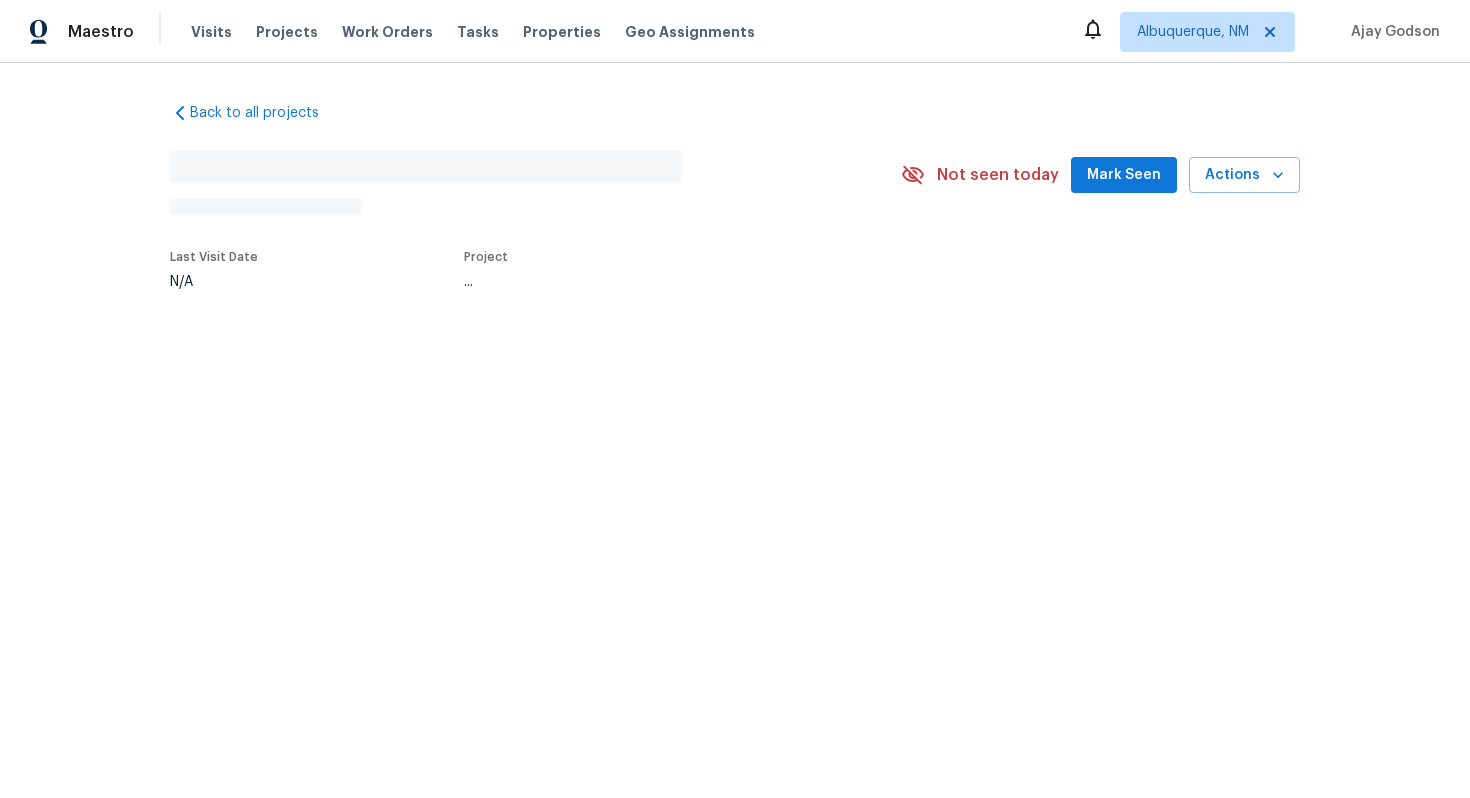 scroll, scrollTop: 0, scrollLeft: 0, axis: both 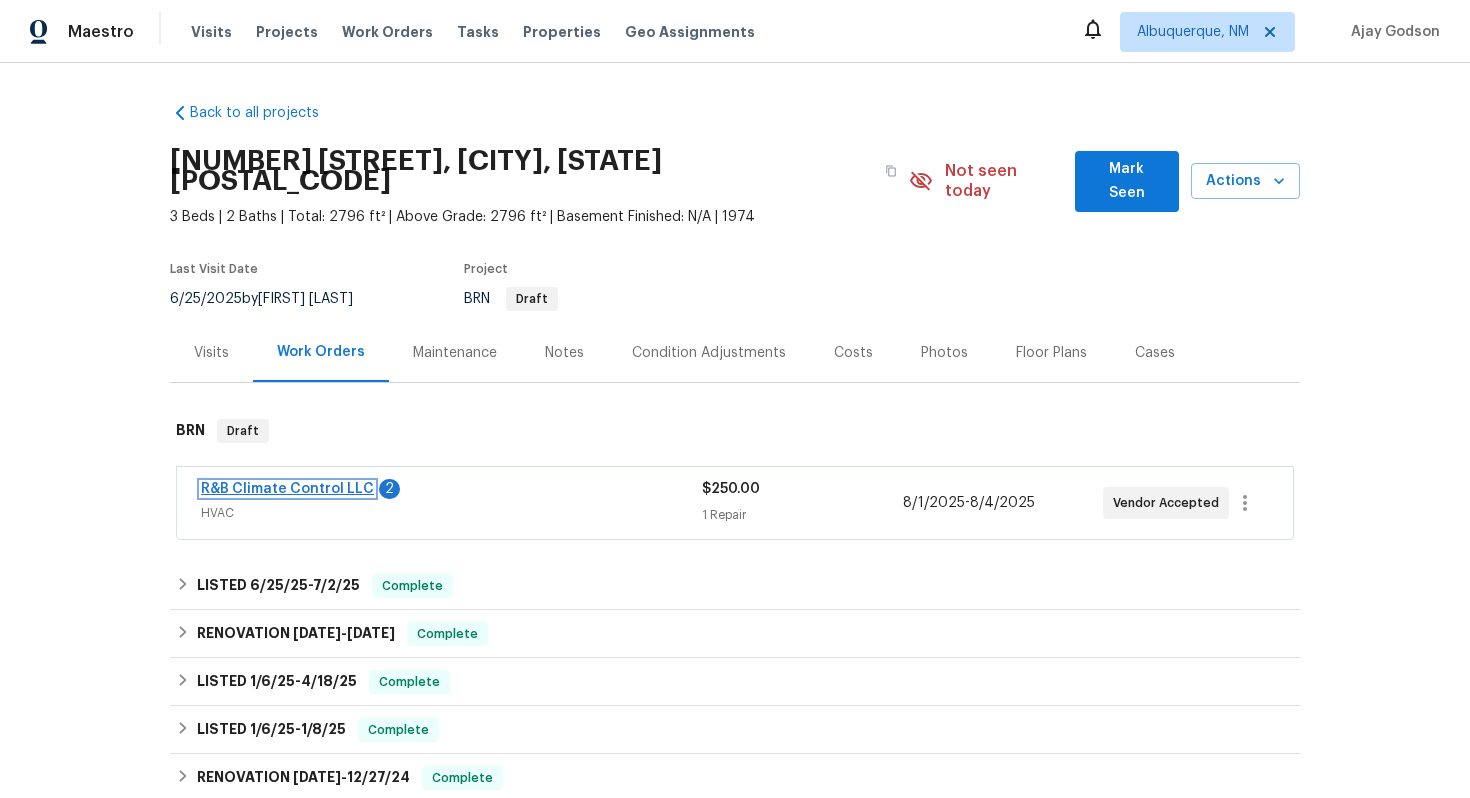 click on "R&B Climate Control LLC" at bounding box center (287, 489) 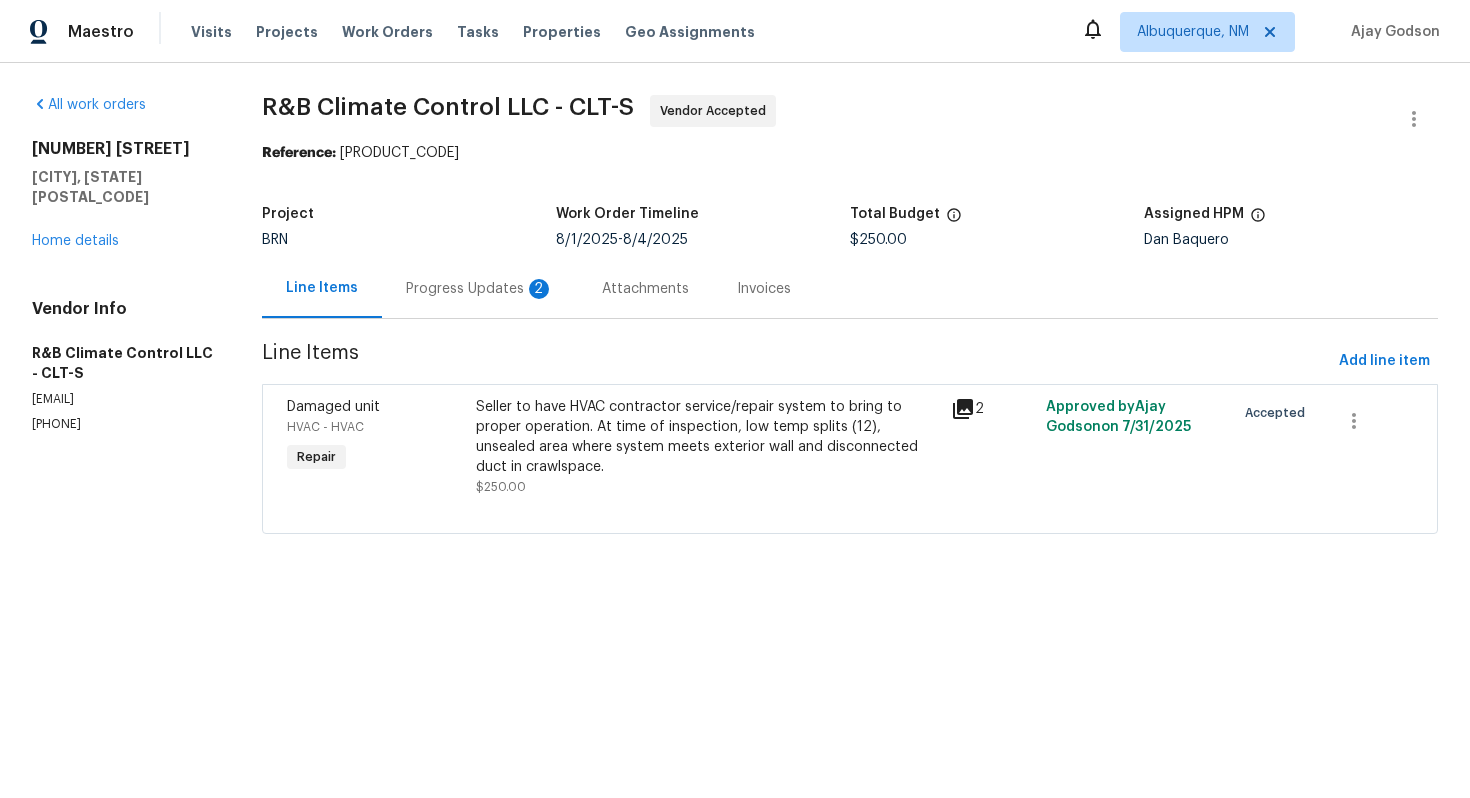 click on "Progress Updates 2" at bounding box center (480, 289) 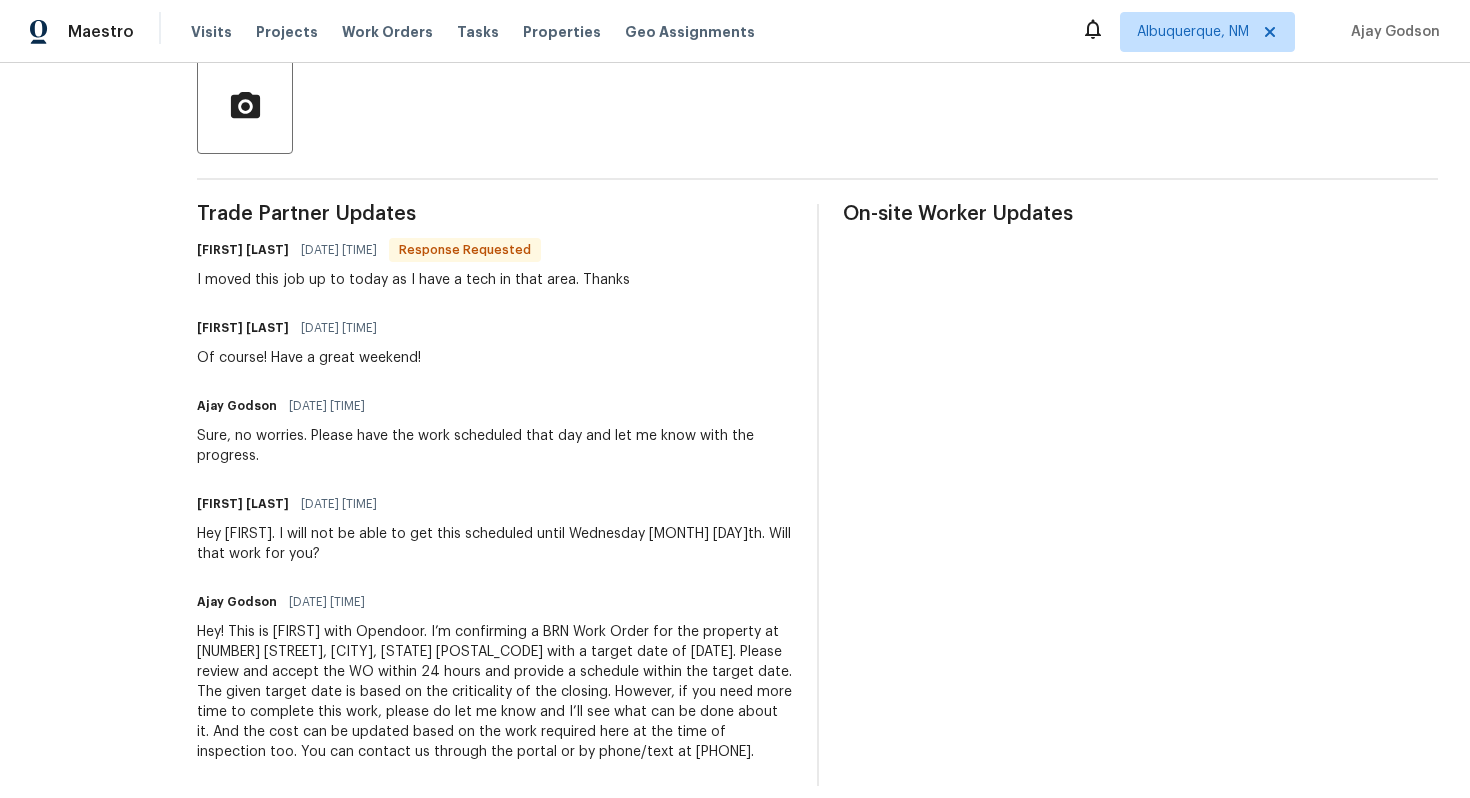 scroll, scrollTop: 0, scrollLeft: 0, axis: both 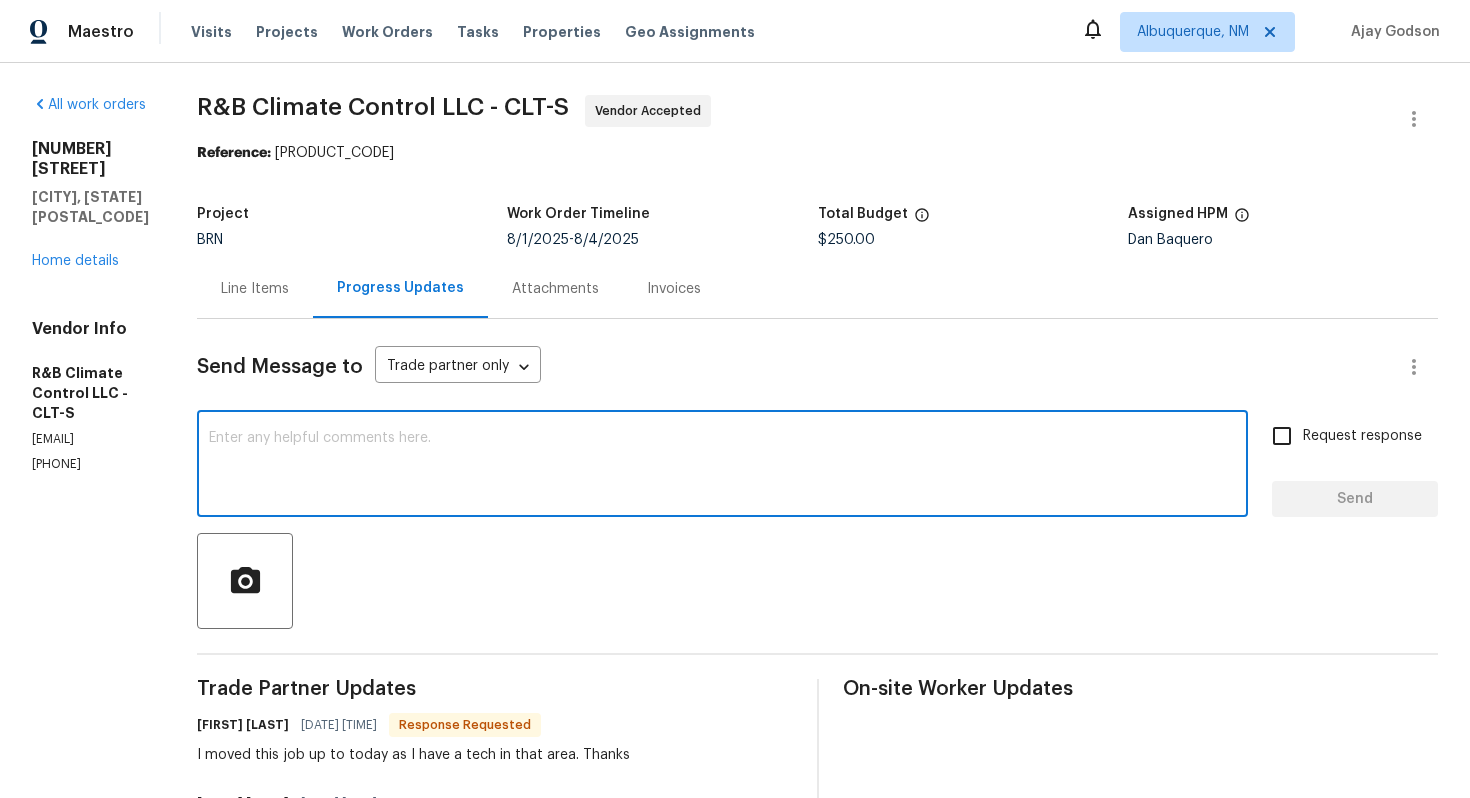 click at bounding box center [722, 466] 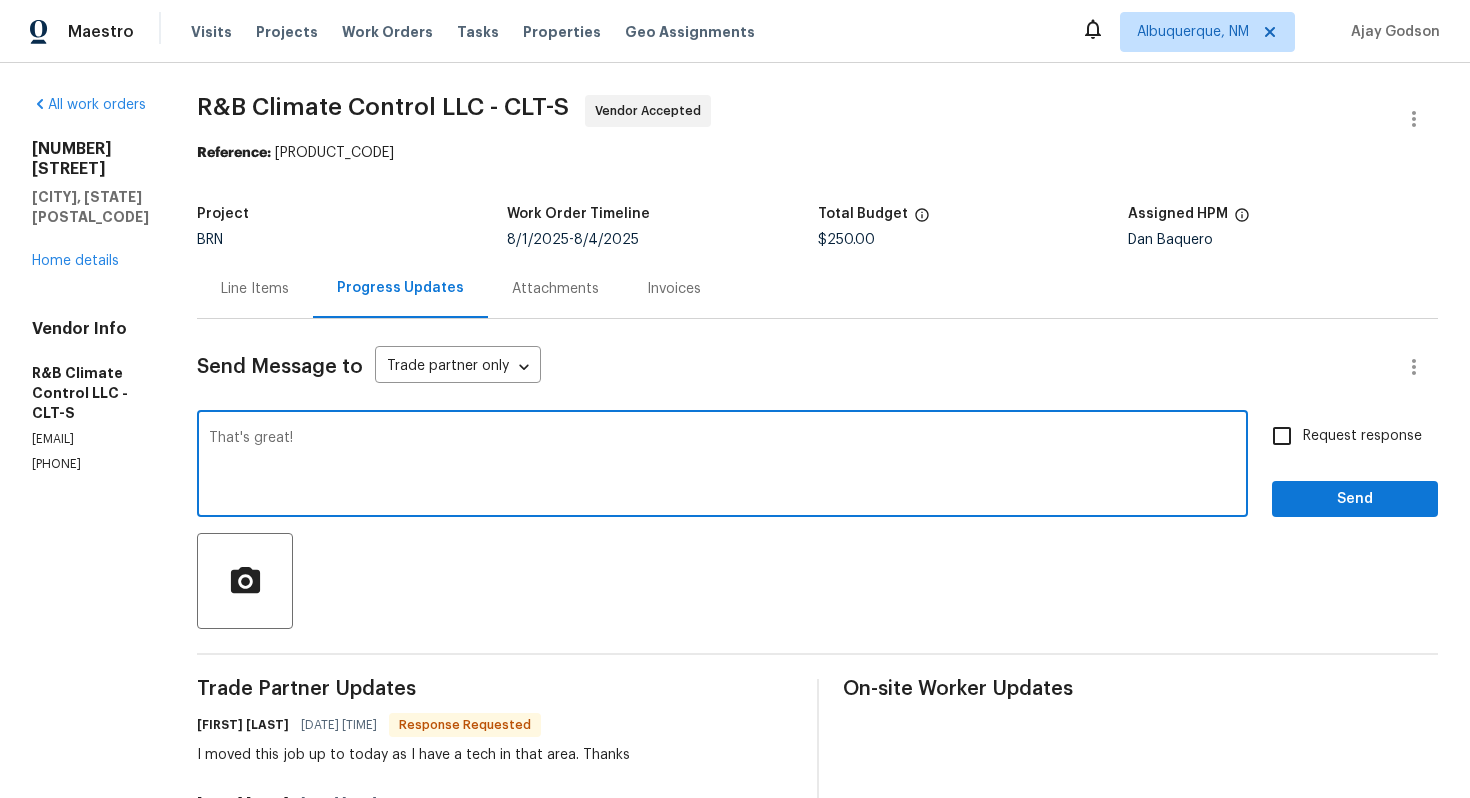 click on "That's great!" at bounding box center [722, 466] 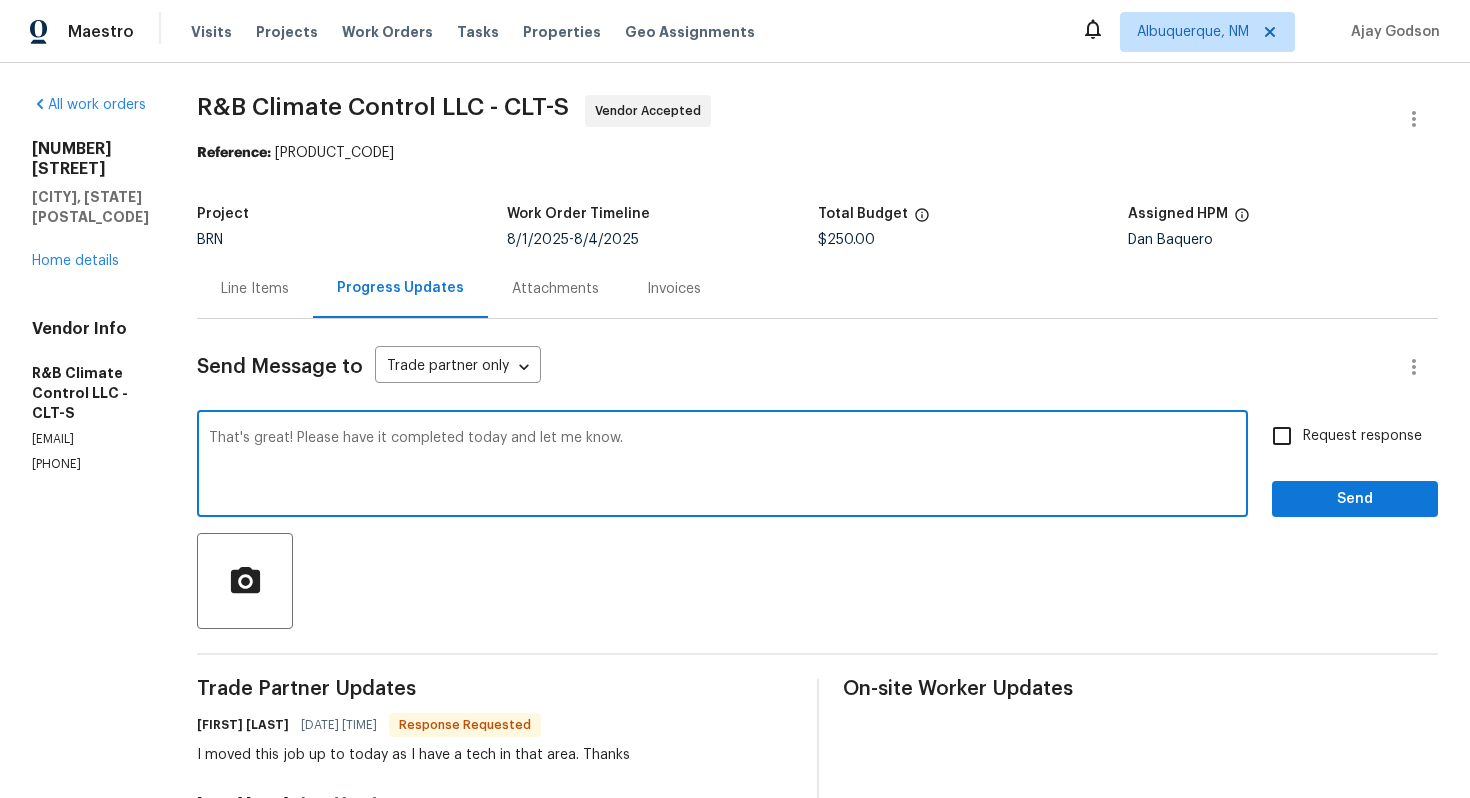 type on "That's great! Please have it completed today and let me know." 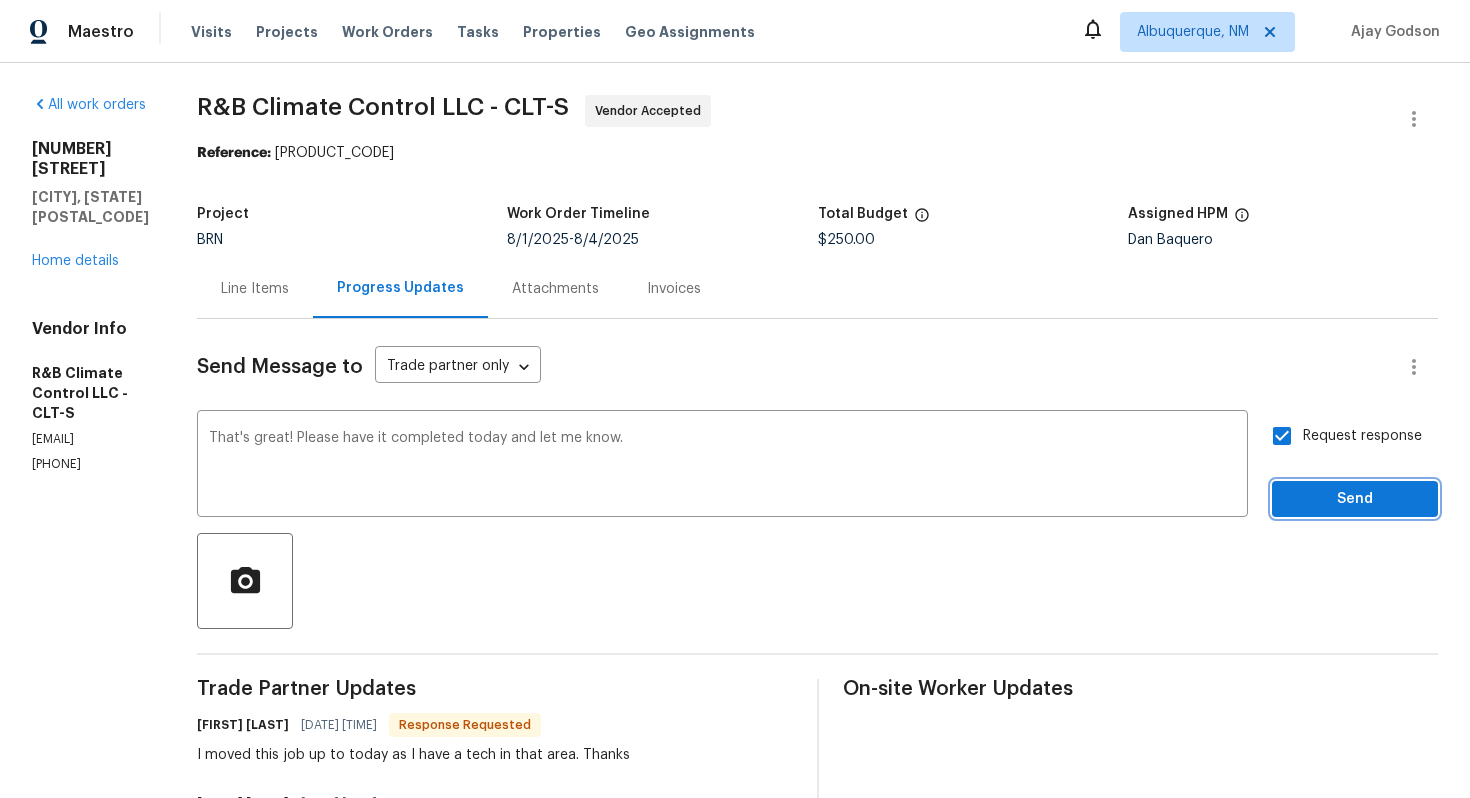 click on "Send" at bounding box center [1355, 499] 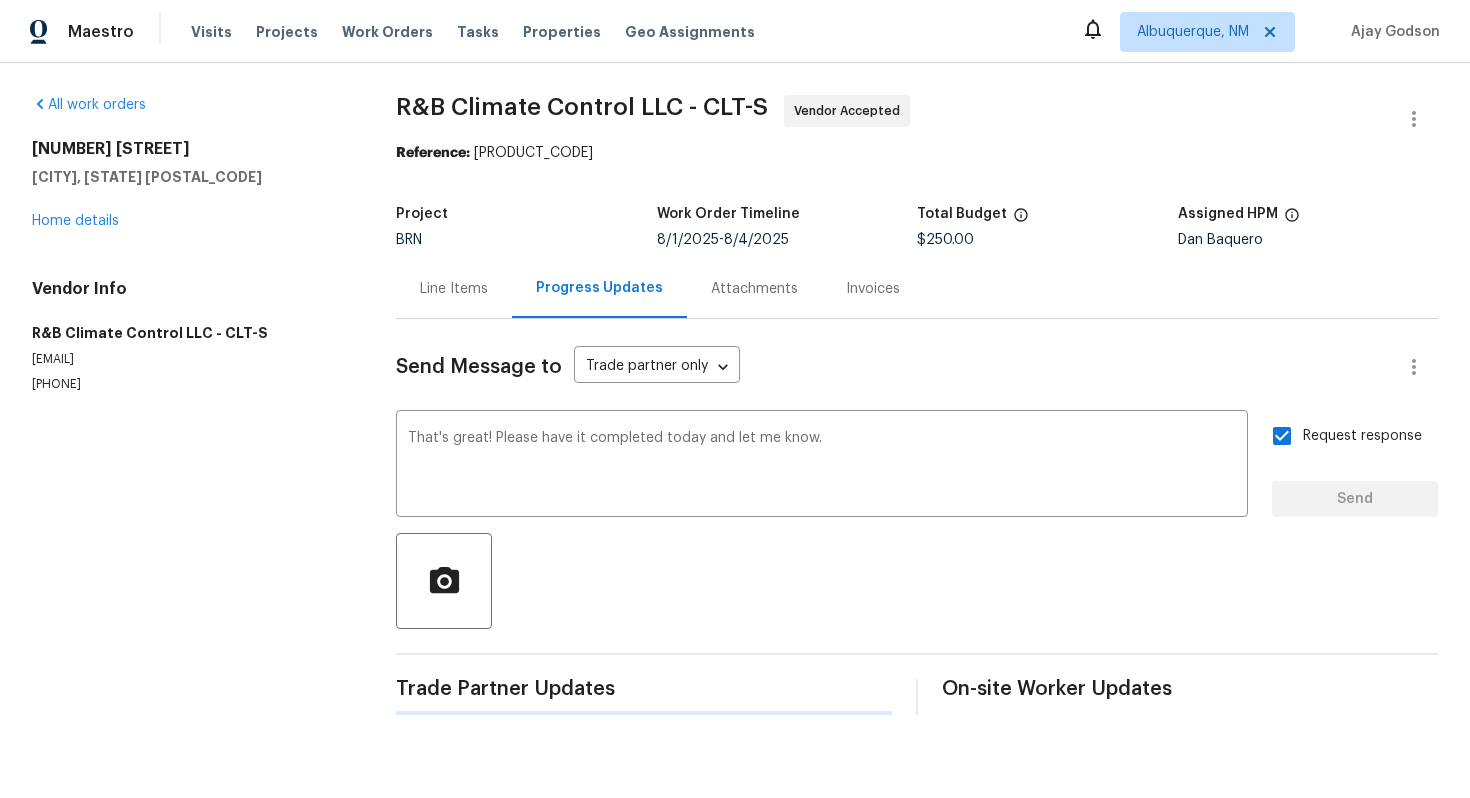 type 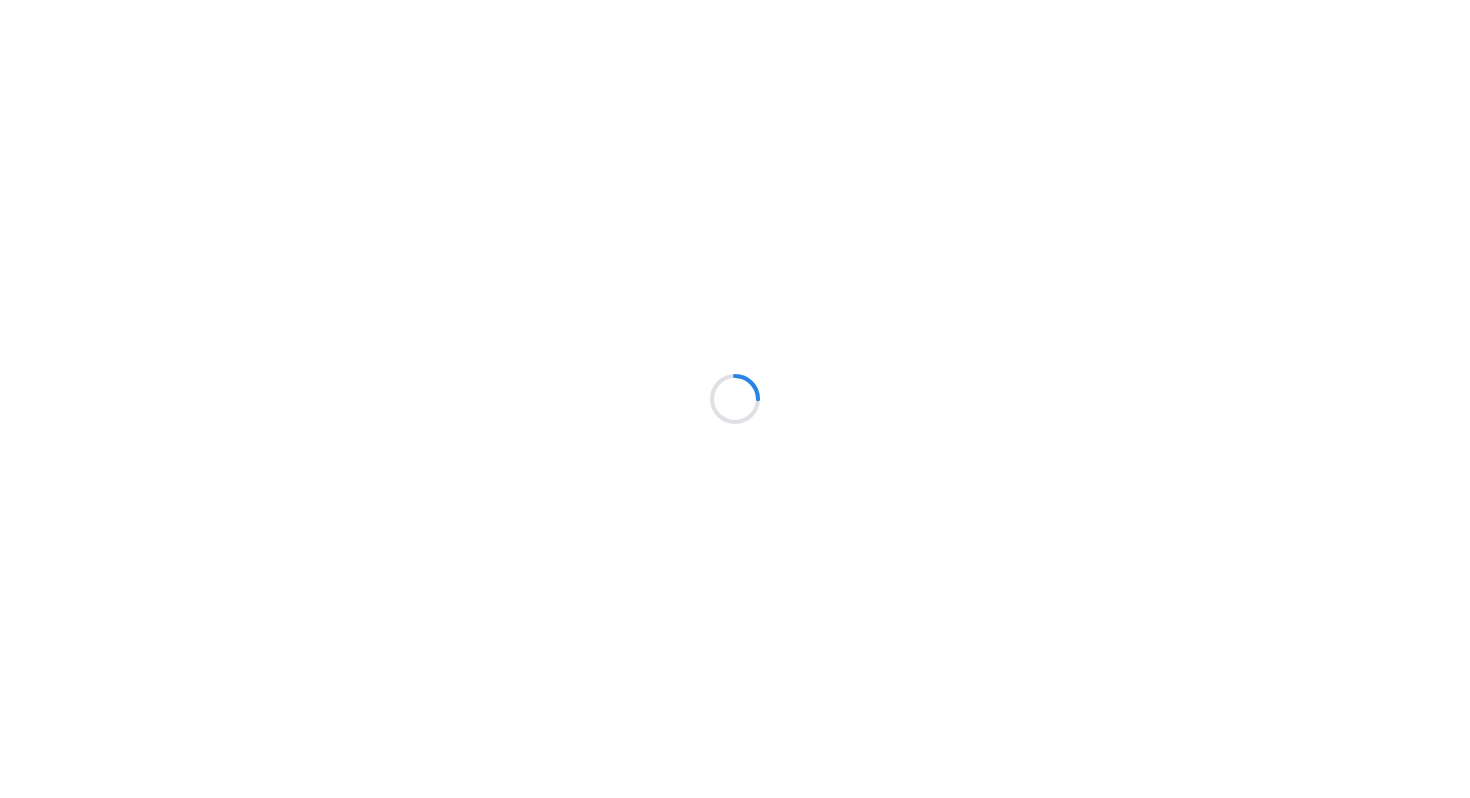 scroll, scrollTop: 0, scrollLeft: 0, axis: both 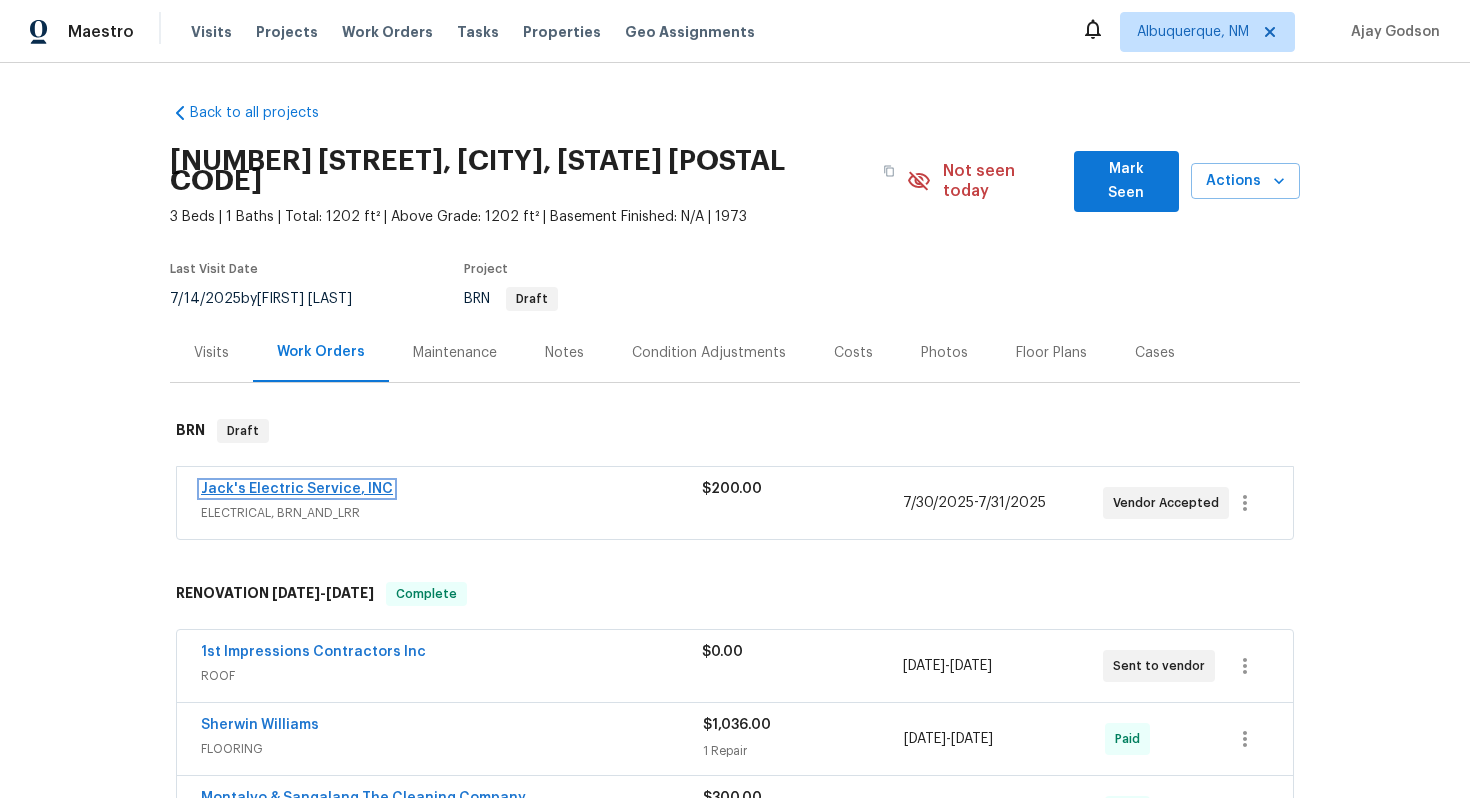 click on "Jack's Electric Service, INC" at bounding box center [297, 489] 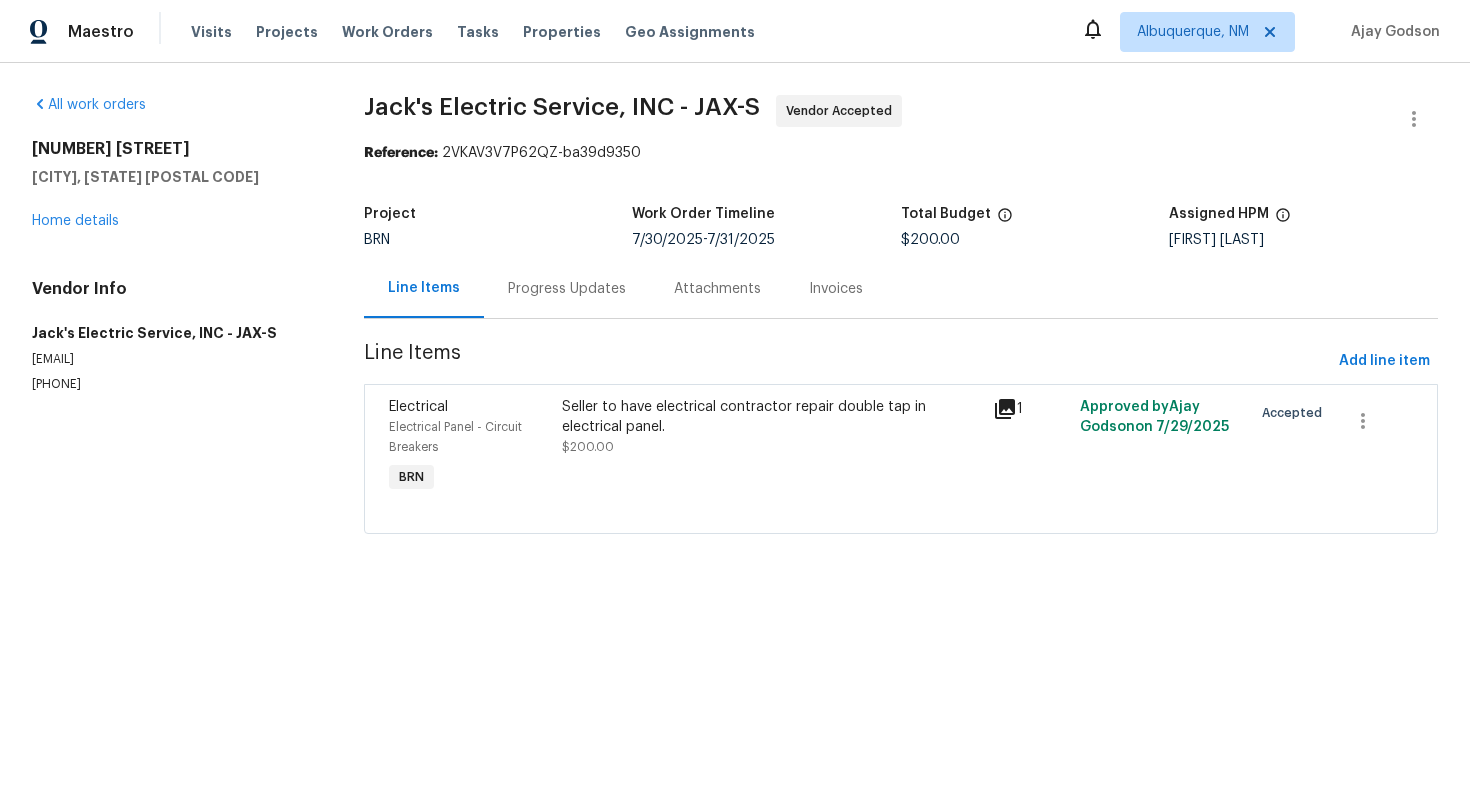 click on "Progress Updates" at bounding box center (567, 289) 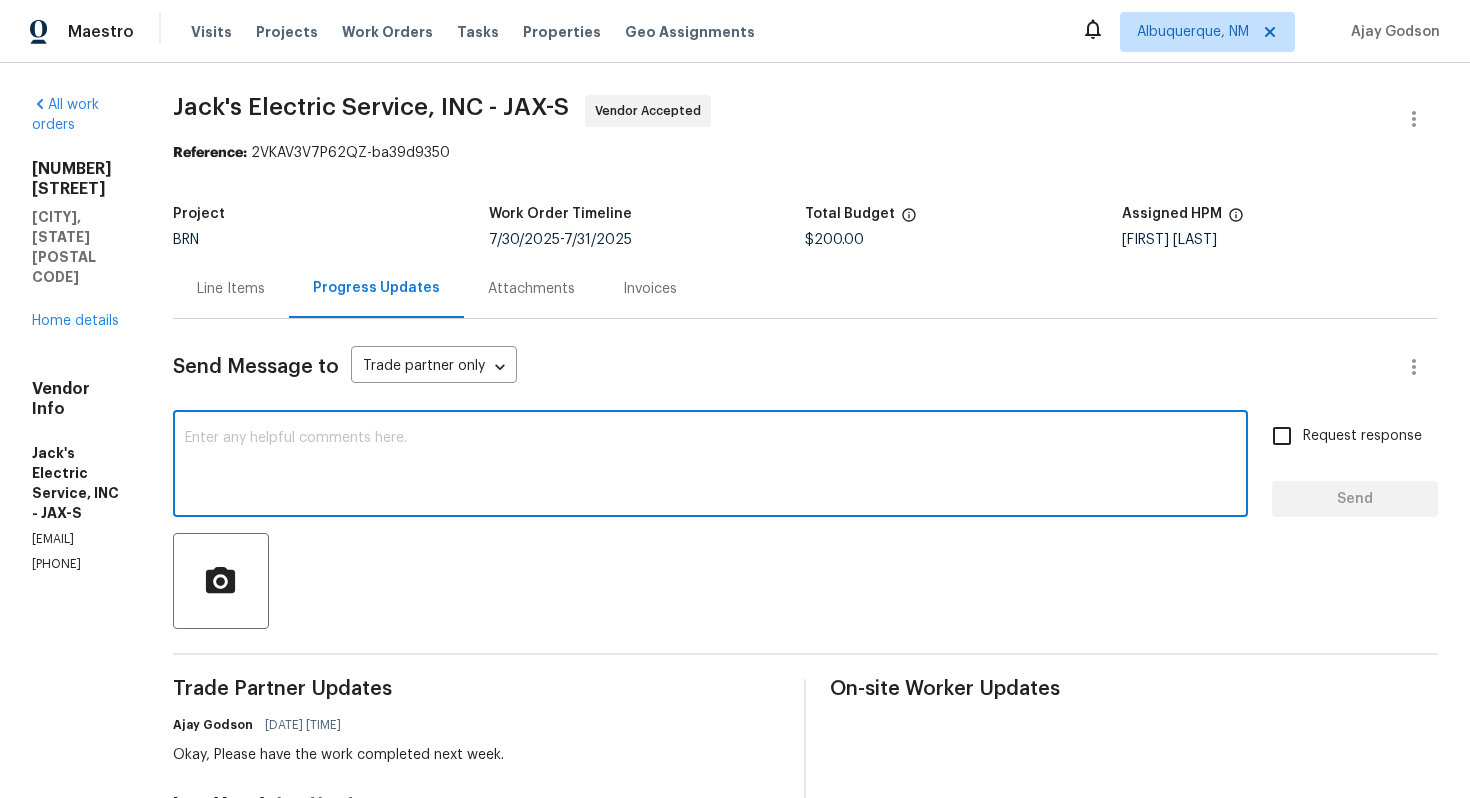 click at bounding box center [710, 466] 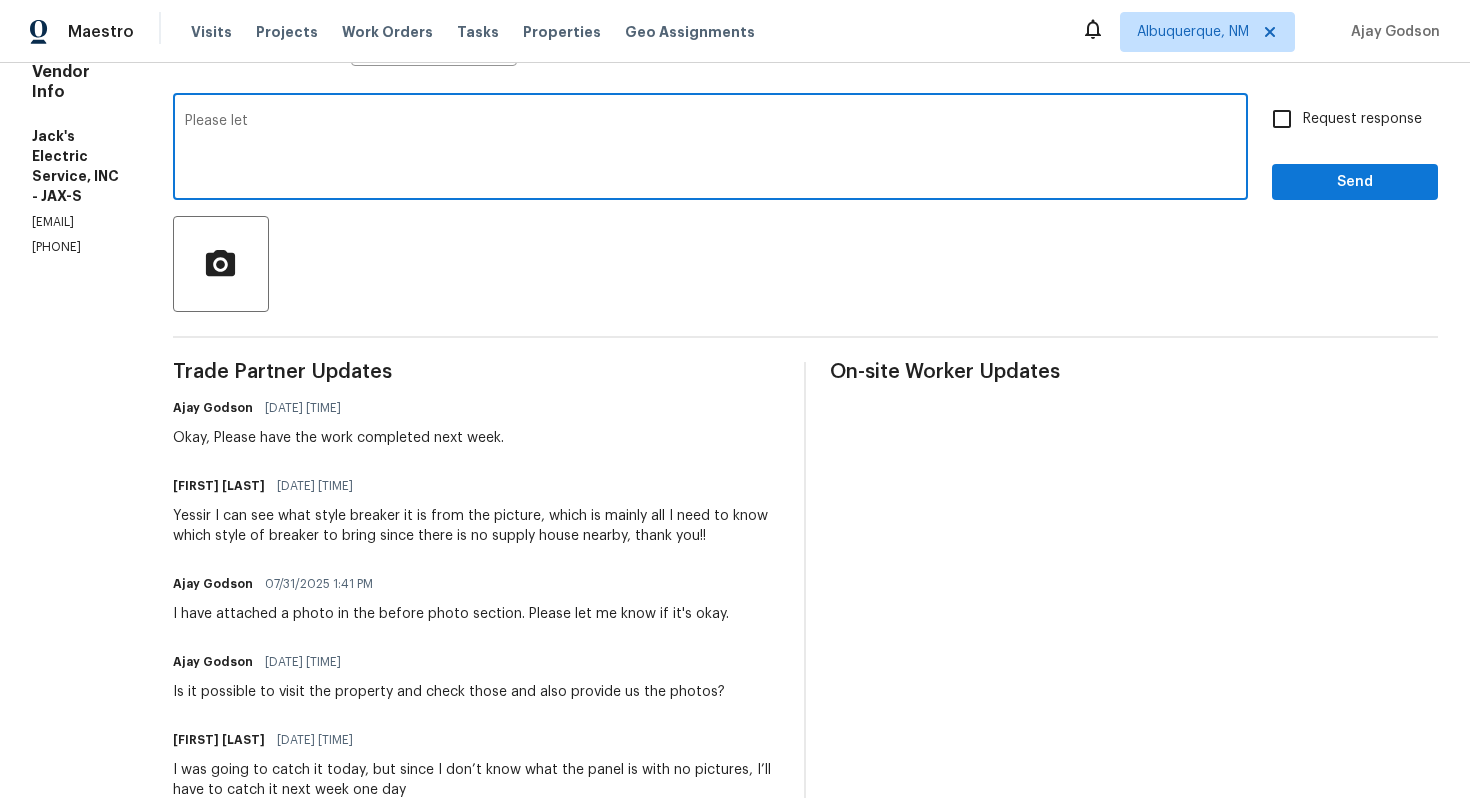 scroll, scrollTop: 0, scrollLeft: 0, axis: both 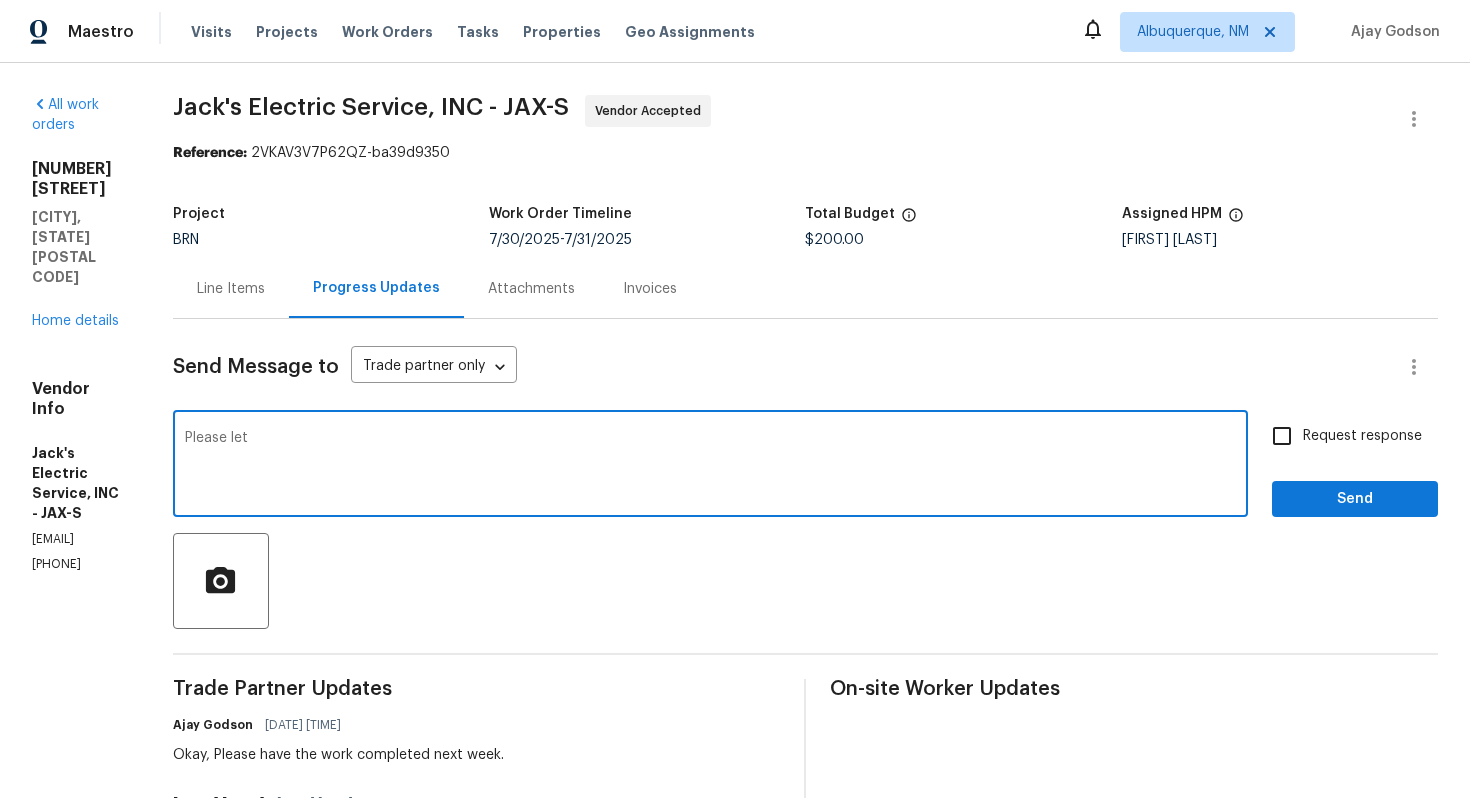drag, startPoint x: 331, startPoint y: 442, endPoint x: 208, endPoint y: 439, distance: 123.03658 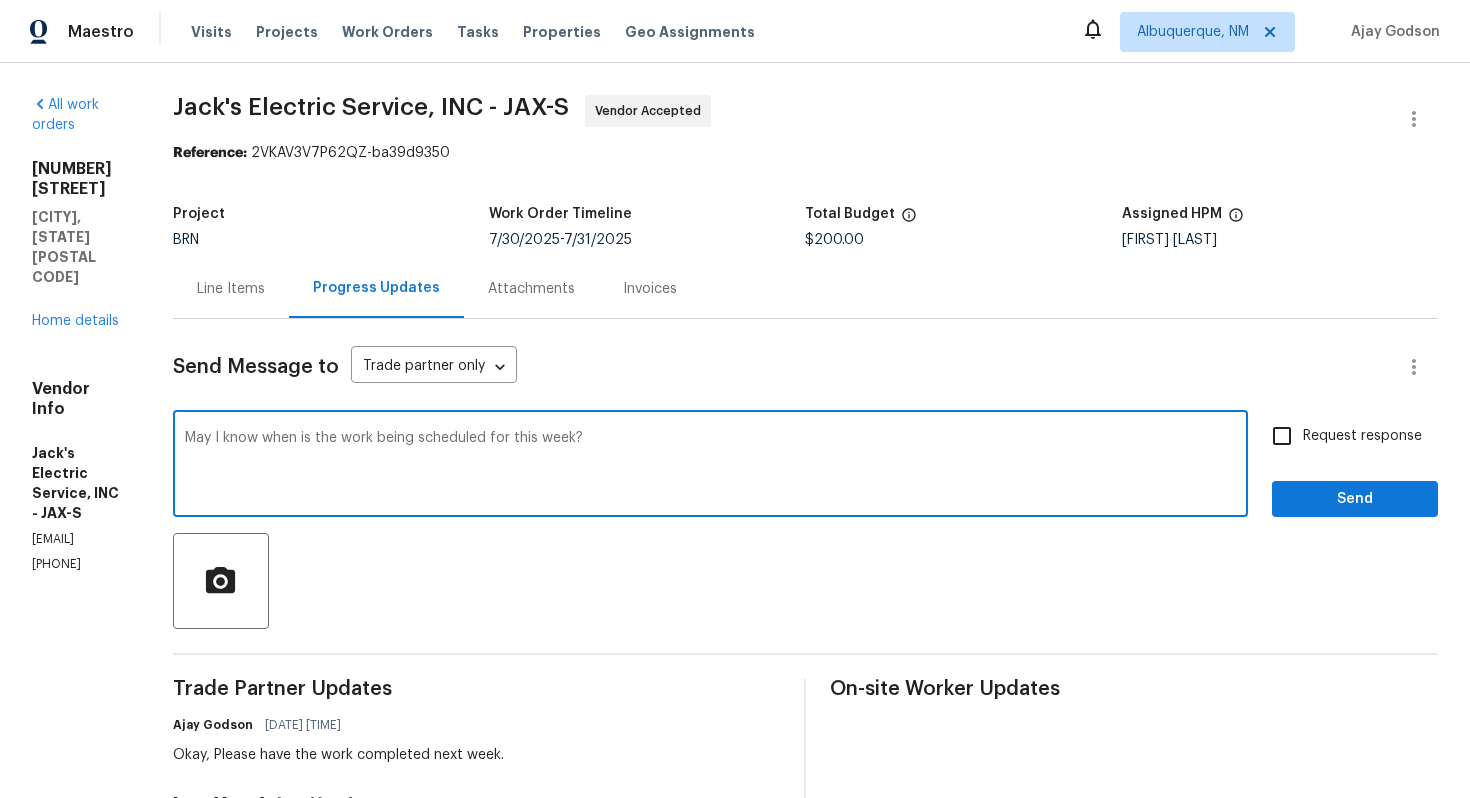 type on "May I know when is the work being scheduled for this week?" 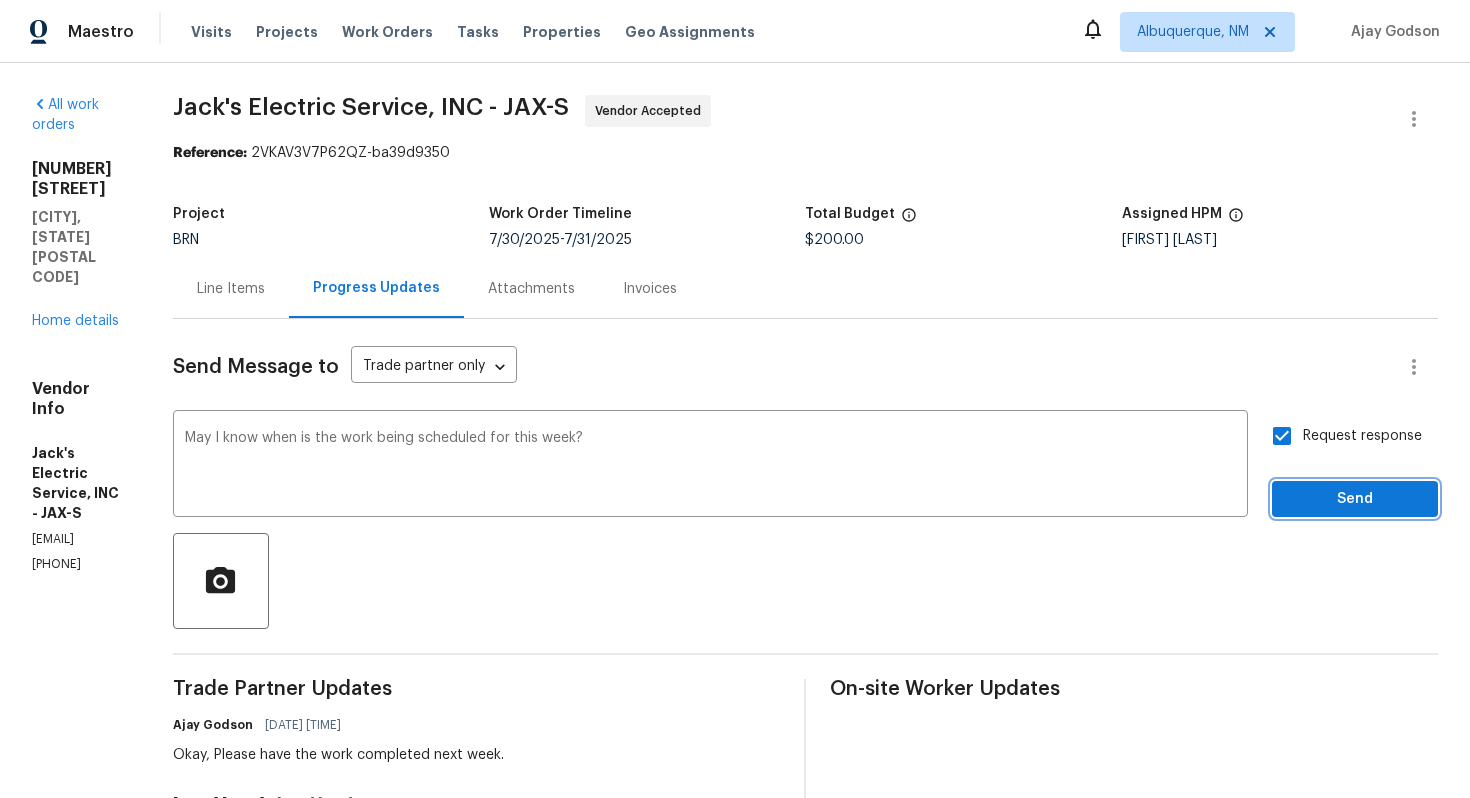 click on "Send" at bounding box center (1355, 499) 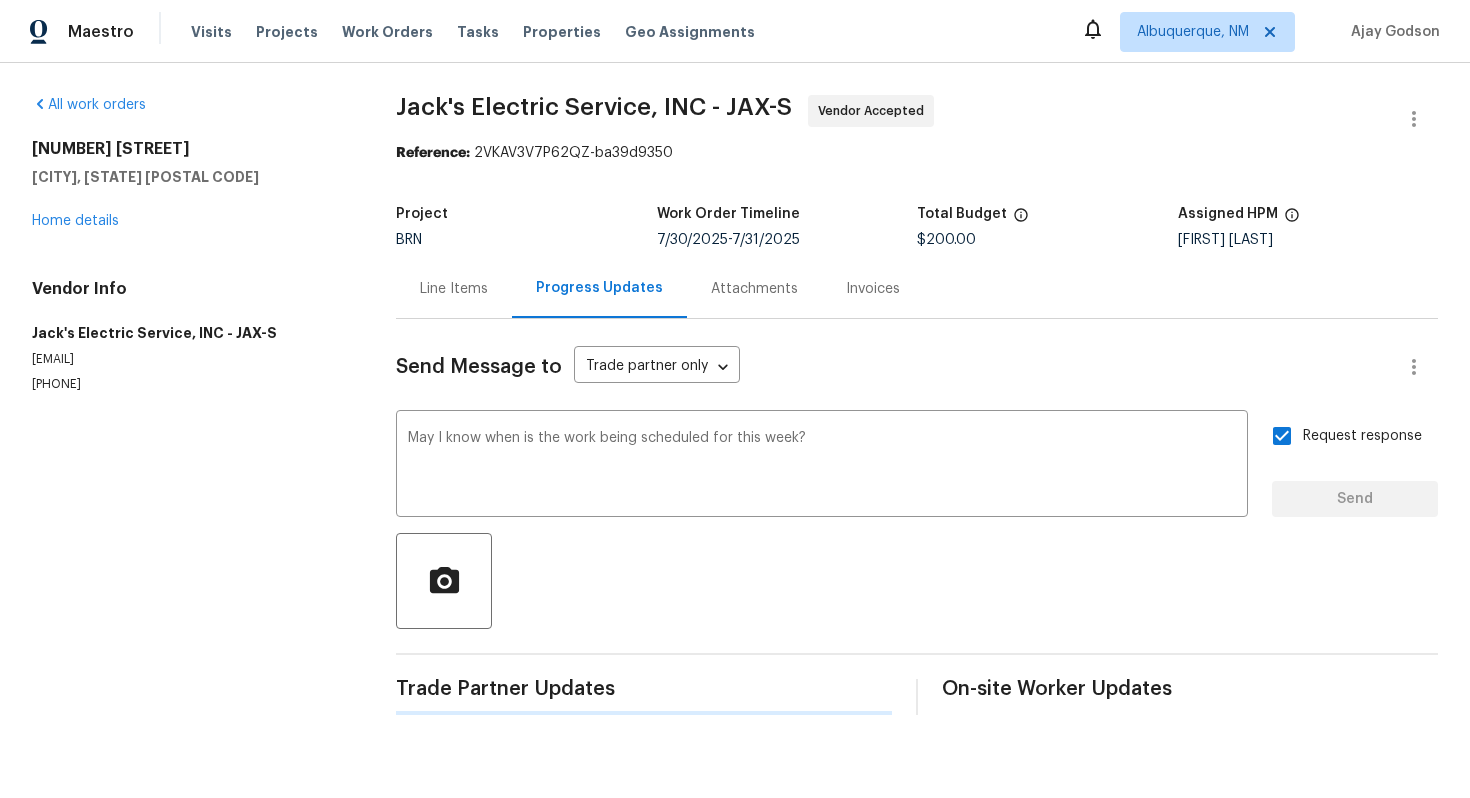 type 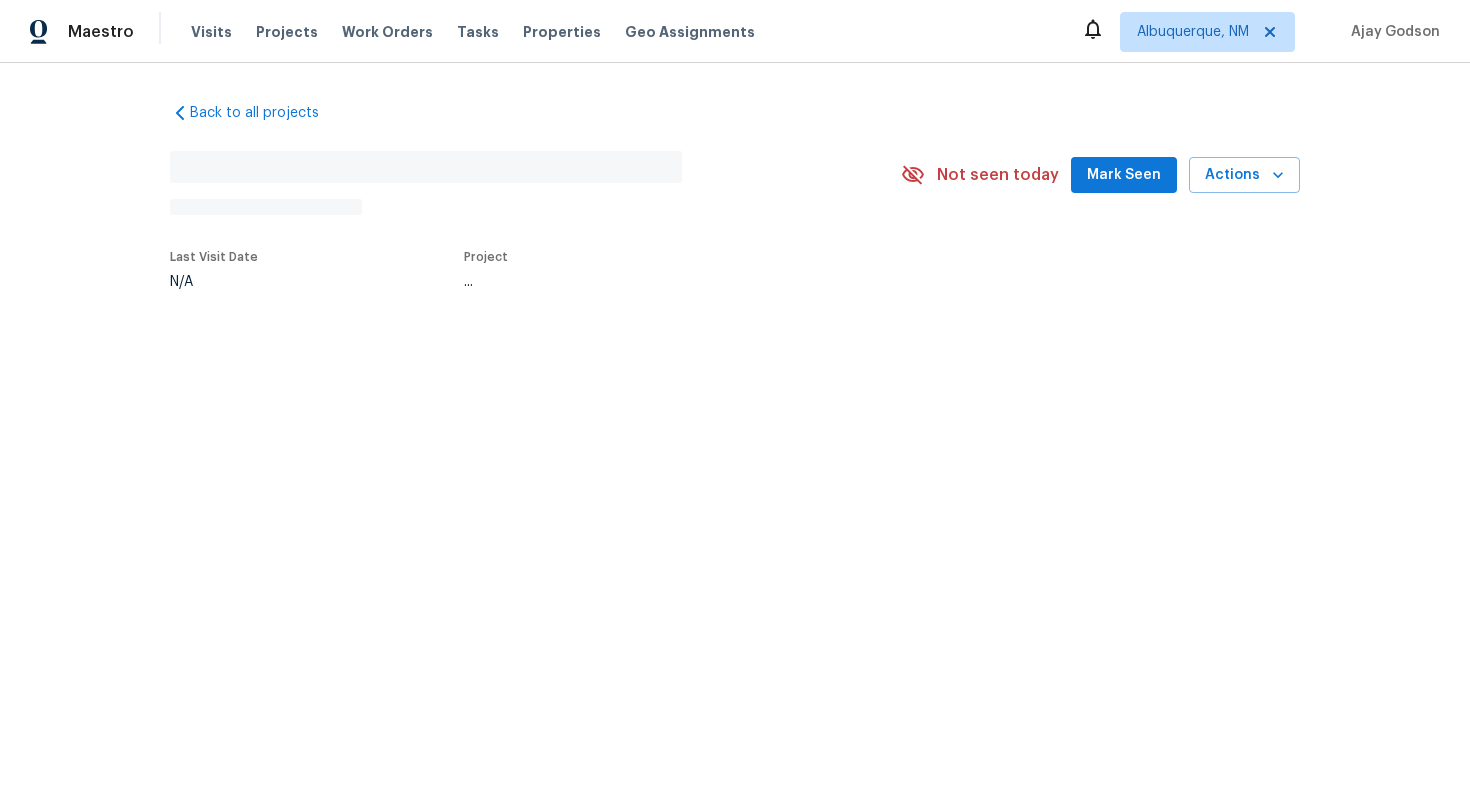 scroll, scrollTop: 0, scrollLeft: 0, axis: both 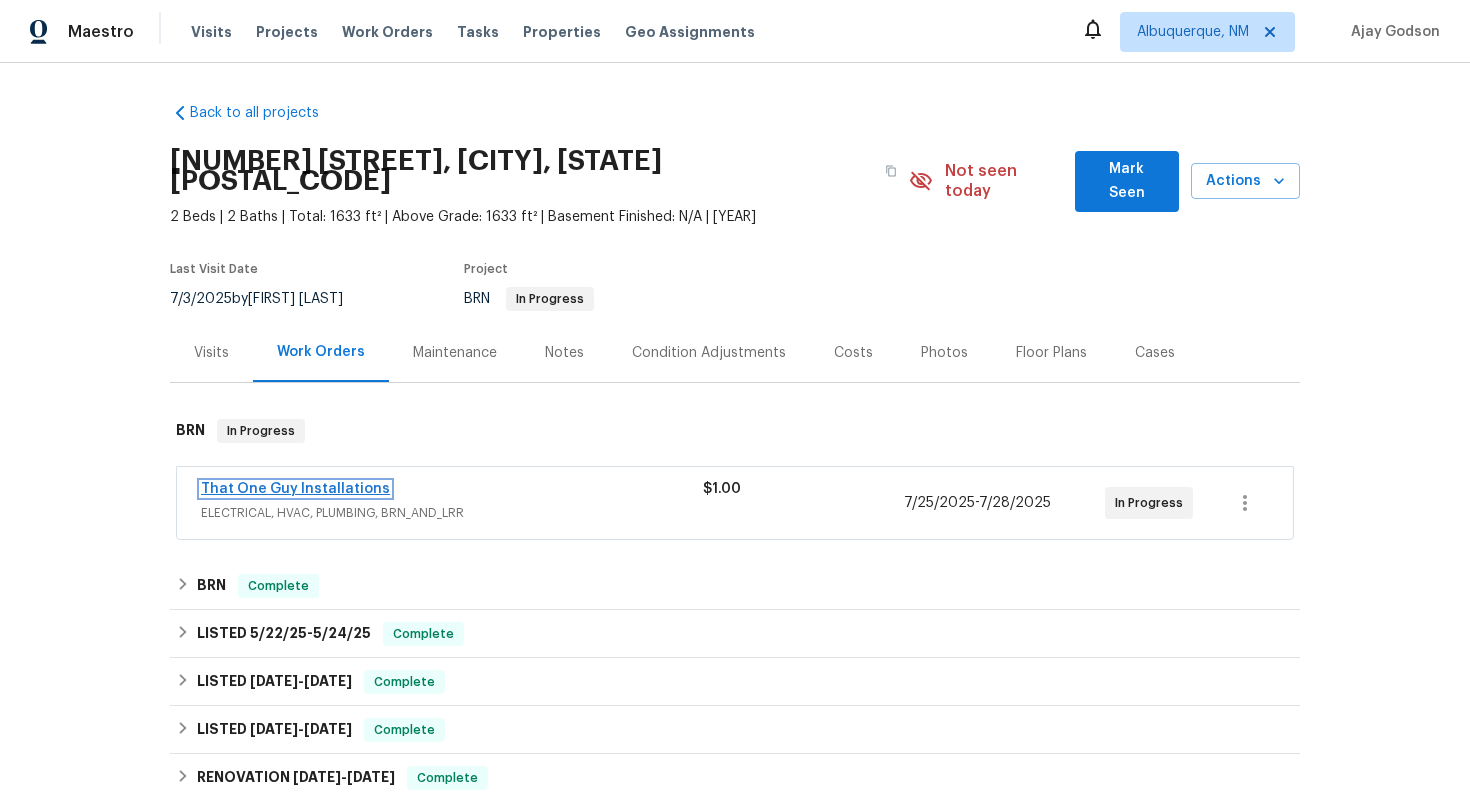 click on "That One Guy Installations" at bounding box center (295, 489) 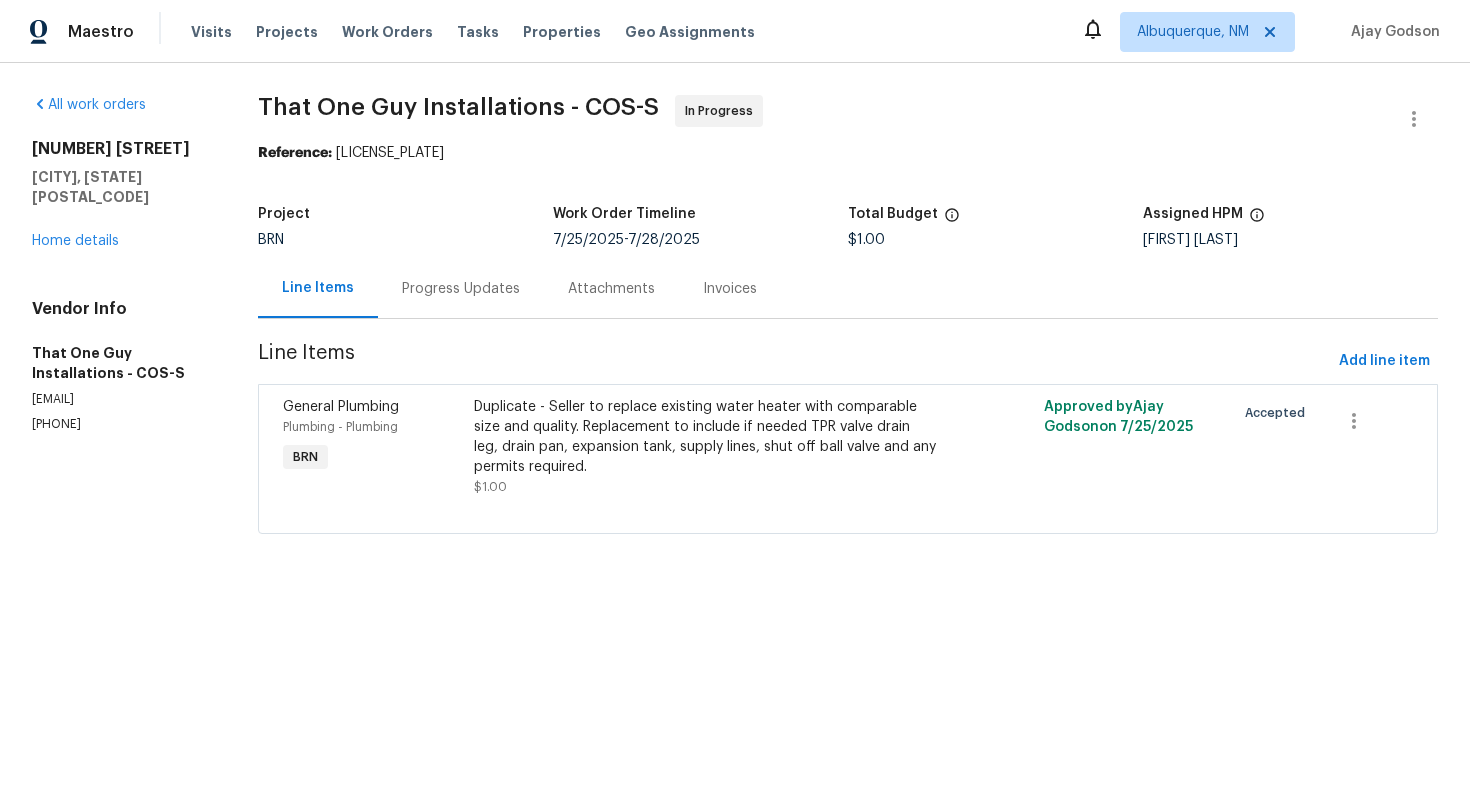 click on "Progress Updates" at bounding box center (461, 289) 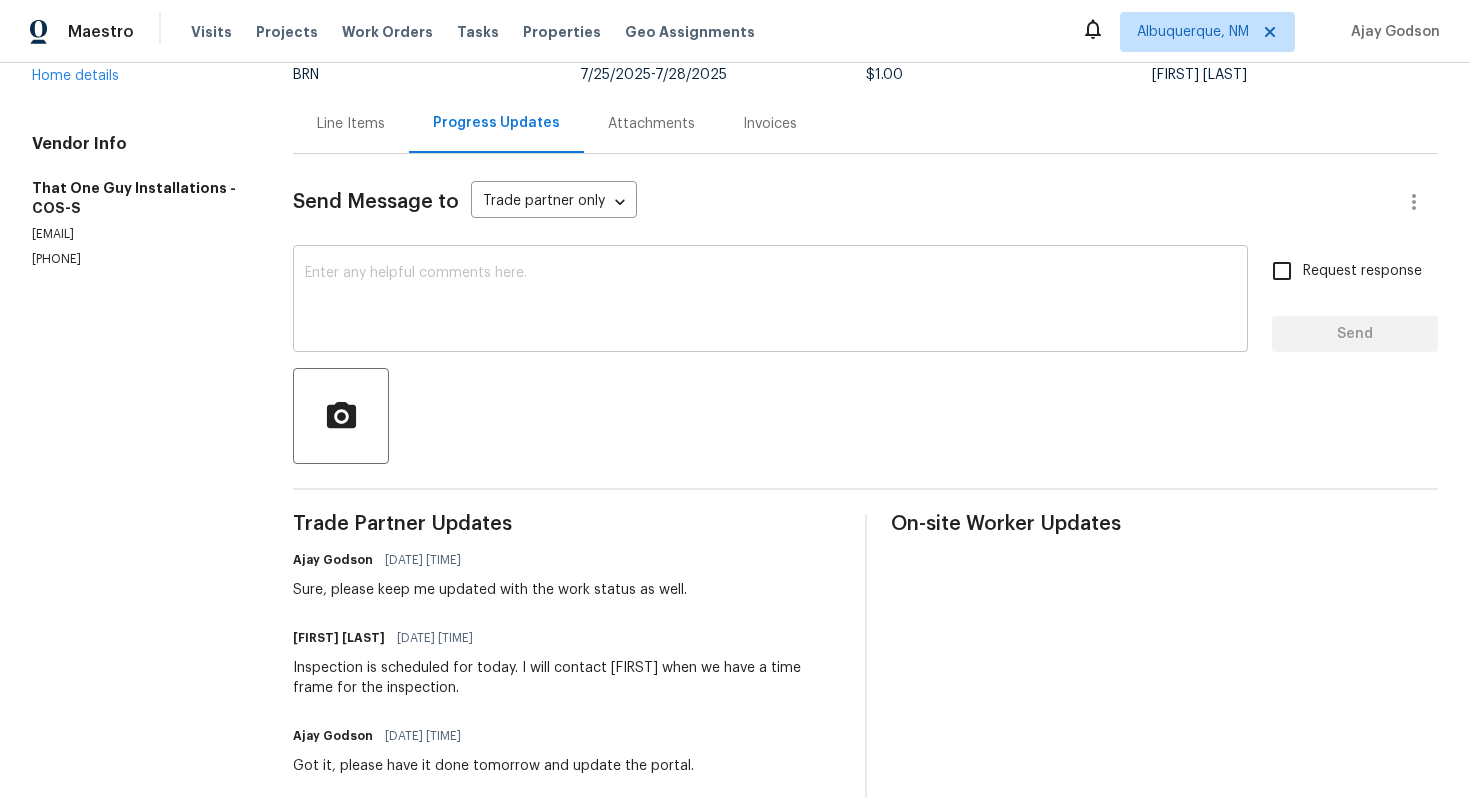 scroll, scrollTop: 0, scrollLeft: 0, axis: both 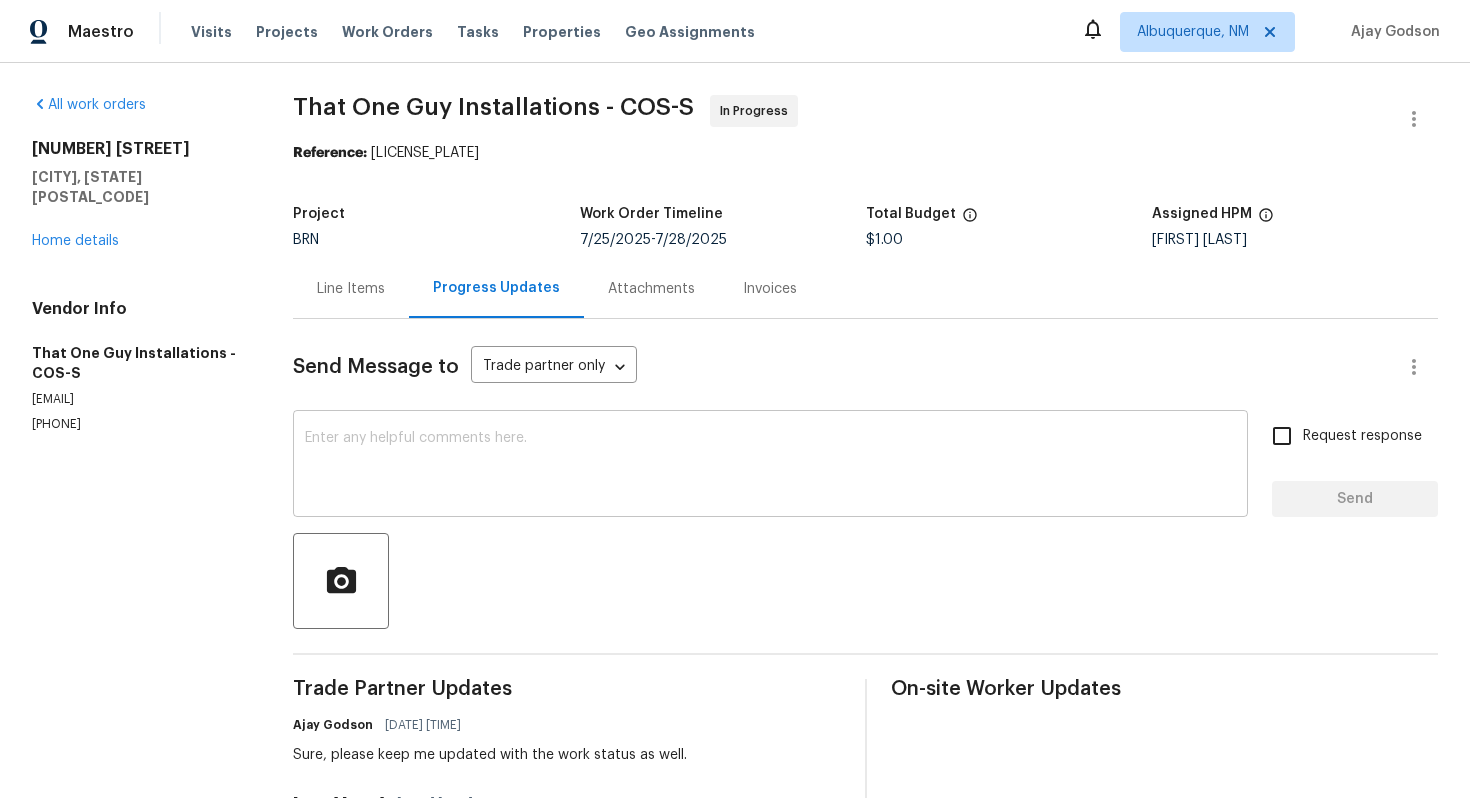 click at bounding box center (770, 466) 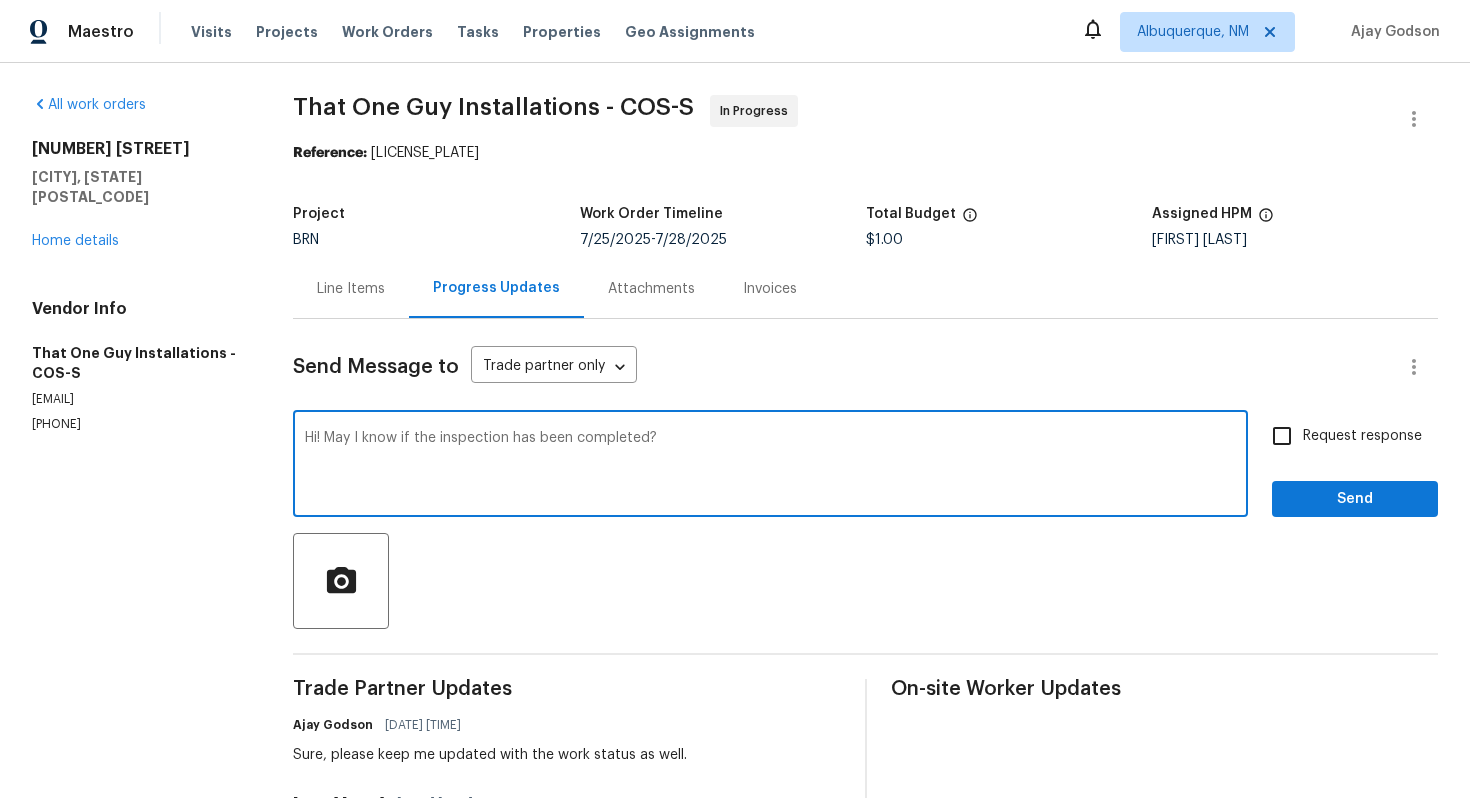 type on "Hi! May I know if the inspection has been completed?" 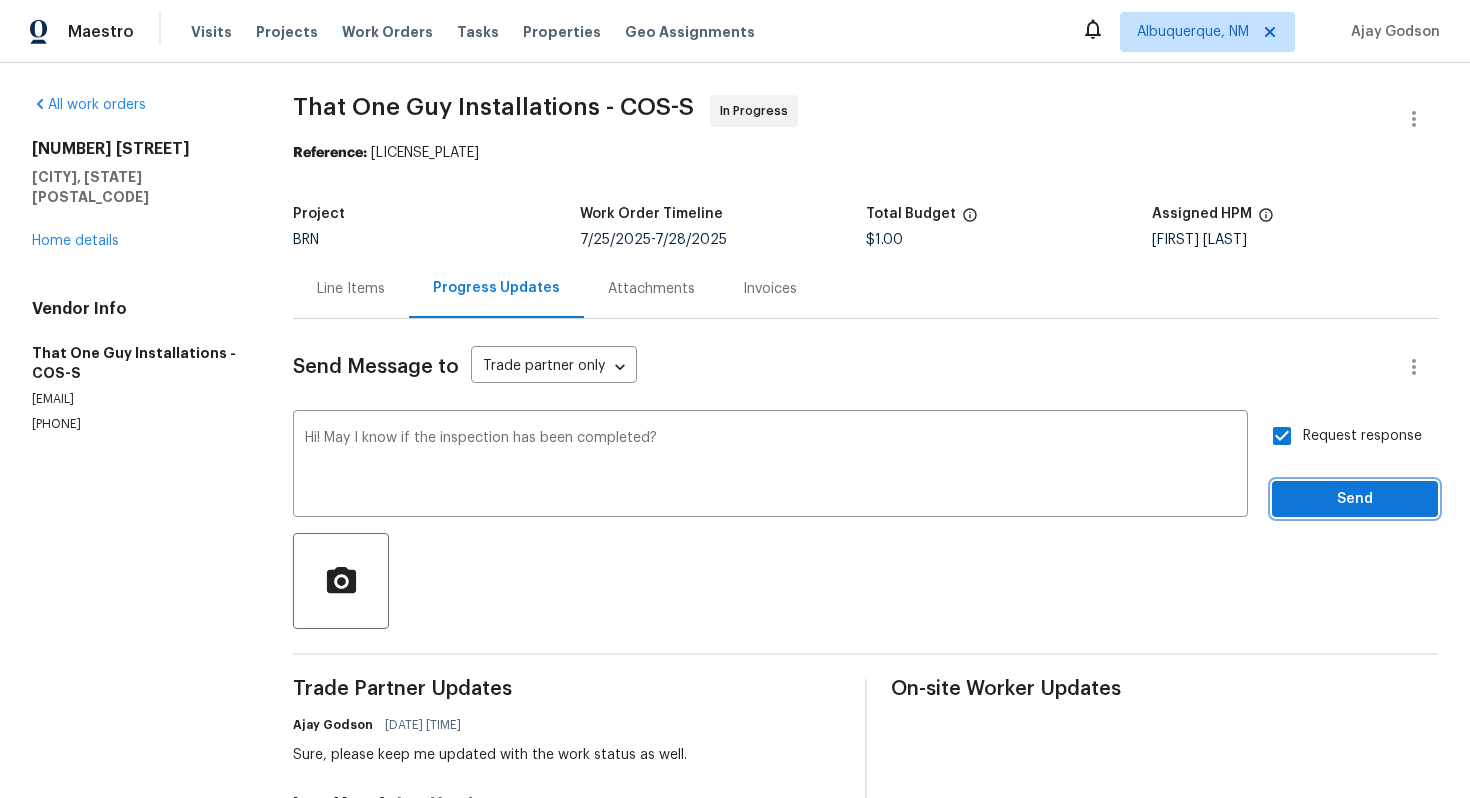 click on "Send" at bounding box center [1355, 499] 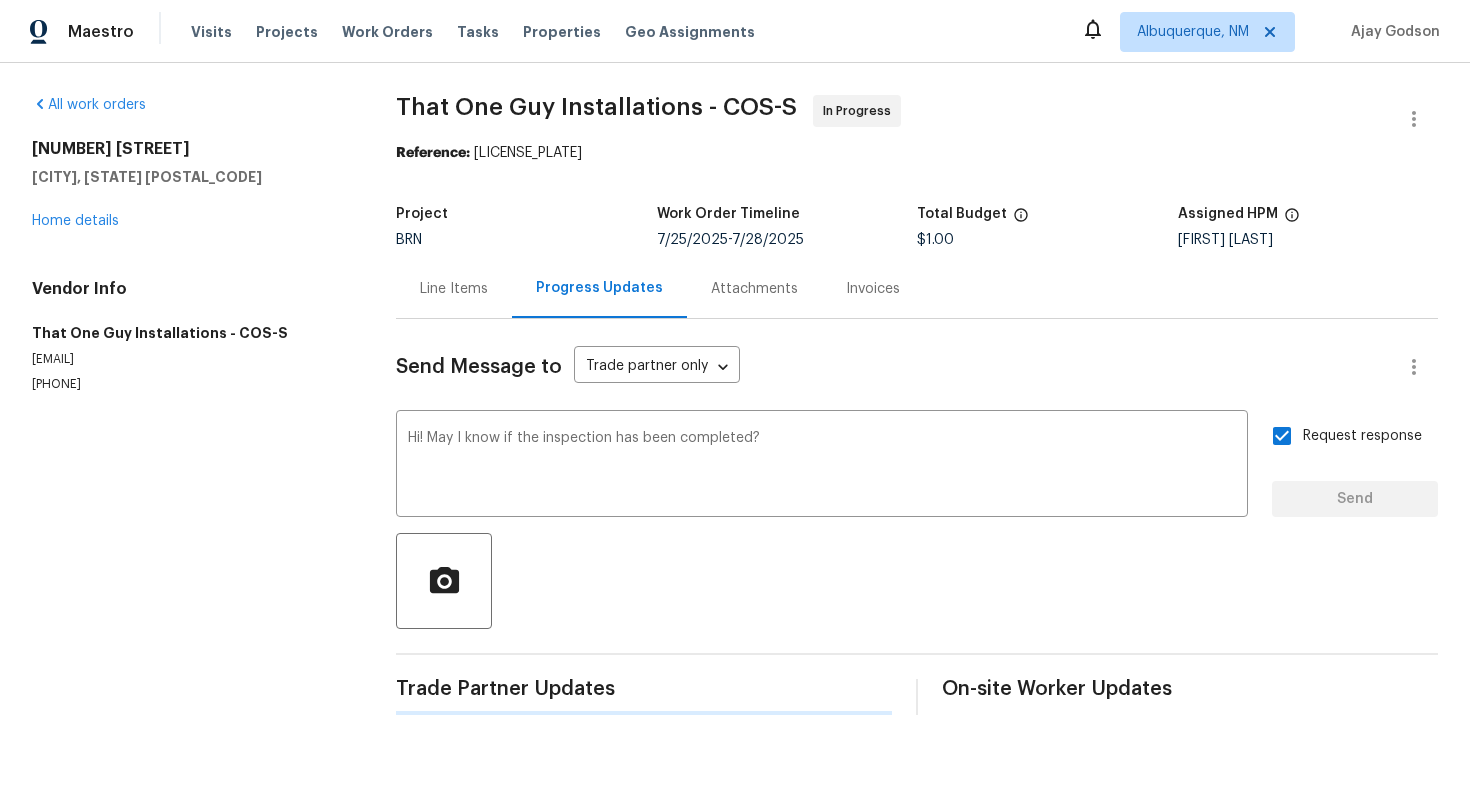 type 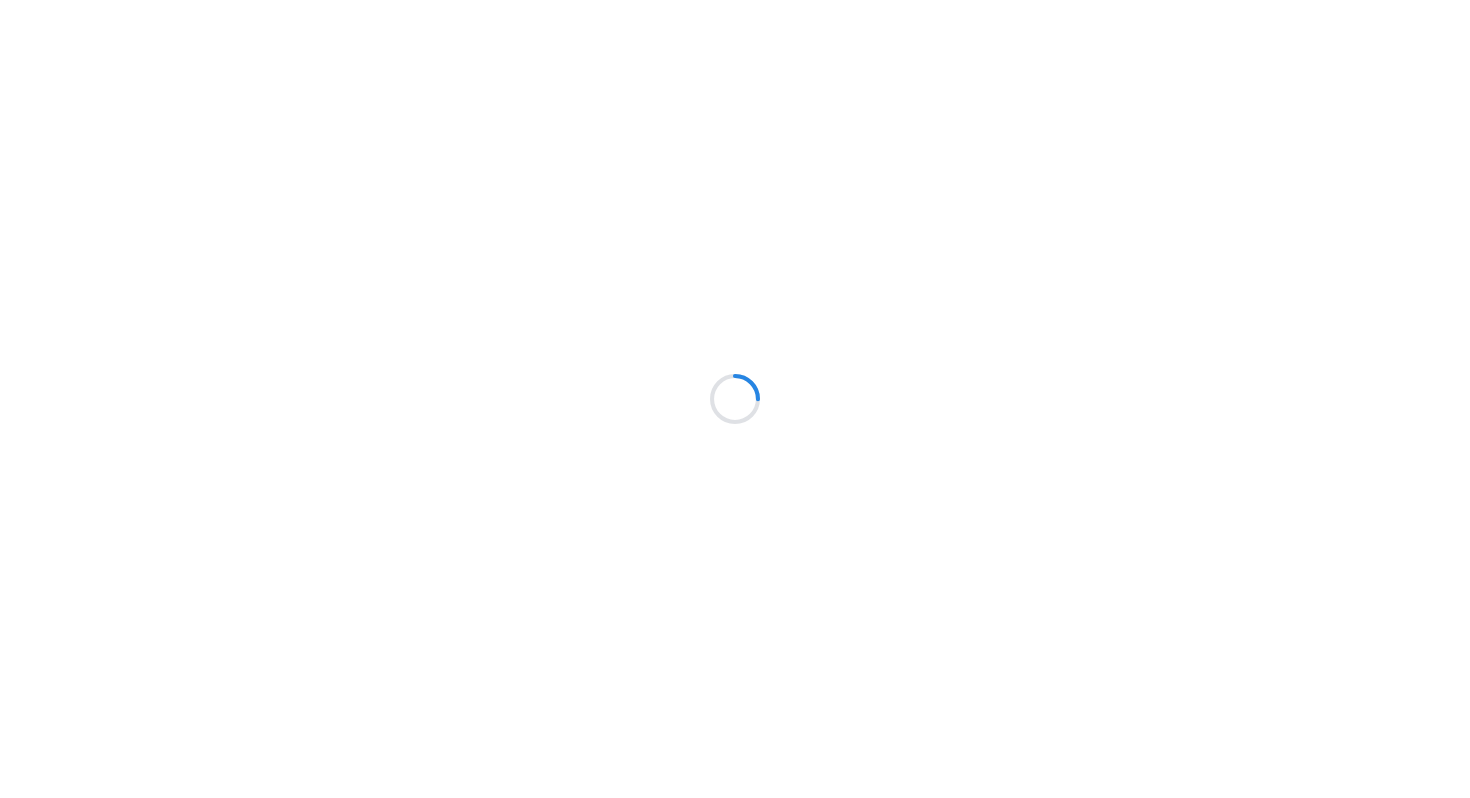scroll, scrollTop: 0, scrollLeft: 0, axis: both 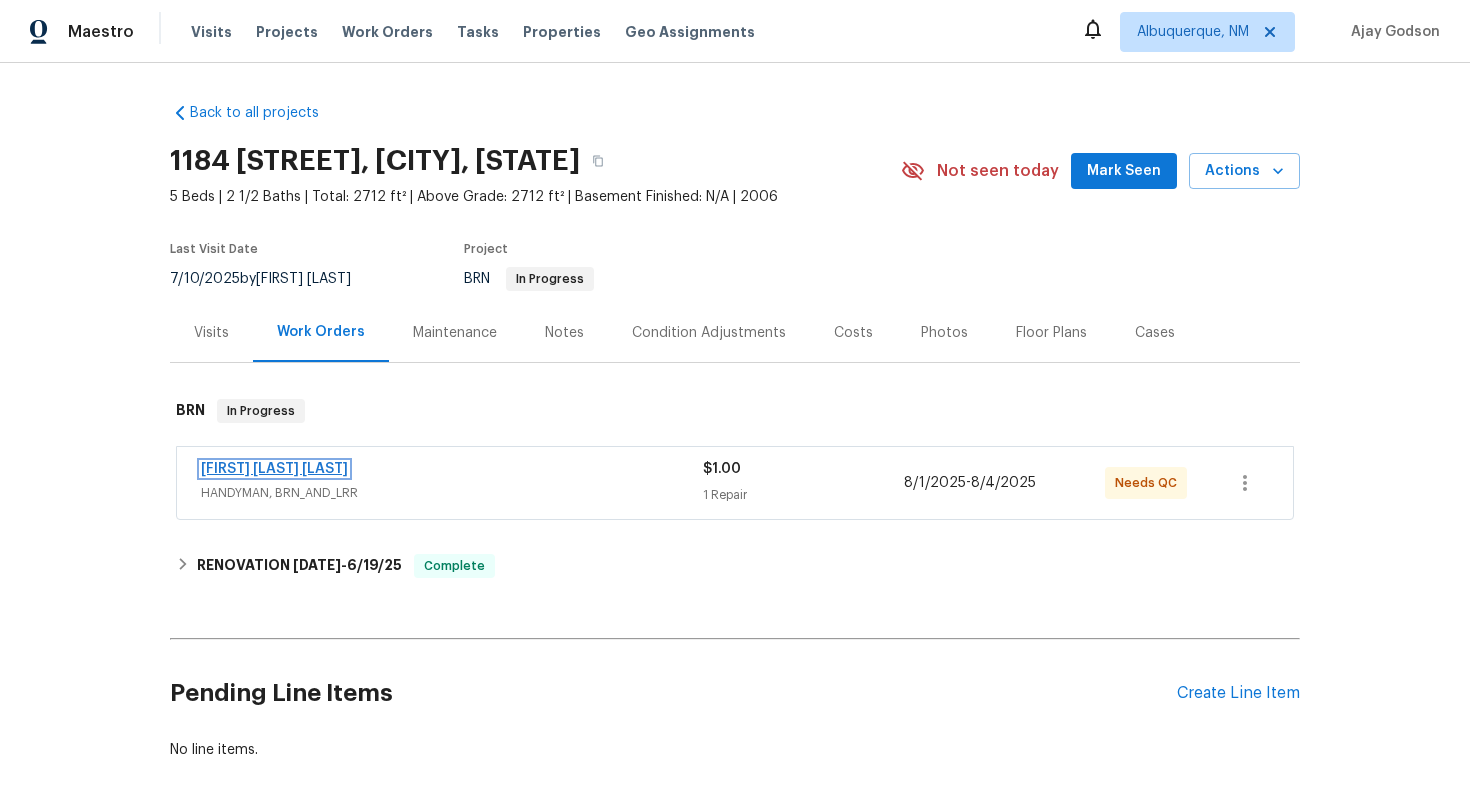 click on "Fernando Ruiz Hernandez" at bounding box center [274, 469] 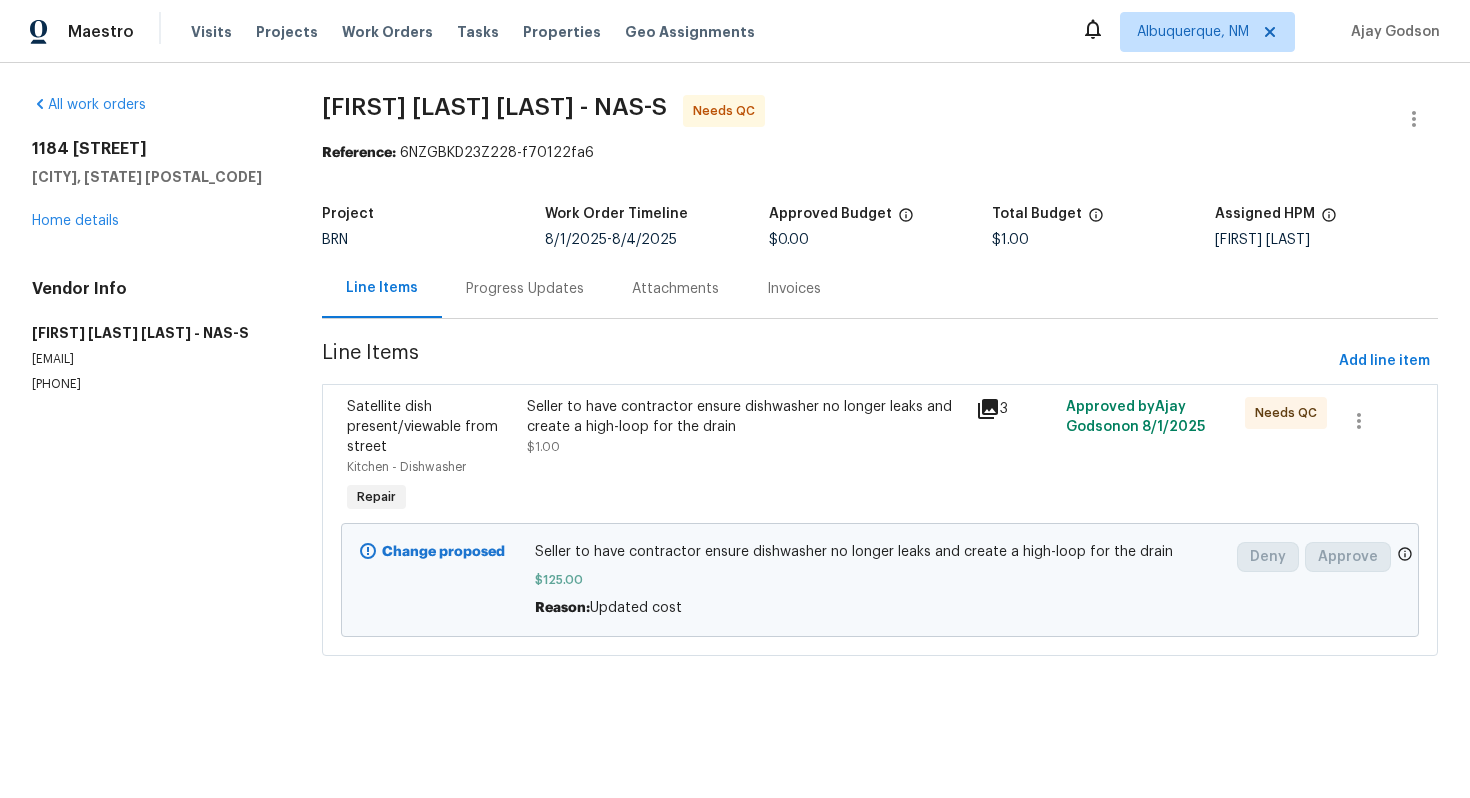 click on "Progress Updates" at bounding box center (525, 289) 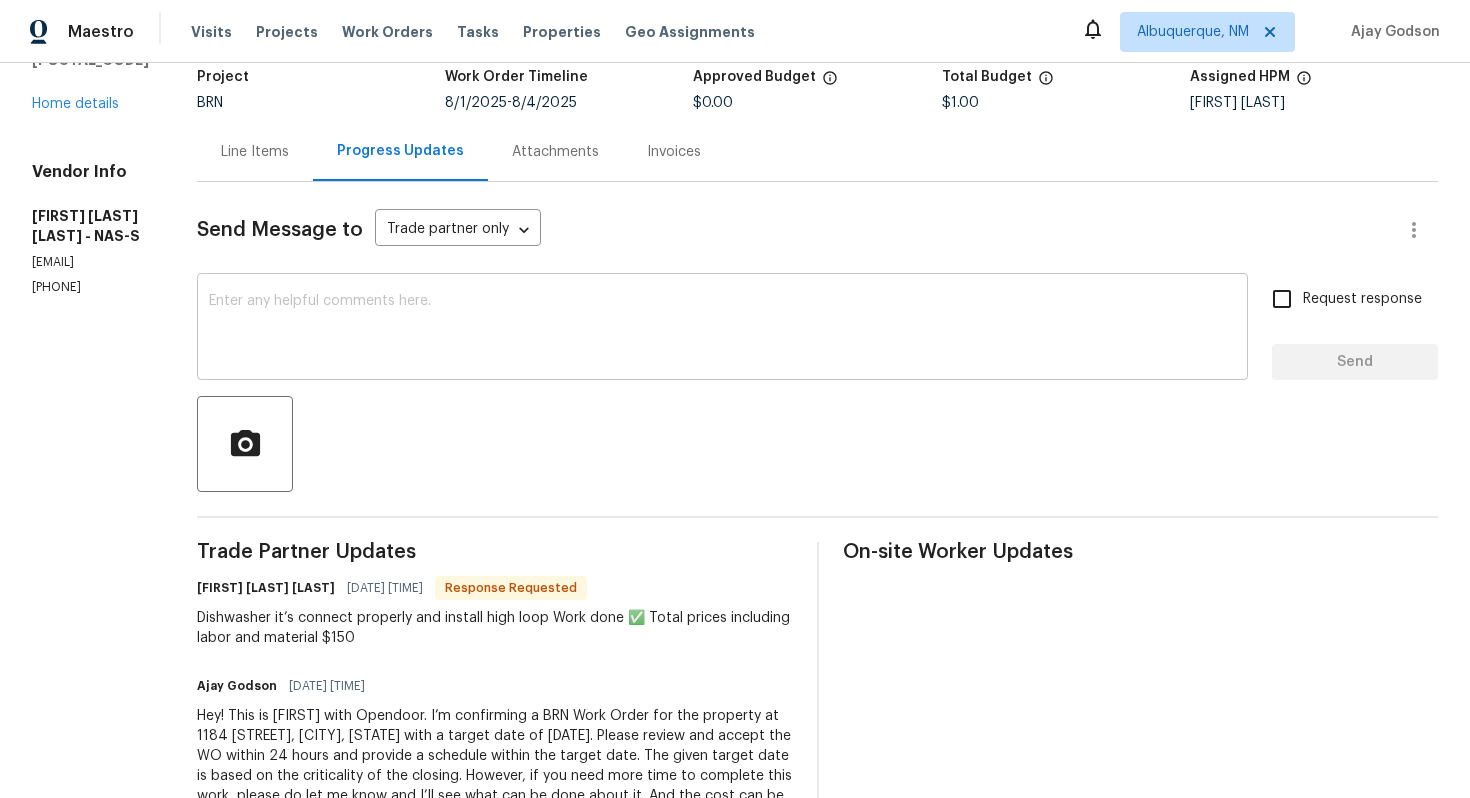 scroll, scrollTop: 0, scrollLeft: 0, axis: both 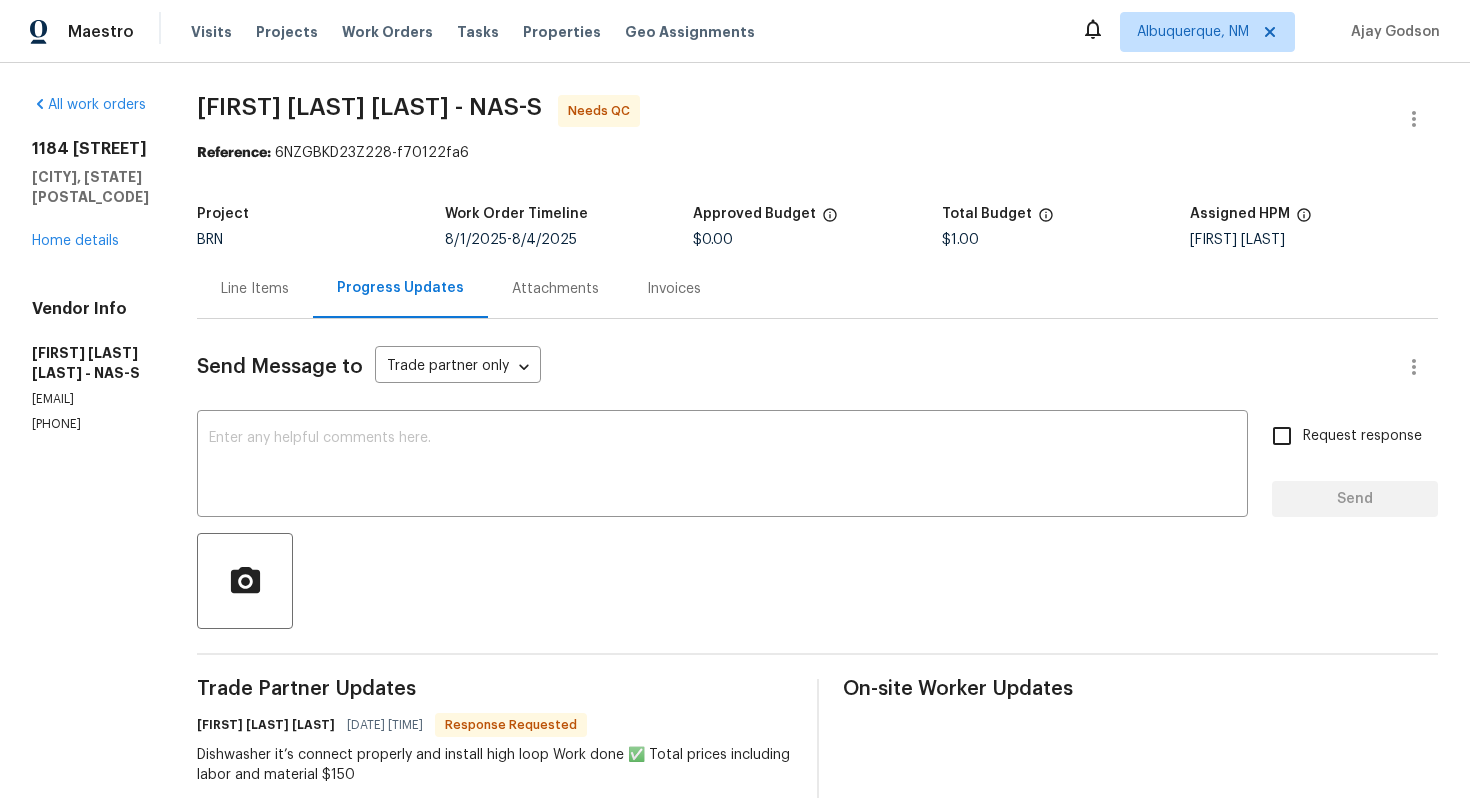 click on "Line Items" at bounding box center [255, 288] 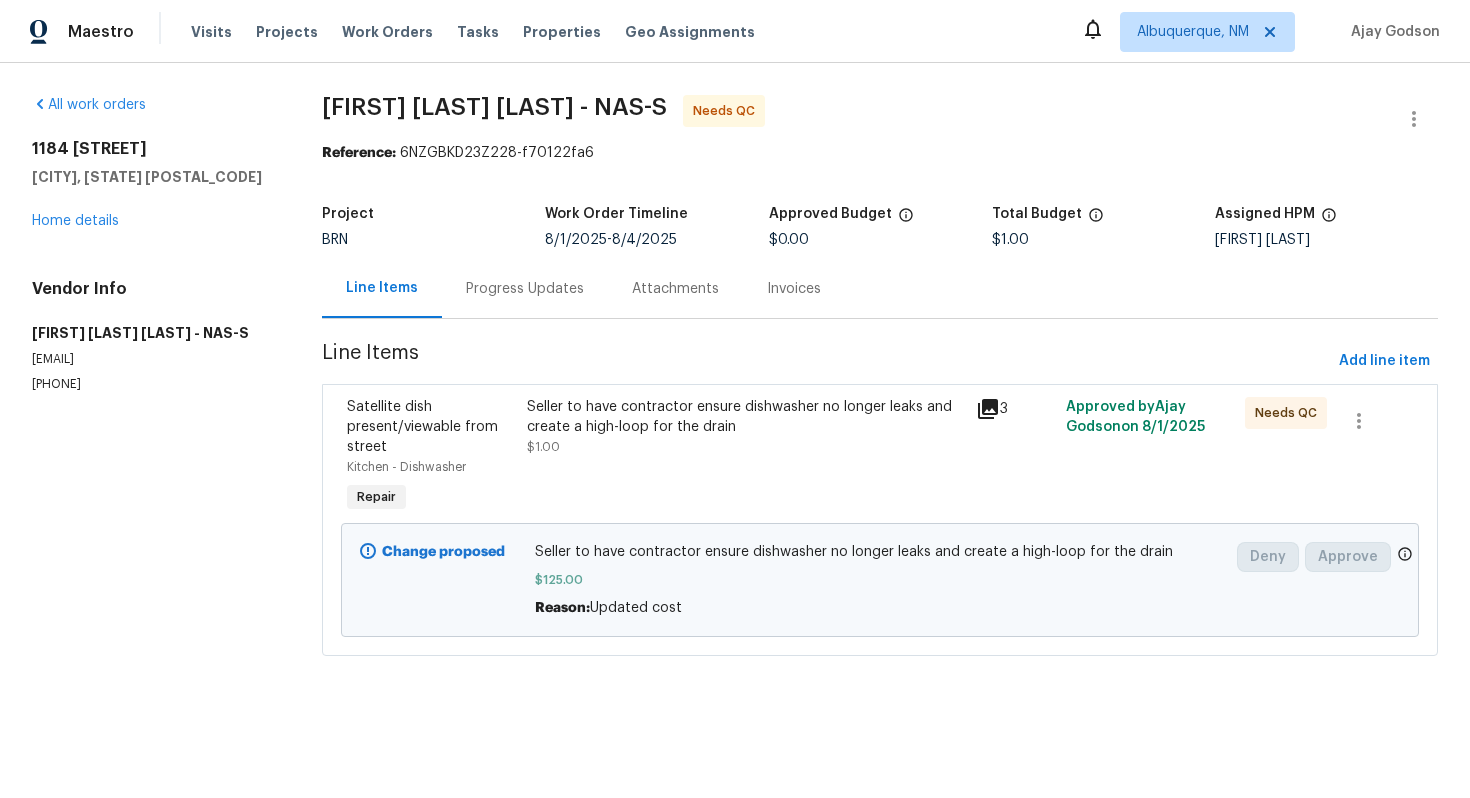 click on "Seller to have contractor ensure dishwasher no longer leaks and create a high-loop for the drain" at bounding box center [745, 417] 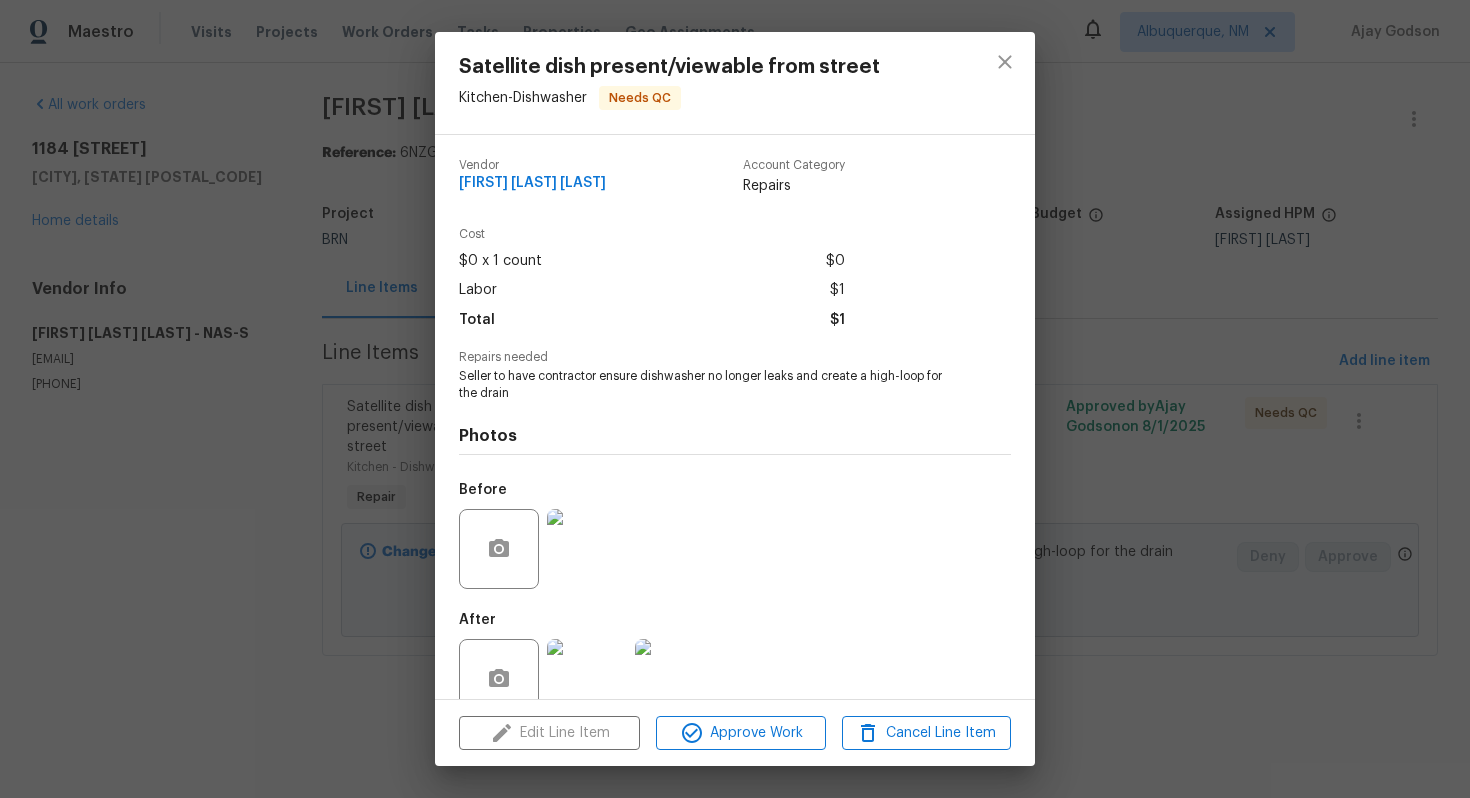 scroll, scrollTop: 40, scrollLeft: 0, axis: vertical 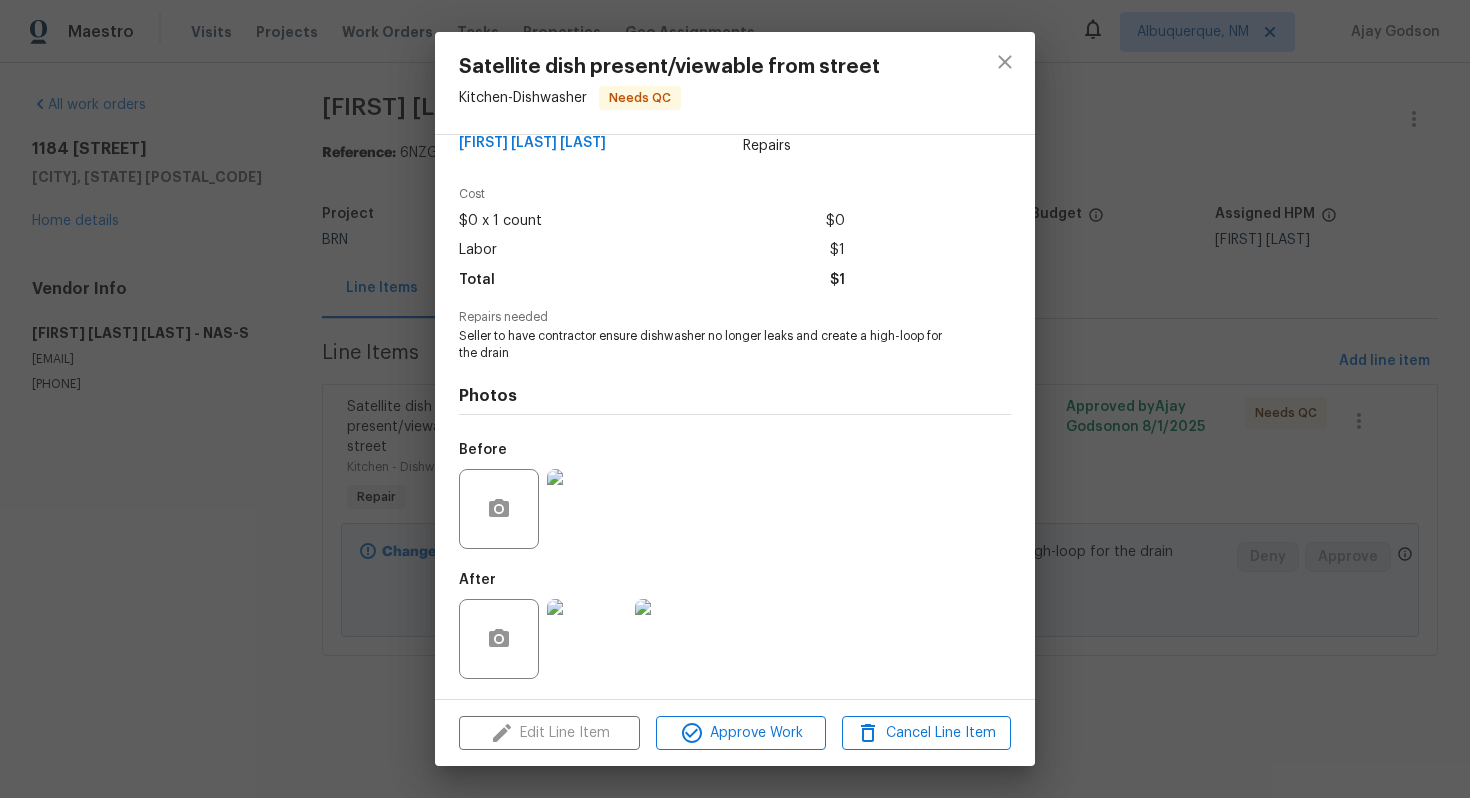 click at bounding box center (587, 639) 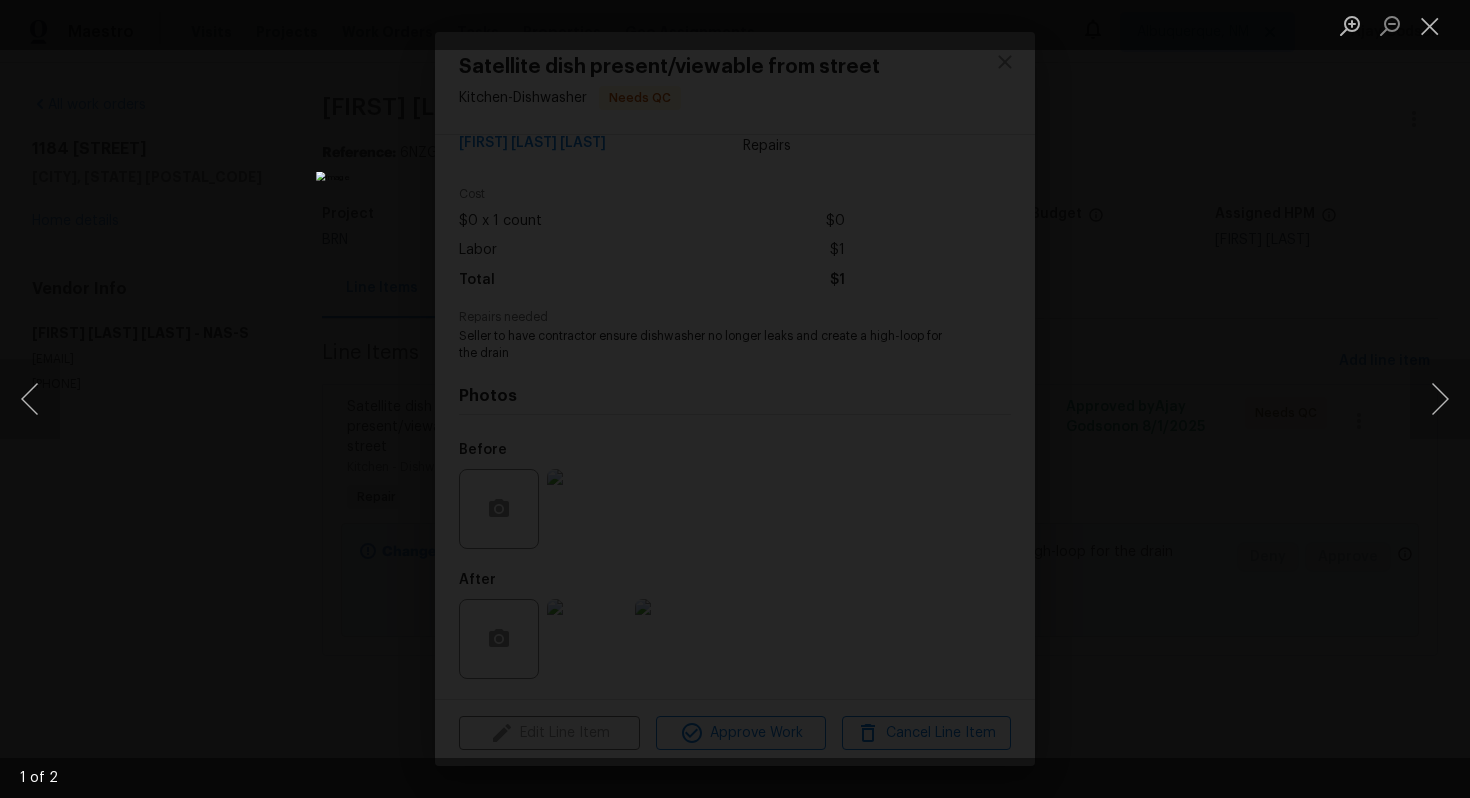 click at bounding box center [735, 399] 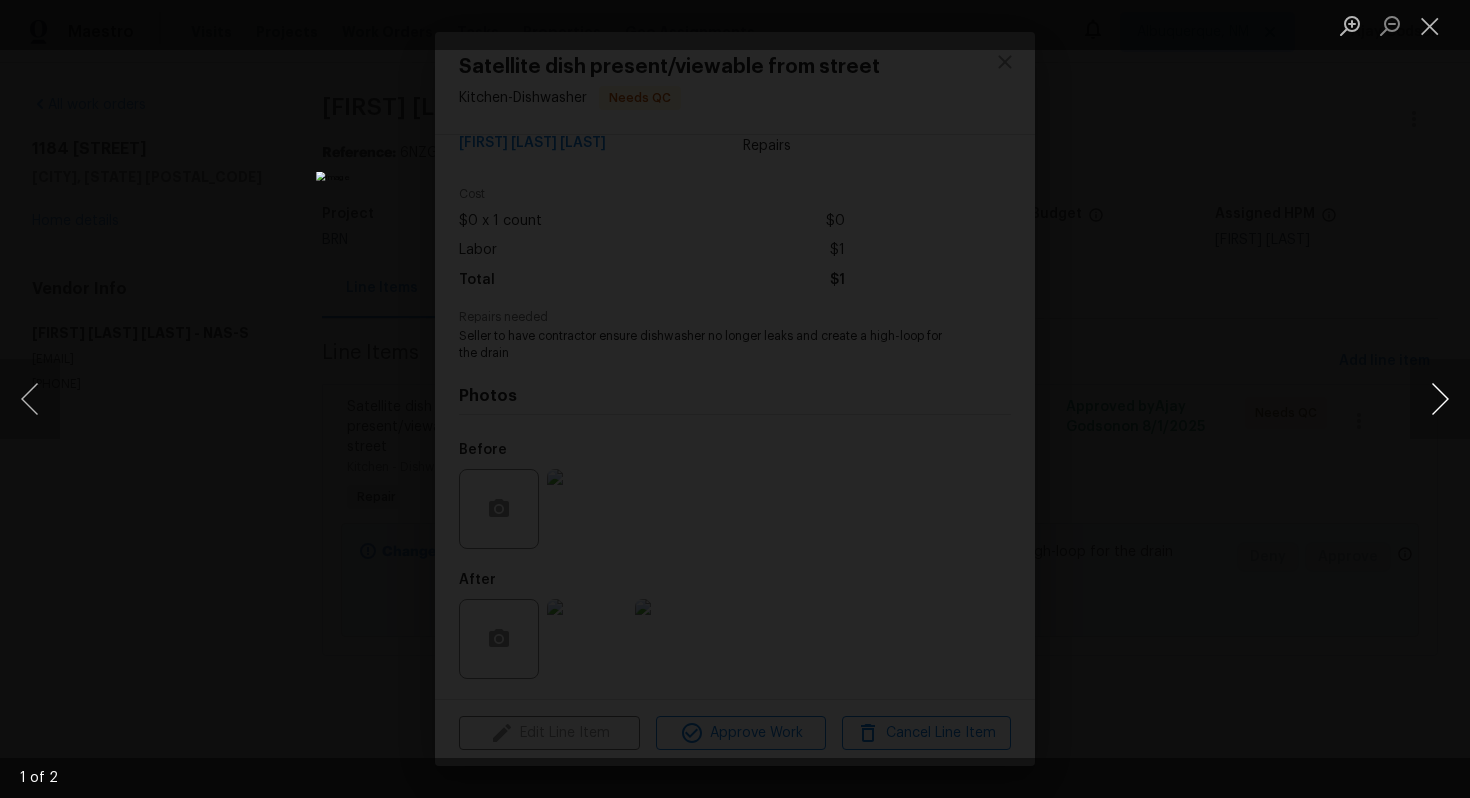 click at bounding box center [1440, 399] 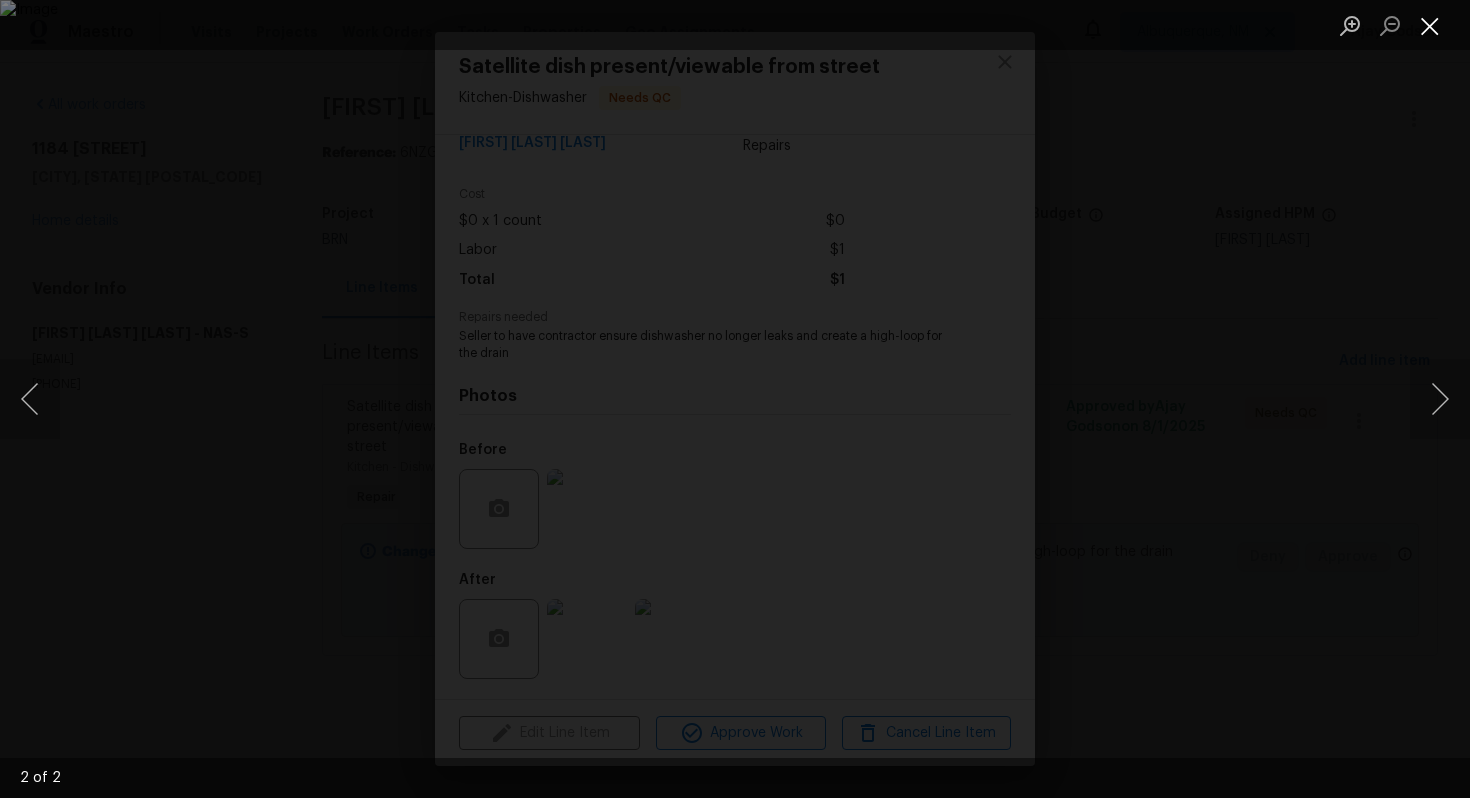 click at bounding box center (1430, 25) 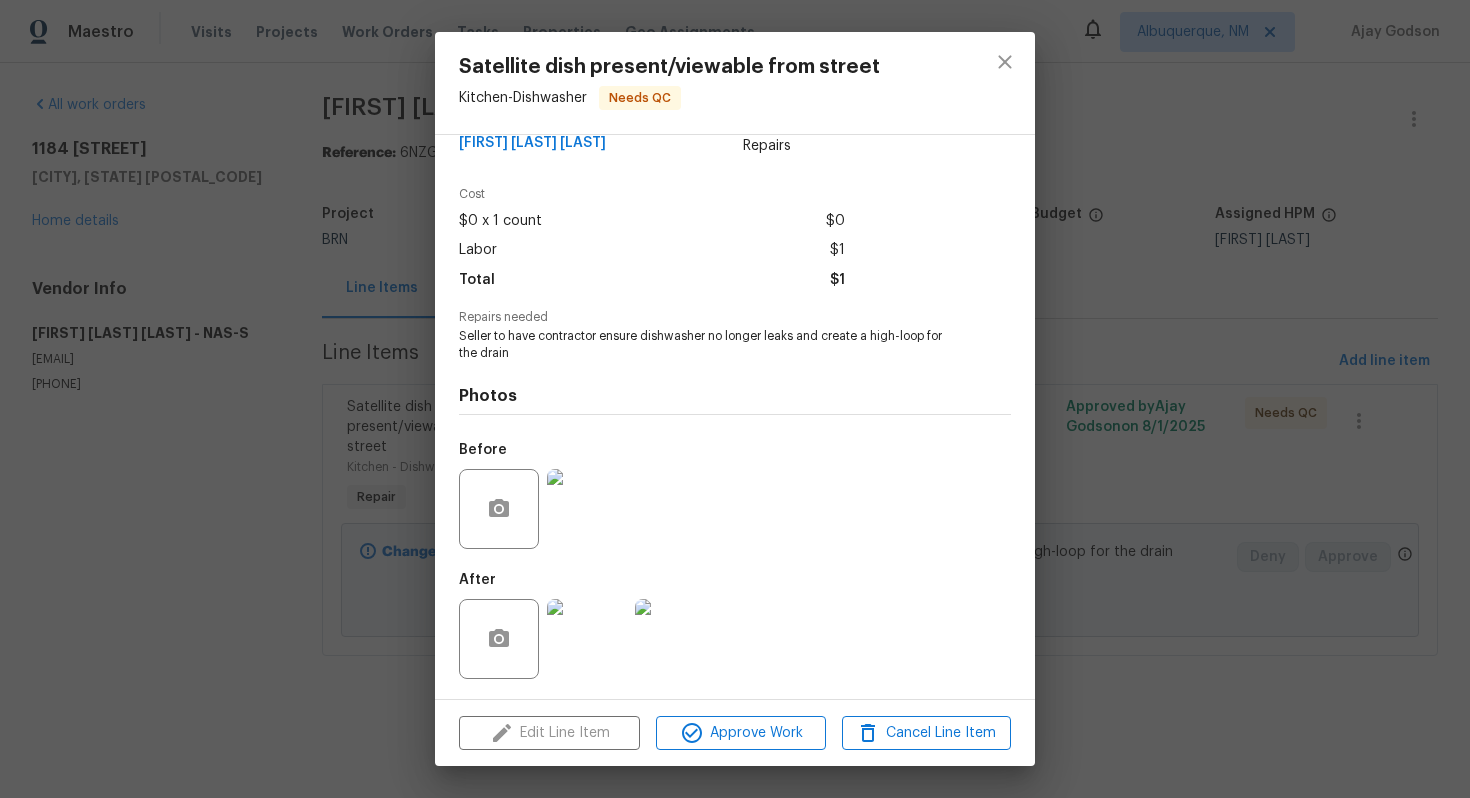 click at bounding box center (587, 509) 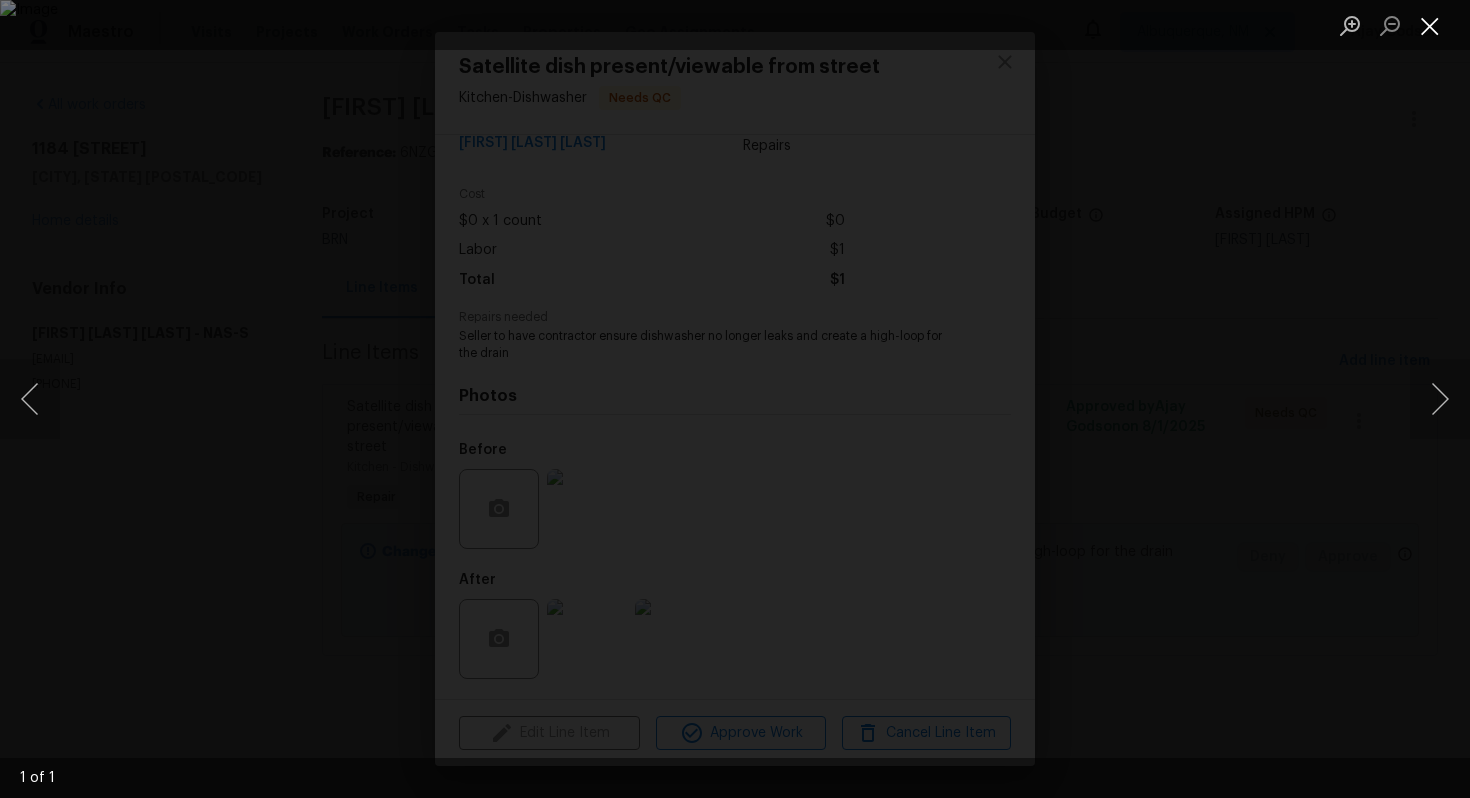click at bounding box center (1430, 25) 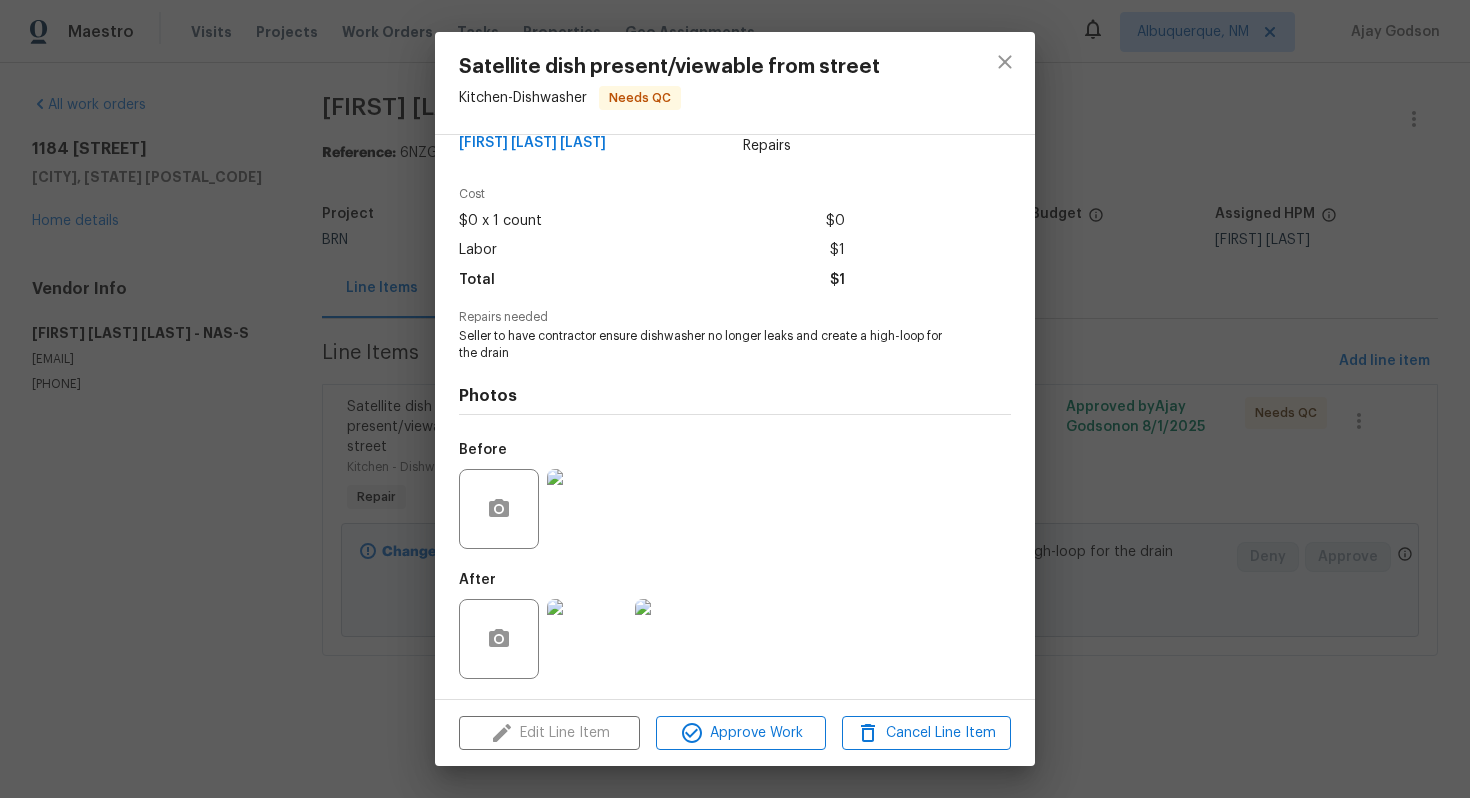click at bounding box center (587, 639) 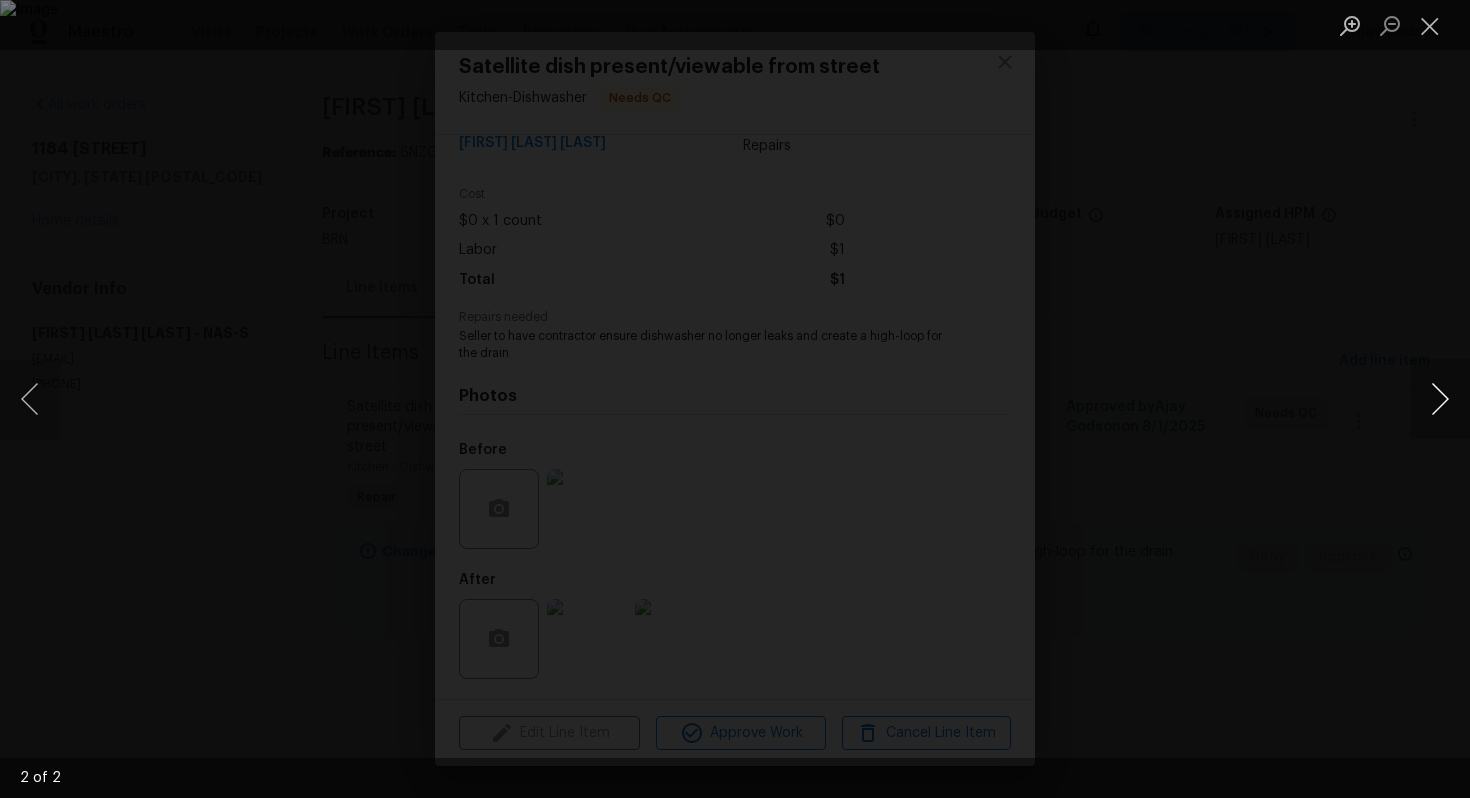 click at bounding box center (1440, 399) 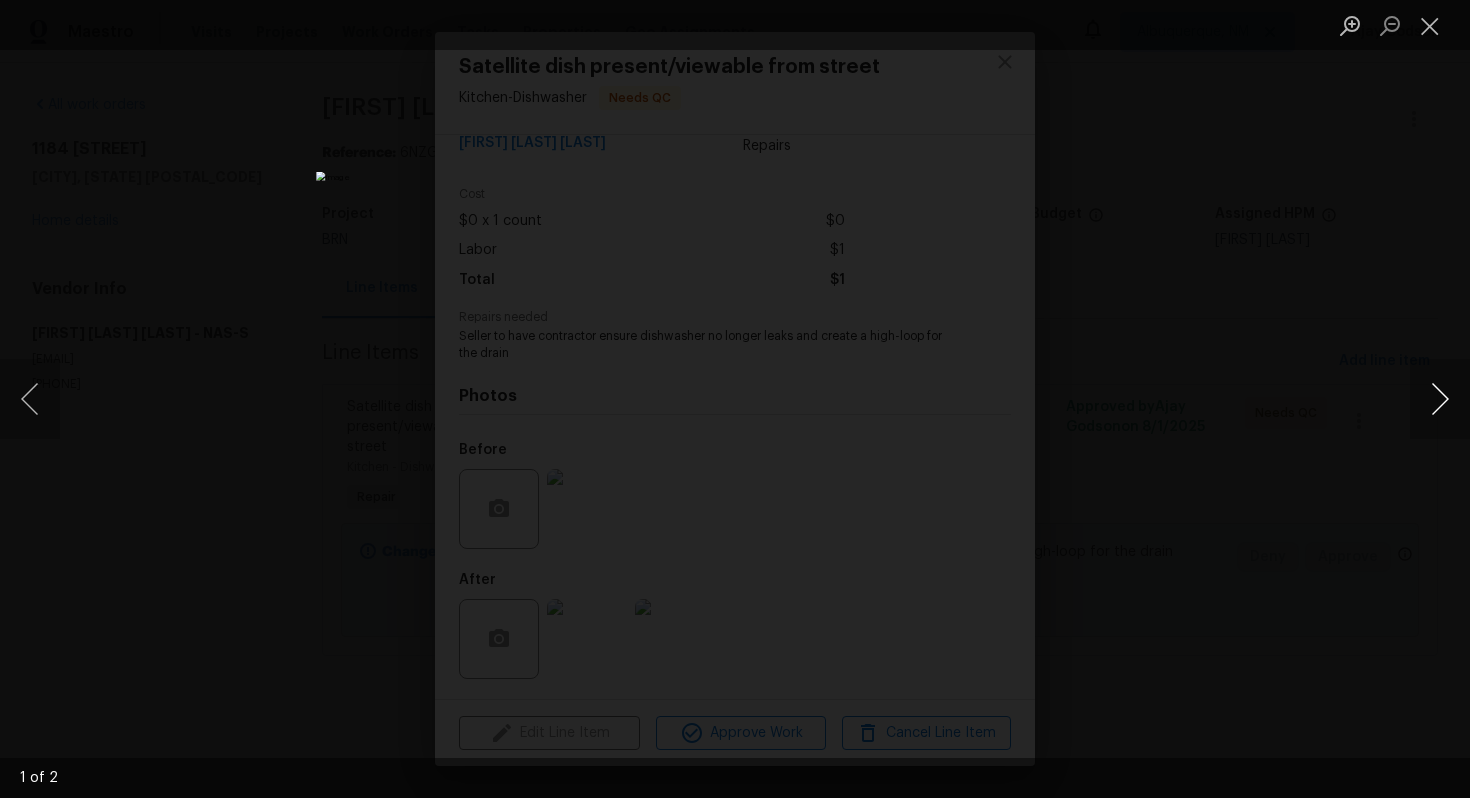 click at bounding box center (1440, 399) 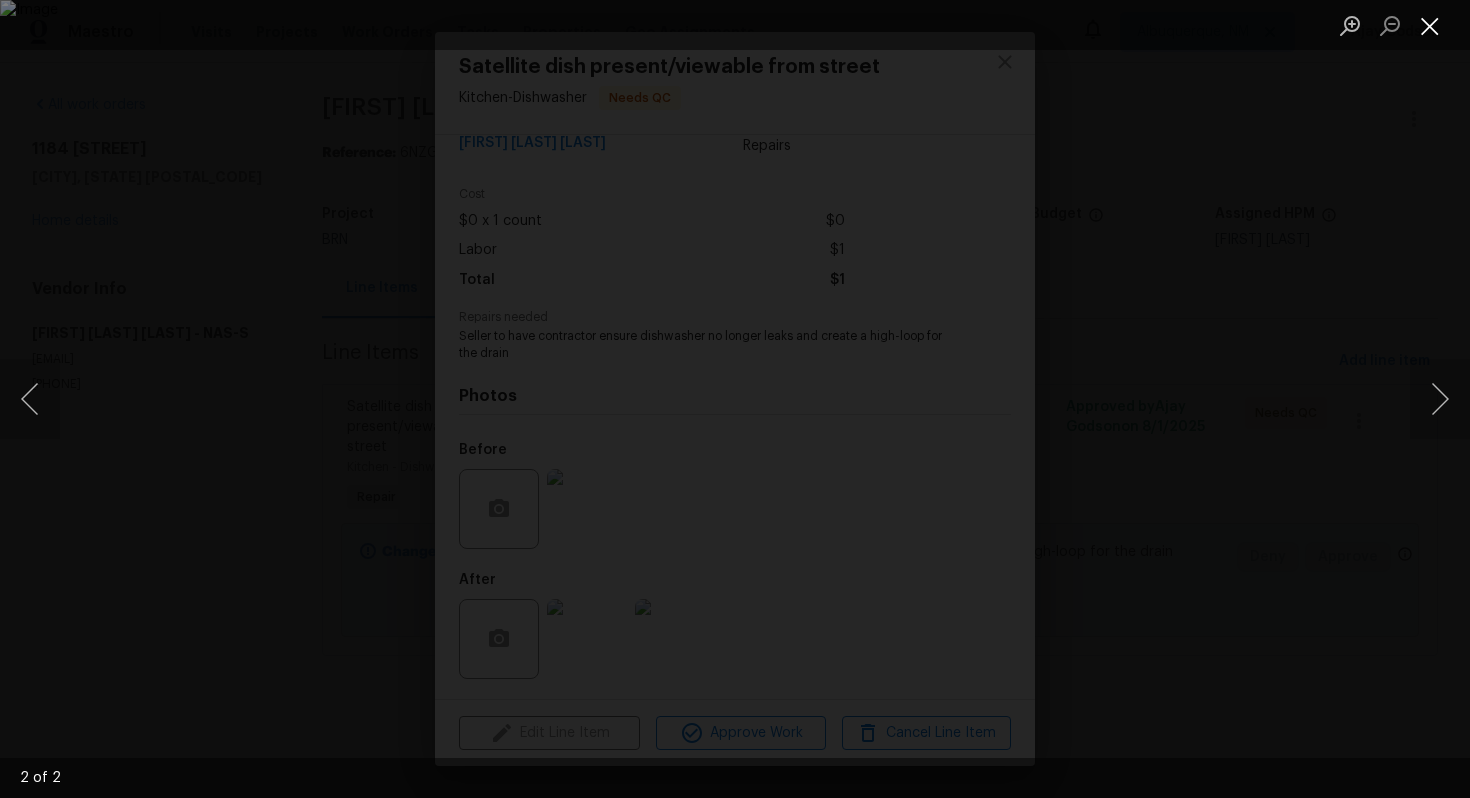 click at bounding box center (1430, 25) 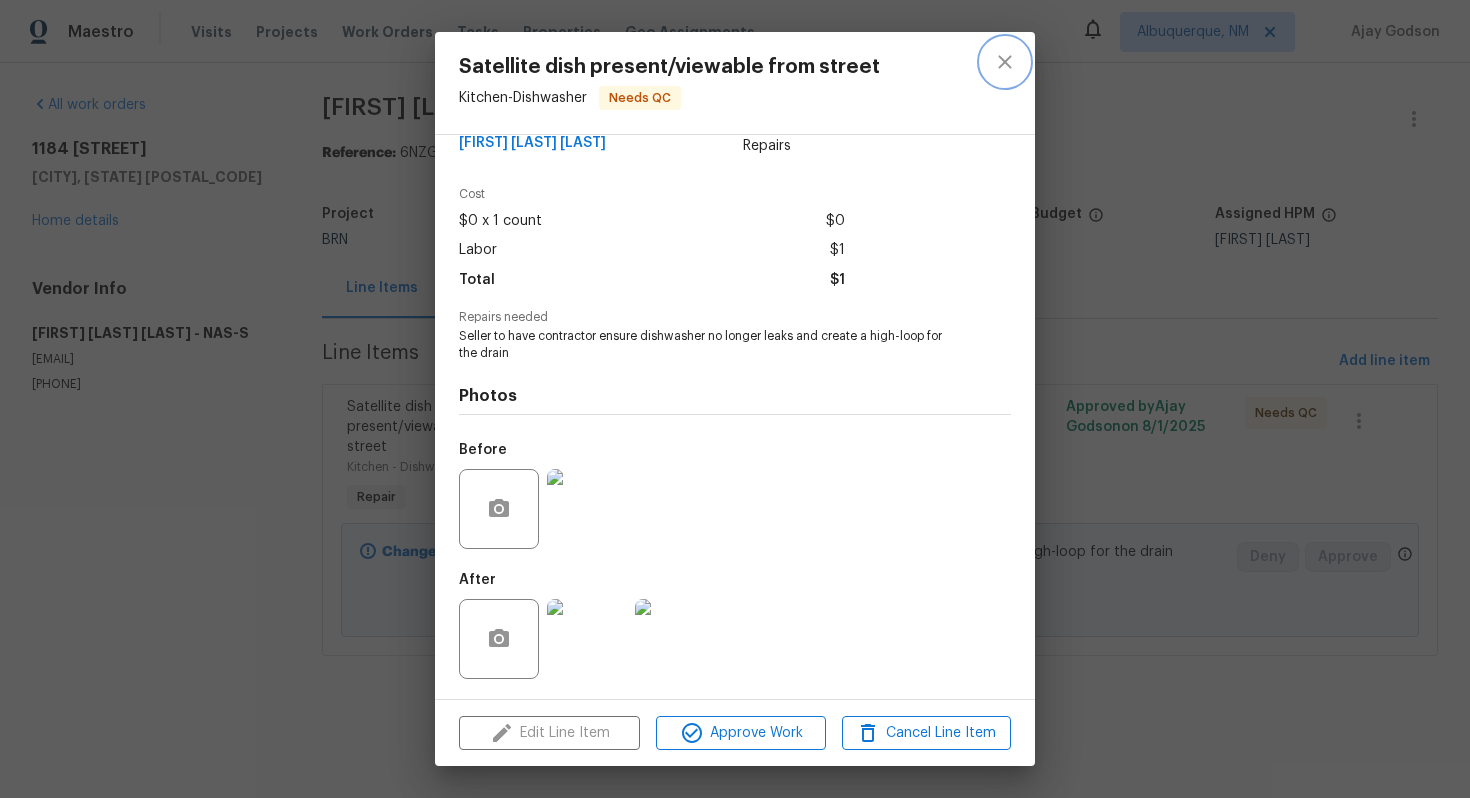 click at bounding box center [1005, 62] 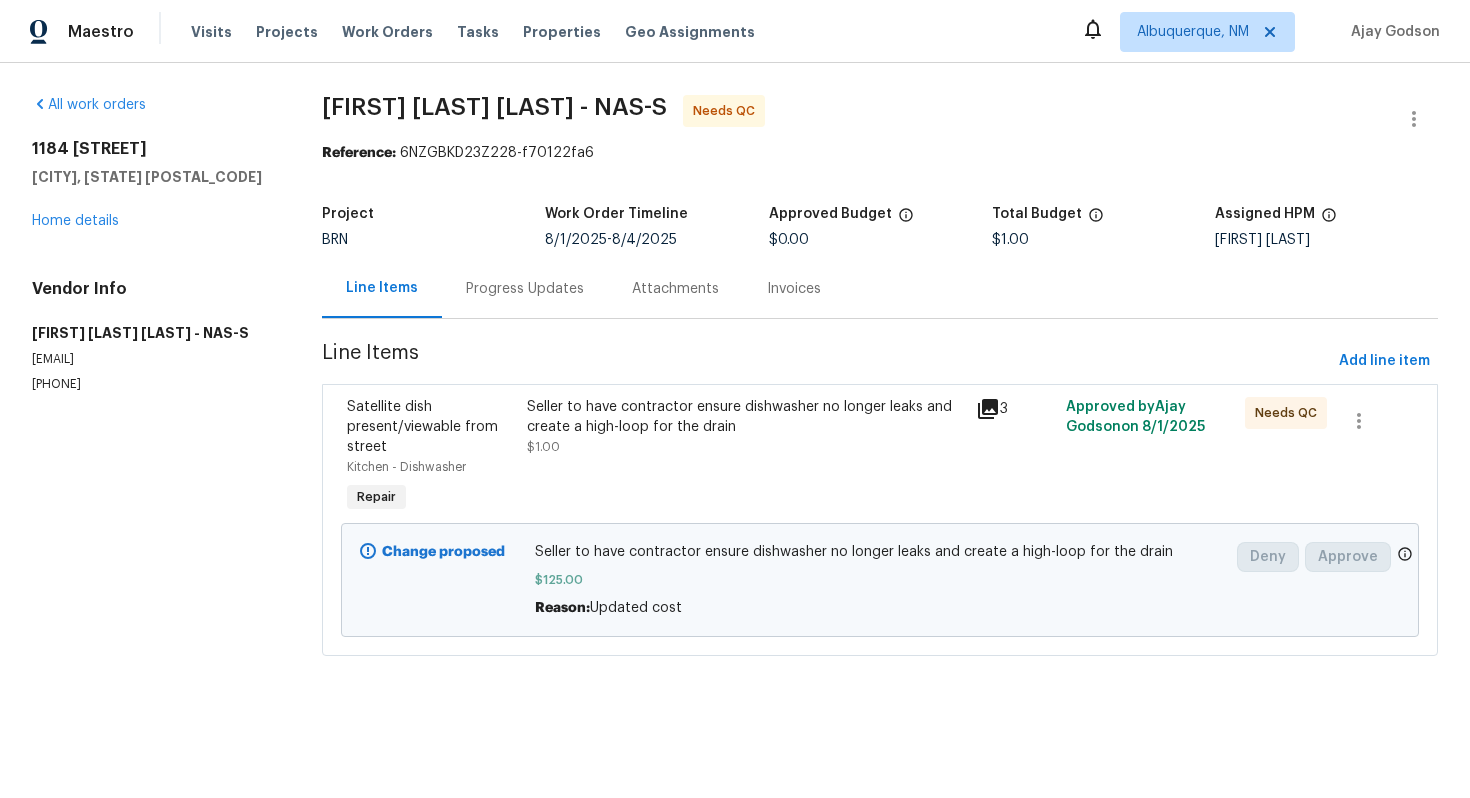 click on "Seller to have contractor ensure dishwasher no longer leaks and create a high-loop for the drain" at bounding box center (745, 417) 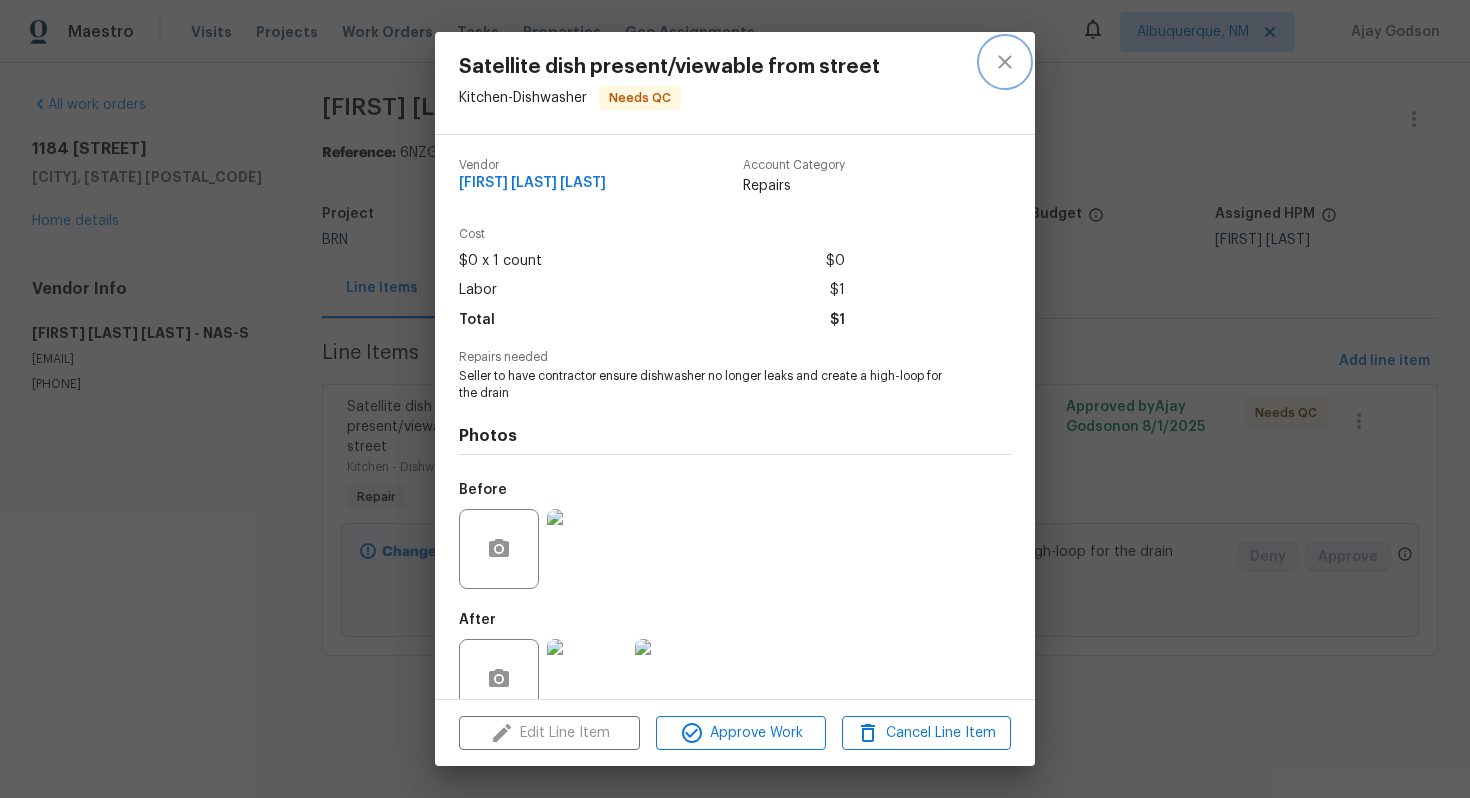 click at bounding box center (1005, 62) 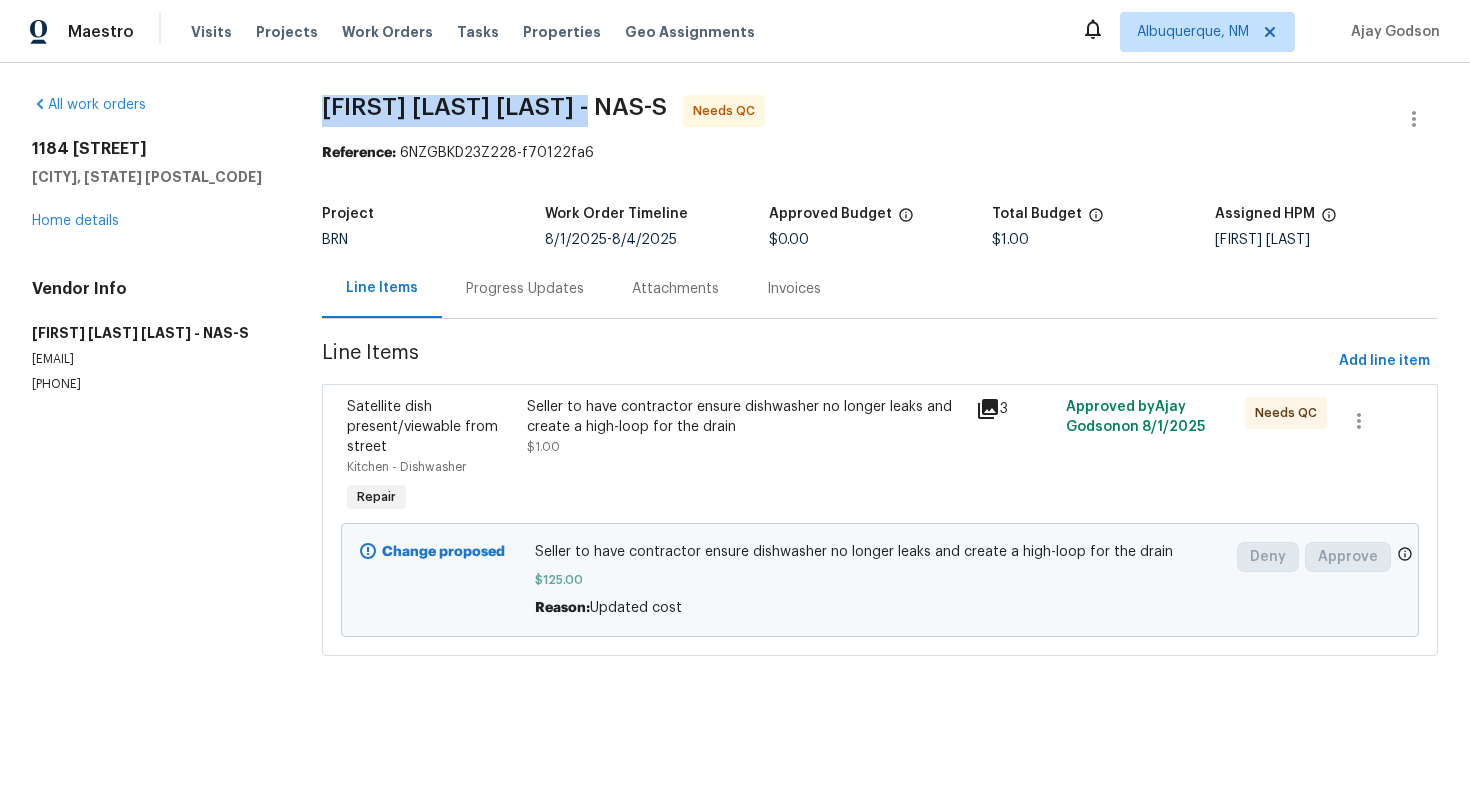 drag, startPoint x: 321, startPoint y: 110, endPoint x: 616, endPoint y: 110, distance: 295 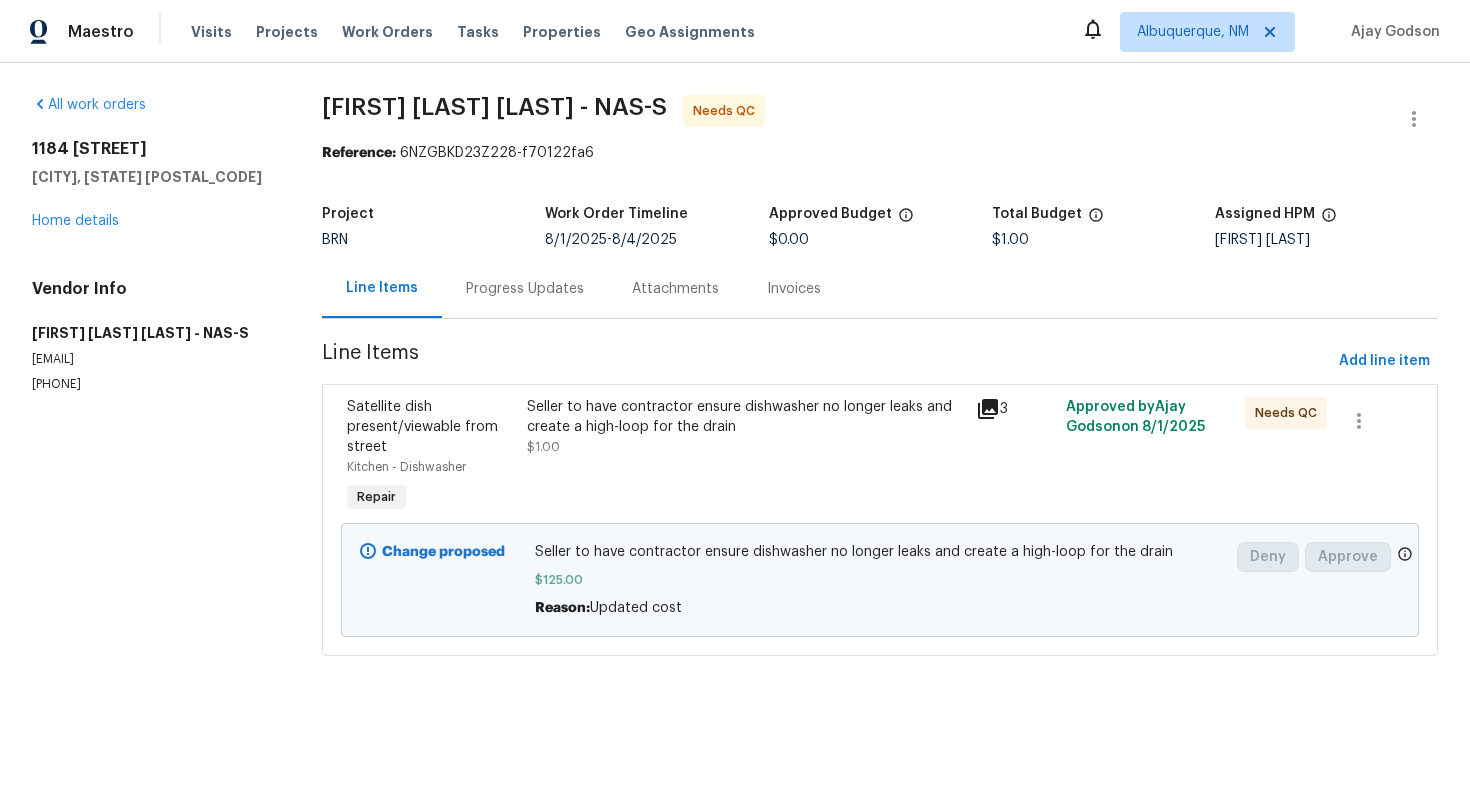 click on "Maestro Visits Projects Work Orders Tasks Properties Geo Assignments Albuquerque, NM Ajay Godson" at bounding box center (735, 31) 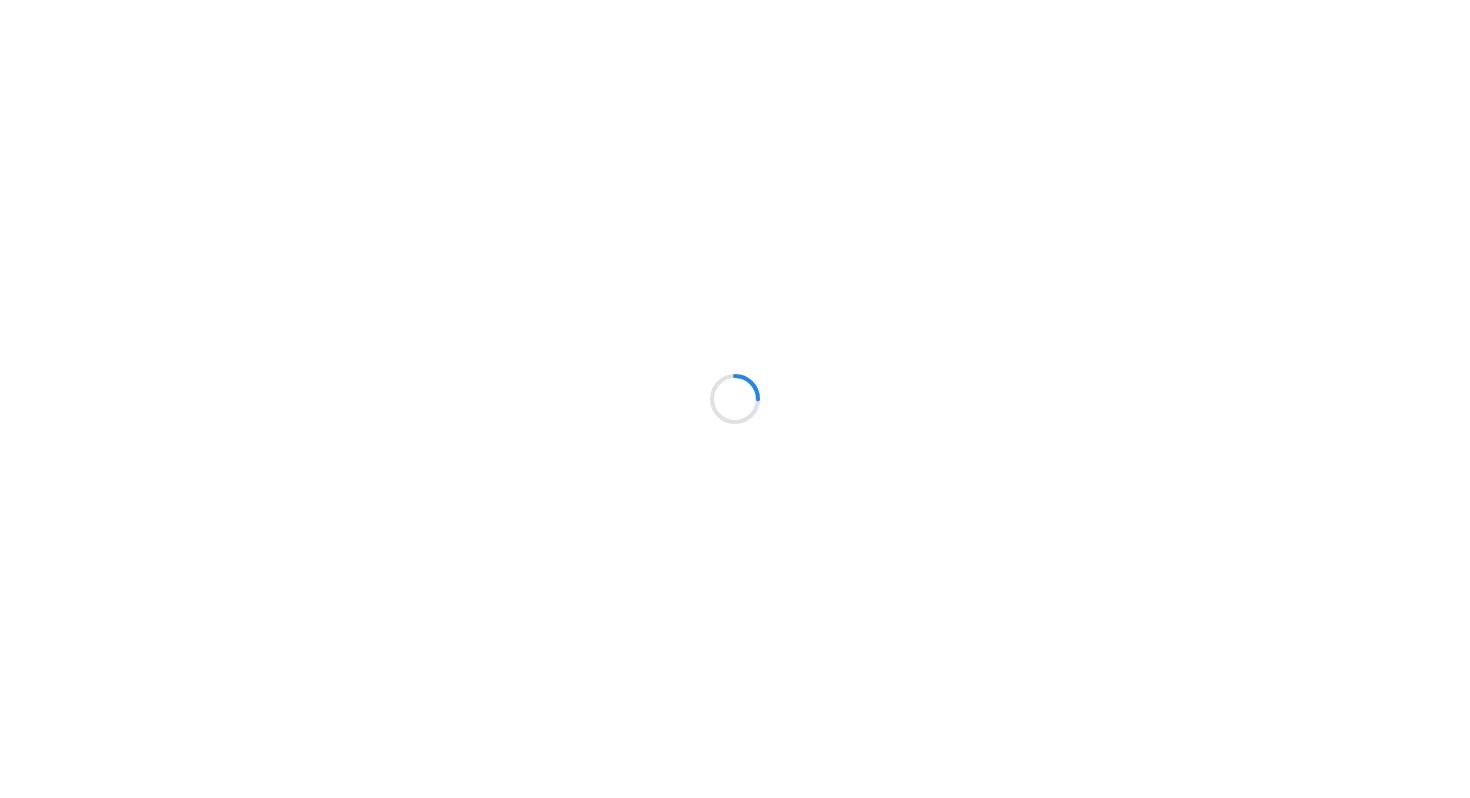 scroll, scrollTop: 0, scrollLeft: 0, axis: both 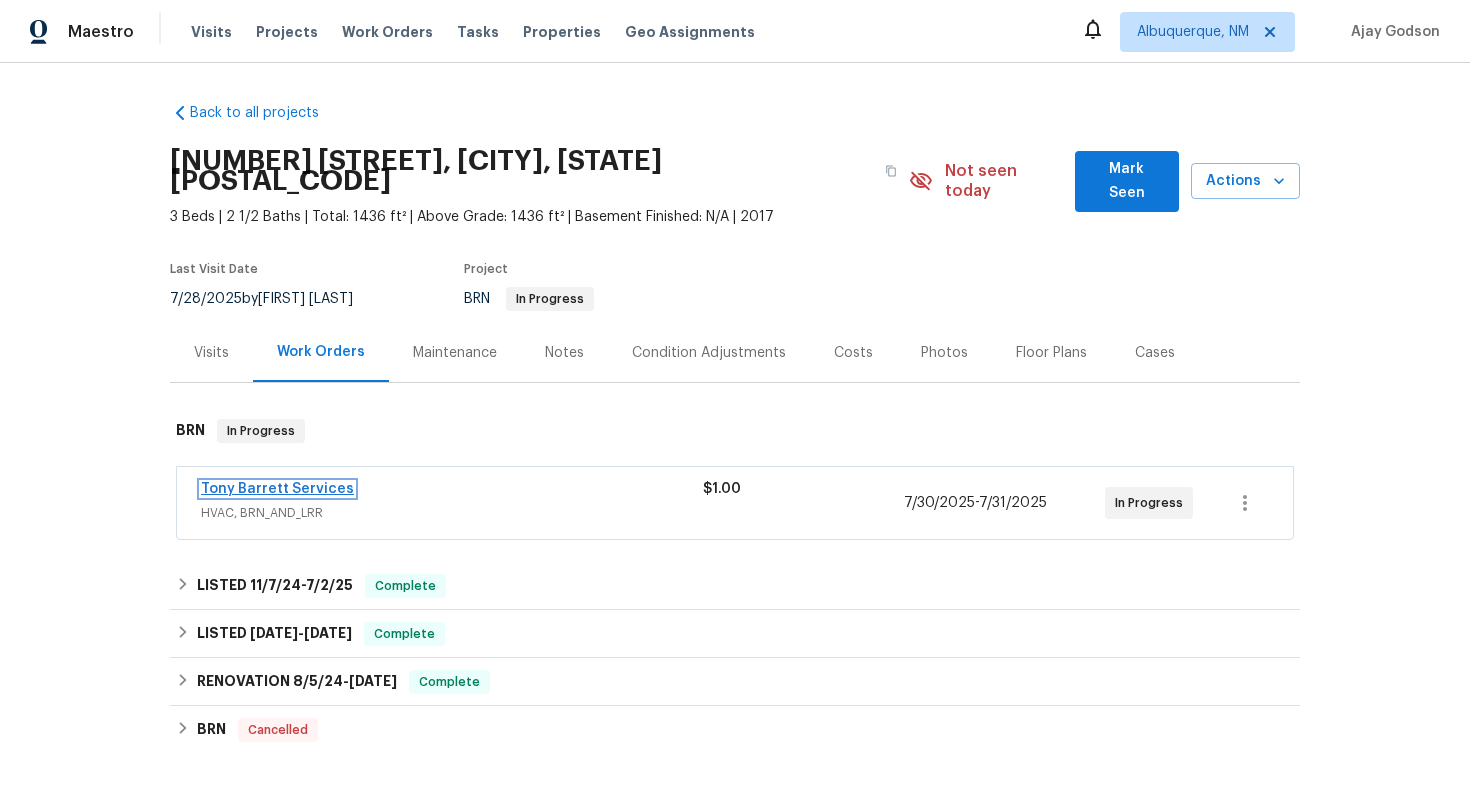 click on "Tony Barrett Services" at bounding box center (277, 489) 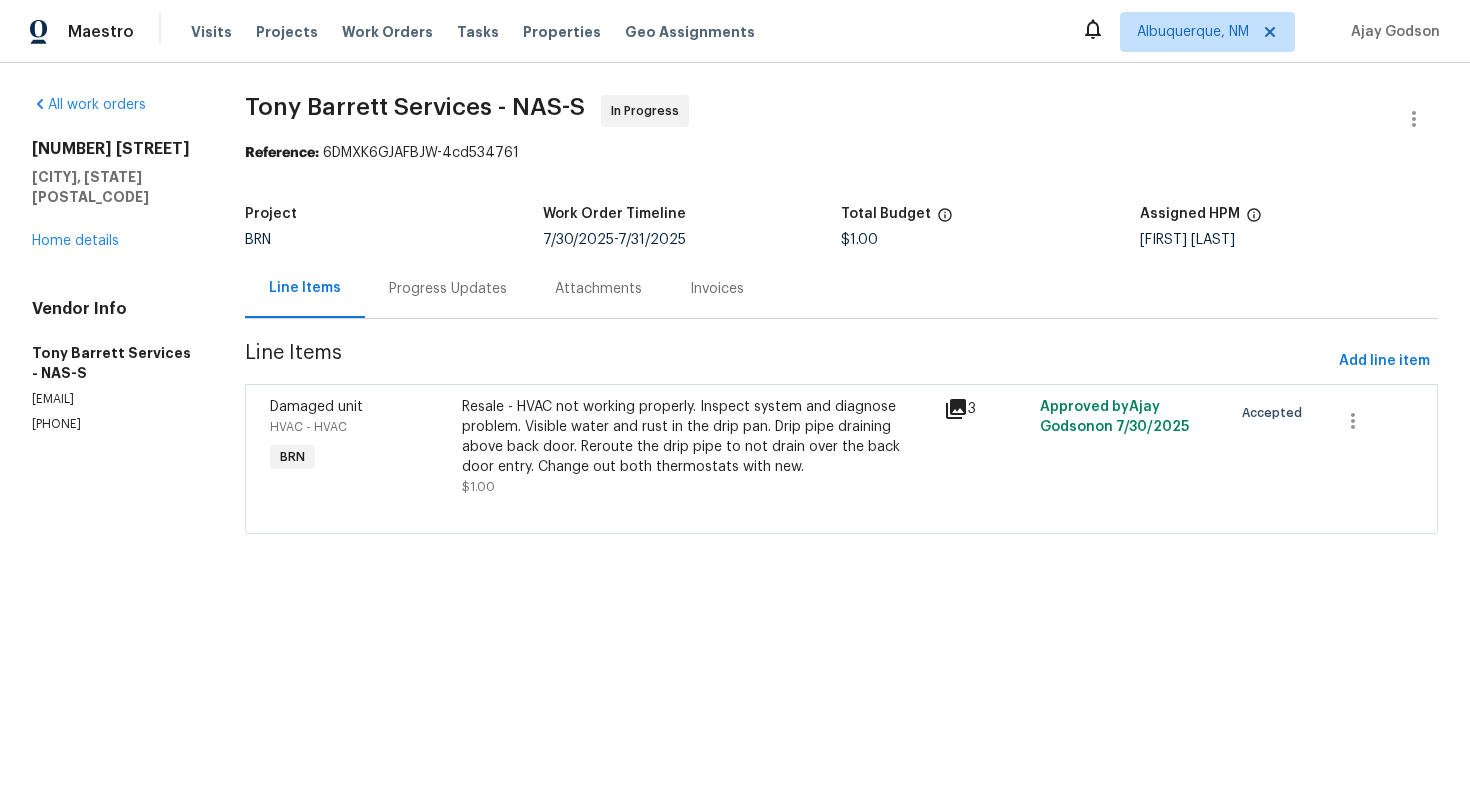 click on "Resale - HVAC not working properly. Inspect system and diagnose problem. Visible water and rust in the drip pan. Drip pipe draining above back door. Reroute the drip pipe to not drain over the back door entry. Change out both thermostats with new." at bounding box center [696, 437] 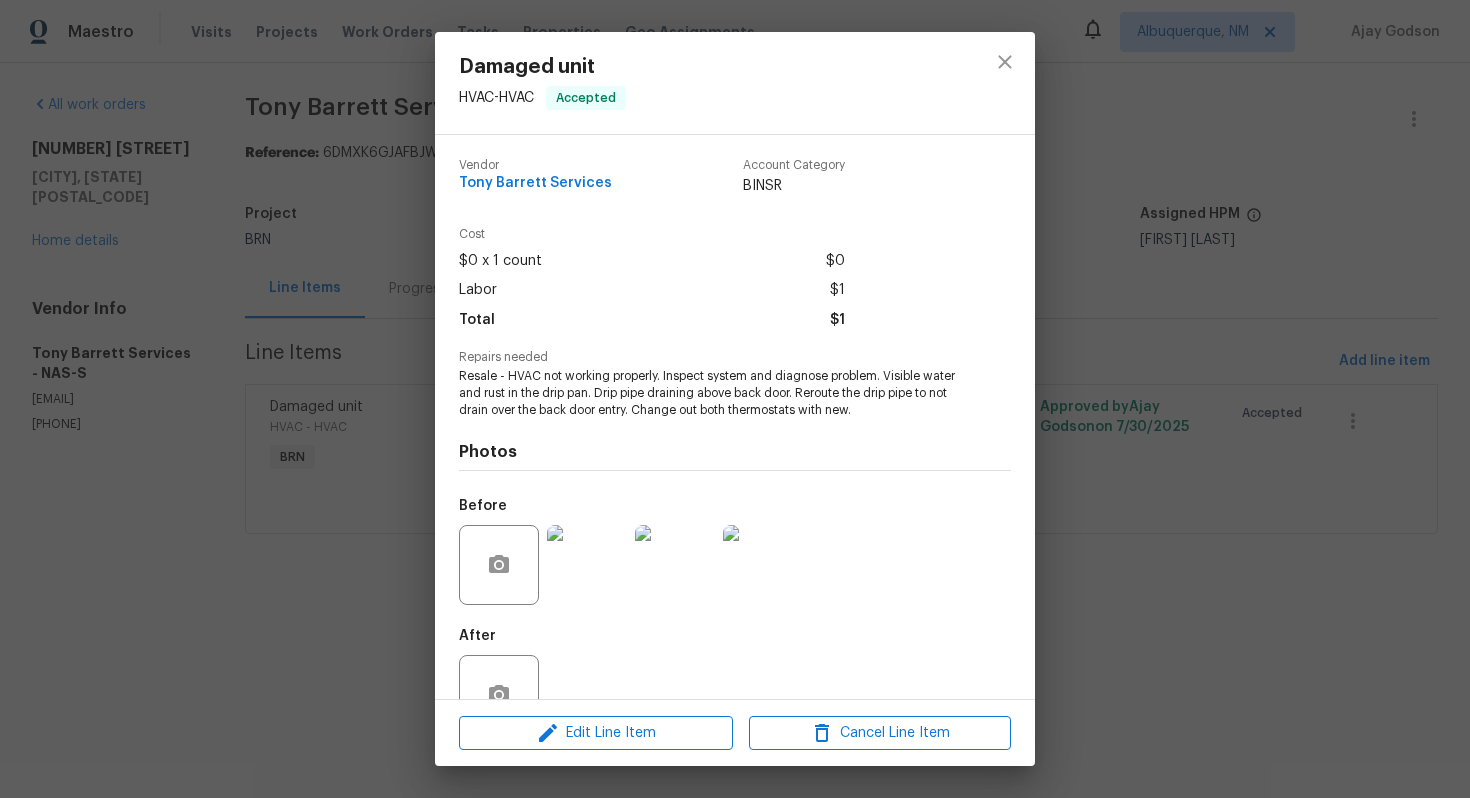 scroll, scrollTop: 57, scrollLeft: 0, axis: vertical 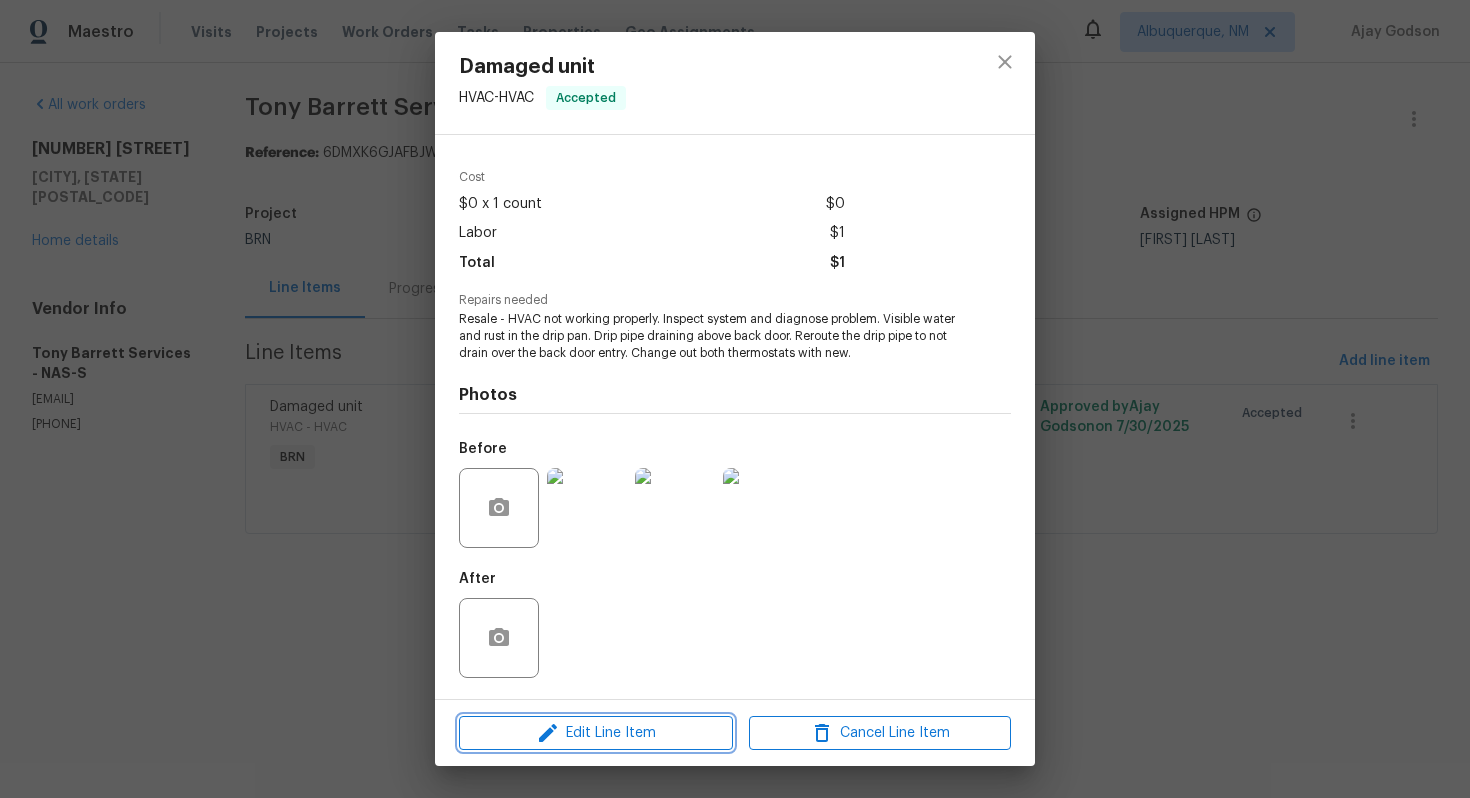 click on "Edit Line Item" at bounding box center (596, 733) 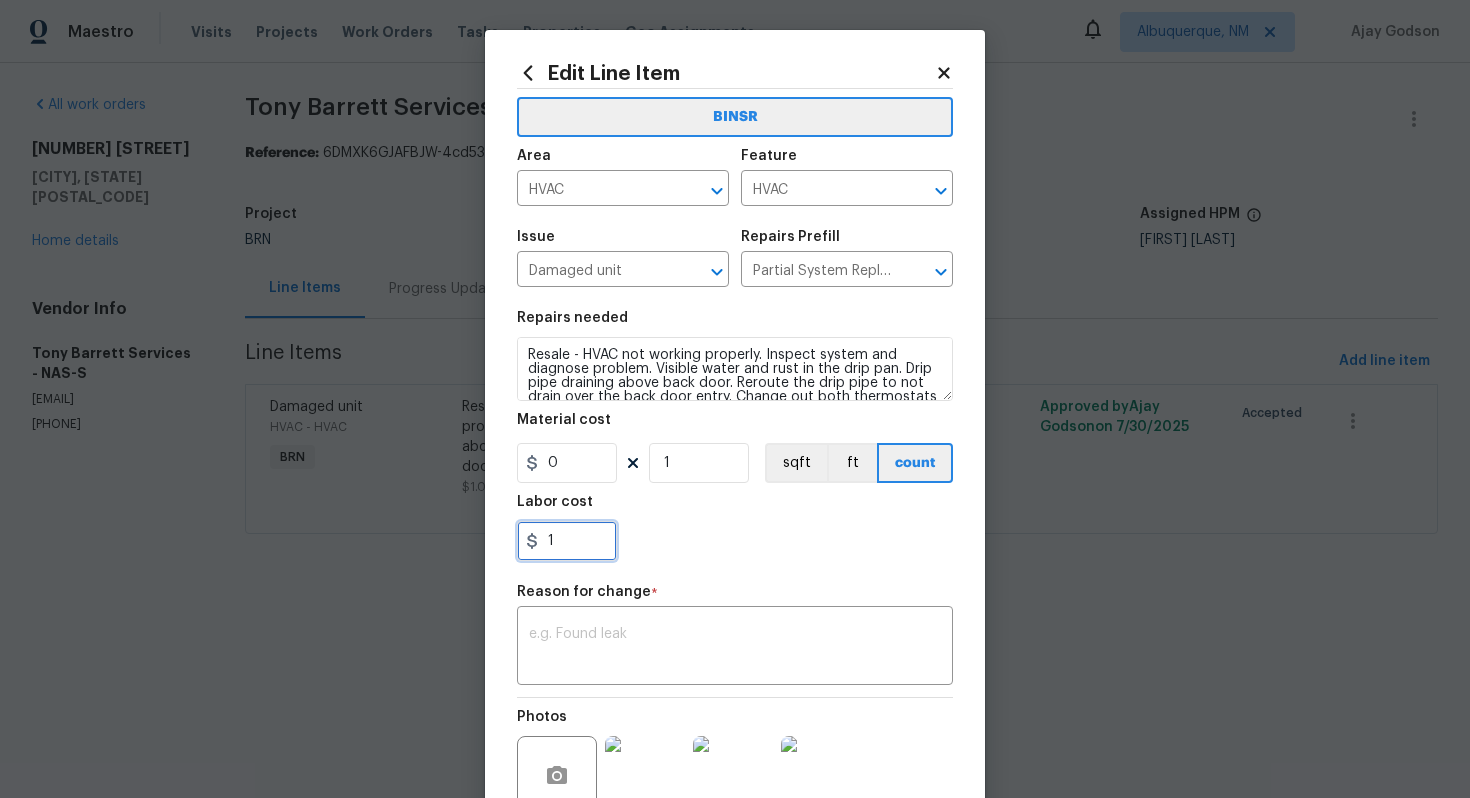 click on "1" at bounding box center (567, 541) 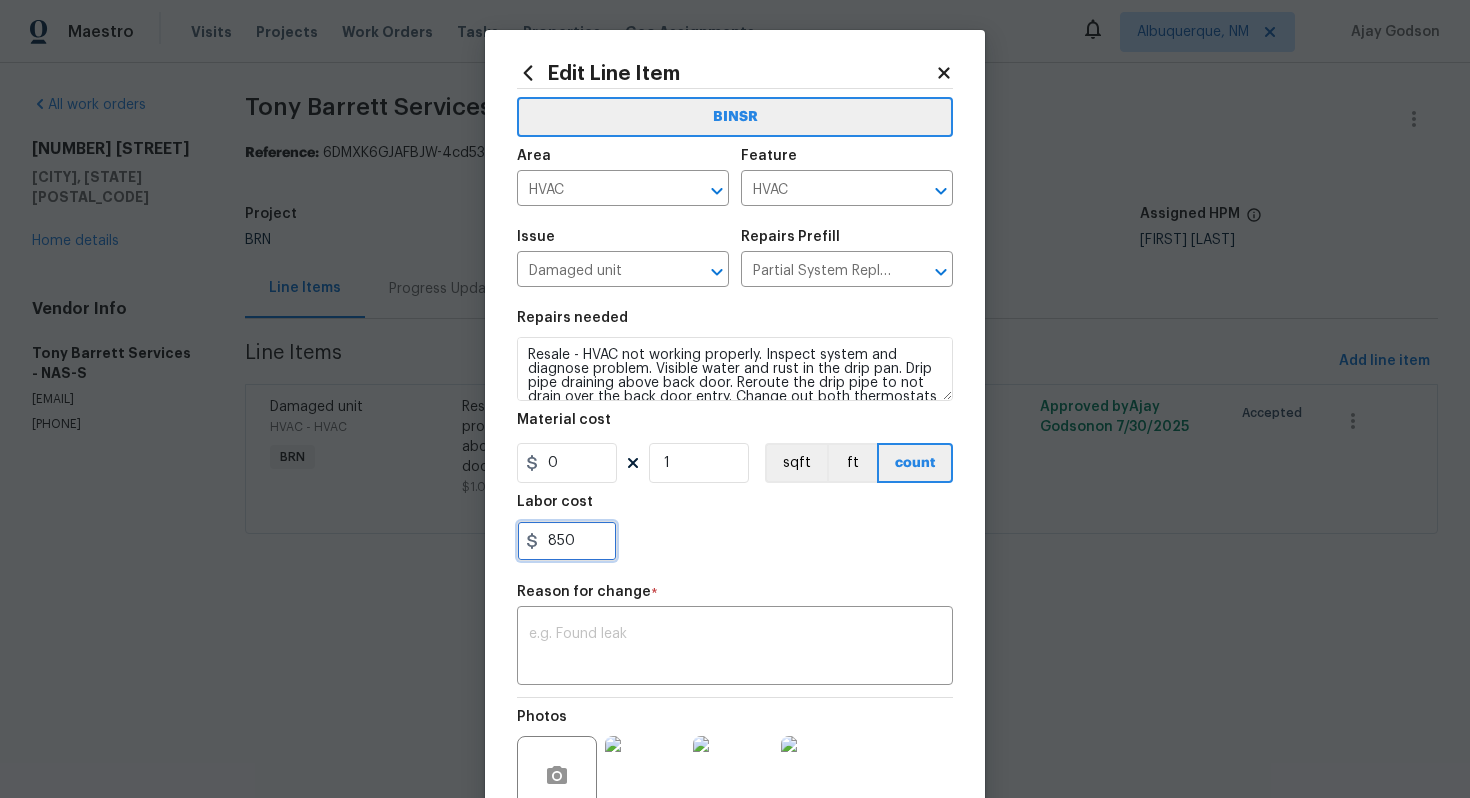 type on "850" 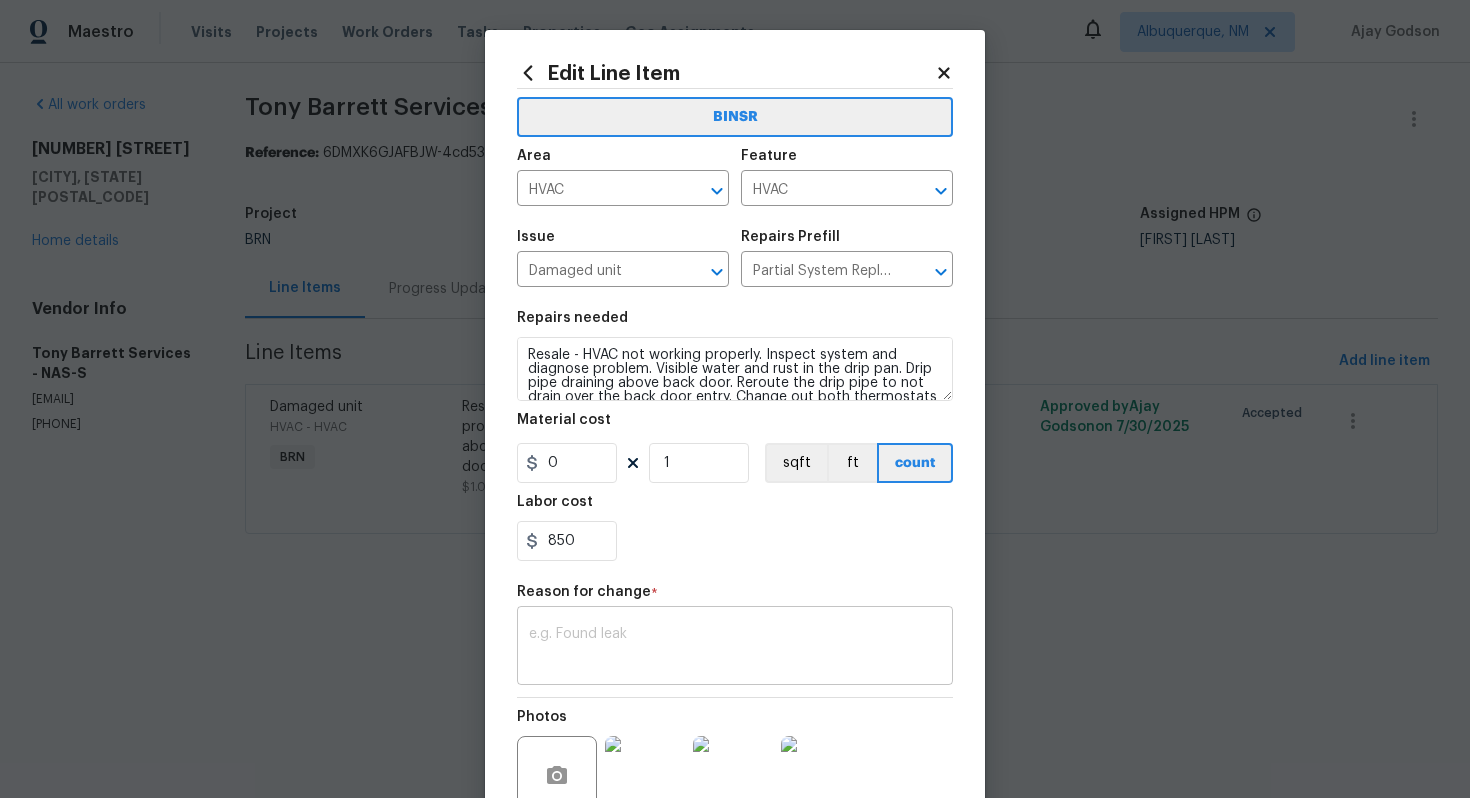 click on "x ​" at bounding box center (735, 648) 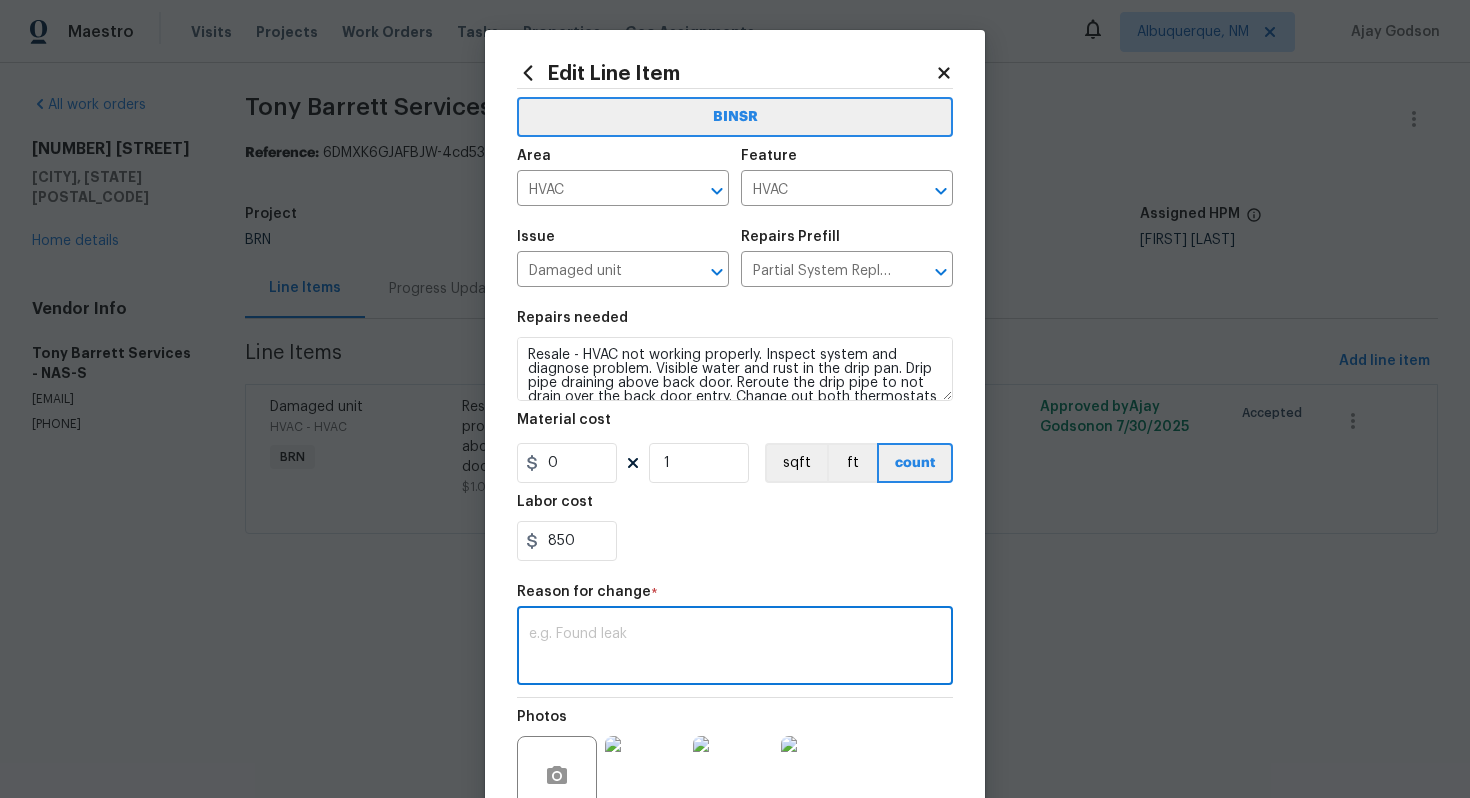 paste on "(AG) Updated cost per BR team’s approval." 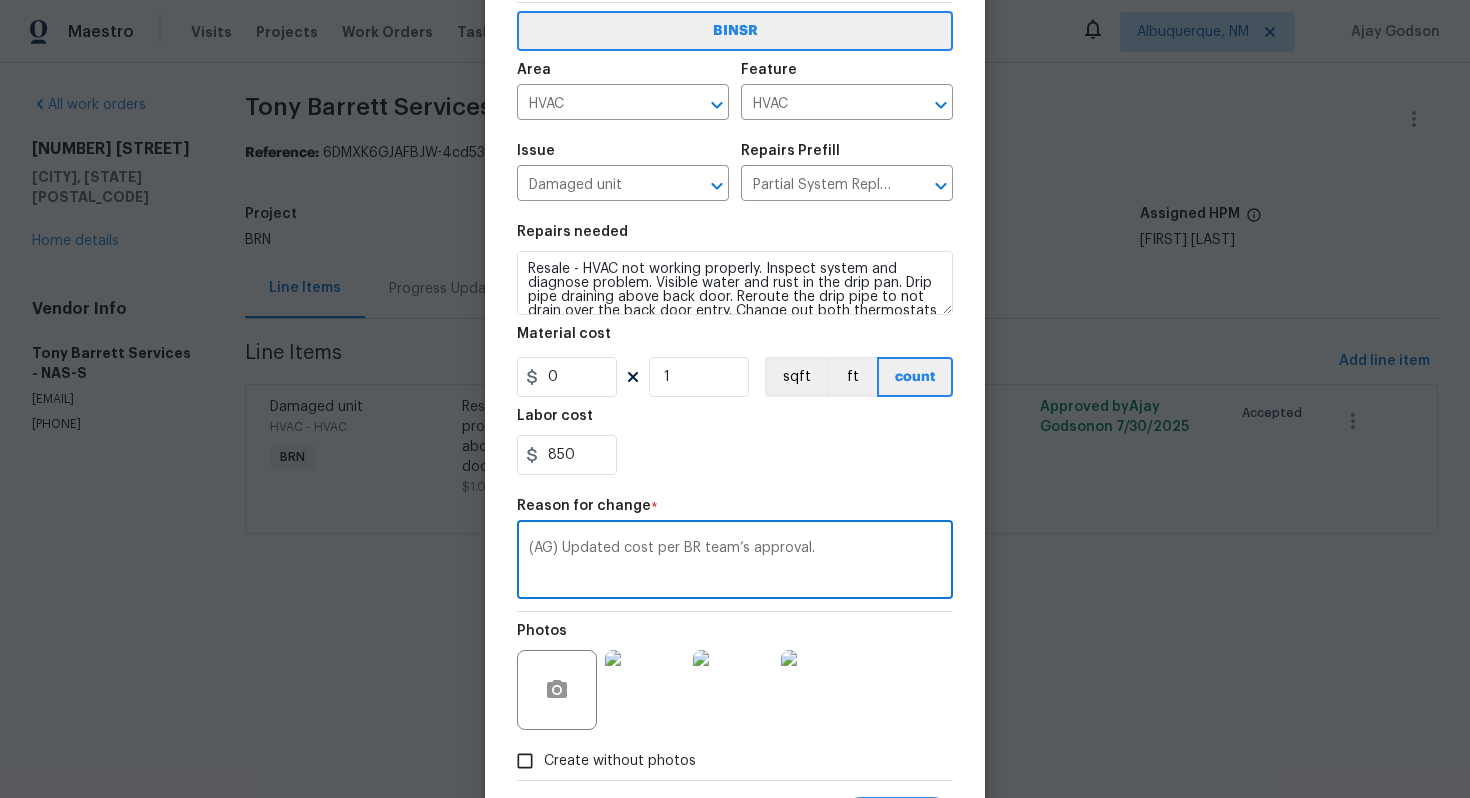 scroll, scrollTop: 188, scrollLeft: 0, axis: vertical 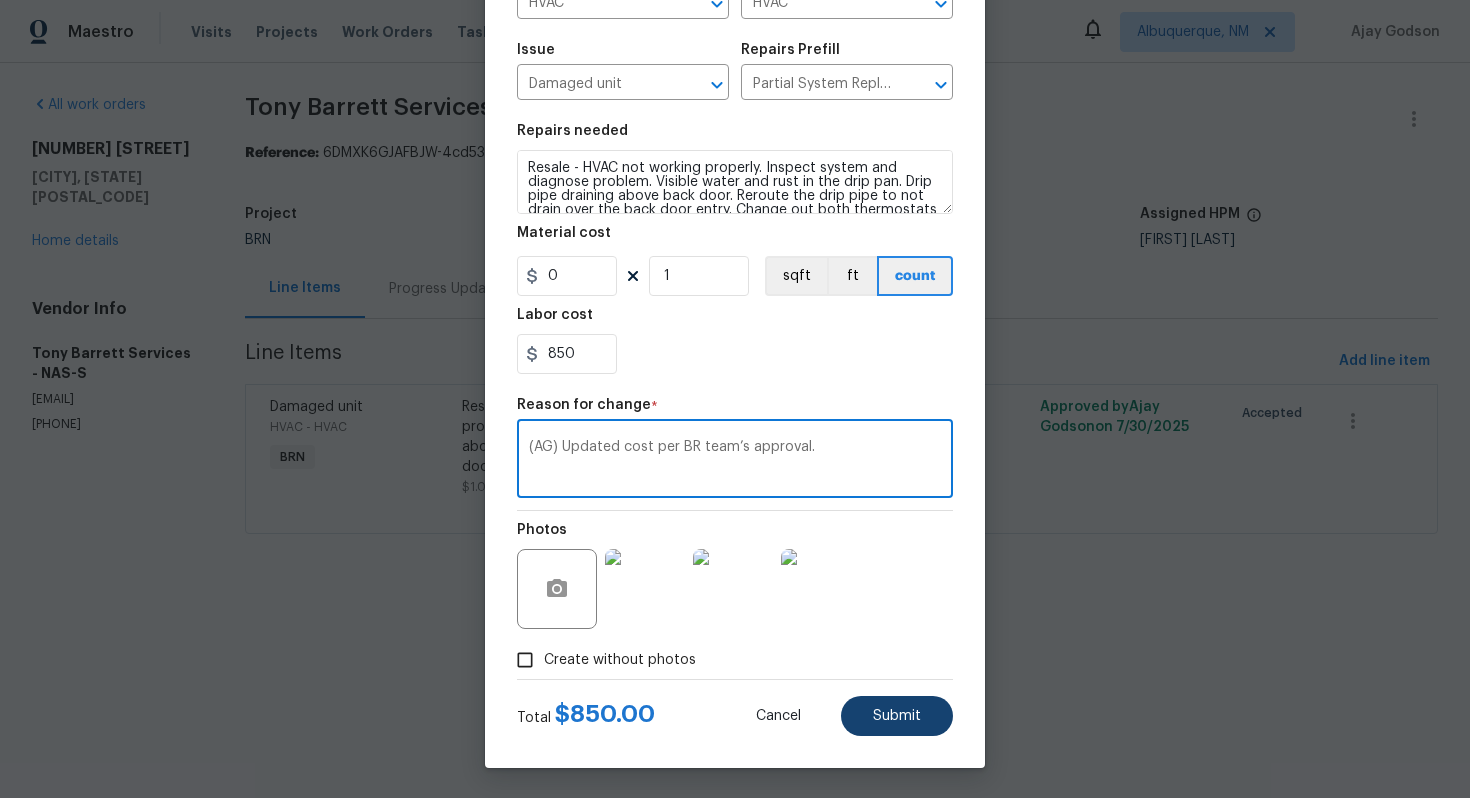 type on "(AG) Updated cost per BR team’s approval." 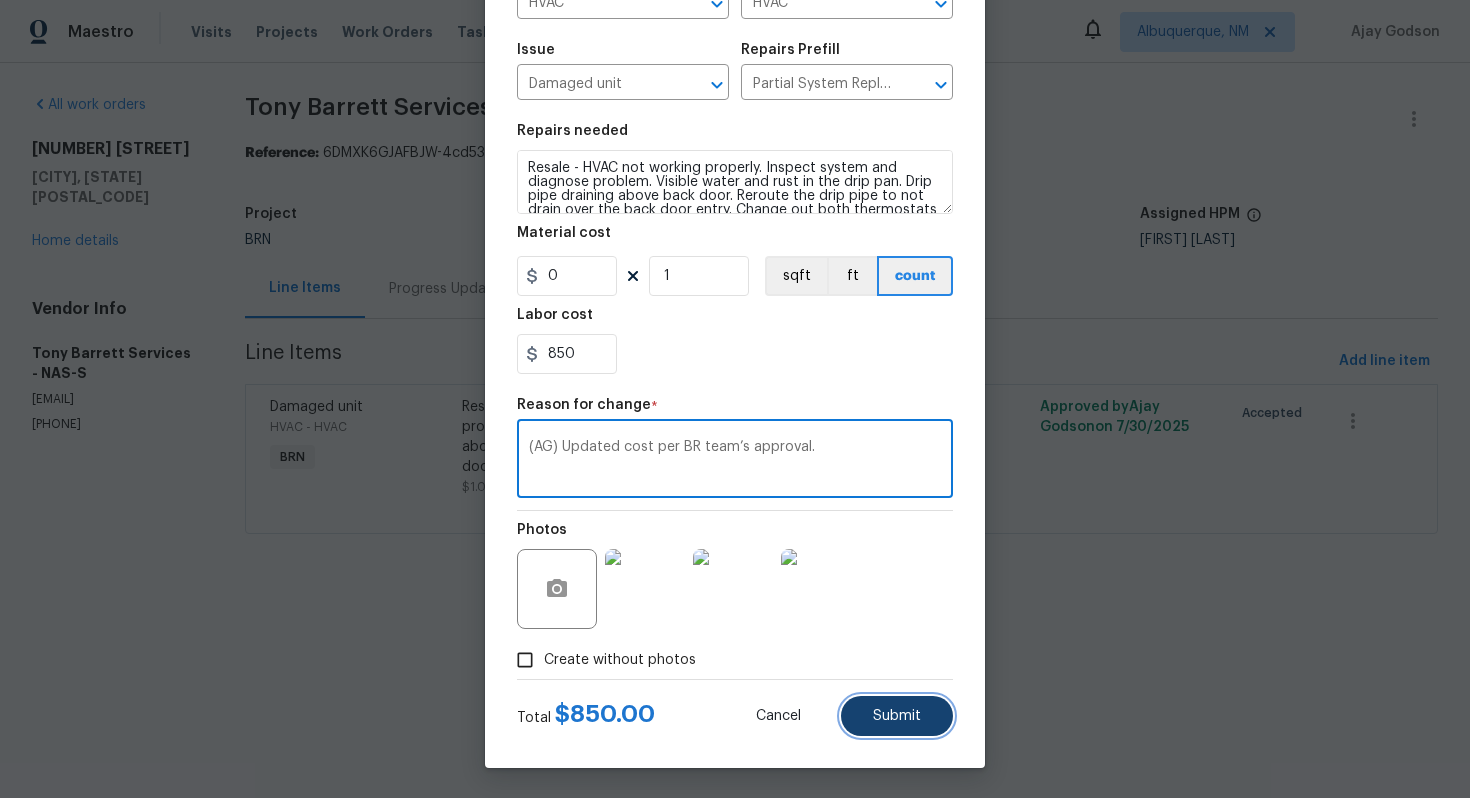 click on "Submit" at bounding box center [897, 716] 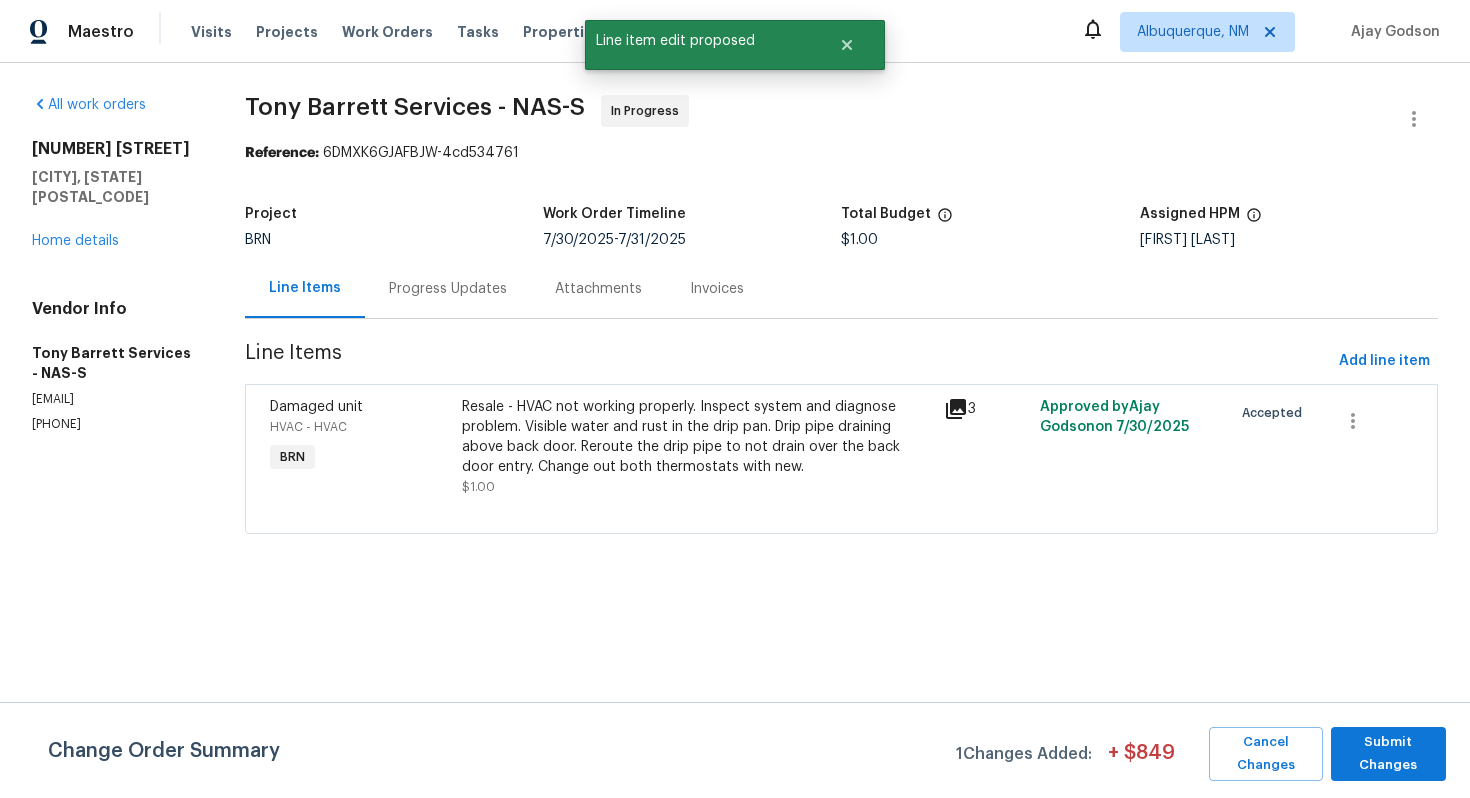 scroll, scrollTop: 0, scrollLeft: 0, axis: both 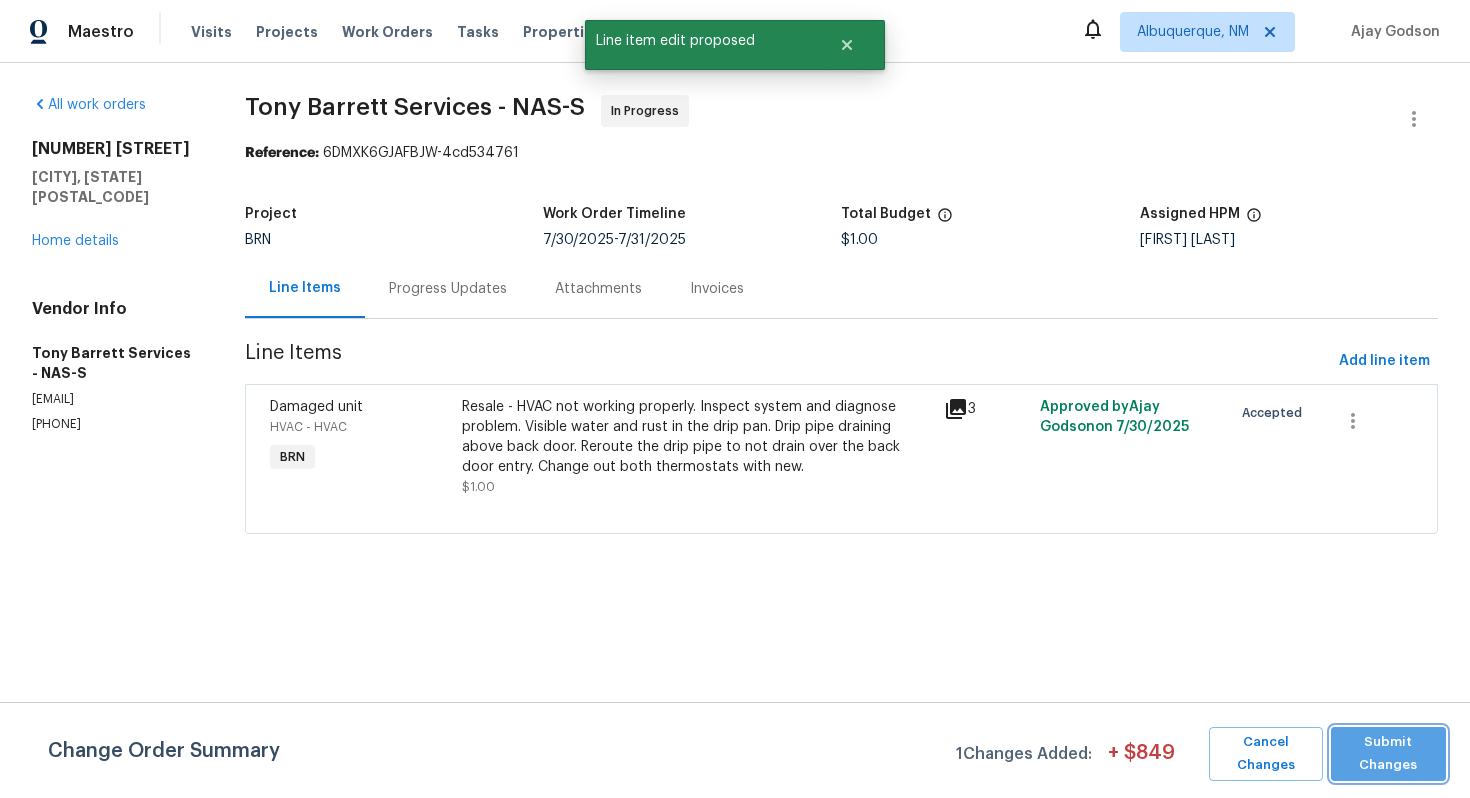 click on "Submit Changes" at bounding box center [1388, 754] 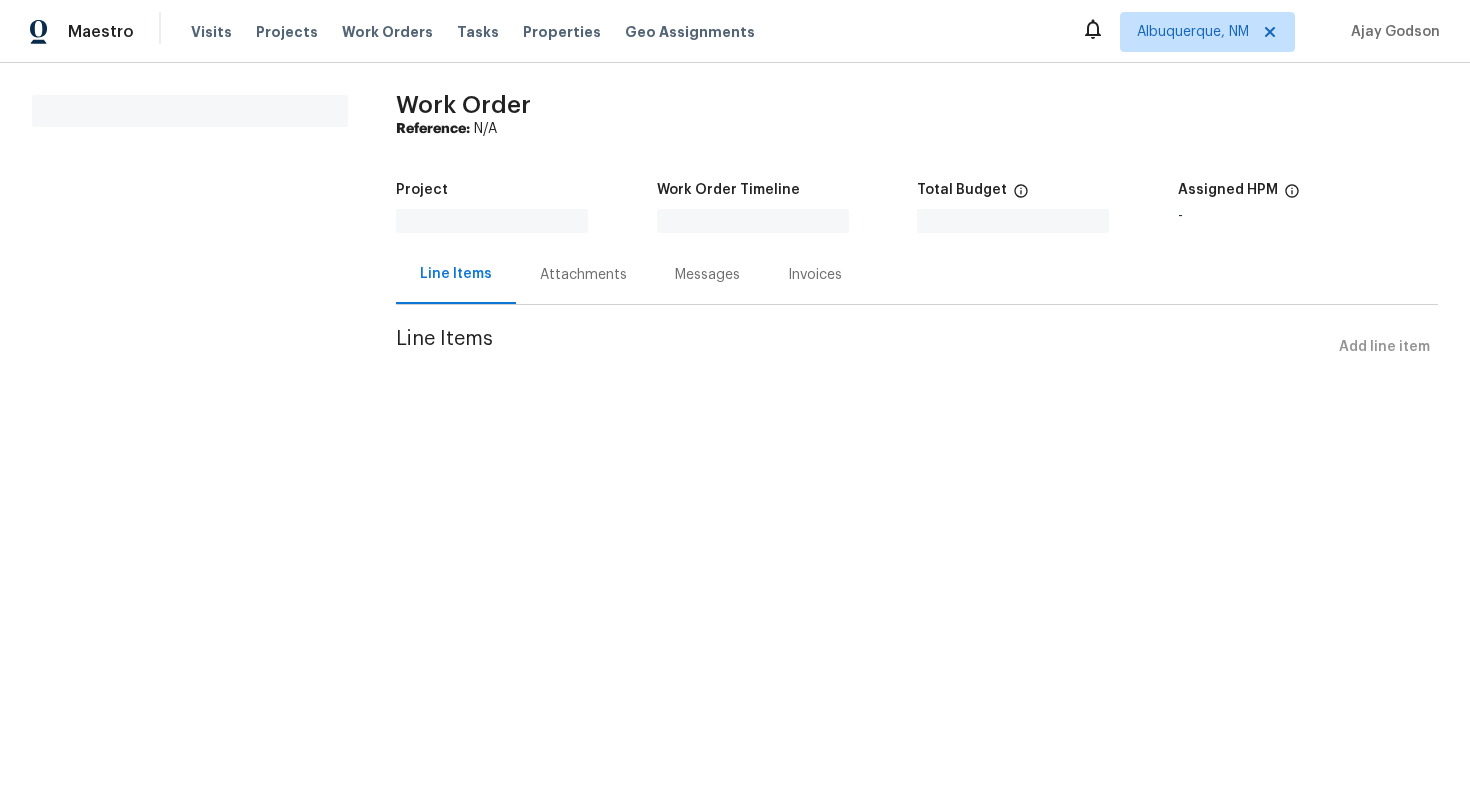 scroll, scrollTop: 0, scrollLeft: 0, axis: both 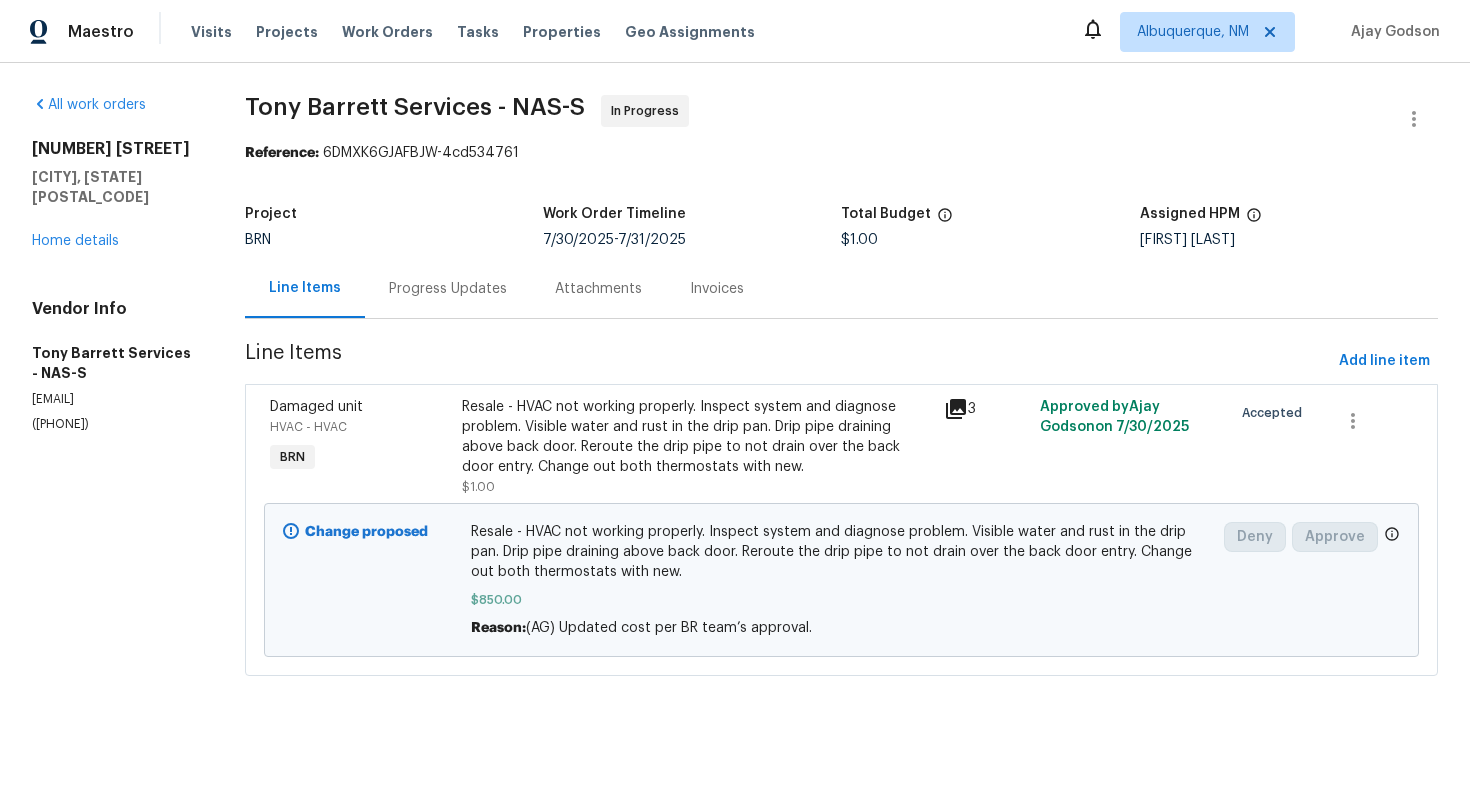 click on "Progress Updates" at bounding box center [448, 288] 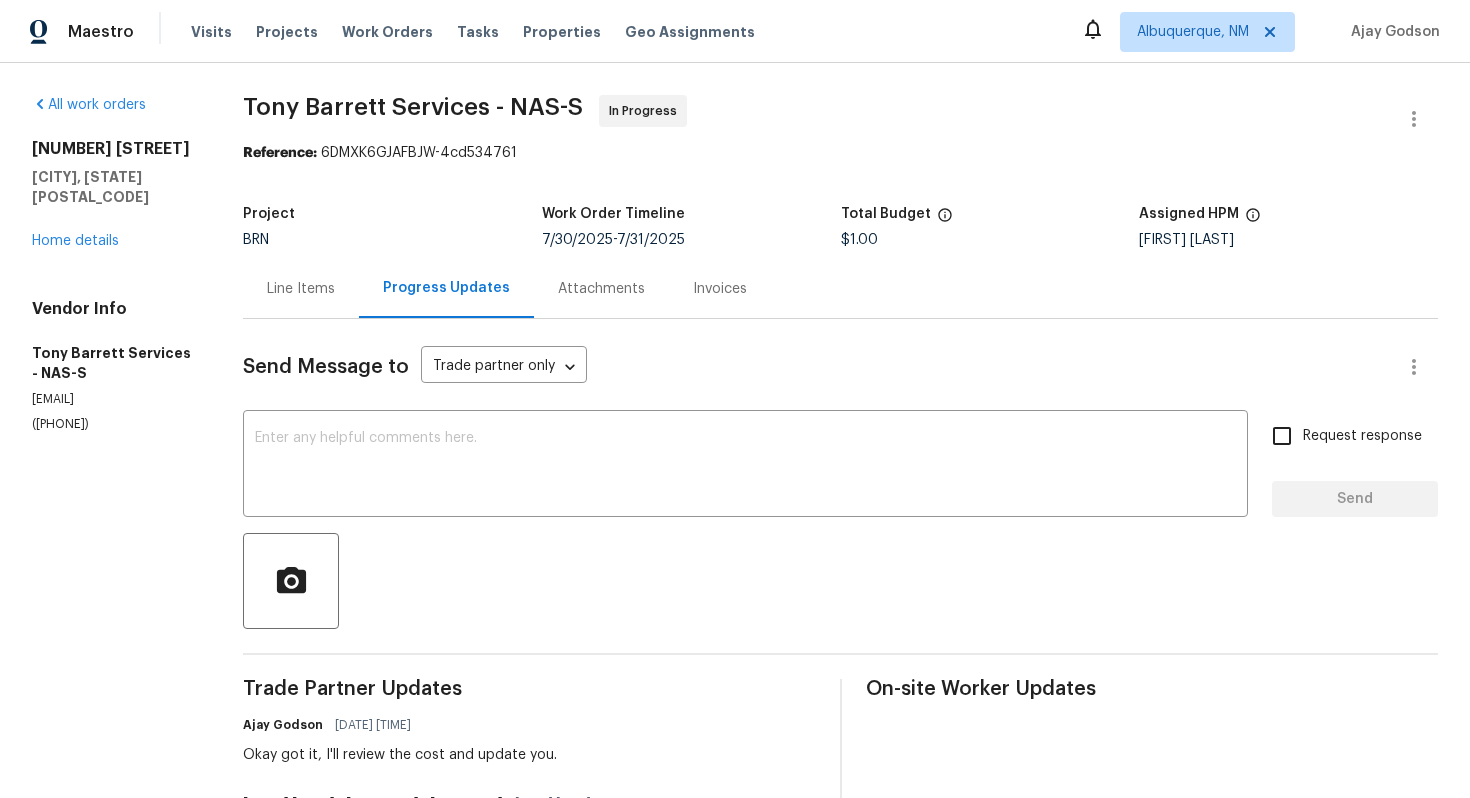 click on "Line Items" at bounding box center (301, 288) 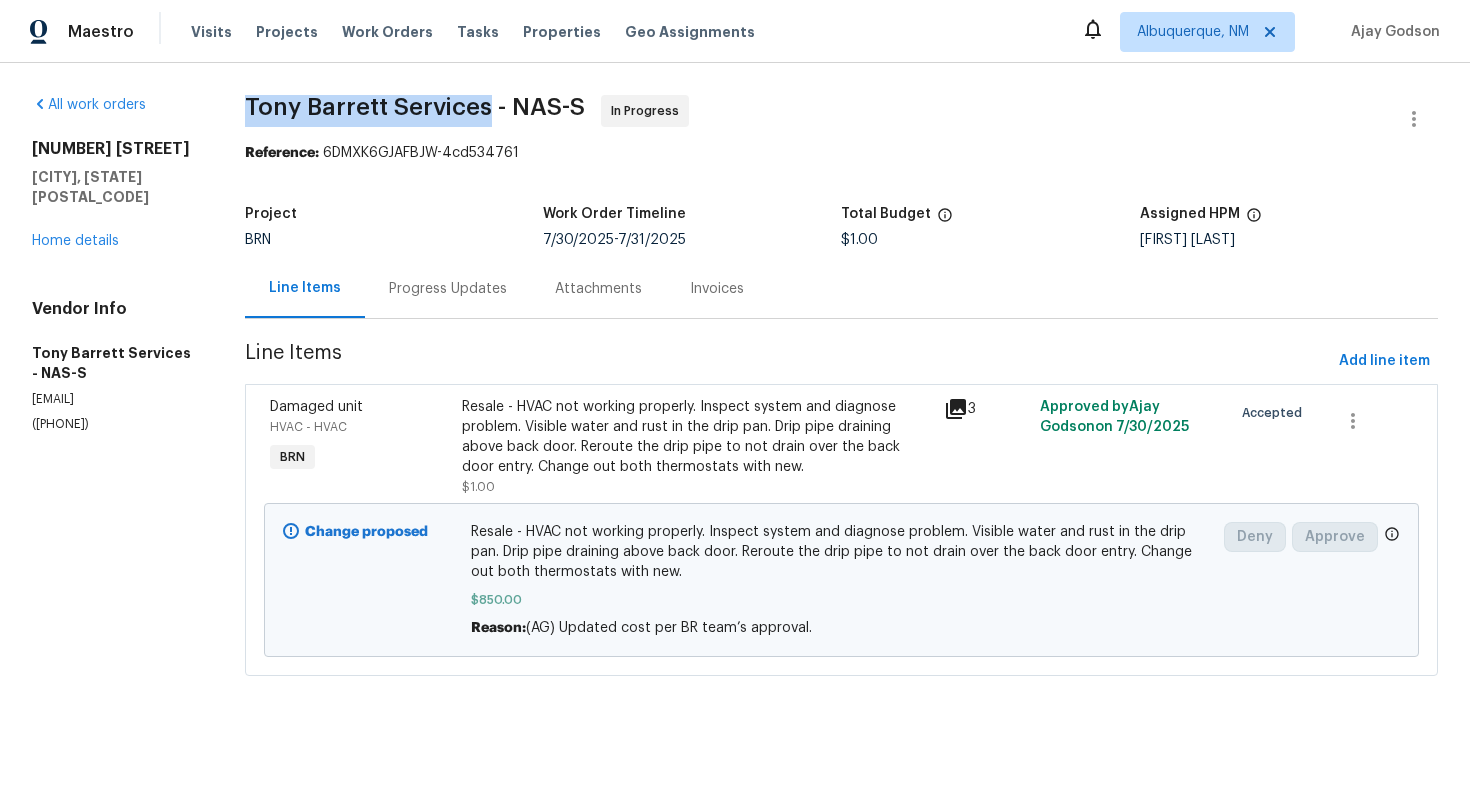 drag, startPoint x: 242, startPoint y: 107, endPoint x: 492, endPoint y: 115, distance: 250.12796 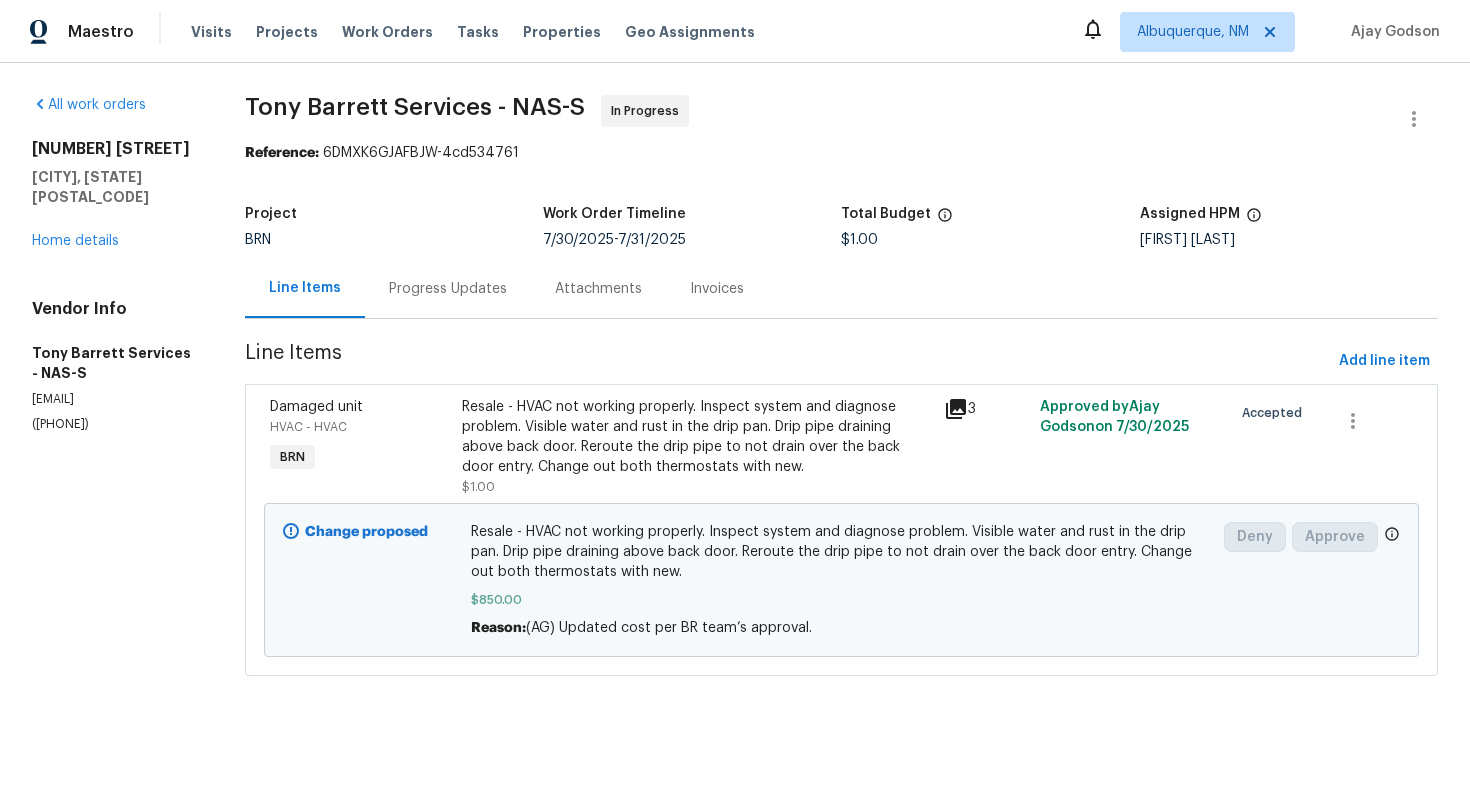 click on "Tony Barrett Services - NAS-S In Progress" at bounding box center [817, 119] 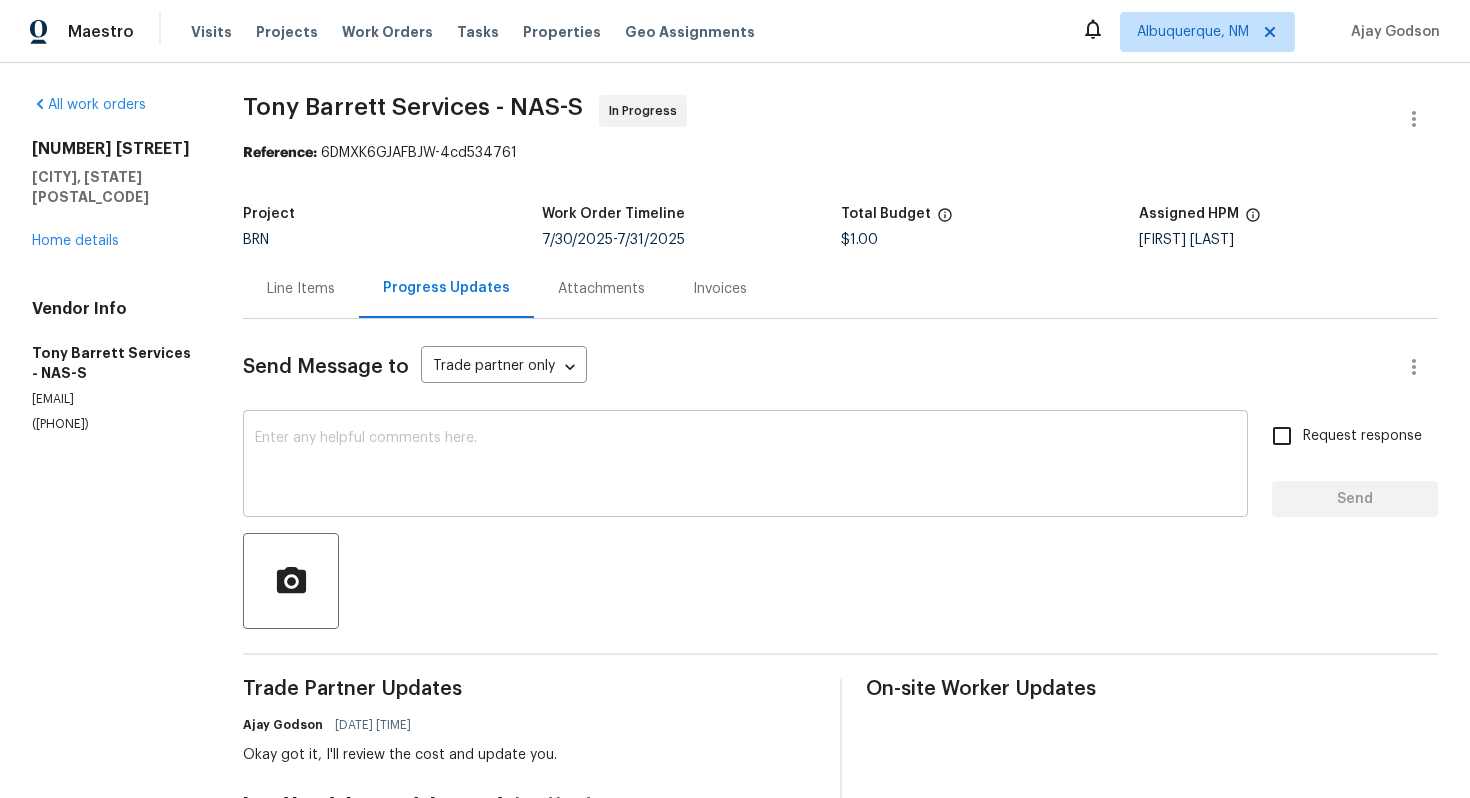 click at bounding box center [745, 466] 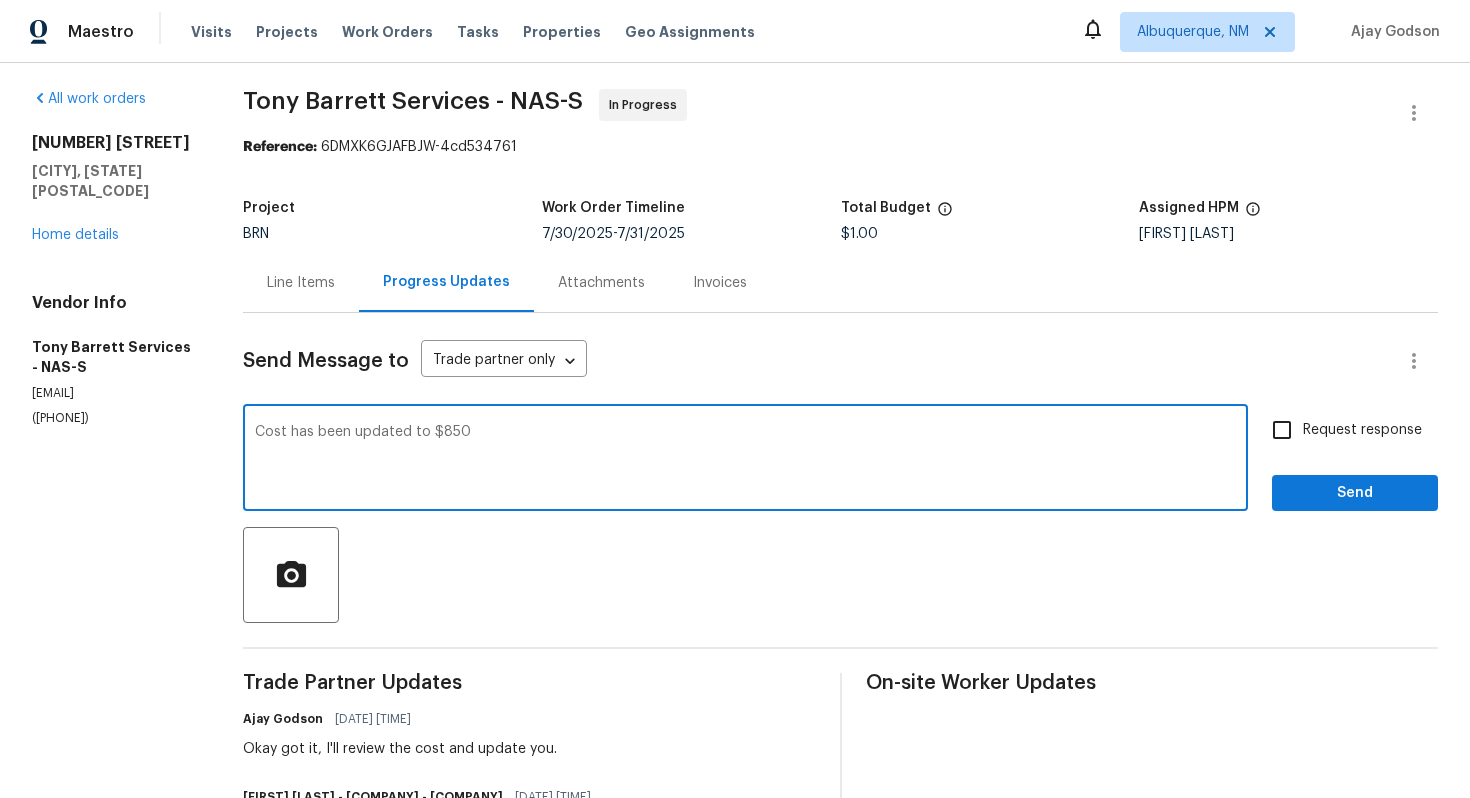 scroll, scrollTop: 0, scrollLeft: 0, axis: both 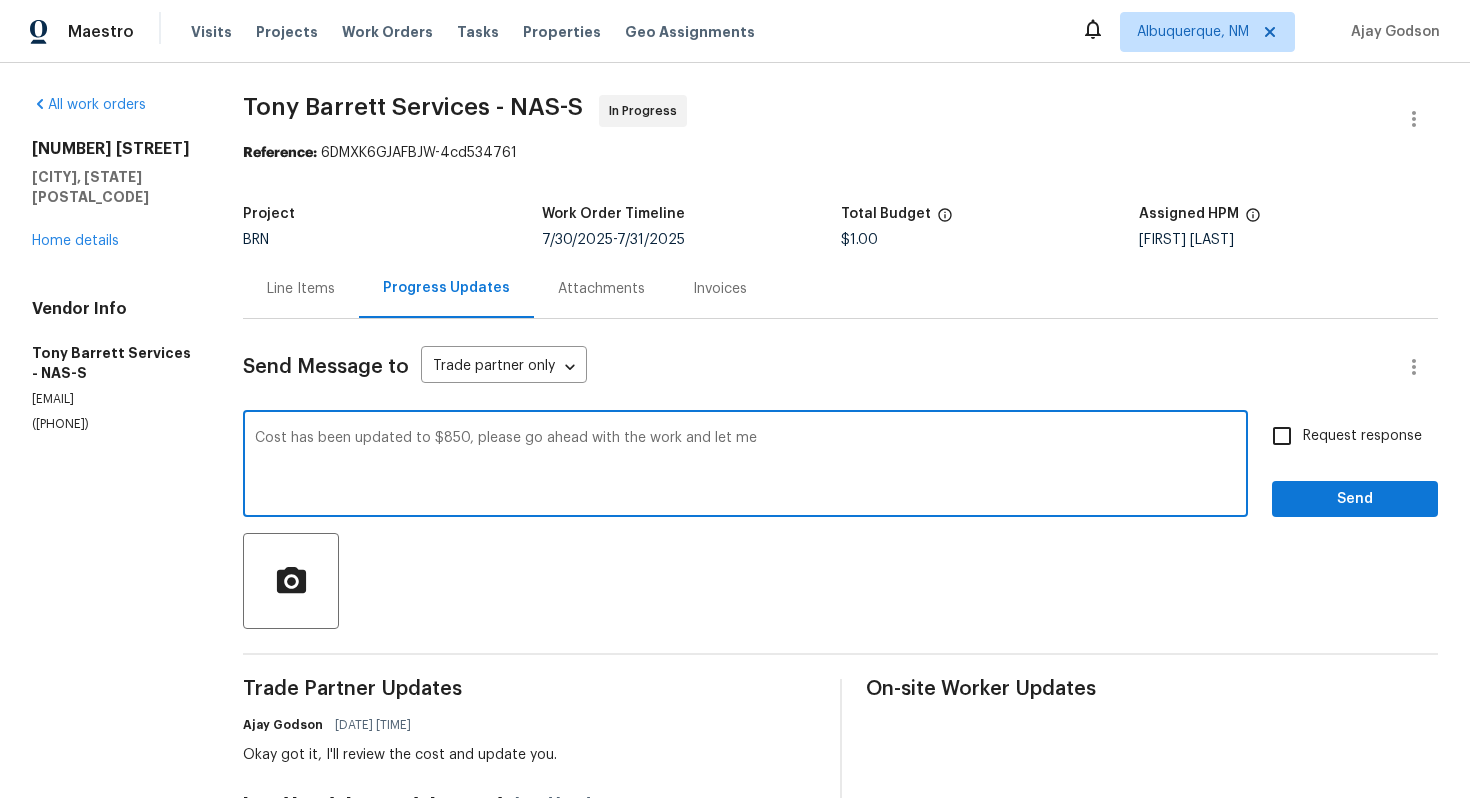 click on "Cost has been updated to $850, please go ahead with the work and let me" at bounding box center (745, 466) 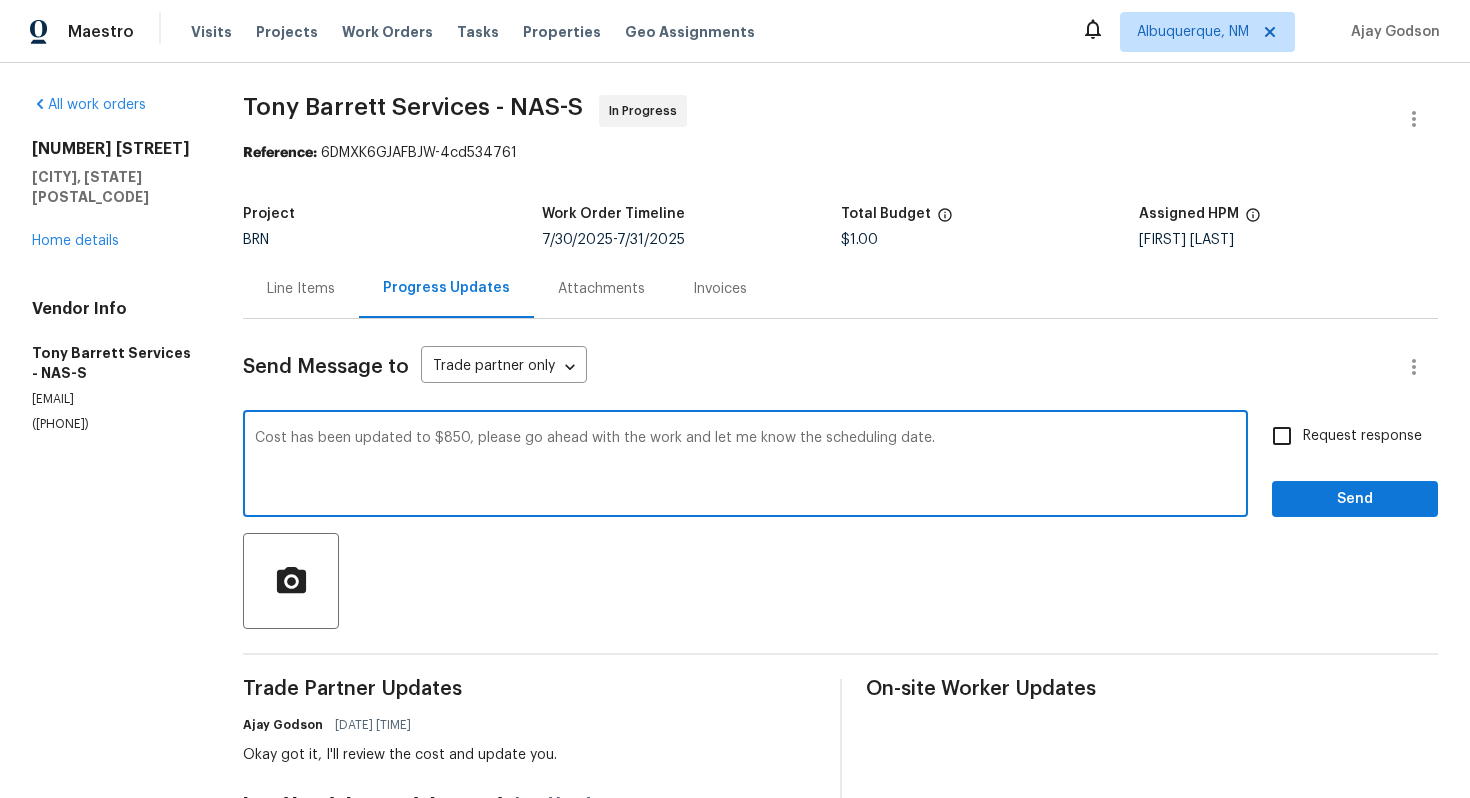 type on "Cost has been updated to $850, please go ahead with the work and let me know the scheduling date." 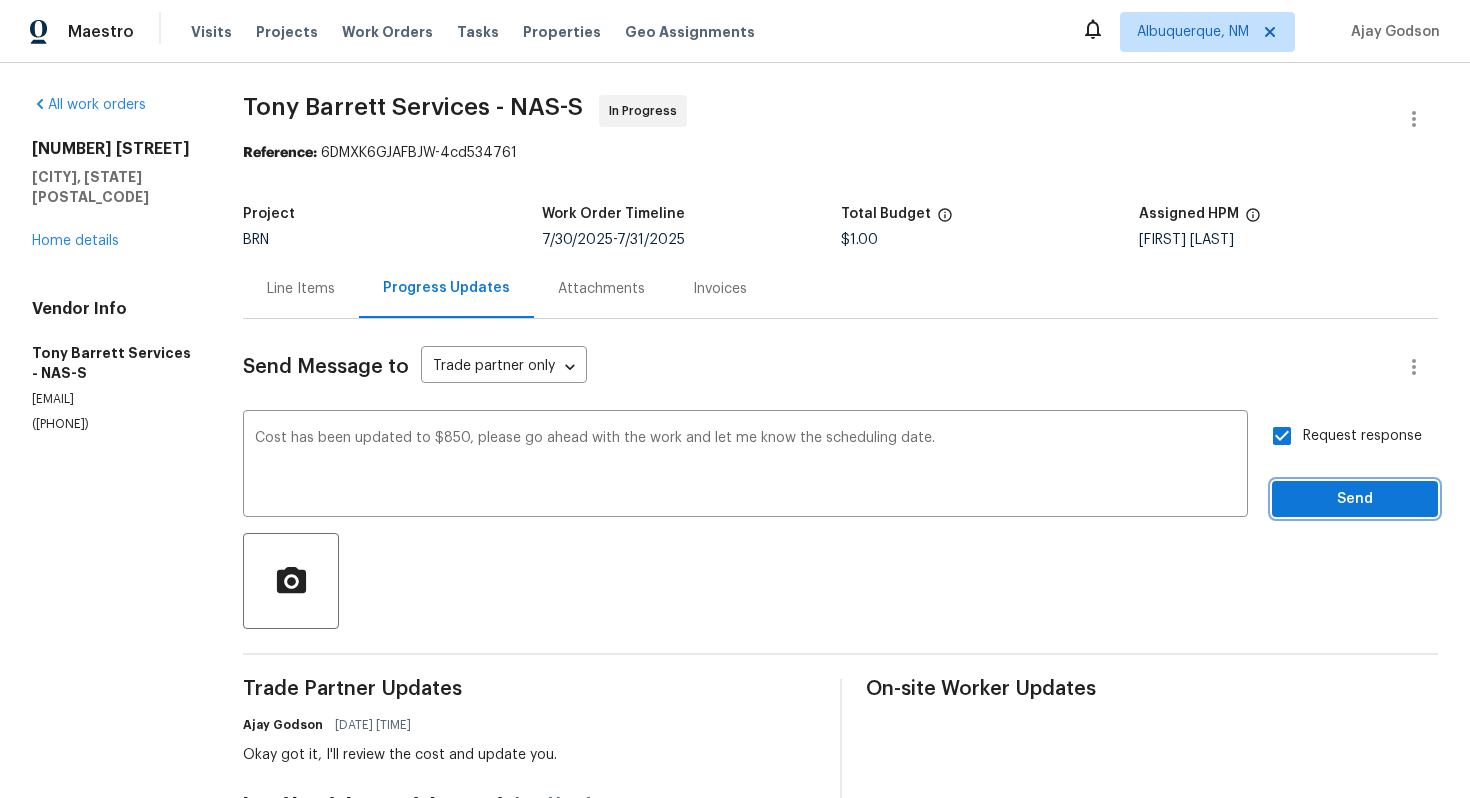 click on "Send" at bounding box center [1355, 499] 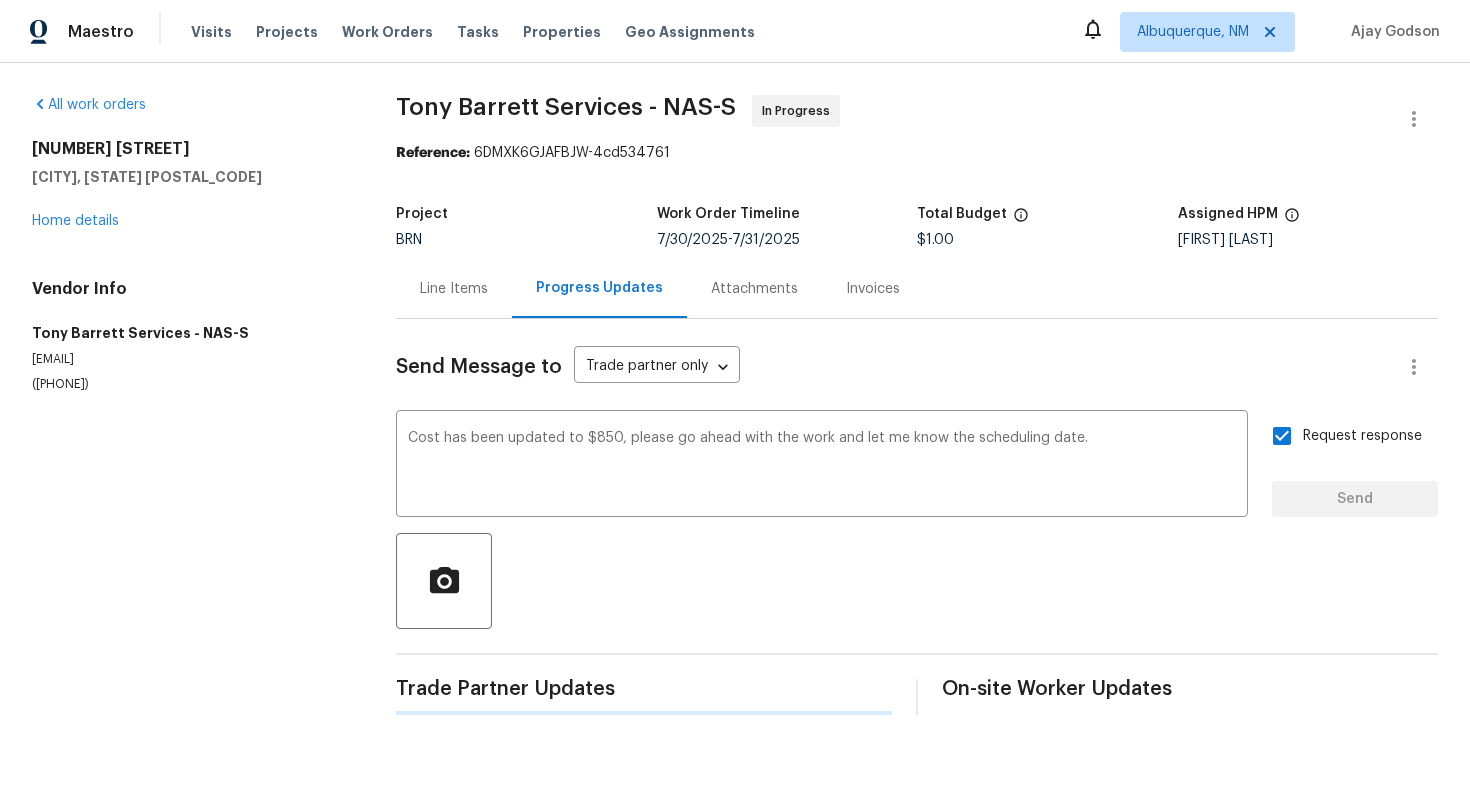 type 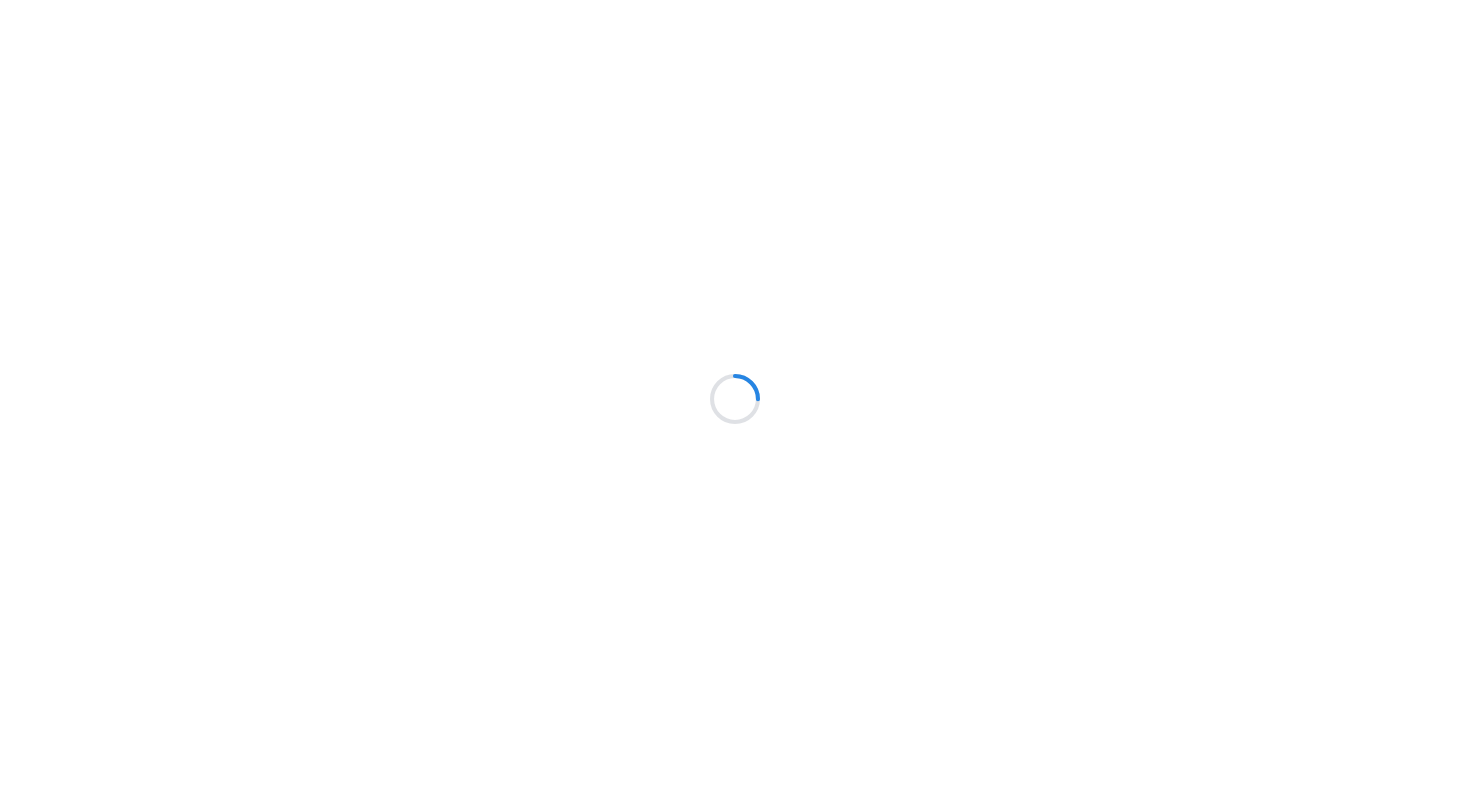 scroll, scrollTop: 0, scrollLeft: 0, axis: both 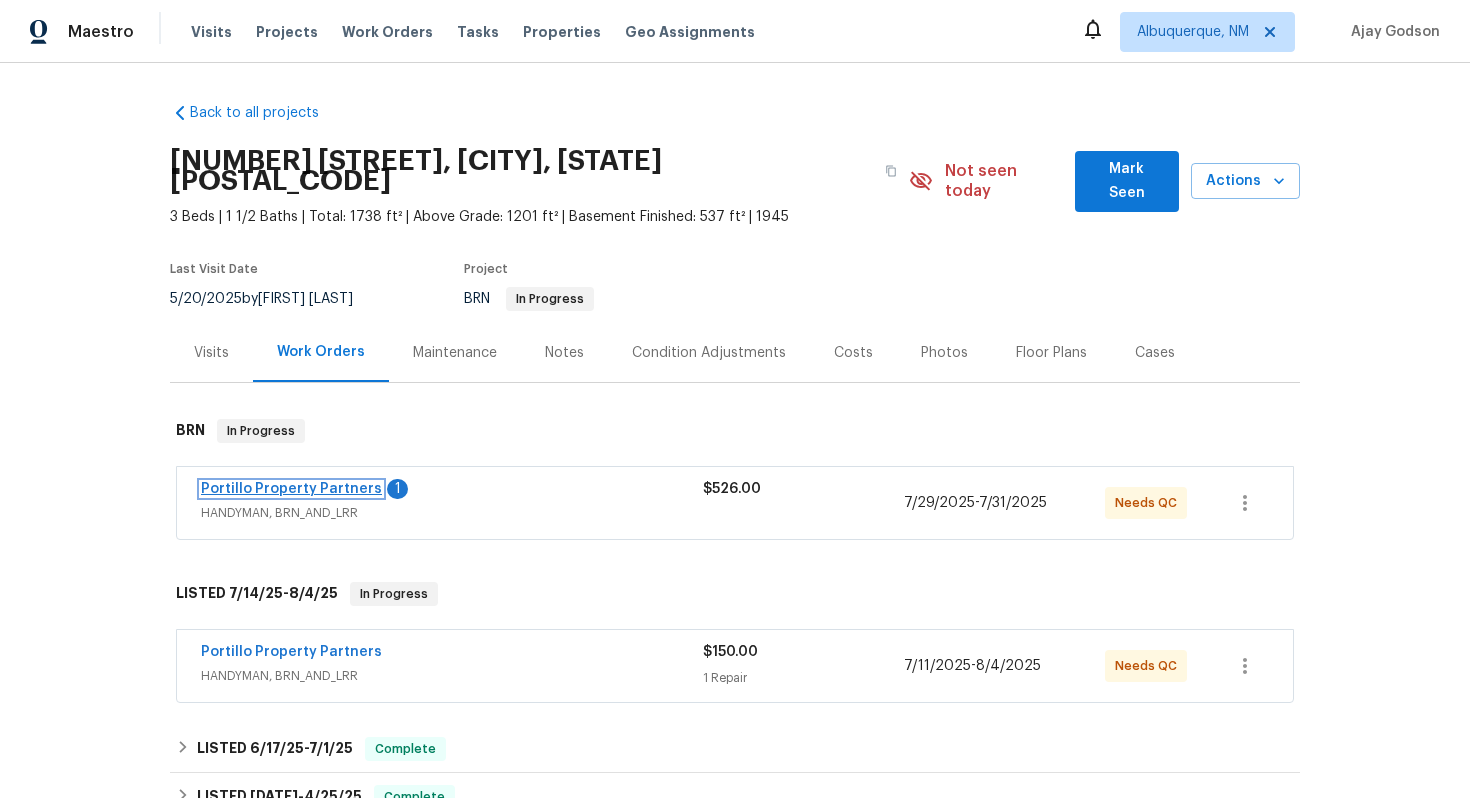 click on "Portillo Property Partners" at bounding box center [291, 489] 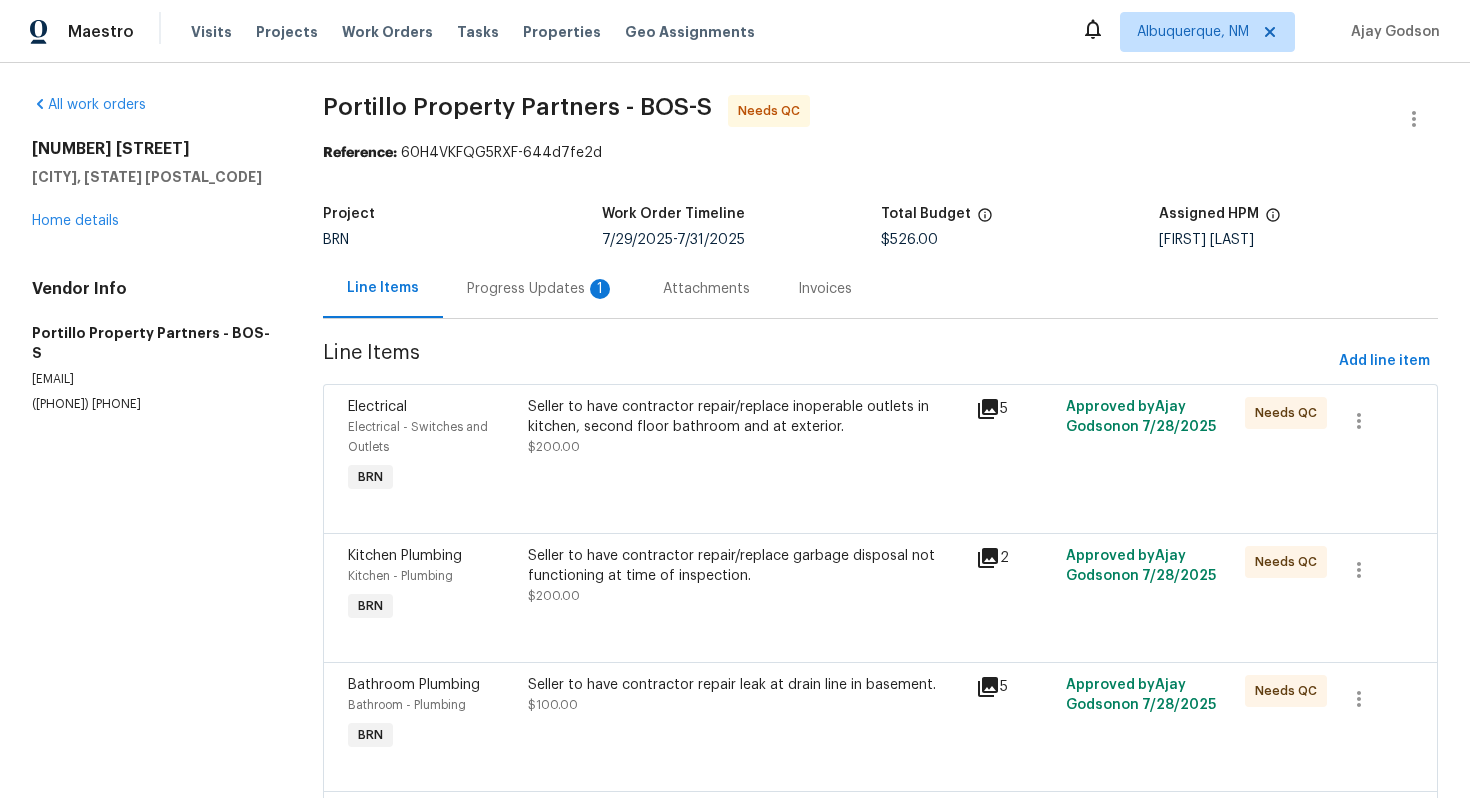 click on "Progress Updates 1" at bounding box center [541, 289] 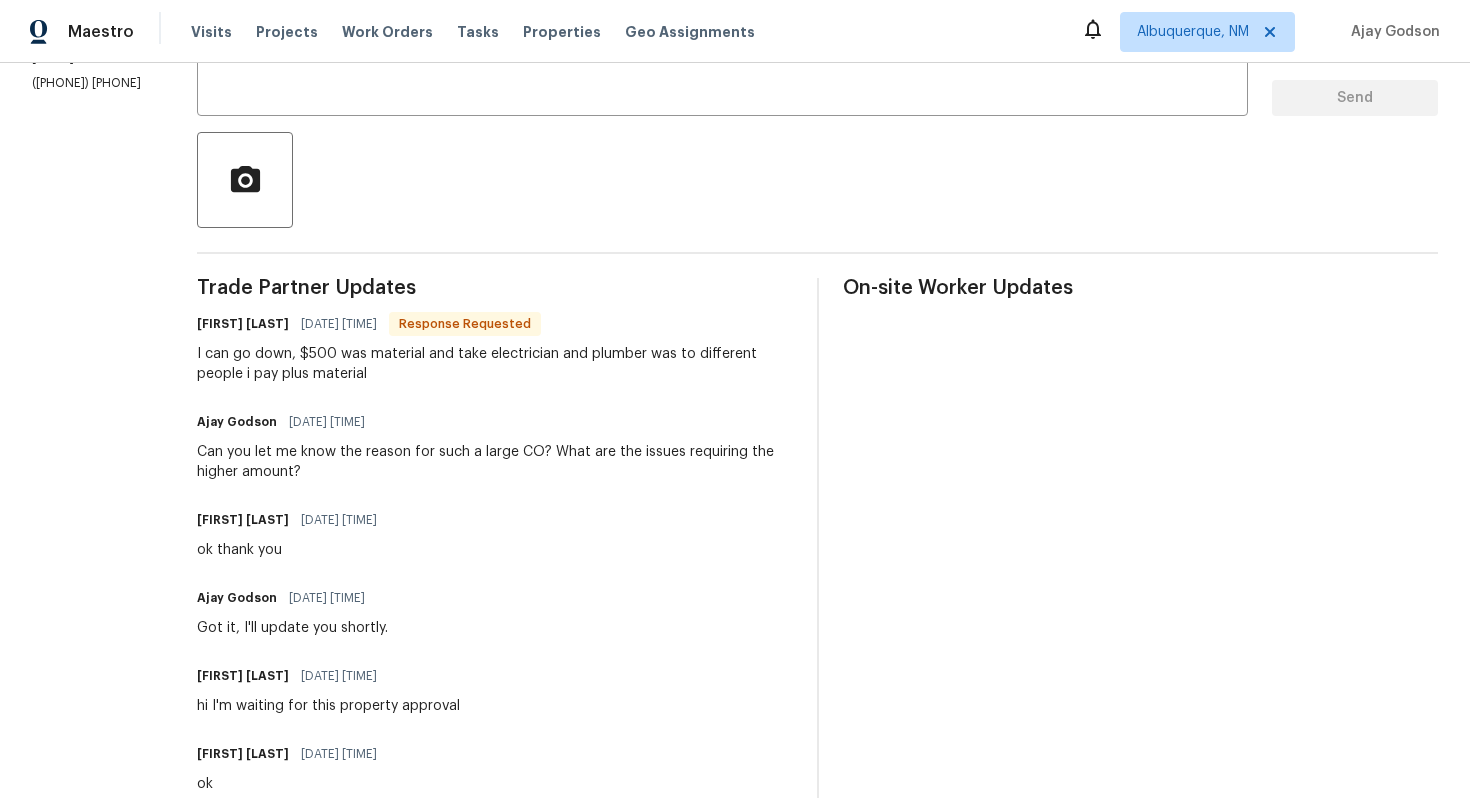scroll, scrollTop: 0, scrollLeft: 0, axis: both 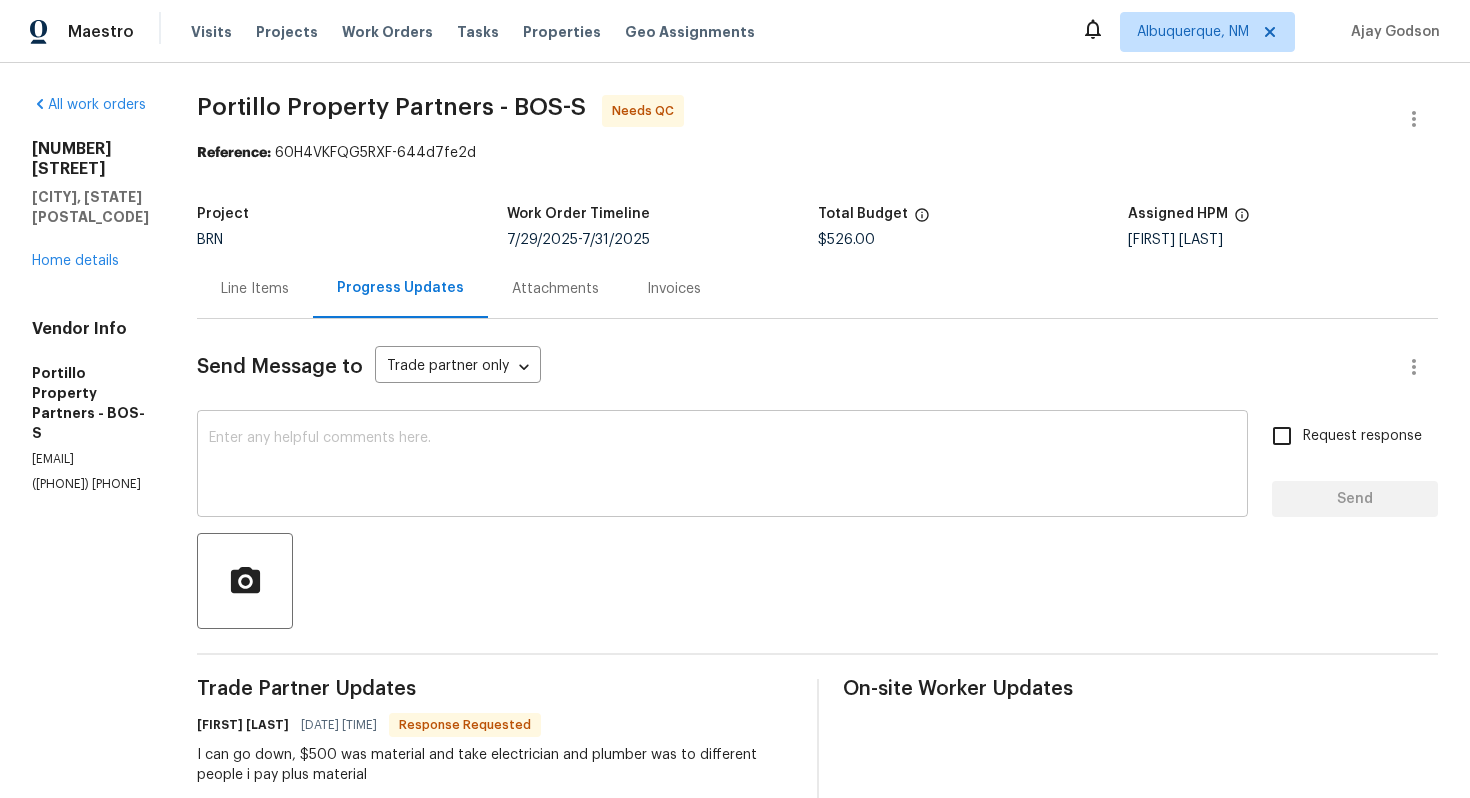 click at bounding box center (722, 466) 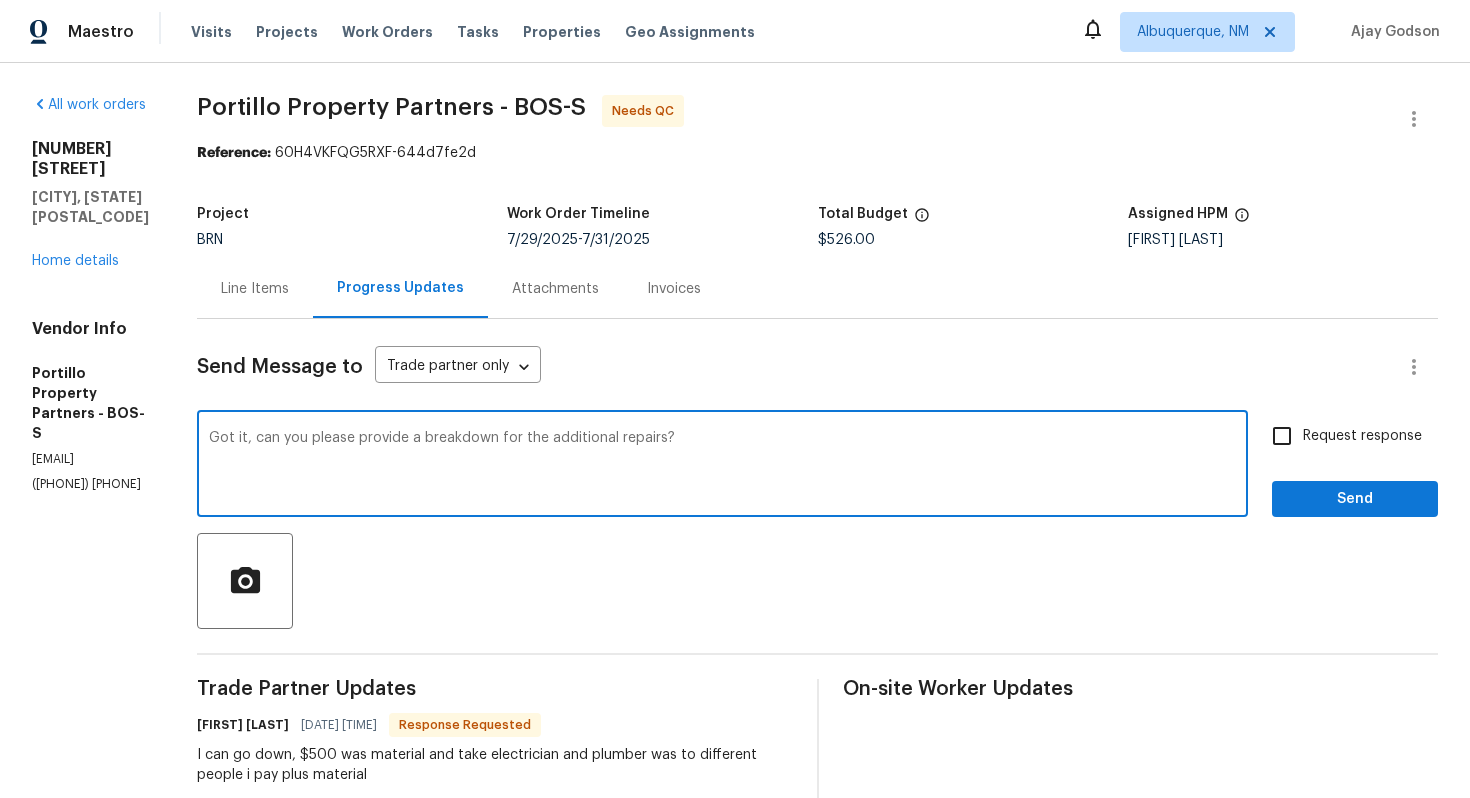 type on "Got it, can you please provide a breakdown for the additional repairs?" 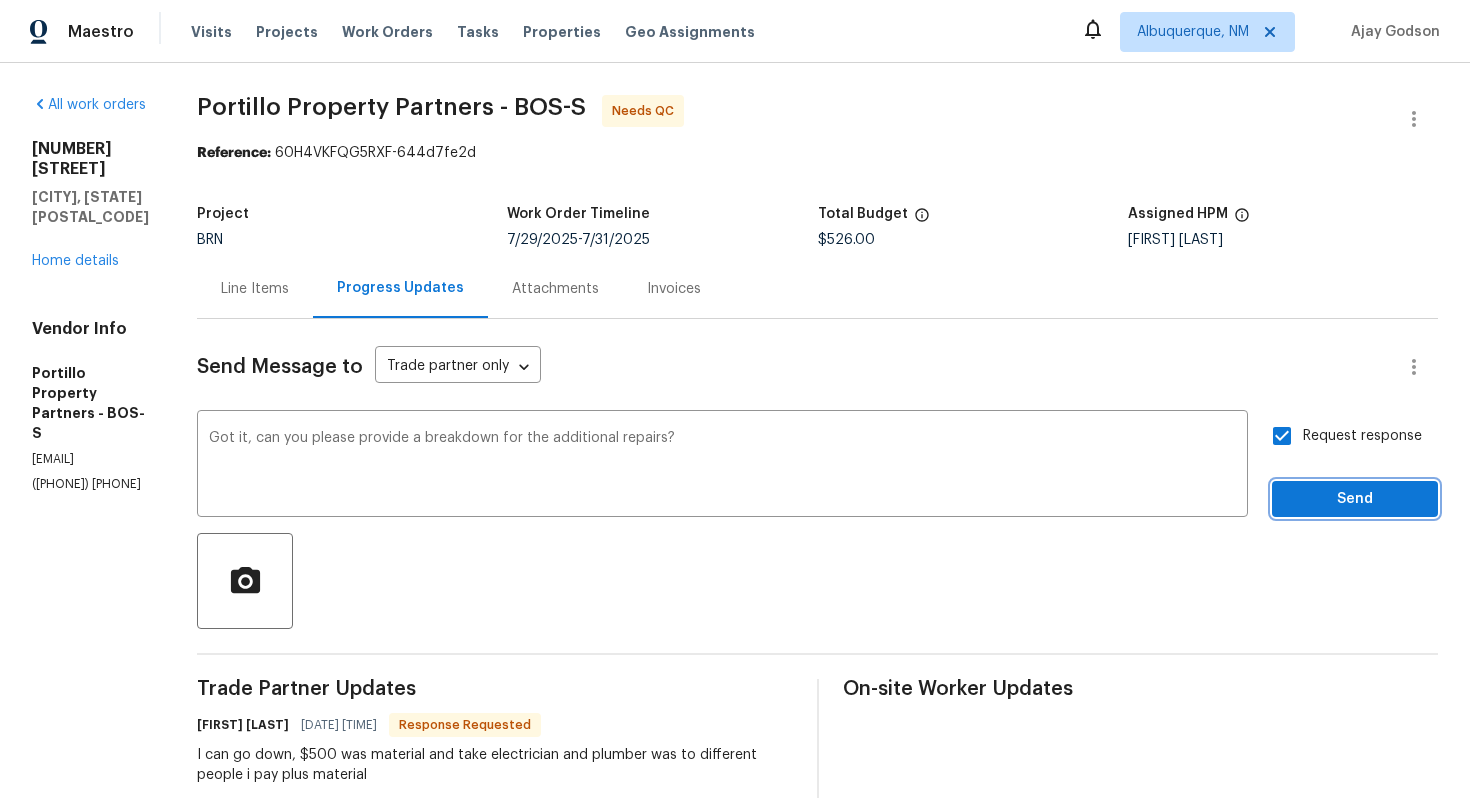 click on "Send" at bounding box center (1355, 499) 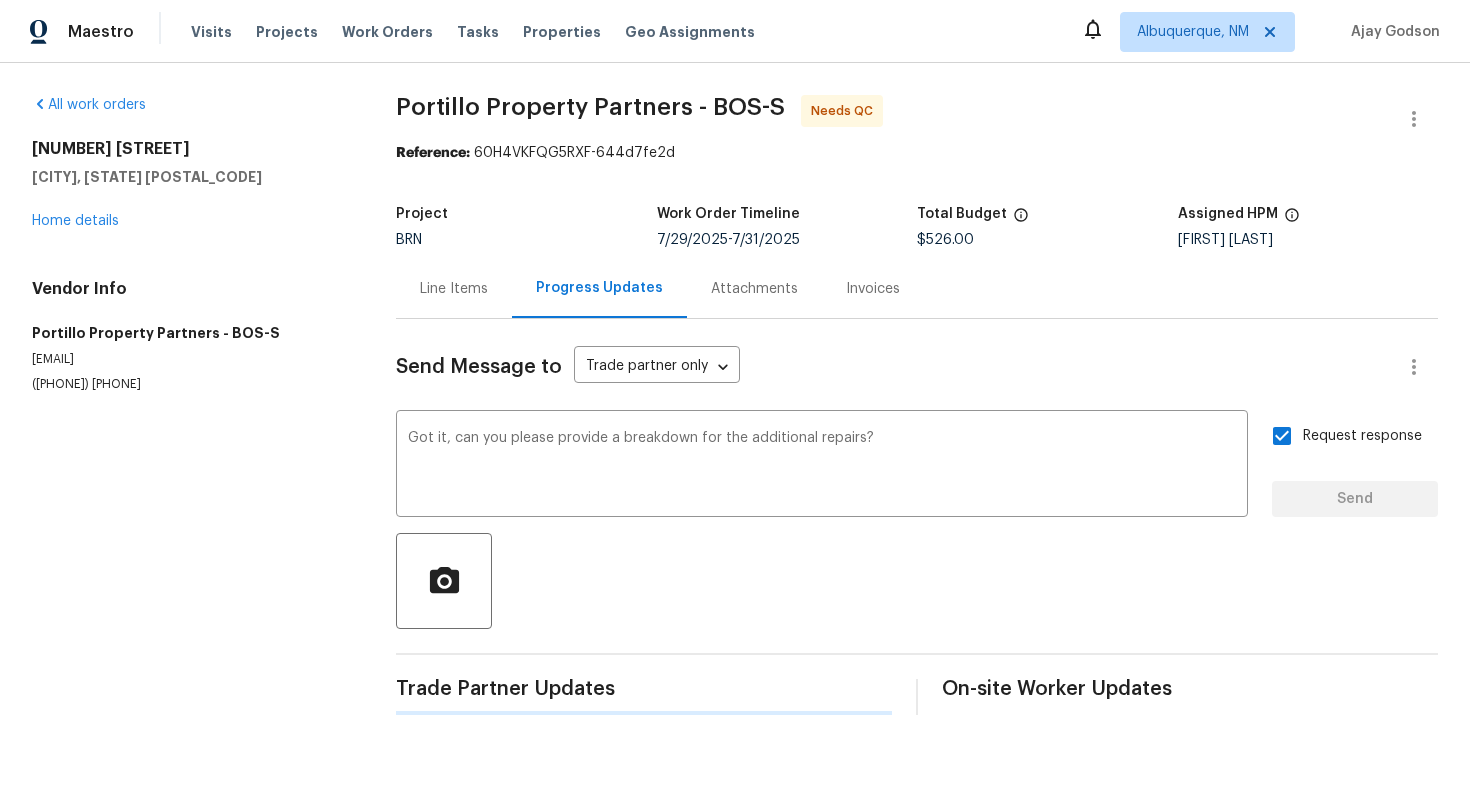 type 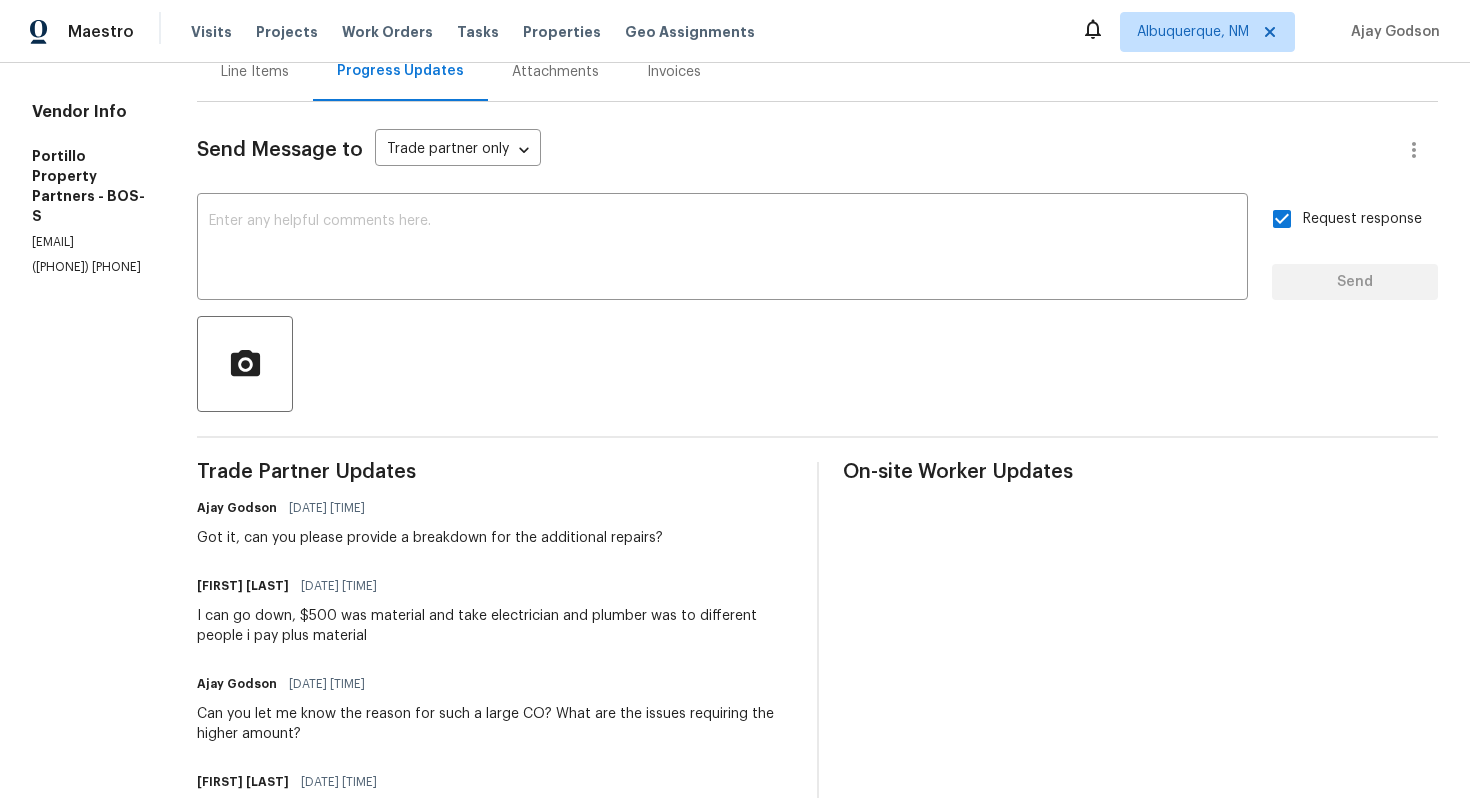 scroll, scrollTop: 0, scrollLeft: 0, axis: both 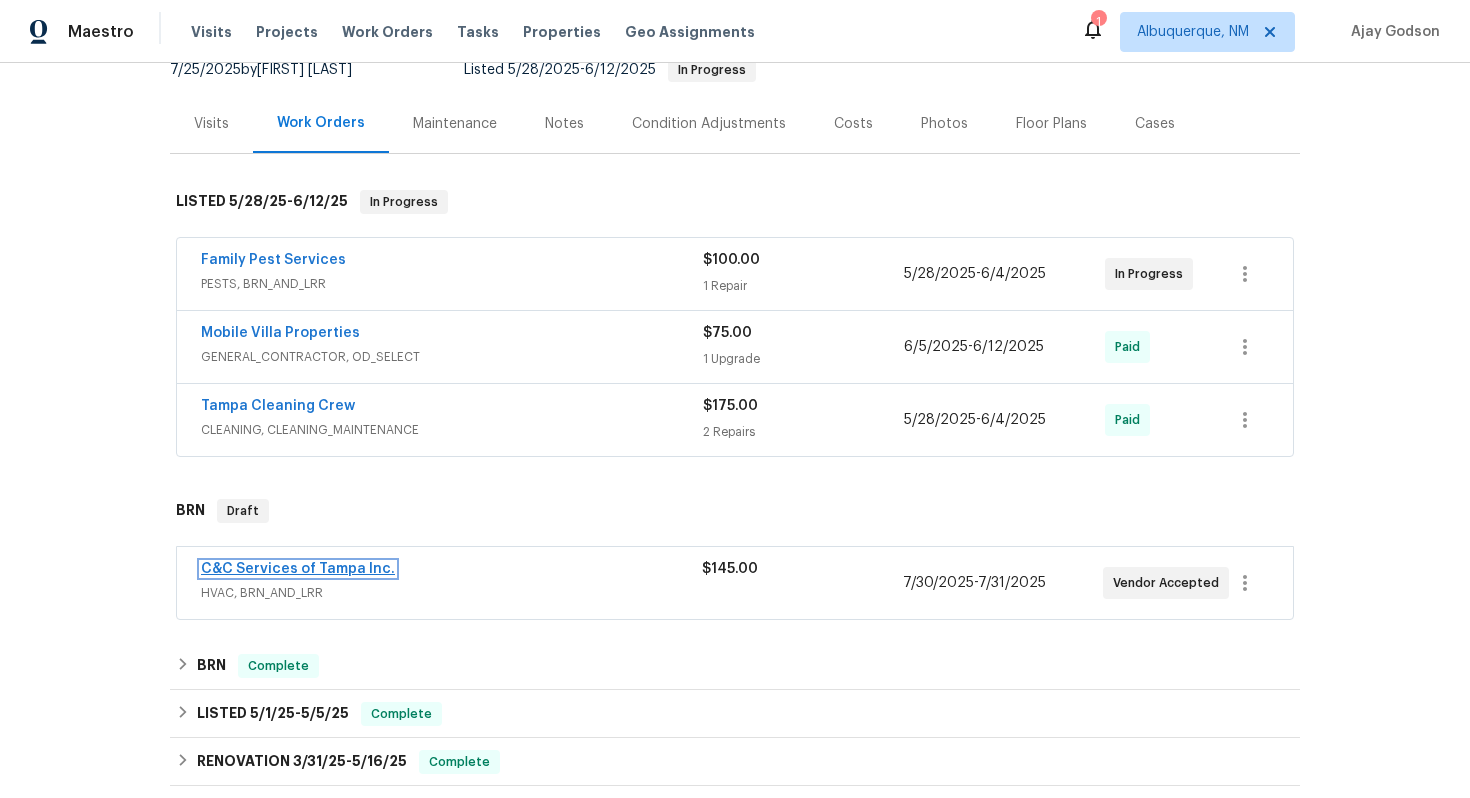 click on "C&C Services of Tampa Inc." at bounding box center (298, 569) 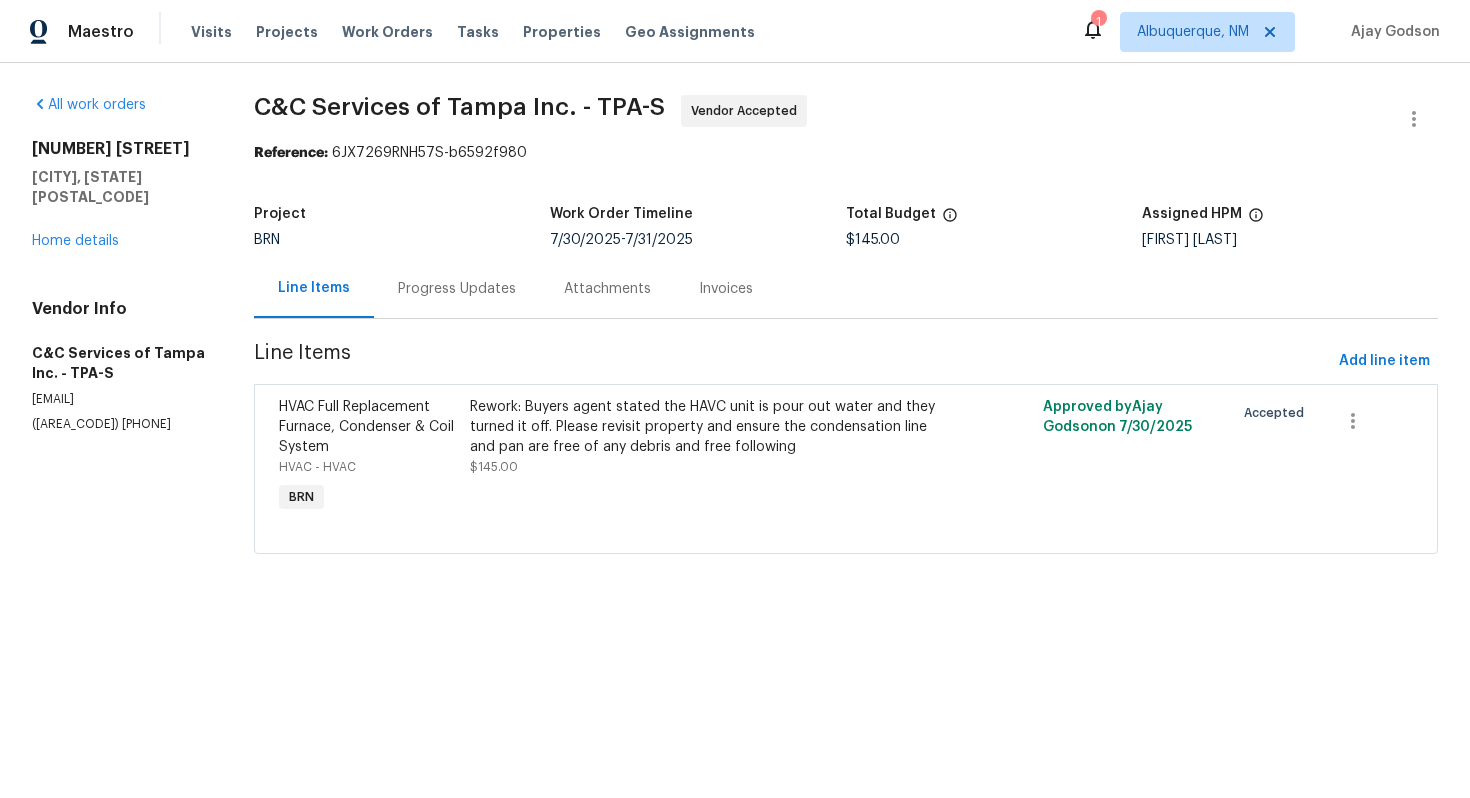 click on "Progress Updates" at bounding box center [457, 288] 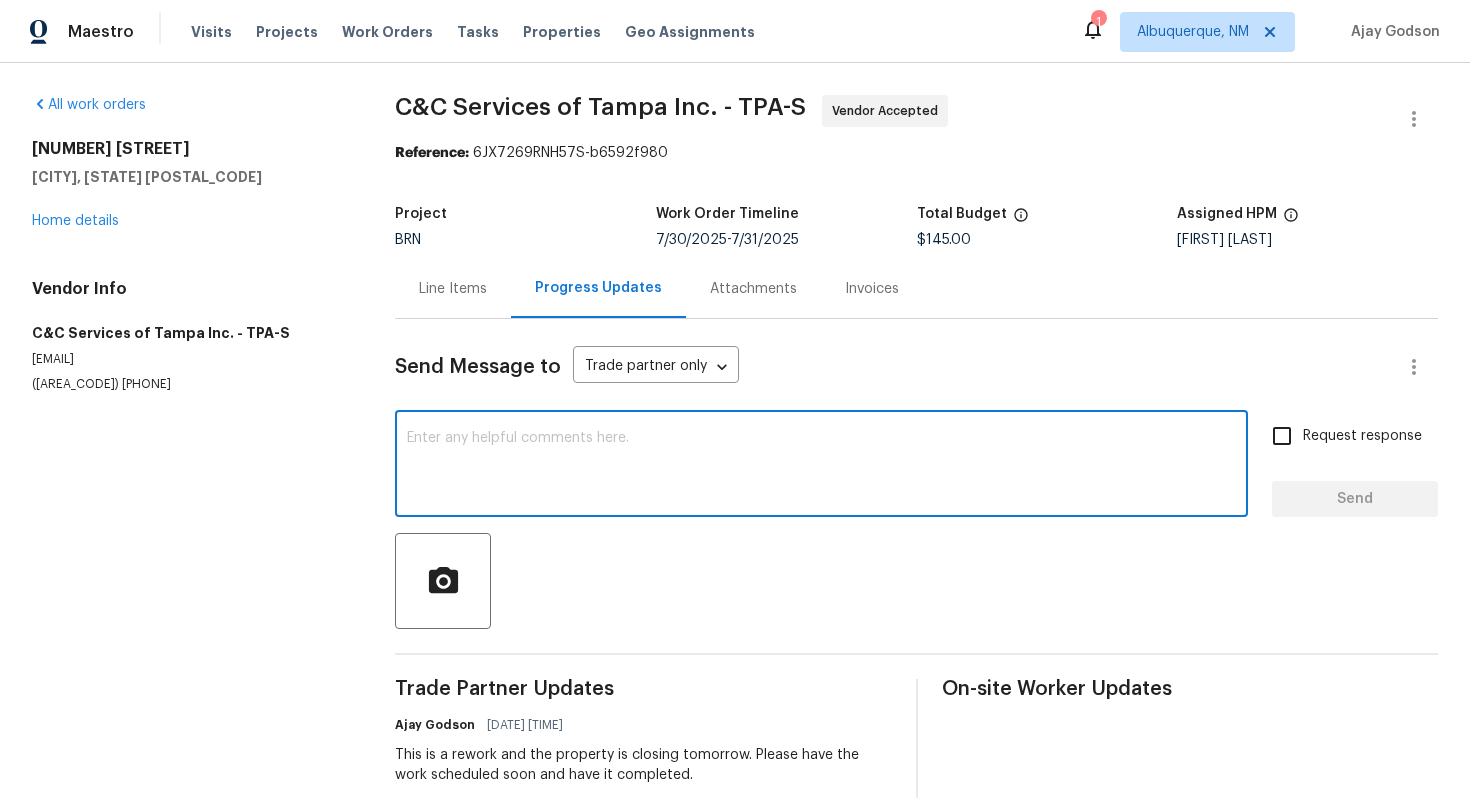 click at bounding box center (821, 466) 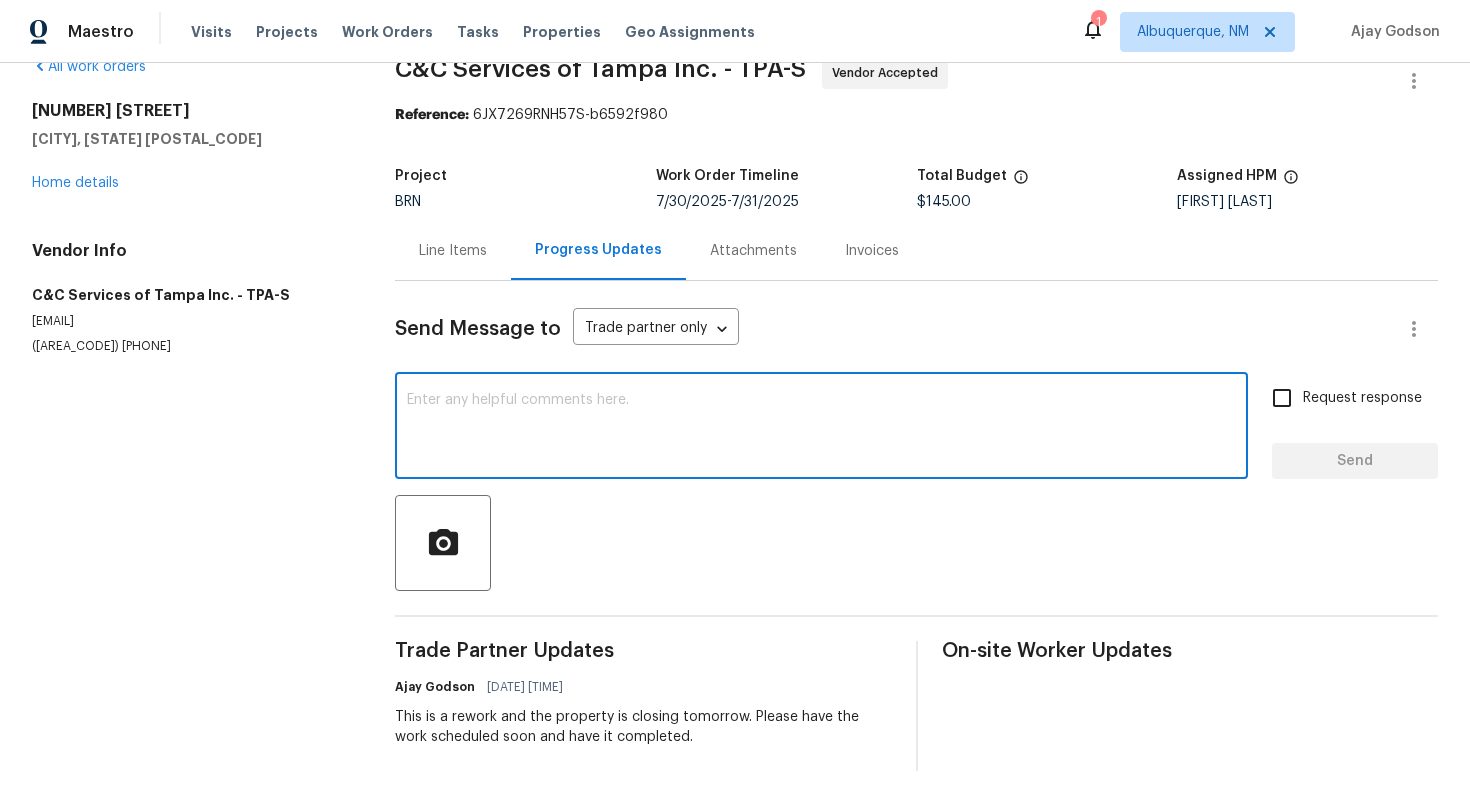 scroll, scrollTop: 43, scrollLeft: 0, axis: vertical 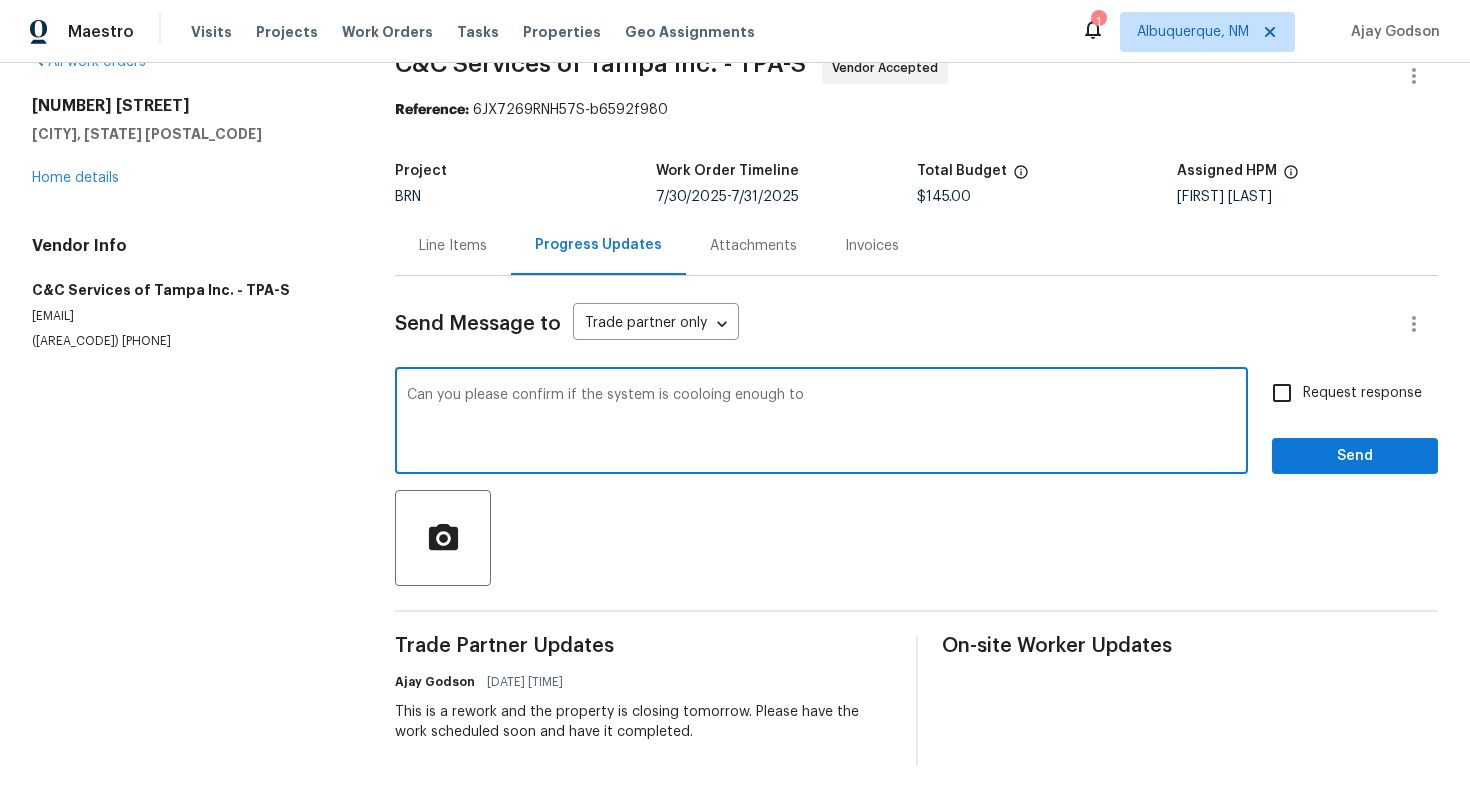 click on "Can you please confirm if the system is cooloing enough to" at bounding box center [821, 423] 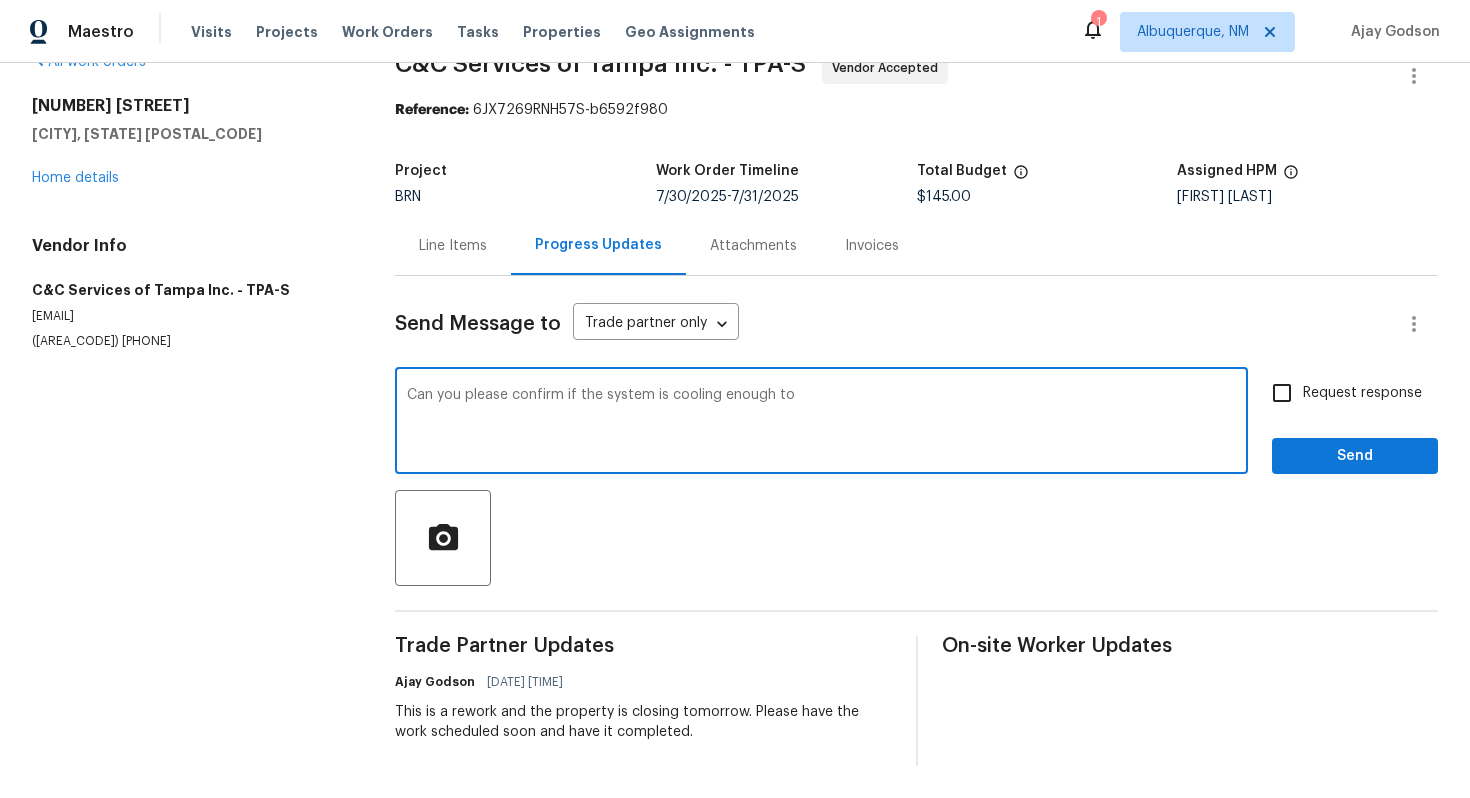 click on "Can you please confirm if the system is cooling enough to" at bounding box center (821, 423) 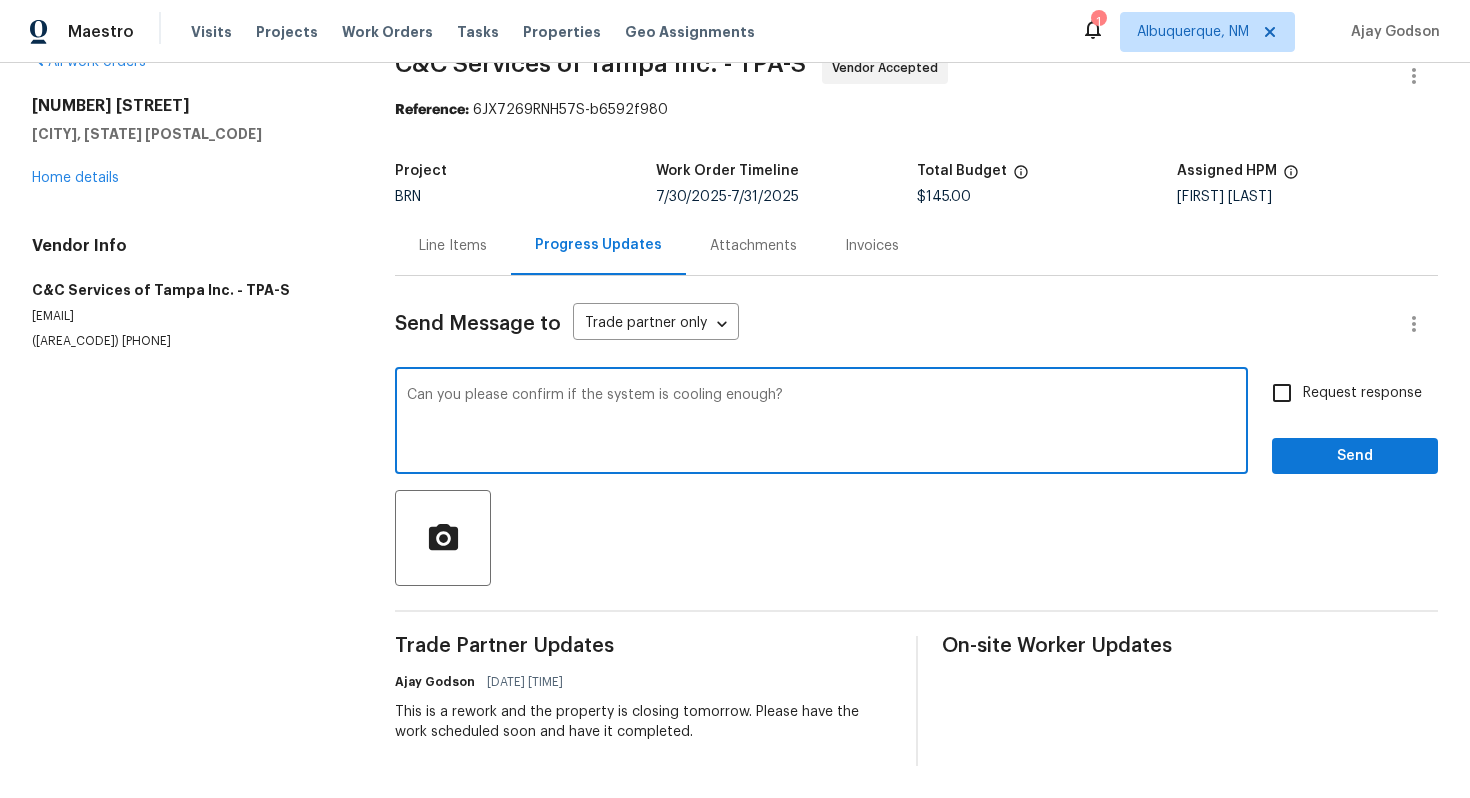 type on "Can you please confirm if the system is cooling enough?" 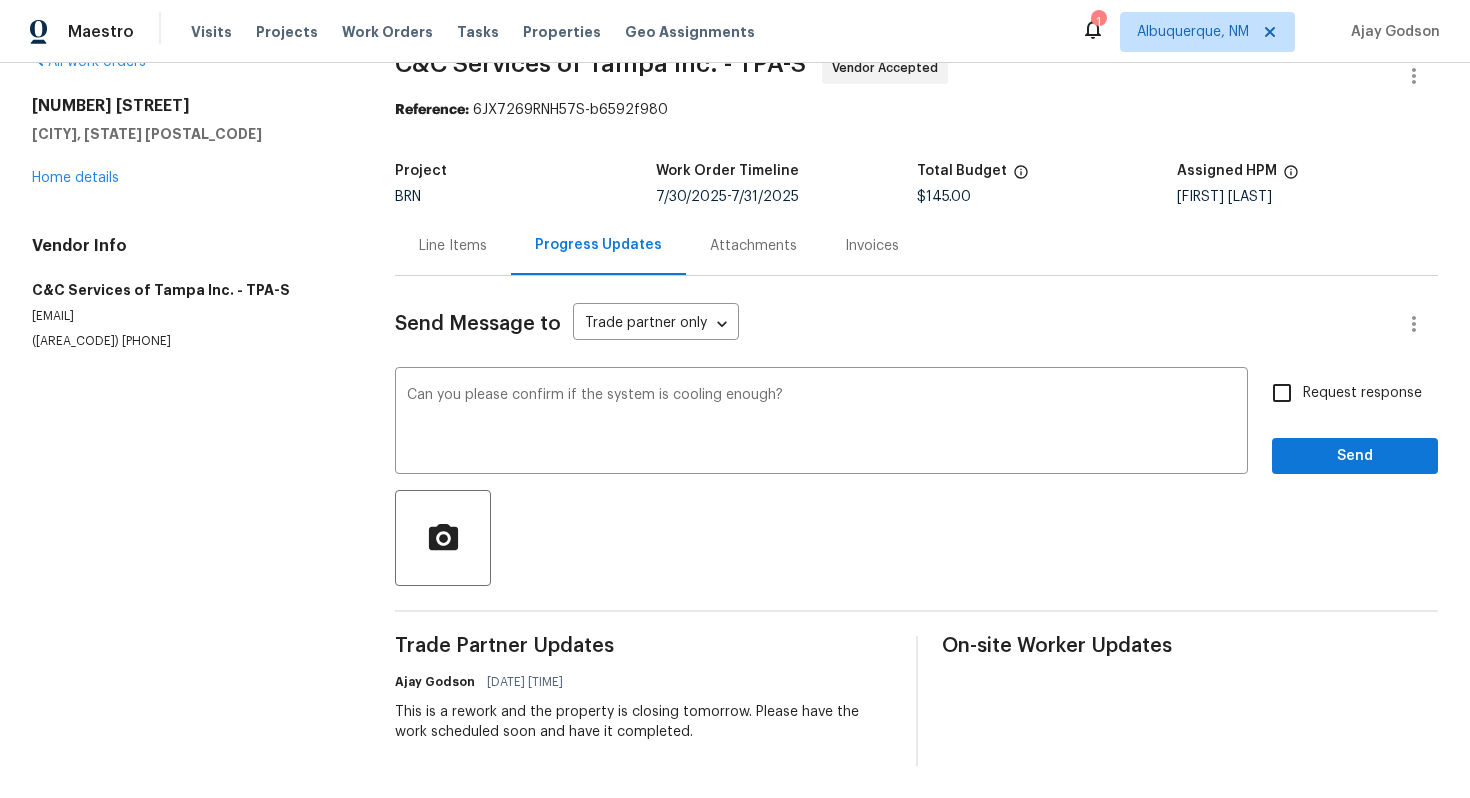 click on "Request response" at bounding box center (1341, 393) 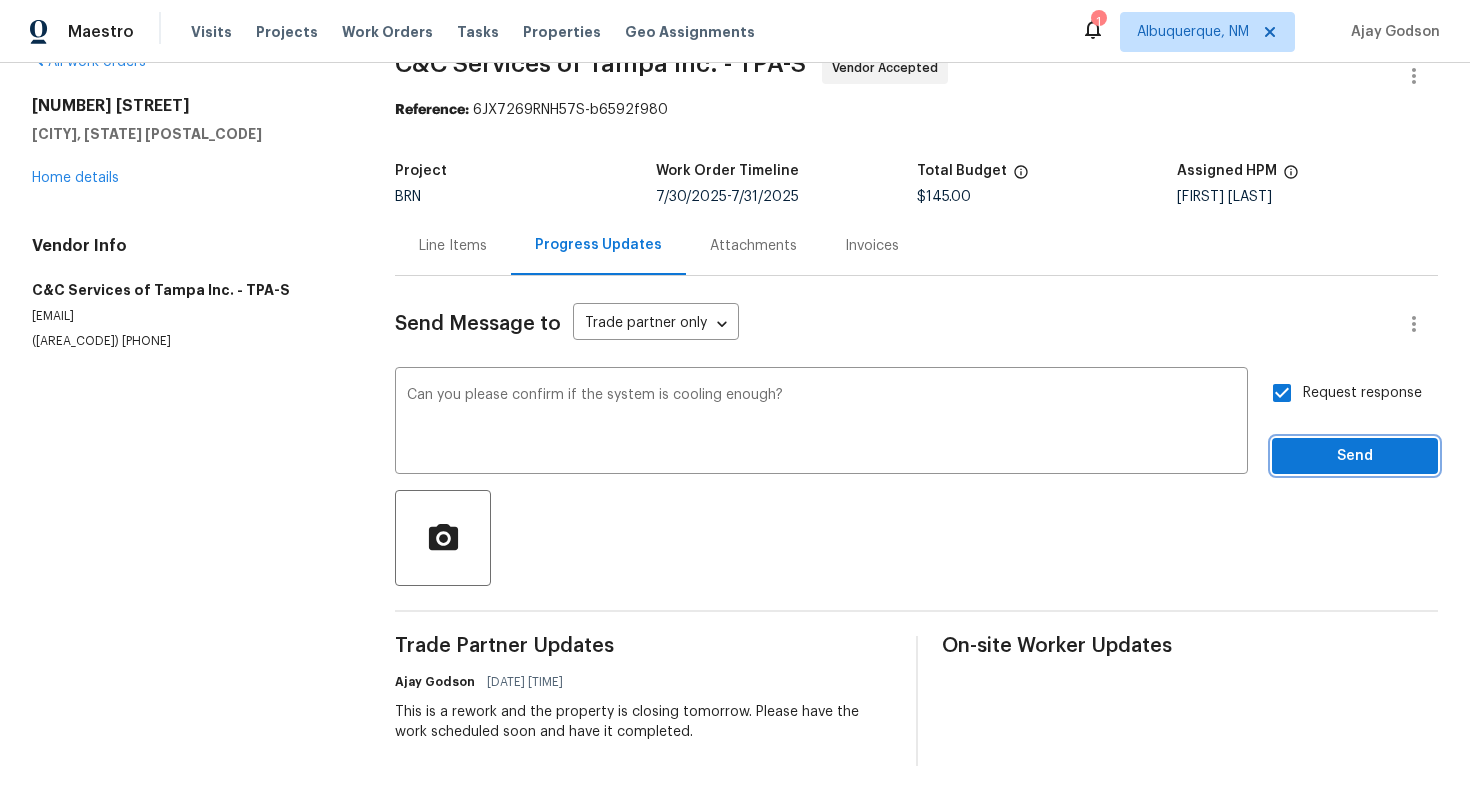 click on "Send" at bounding box center [1355, 456] 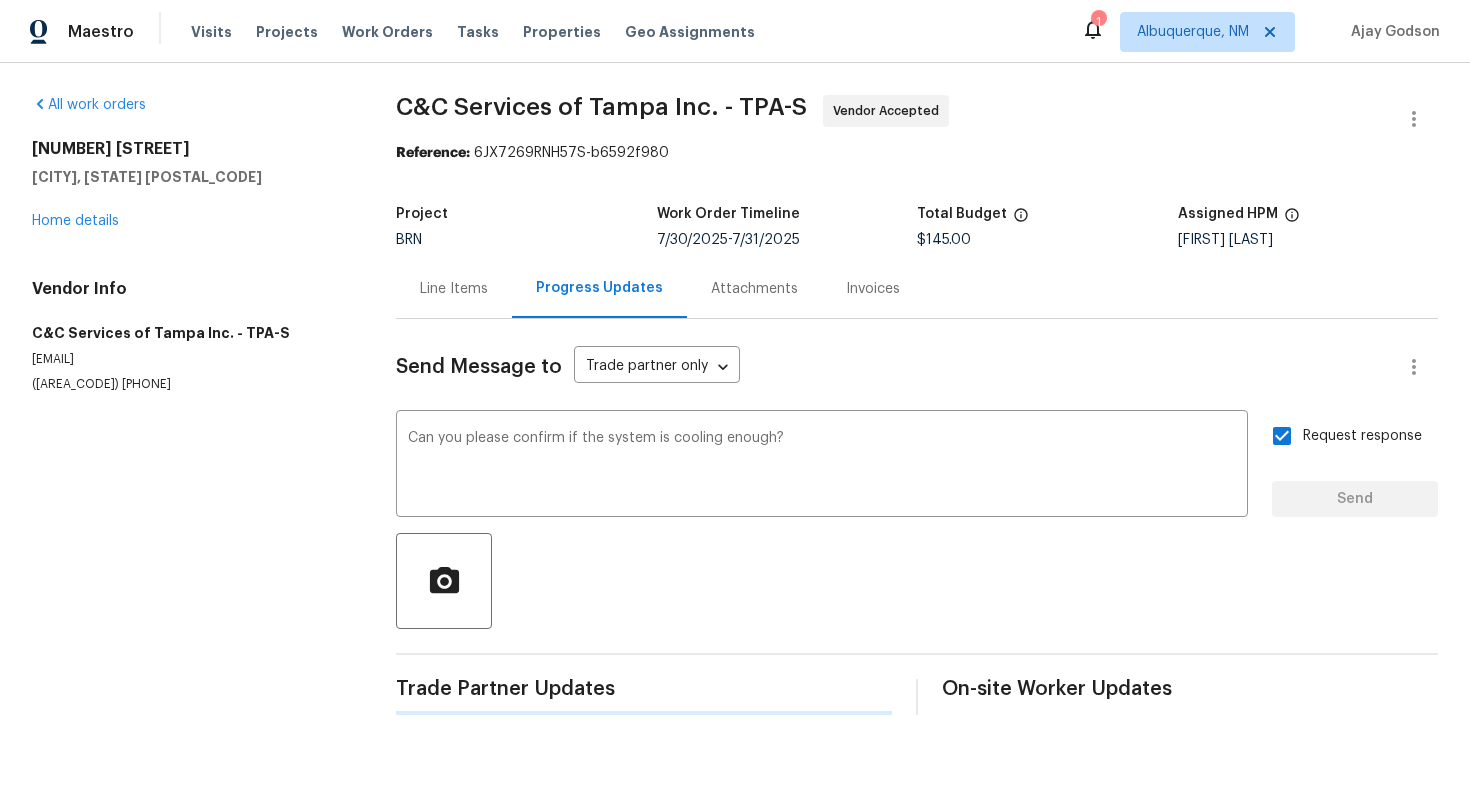 scroll, scrollTop: 0, scrollLeft: 0, axis: both 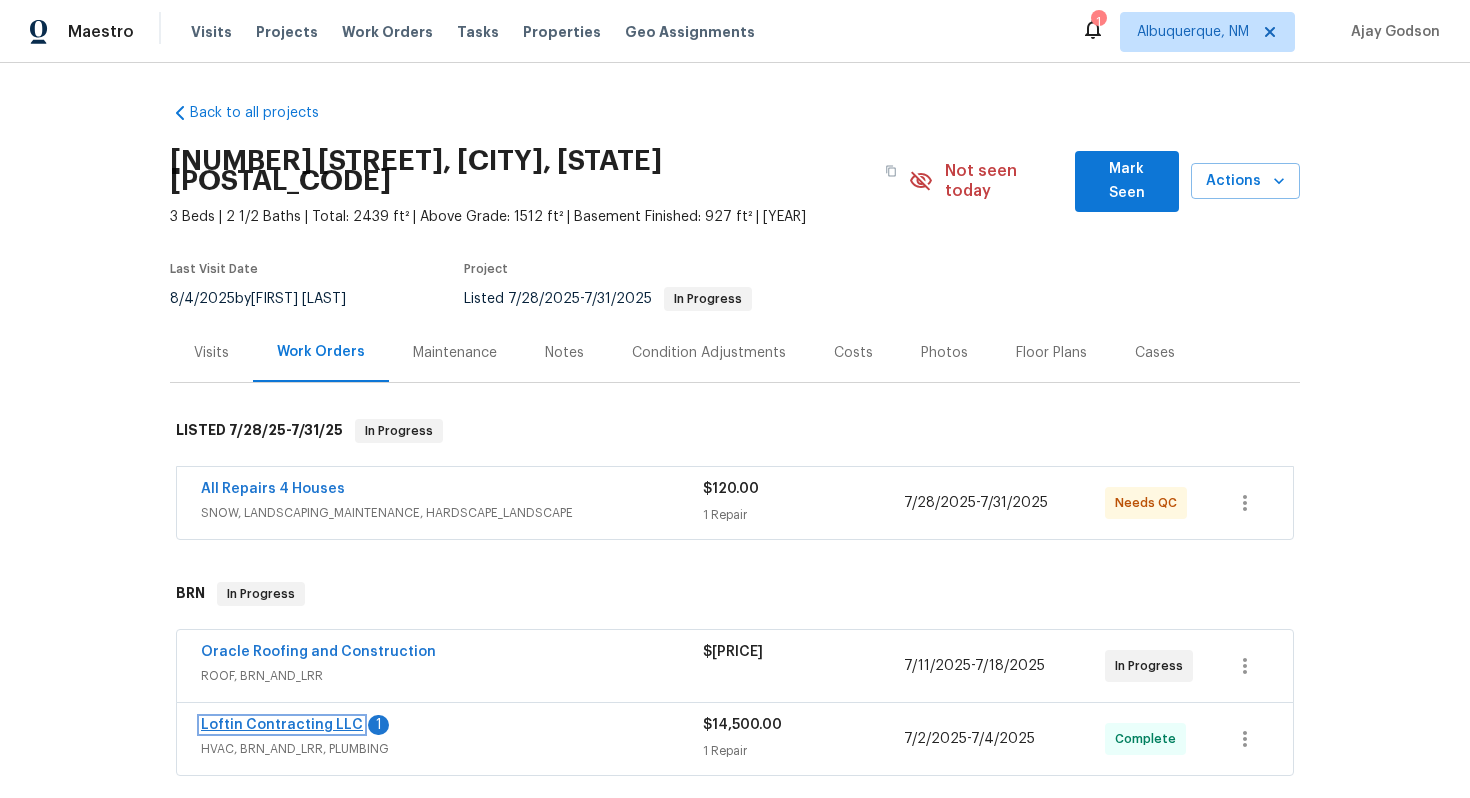 click on "Loftin Contracting LLC" at bounding box center [282, 725] 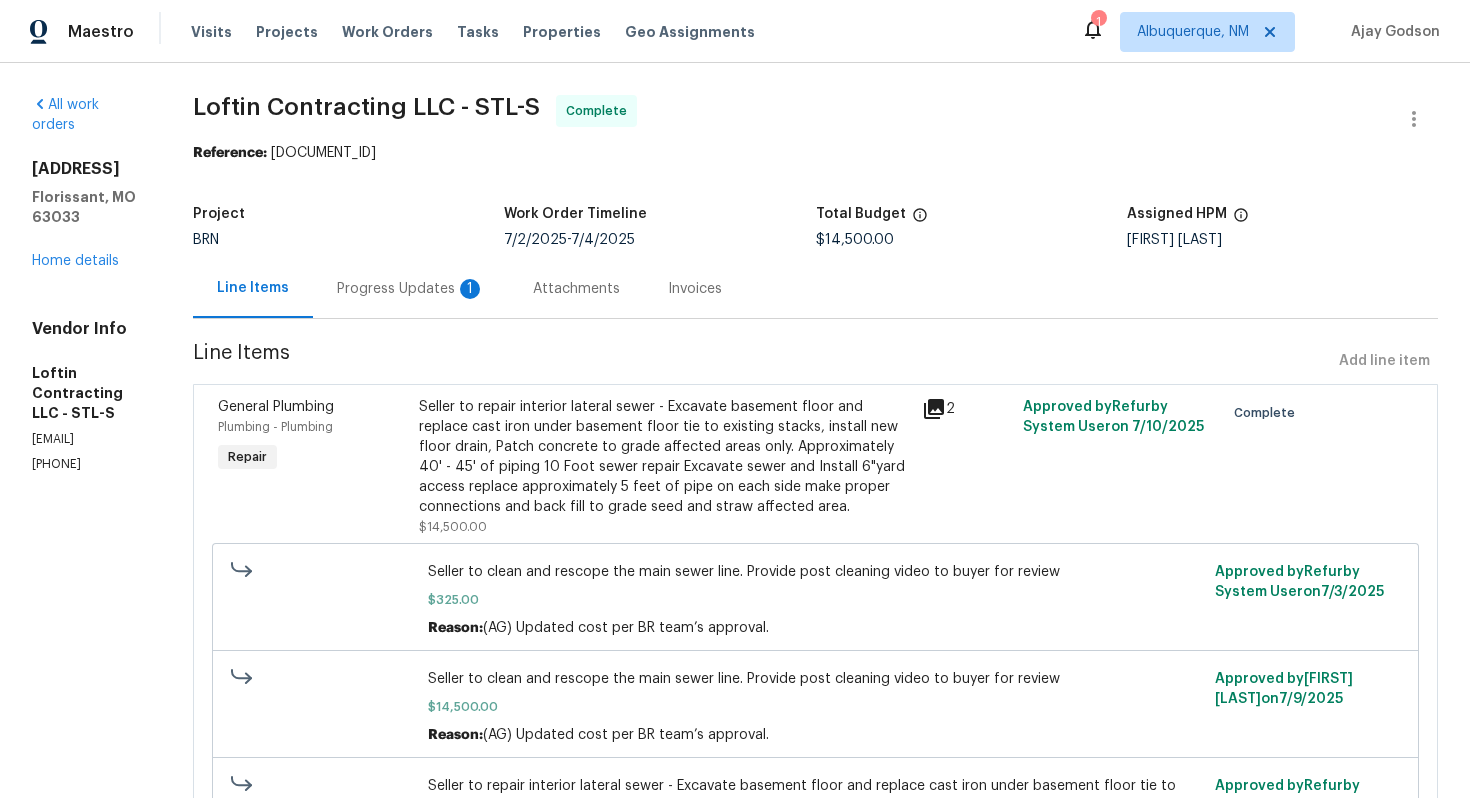 click on "Progress Updates 1" at bounding box center (411, 288) 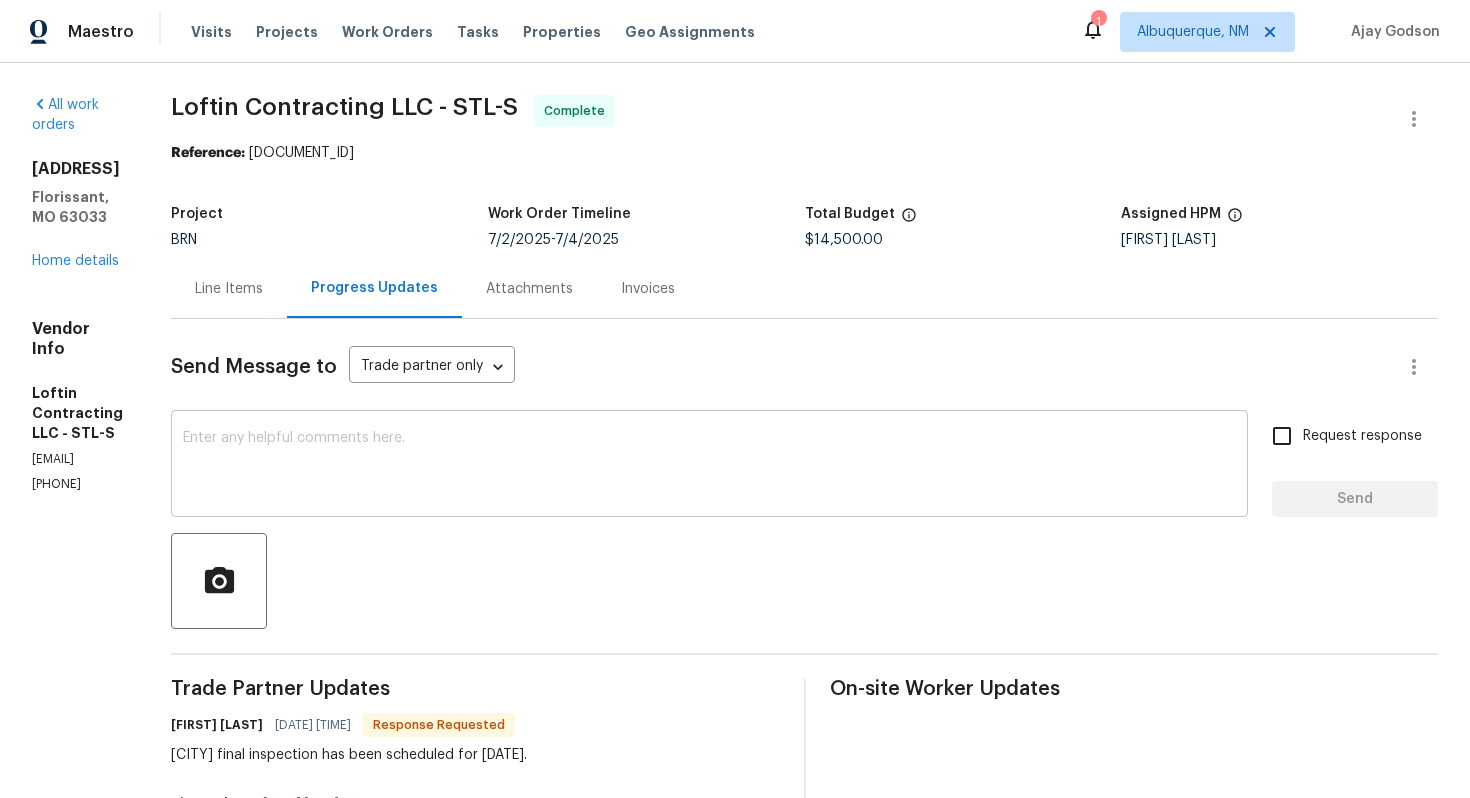 scroll, scrollTop: 55, scrollLeft: 0, axis: vertical 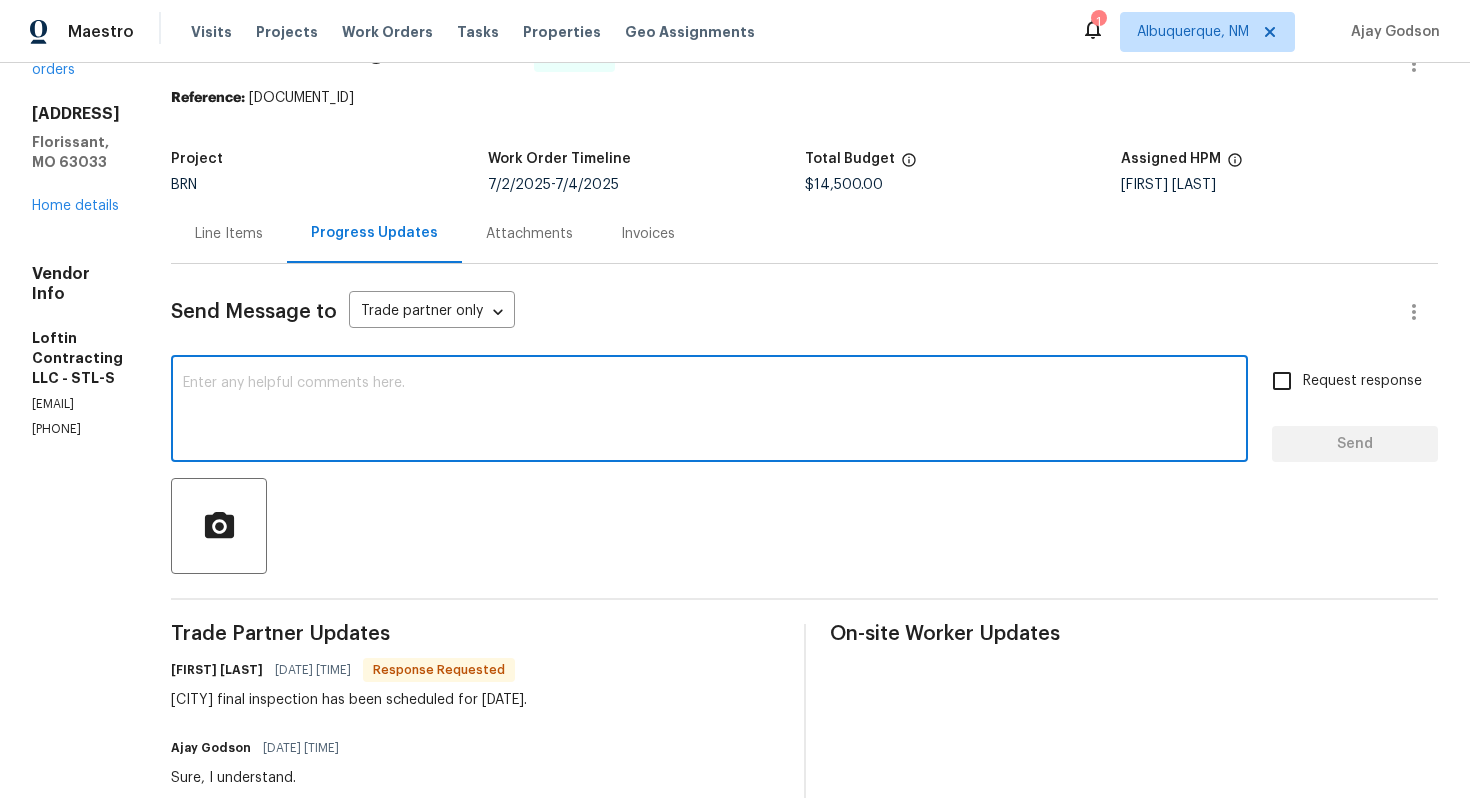 click at bounding box center (709, 411) 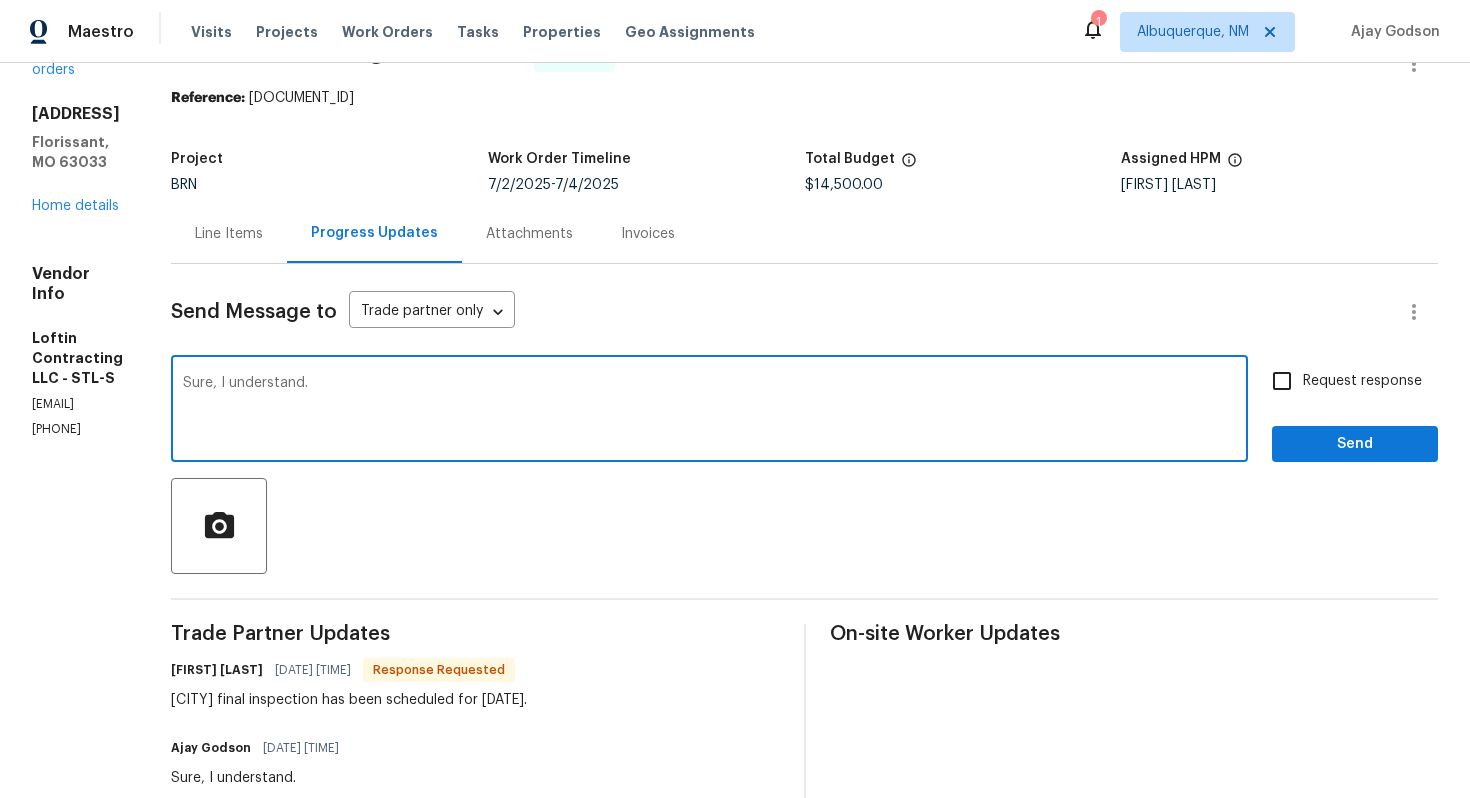 type on "Sure, I understand." 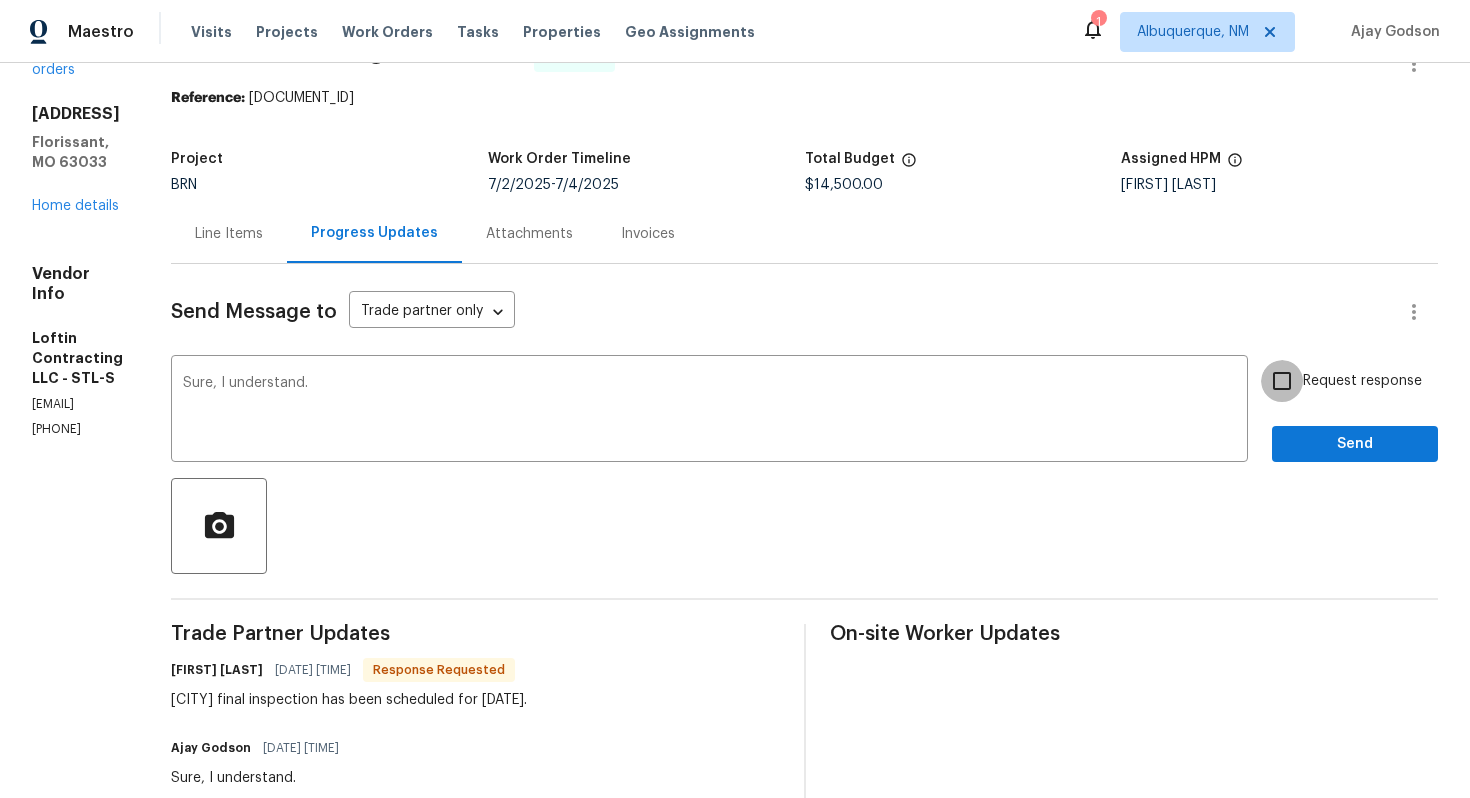 click on "Request response" at bounding box center (1282, 381) 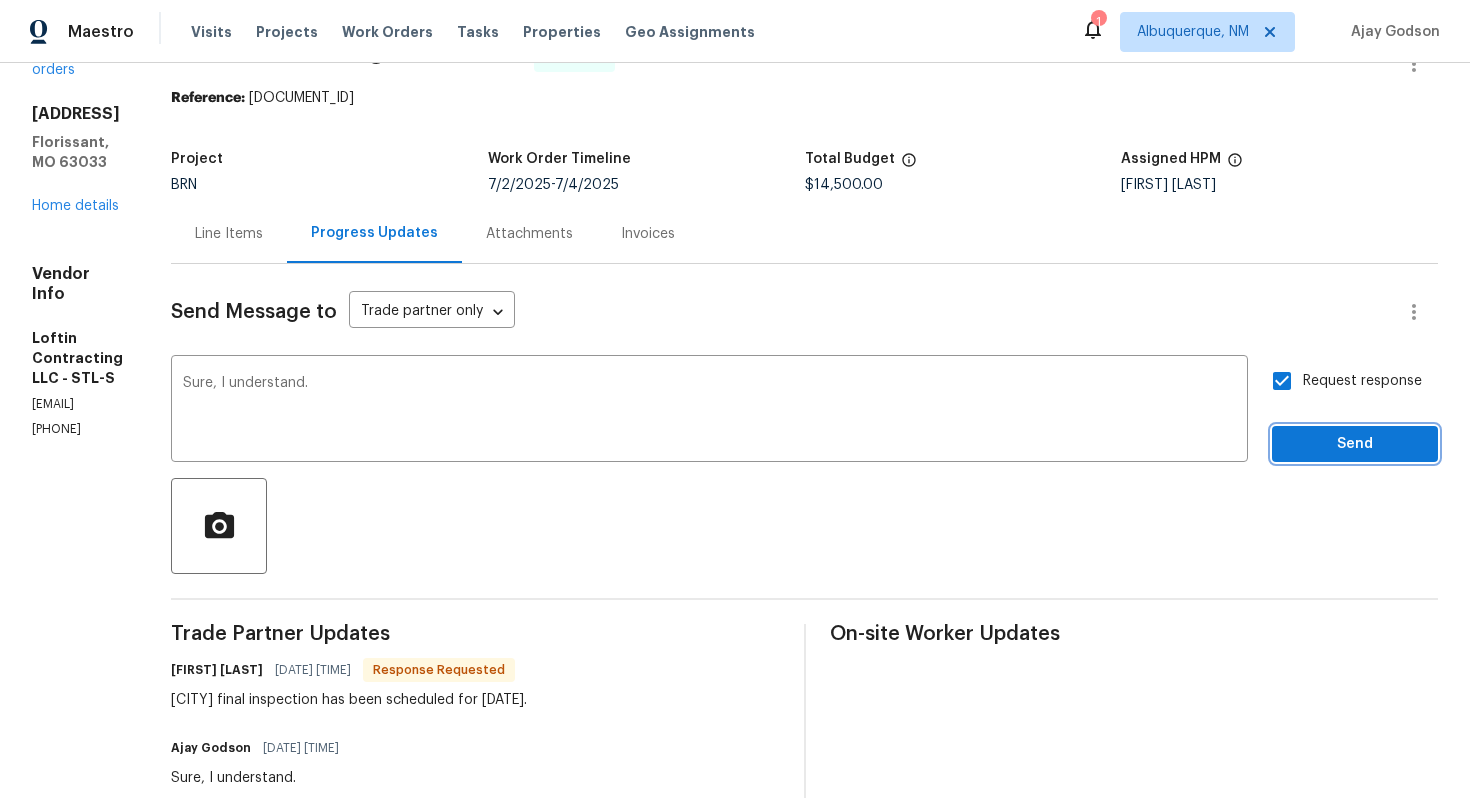 click on "Send" at bounding box center (1355, 444) 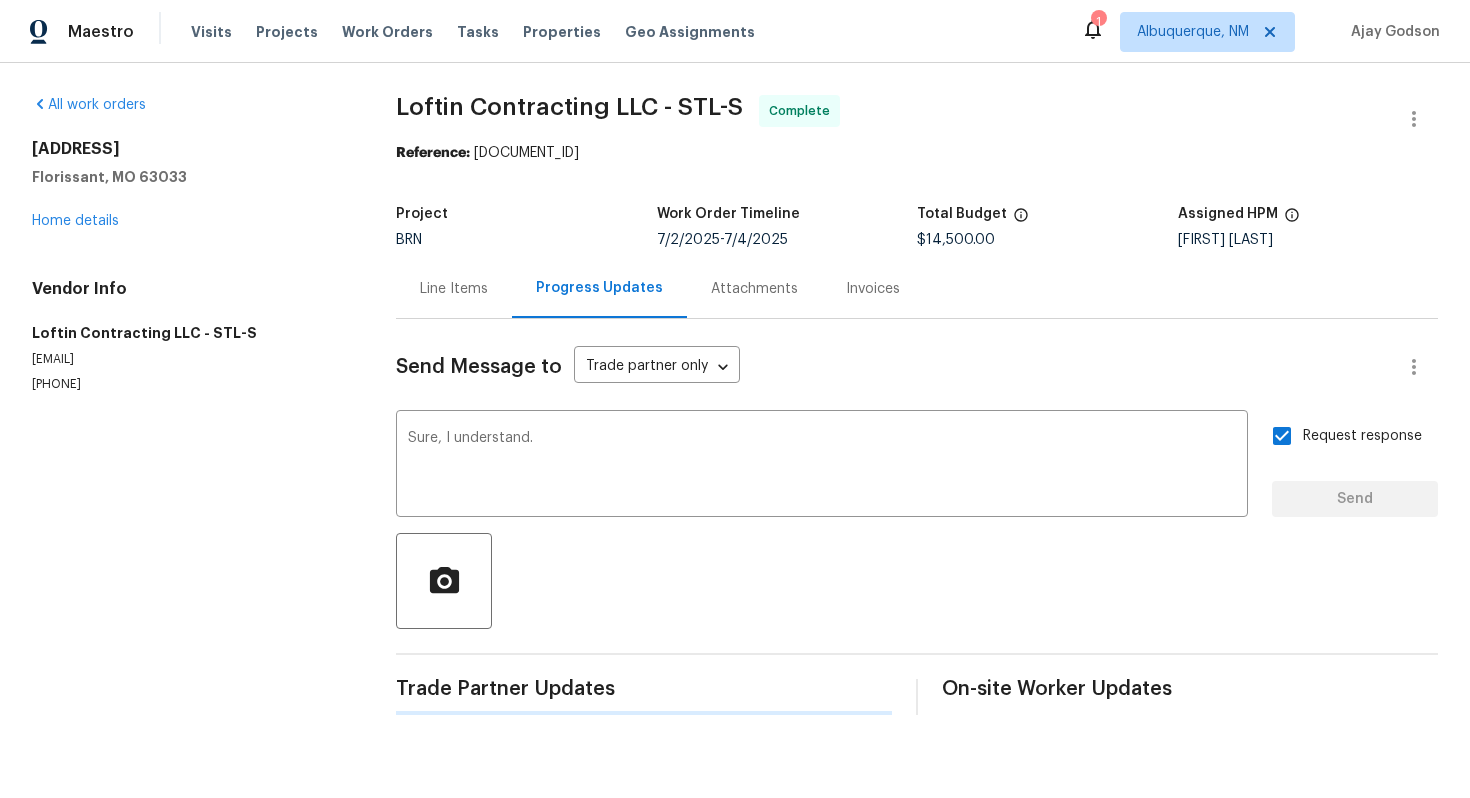 scroll, scrollTop: 0, scrollLeft: 0, axis: both 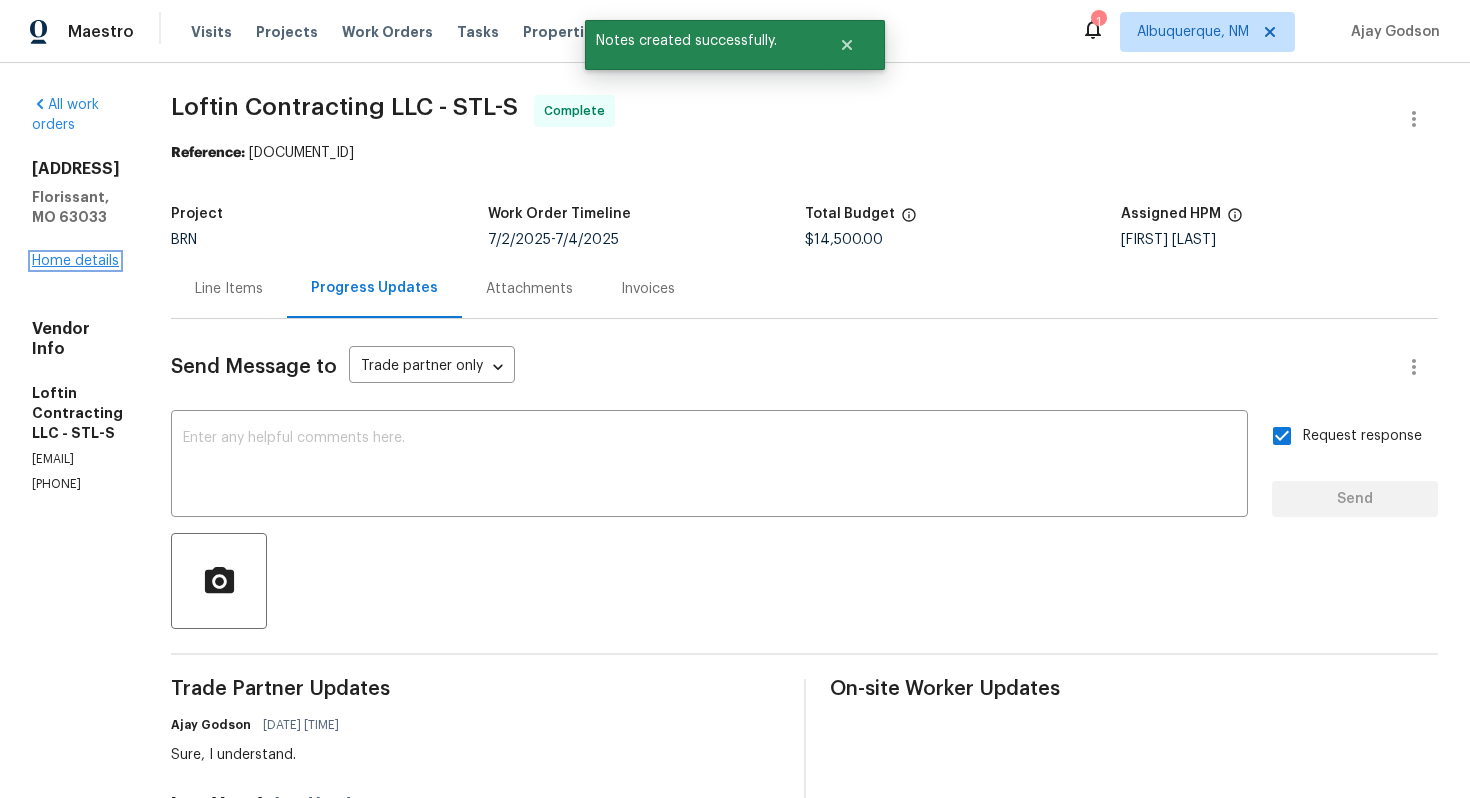 click on "Home details" at bounding box center [75, 261] 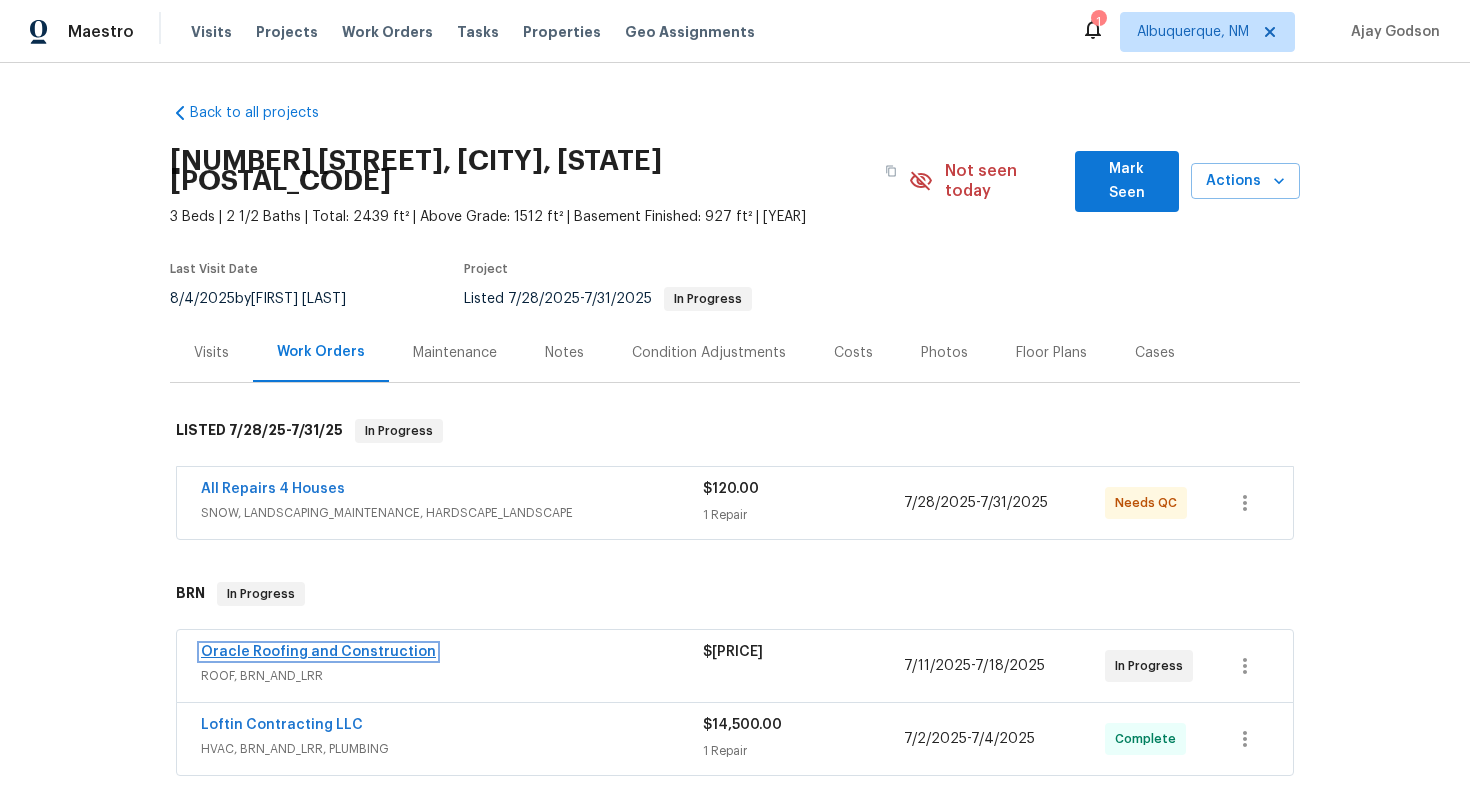 click on "Oracle Roofing and Construction" at bounding box center (318, 652) 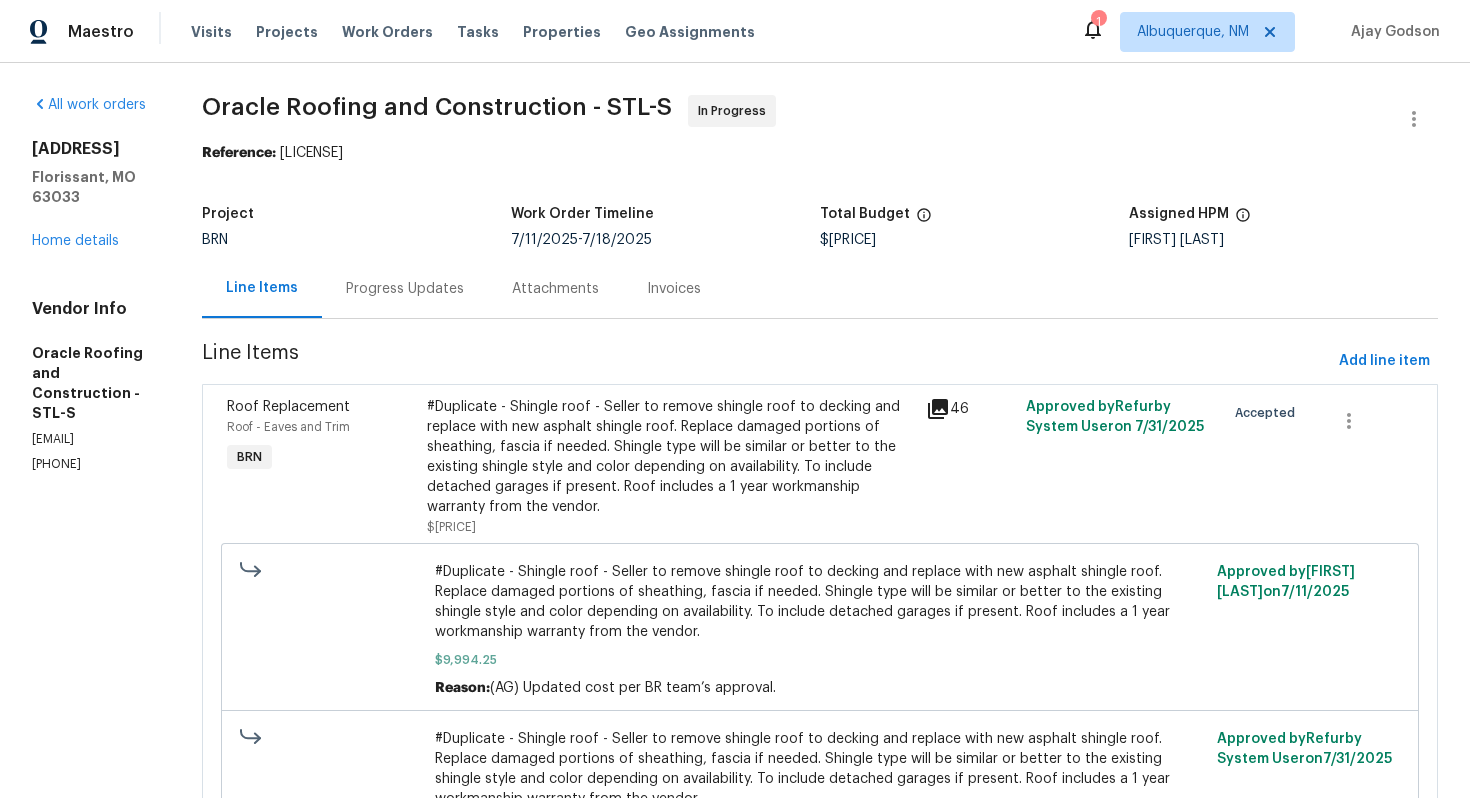 click on "Progress Updates" at bounding box center (405, 288) 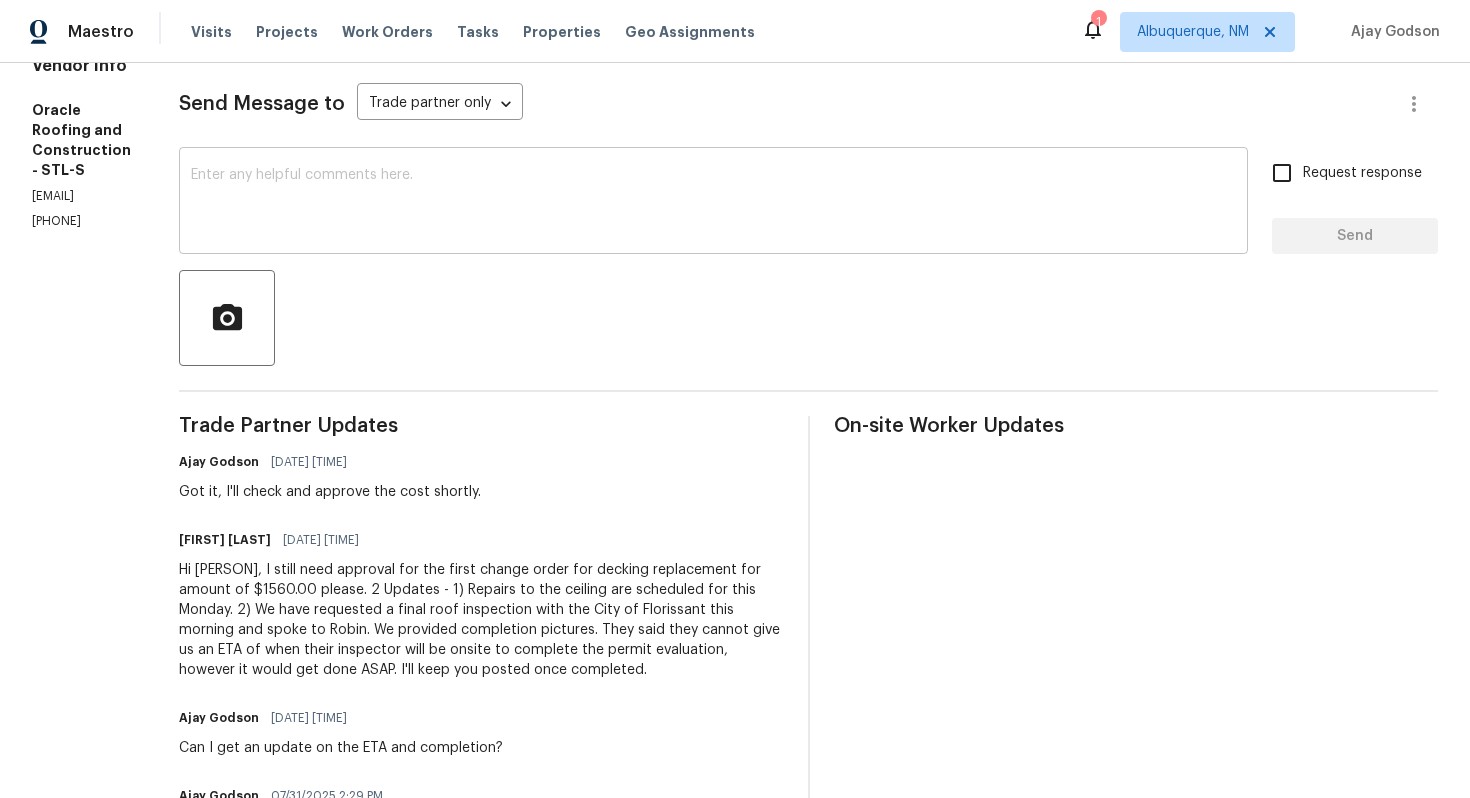 scroll, scrollTop: 0, scrollLeft: 0, axis: both 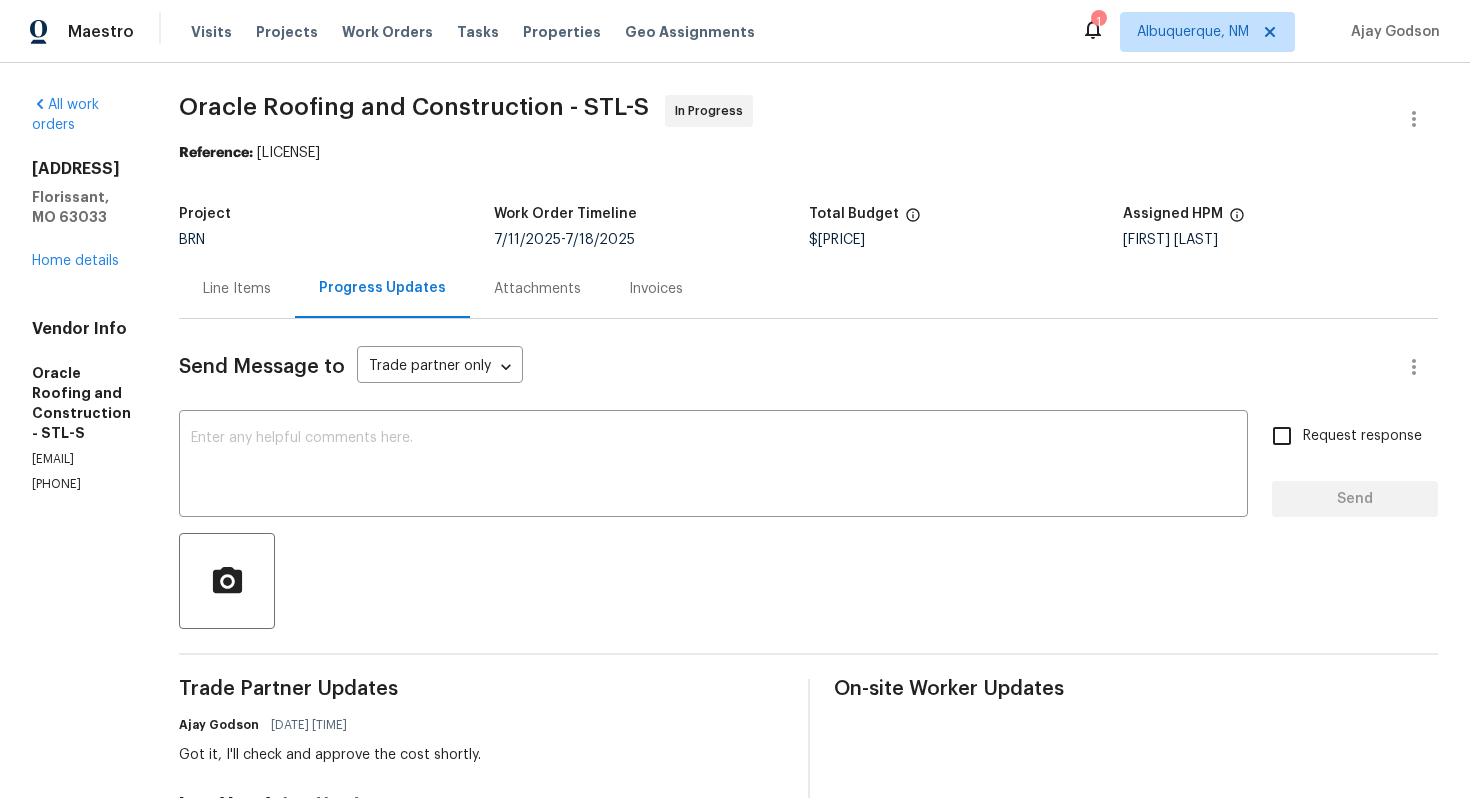 click on "Line Items" at bounding box center [237, 289] 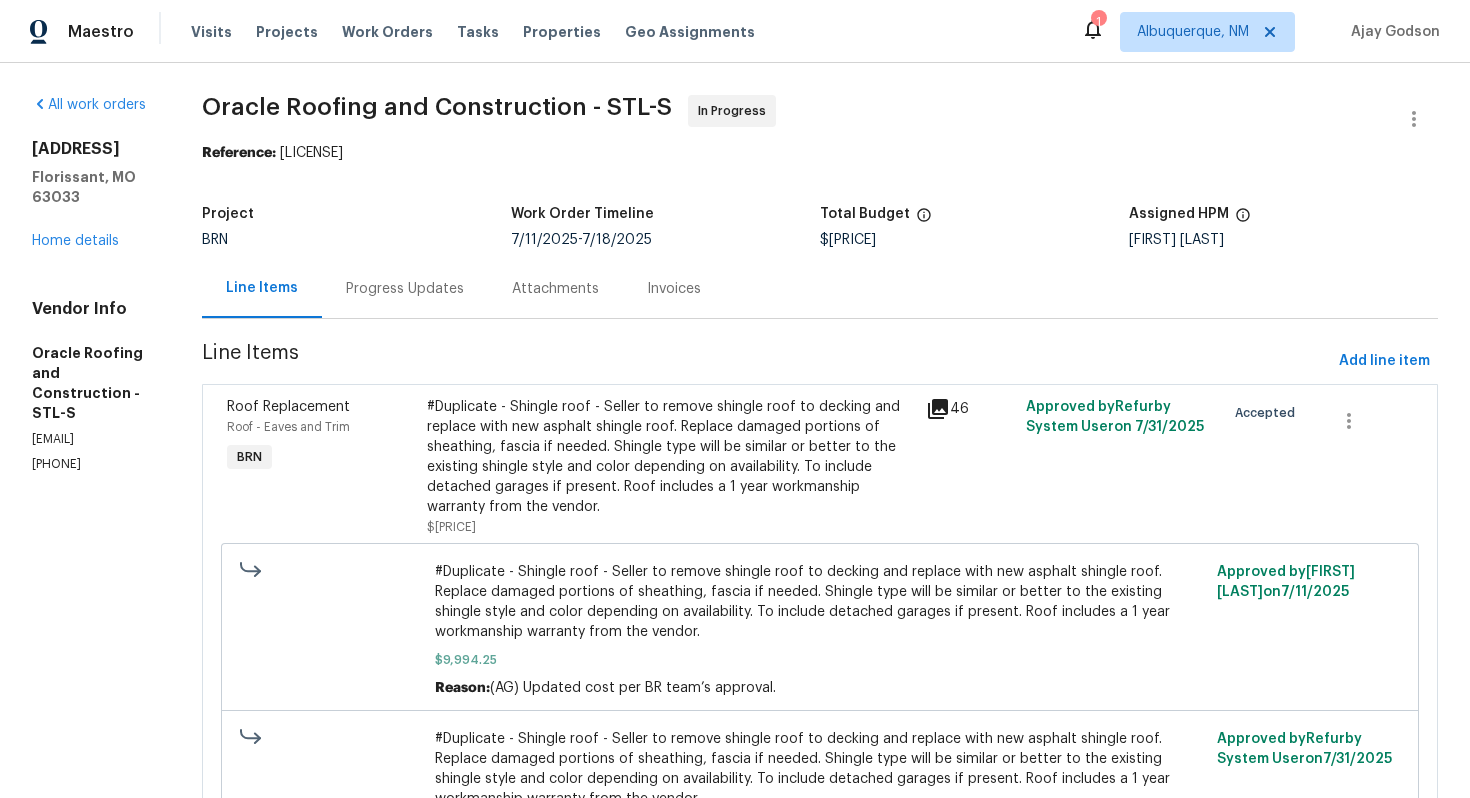 click on "#Duplicate - Shingle roof - Seller to remove shingle roof to decking and replace with new asphalt shingle roof. Replace damaged portions of sheathing, fascia if needed. Shingle type will be similar or better to the existing shingle style and color depending on availability. To include detached garages if present. Roof includes a 1 year workmanship warranty from the vendor." at bounding box center [670, 457] 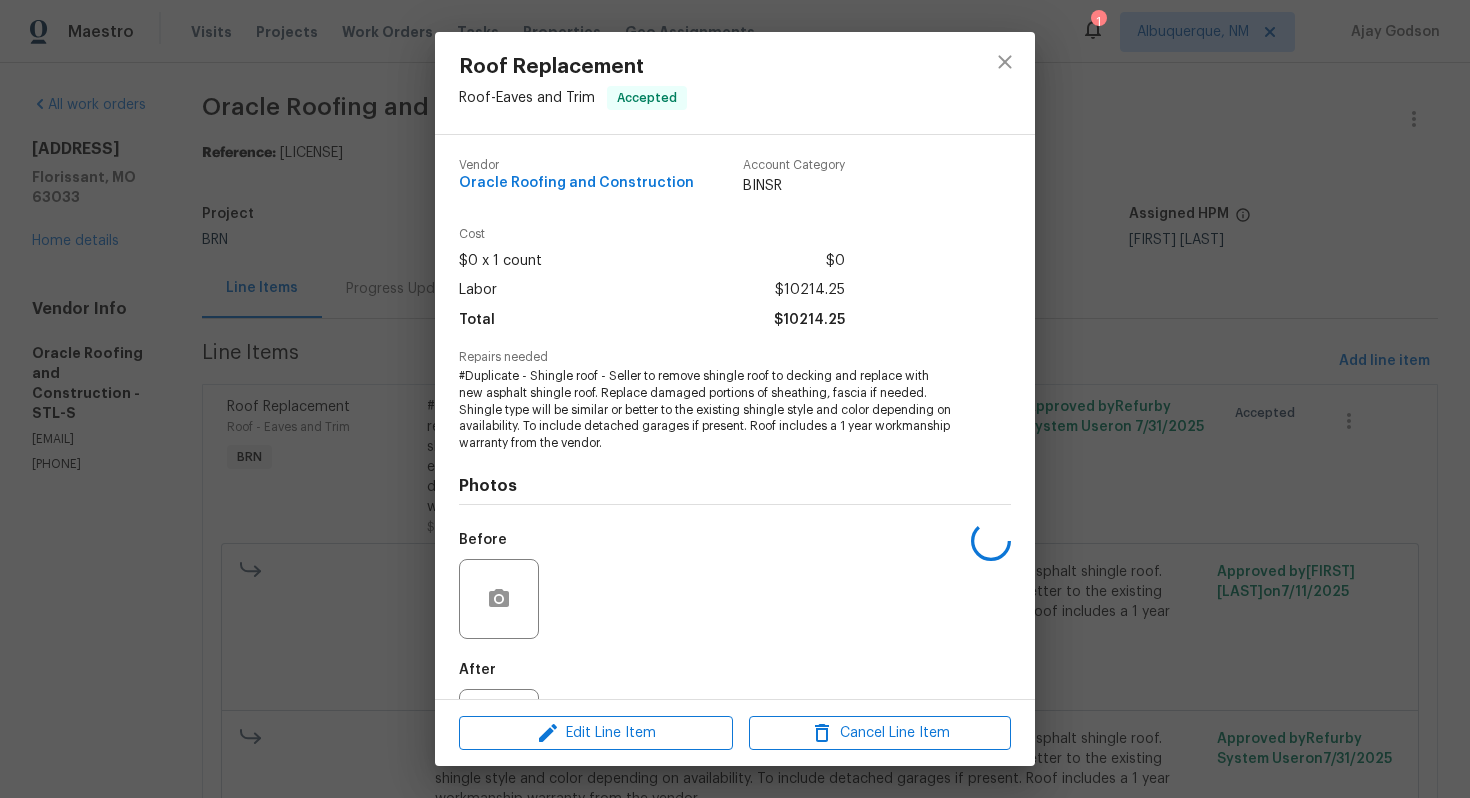 scroll, scrollTop: 90, scrollLeft: 0, axis: vertical 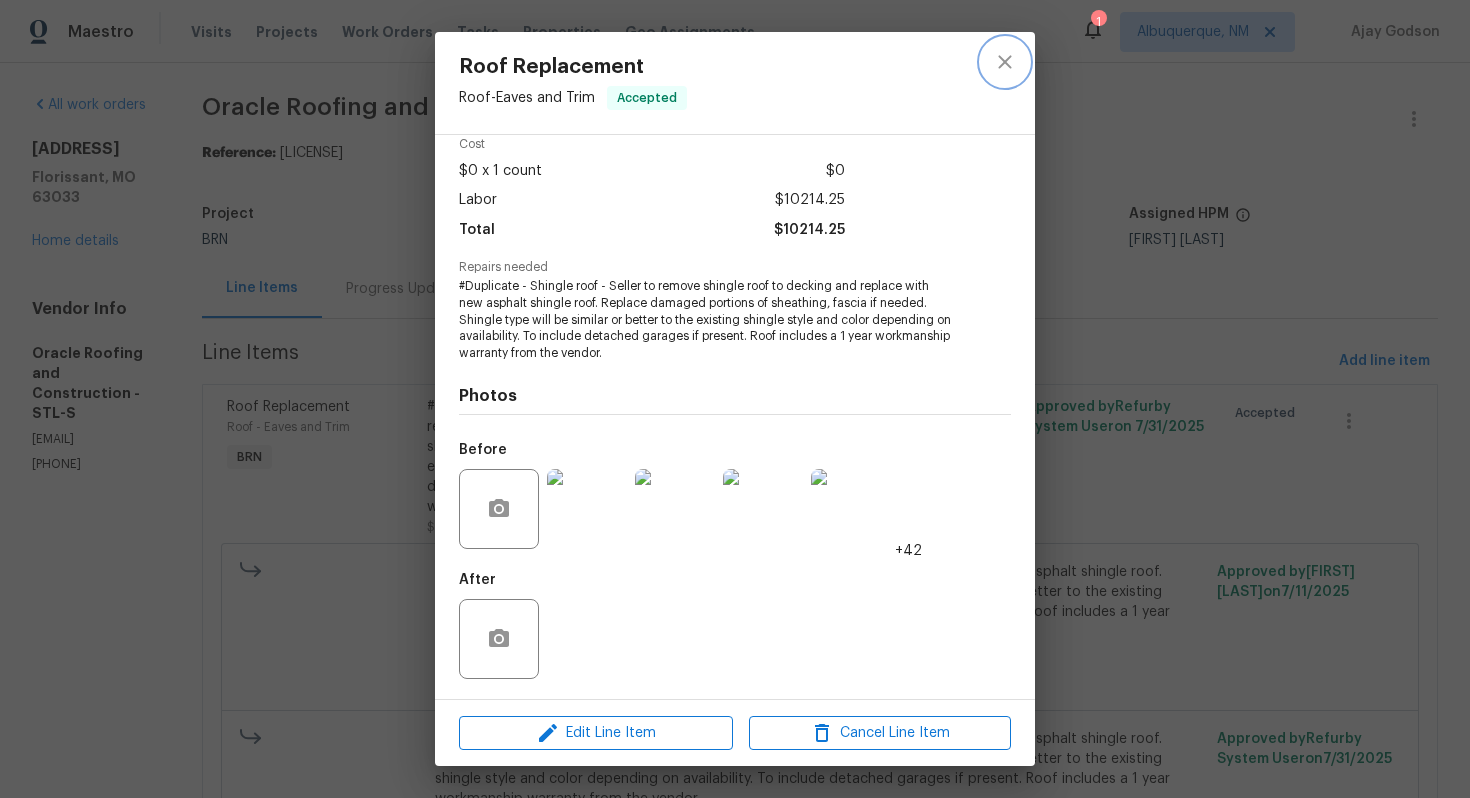 click 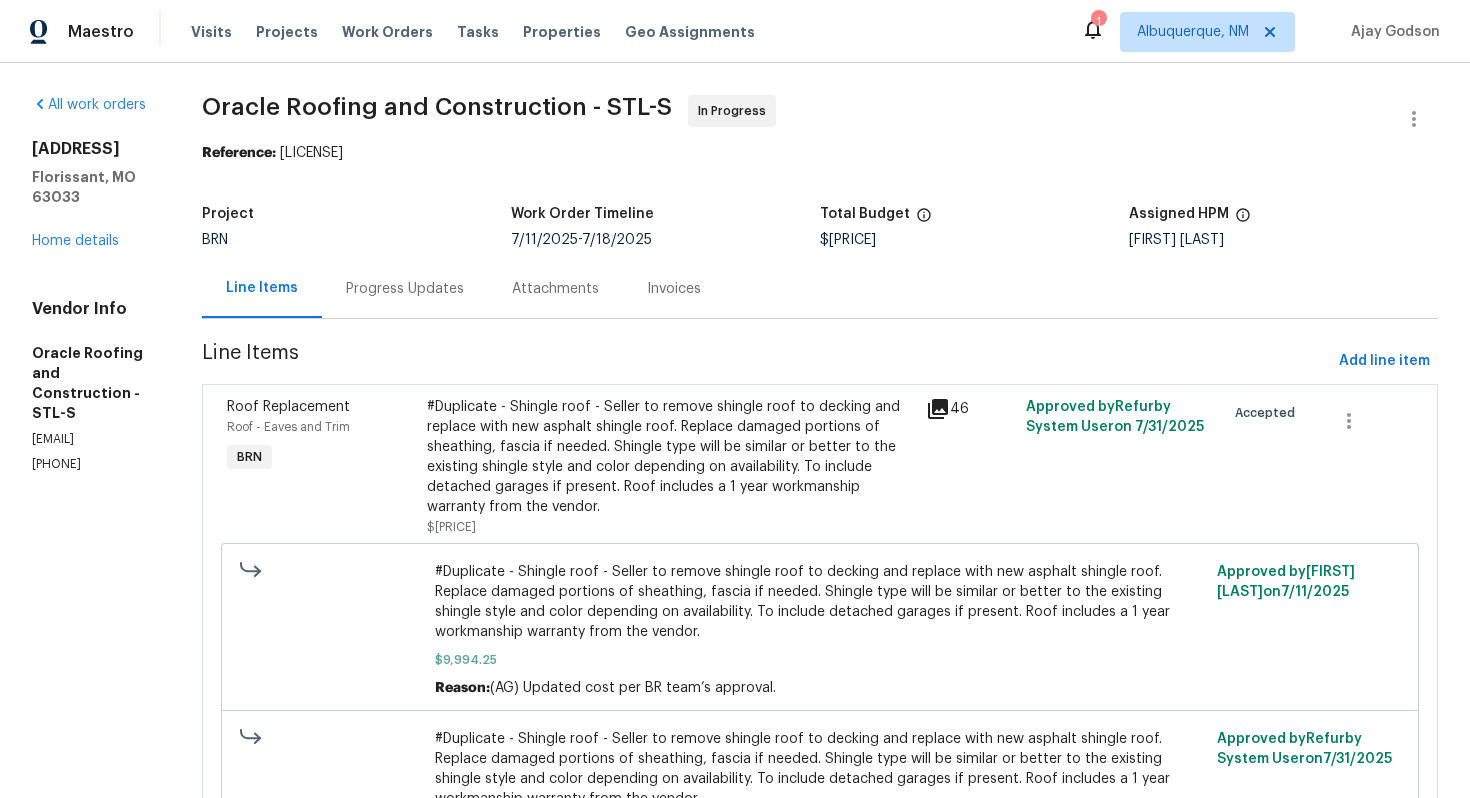 click on "Progress Updates" at bounding box center (405, 289) 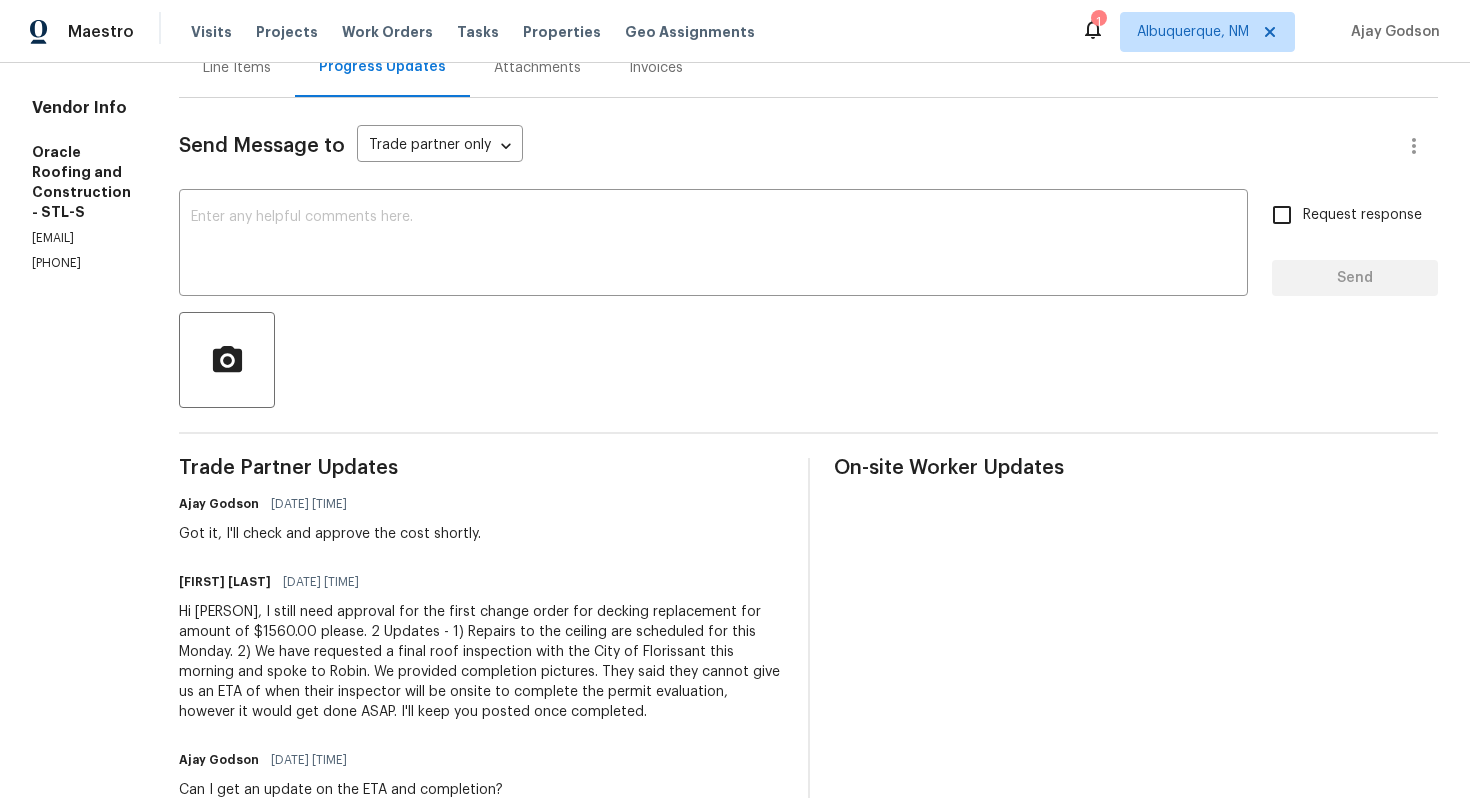 scroll, scrollTop: 0, scrollLeft: 0, axis: both 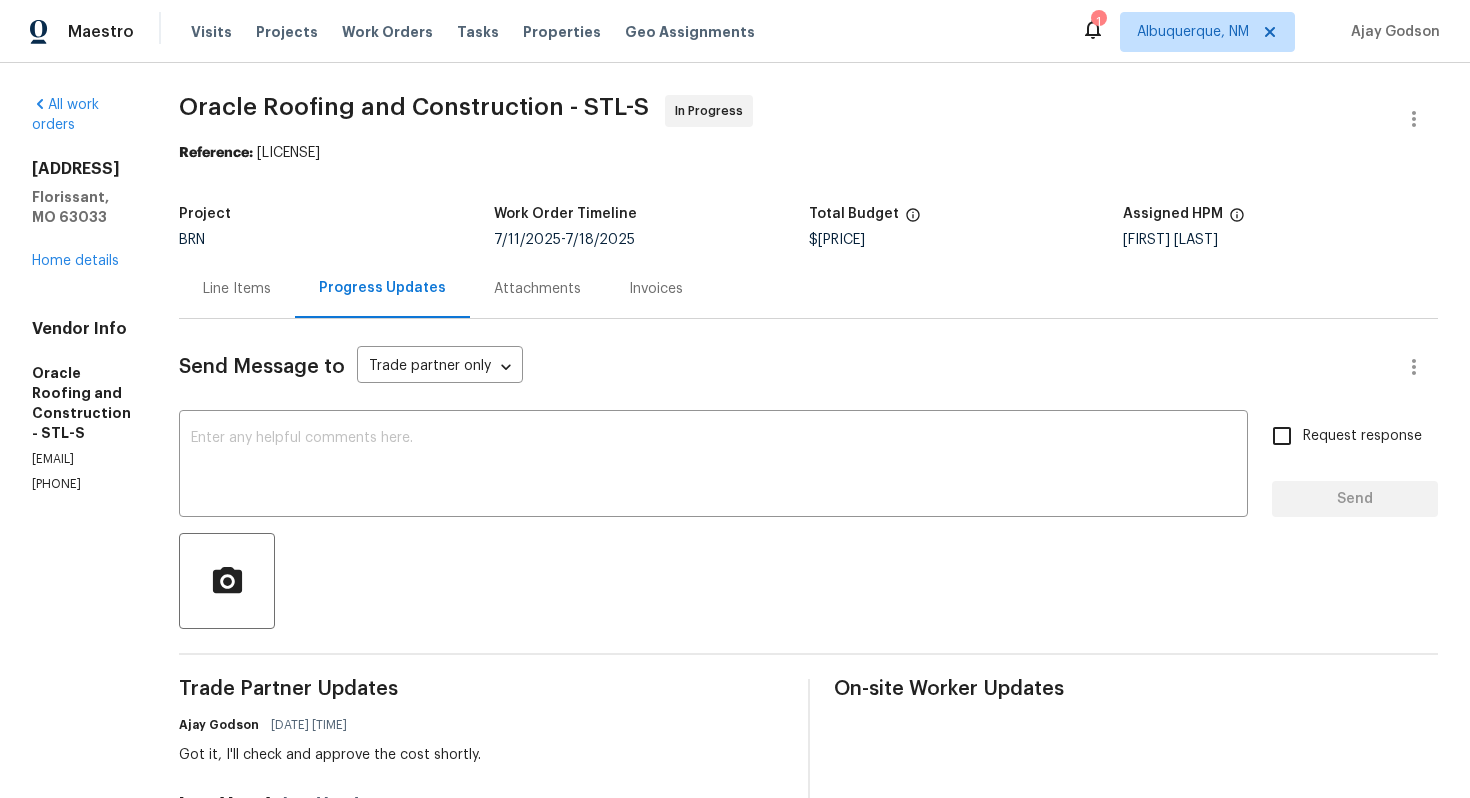 drag, startPoint x: 26, startPoint y: 416, endPoint x: 133, endPoint y: 430, distance: 107.912 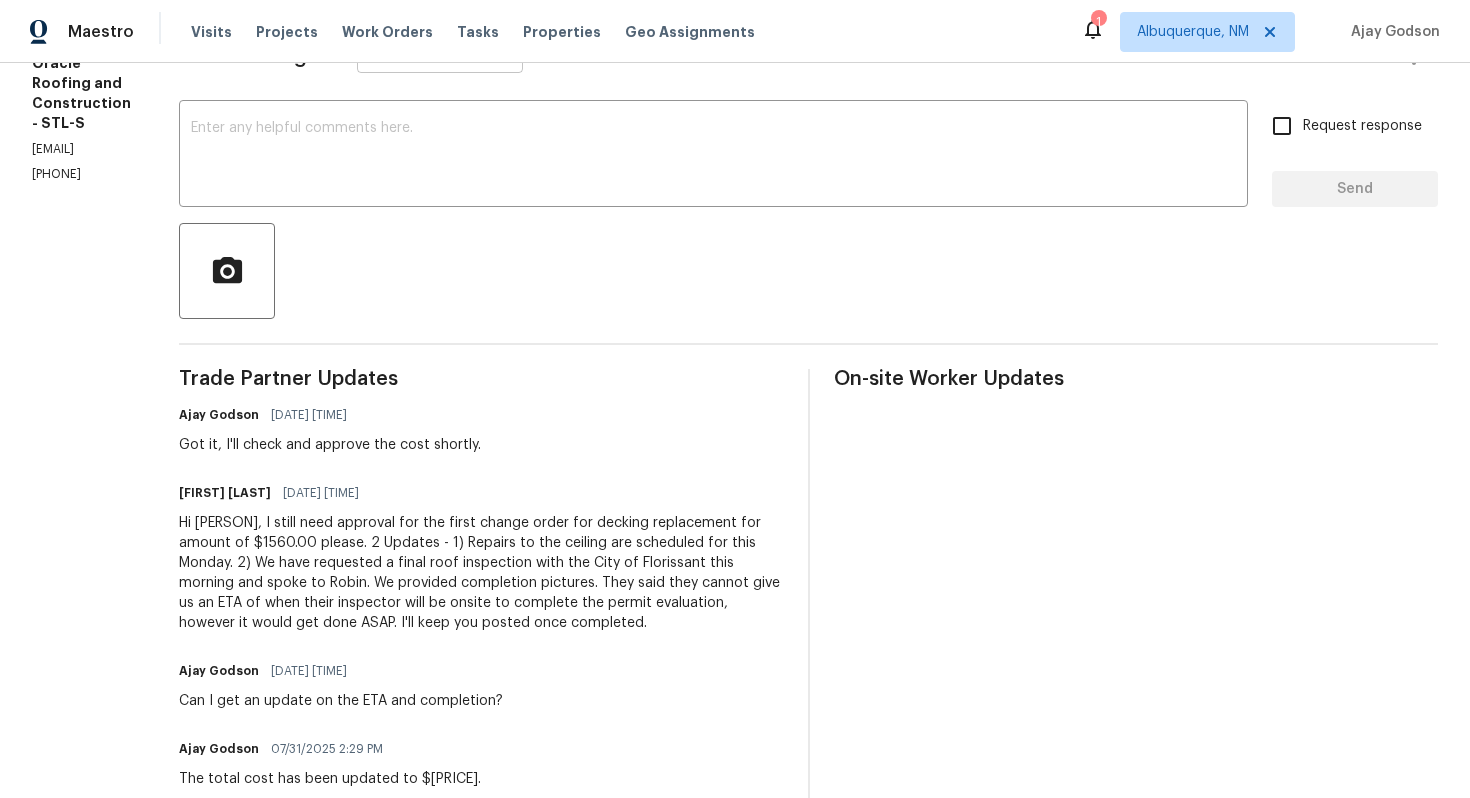 scroll, scrollTop: 321, scrollLeft: 0, axis: vertical 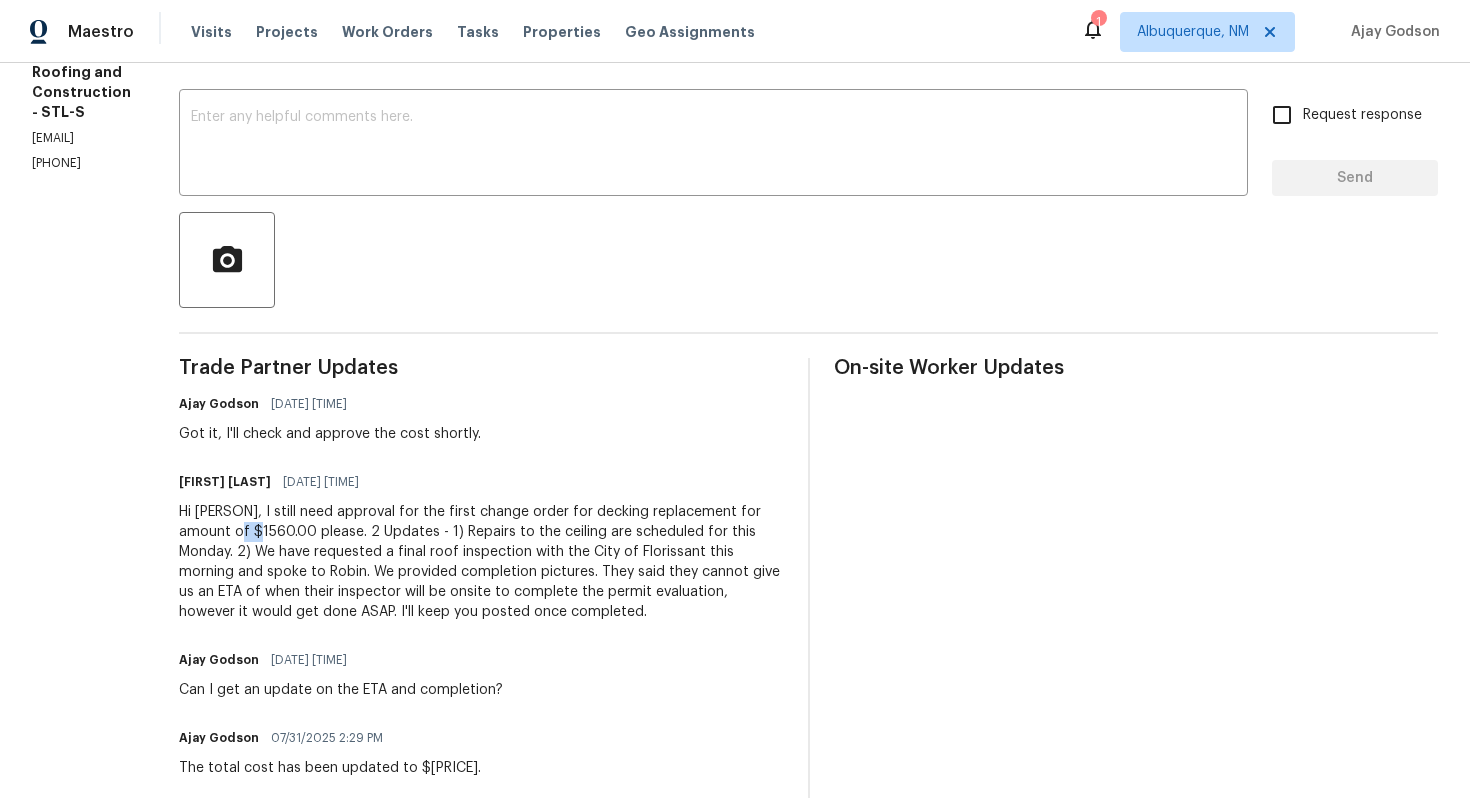 drag, startPoint x: 341, startPoint y: 534, endPoint x: 310, endPoint y: 535, distance: 31.016125 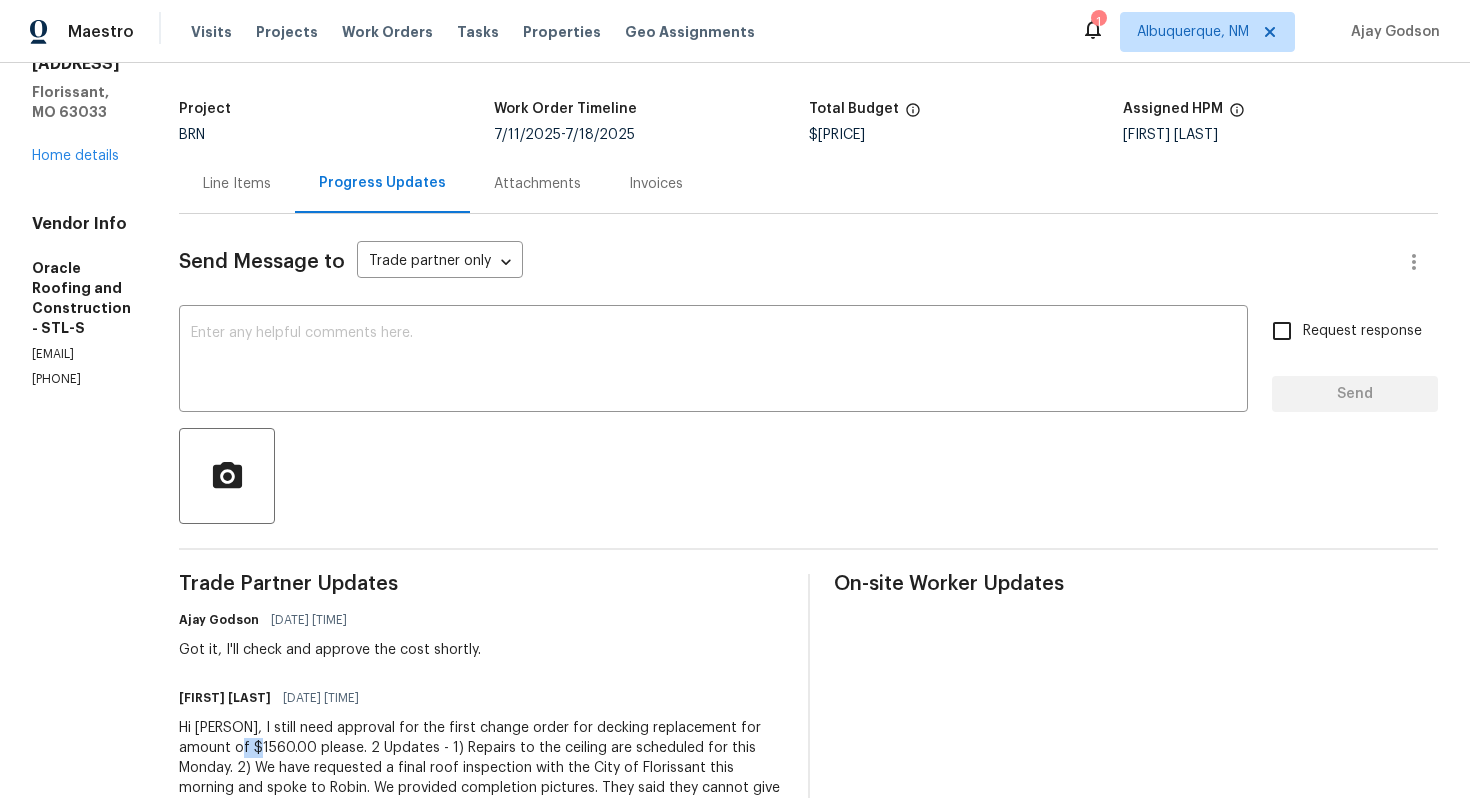 scroll, scrollTop: 117, scrollLeft: 0, axis: vertical 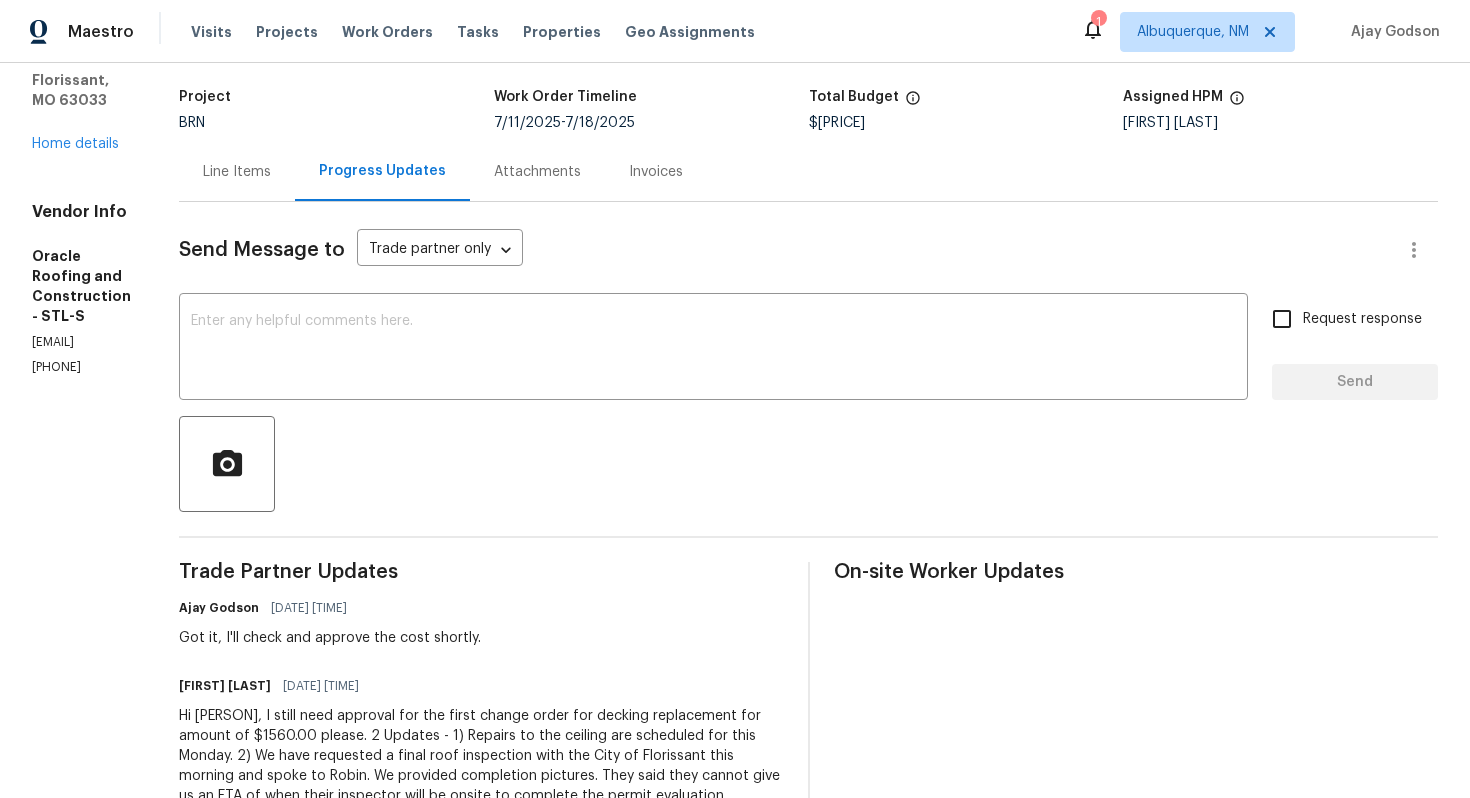 click on "$10,214.25" at bounding box center (966, 123) 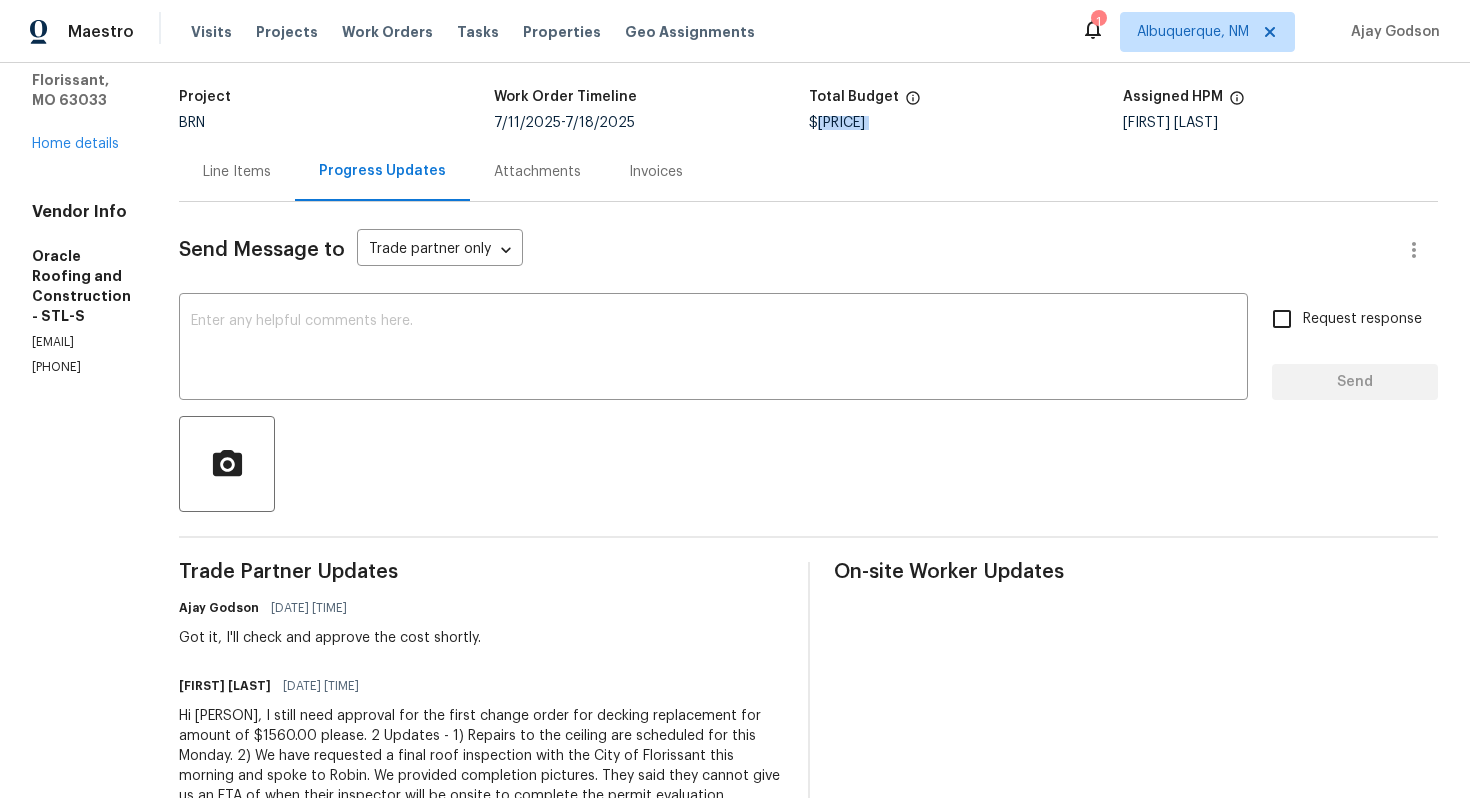 drag, startPoint x: 904, startPoint y: 125, endPoint x: 855, endPoint y: 125, distance: 49 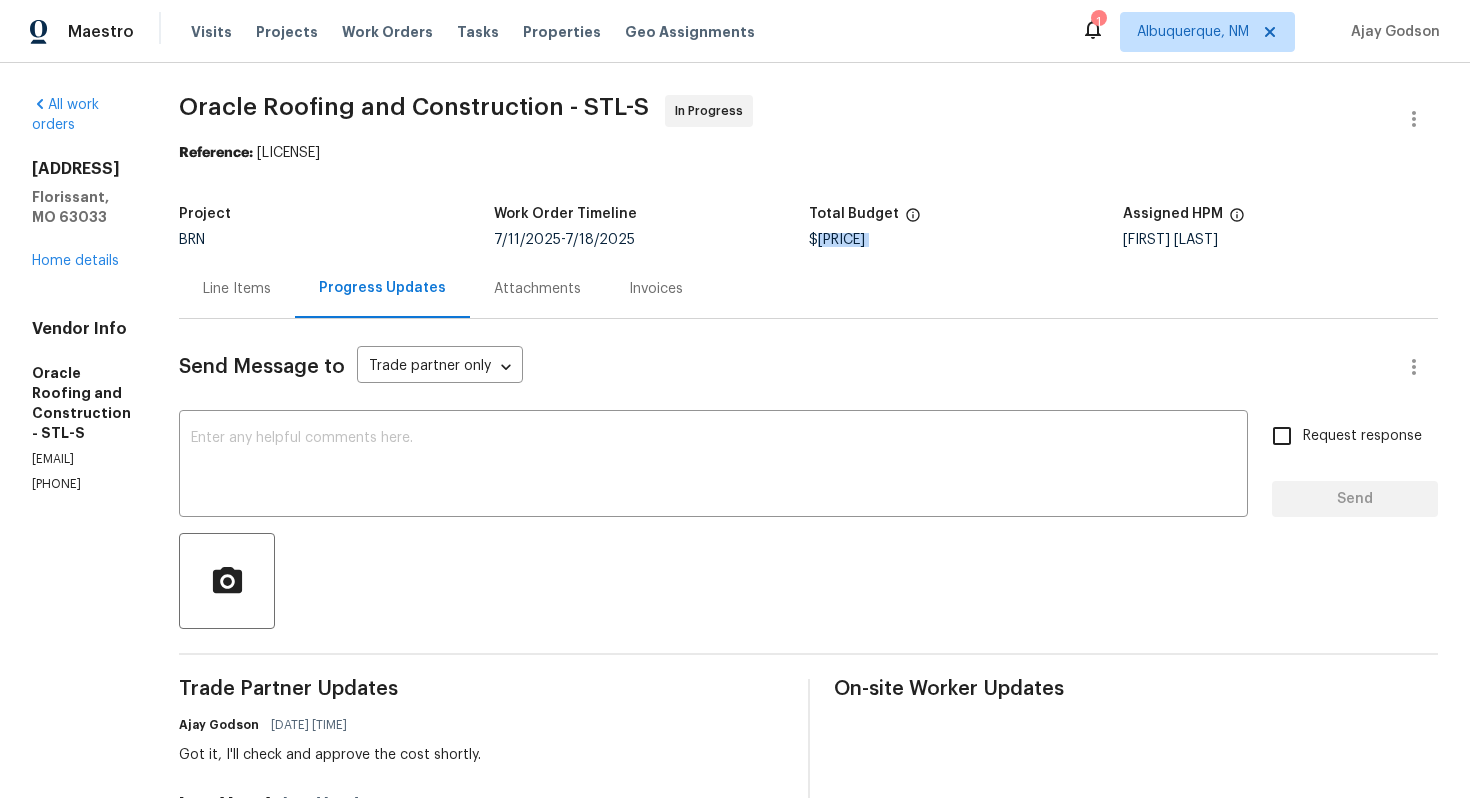 click on "Line Items" at bounding box center (237, 289) 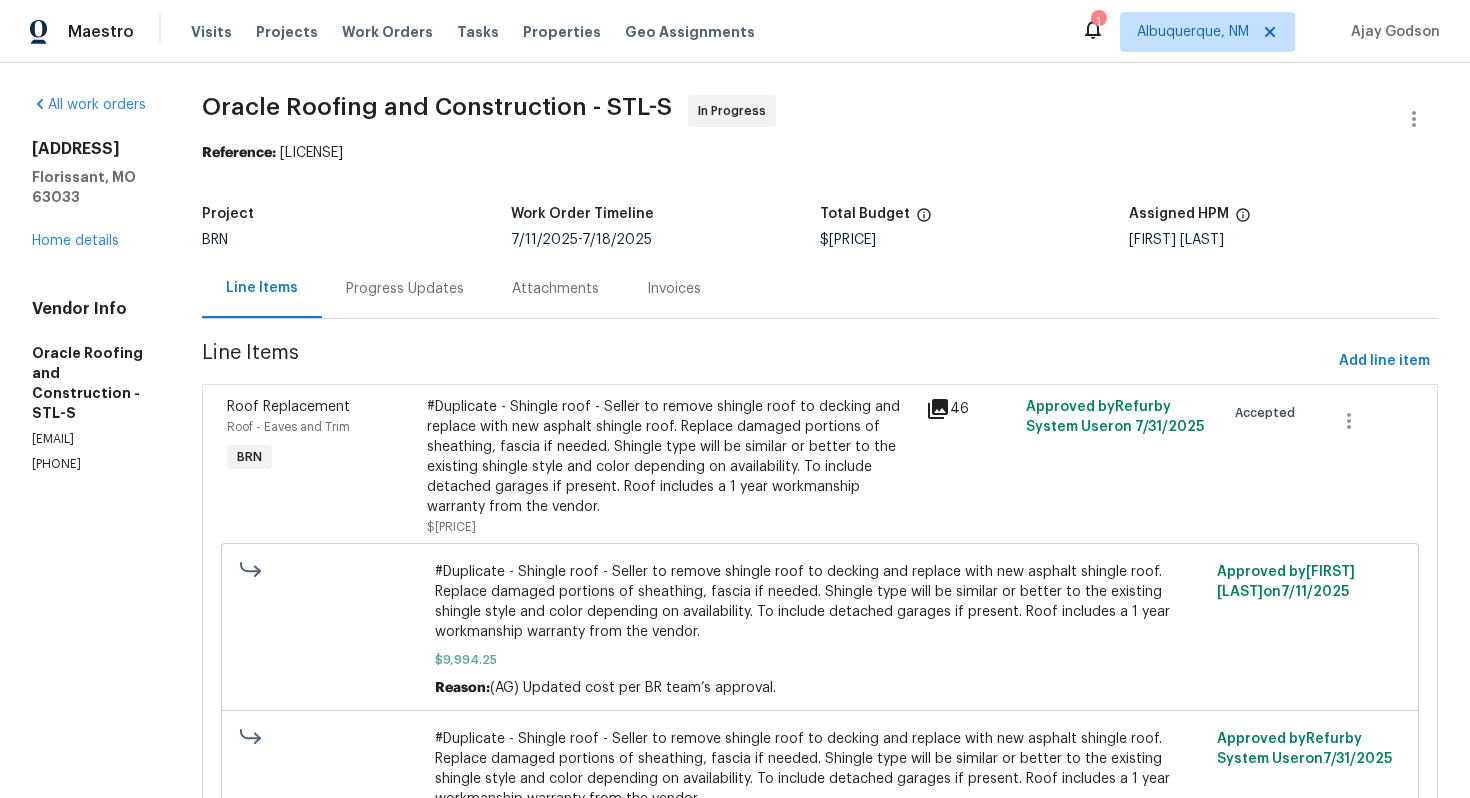 click on "Line Items" at bounding box center (262, 288) 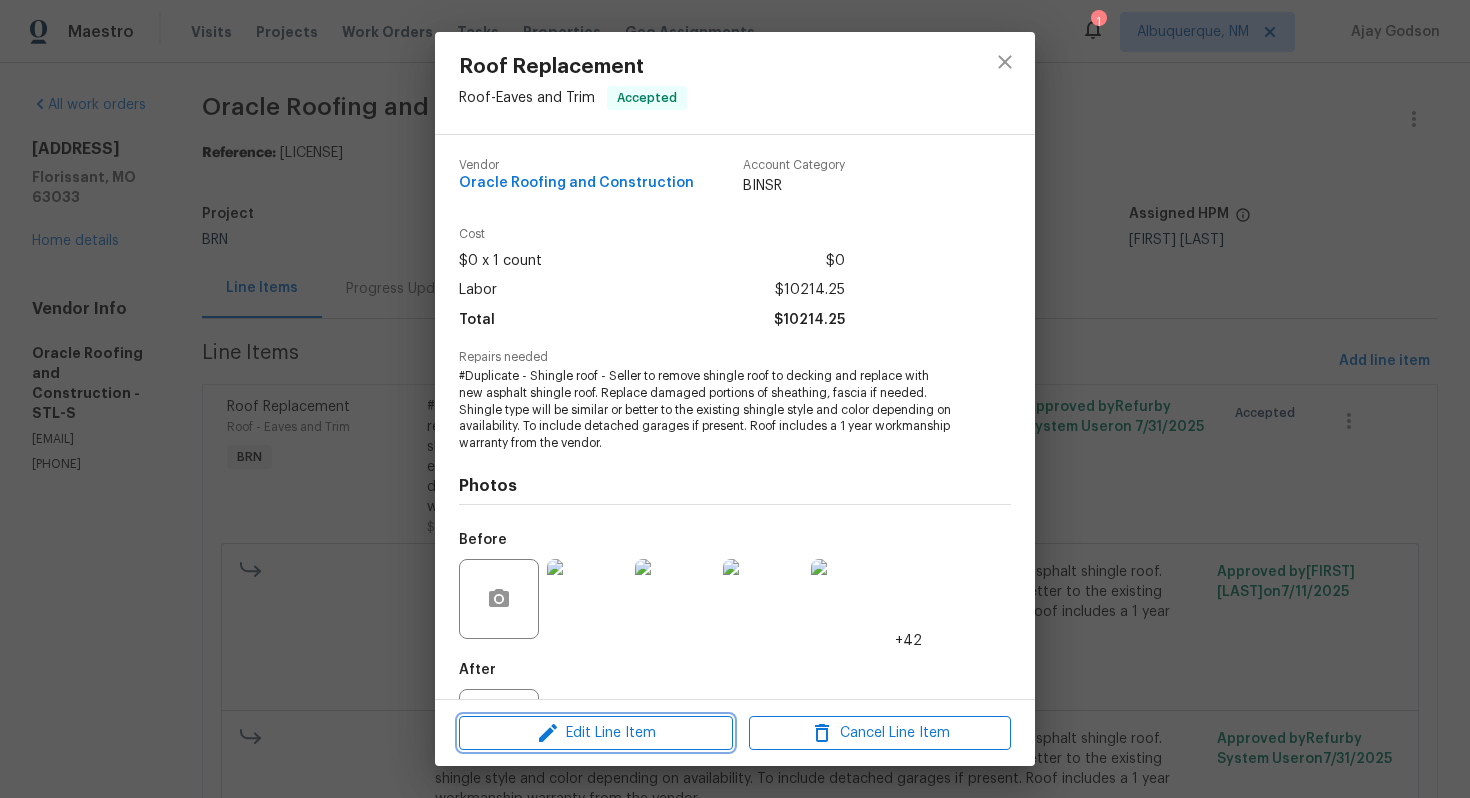 click on "Edit Line Item" at bounding box center [596, 733] 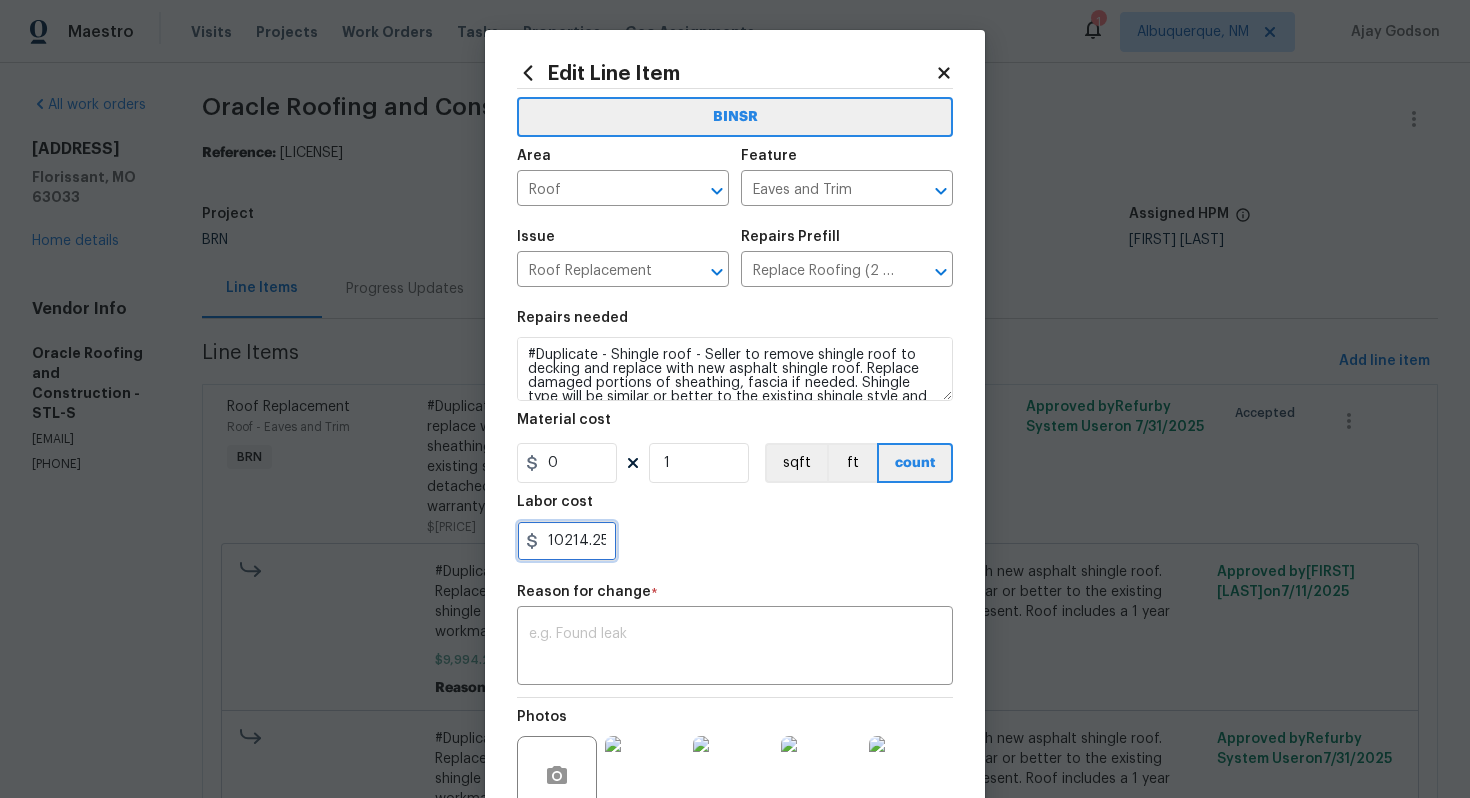 drag, startPoint x: 544, startPoint y: 541, endPoint x: 660, endPoint y: 544, distance: 116.03879 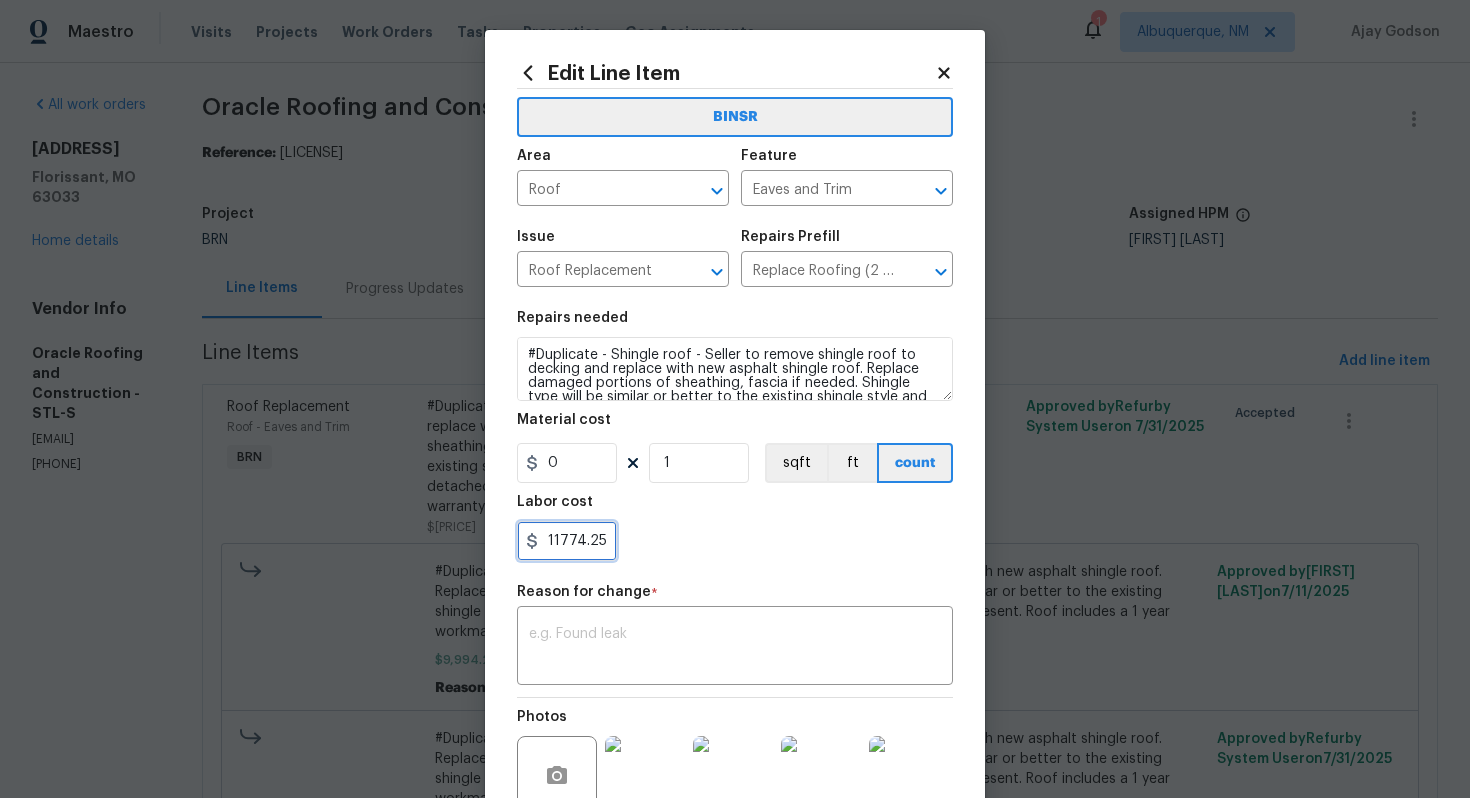 type on "11774.25" 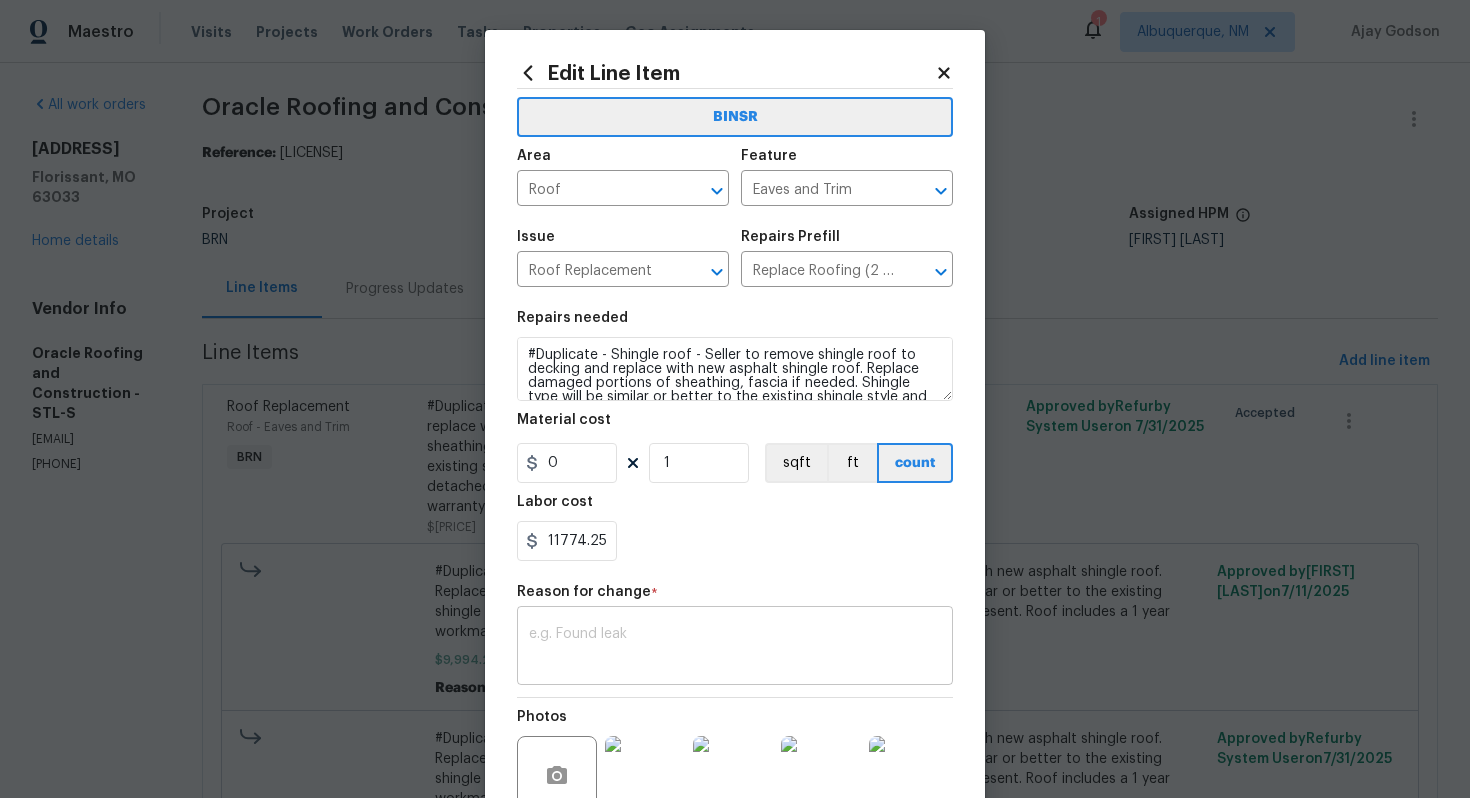 click at bounding box center [735, 648] 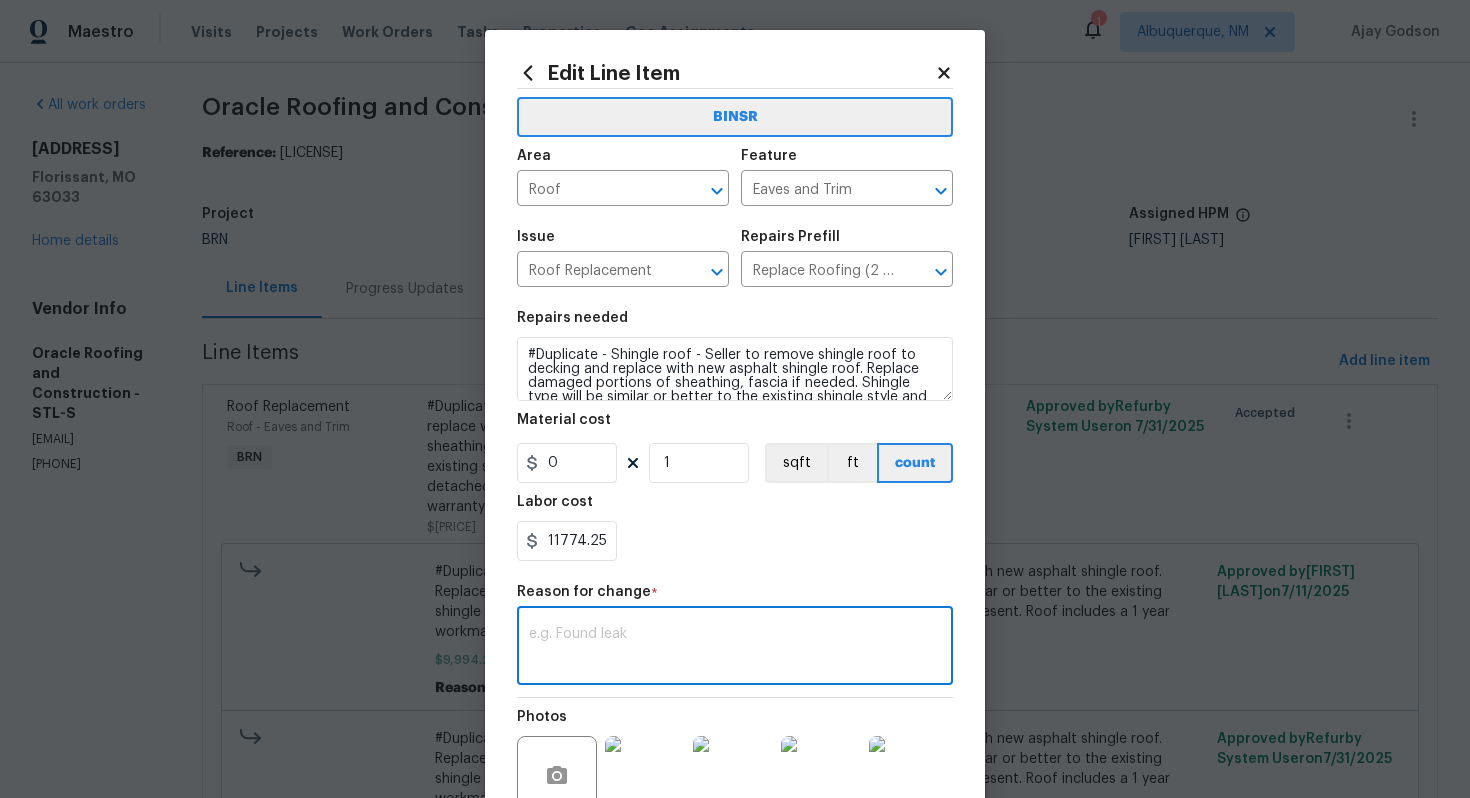 click at bounding box center (735, 648) 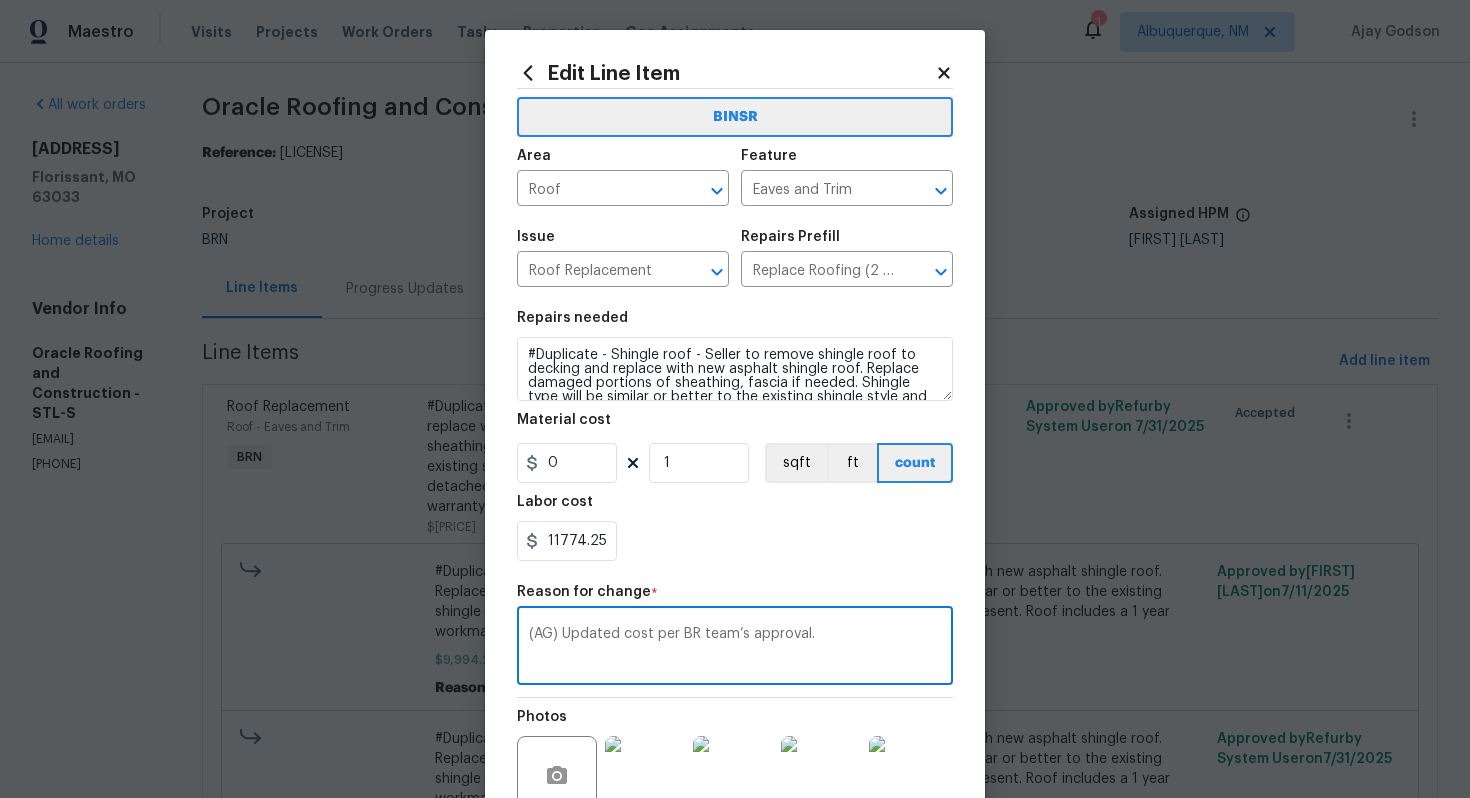 scroll, scrollTop: 208, scrollLeft: 0, axis: vertical 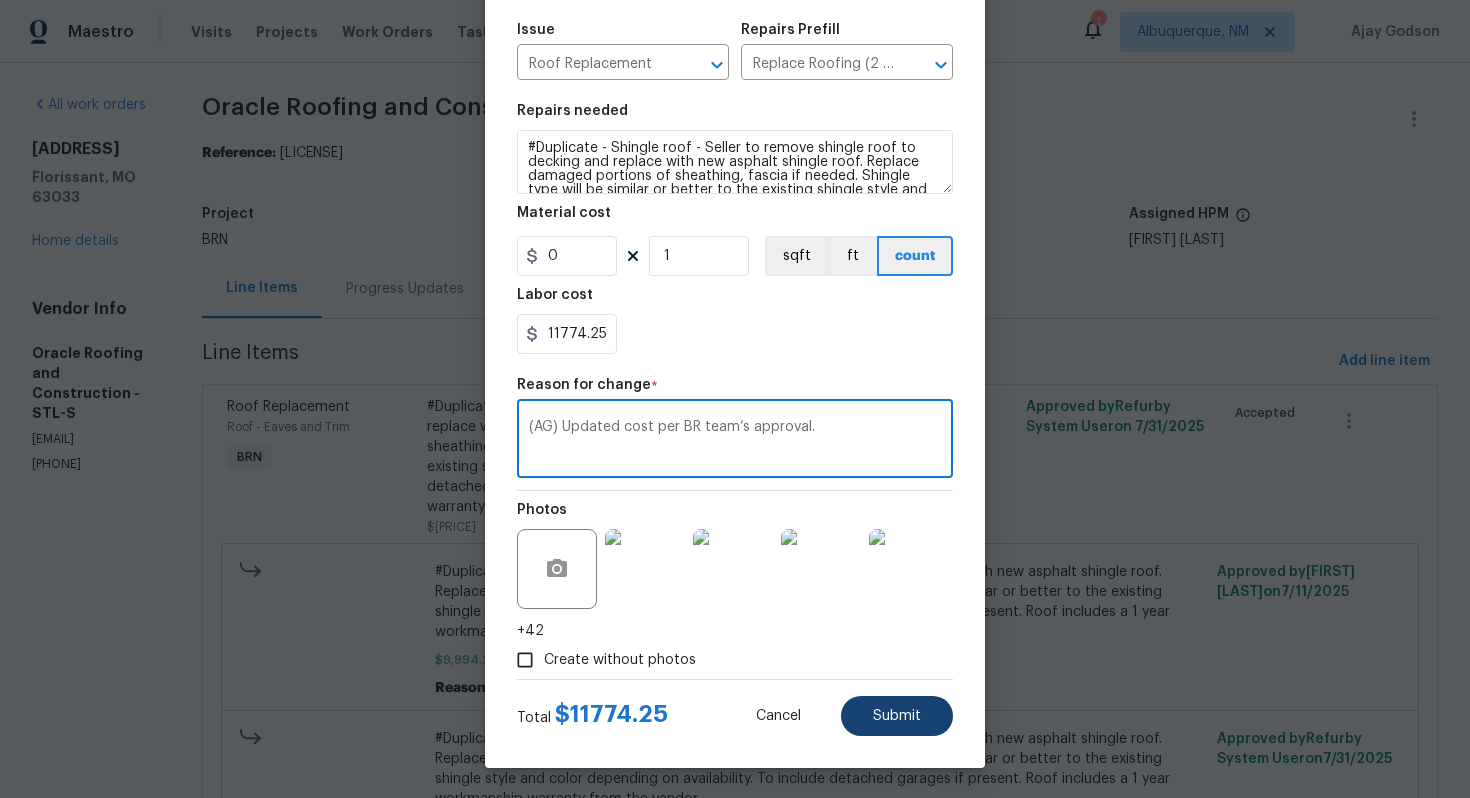 type on "(AG) Updated cost per BR team’s approval." 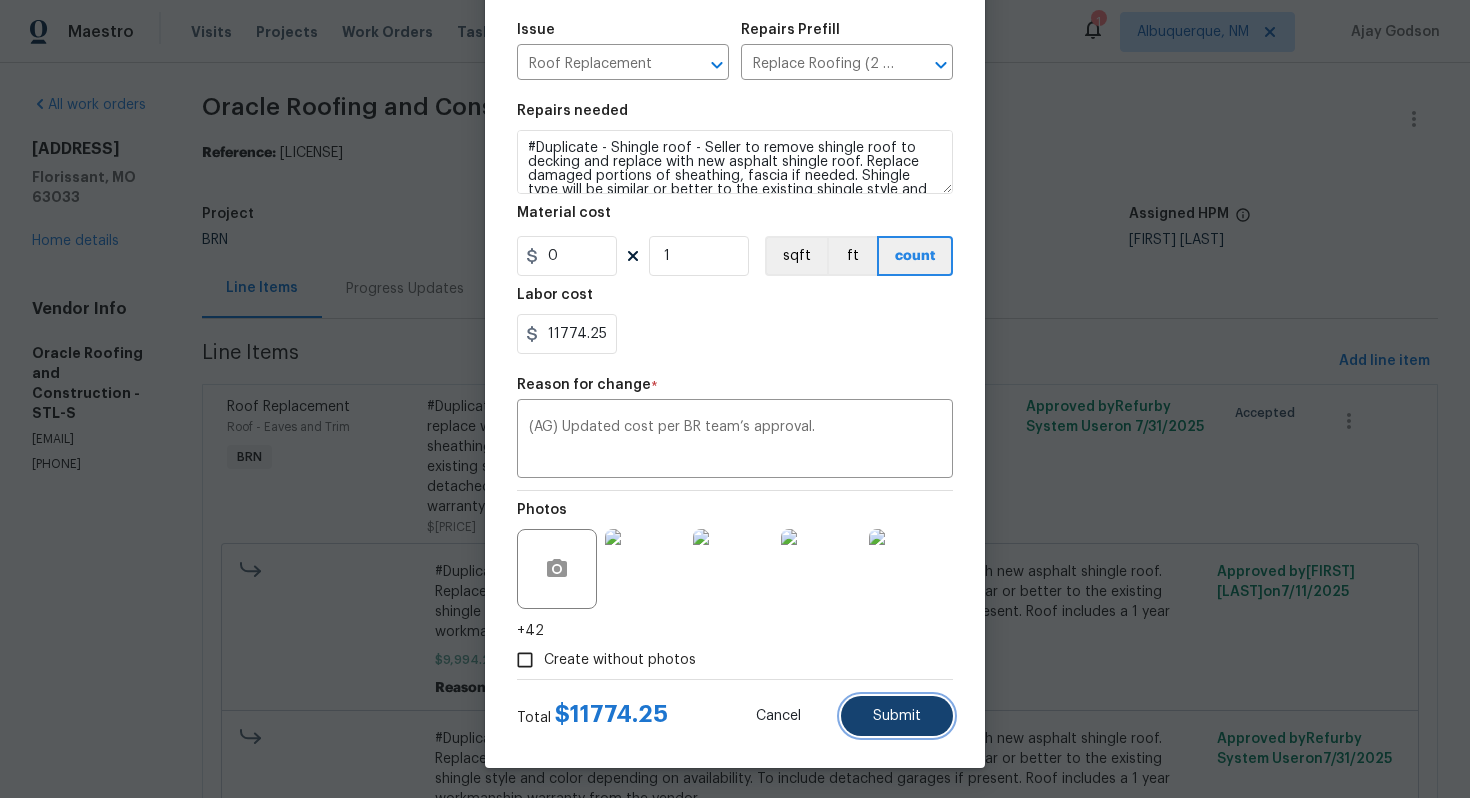 click on "Submit" at bounding box center [897, 716] 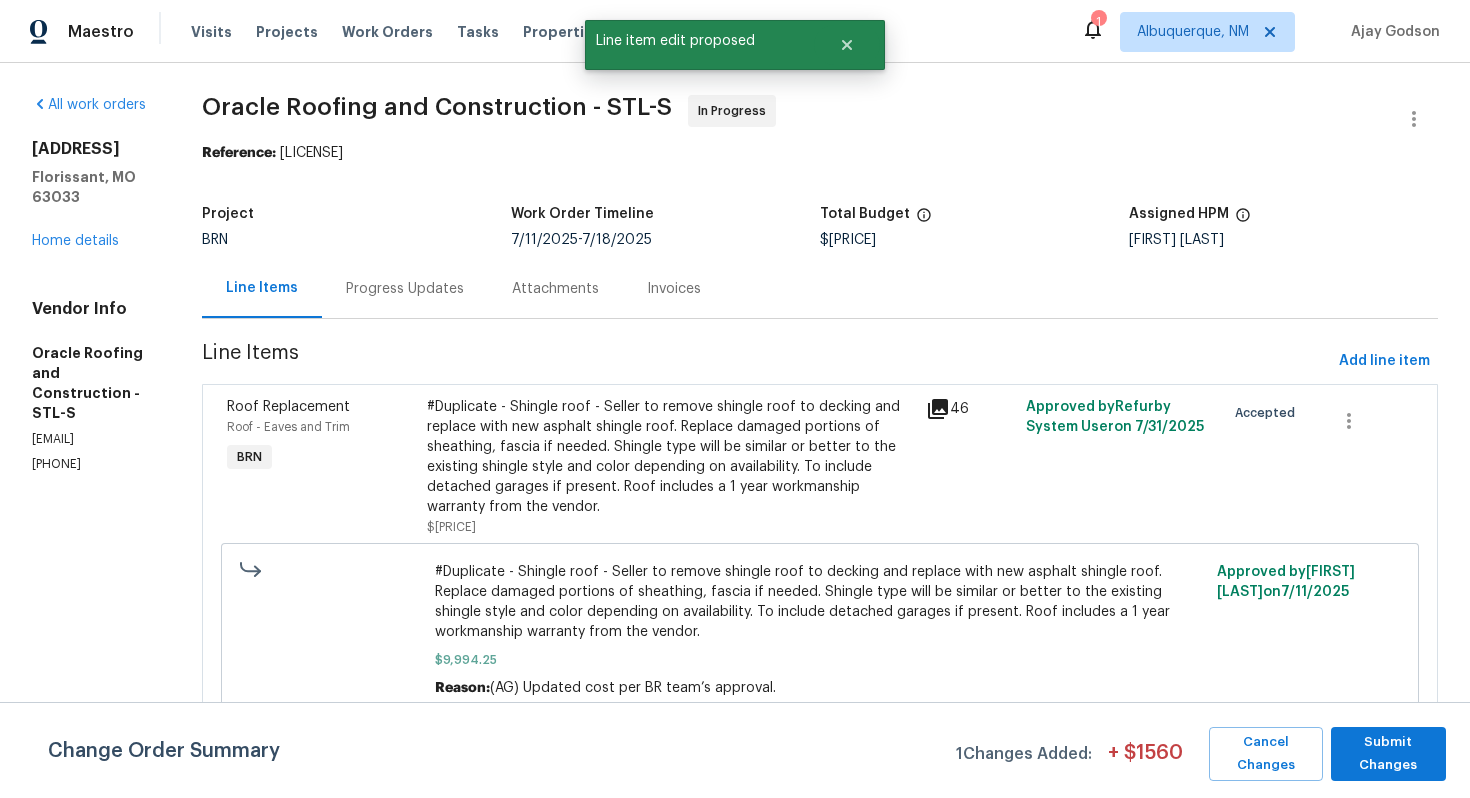 scroll, scrollTop: 0, scrollLeft: 0, axis: both 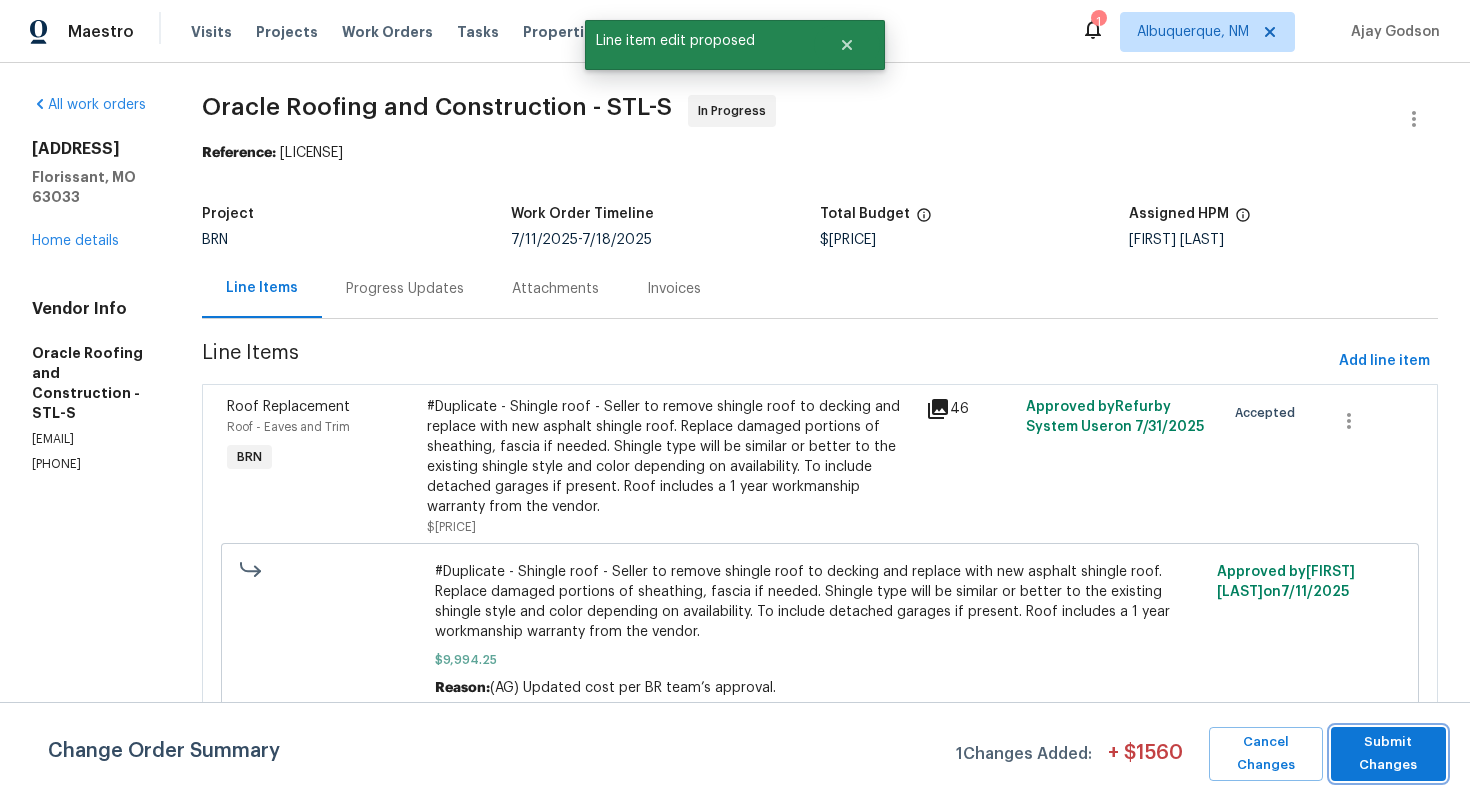 click on "Submit Changes" at bounding box center [1388, 754] 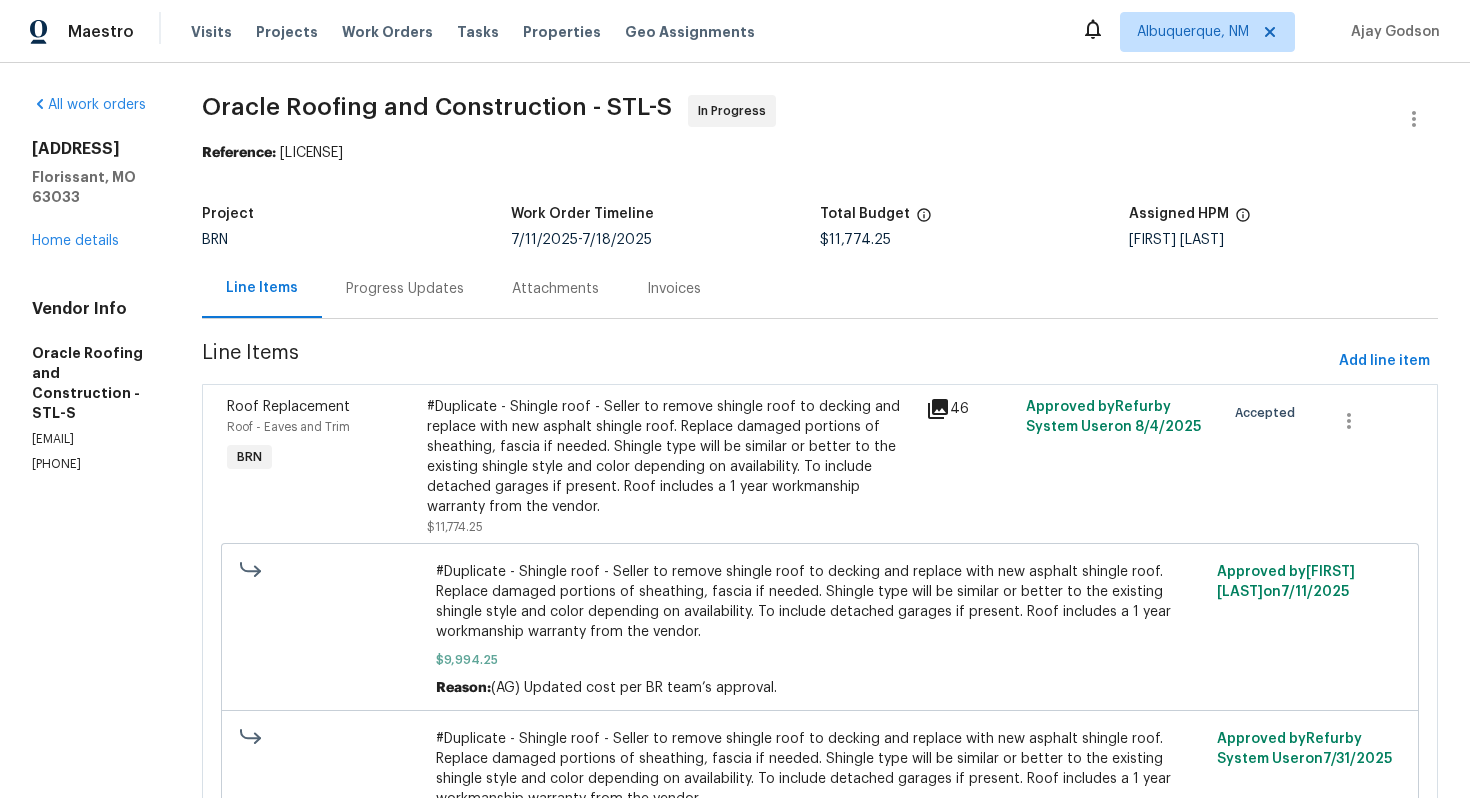 click on "$11,774.25" at bounding box center [974, 240] 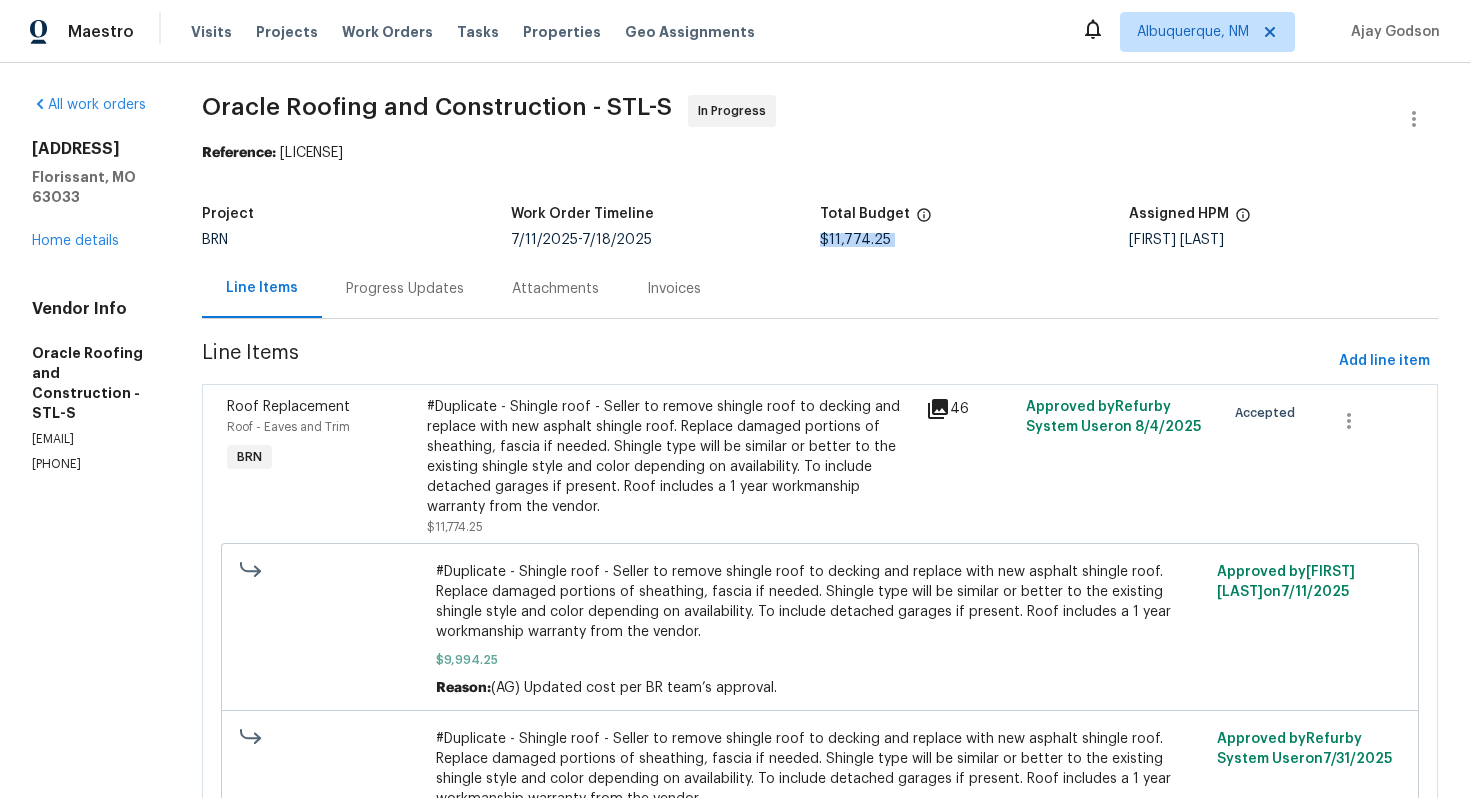drag, startPoint x: 900, startPoint y: 243, endPoint x: 837, endPoint y: 241, distance: 63.03174 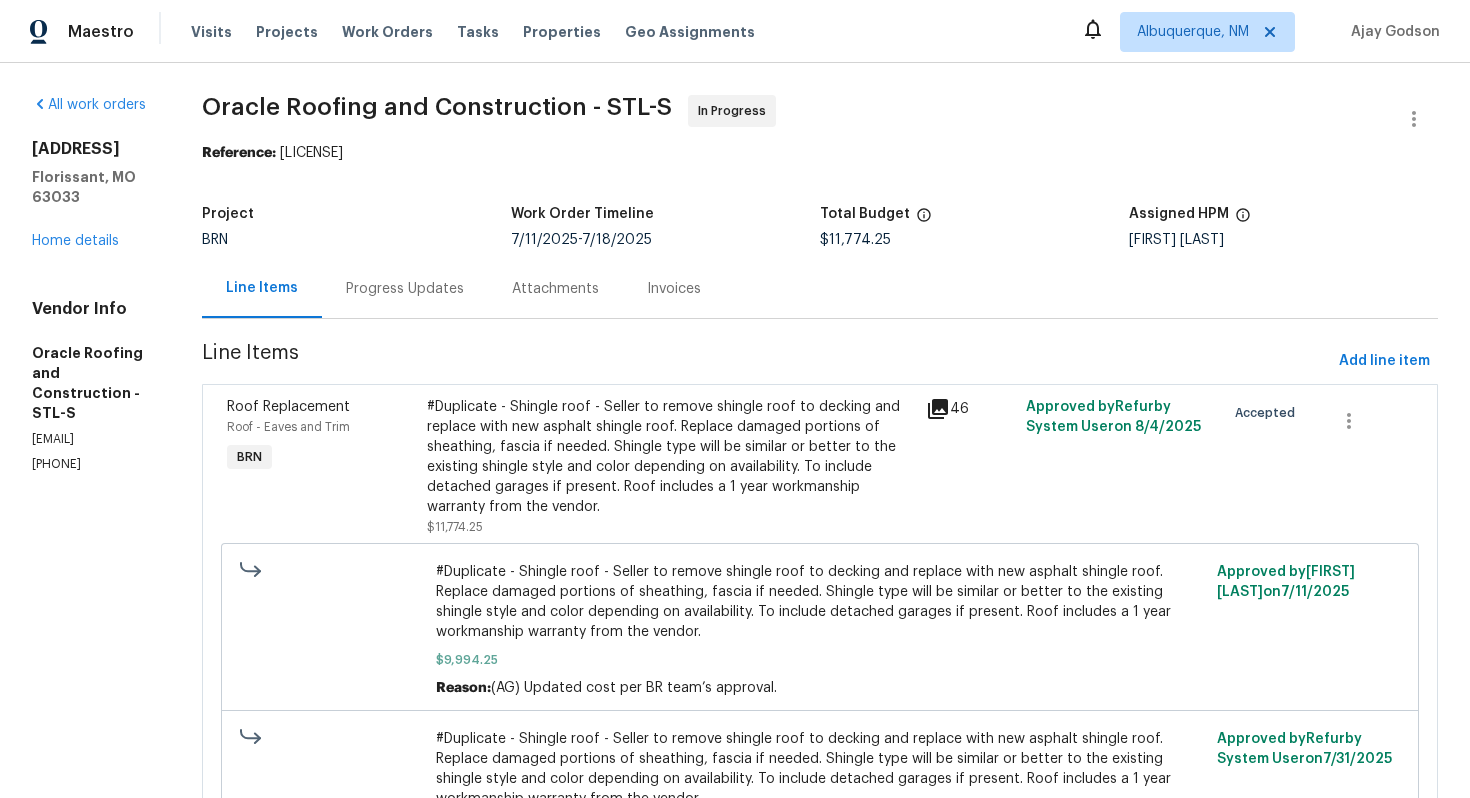 click on "Progress Updates" at bounding box center (405, 289) 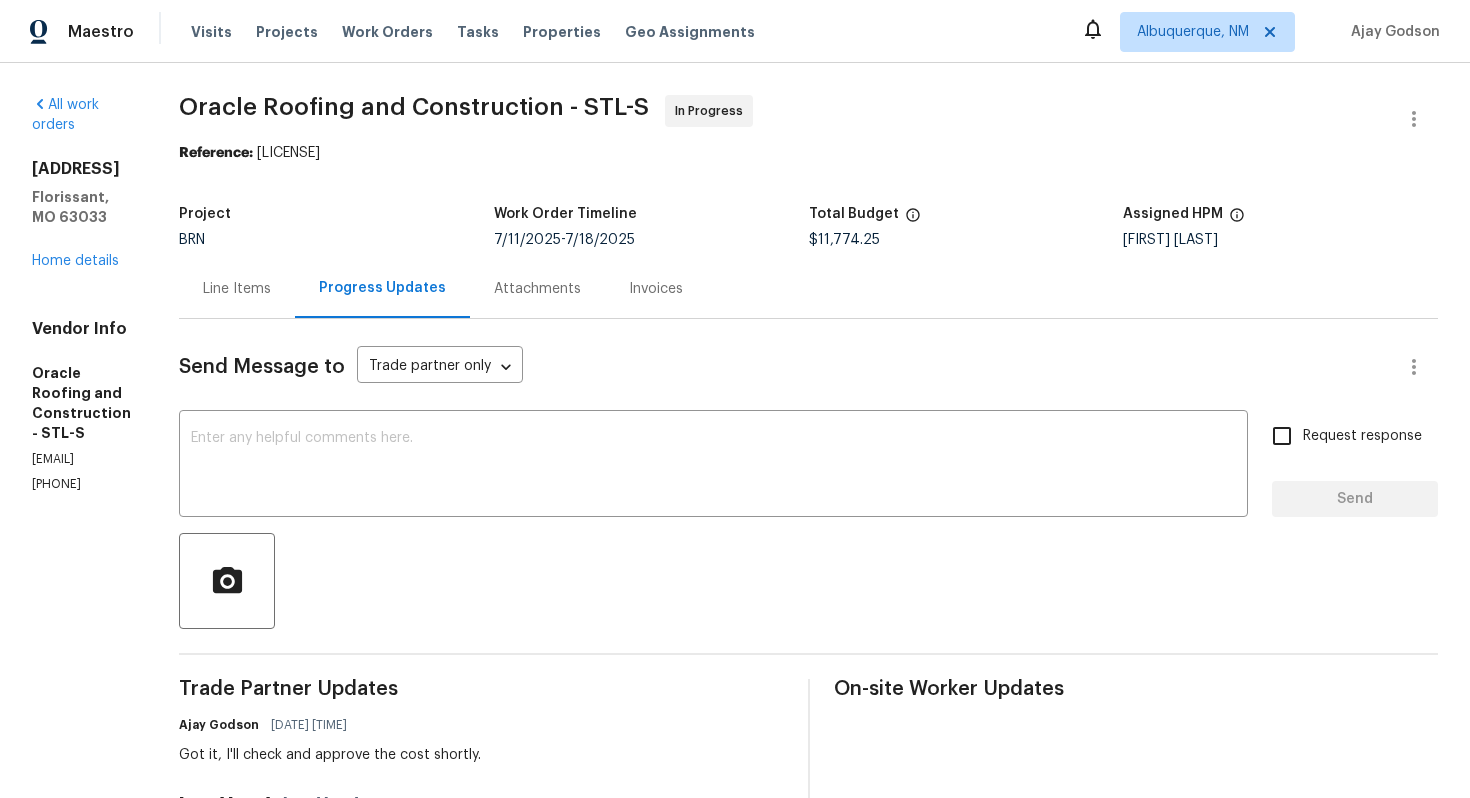click on "Line Items" at bounding box center [237, 289] 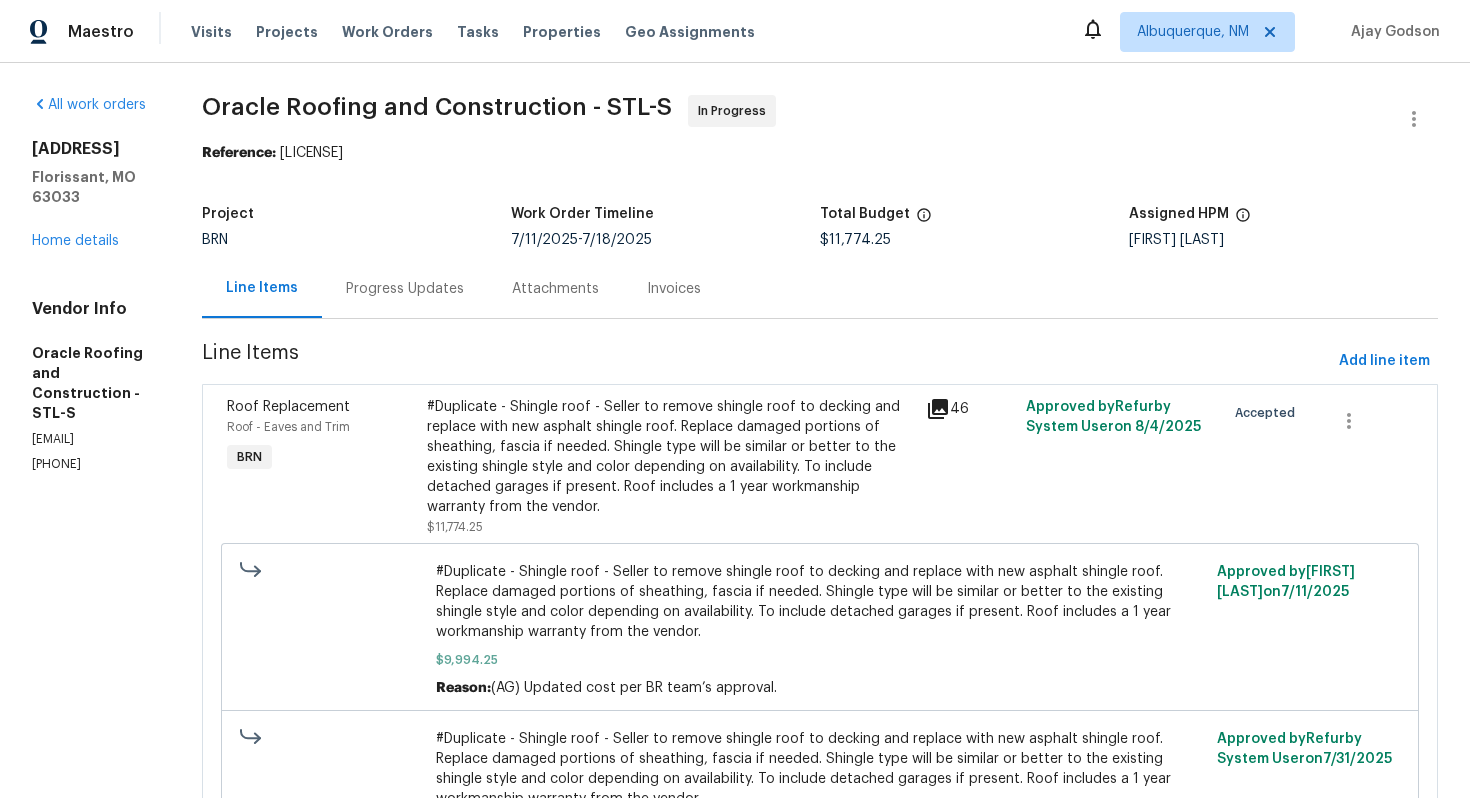 click on "Progress Updates" at bounding box center (405, 289) 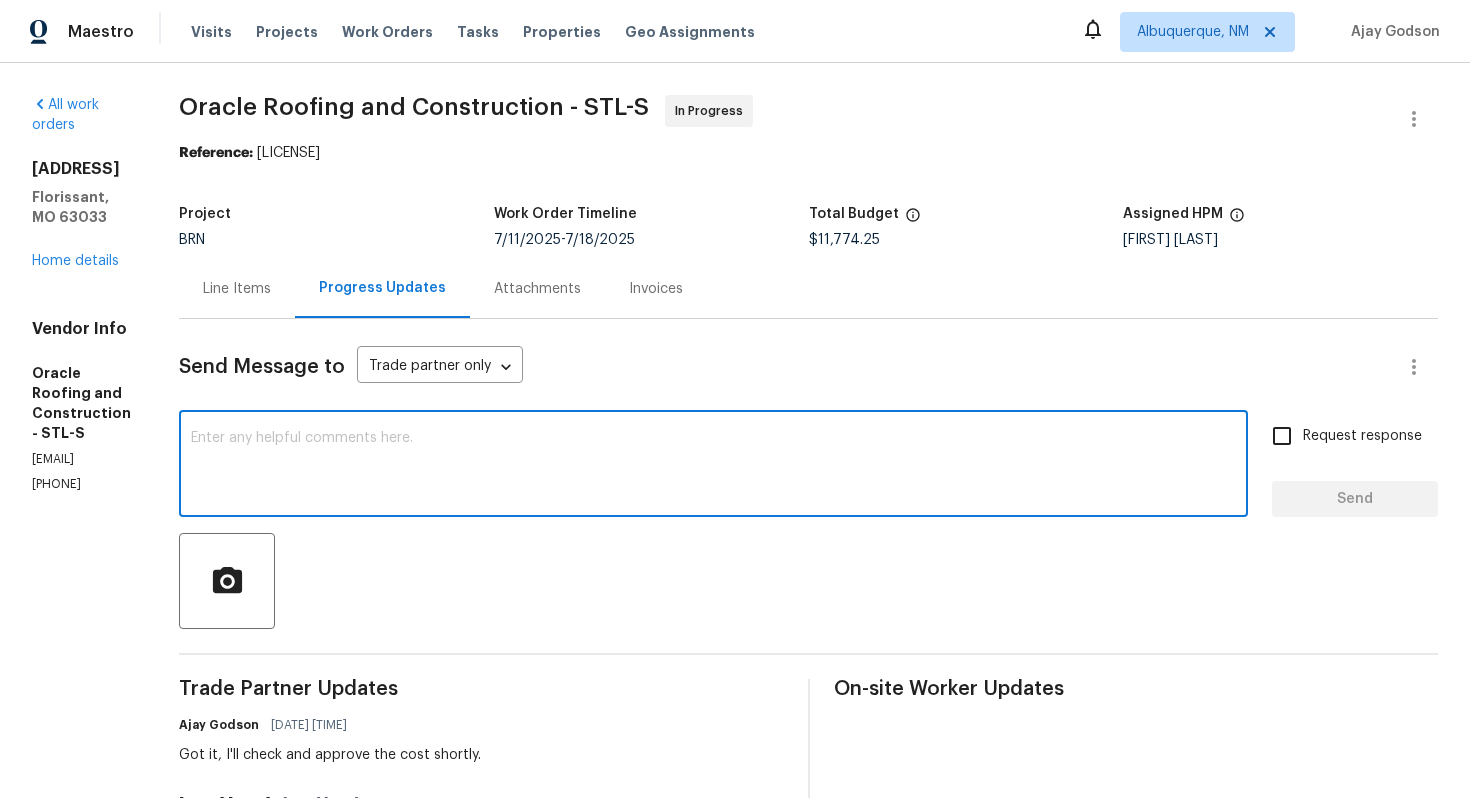 click at bounding box center [713, 466] 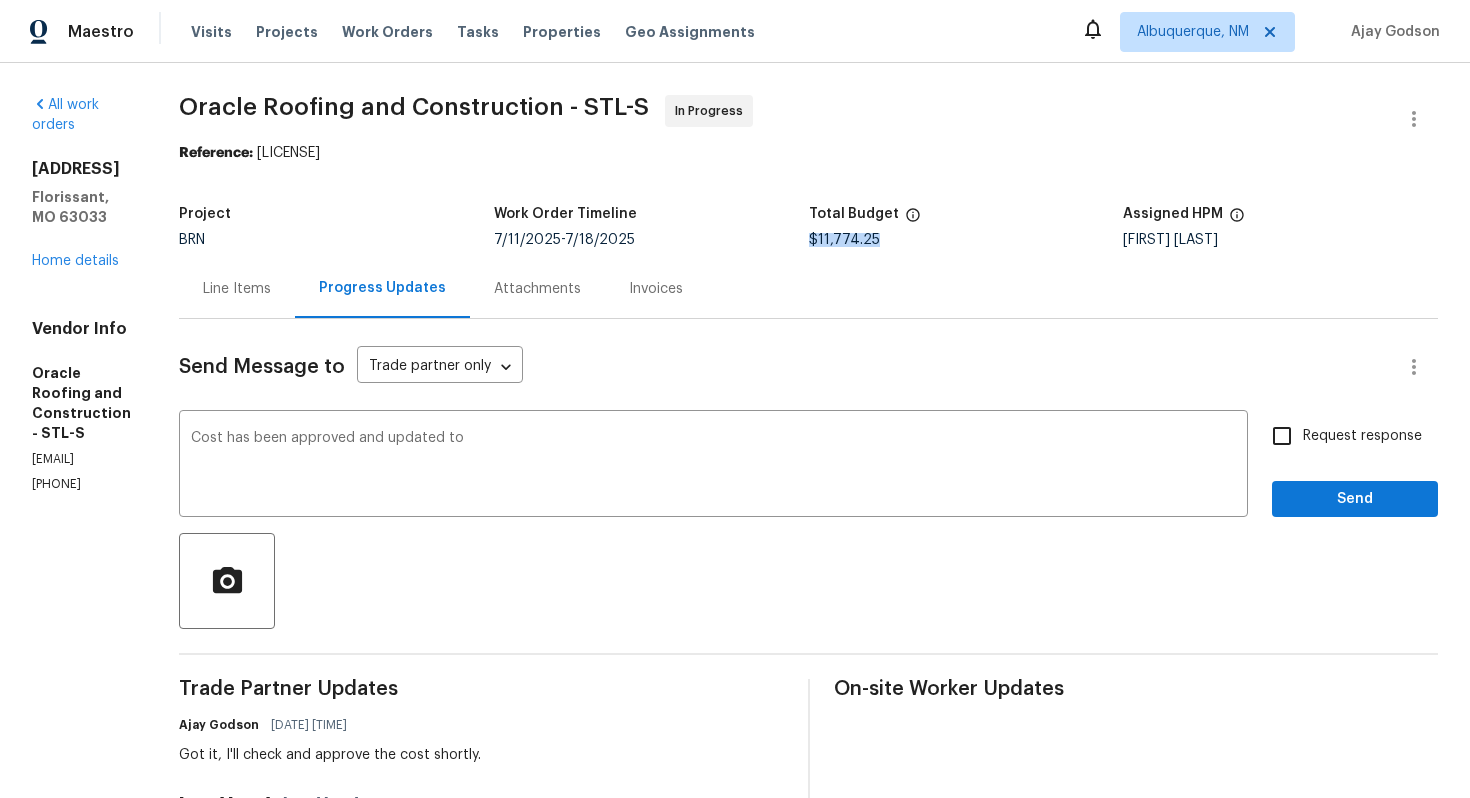 drag, startPoint x: 905, startPoint y: 239, endPoint x: 834, endPoint y: 238, distance: 71.00704 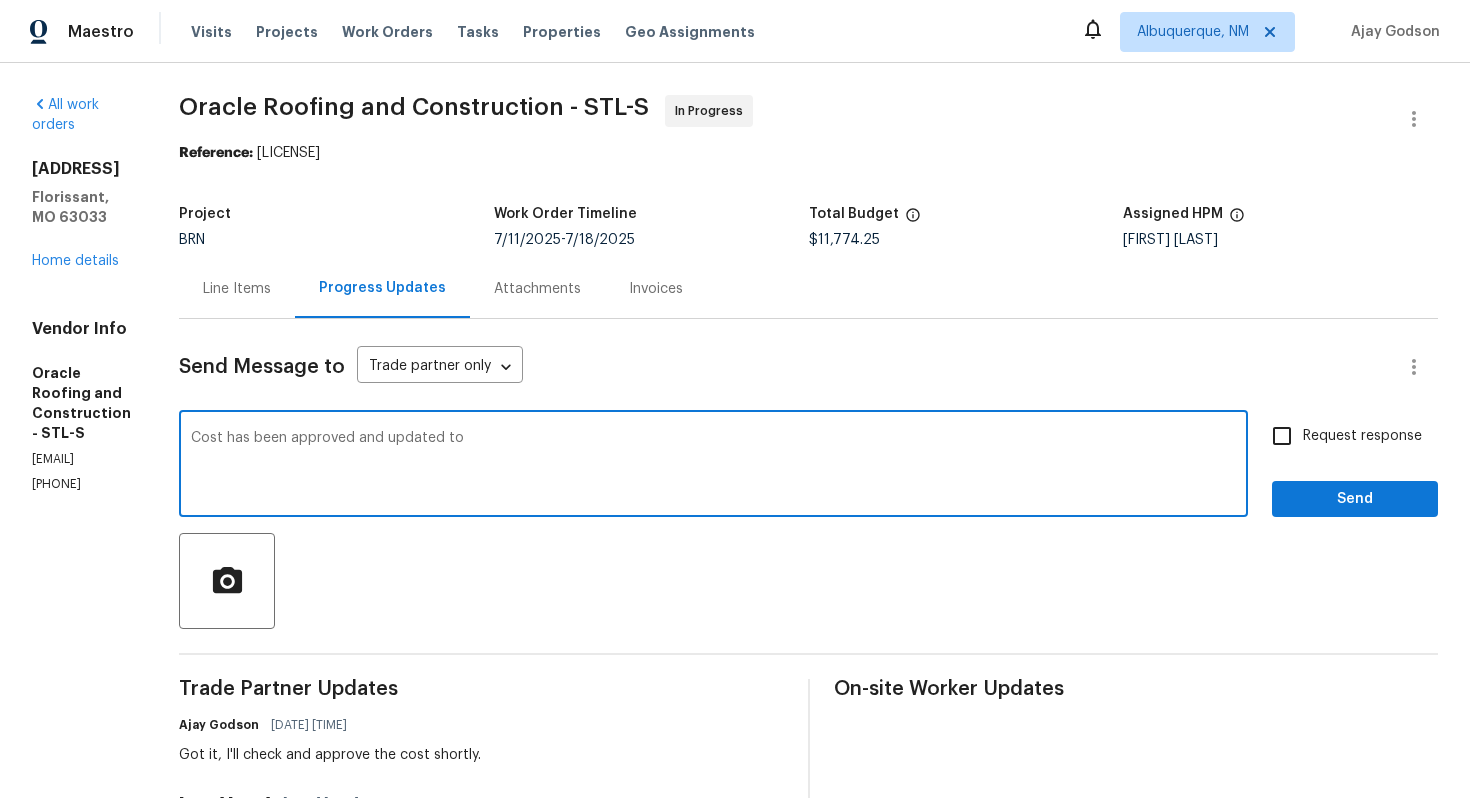 click on "Cost has been approved and updated to" at bounding box center (713, 466) 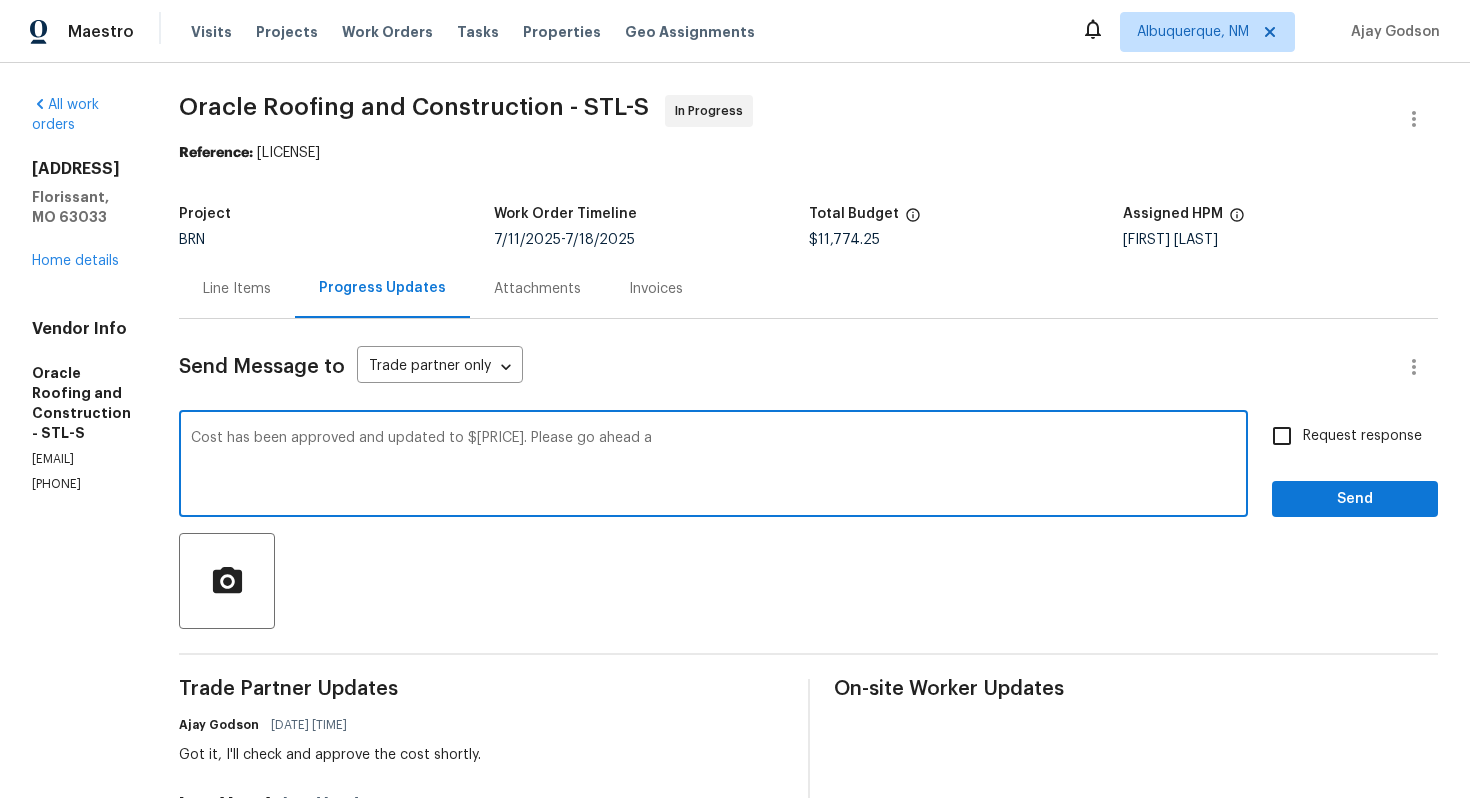 click on "Cost has been approved and updated to $11,774.25. Please go ahead a" at bounding box center [713, 466] 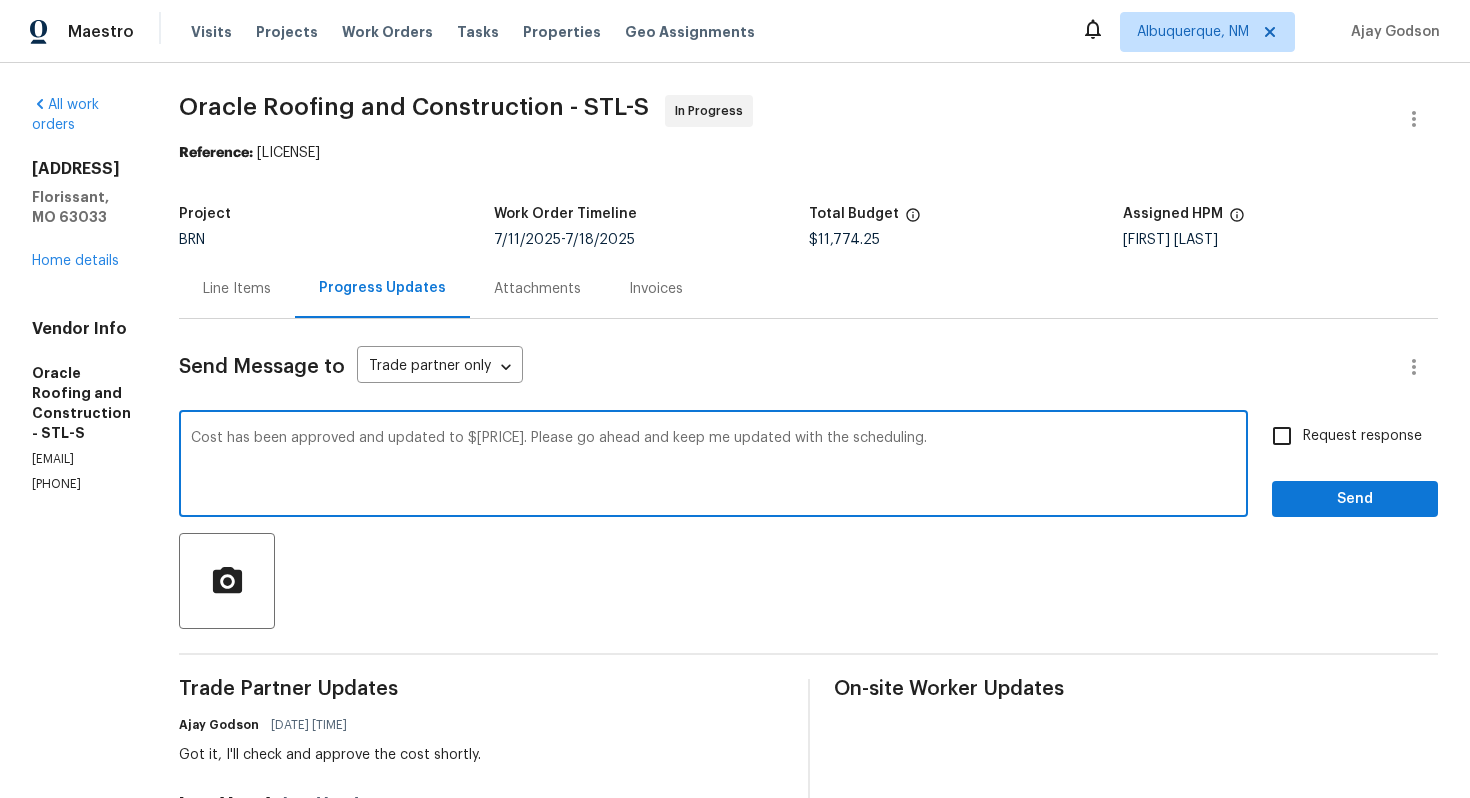type on "Cost has been approved and updated to $11,774.25. Please go ahead and keep me updated with the scheduling." 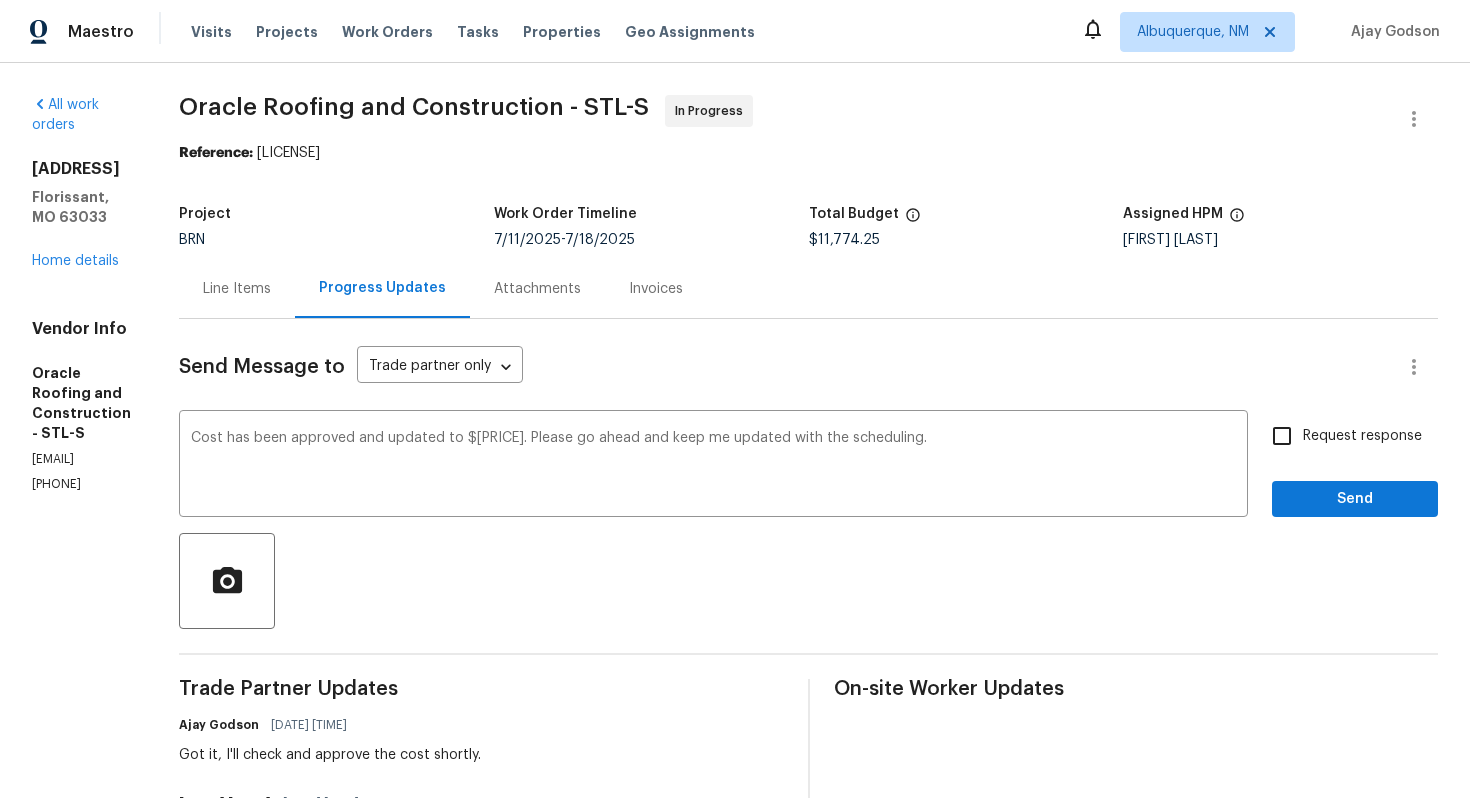 click on "Request response" at bounding box center (1362, 436) 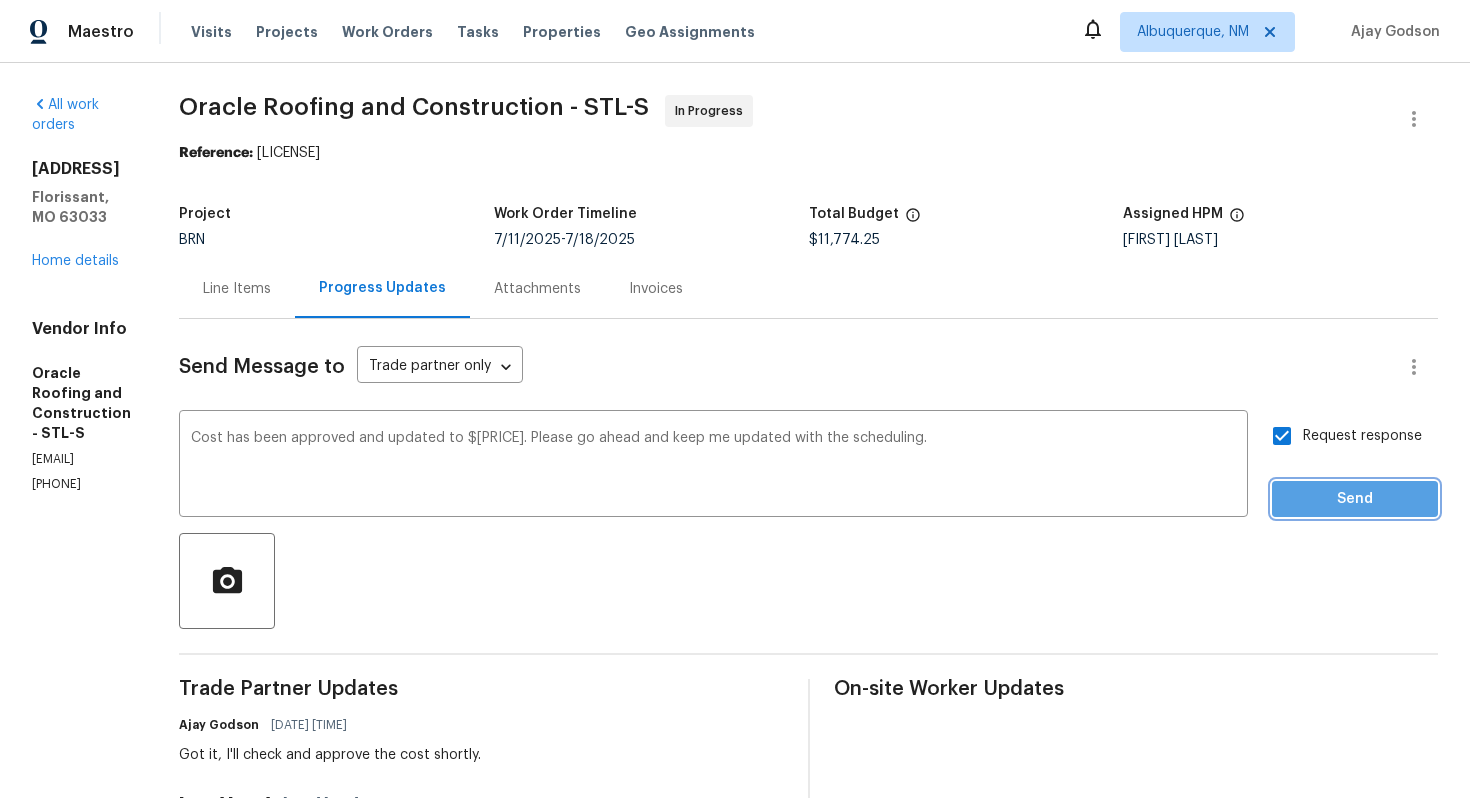 click on "Send" at bounding box center [1355, 499] 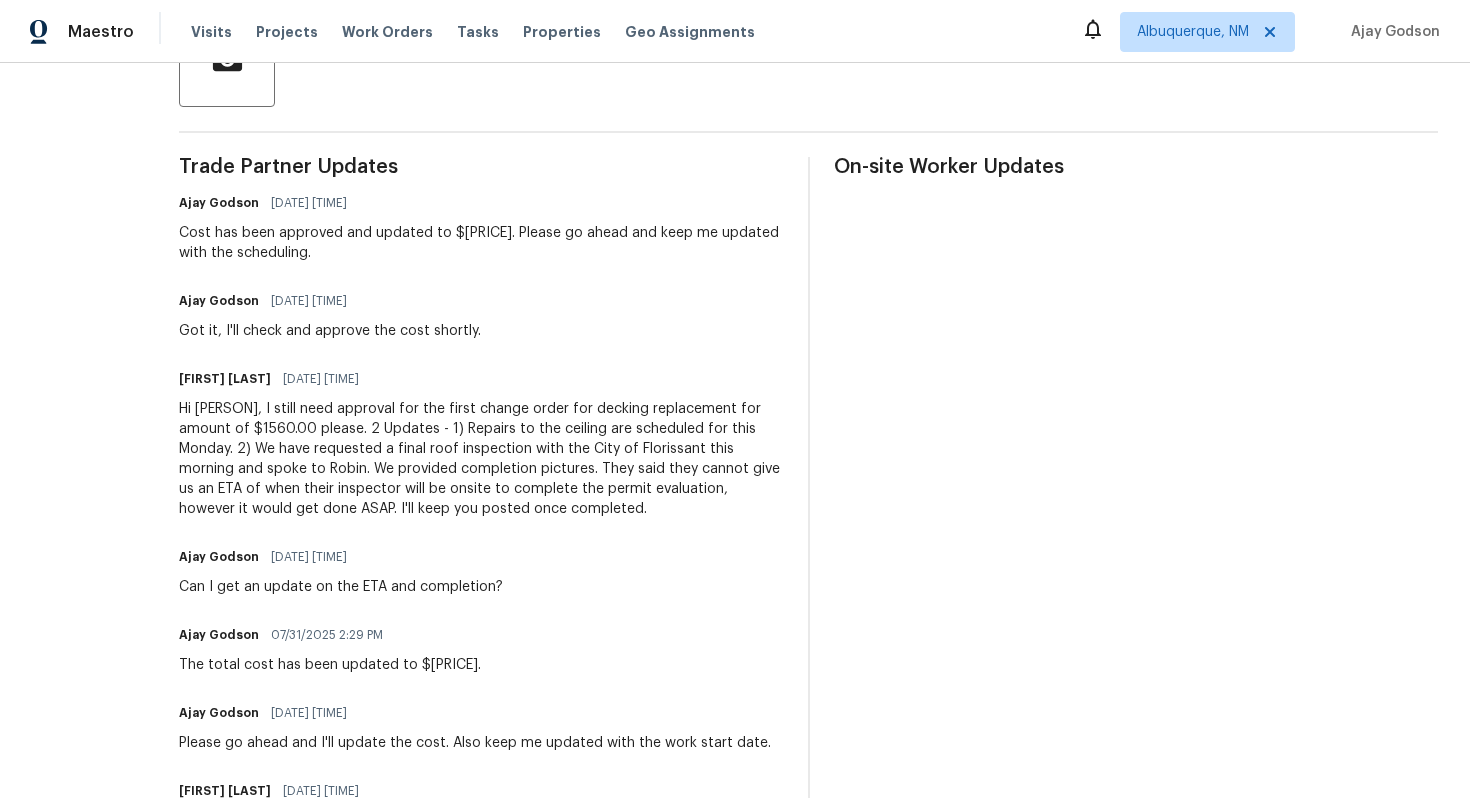 scroll, scrollTop: 0, scrollLeft: 0, axis: both 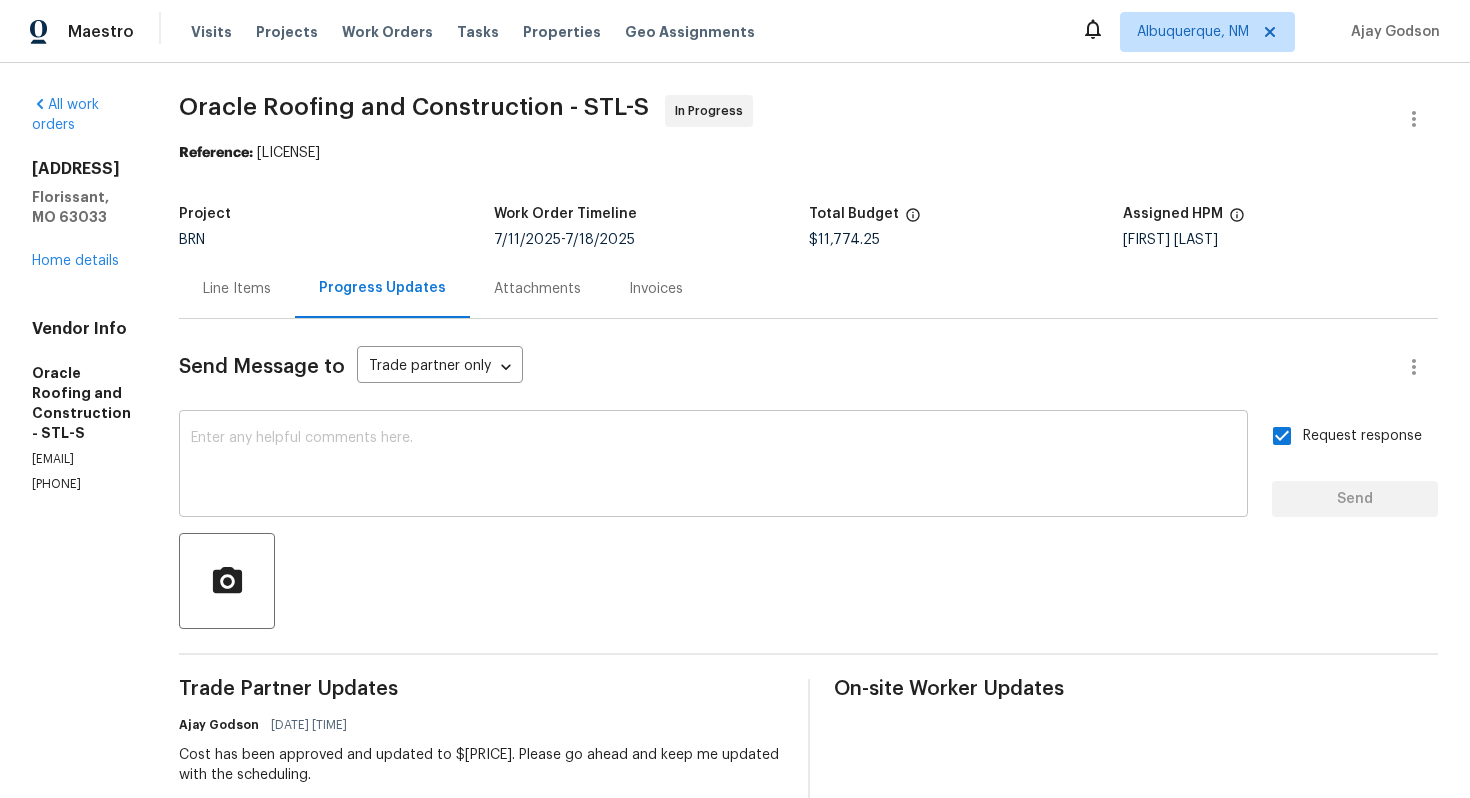 click at bounding box center [713, 466] 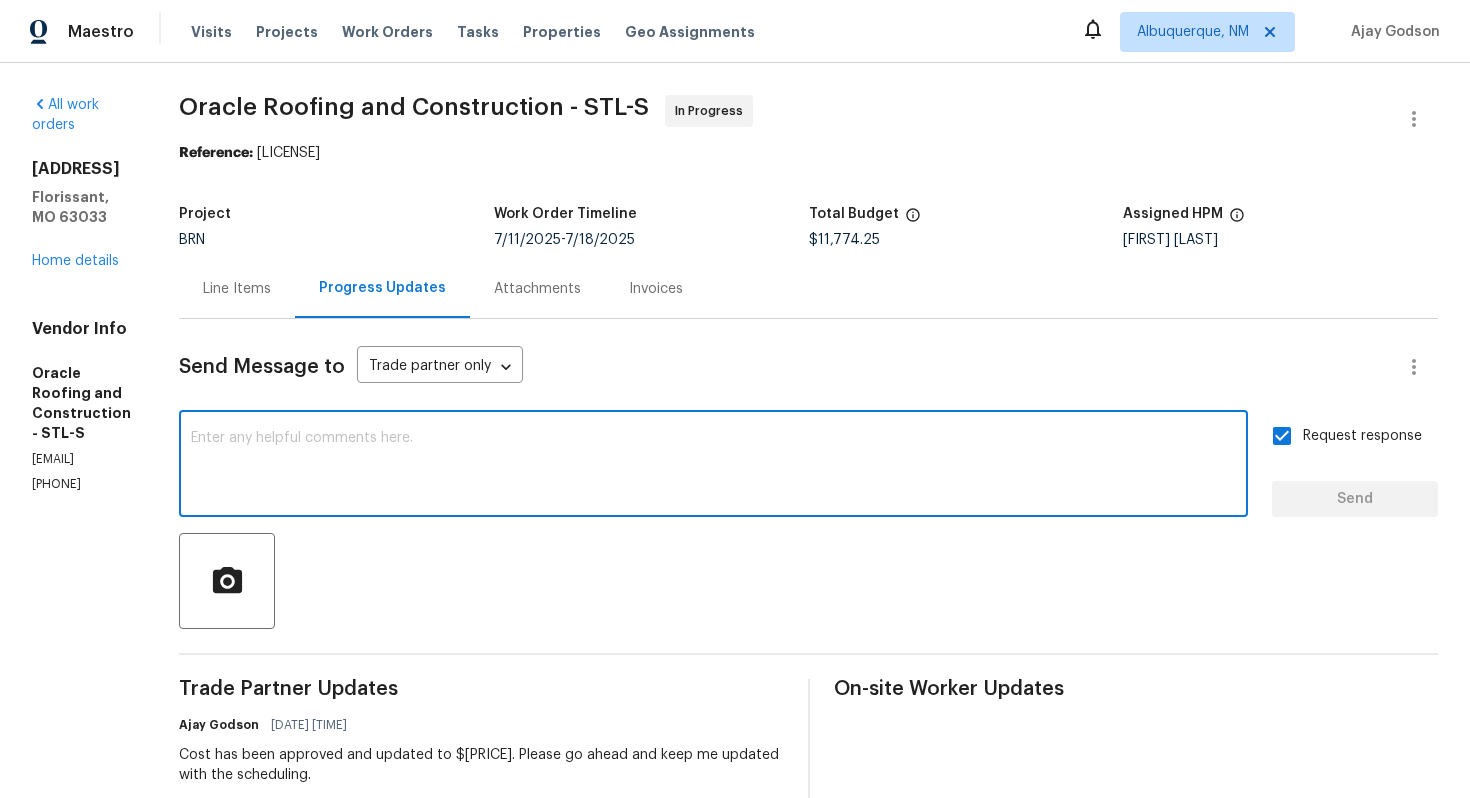 type on "S" 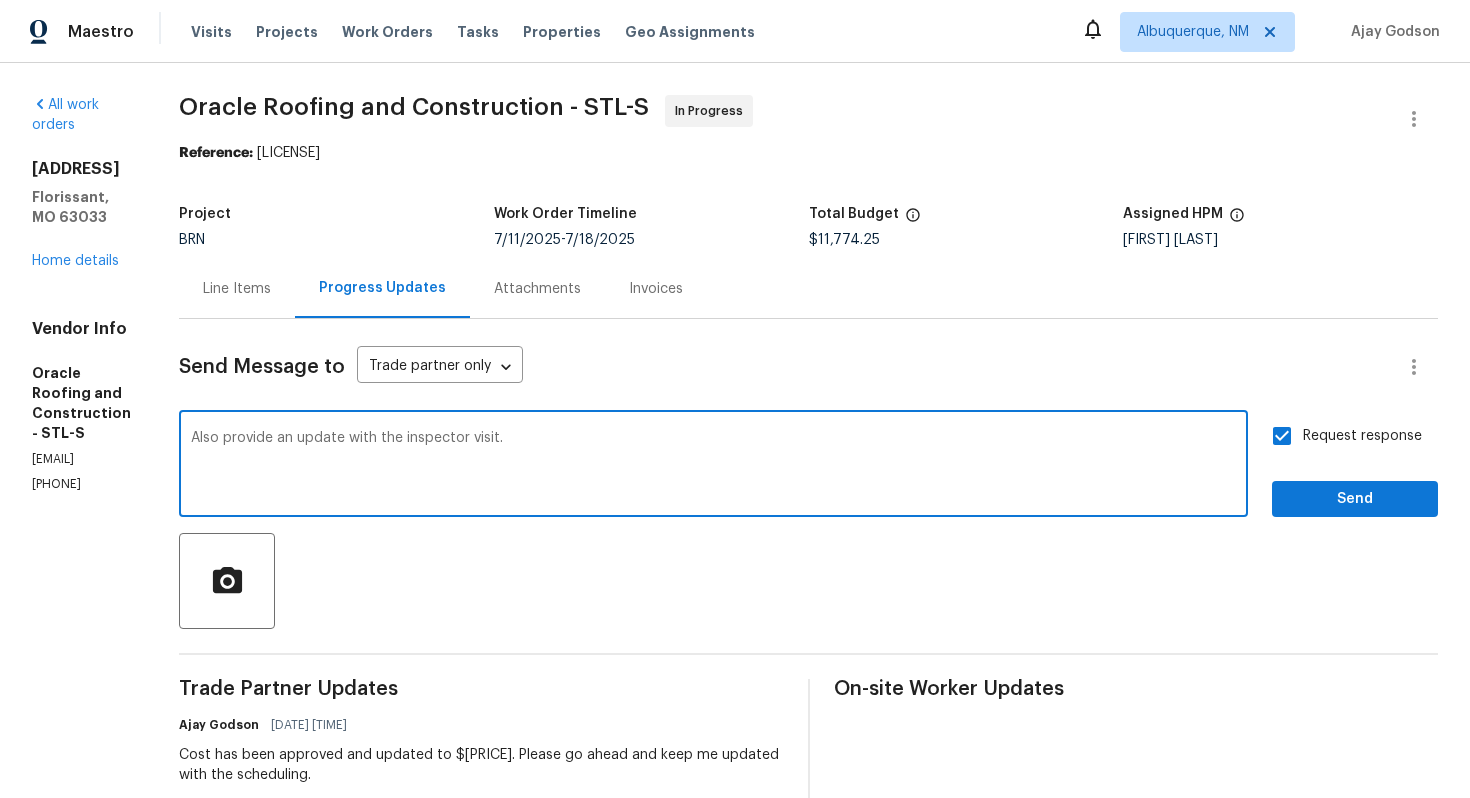 type on "Also provide an update with the inspector visit." 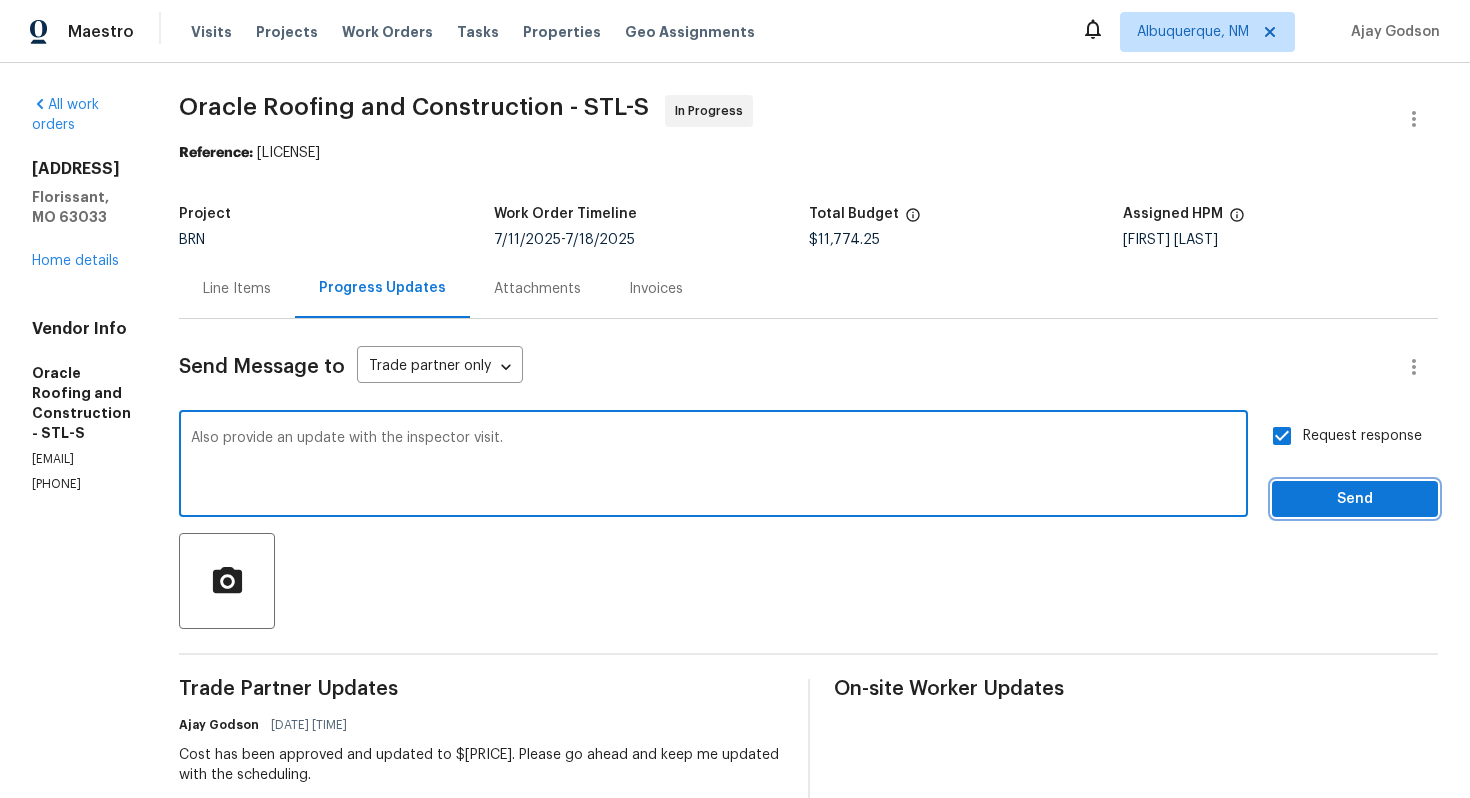 click on "Send" at bounding box center (1355, 499) 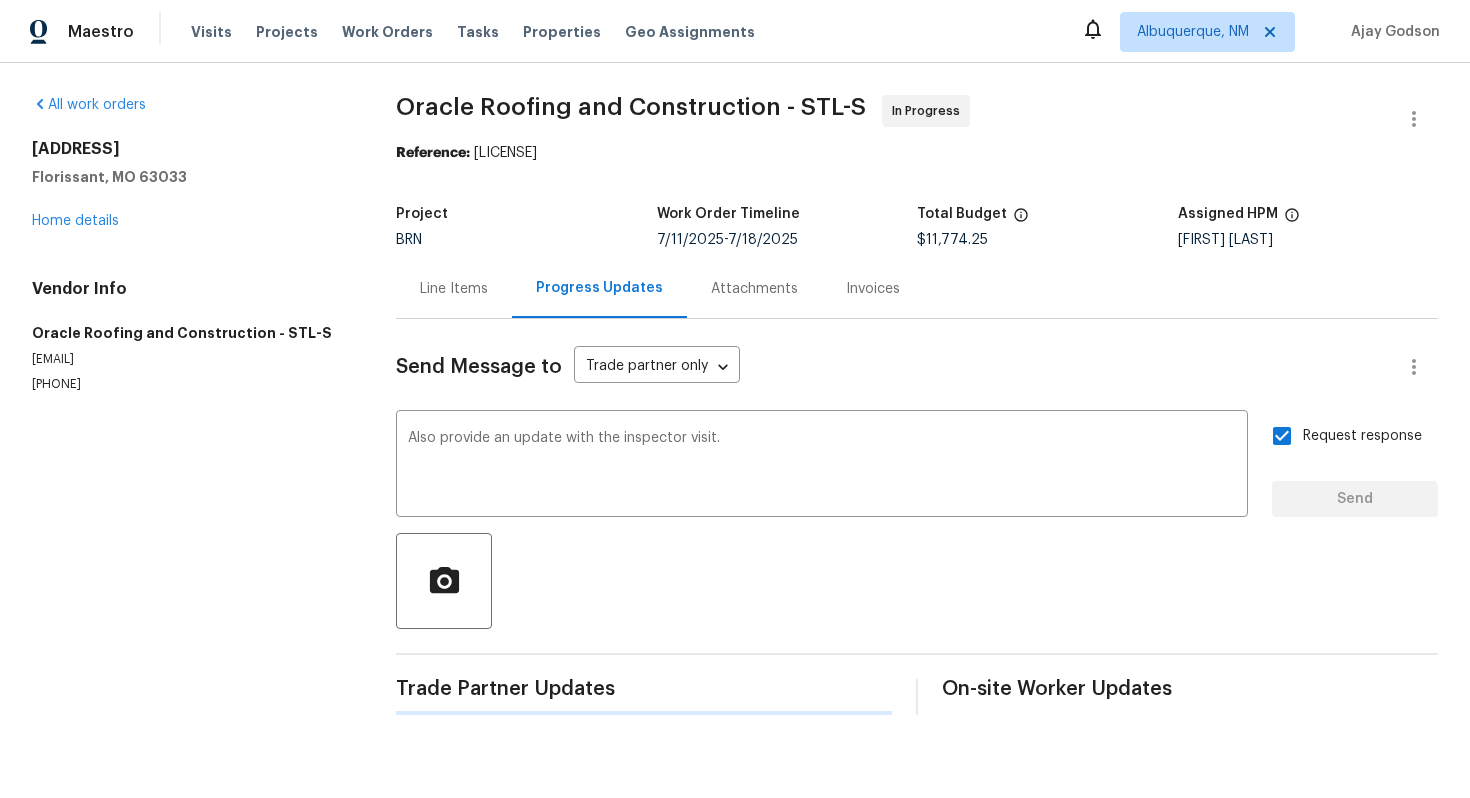 type 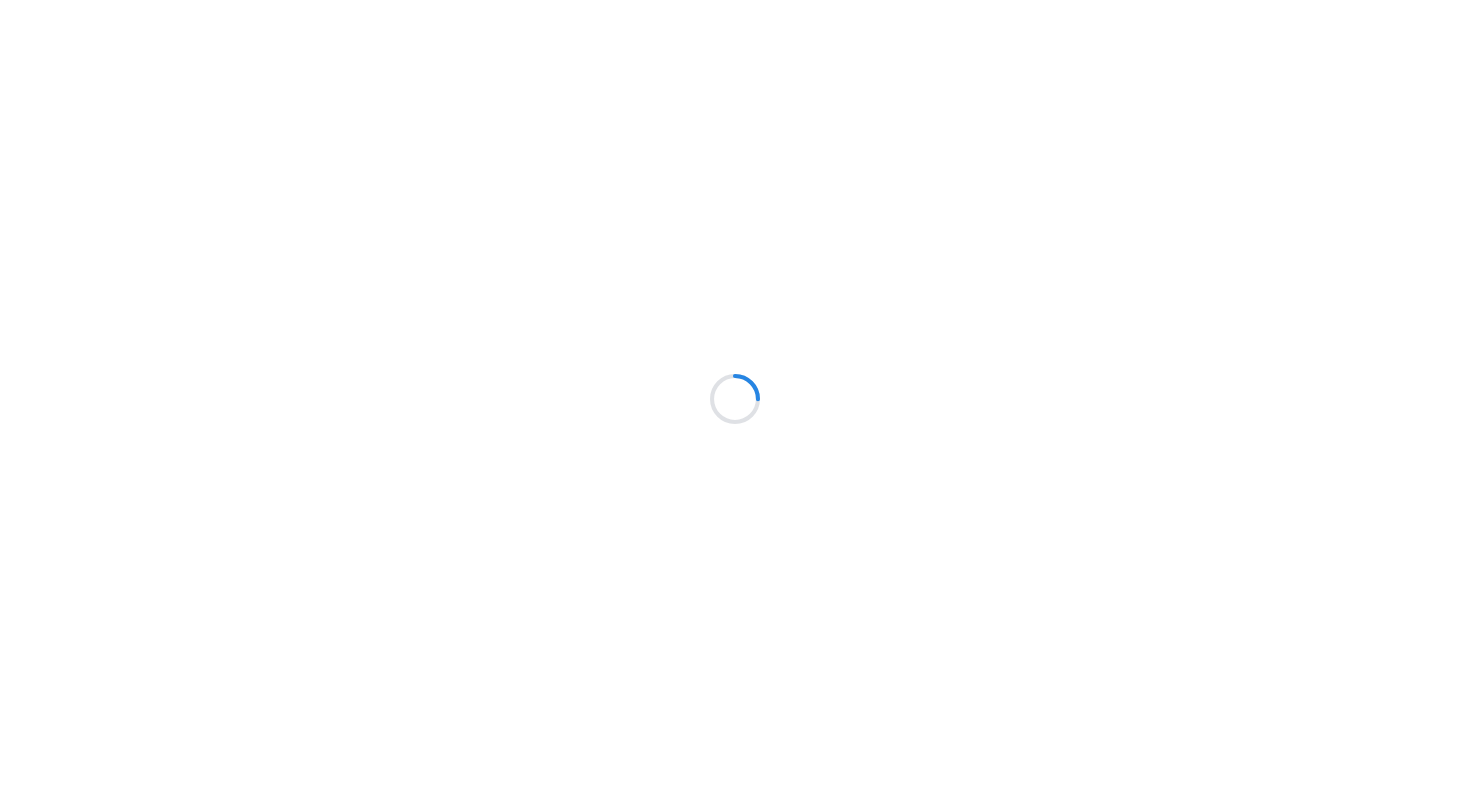 scroll, scrollTop: 0, scrollLeft: 0, axis: both 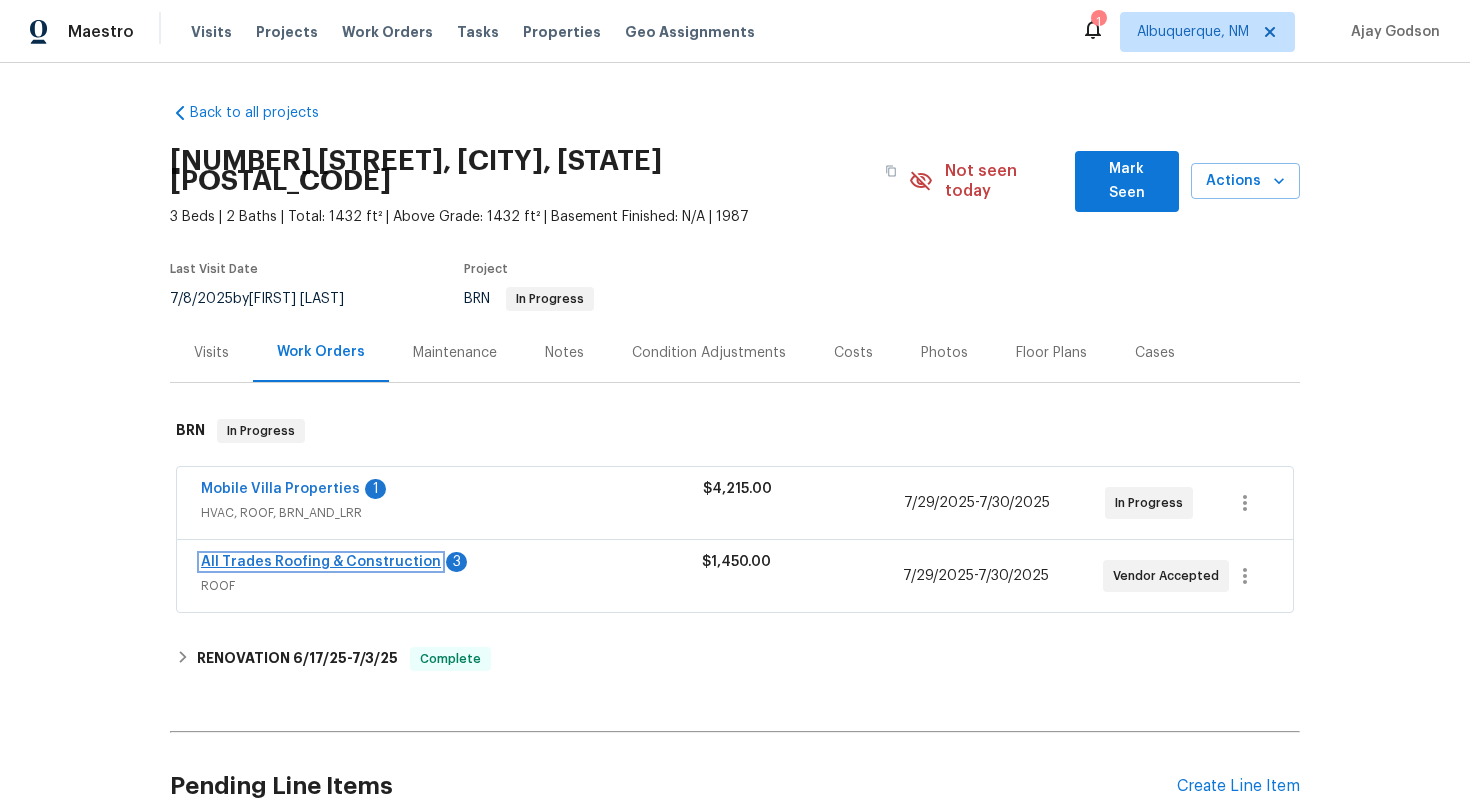 click on "All Trades Roofing & Construction" at bounding box center (321, 562) 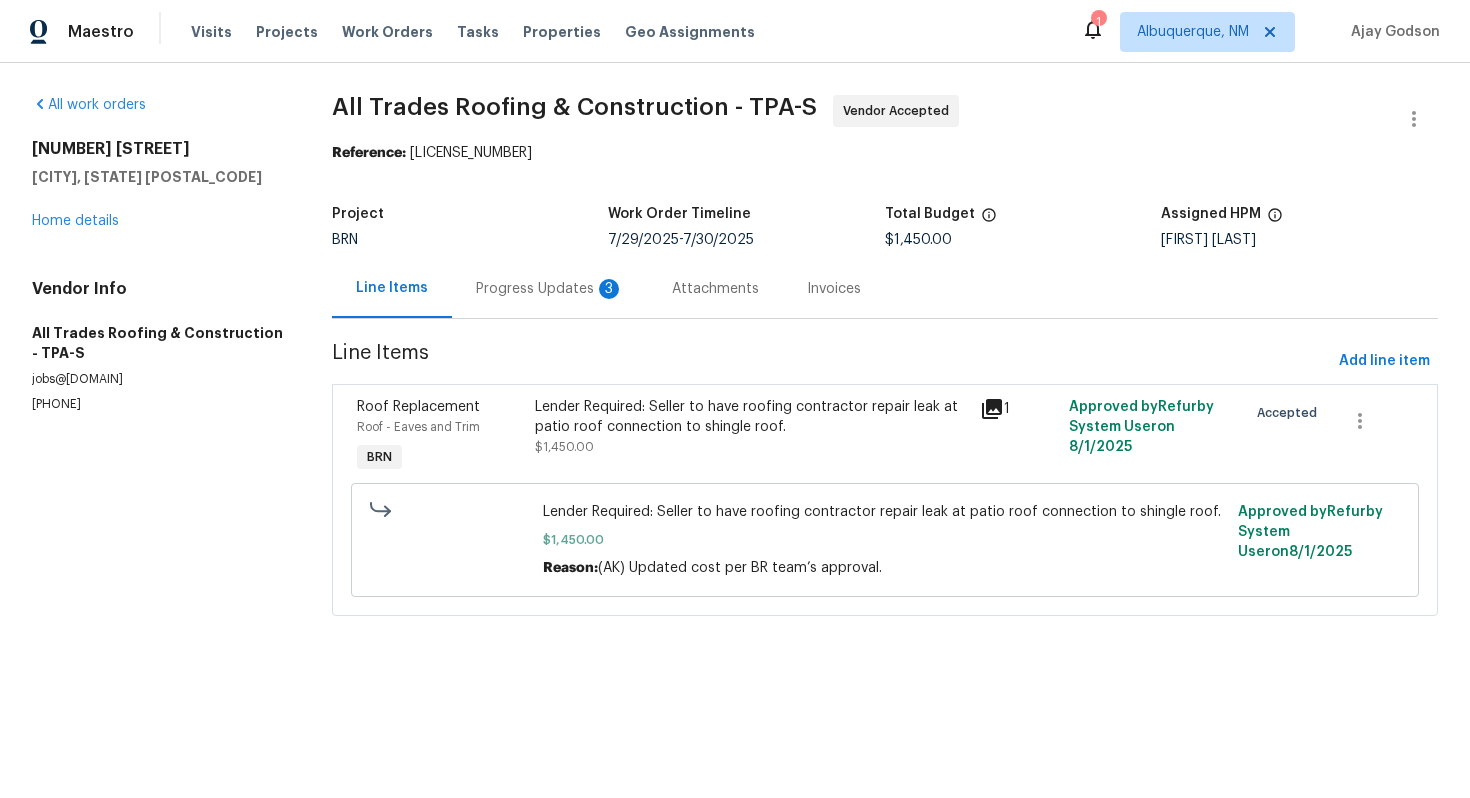 click on "Progress Updates 3" at bounding box center [550, 288] 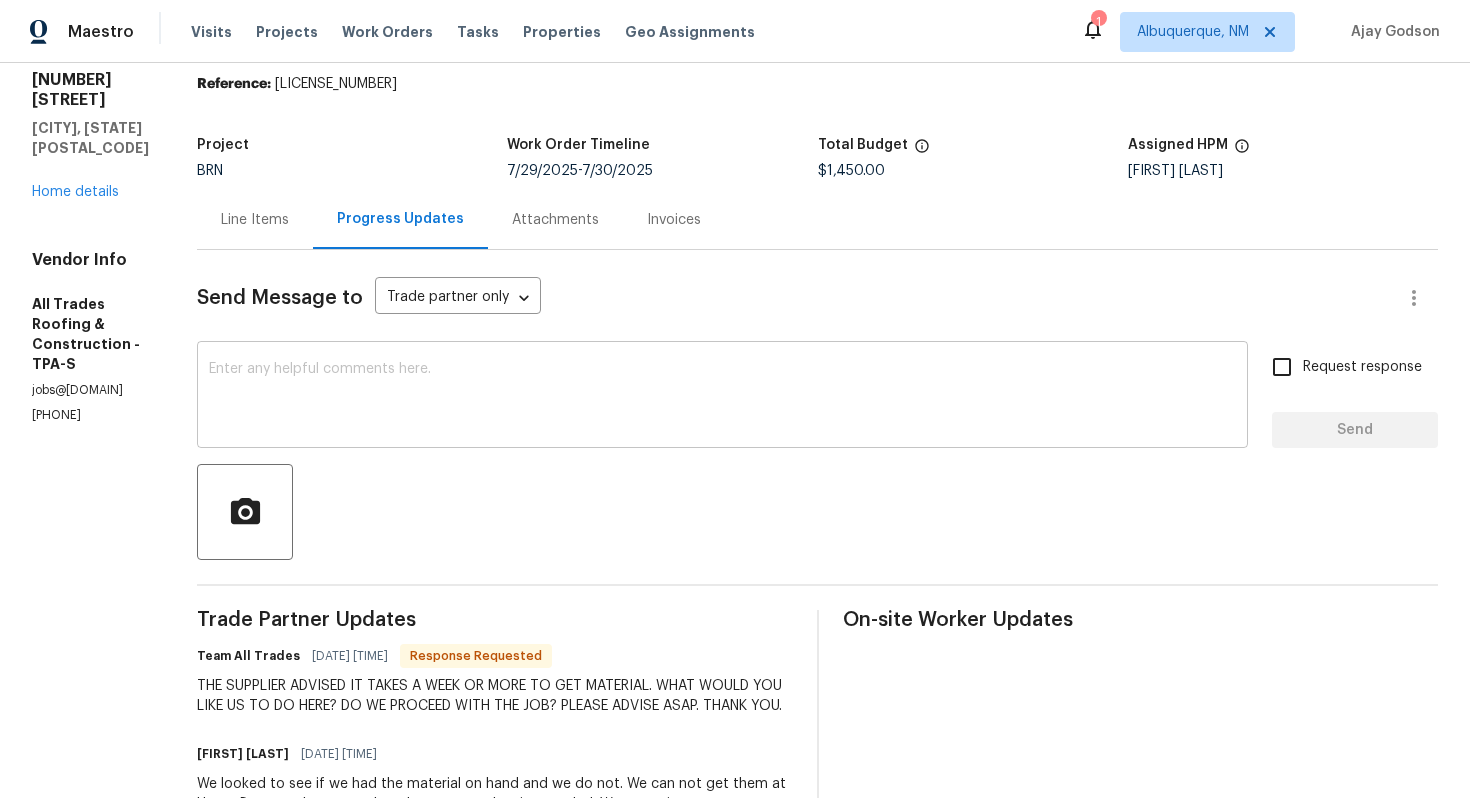 scroll, scrollTop: 0, scrollLeft: 0, axis: both 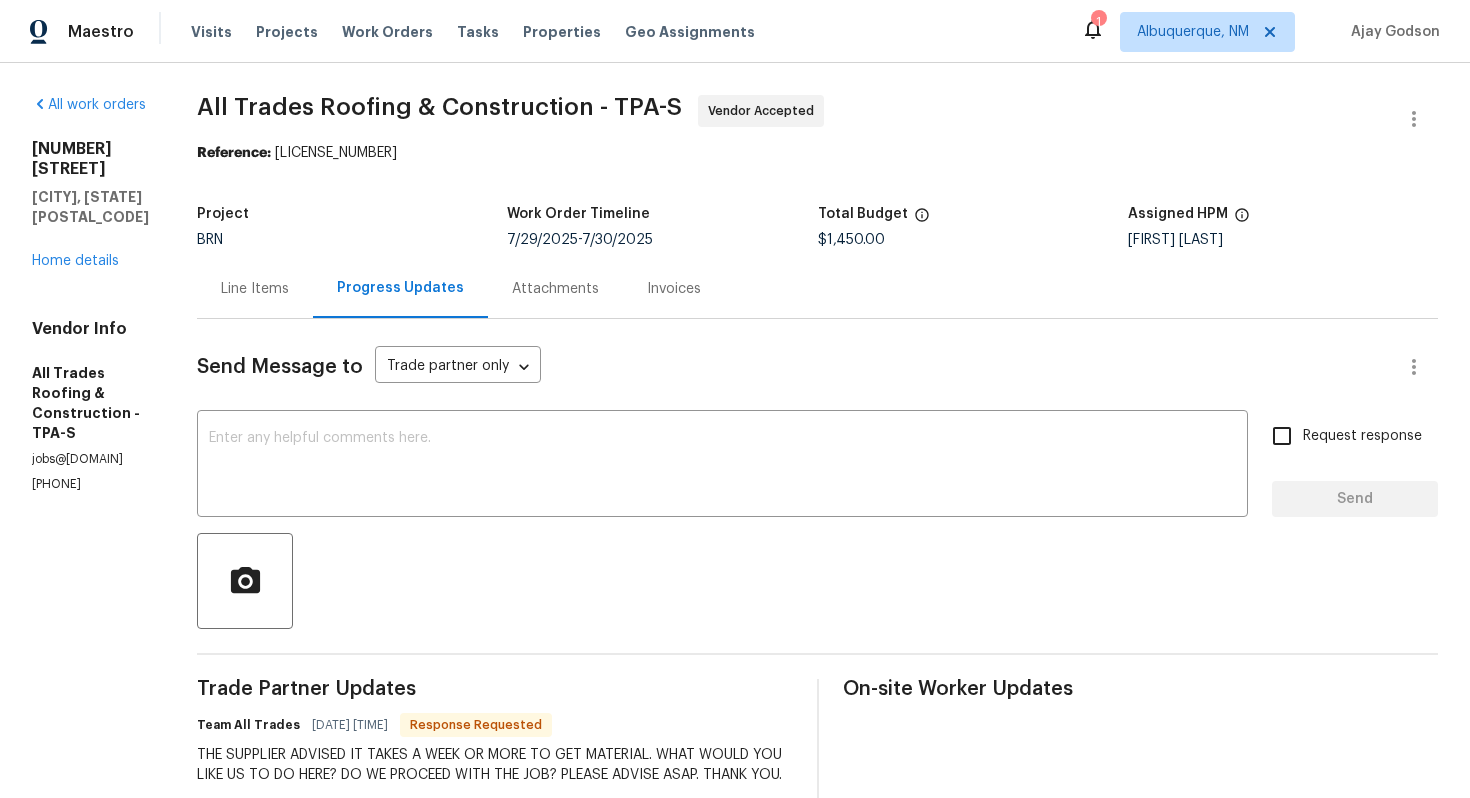 click on "Line Items" at bounding box center [255, 289] 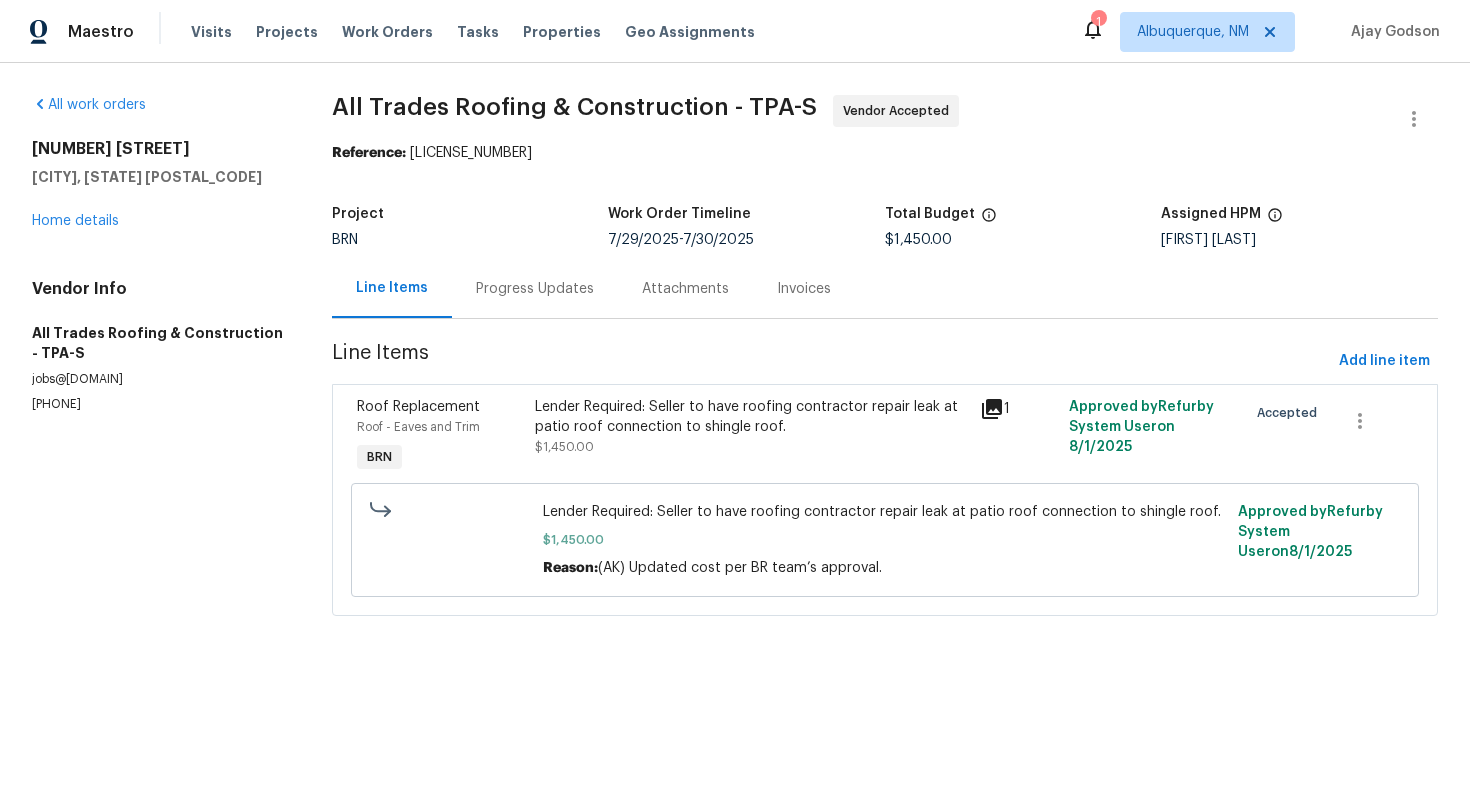 click on "Progress Updates" at bounding box center [535, 288] 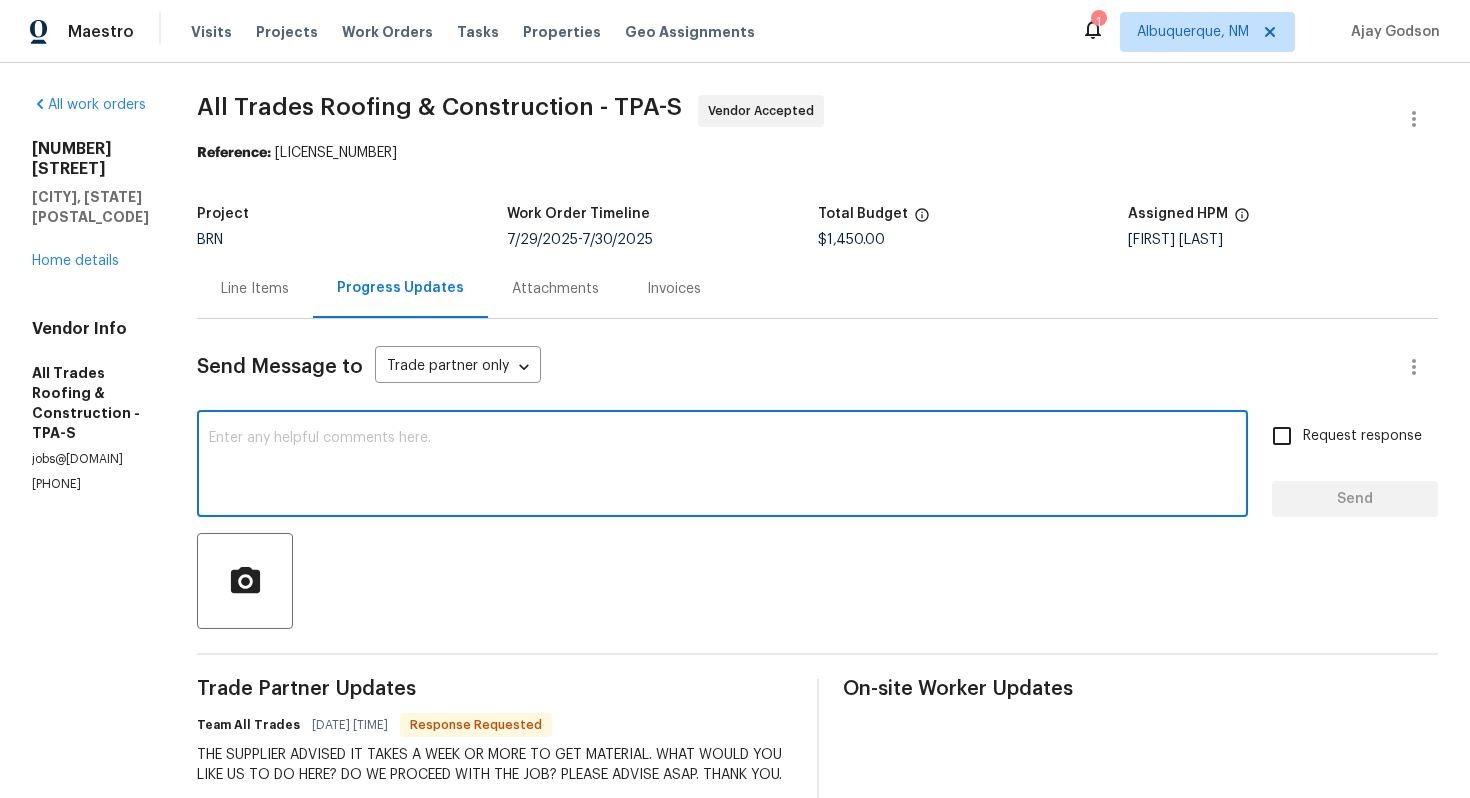click at bounding box center [722, 466] 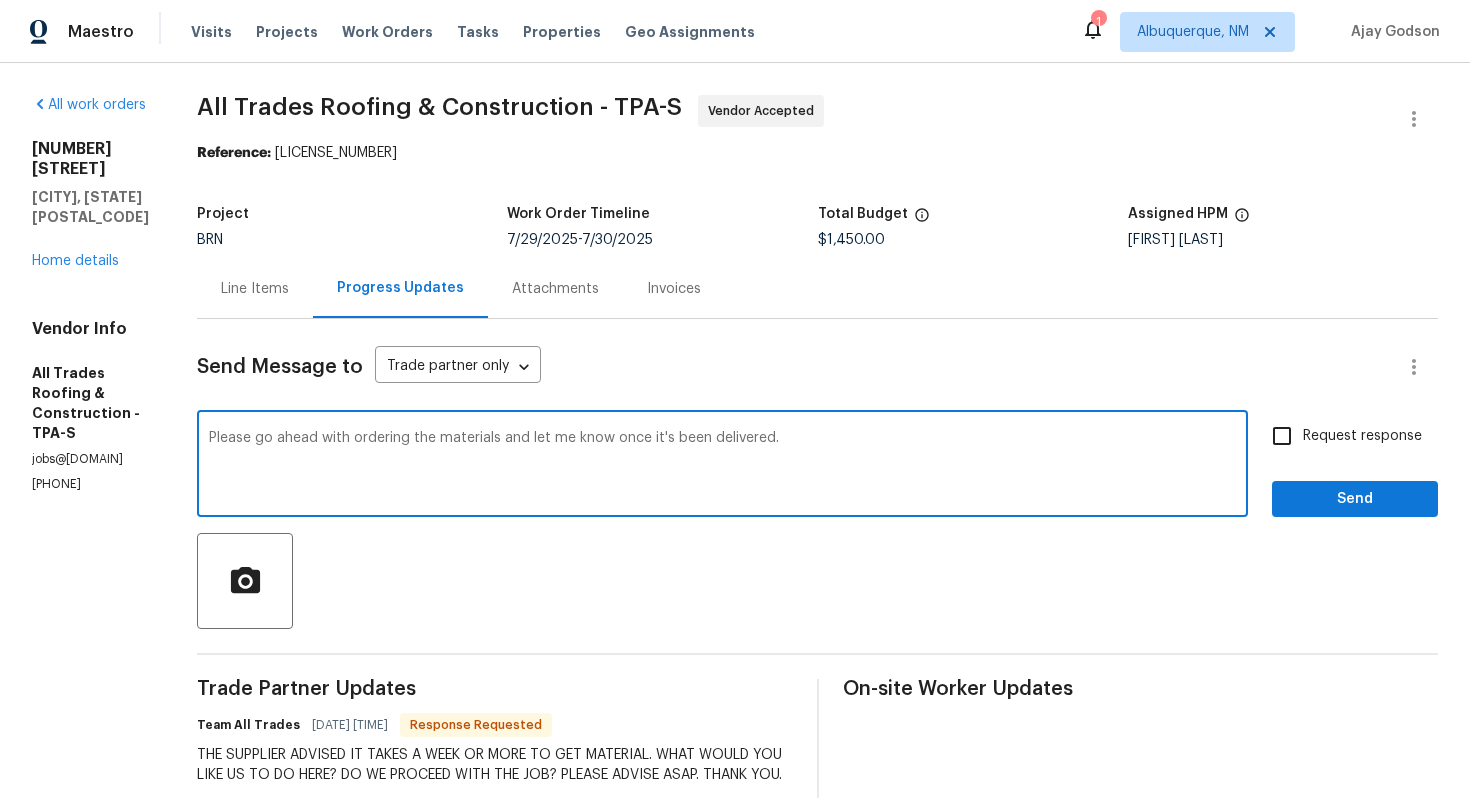 type on "Please go ahead with ordering the materials and let me know once it's been delivered." 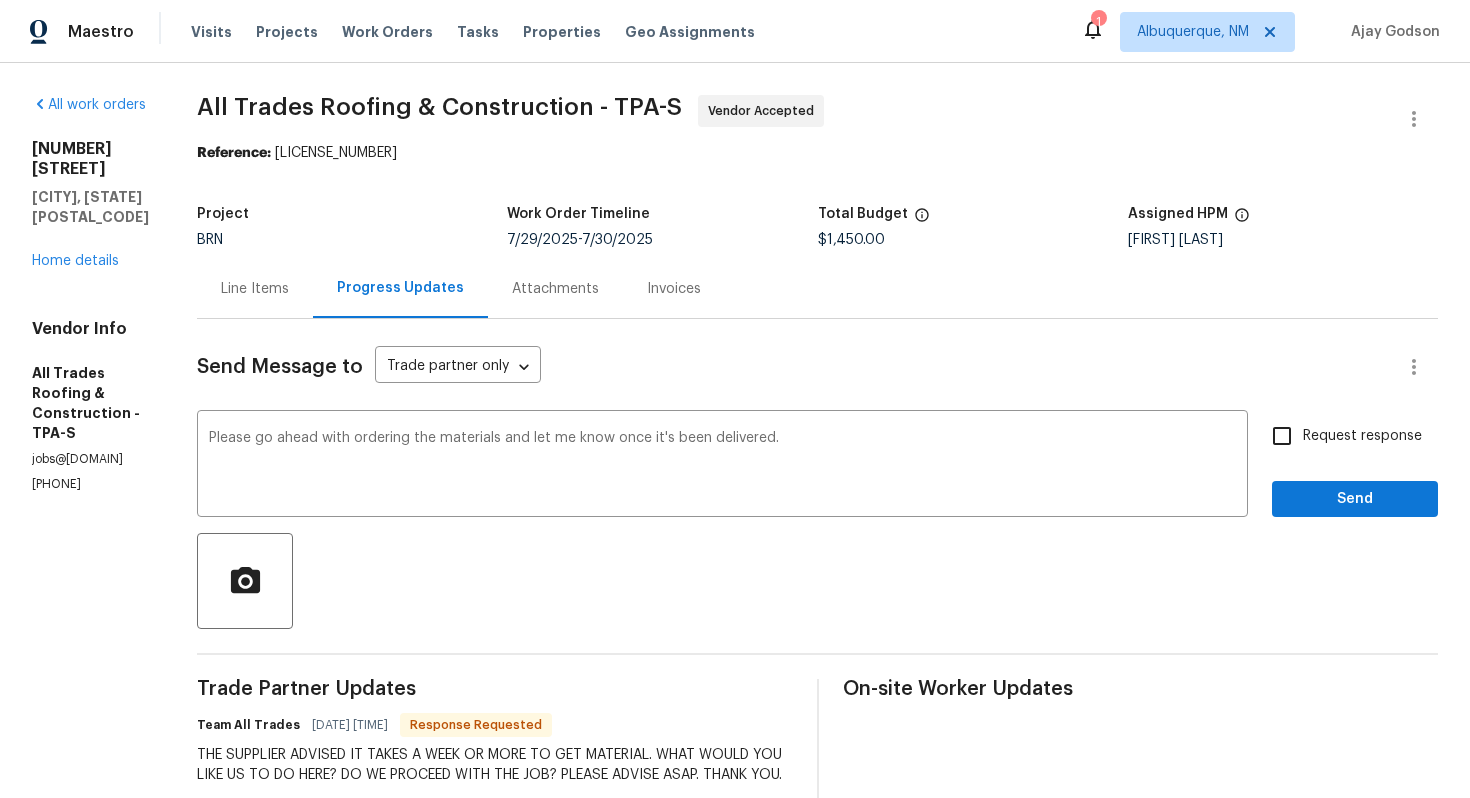 click on "Request response" at bounding box center [1341, 436] 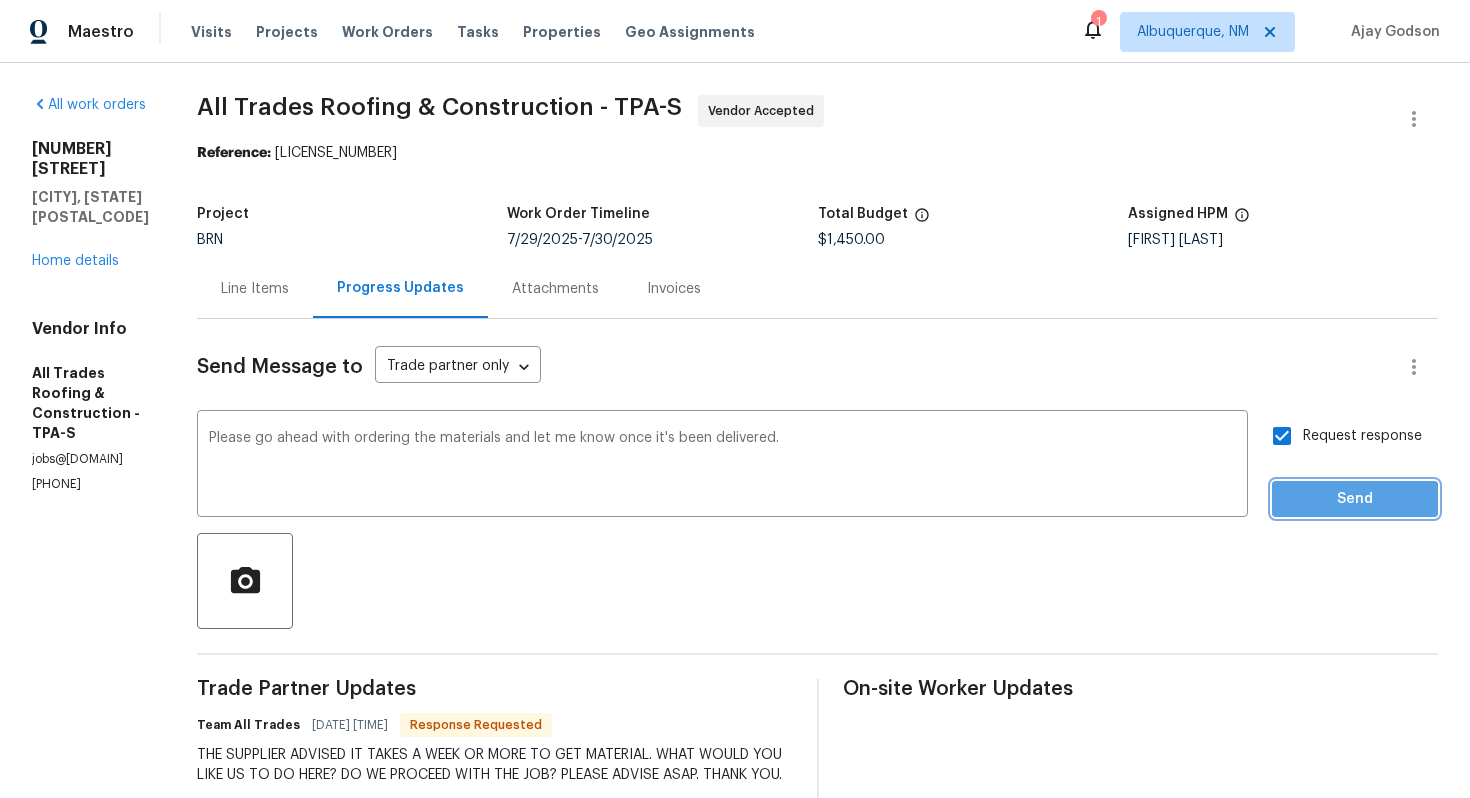click on "Send" at bounding box center [1355, 499] 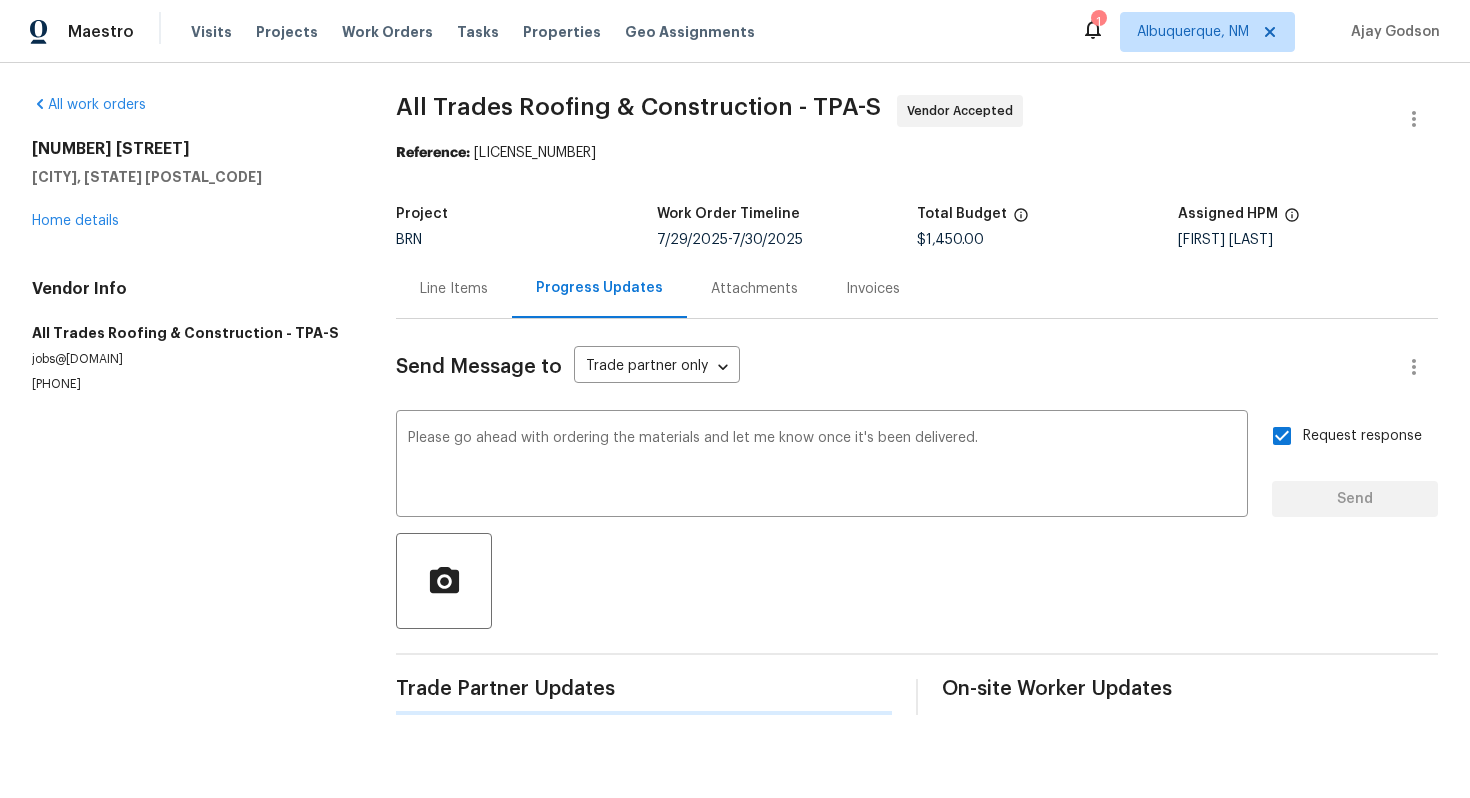 type 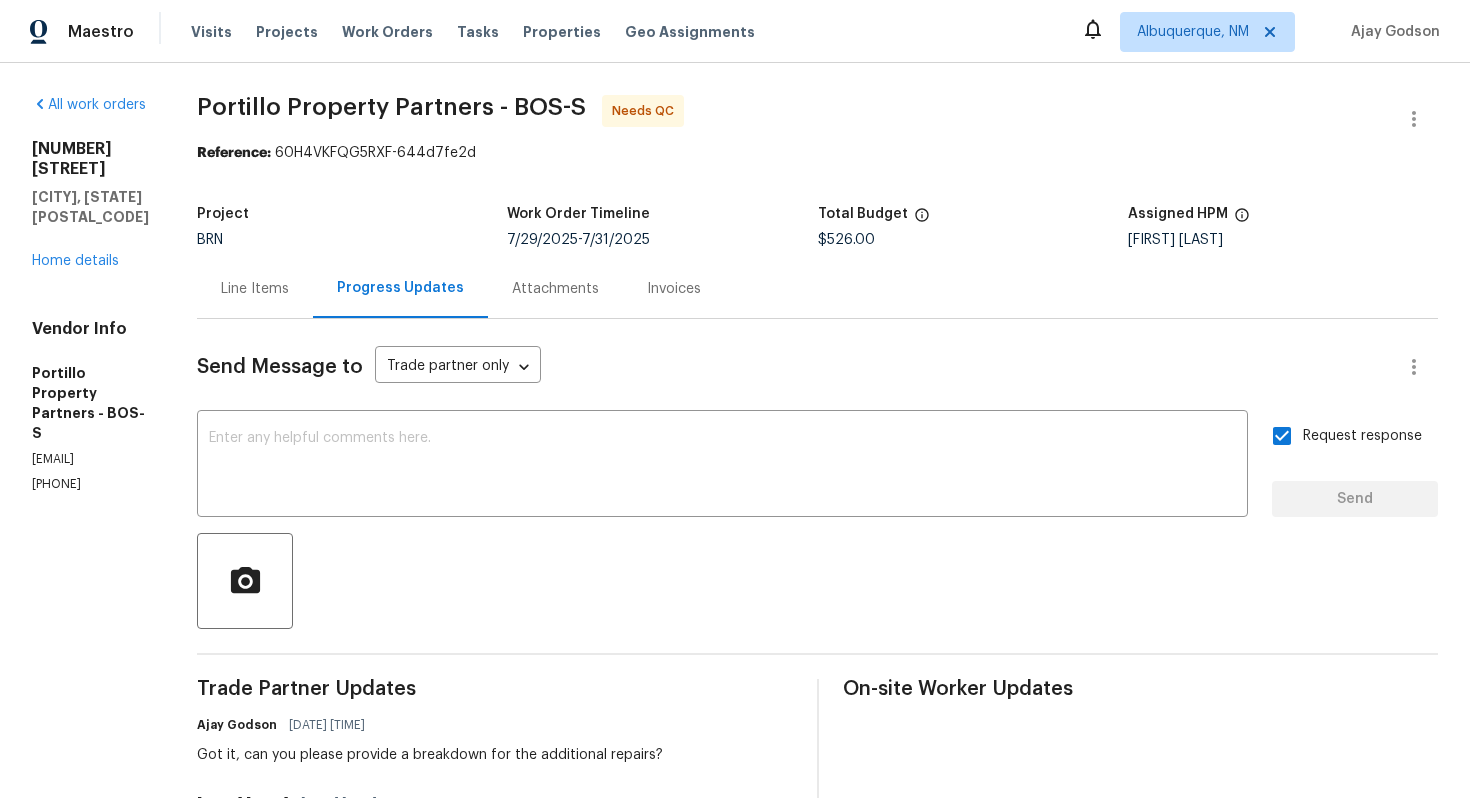scroll, scrollTop: 0, scrollLeft: 0, axis: both 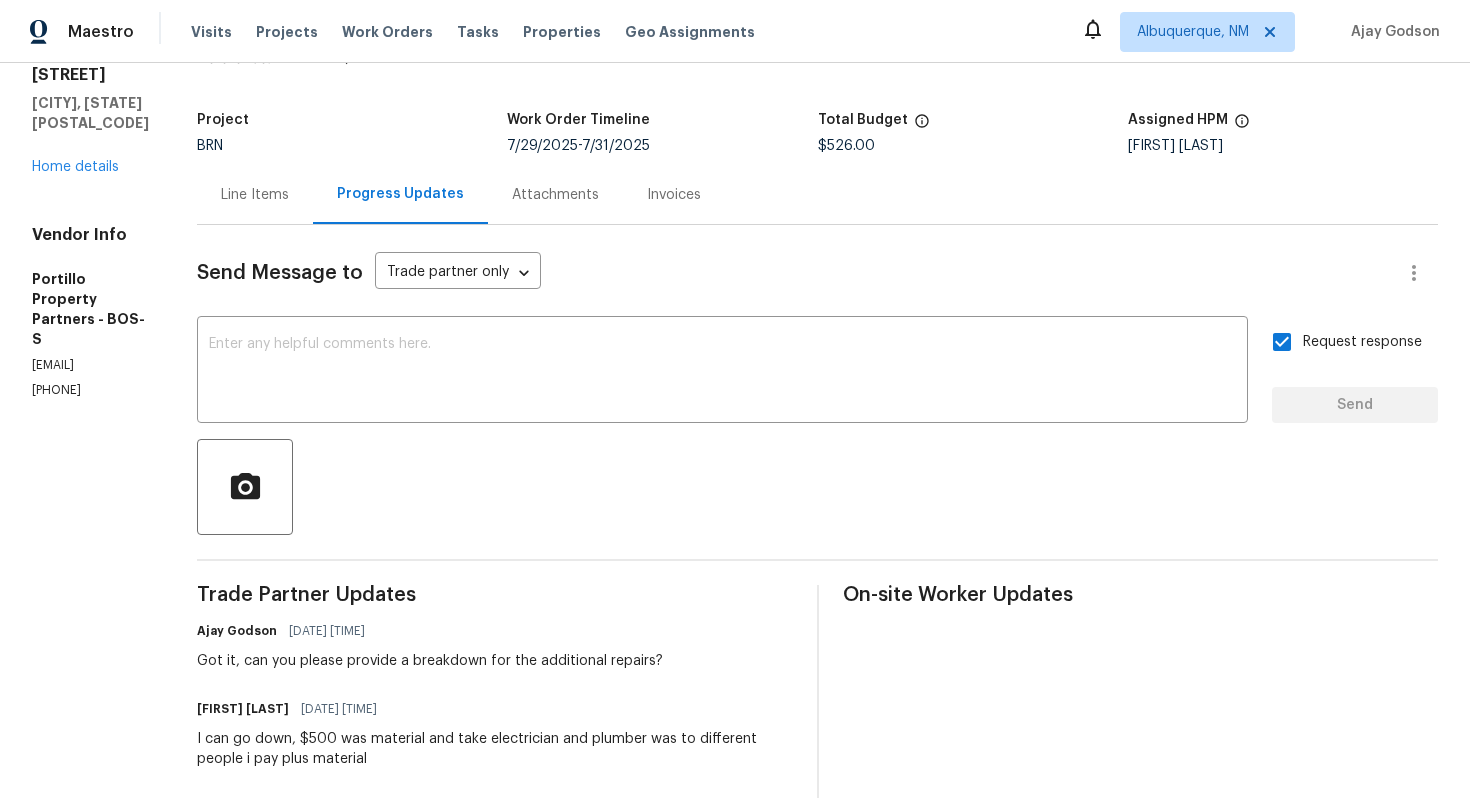 click on "Line Items" at bounding box center (255, 194) 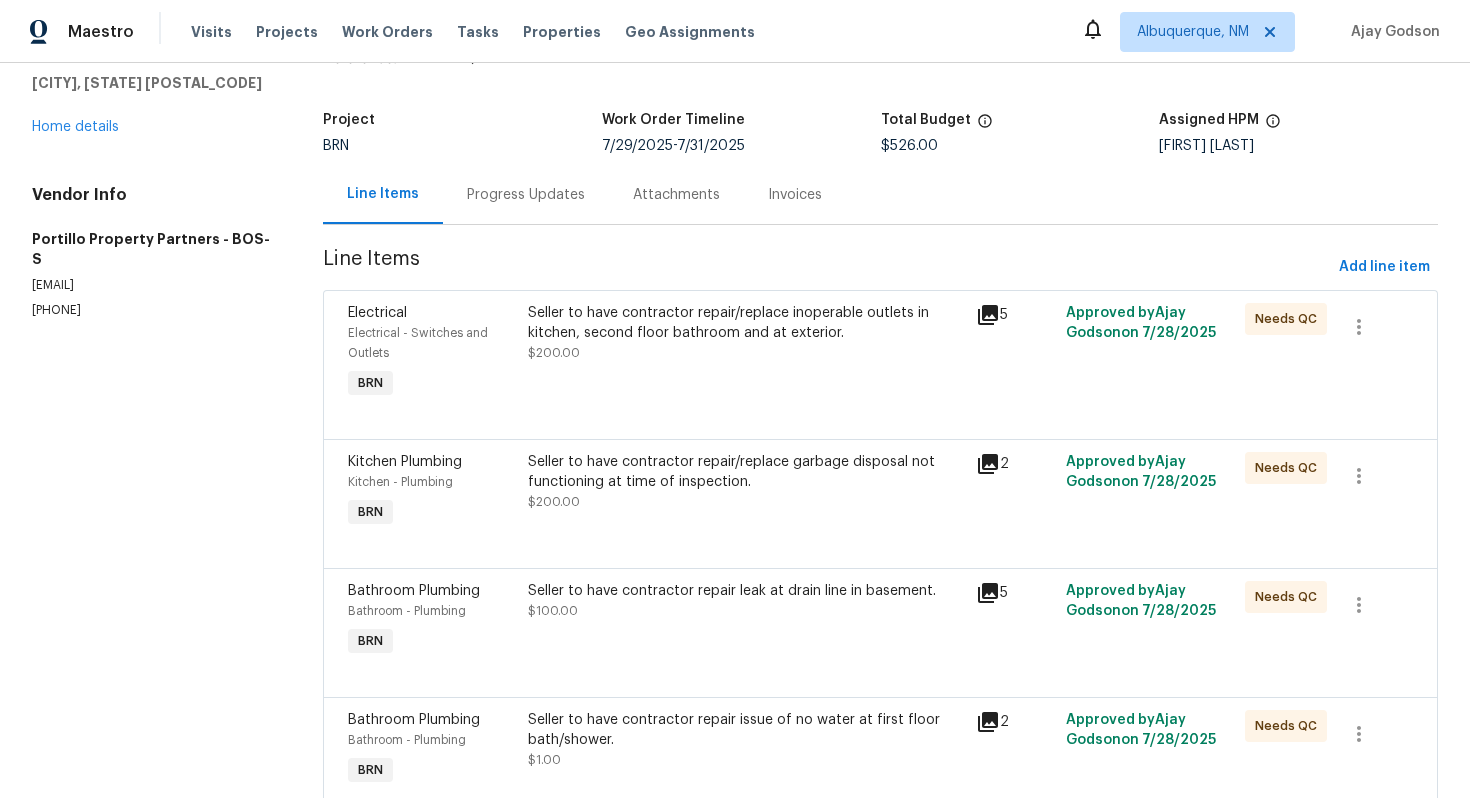 scroll, scrollTop: 0, scrollLeft: 0, axis: both 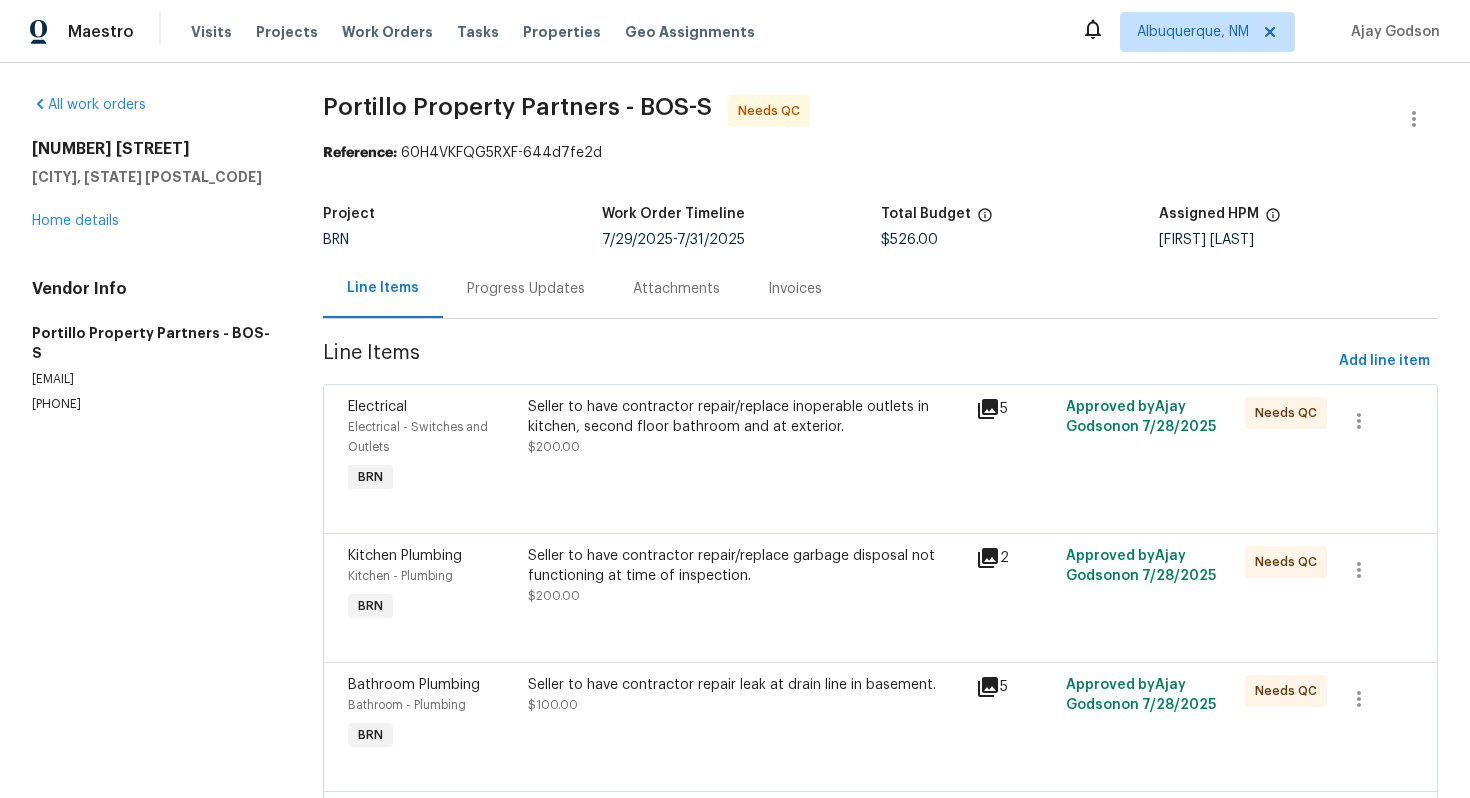 click on "Progress Updates" at bounding box center [526, 288] 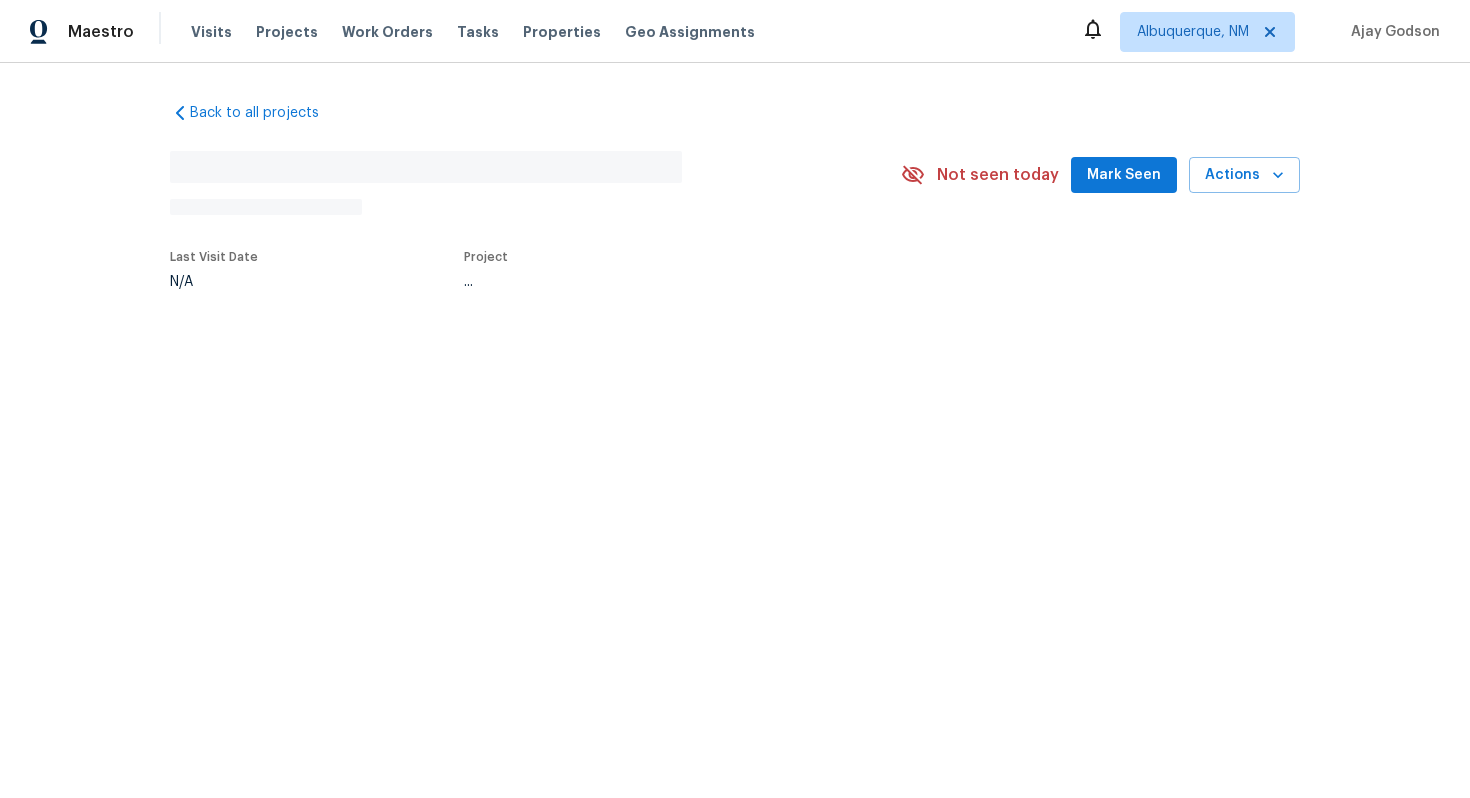 scroll, scrollTop: 0, scrollLeft: 0, axis: both 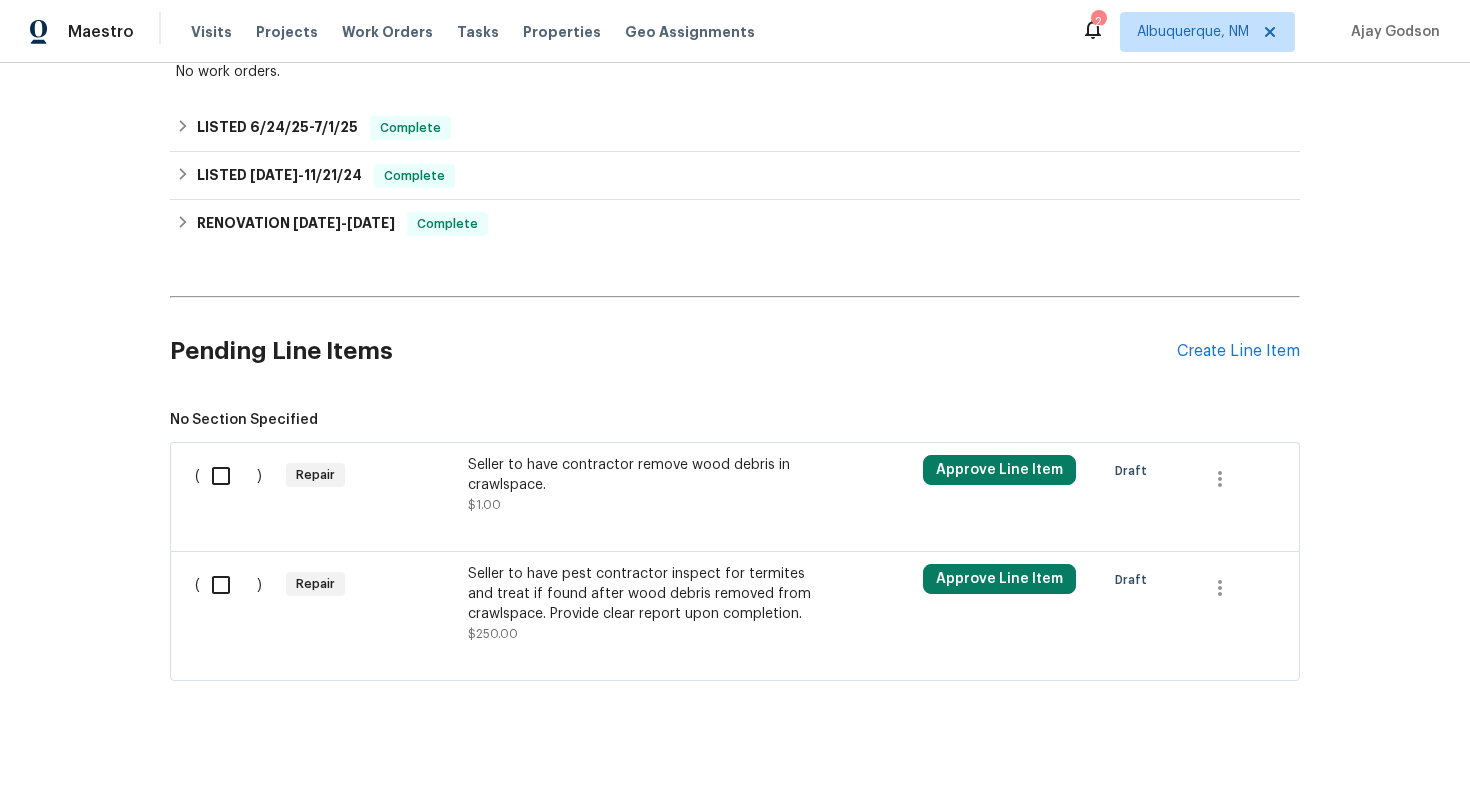 click on "Seller to have contractor remove wood debris in crawlspace." at bounding box center [644, 475] 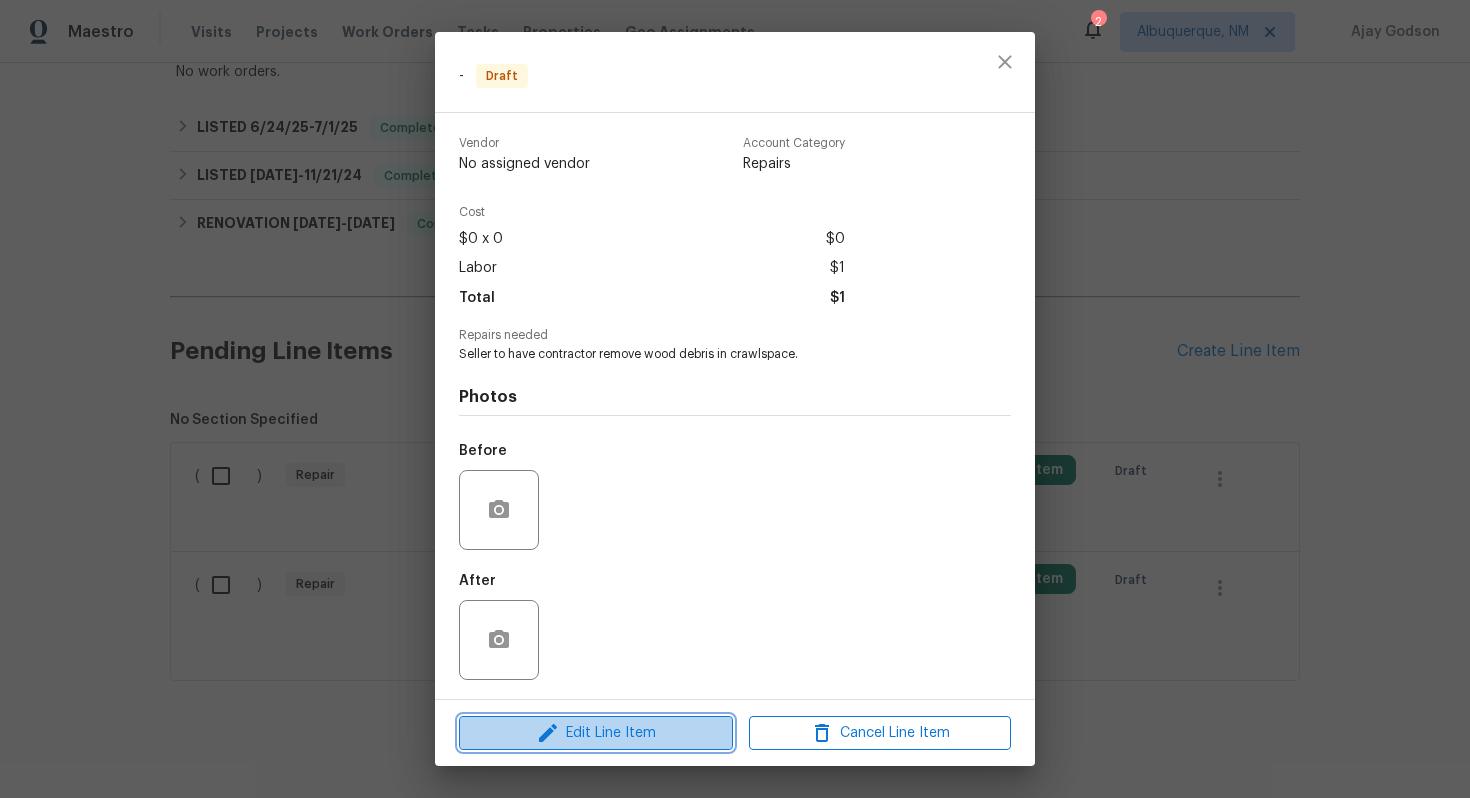 click on "Edit Line Item" at bounding box center [596, 733] 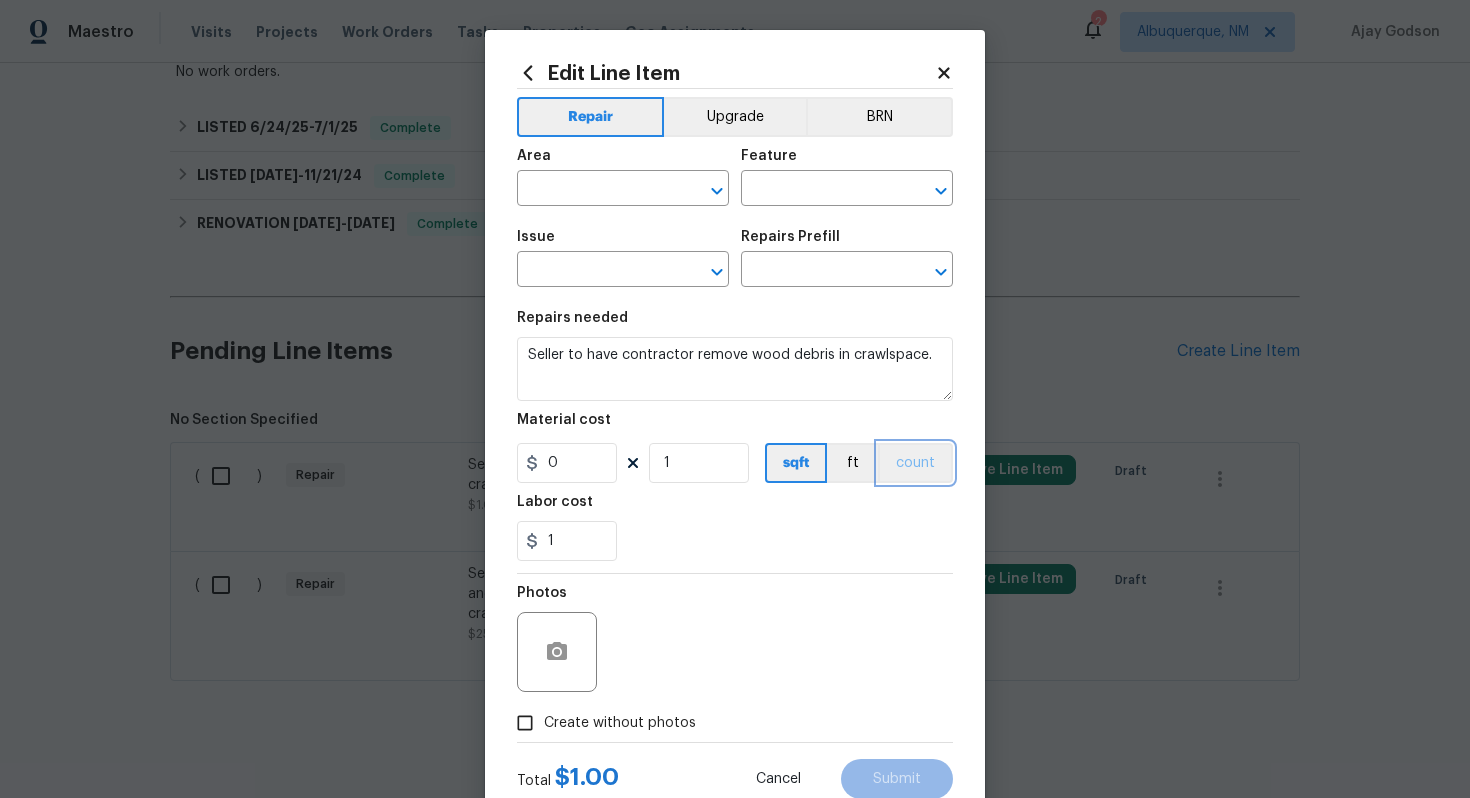 click on "count" at bounding box center (915, 463) 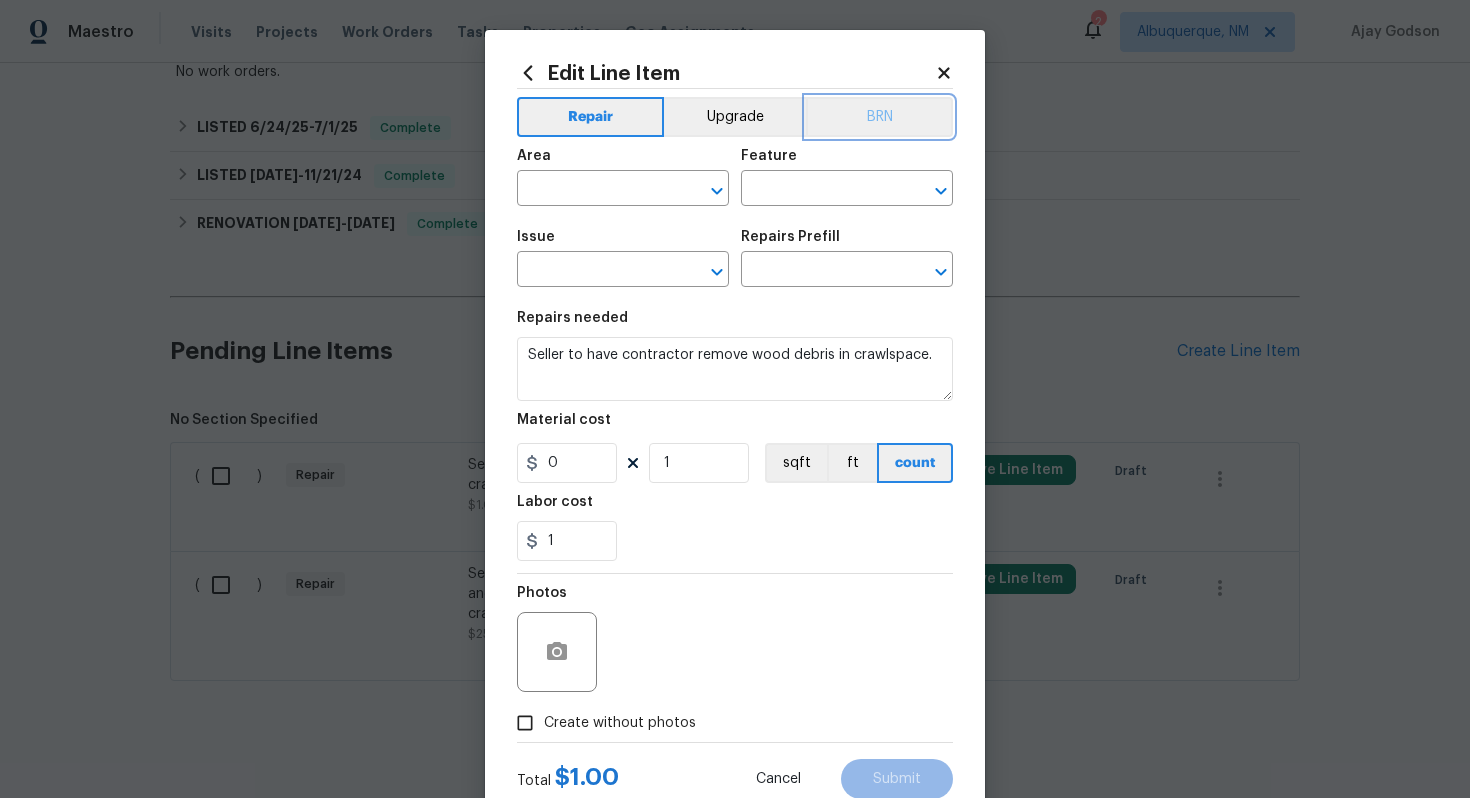 click on "BRN" at bounding box center [879, 117] 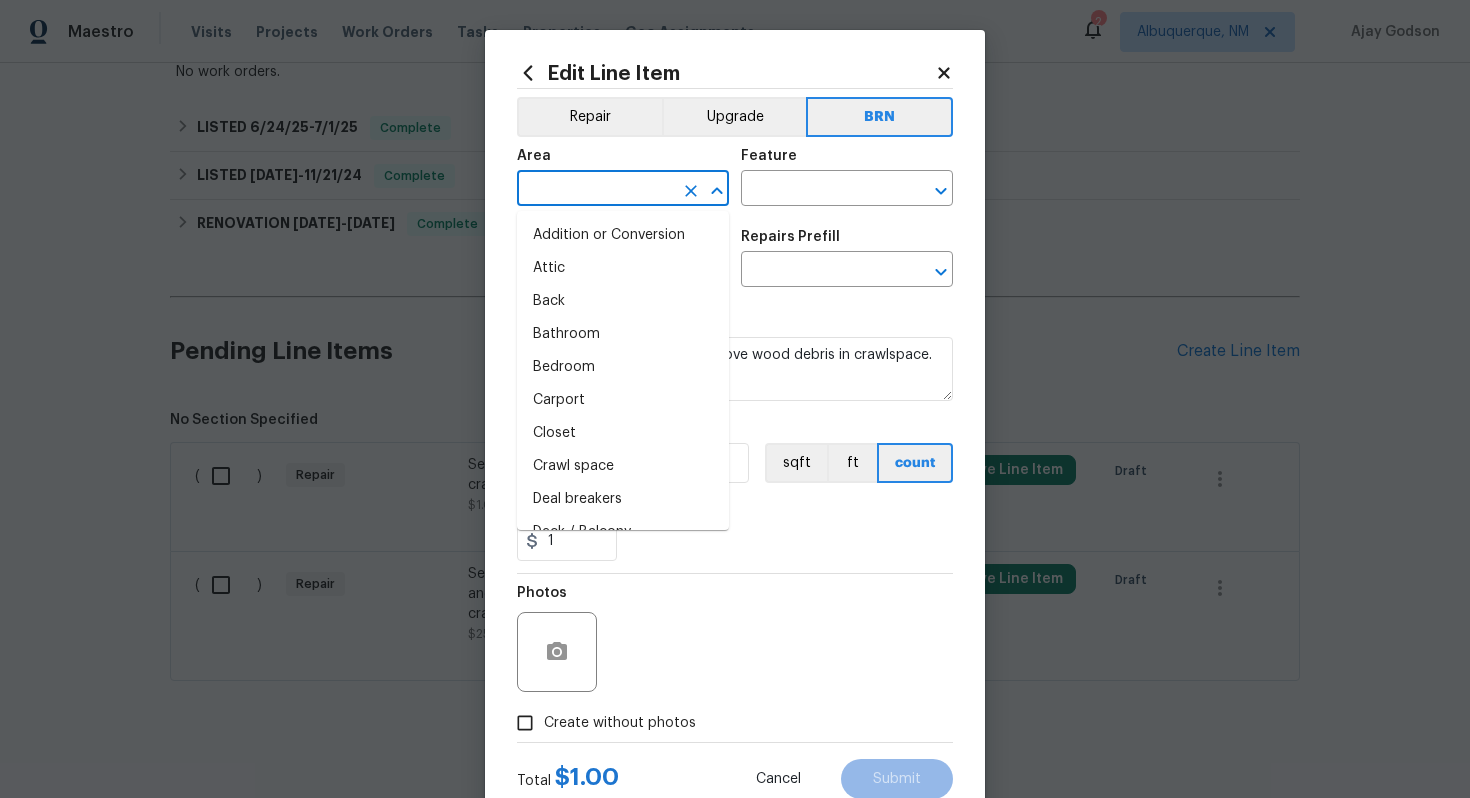 click at bounding box center (595, 190) 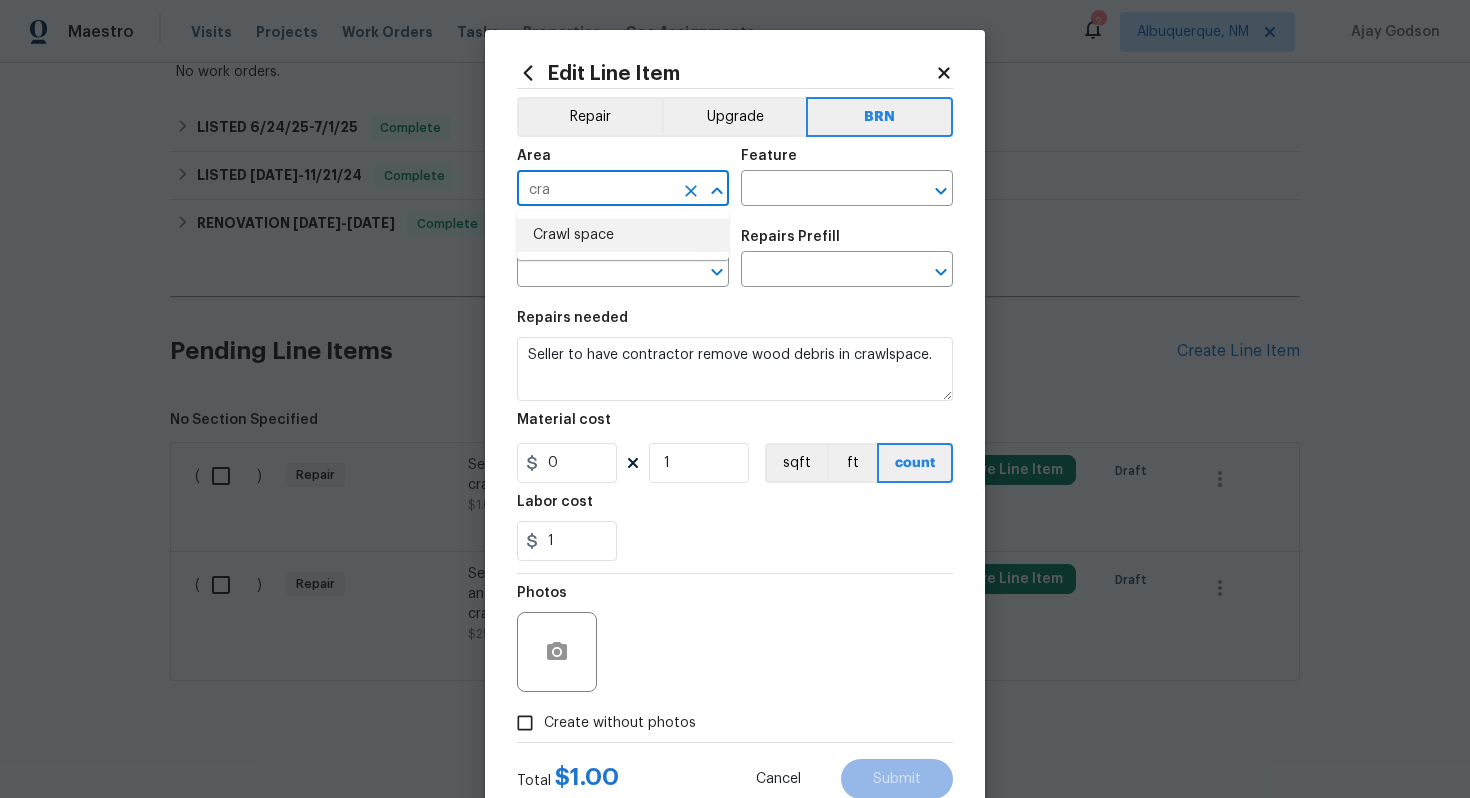 click on "Crawl space" at bounding box center [623, 235] 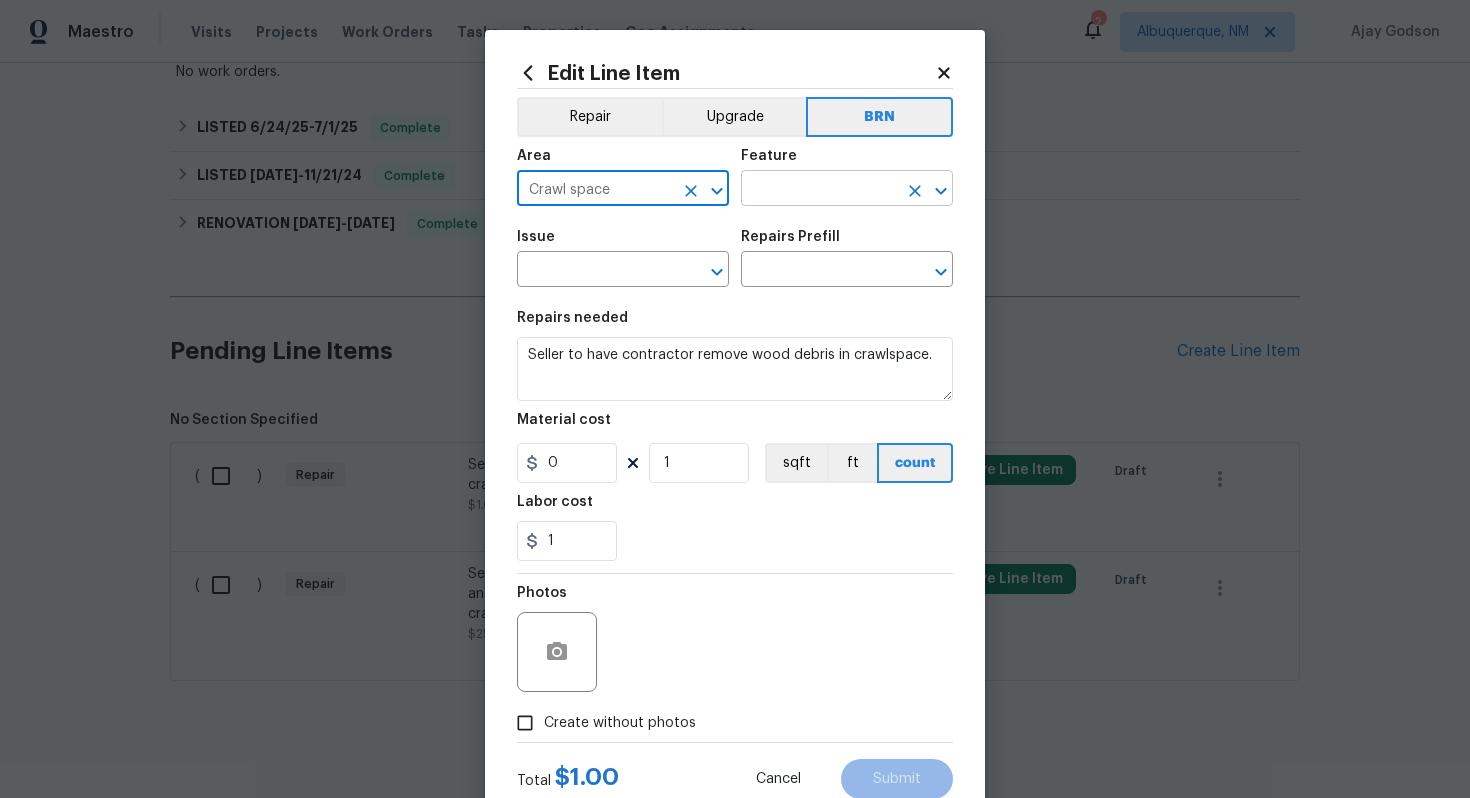 type on "Crawl space" 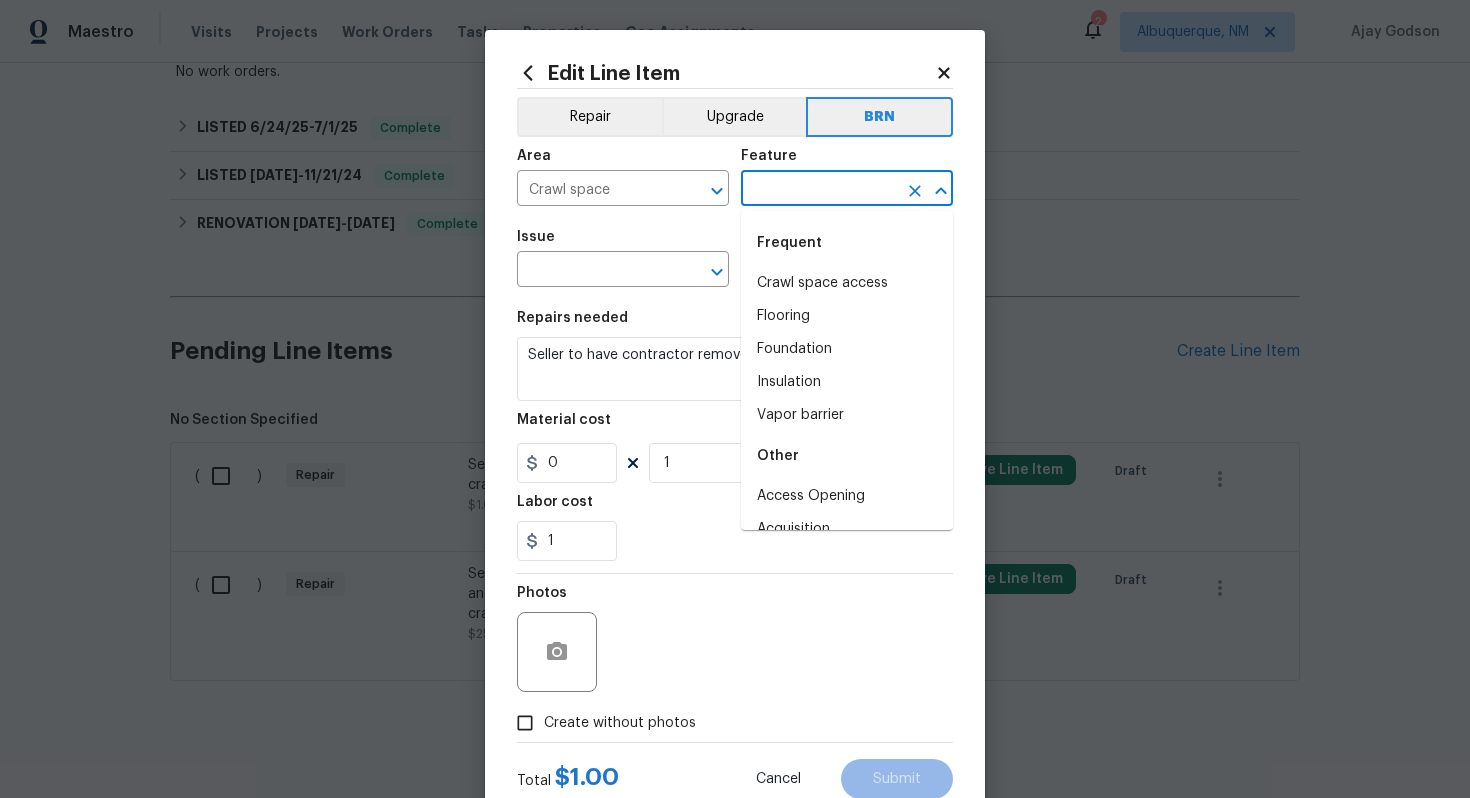 click at bounding box center [819, 190] 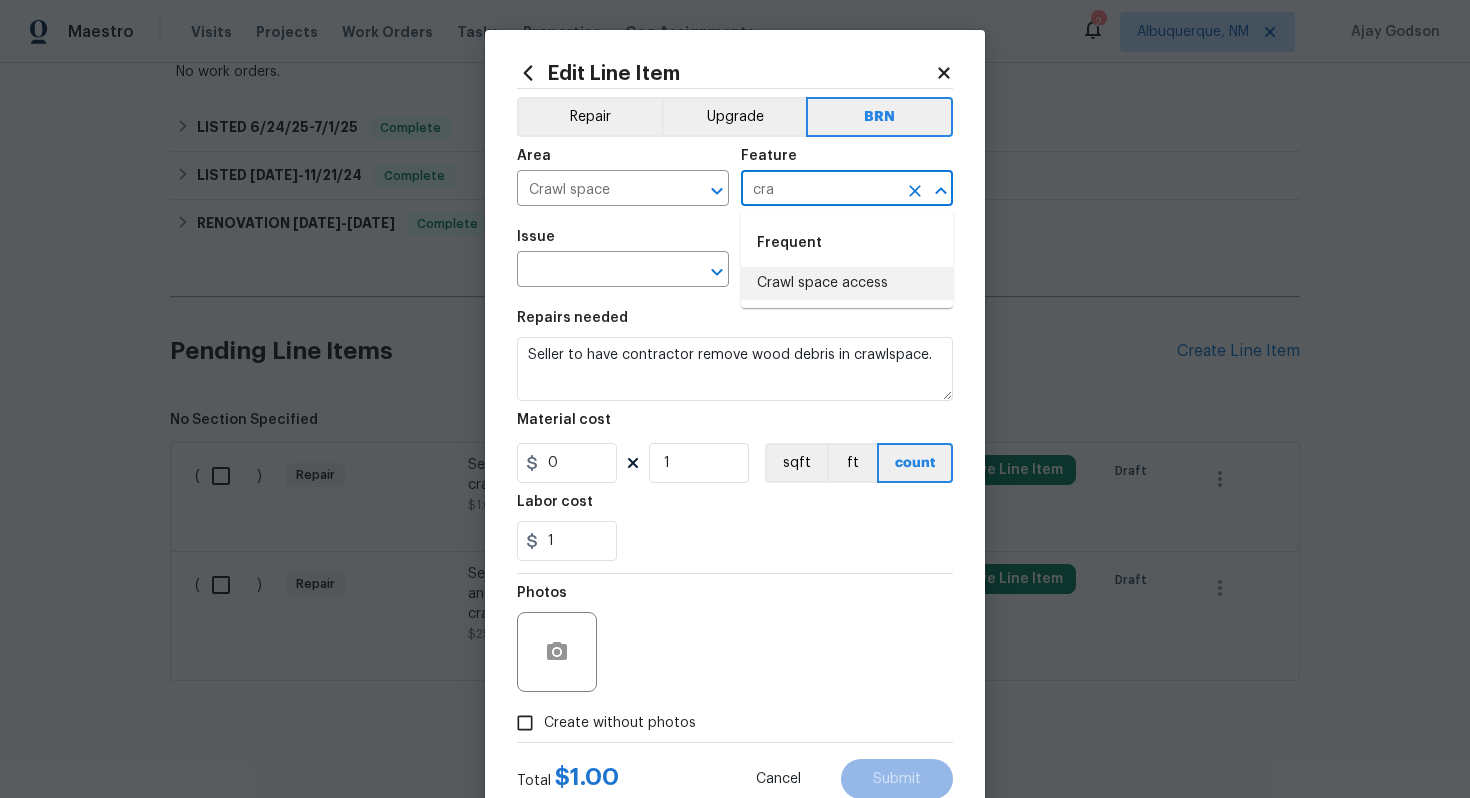 click on "Crawl space access" at bounding box center [847, 283] 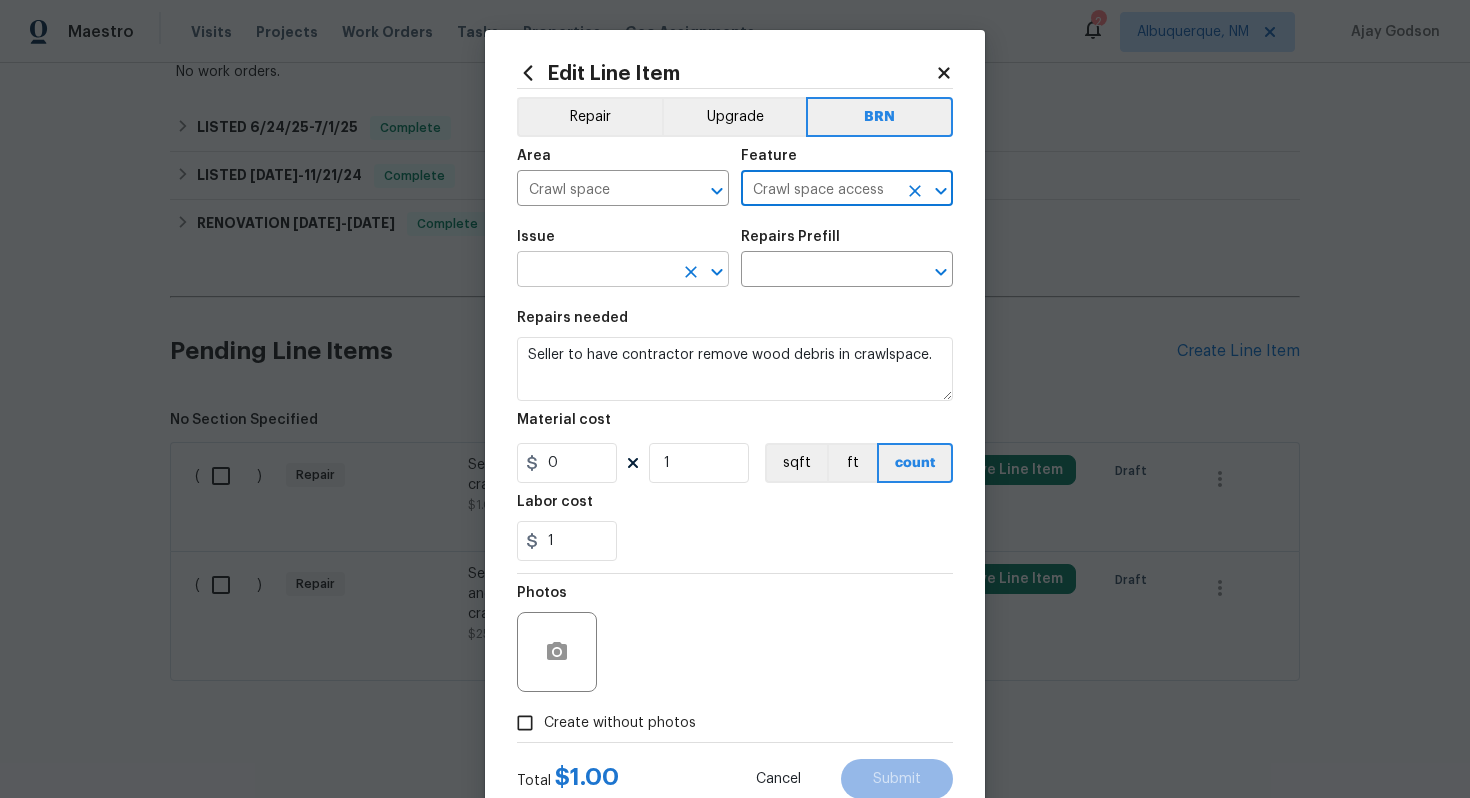 type on "Crawl space access" 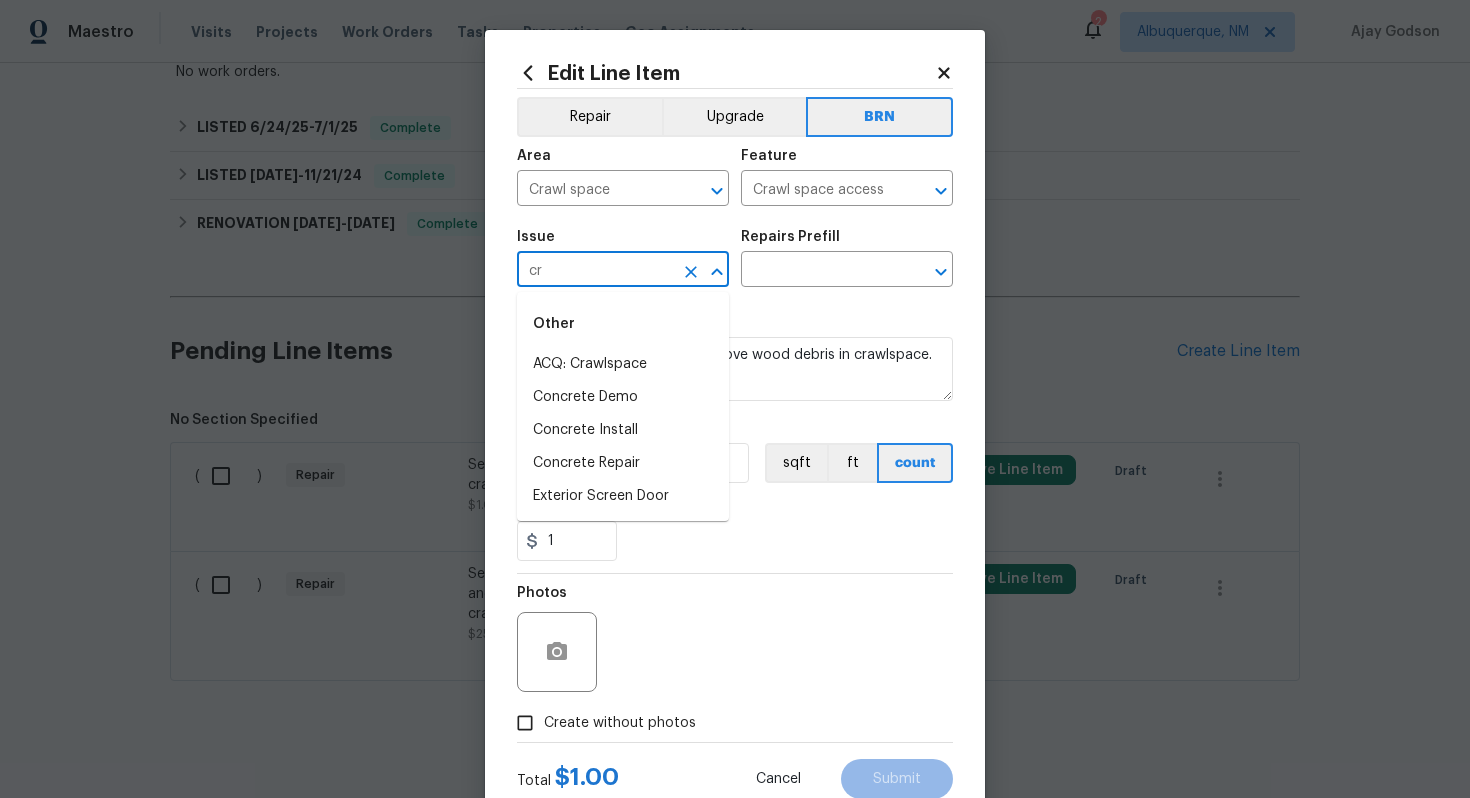 type on "c" 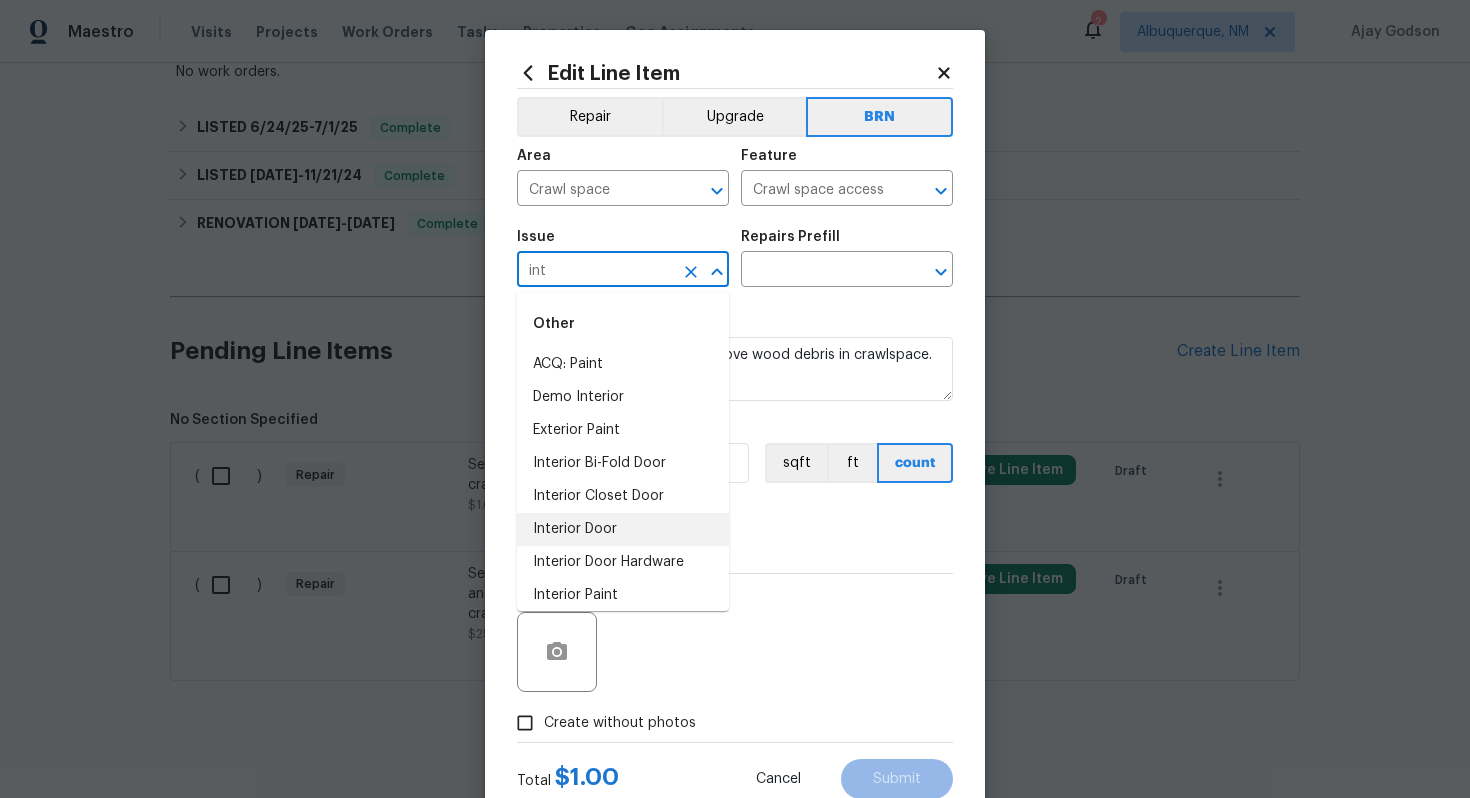 click on "Interior Door" at bounding box center [623, 529] 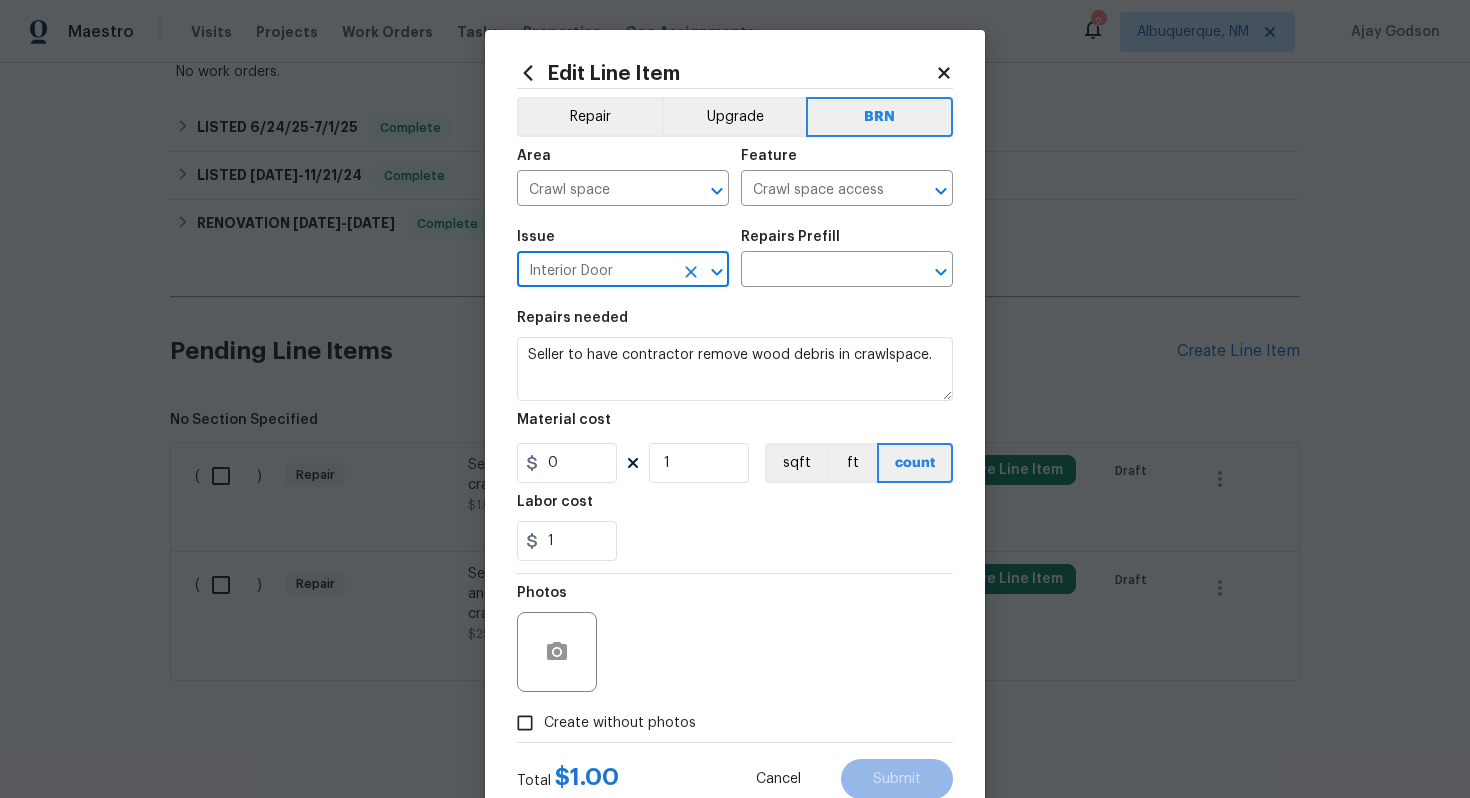 type on "Interior Door" 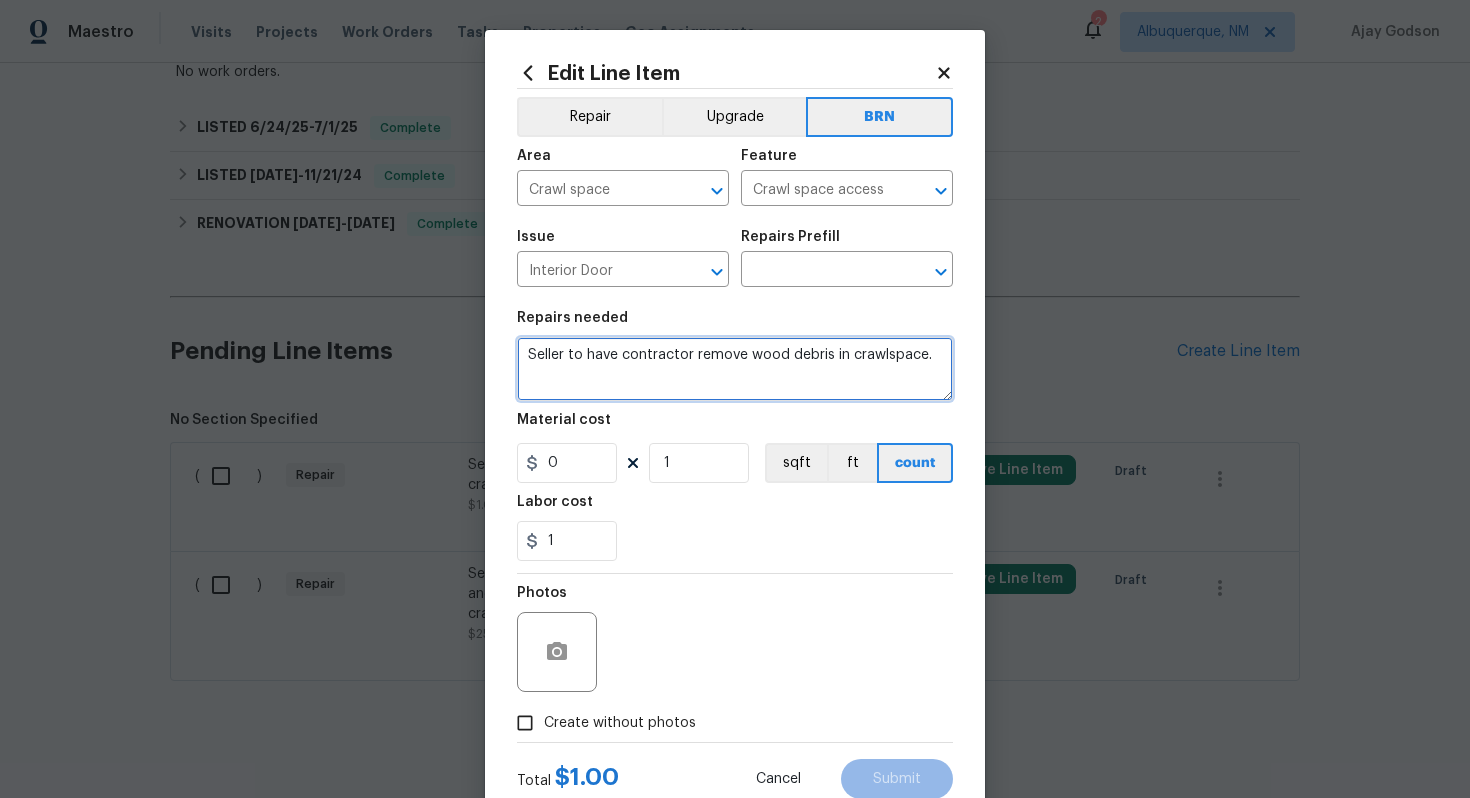 drag, startPoint x: 527, startPoint y: 361, endPoint x: 965, endPoint y: 368, distance: 438.05594 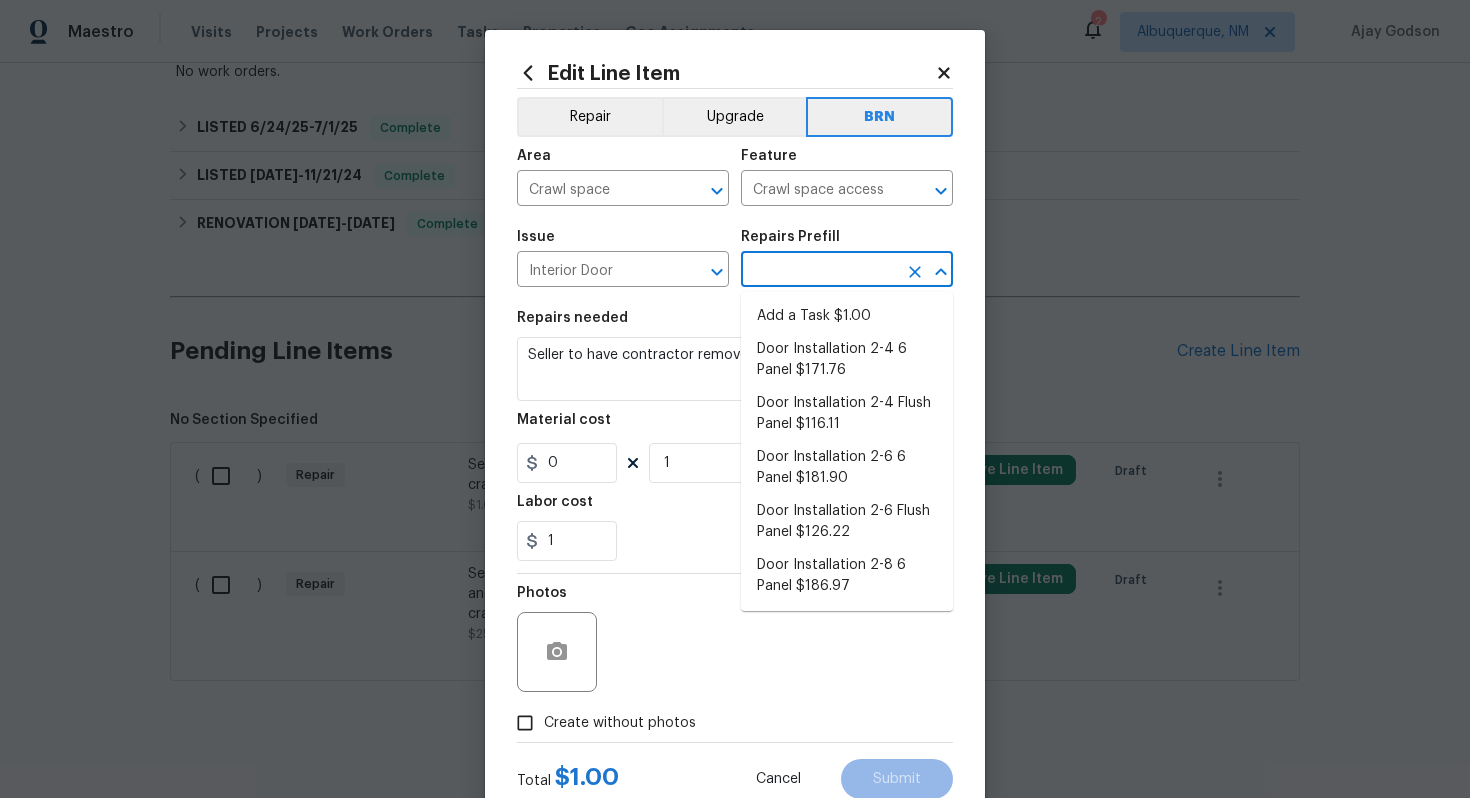 click at bounding box center (819, 271) 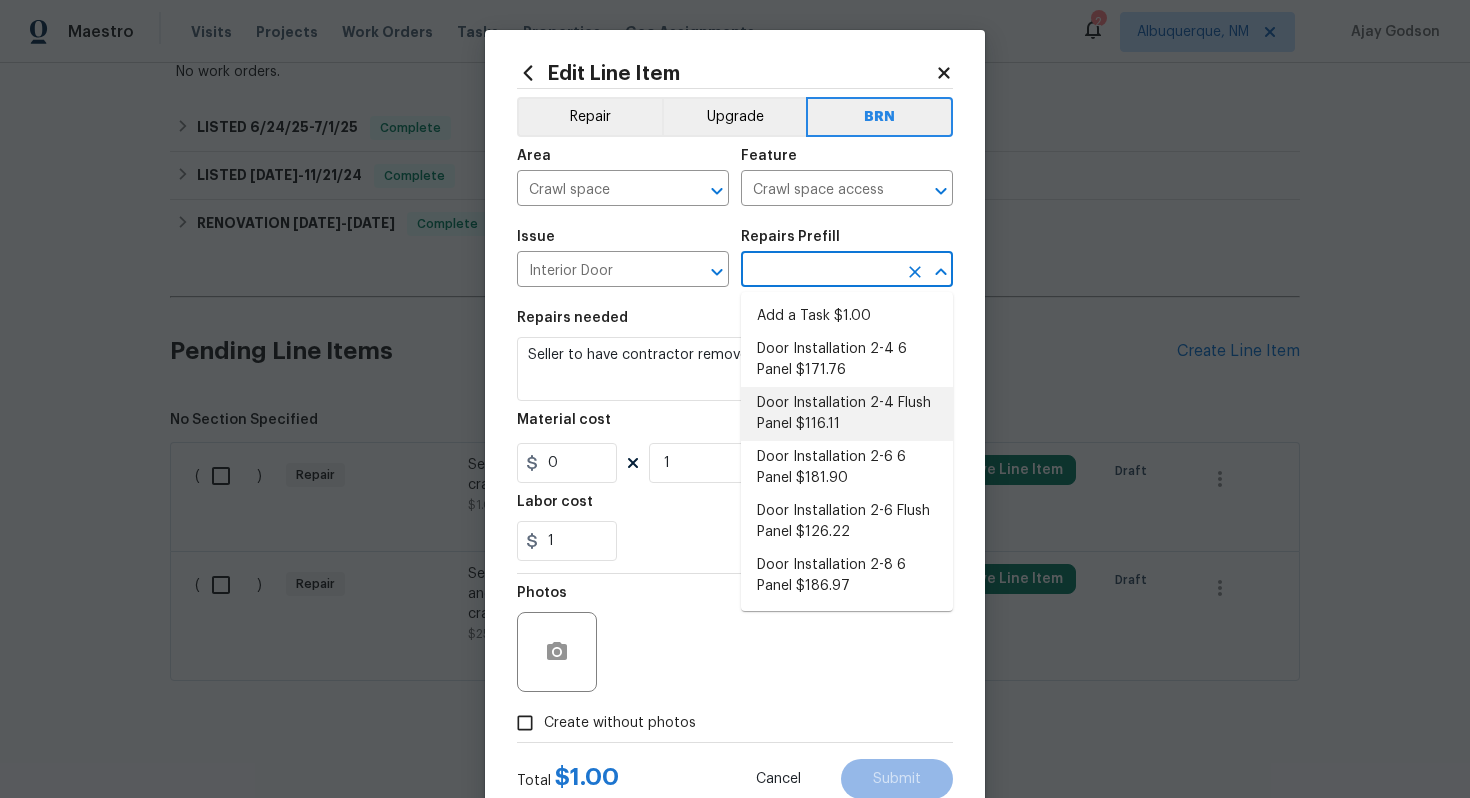 click on "Door Installation 2-4 Flush Panel $116.11" at bounding box center (847, 414) 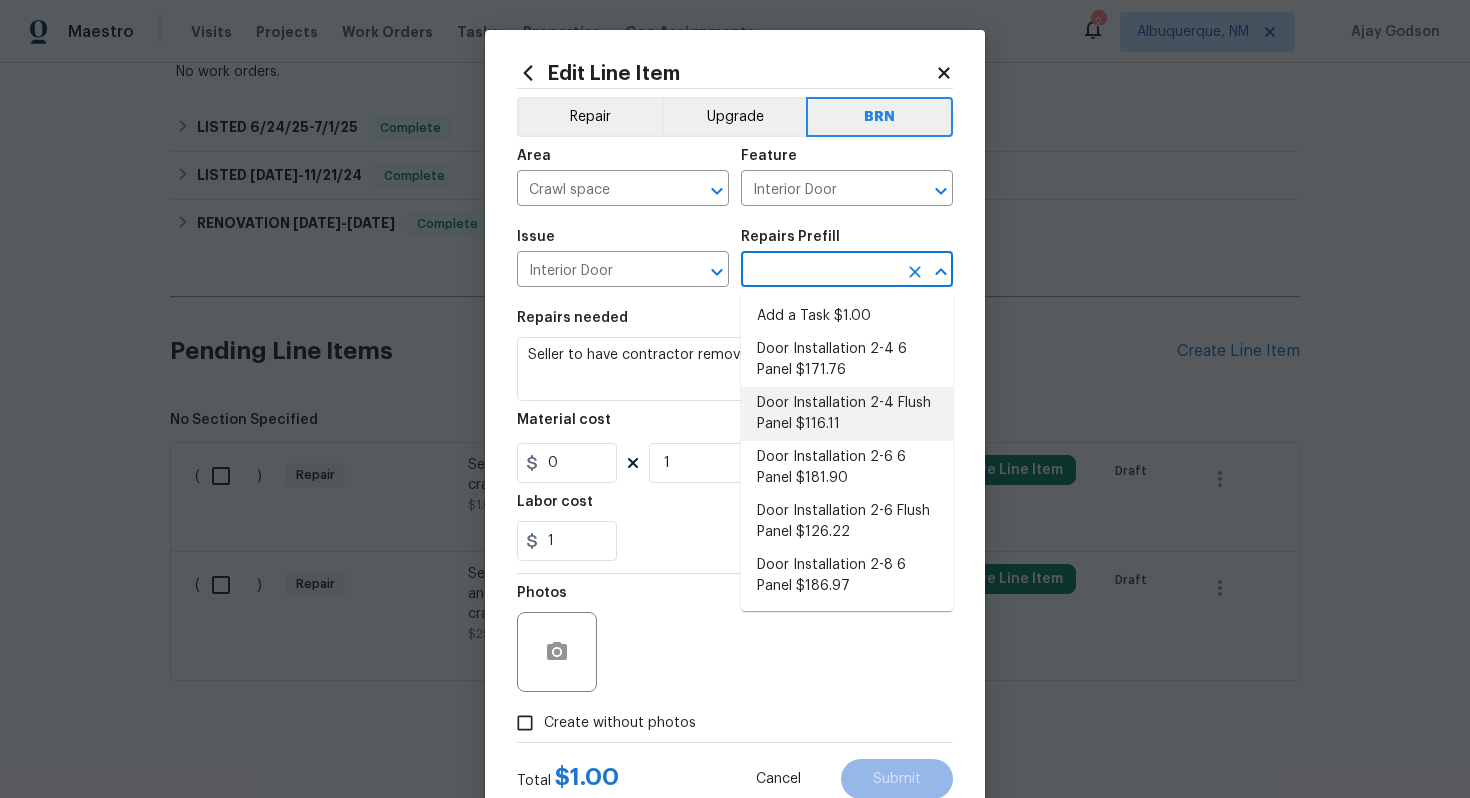 type on "Door Installation 2-4 Flush Panel $116.11" 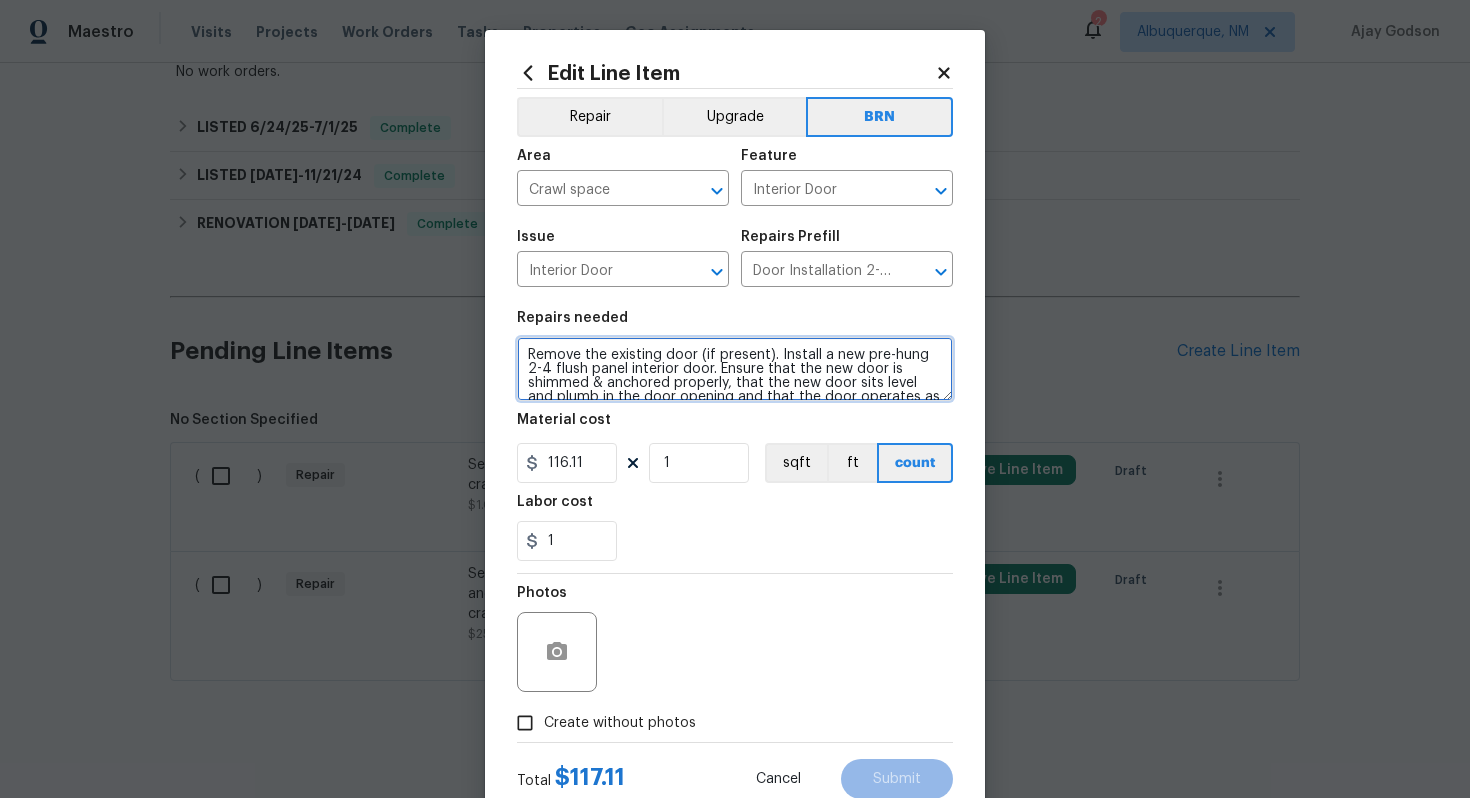 scroll, scrollTop: 28, scrollLeft: 0, axis: vertical 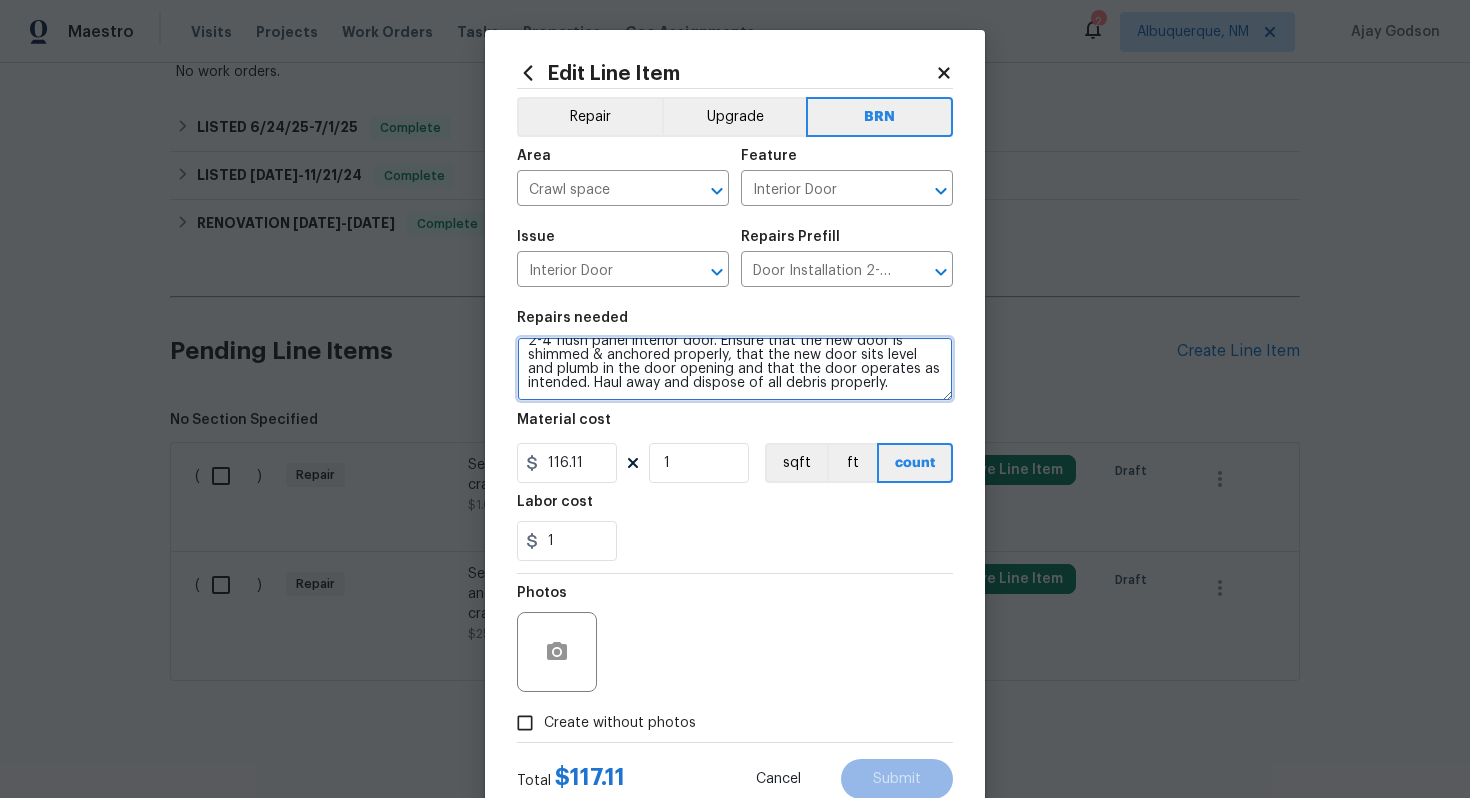 drag, startPoint x: 527, startPoint y: 352, endPoint x: 659, endPoint y: 461, distance: 171.18703 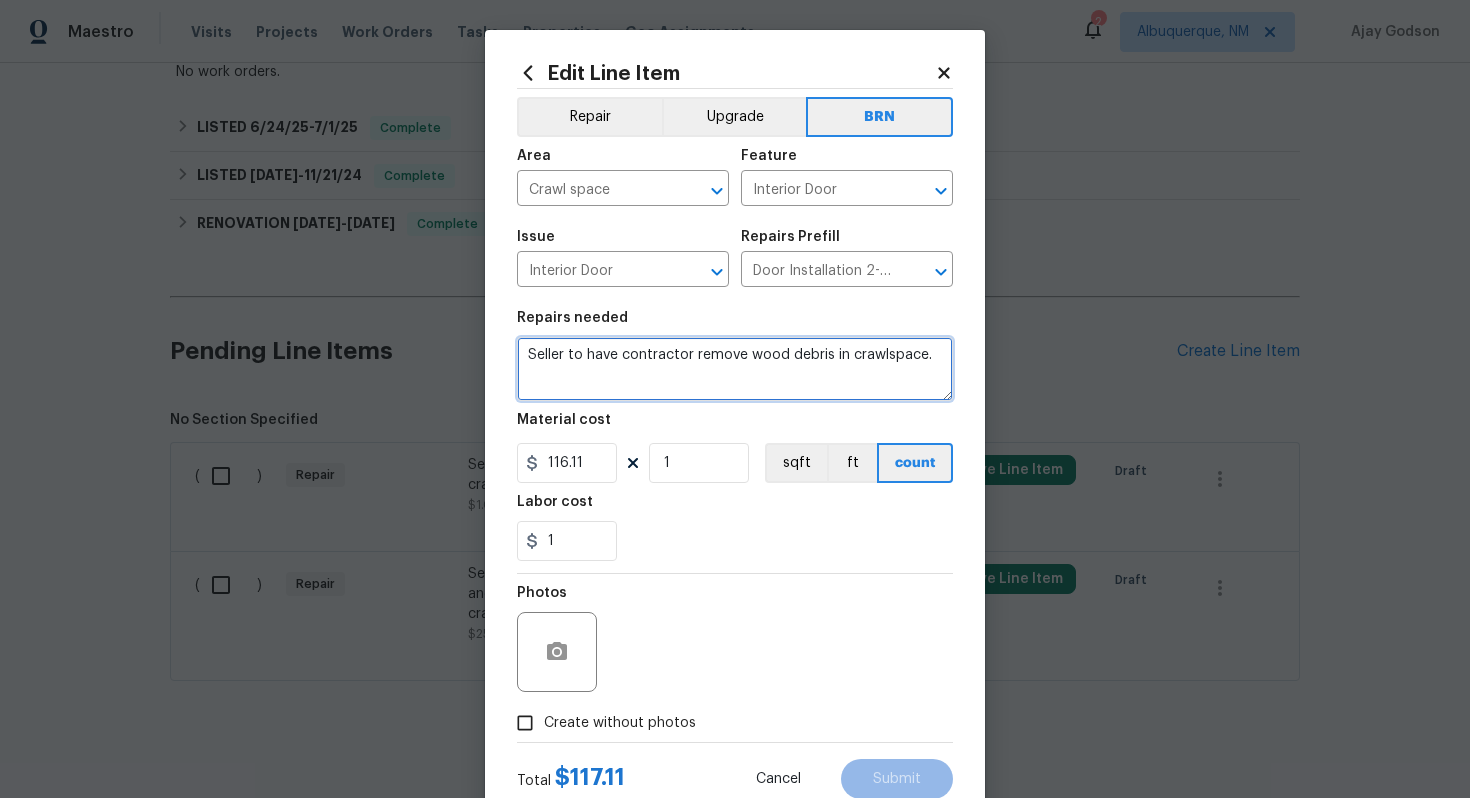 scroll, scrollTop: 0, scrollLeft: 0, axis: both 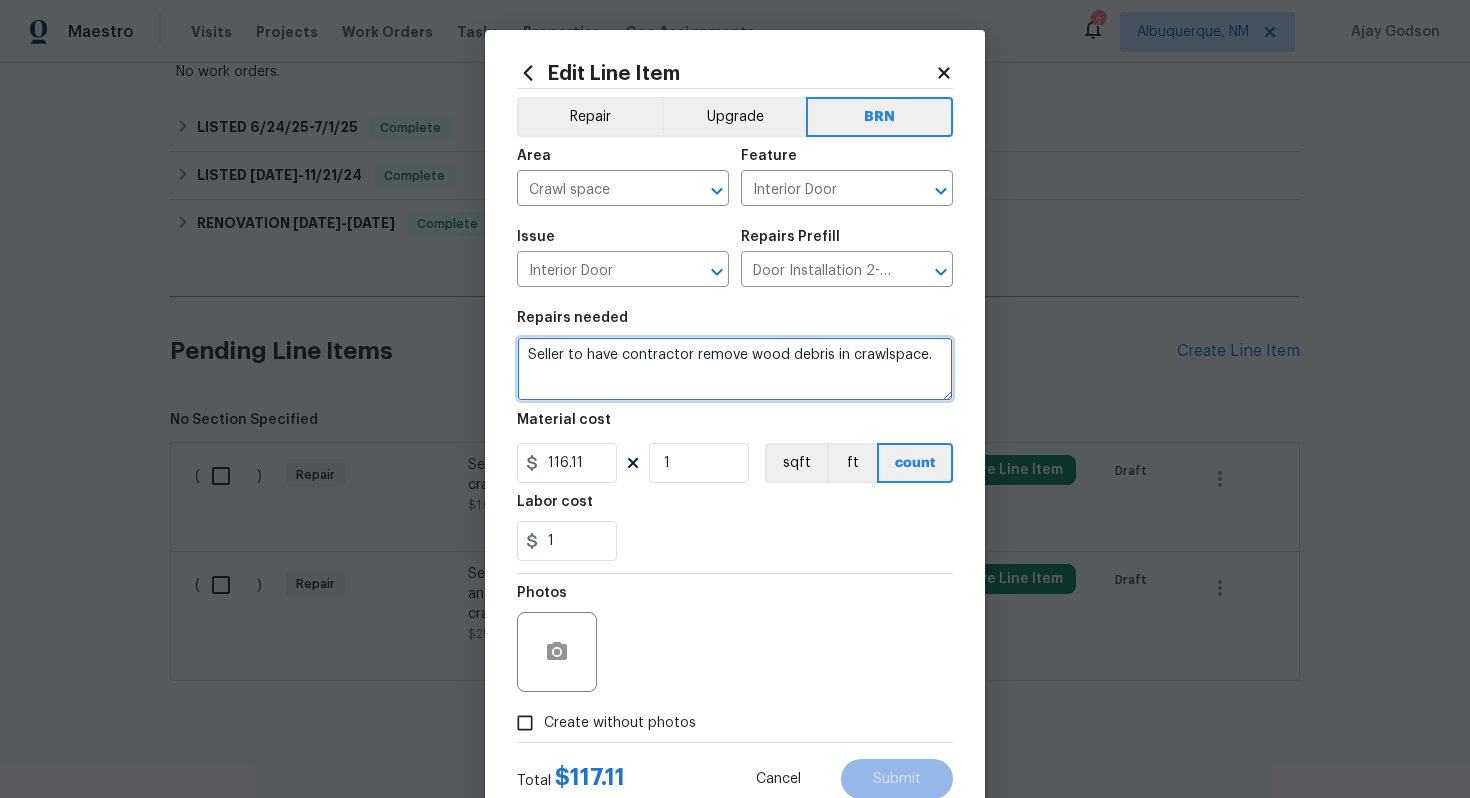 type on "Seller to have contractor remove wood debris in crawlspace." 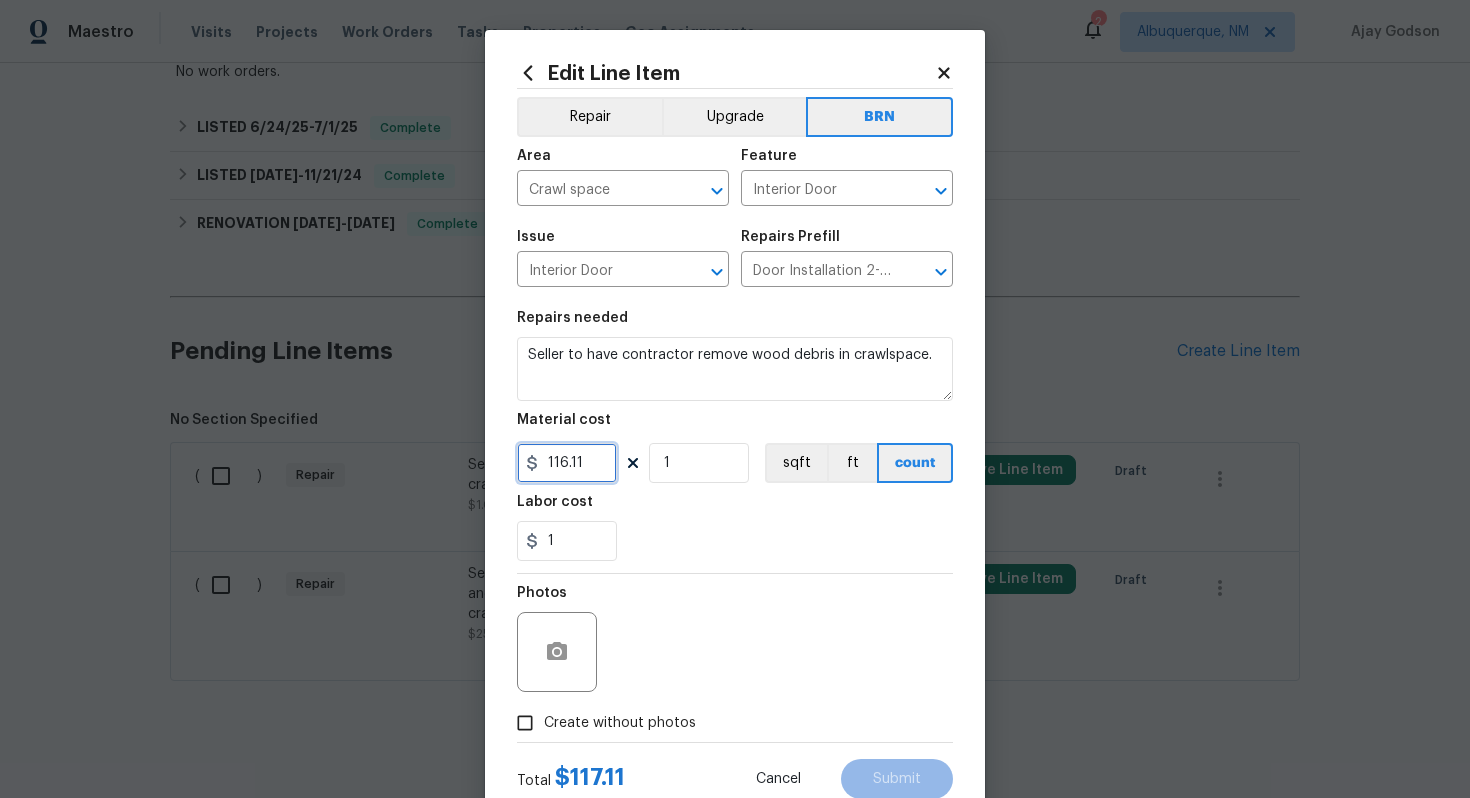 drag, startPoint x: 594, startPoint y: 476, endPoint x: 541, endPoint y: 475, distance: 53.009434 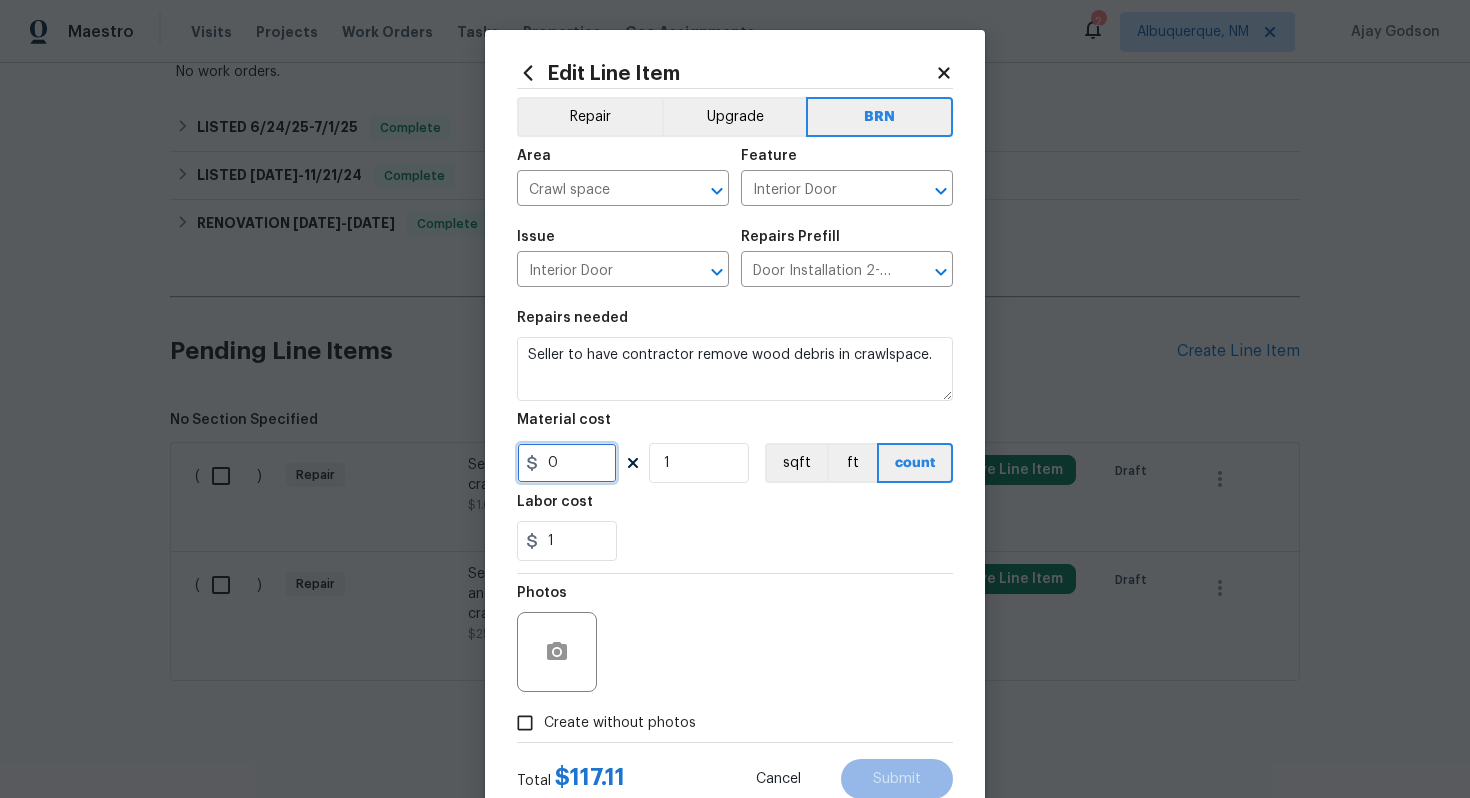 scroll, scrollTop: 64, scrollLeft: 0, axis: vertical 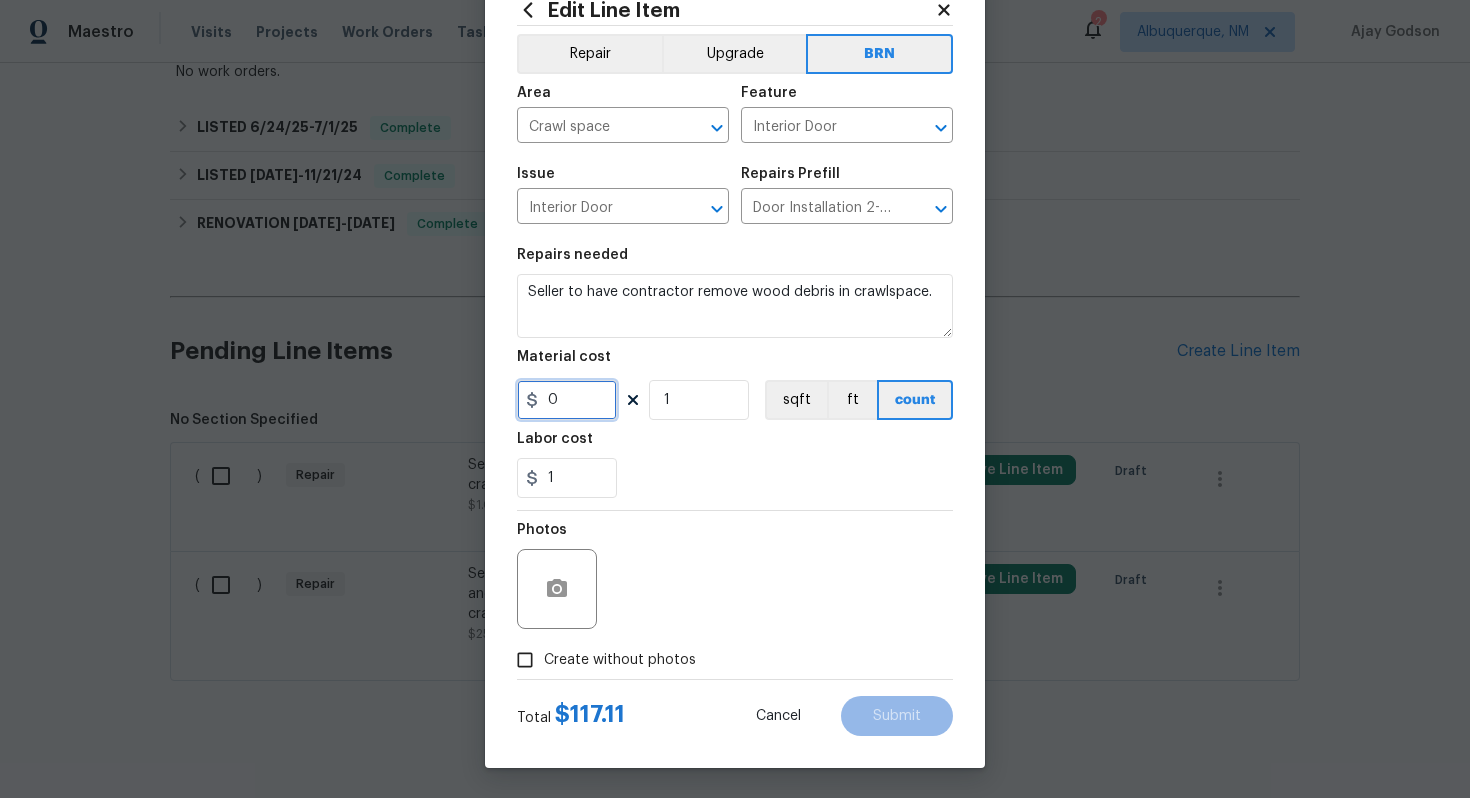 type on "0" 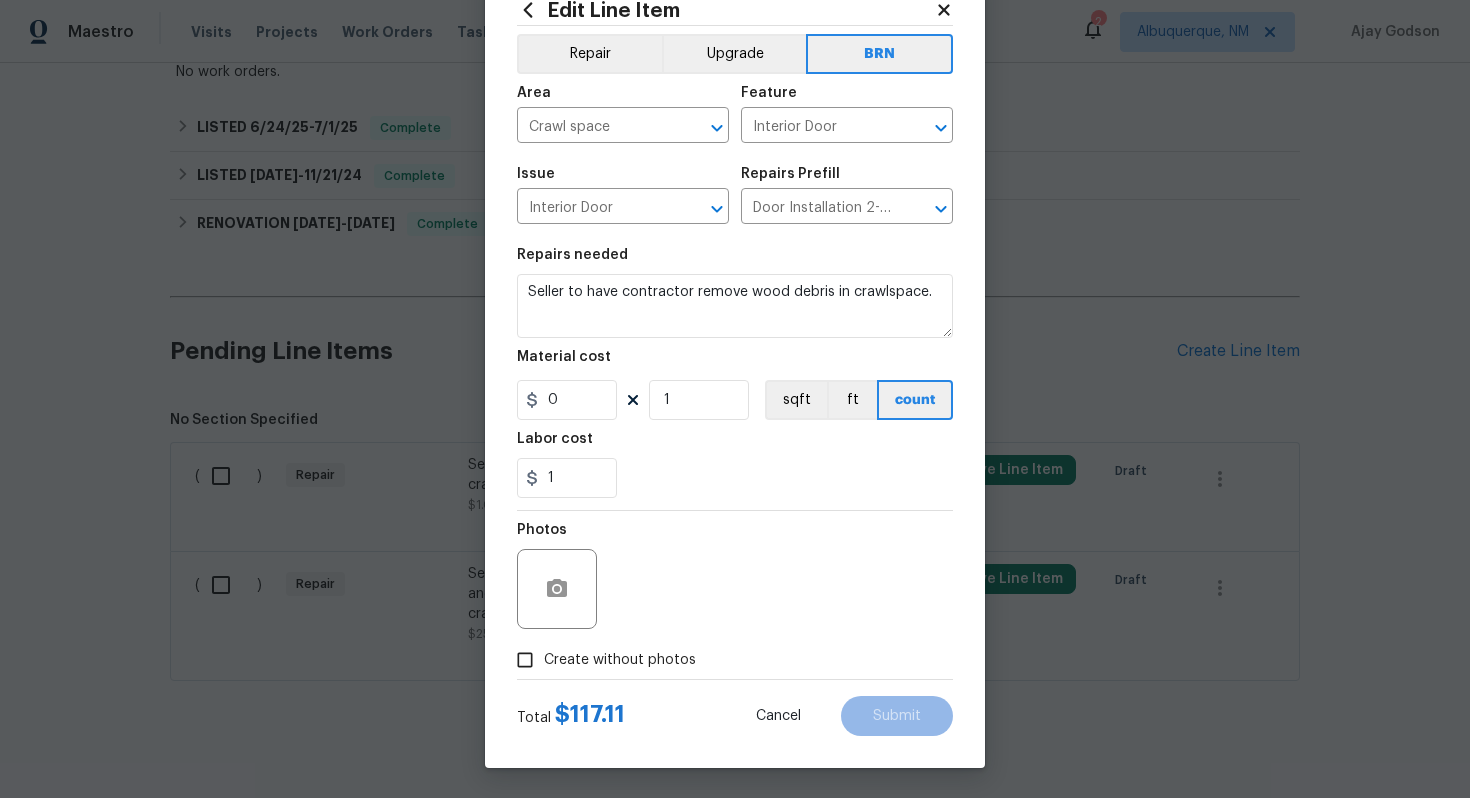 click on "Create without photos" at bounding box center (620, 660) 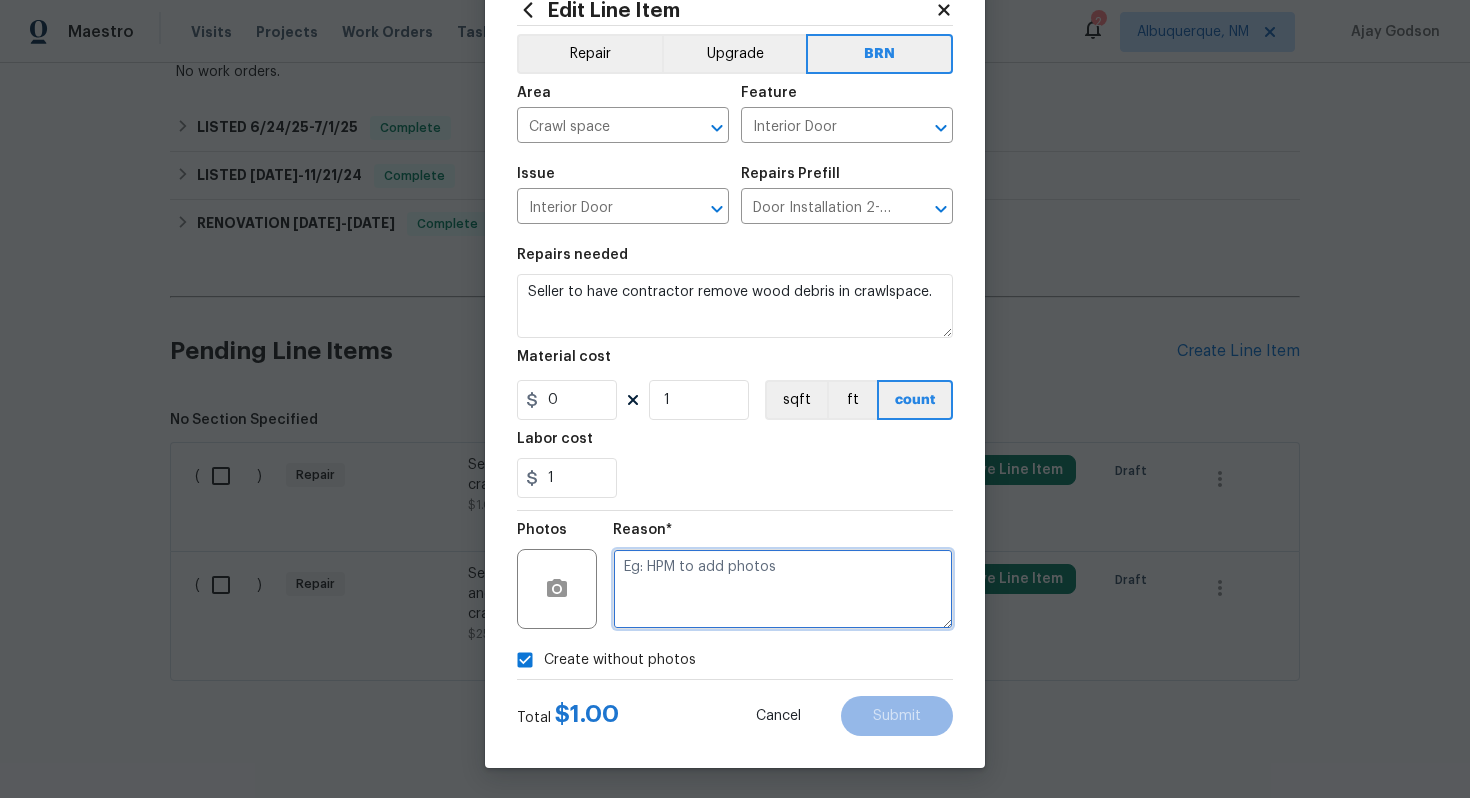 click at bounding box center (783, 589) 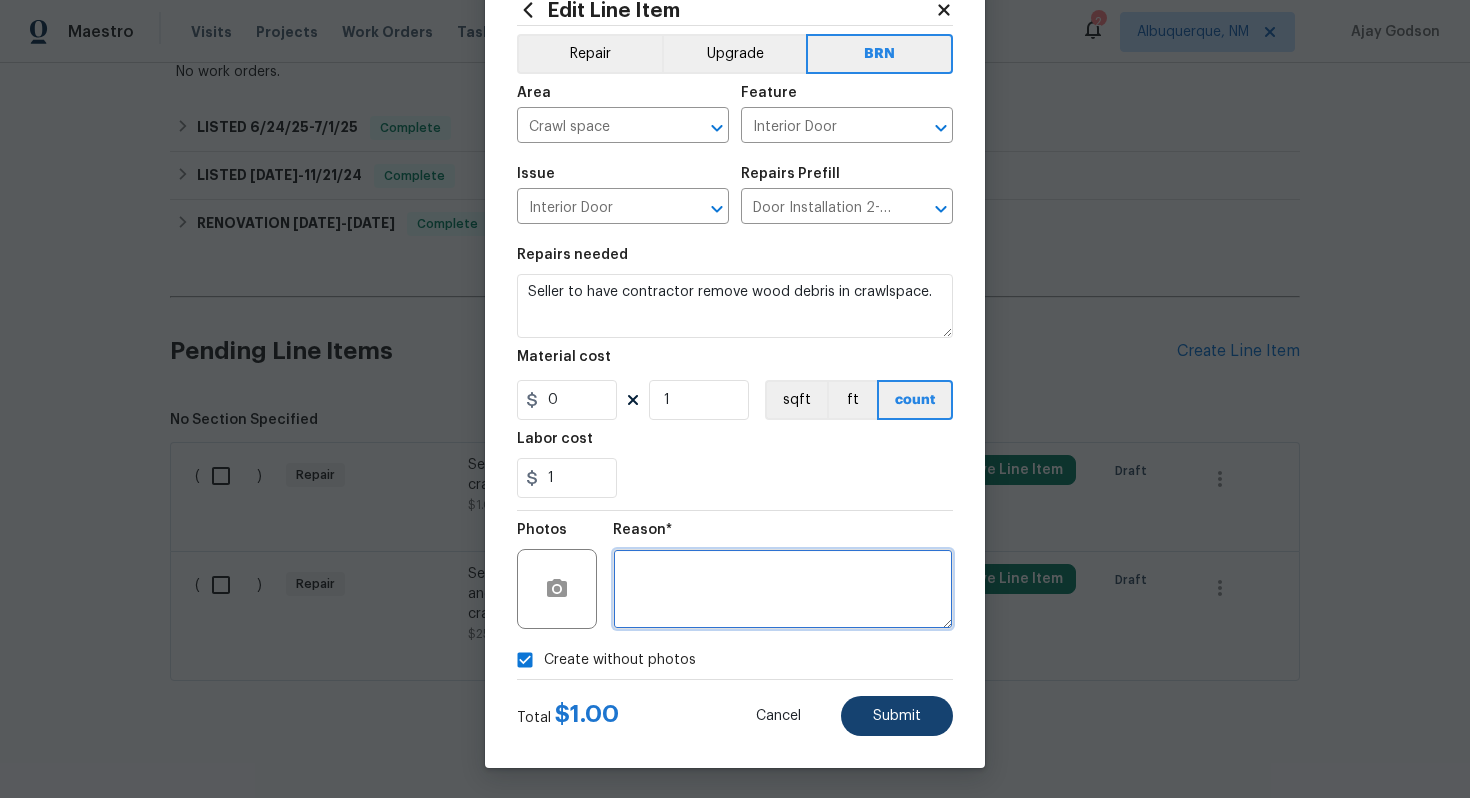 type 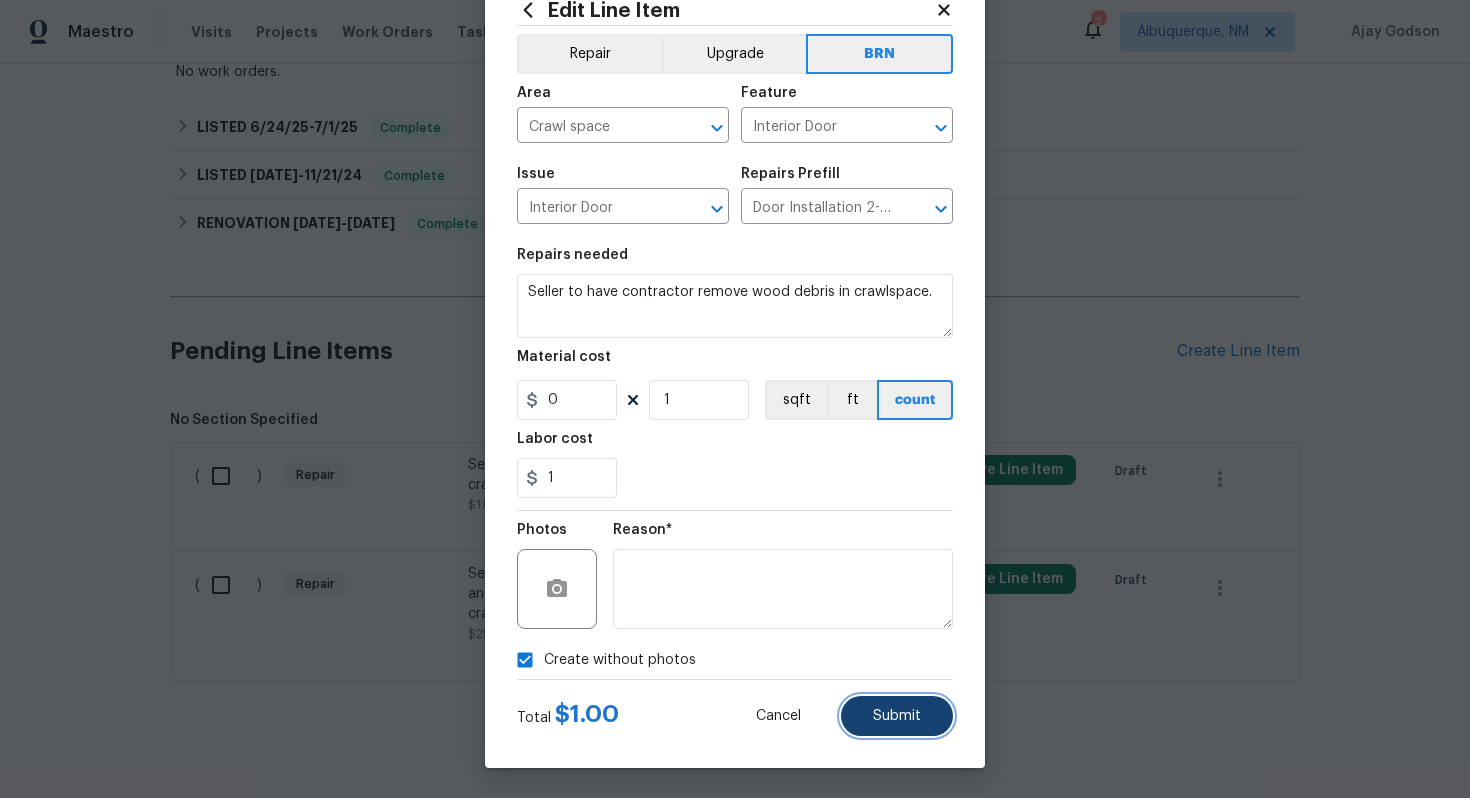 click on "Submit" at bounding box center [897, 716] 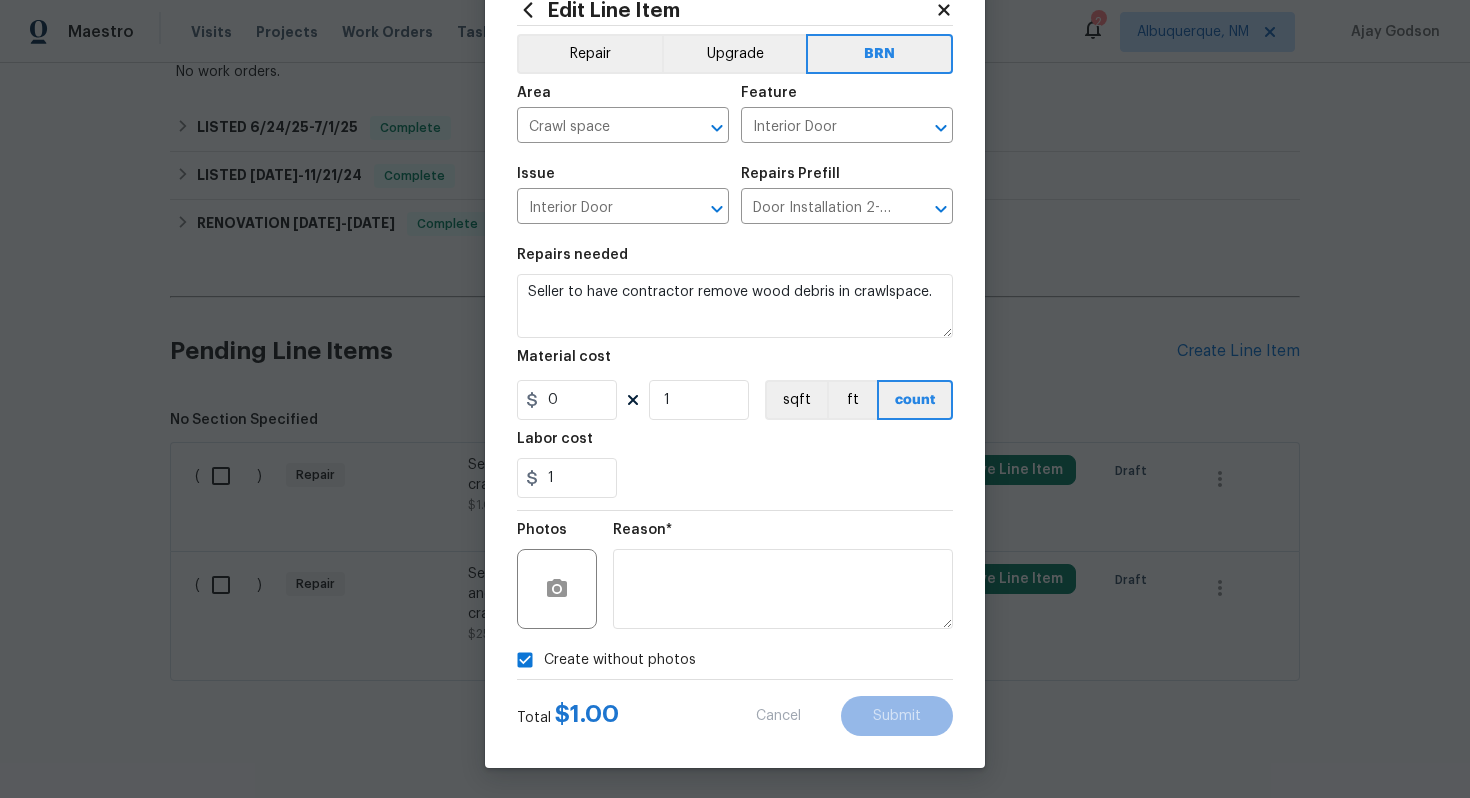 type 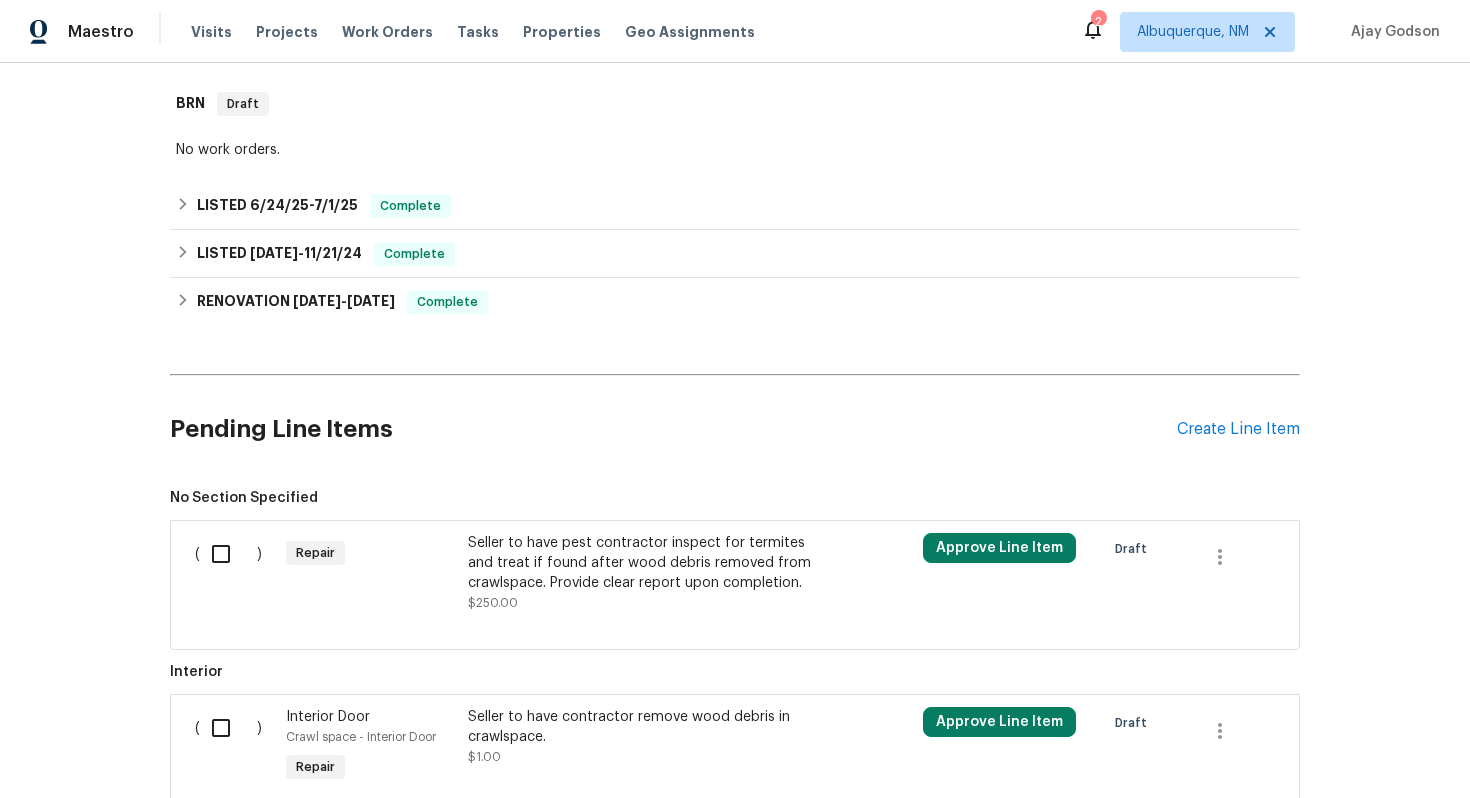 scroll, scrollTop: 568, scrollLeft: 0, axis: vertical 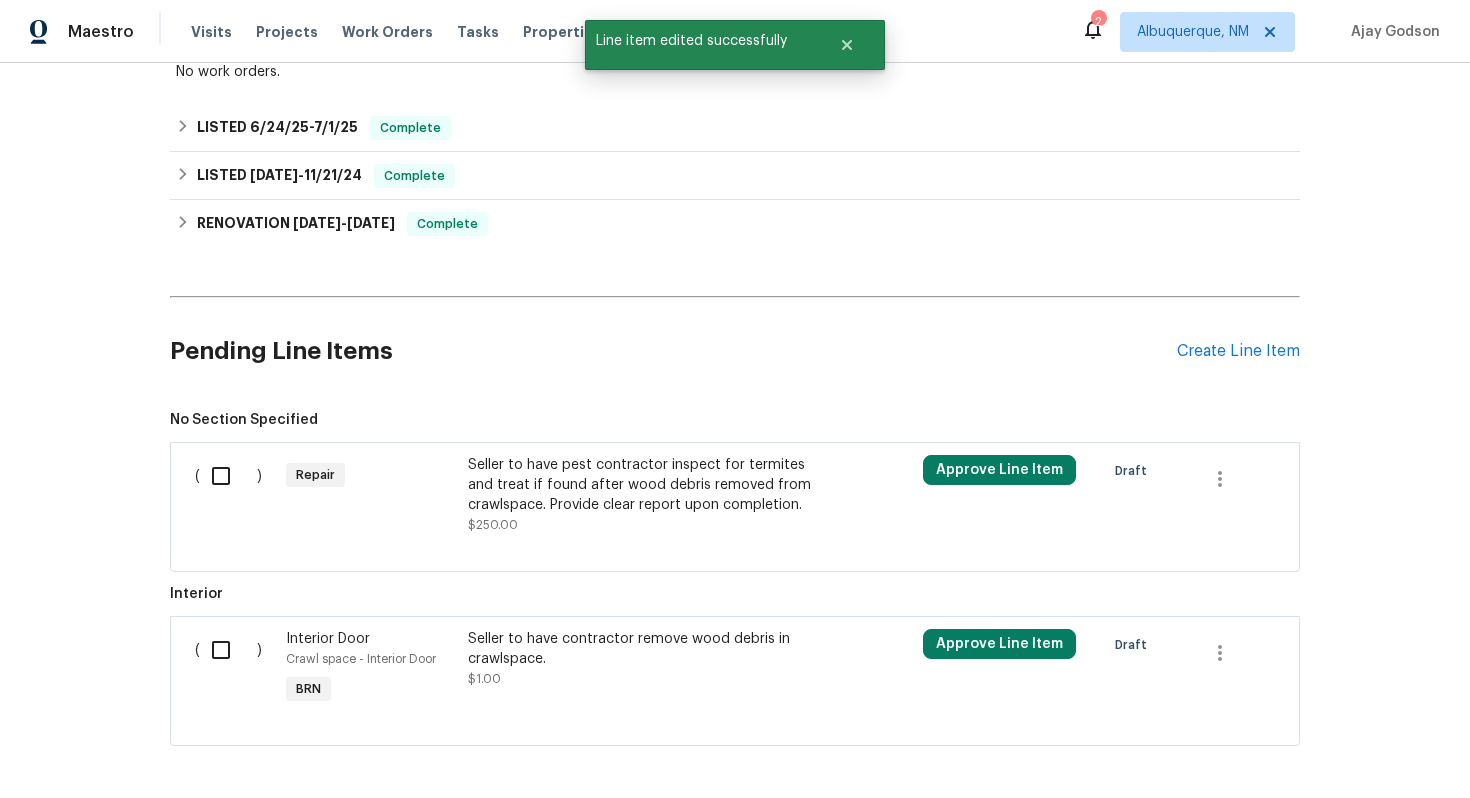 click at bounding box center [228, 650] 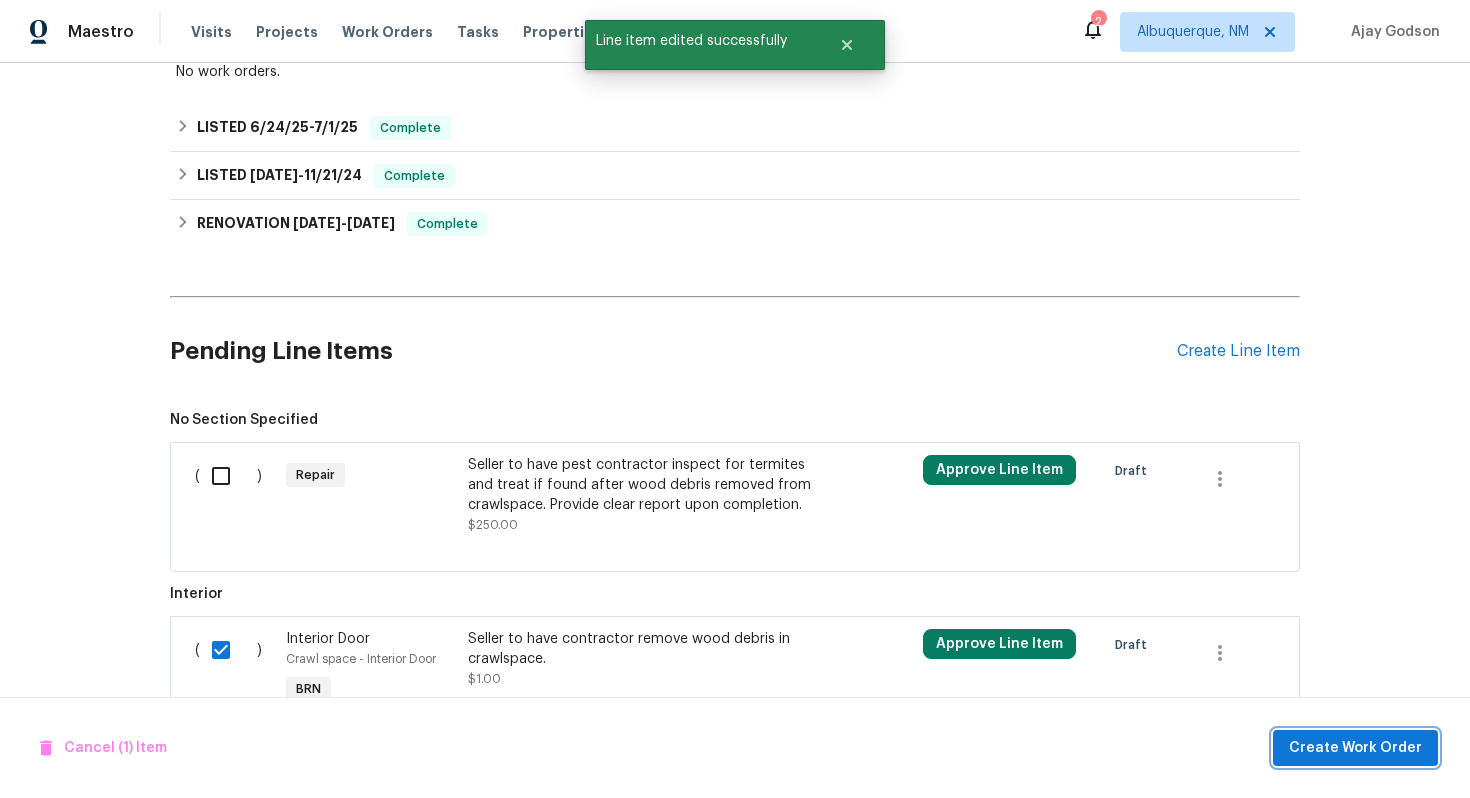 click on "Create Work Order" at bounding box center [1355, 748] 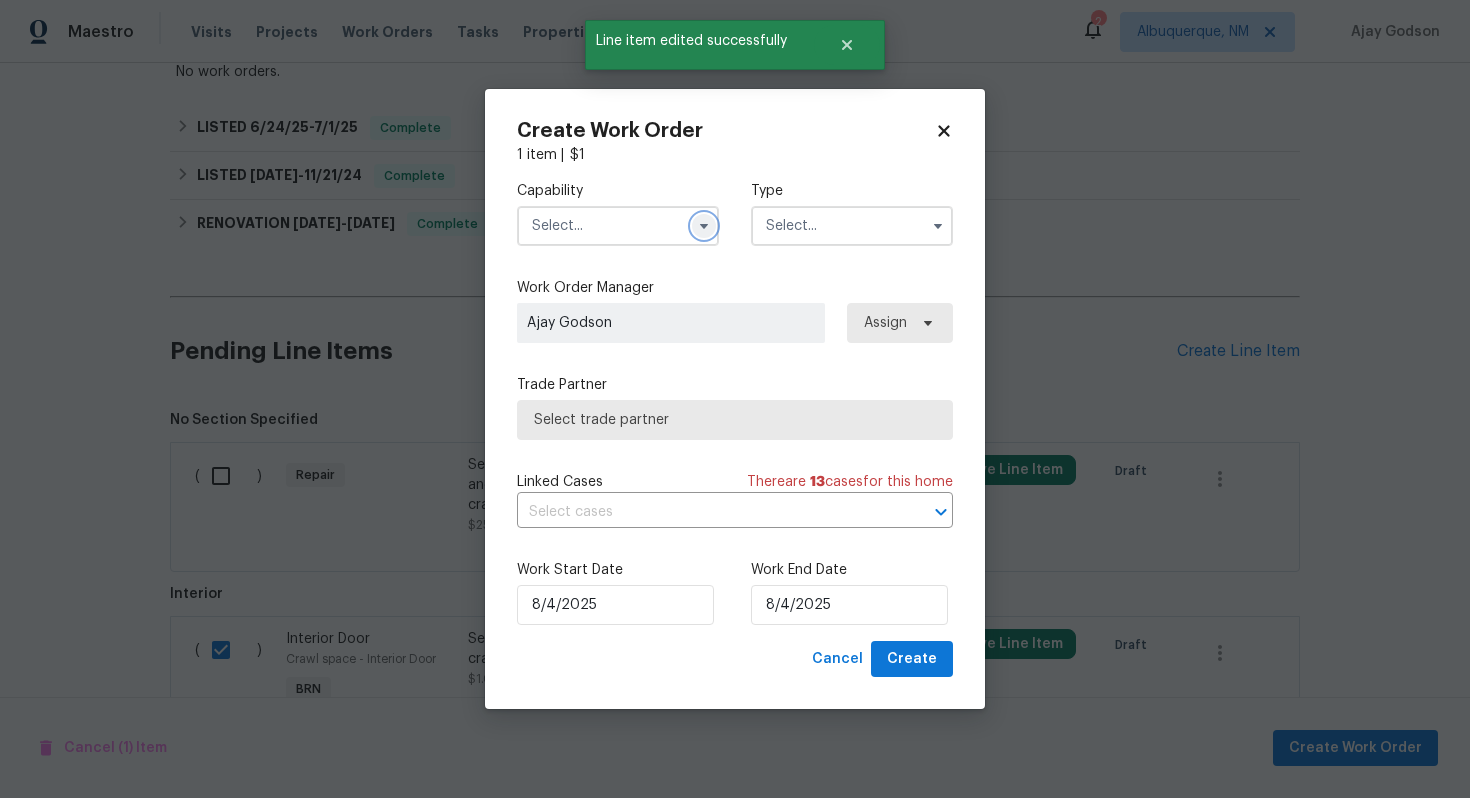click 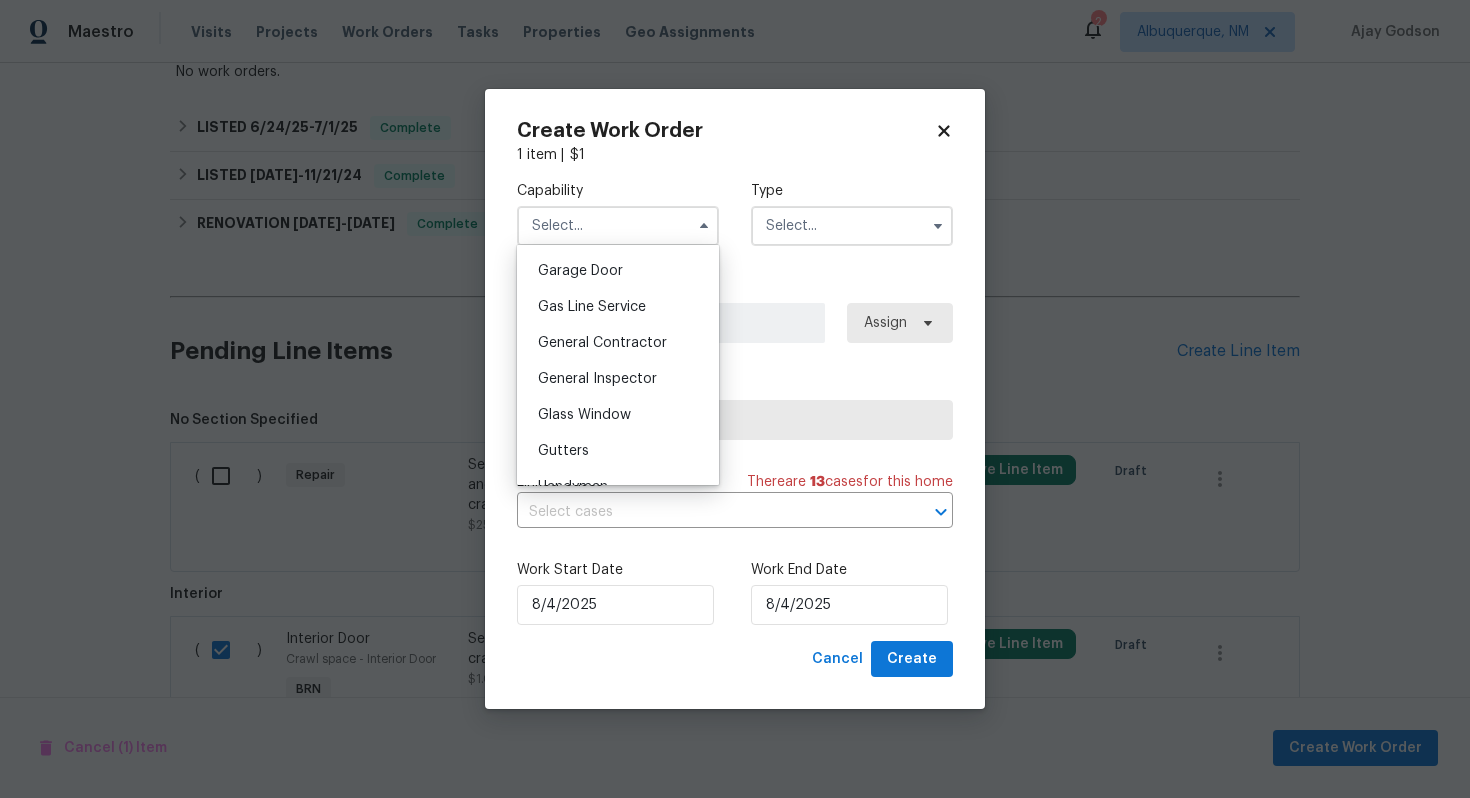 scroll, scrollTop: 884, scrollLeft: 0, axis: vertical 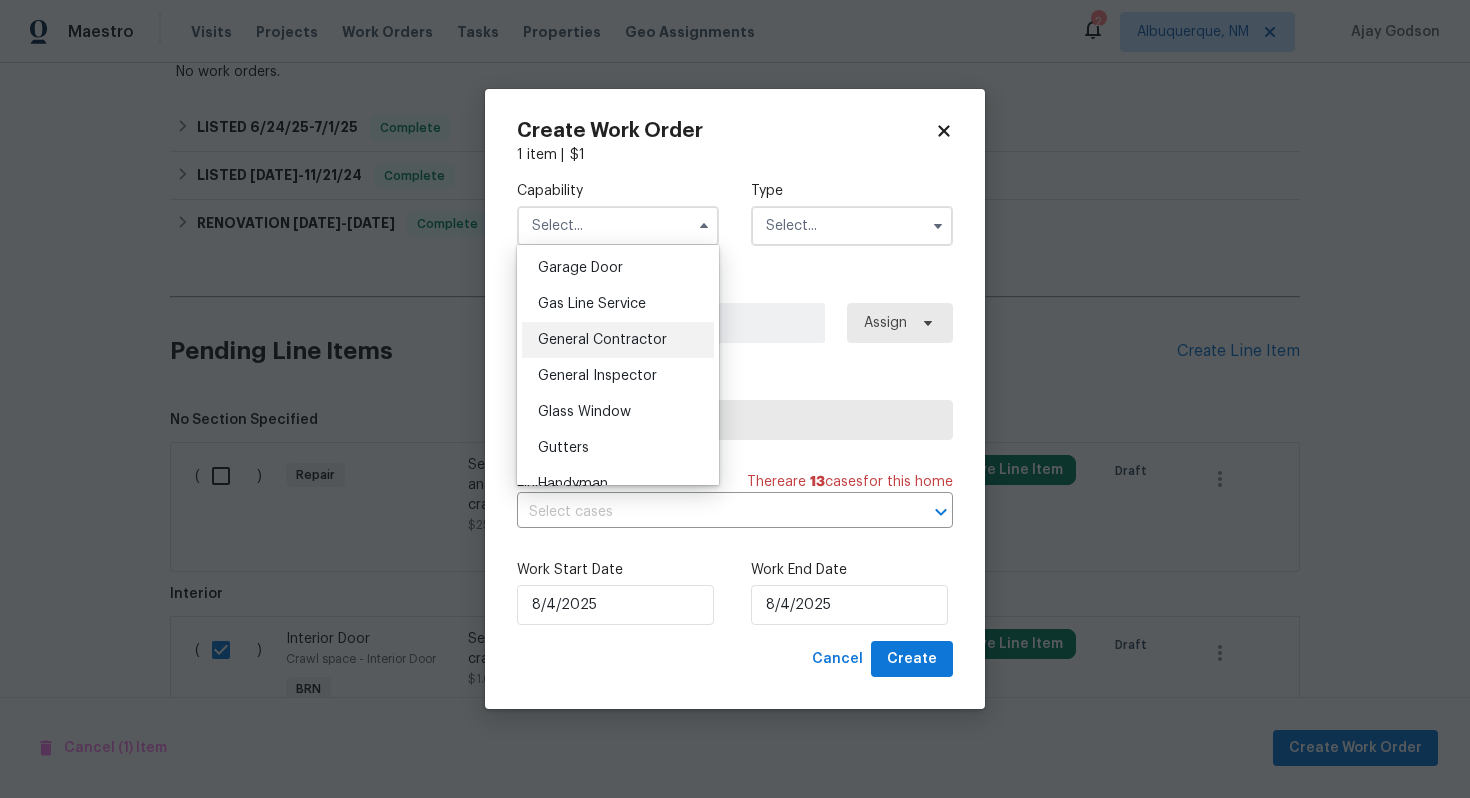 click on "General Contractor" at bounding box center [618, 340] 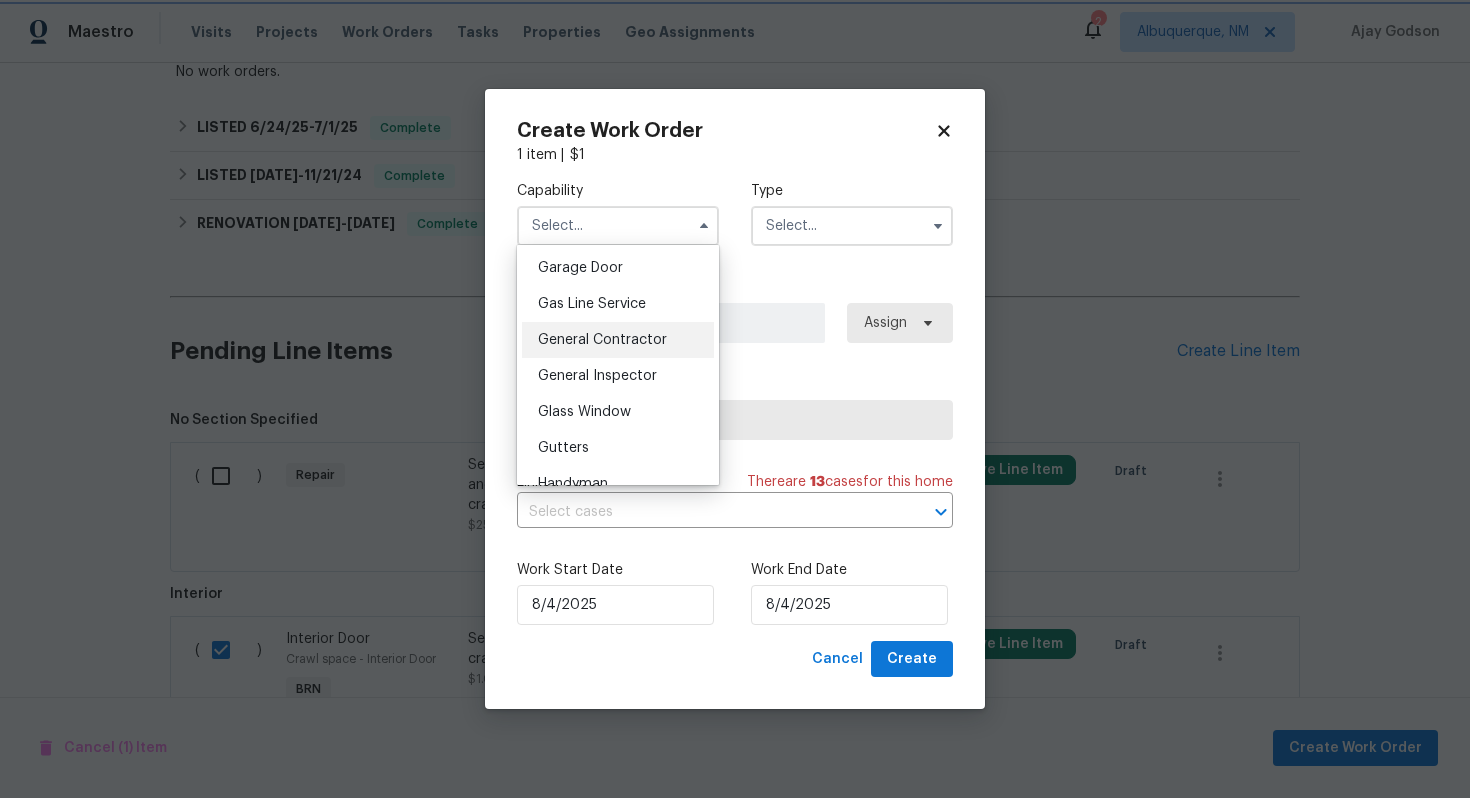 type on "General Contractor" 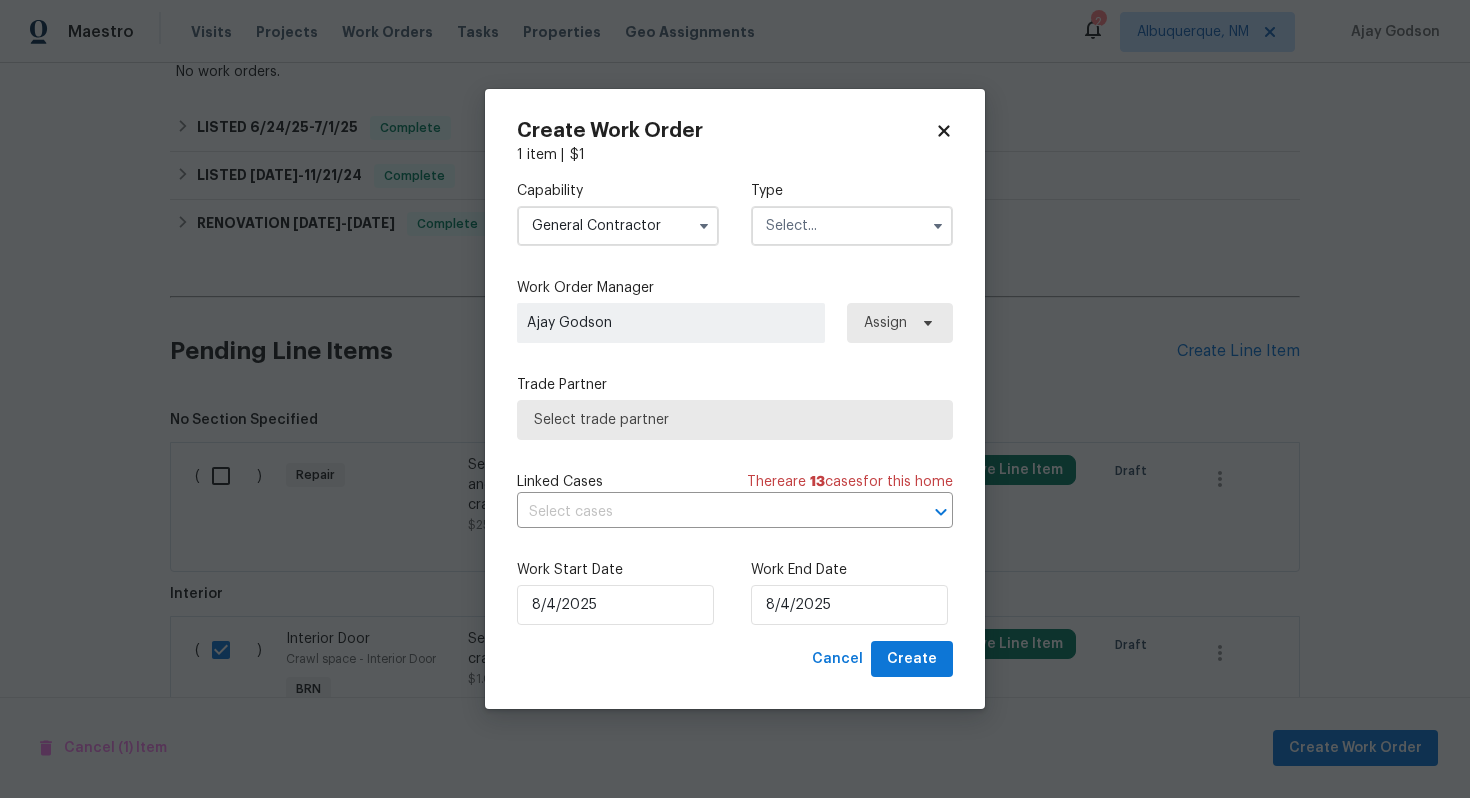 click at bounding box center (852, 226) 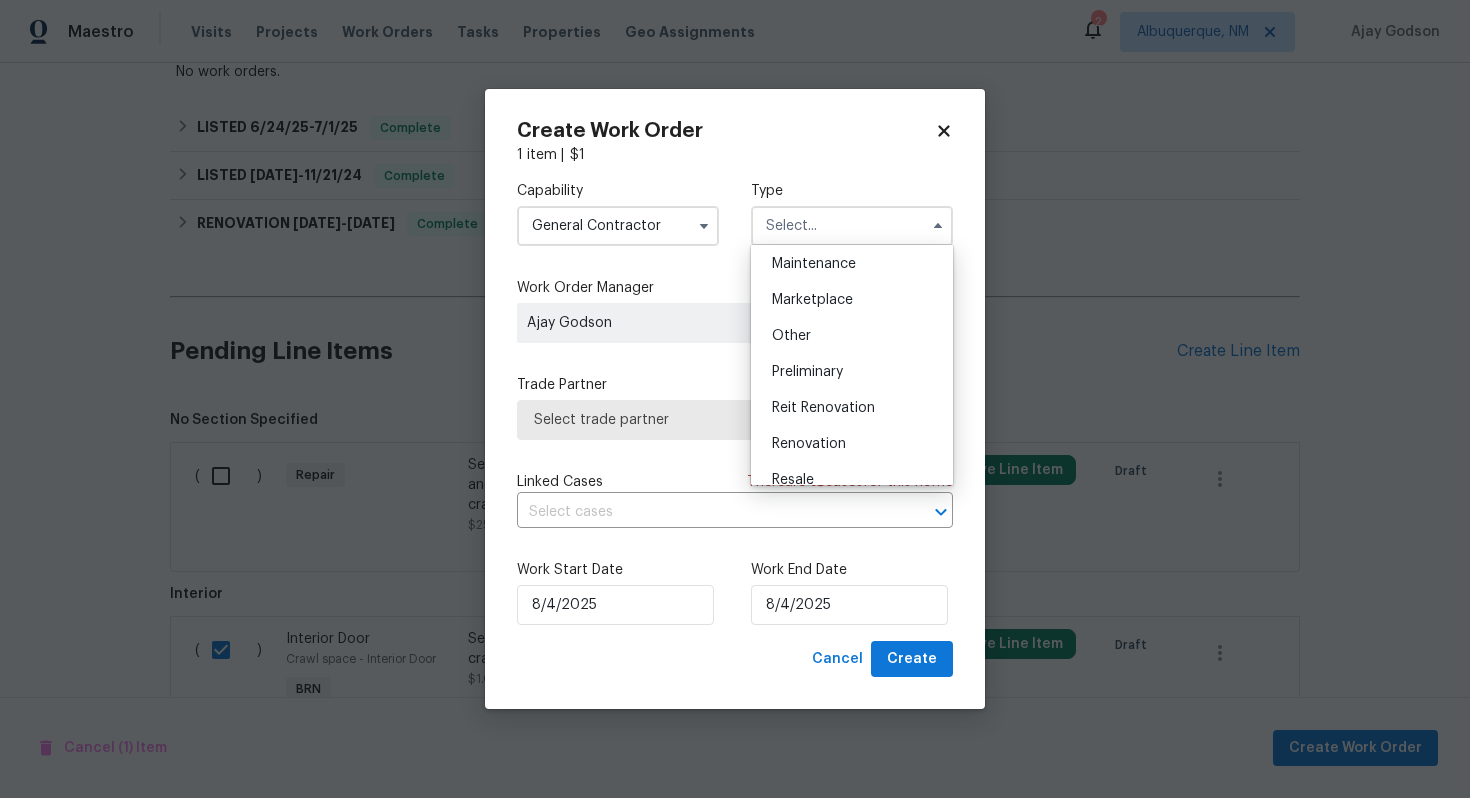 scroll, scrollTop: 454, scrollLeft: 0, axis: vertical 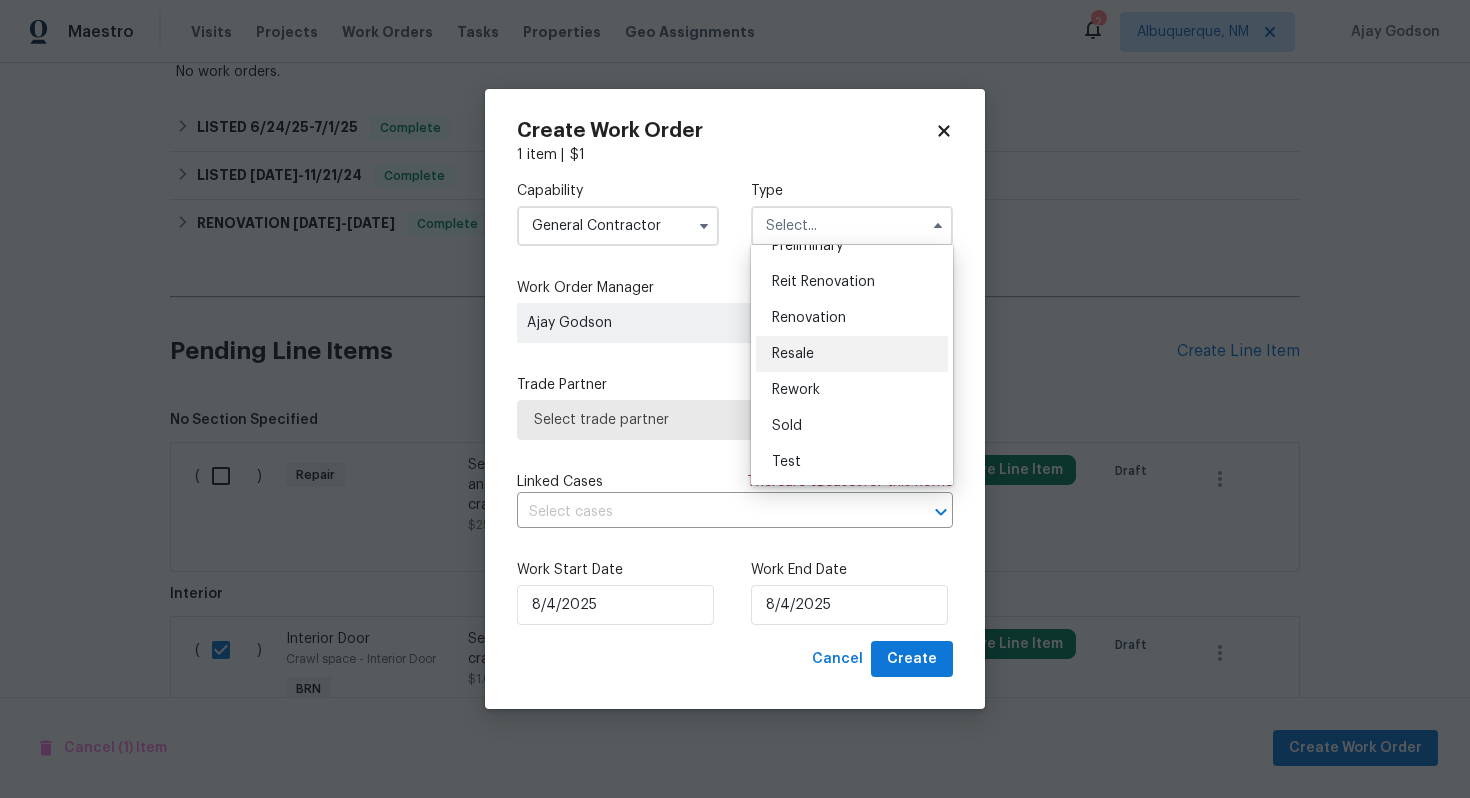 click on "Resale" at bounding box center [852, 354] 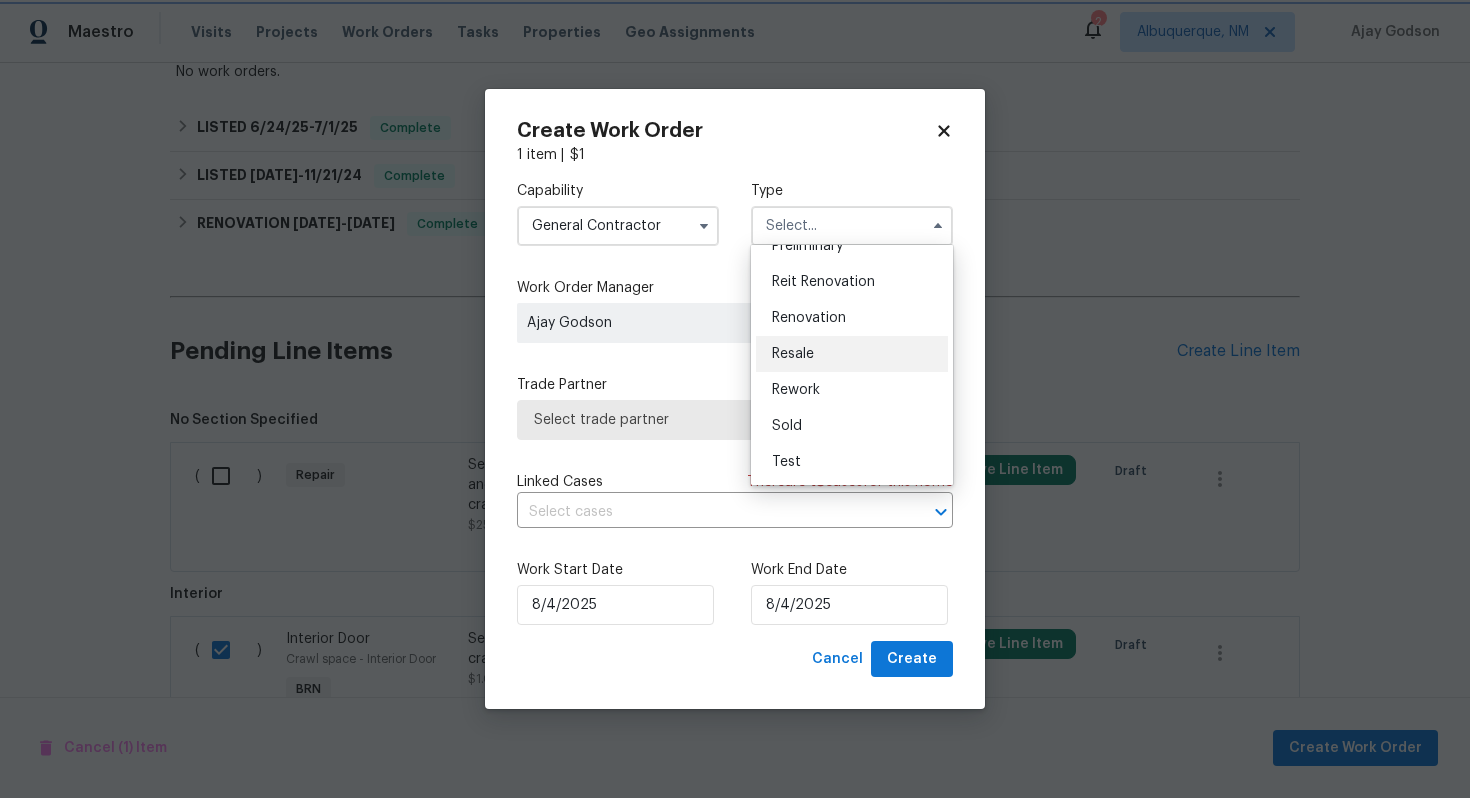 type on "Resale" 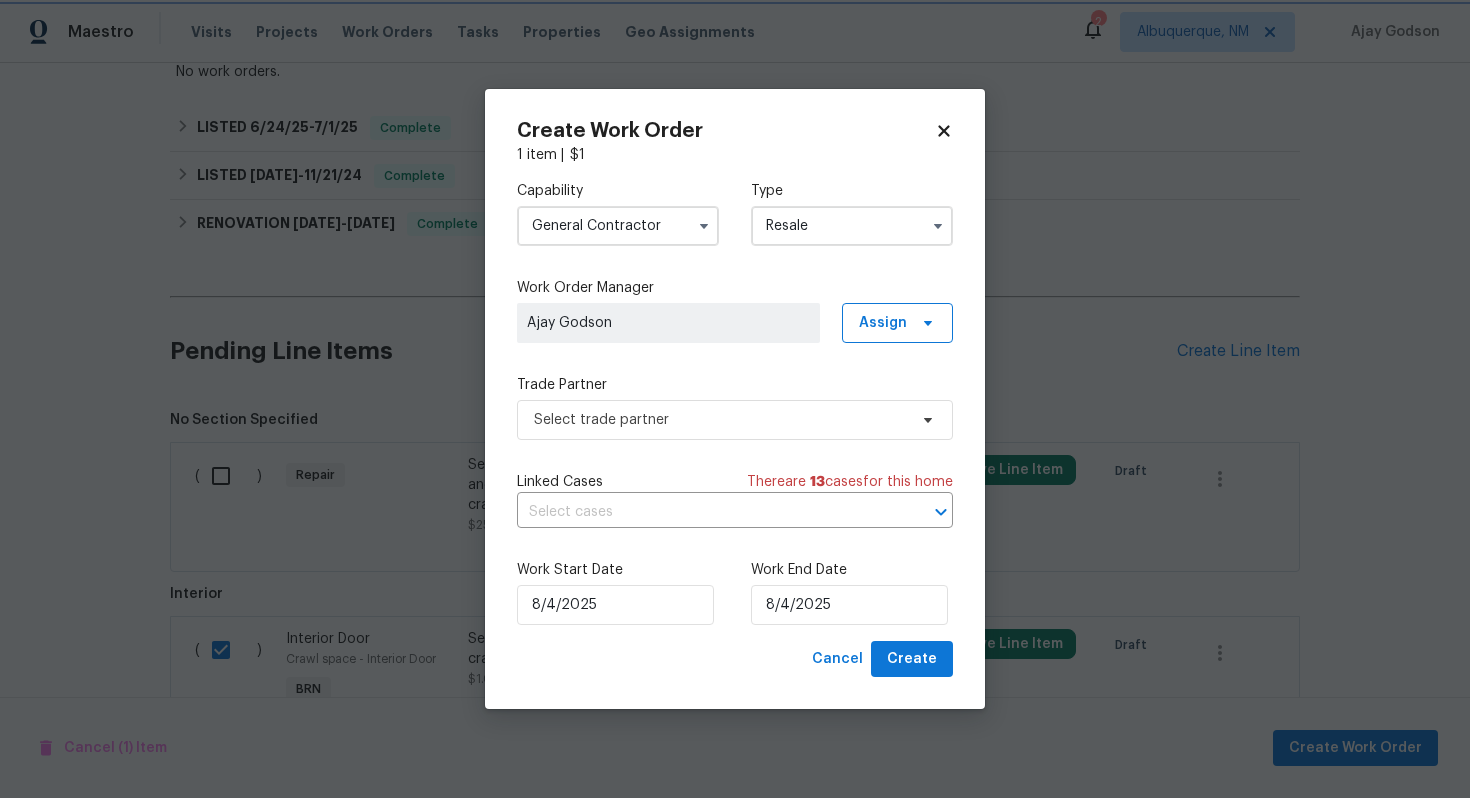 scroll, scrollTop: 0, scrollLeft: 0, axis: both 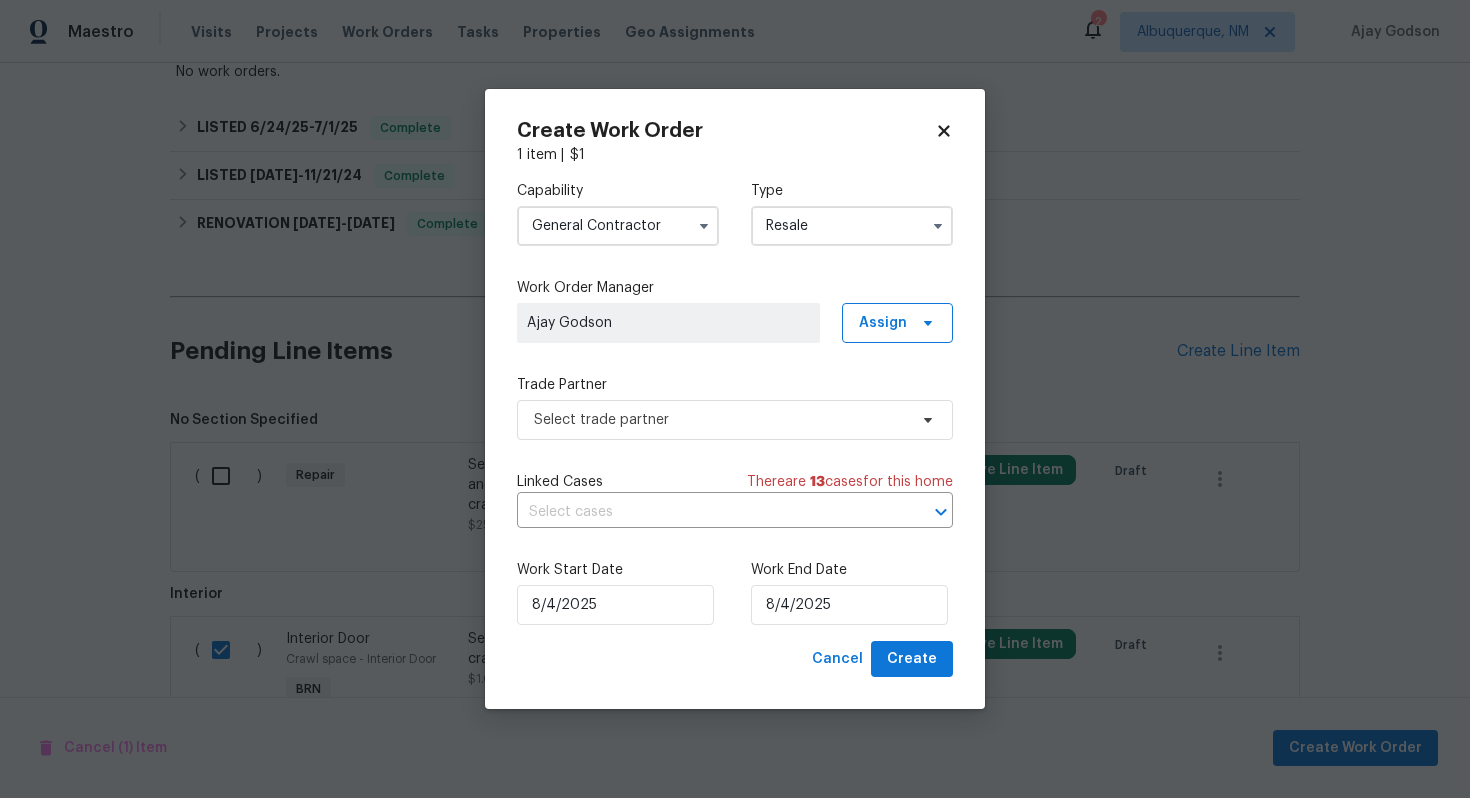 click on "Linked Cases There  are   13  case s  for this home   ​" at bounding box center (735, 500) 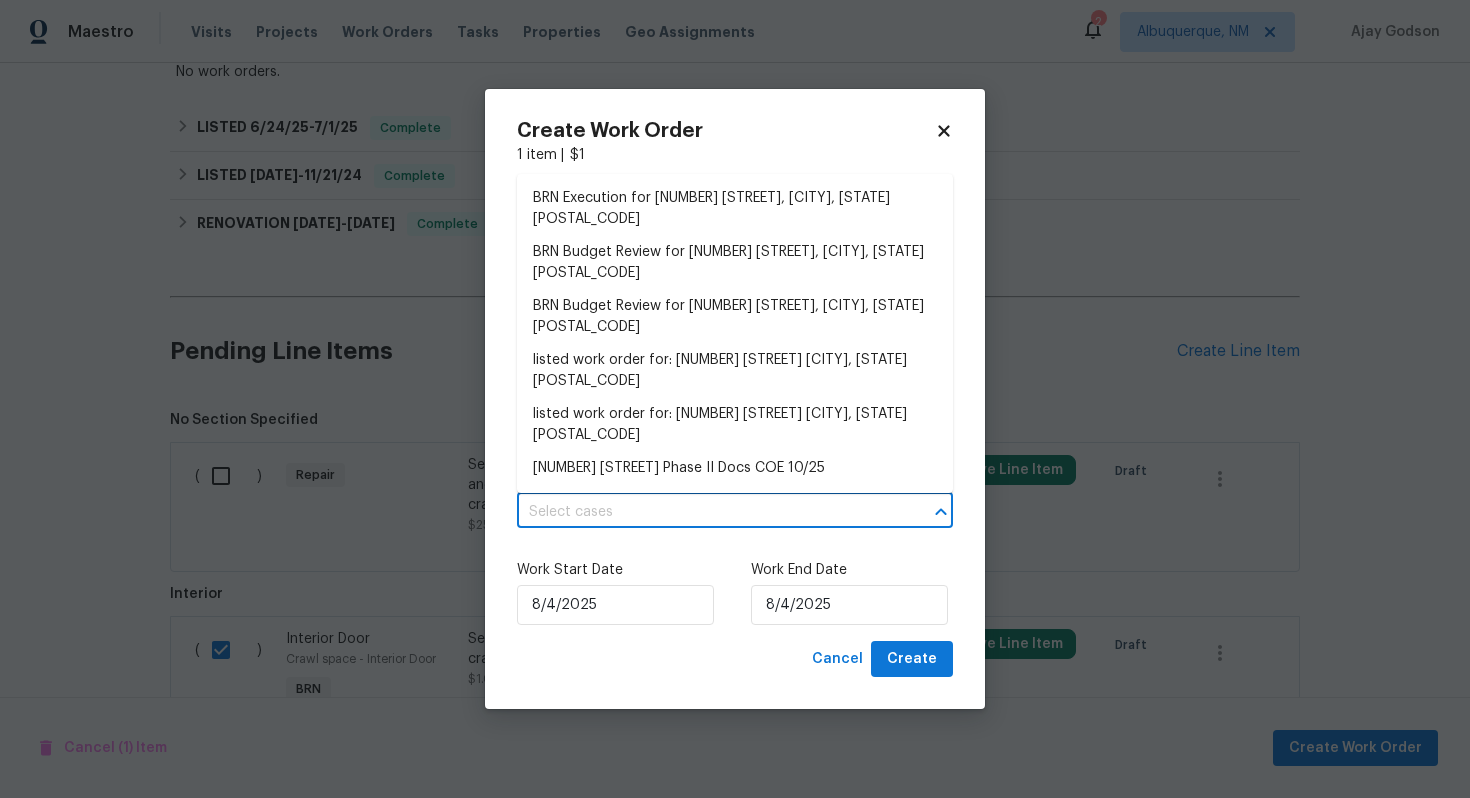 click at bounding box center (707, 512) 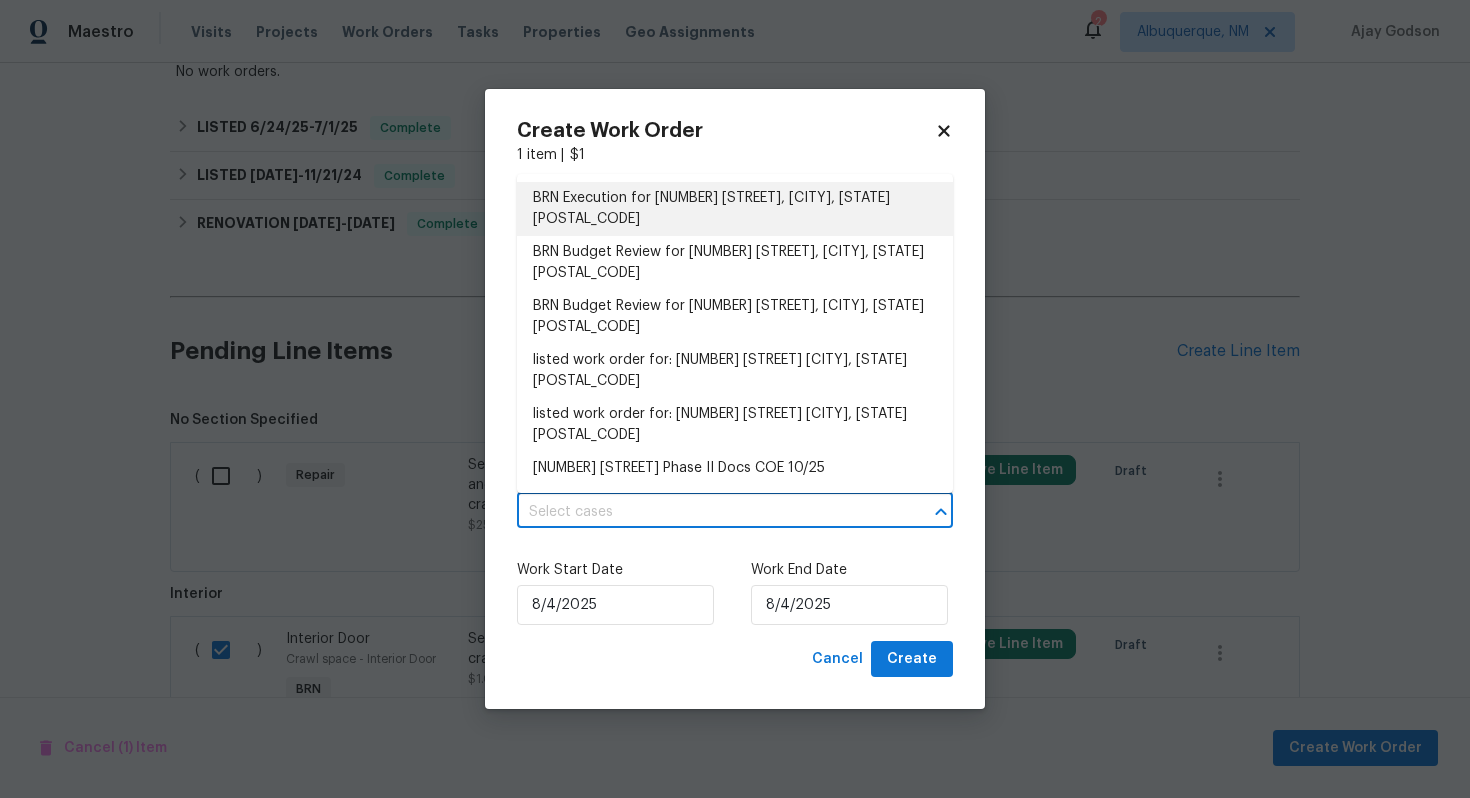 click on "BRN Execution for 1122 E Ellerbee St, Durham, NC 27704" at bounding box center [735, 209] 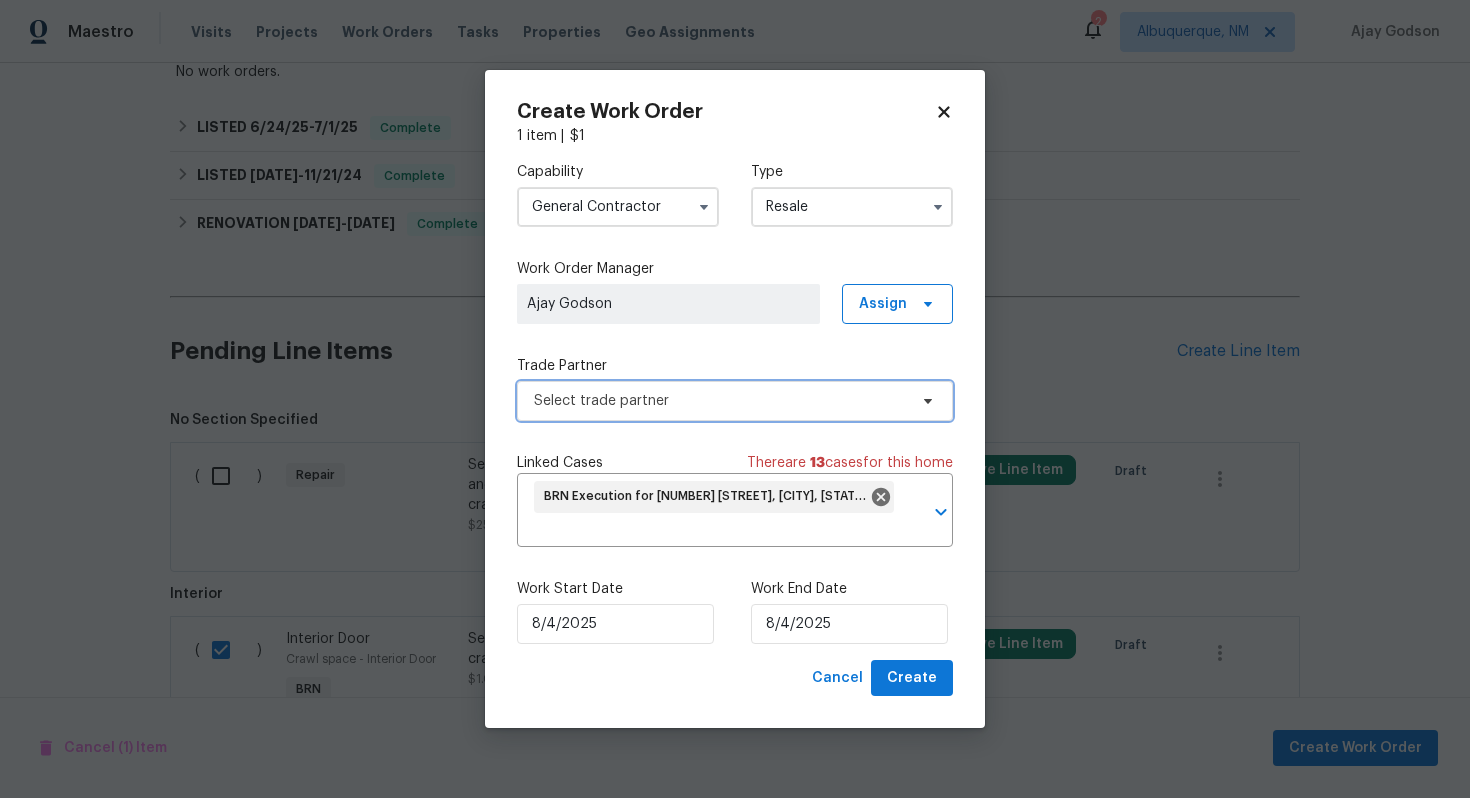 click on "Select trade partner" at bounding box center (720, 401) 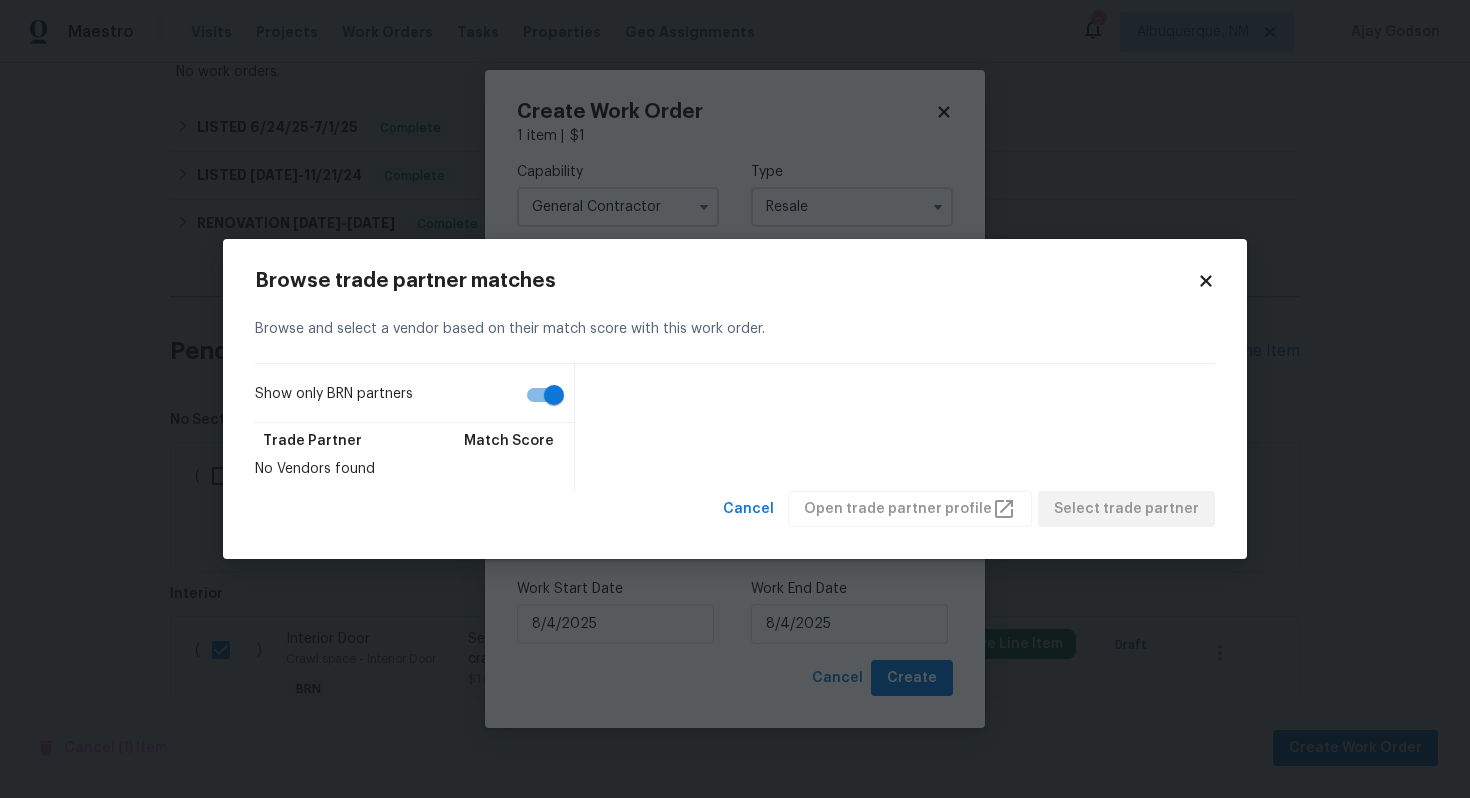 click on "Show only BRN partners" at bounding box center [554, 395] 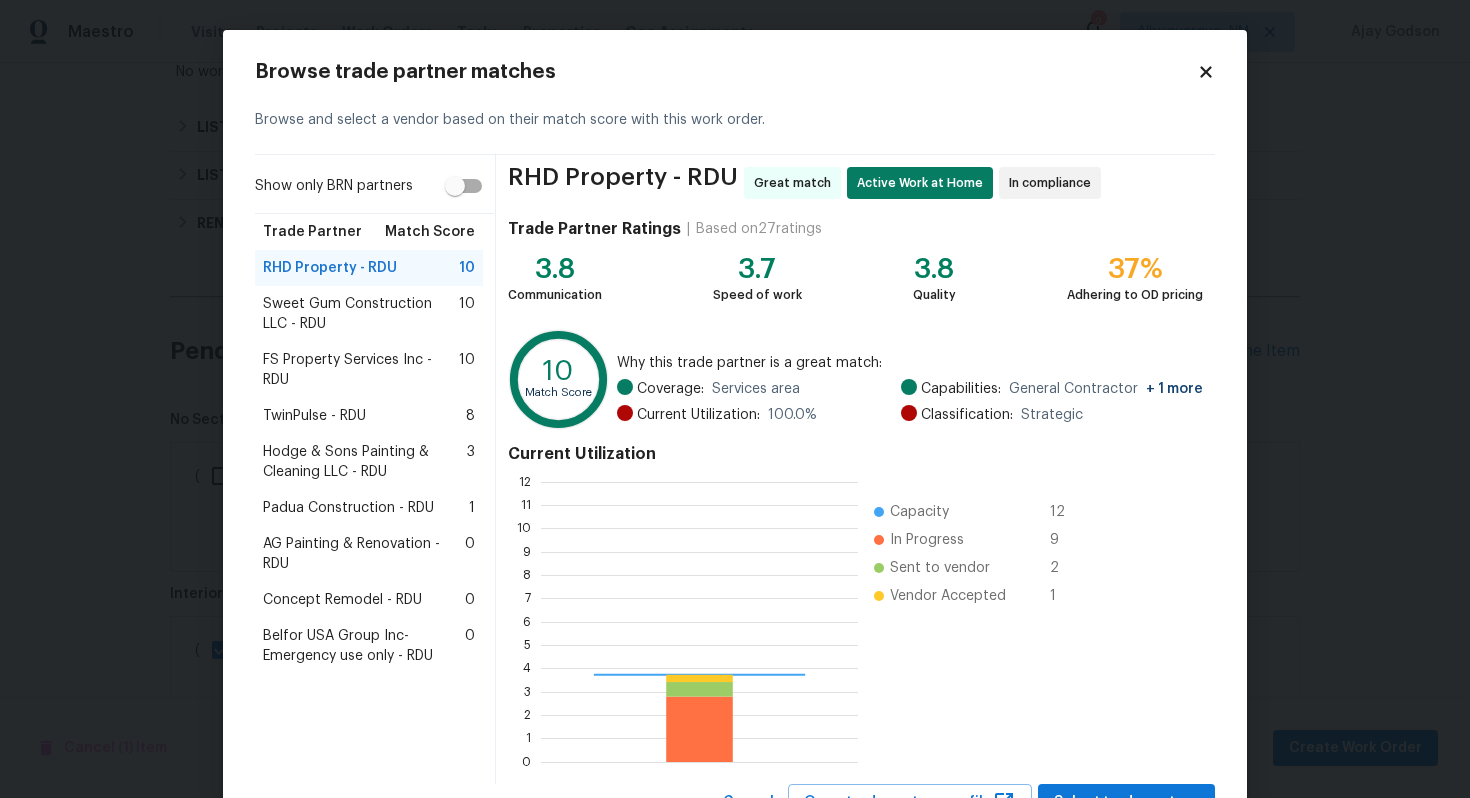 scroll, scrollTop: 2, scrollLeft: 2, axis: both 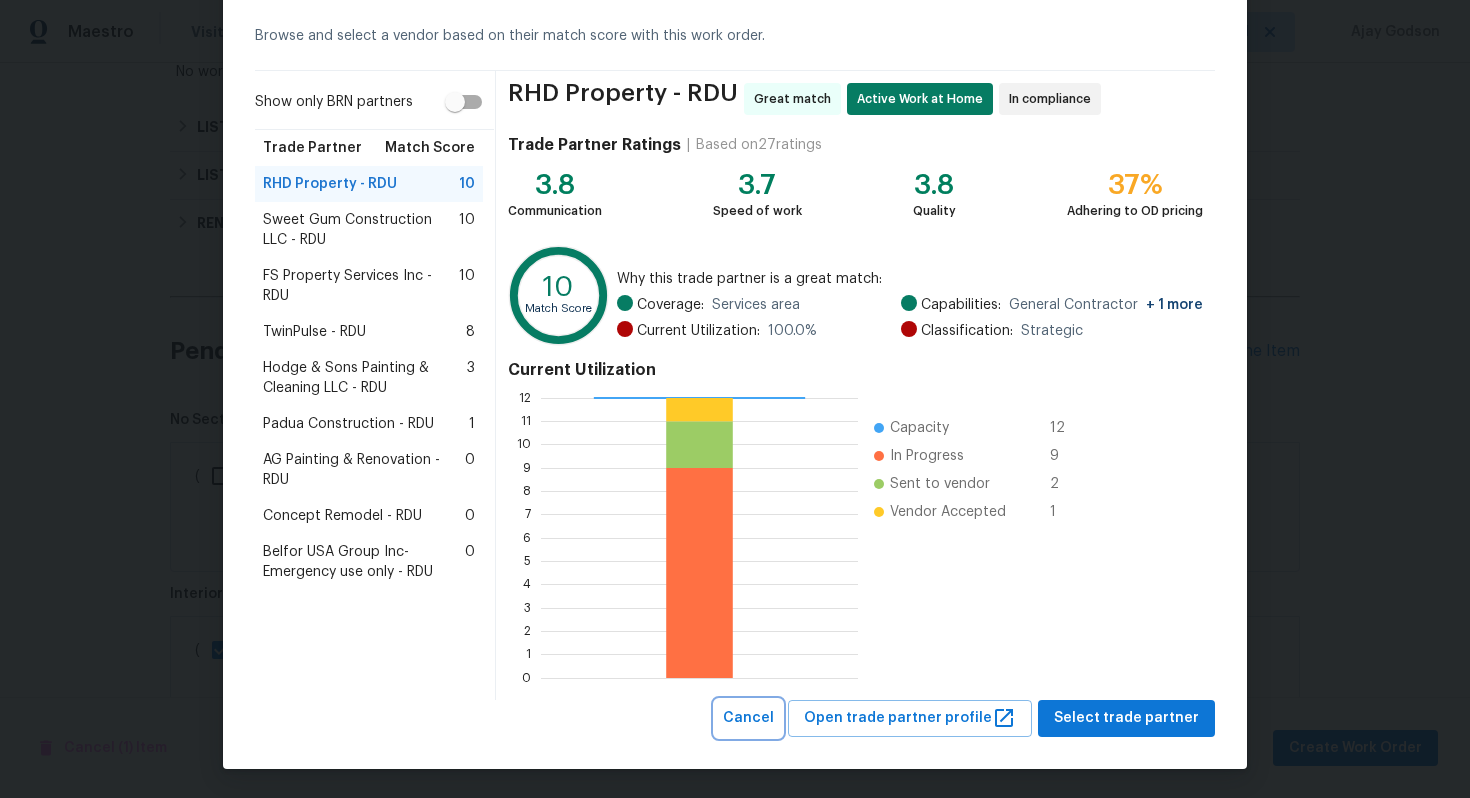 click on "Cancel" at bounding box center (748, 718) 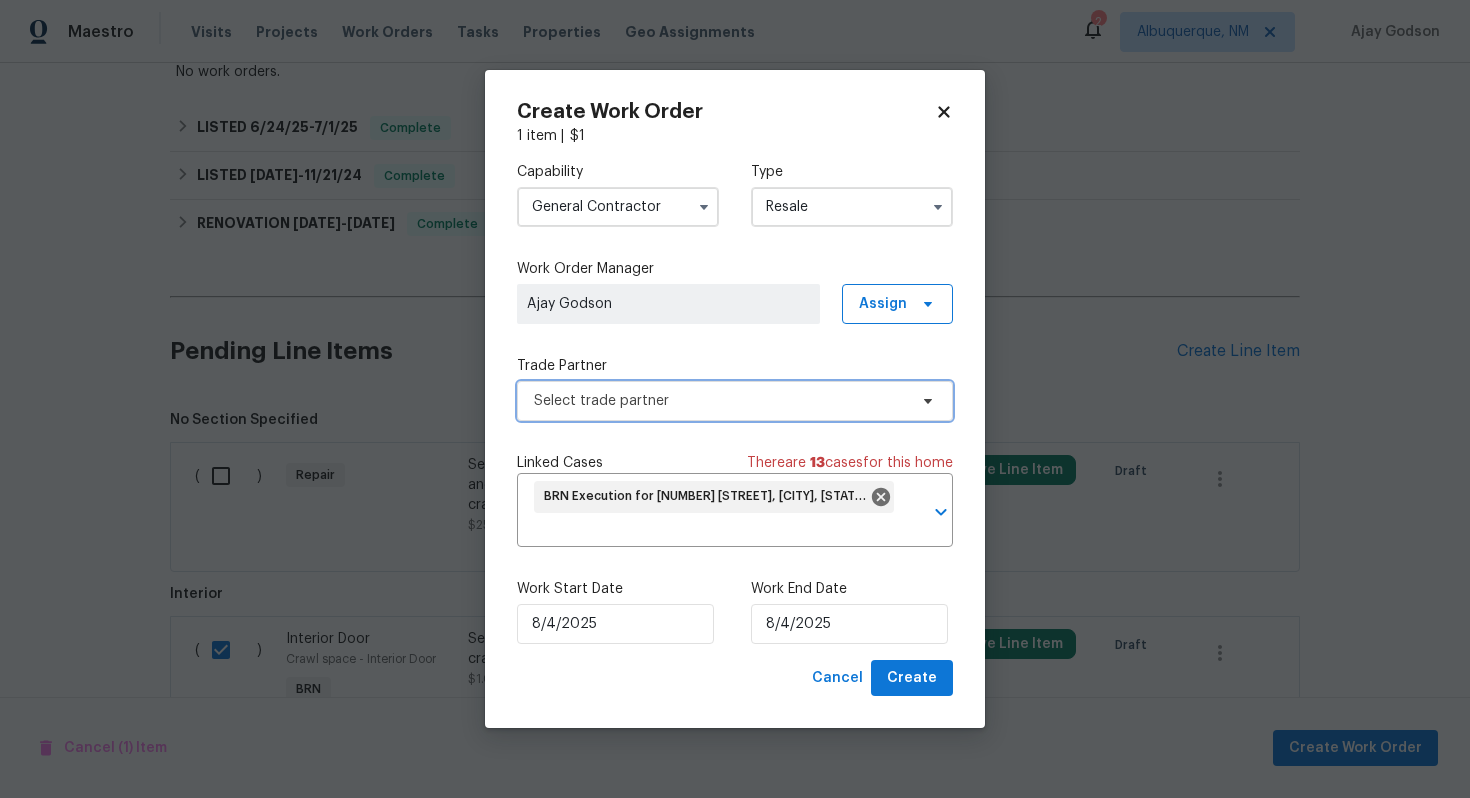scroll, scrollTop: 0, scrollLeft: 0, axis: both 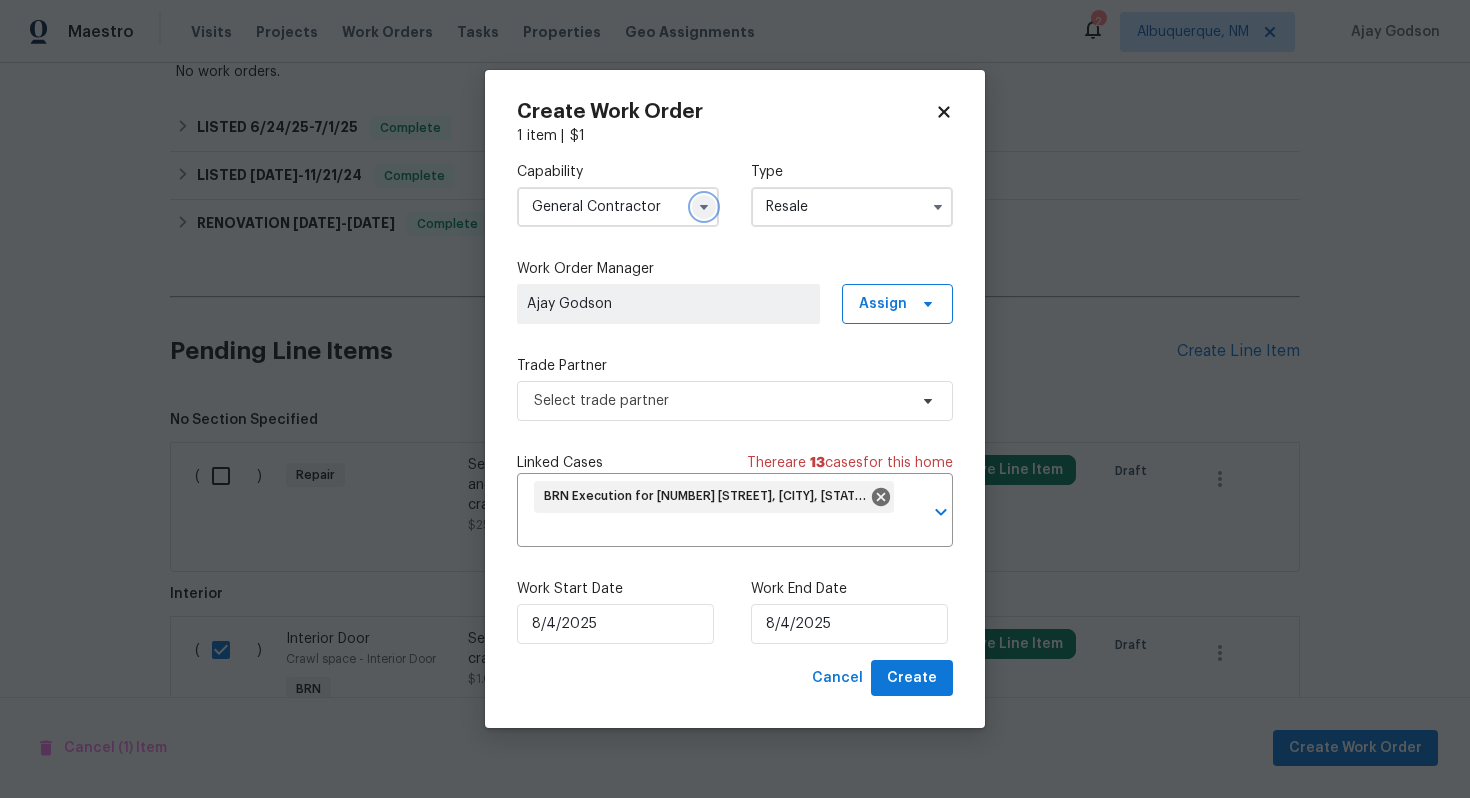 click 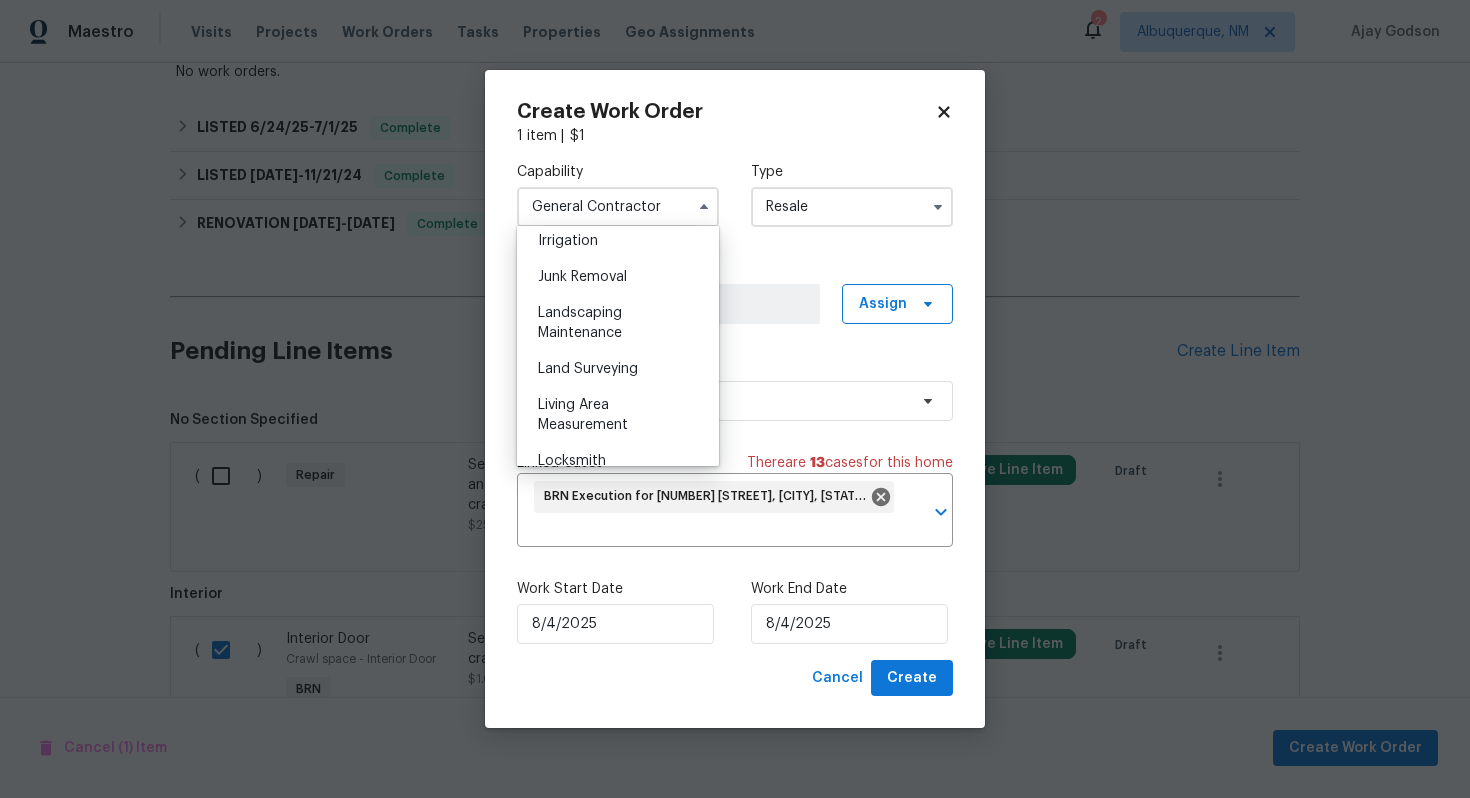 scroll, scrollTop: 1253, scrollLeft: 0, axis: vertical 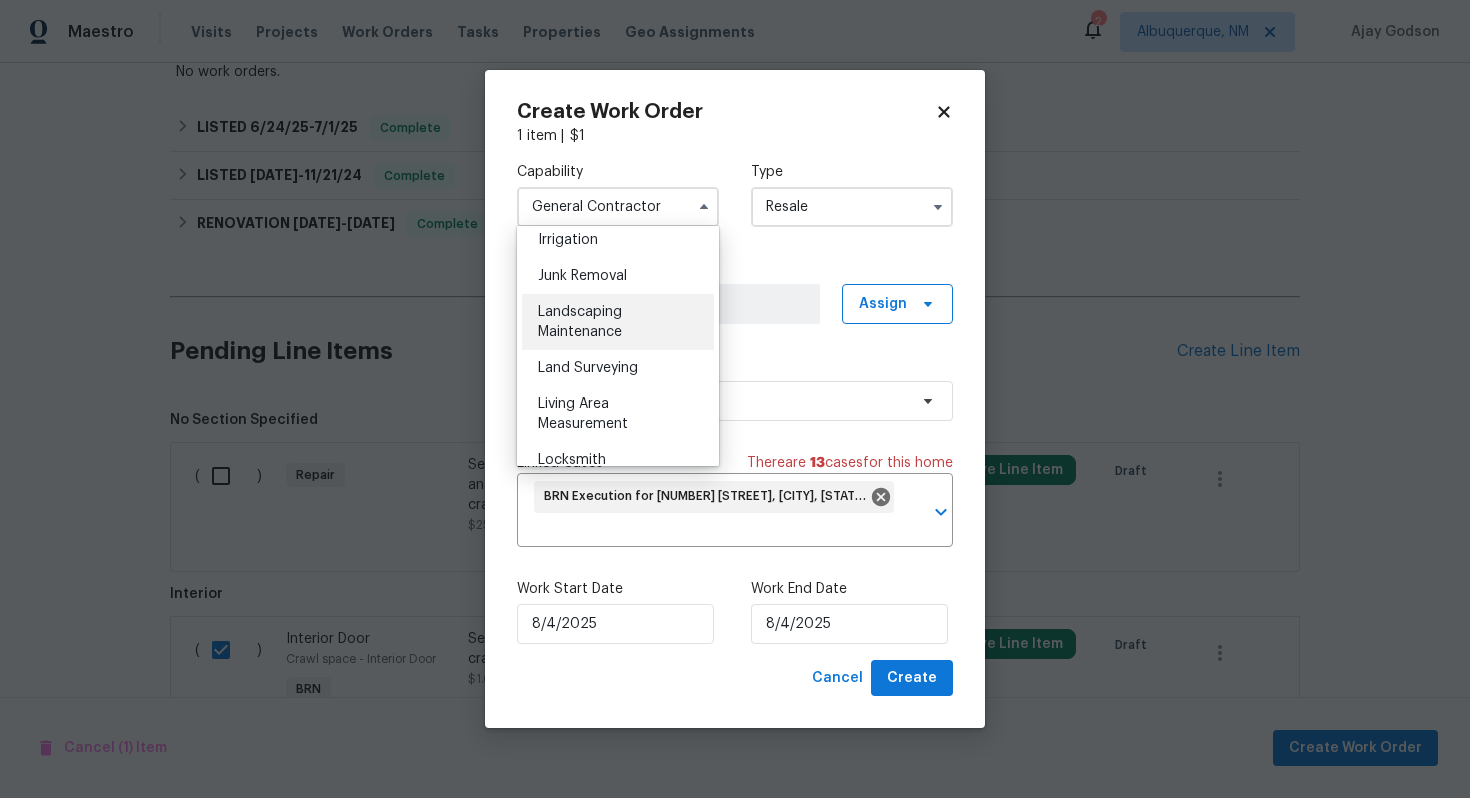 click on "Landscaping Maintenance" at bounding box center (618, 322) 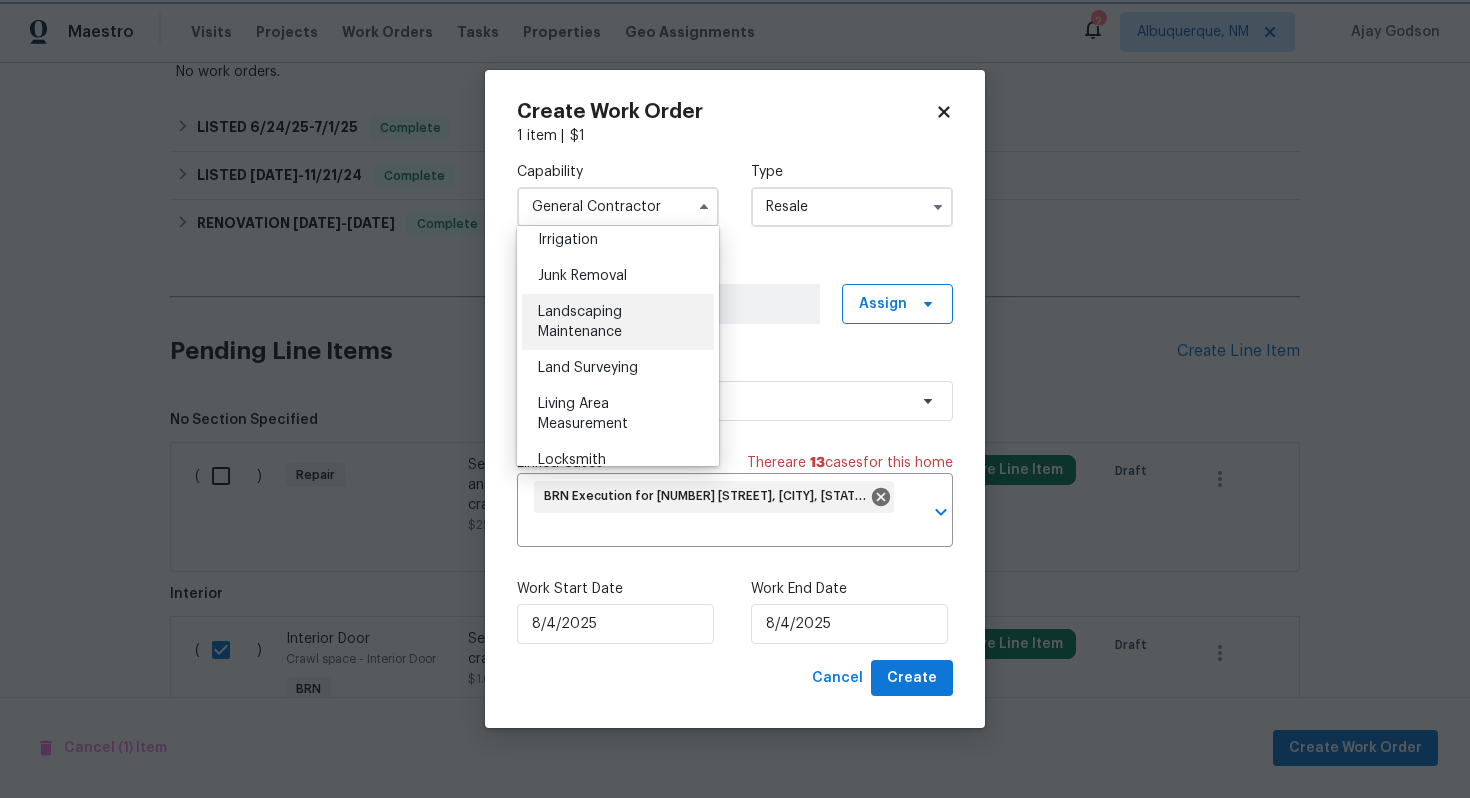 type on "Landscaping Maintenance" 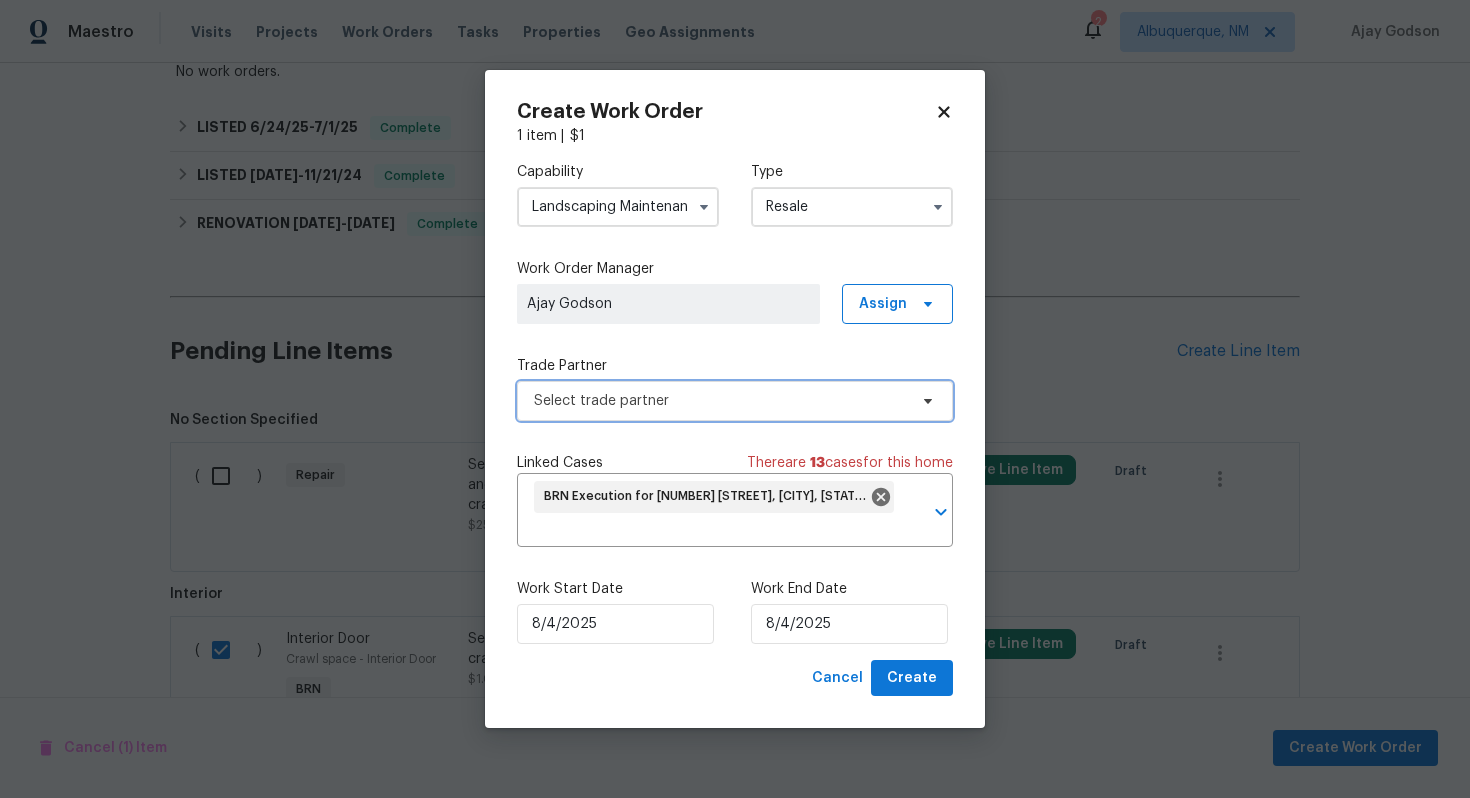 click on "Select trade partner" at bounding box center (720, 401) 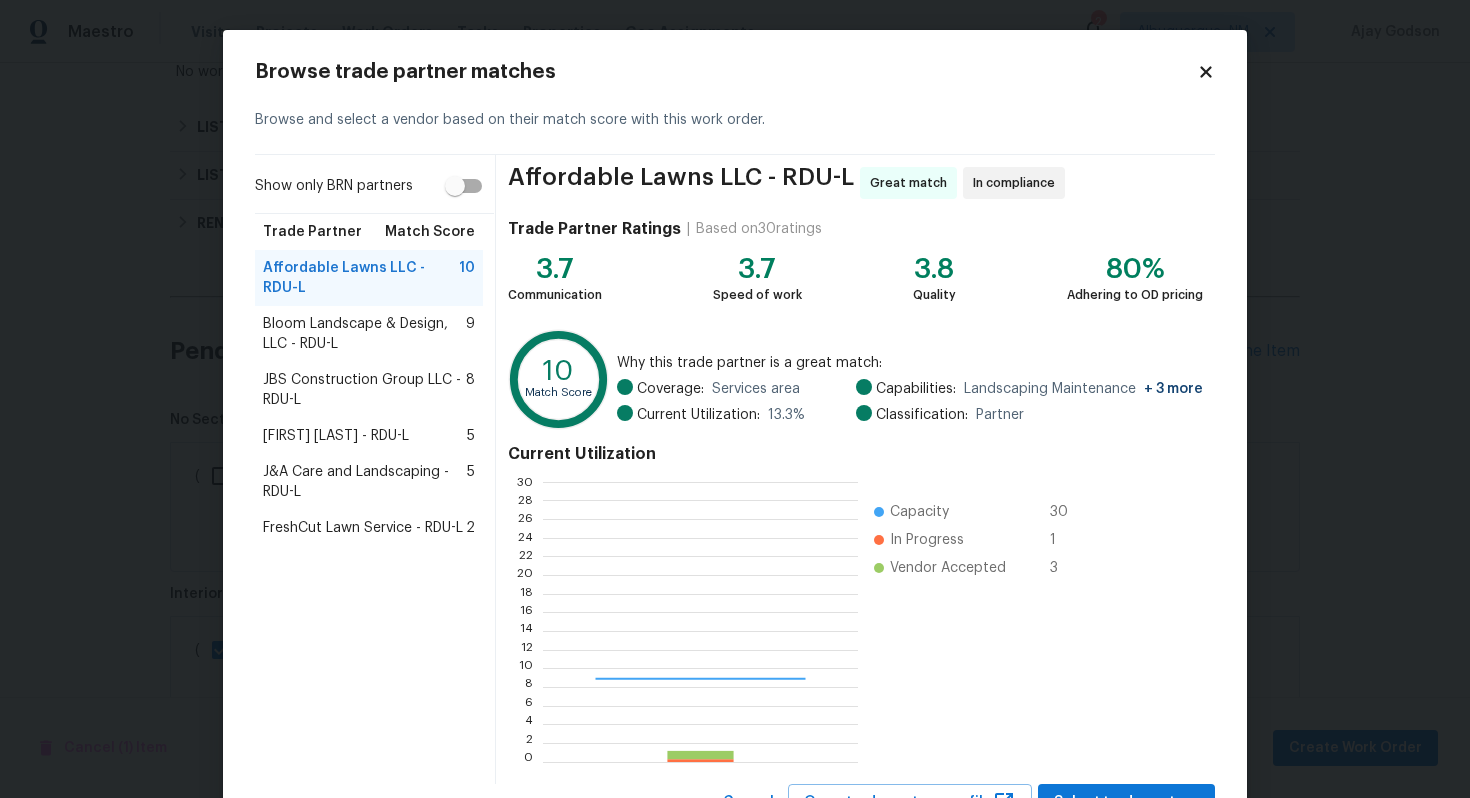 scroll, scrollTop: 2, scrollLeft: 2, axis: both 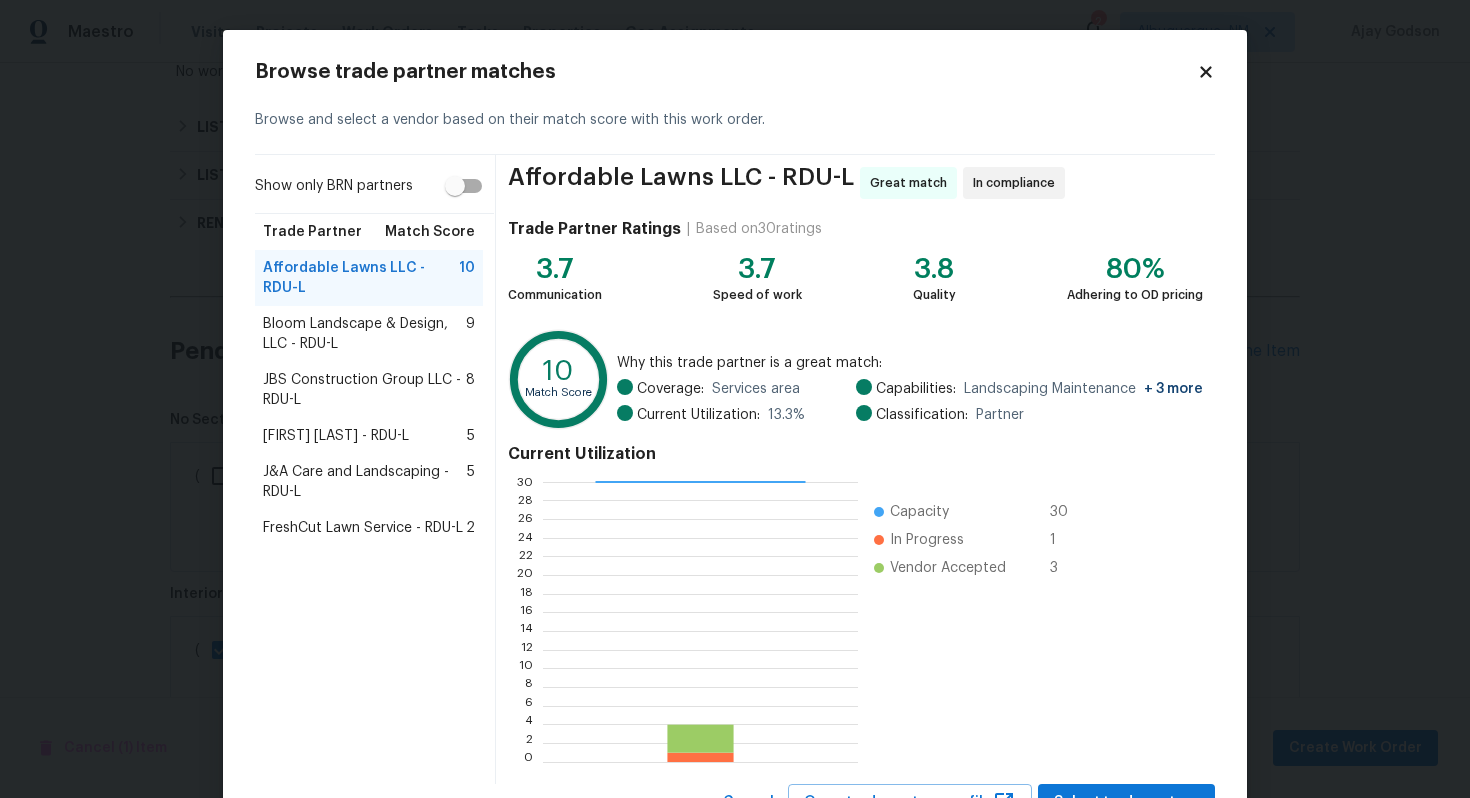 click on "Bloom Landscape & Design, LLC - RDU-L" at bounding box center (364, 334) 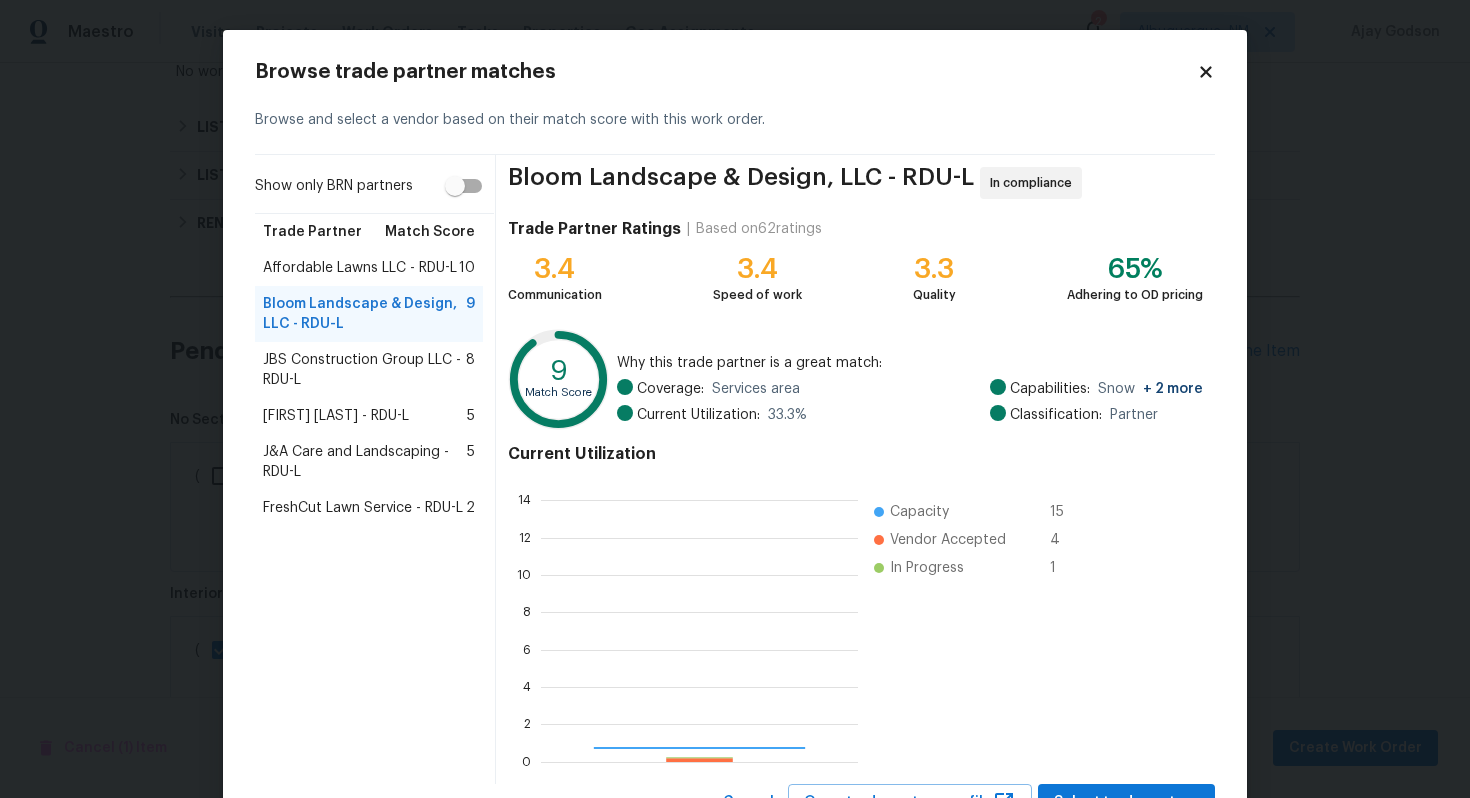 scroll, scrollTop: 2, scrollLeft: 2, axis: both 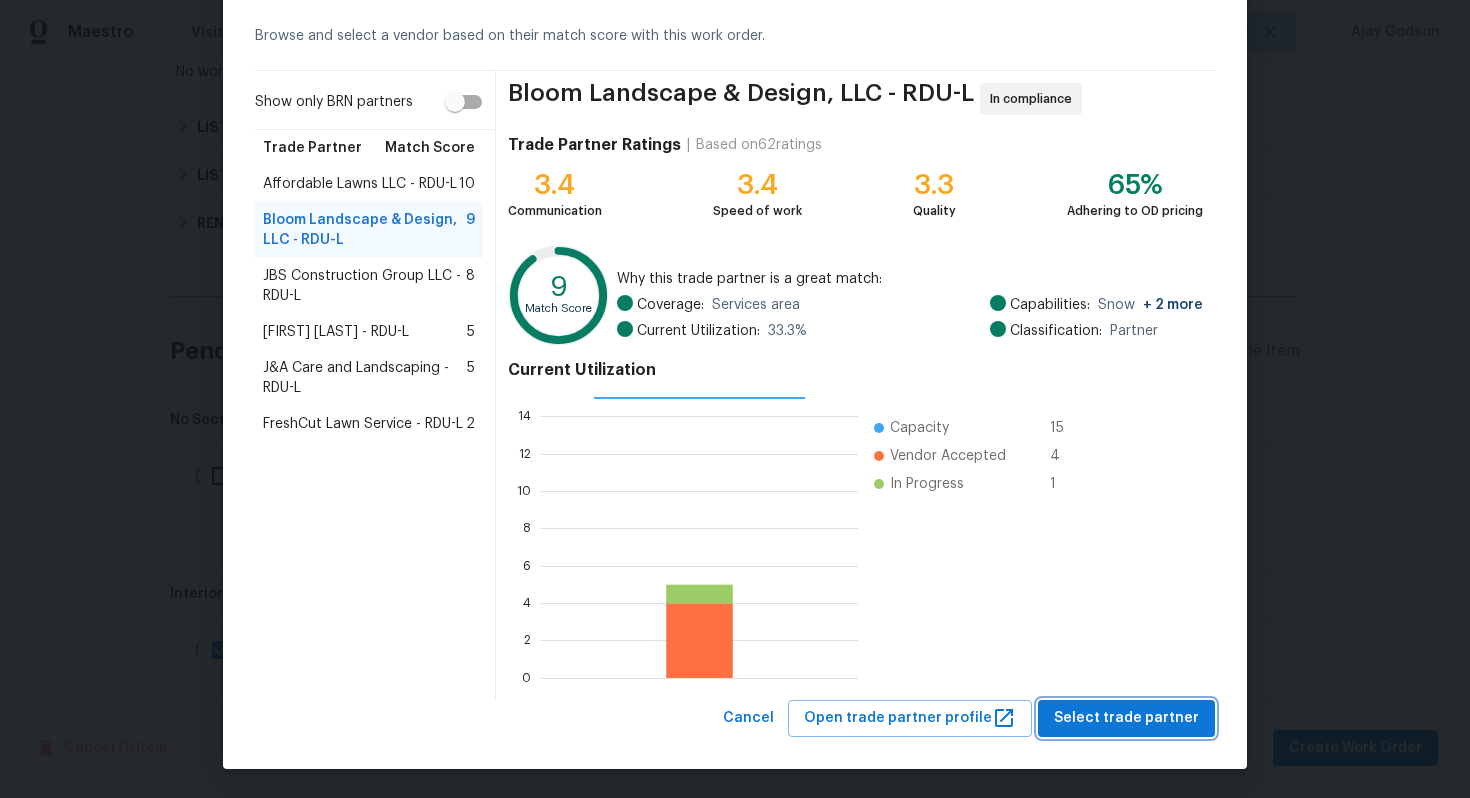 click on "Select trade partner" at bounding box center [1126, 718] 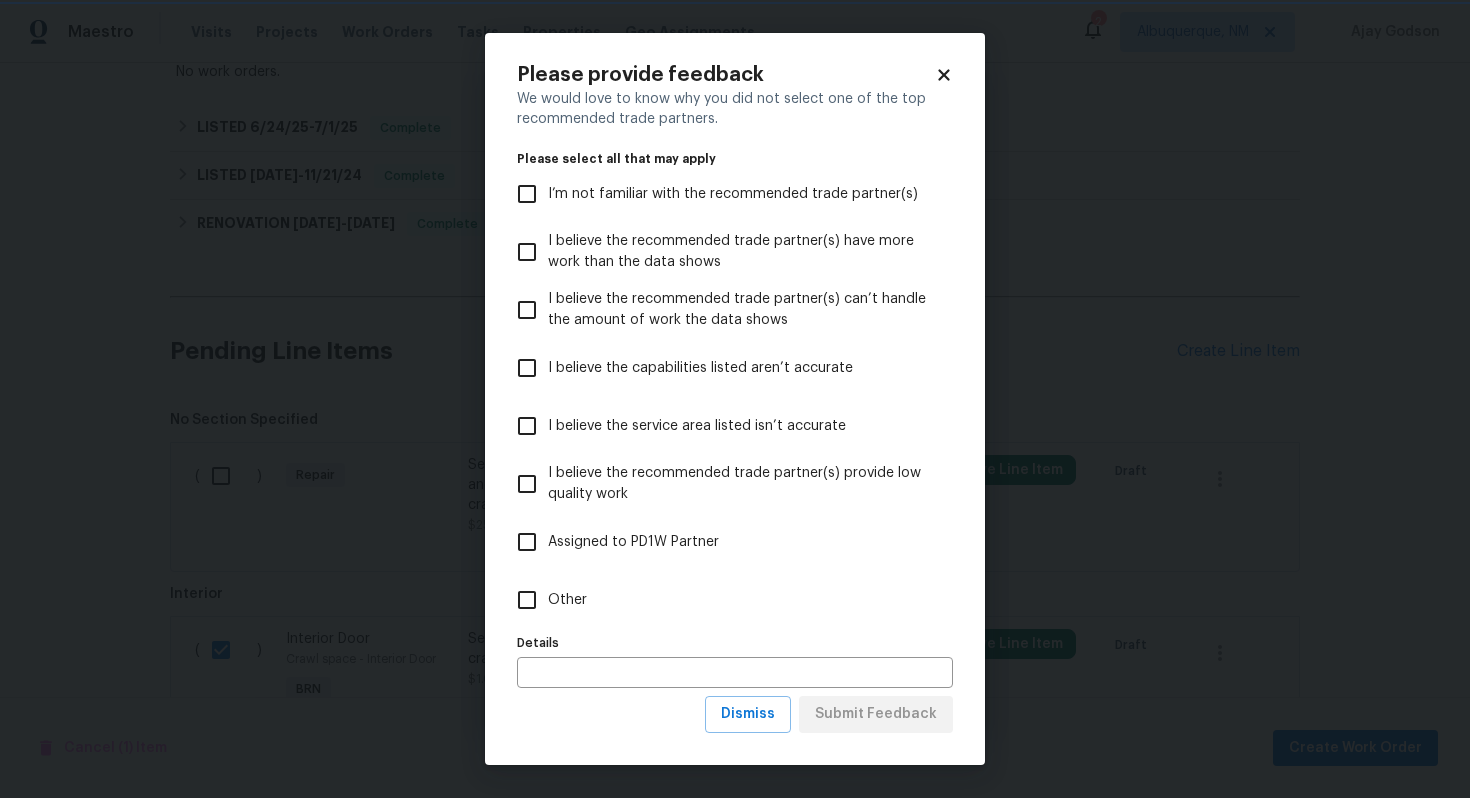 scroll, scrollTop: 0, scrollLeft: 0, axis: both 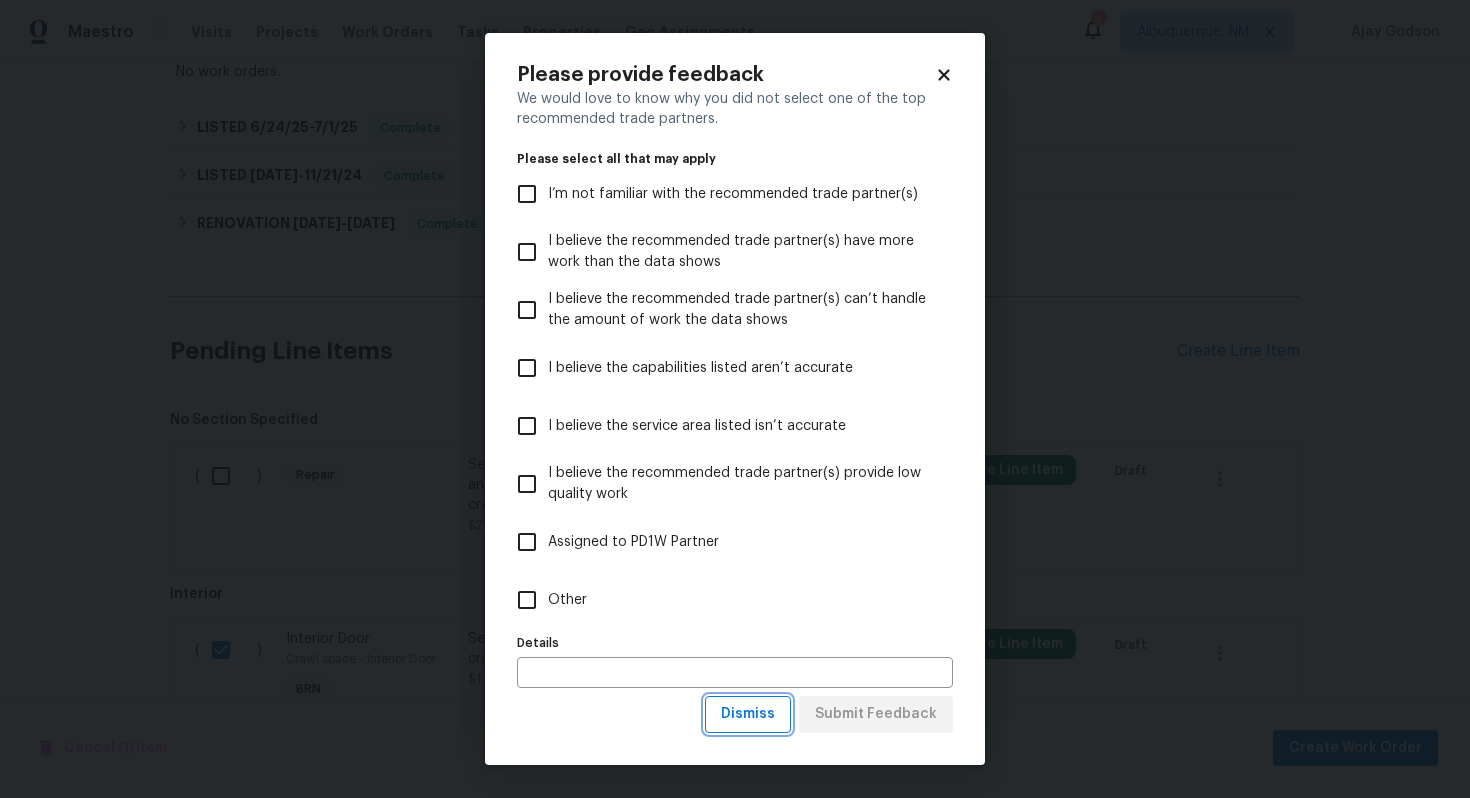 click on "Dismiss" at bounding box center [748, 714] 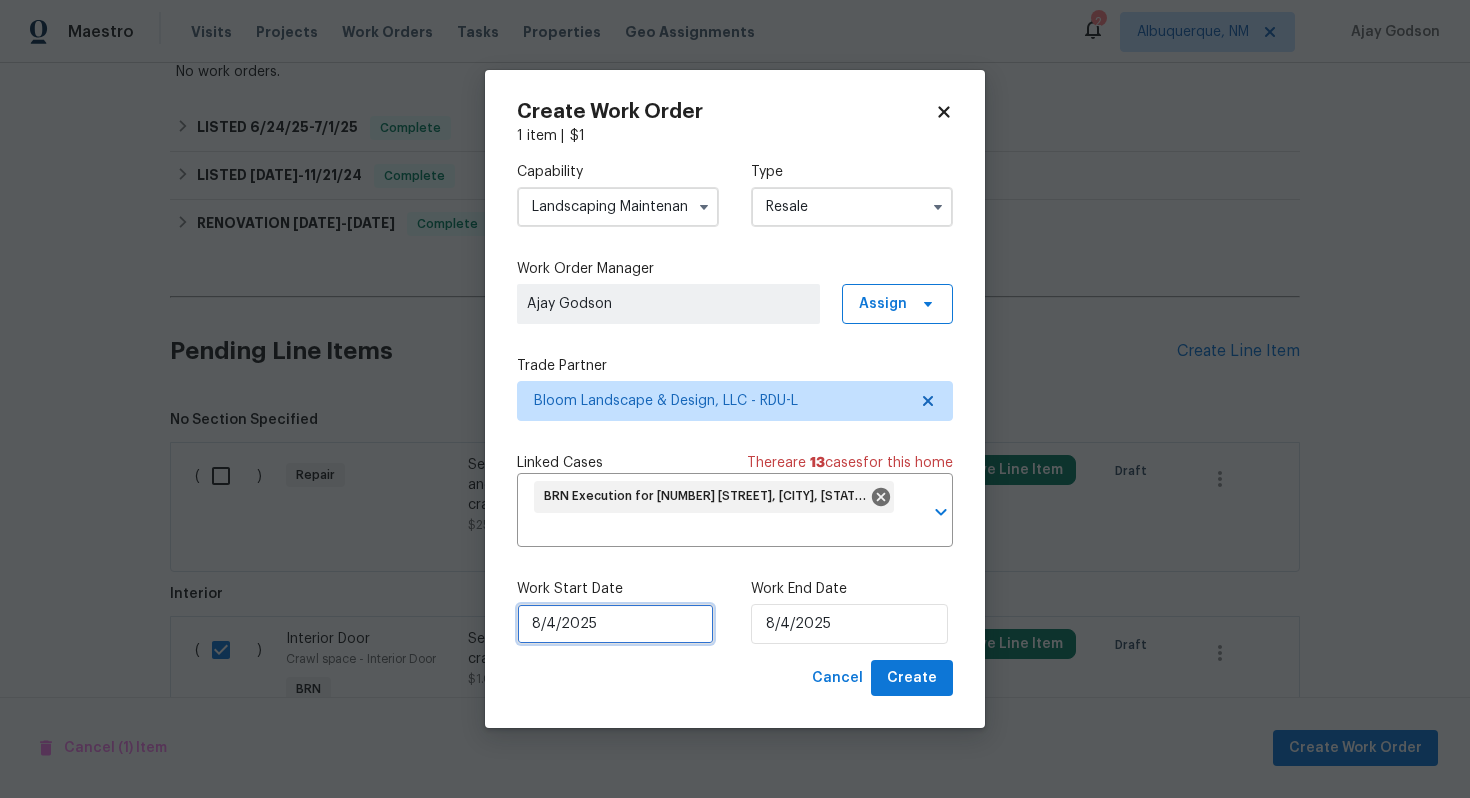 click on "8/4/2025" at bounding box center (615, 624) 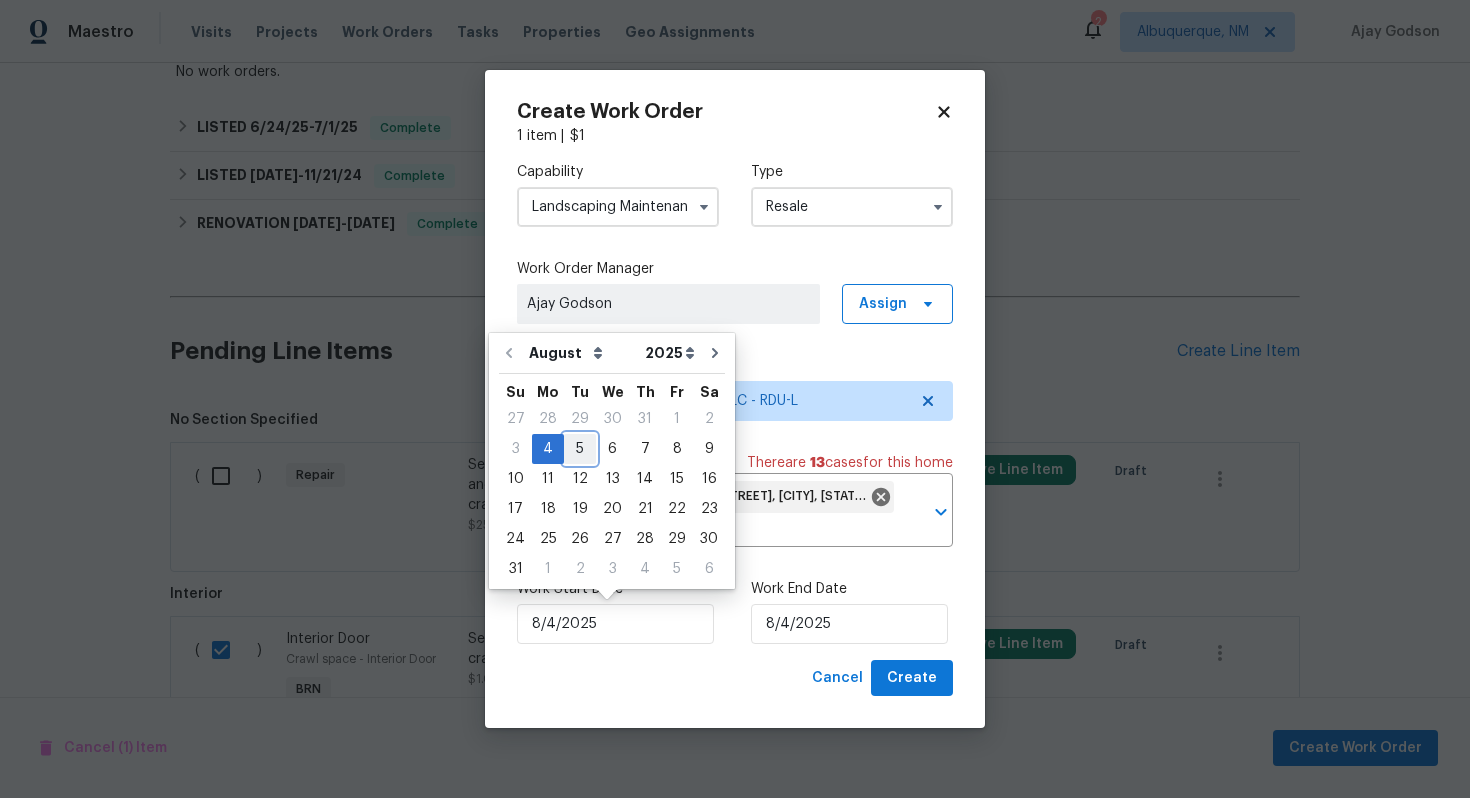 click on "5" at bounding box center [580, 449] 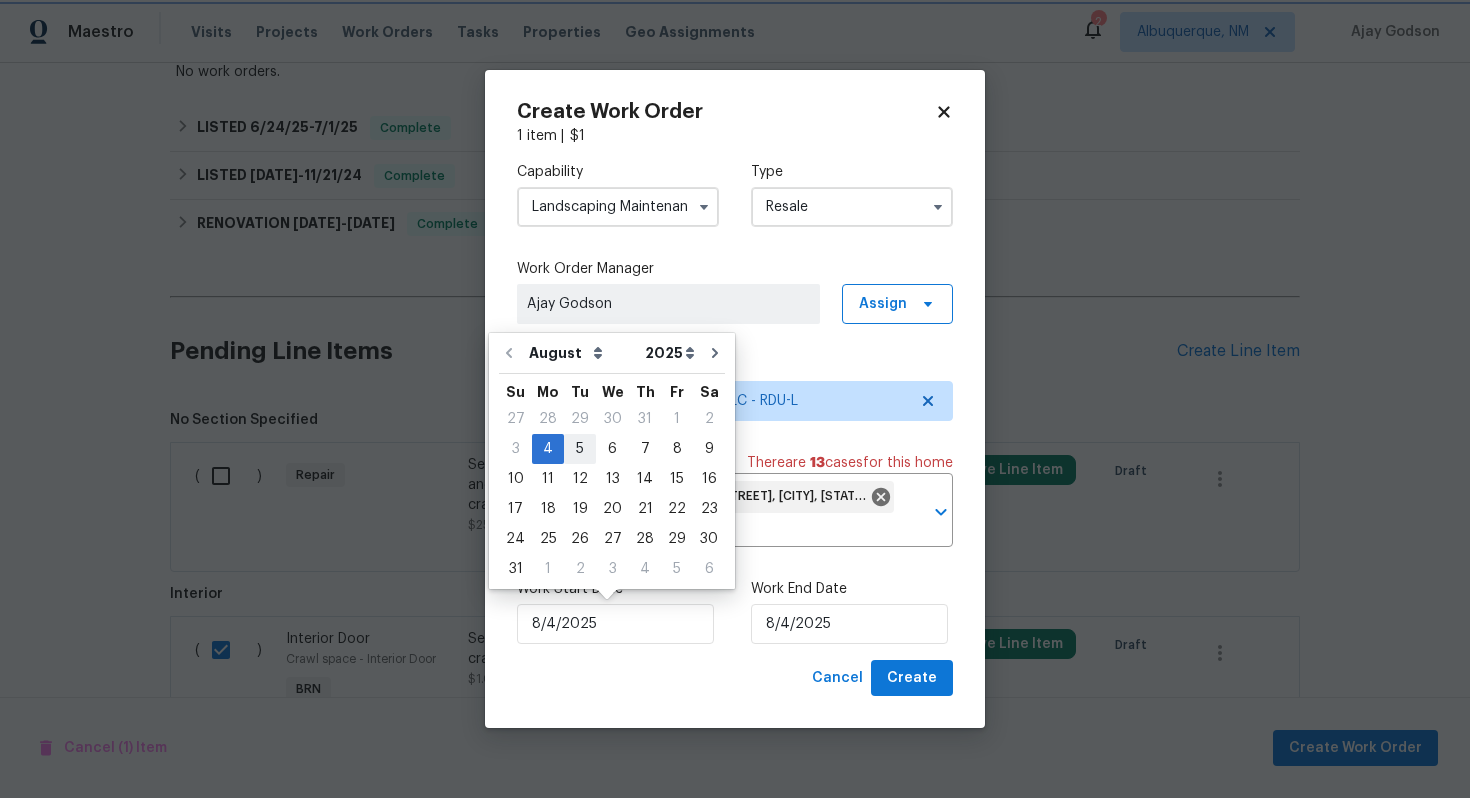 type on "8/5/2025" 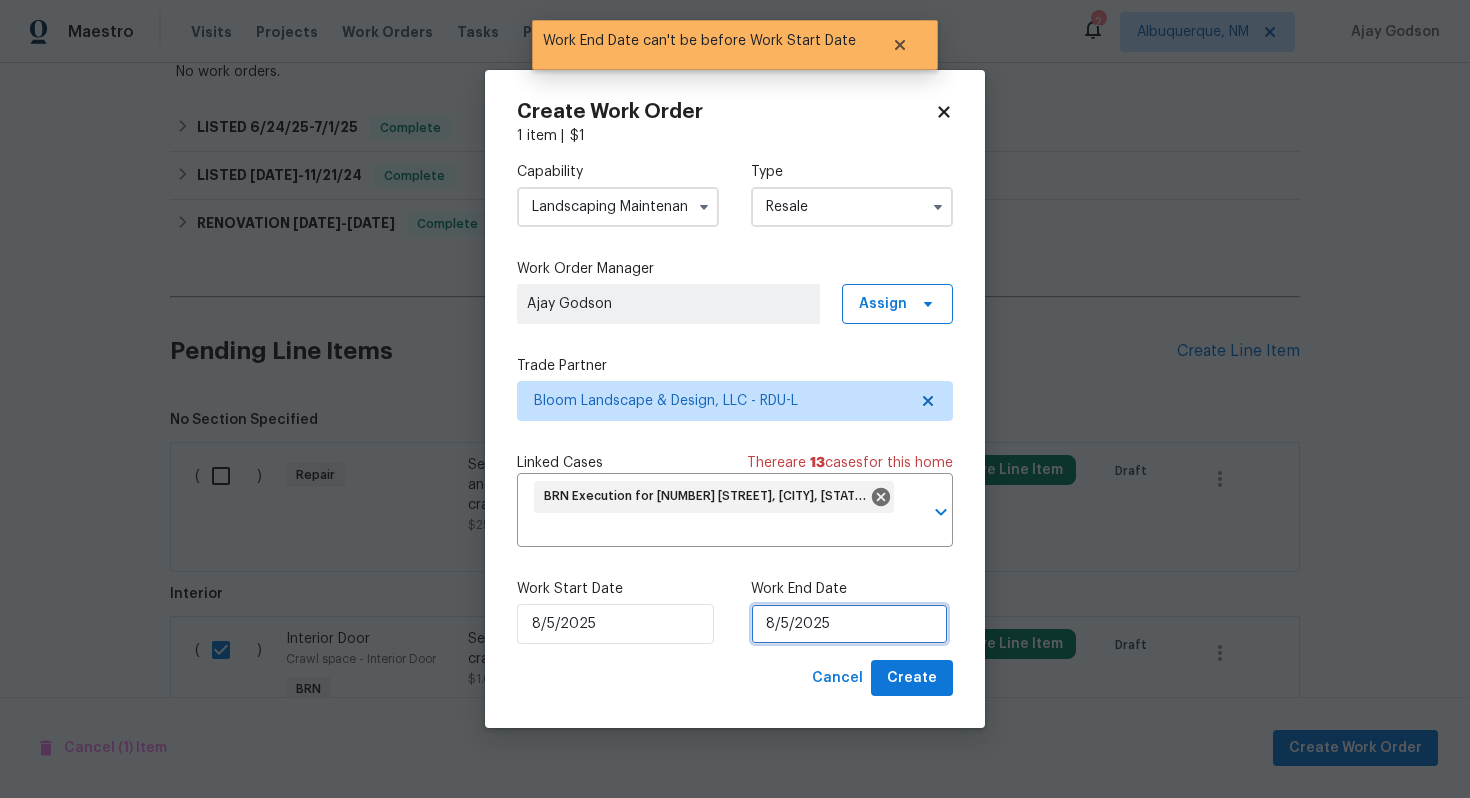click on "8/5/2025" at bounding box center [849, 624] 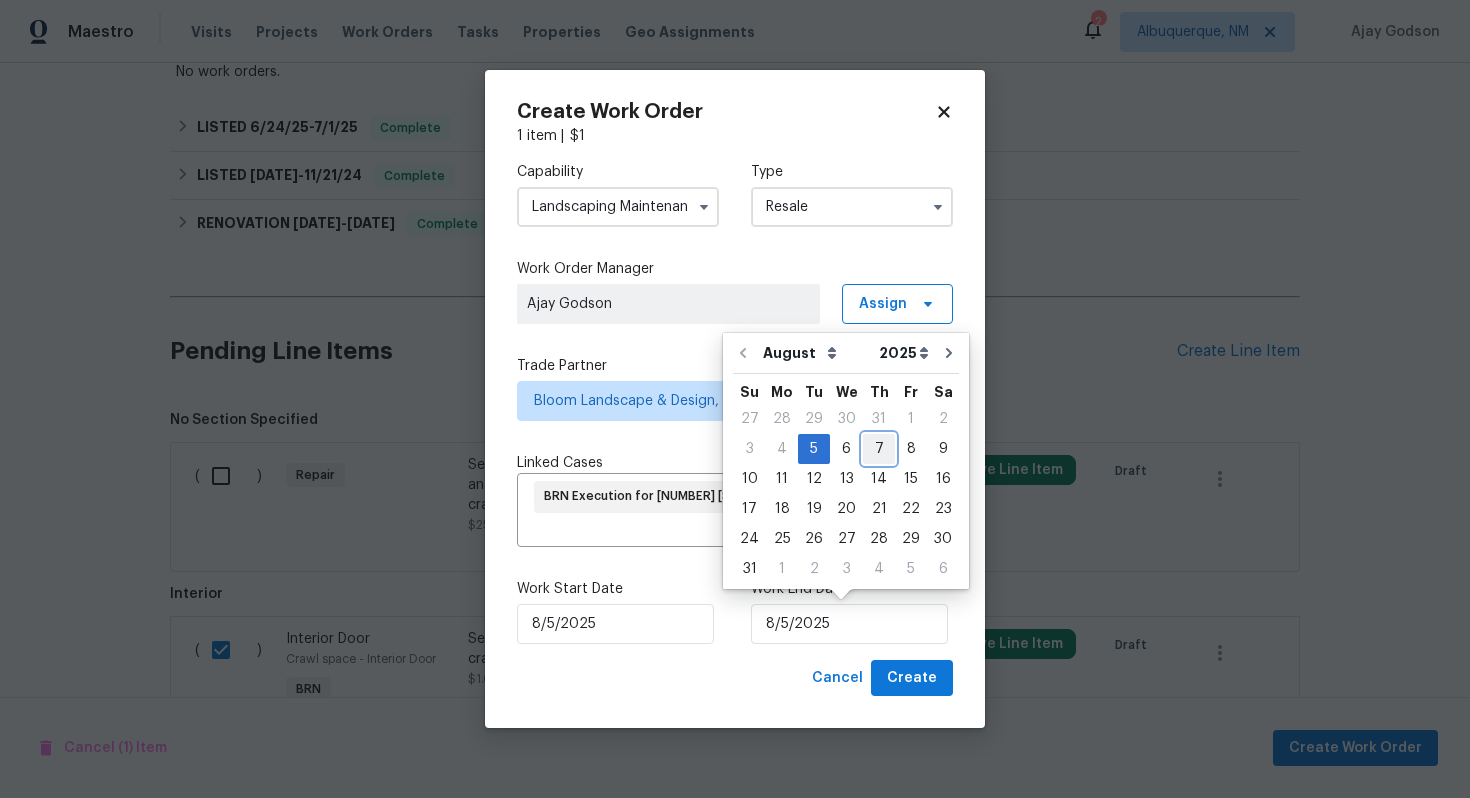 click on "7" at bounding box center [879, 449] 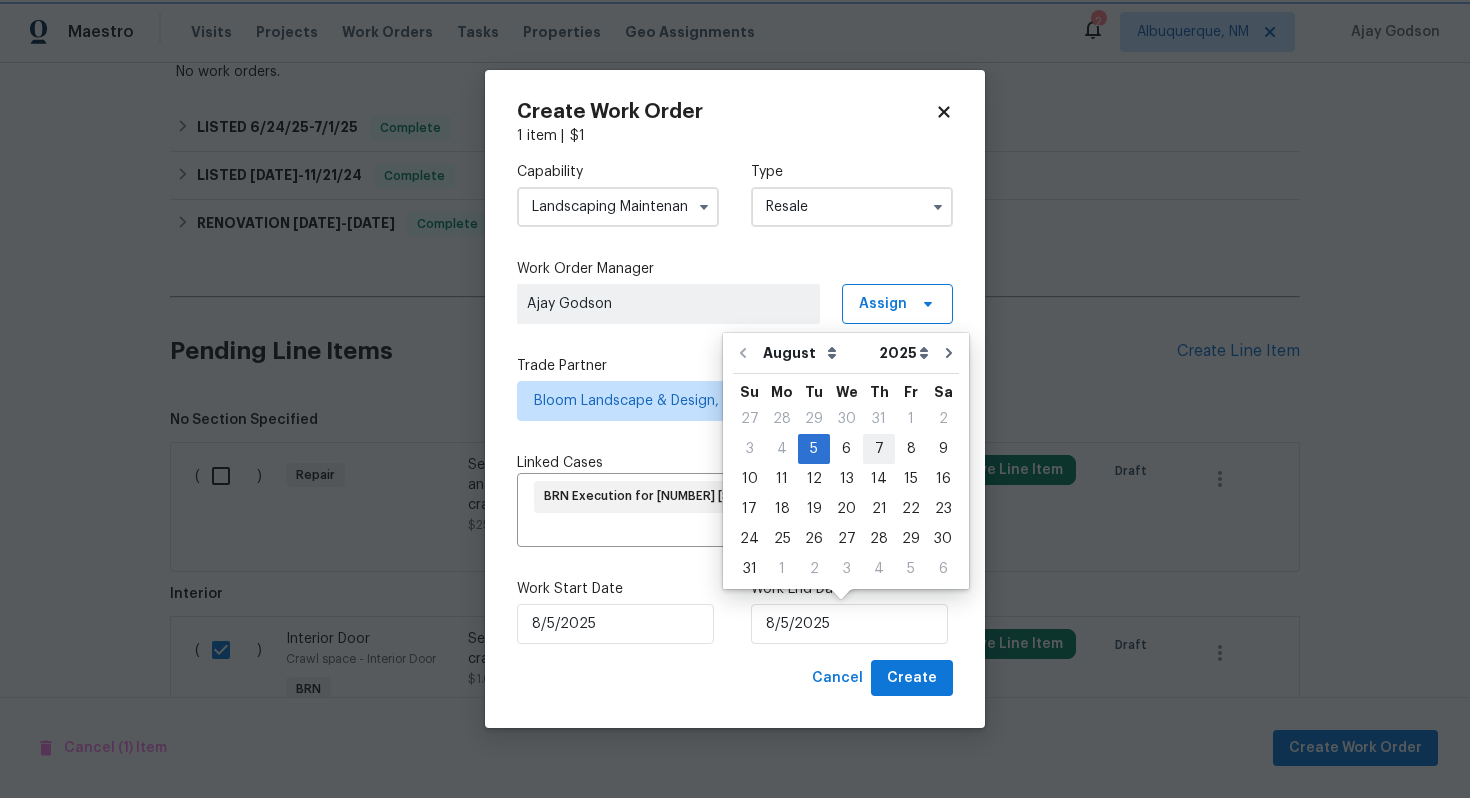 type on "8/7/2025" 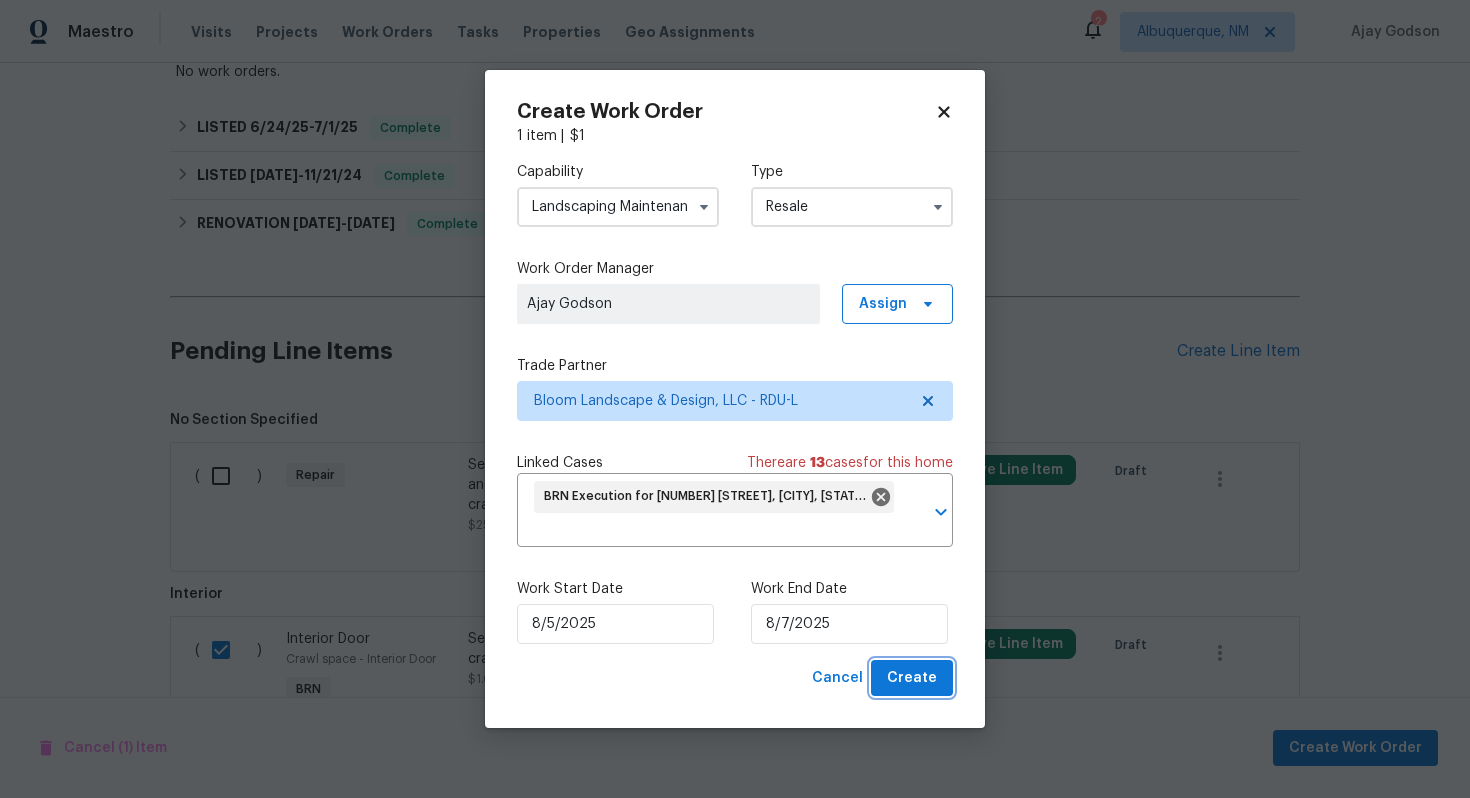 click on "Create" at bounding box center [912, 678] 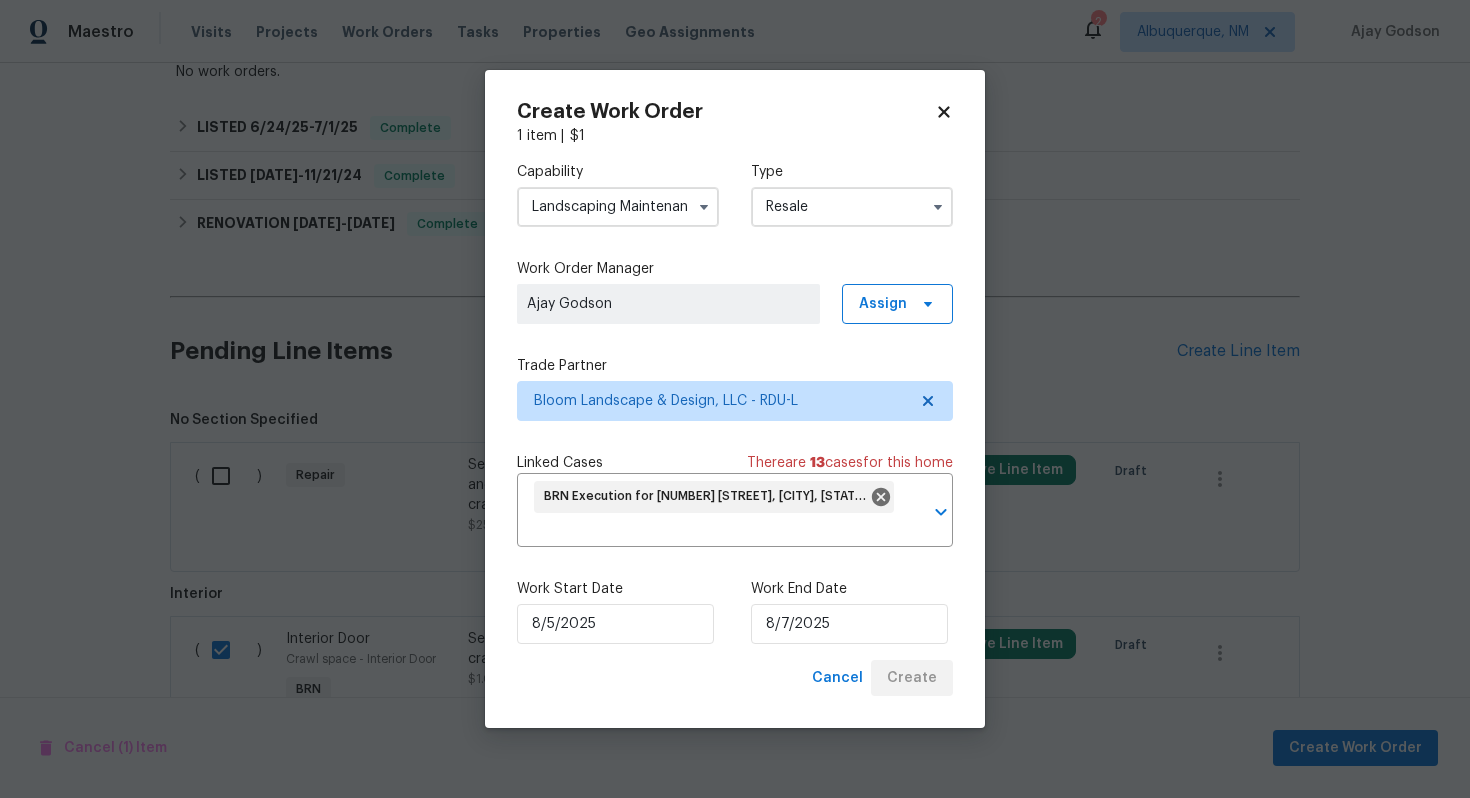 checkbox on "false" 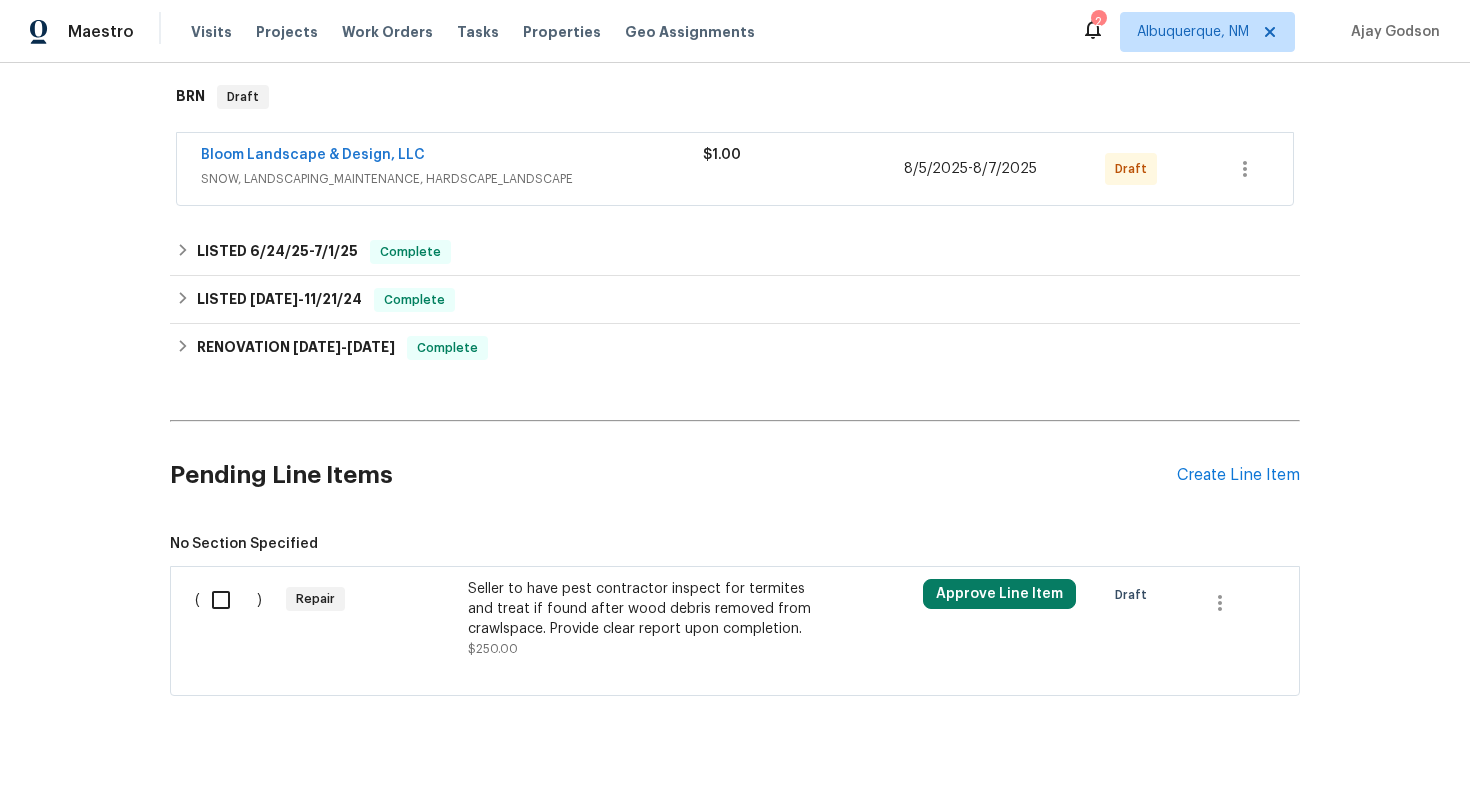 scroll, scrollTop: 511, scrollLeft: 0, axis: vertical 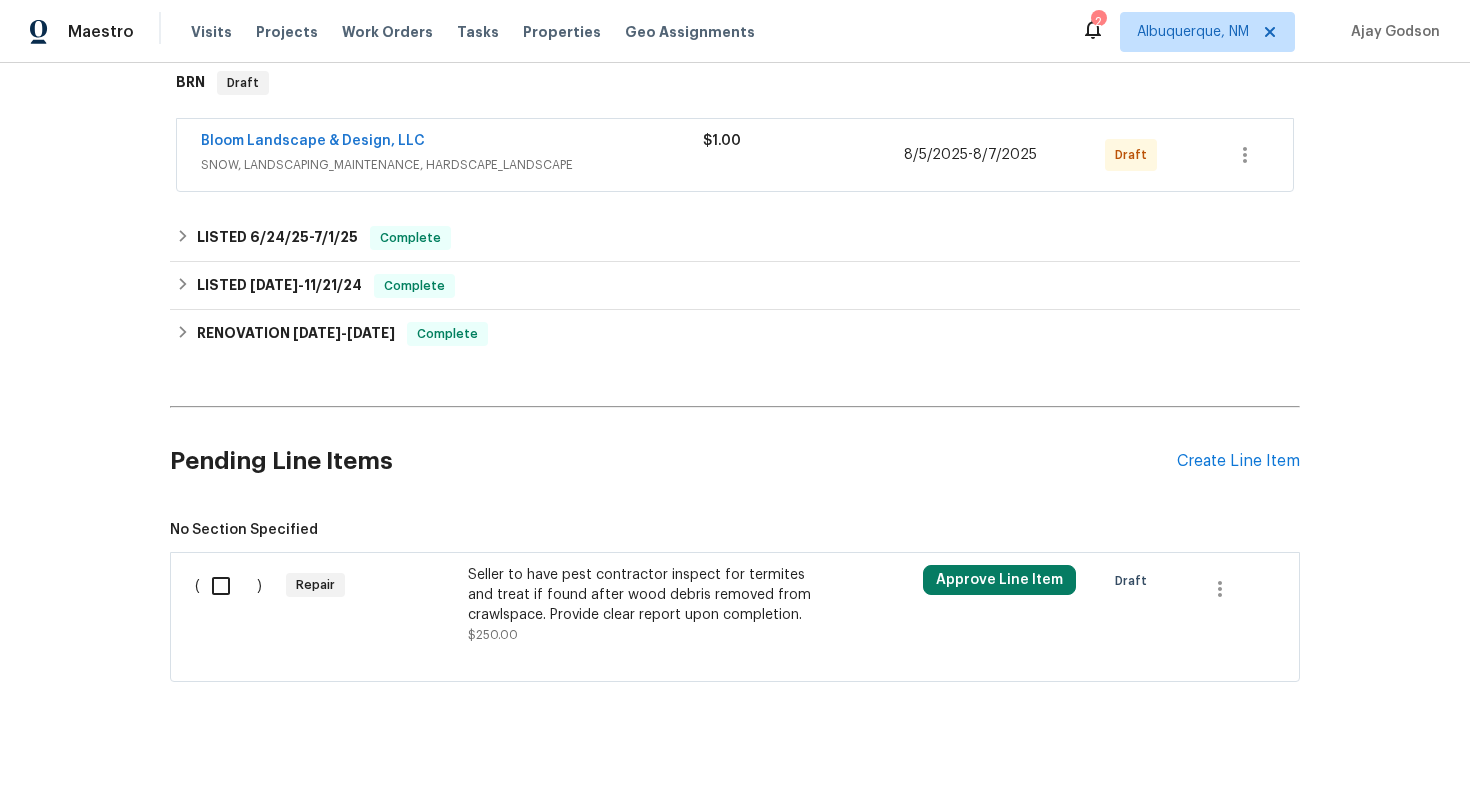 click on "Seller to have pest contractor inspect for termites and treat if found after wood debris removed from crawlspace. Provide clear report upon completion." at bounding box center [644, 595] 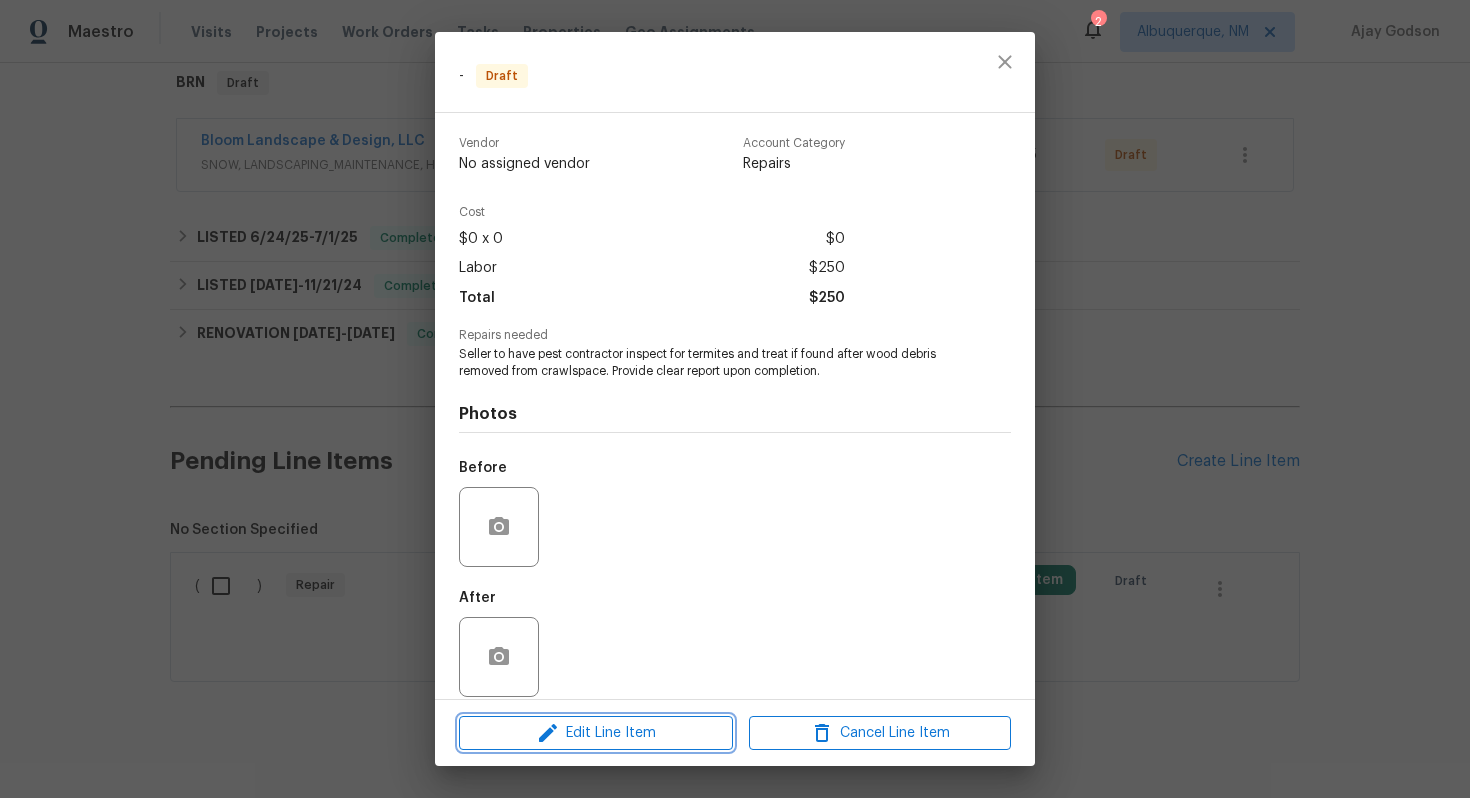 click 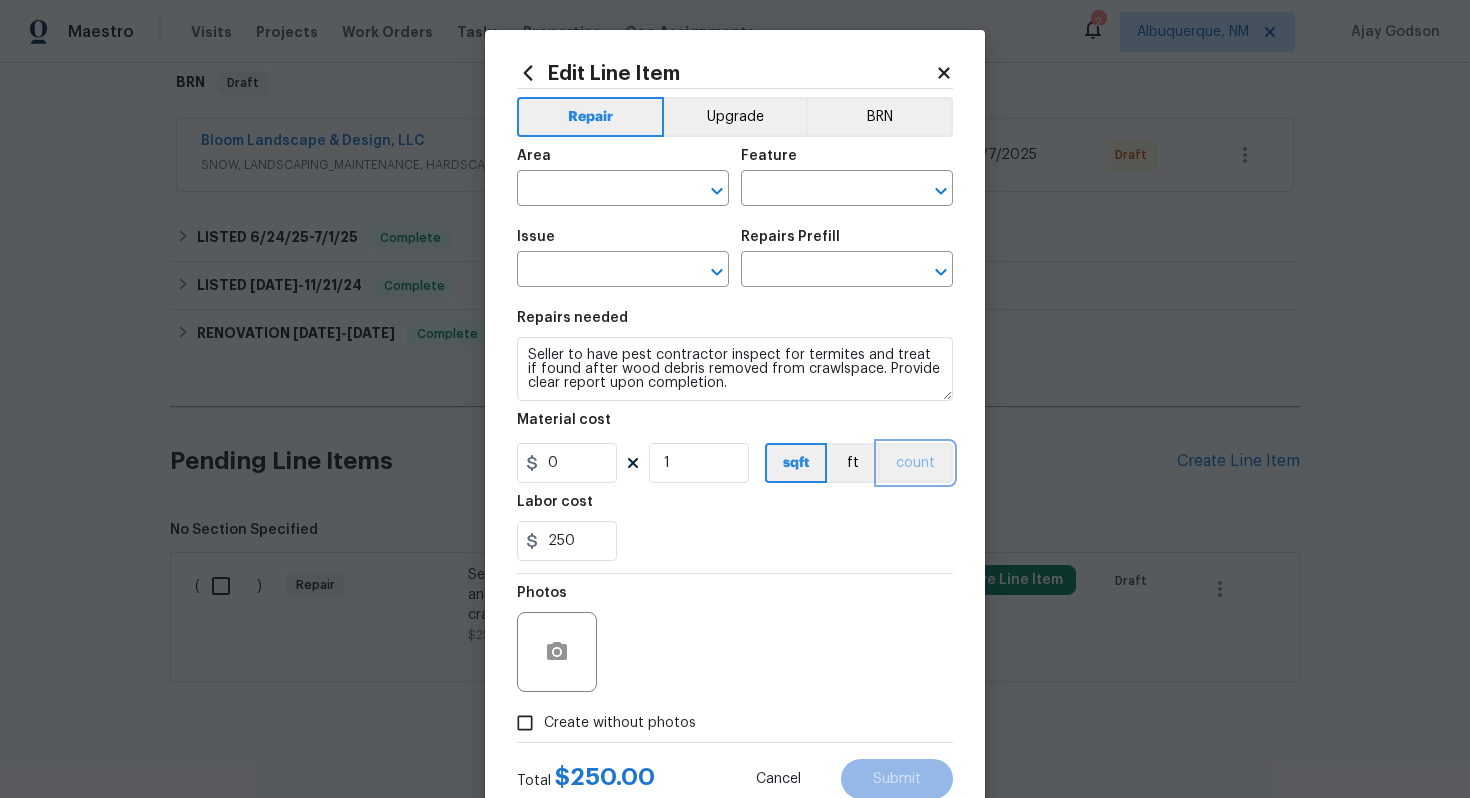 click on "count" at bounding box center [915, 463] 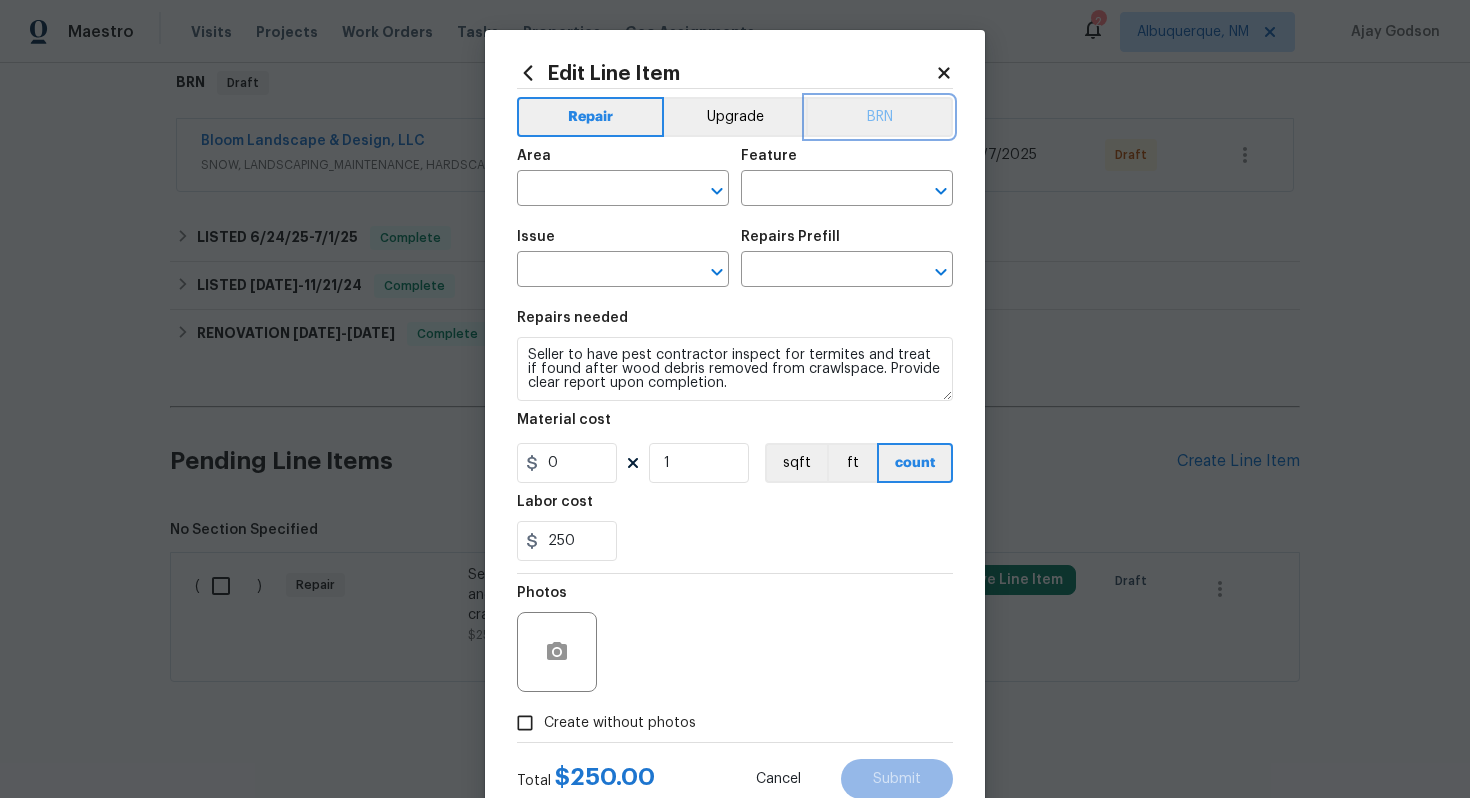 click on "BRN" at bounding box center [879, 117] 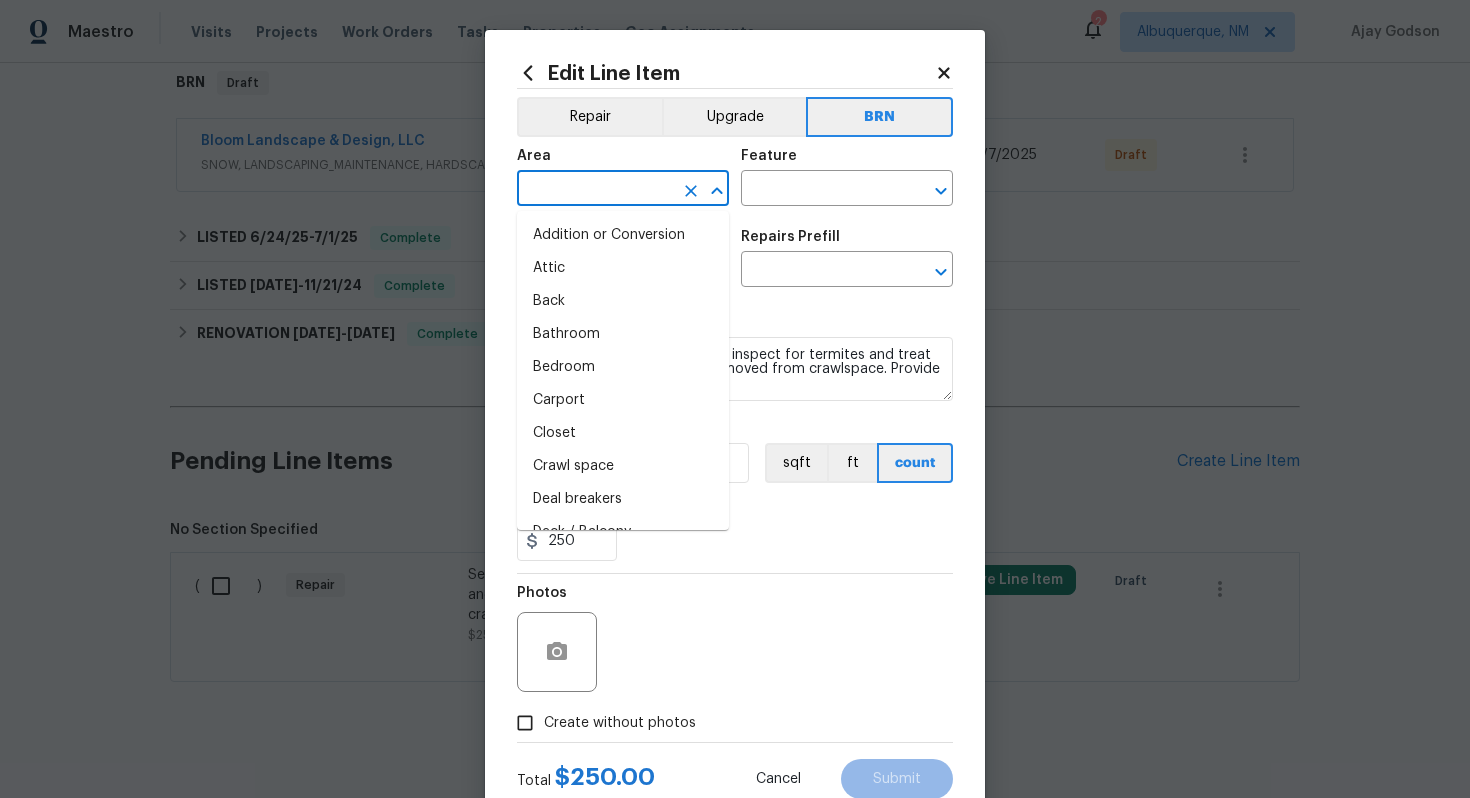 click at bounding box center (595, 190) 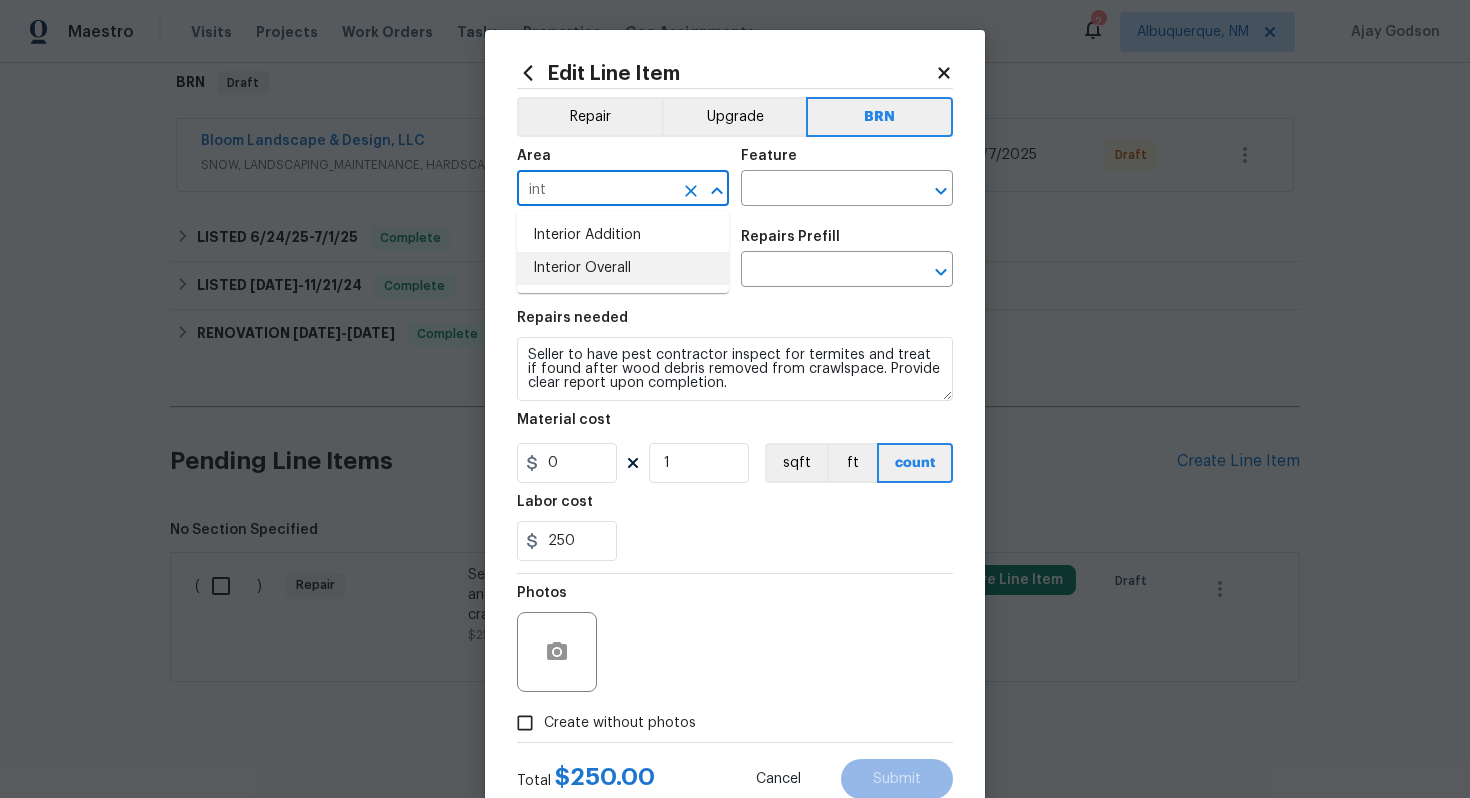 click on "Interior Overall" at bounding box center (623, 268) 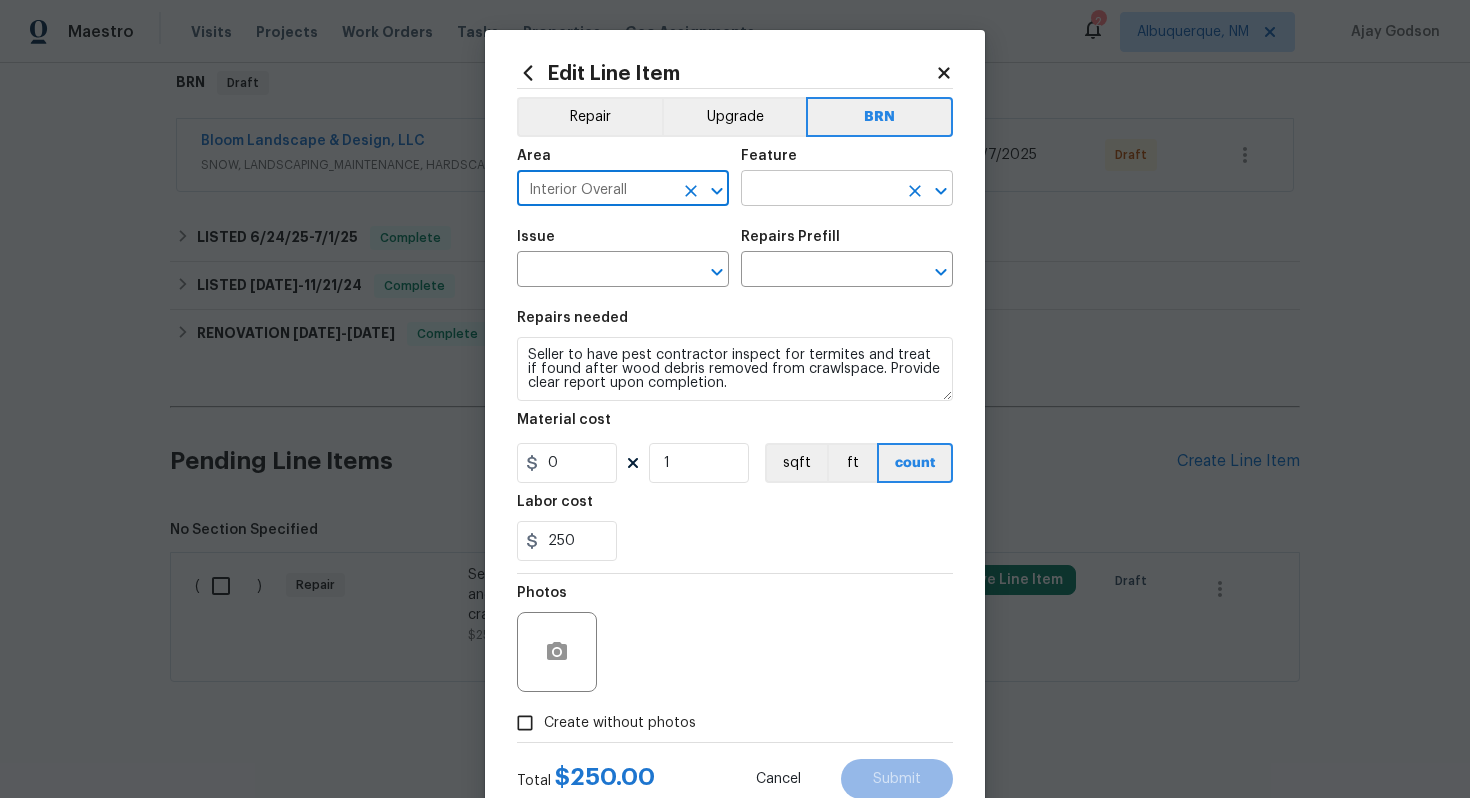 type on "Interior Overall" 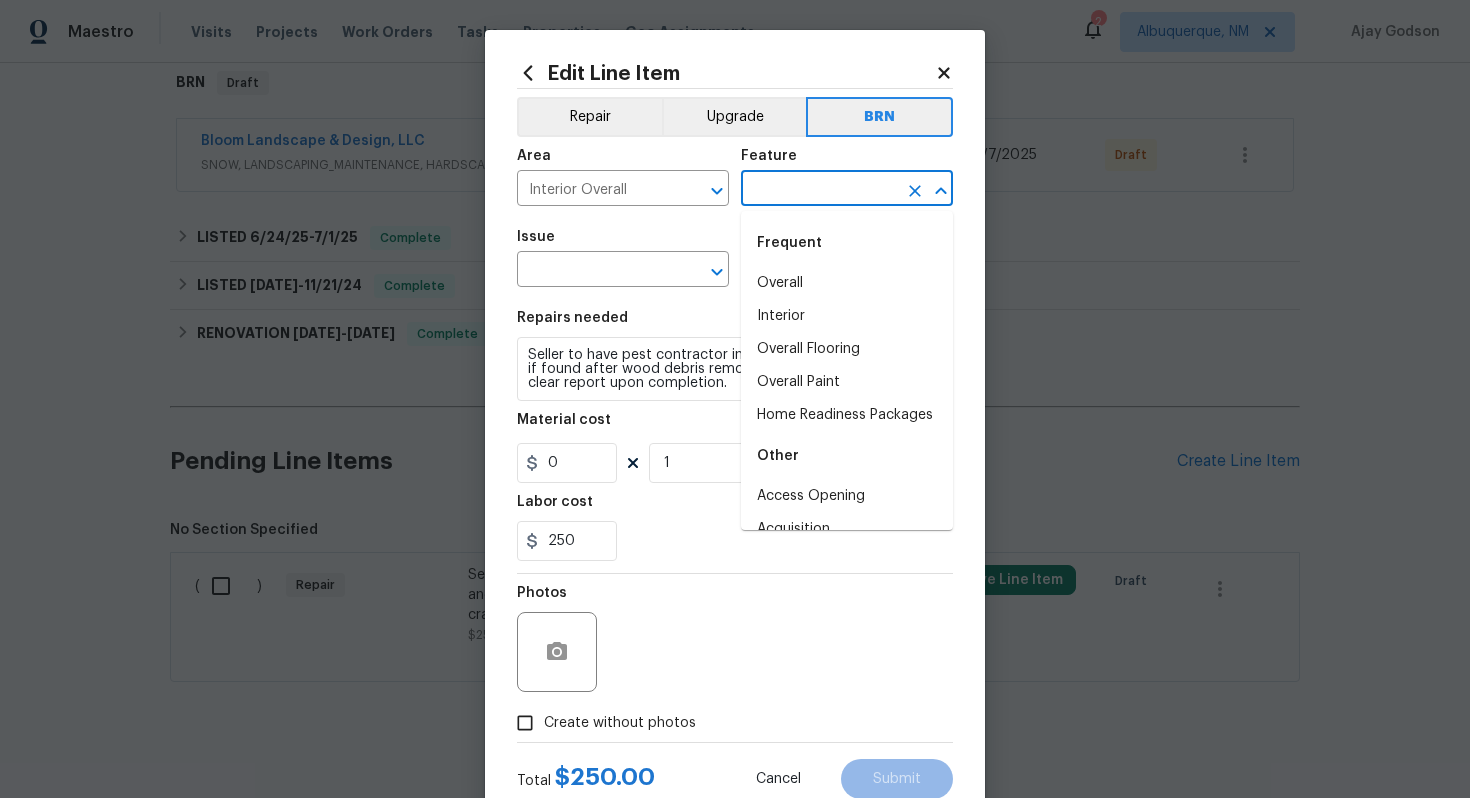 click at bounding box center (819, 190) 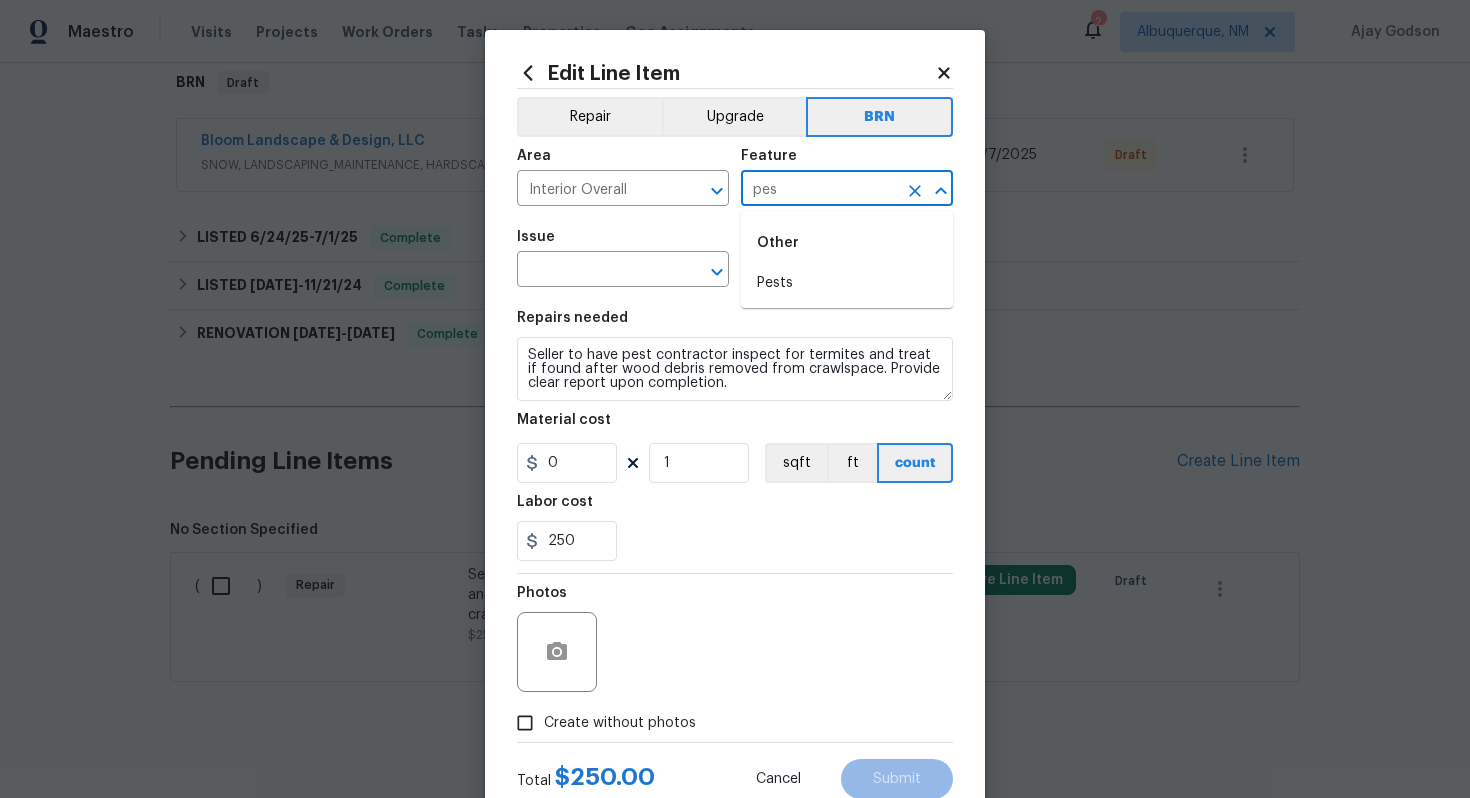 click on "Pests" at bounding box center [847, 283] 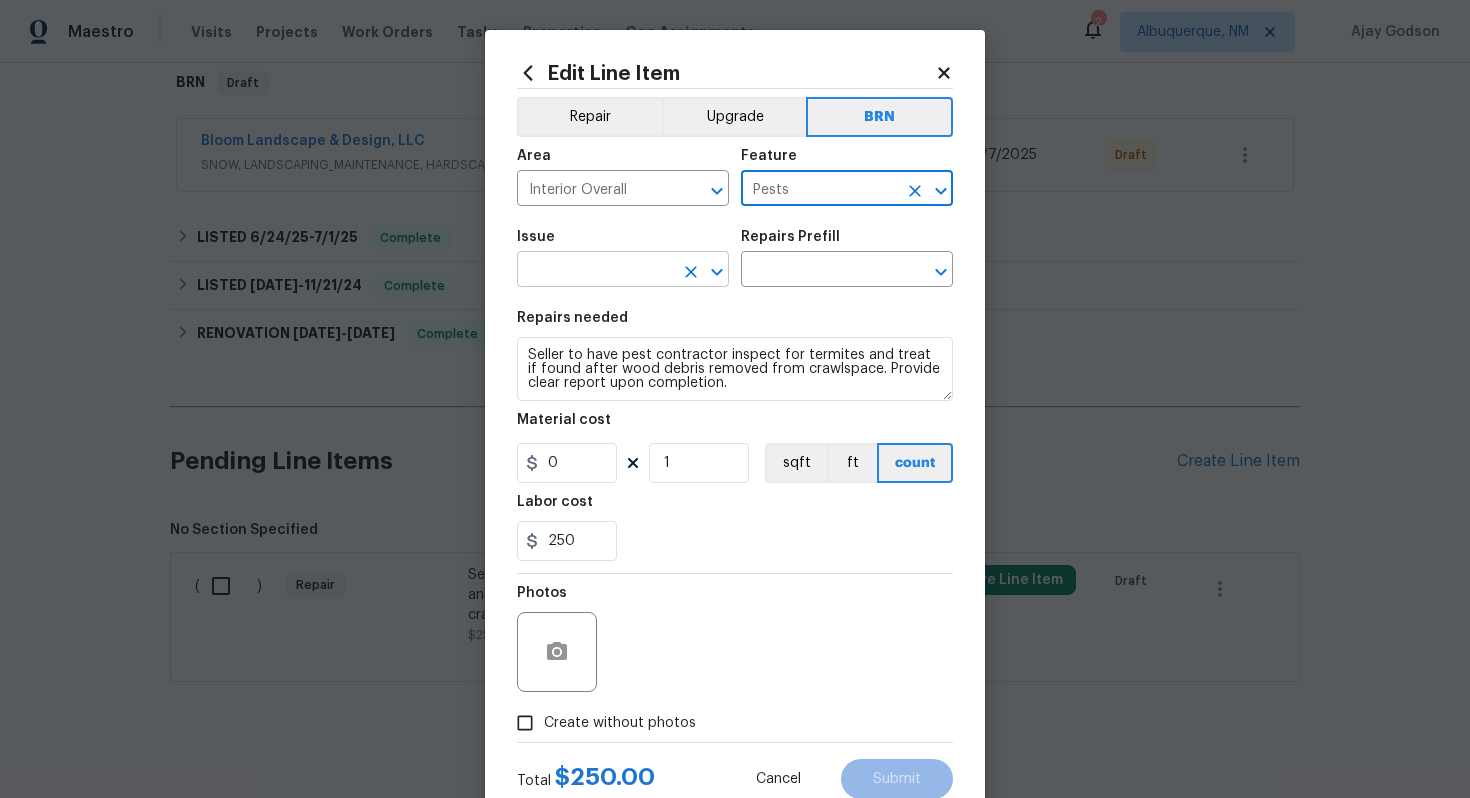 type on "Pests" 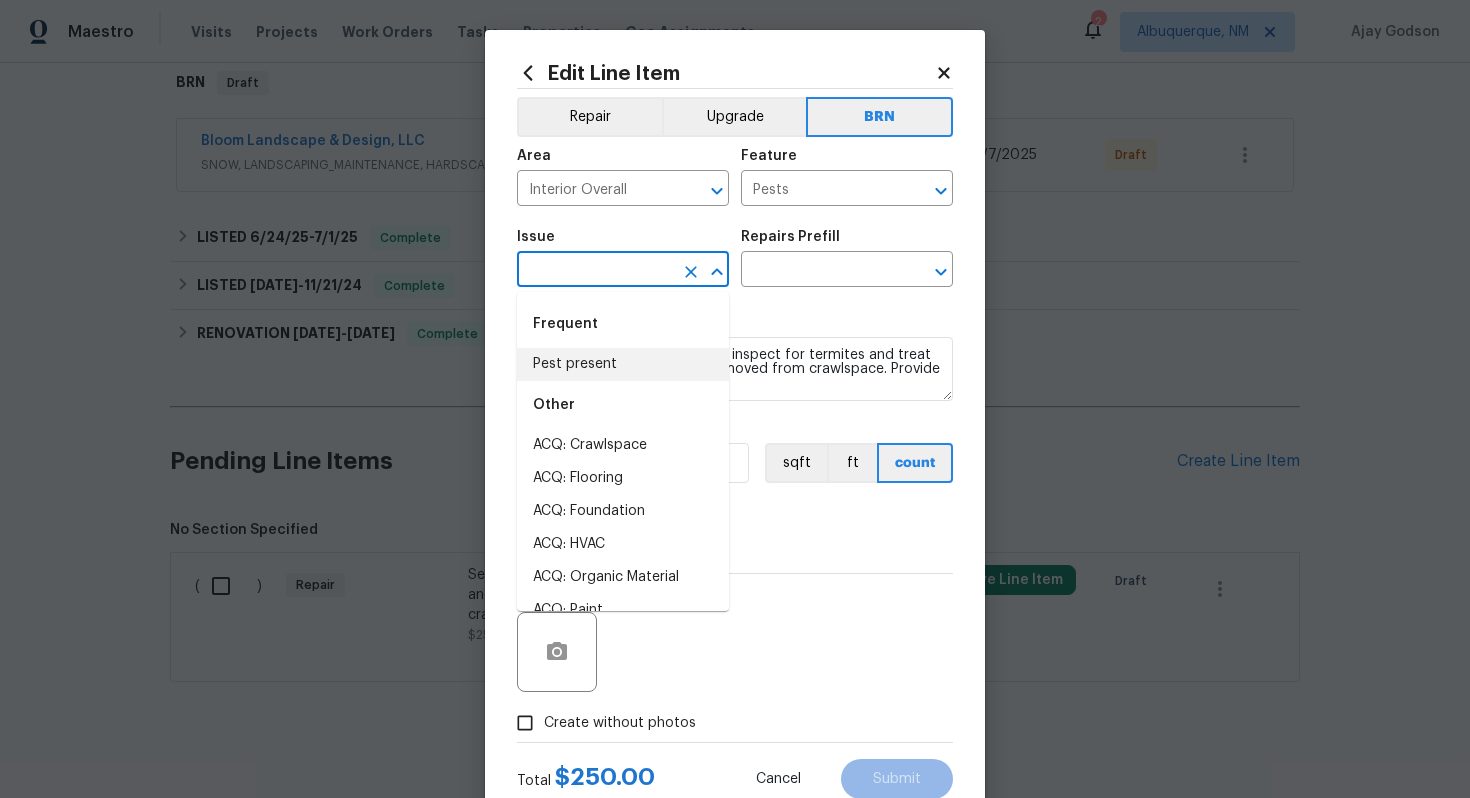 click on "Pest present" at bounding box center [623, 364] 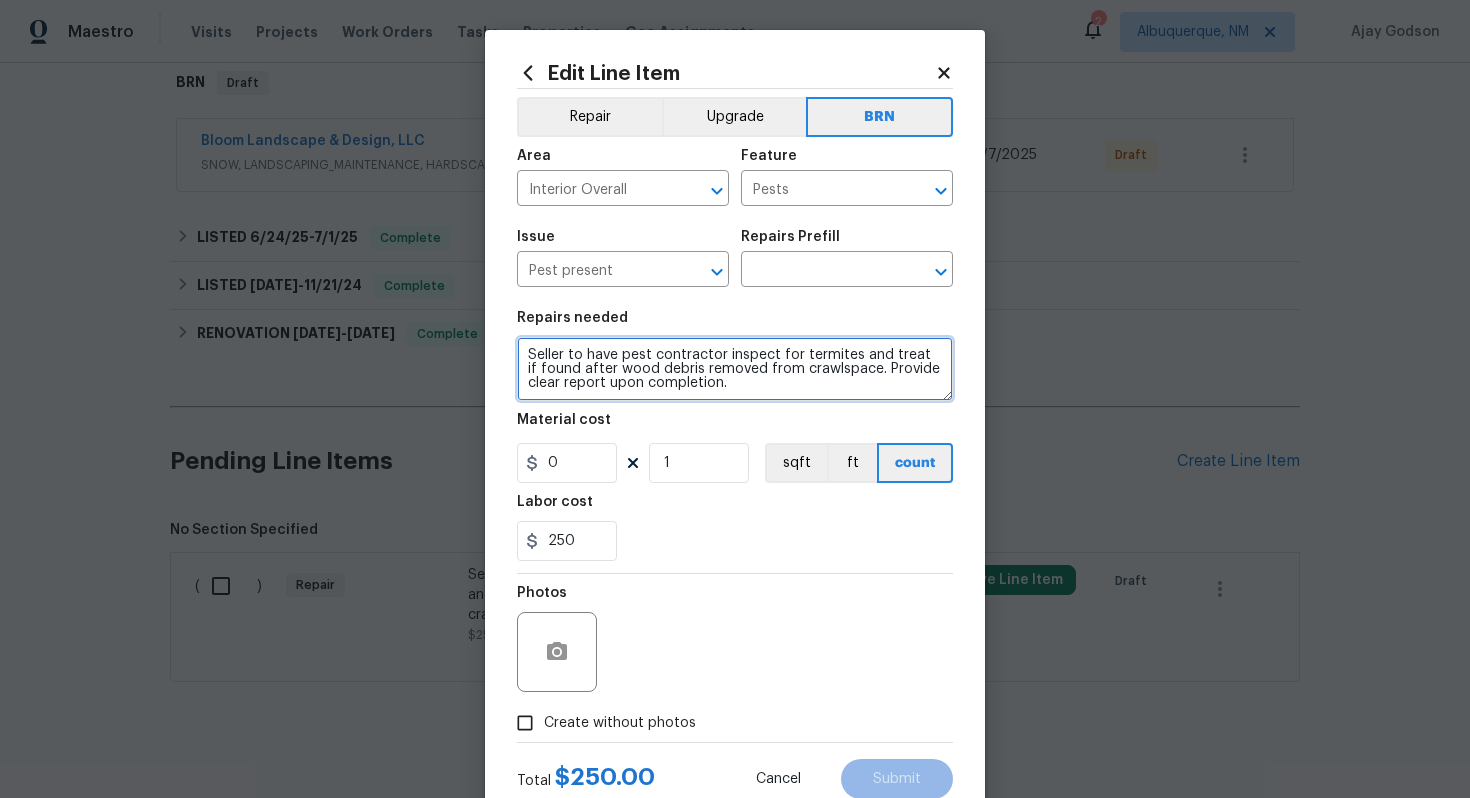 drag, startPoint x: 524, startPoint y: 358, endPoint x: 747, endPoint y: 398, distance: 226.55904 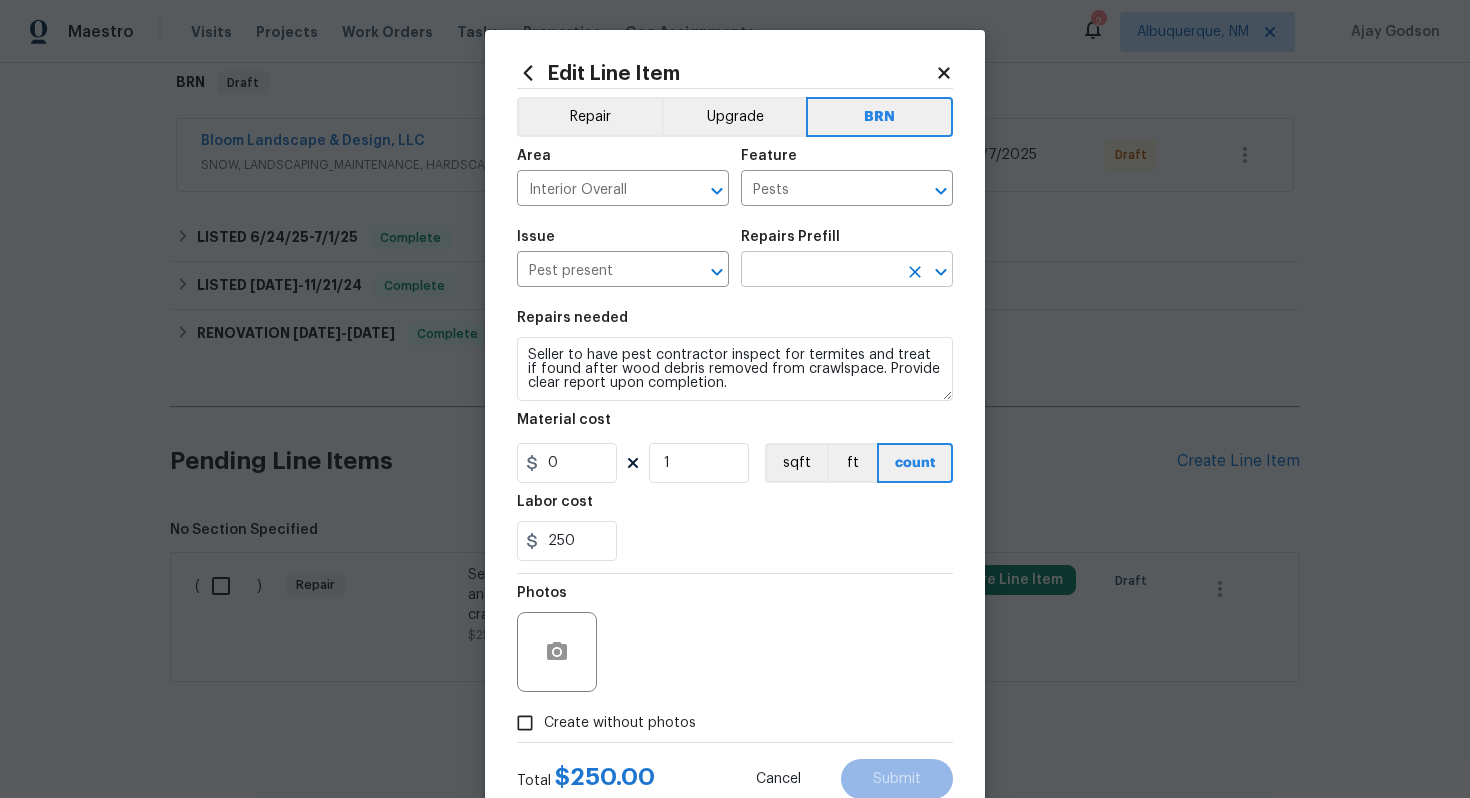 click at bounding box center (819, 271) 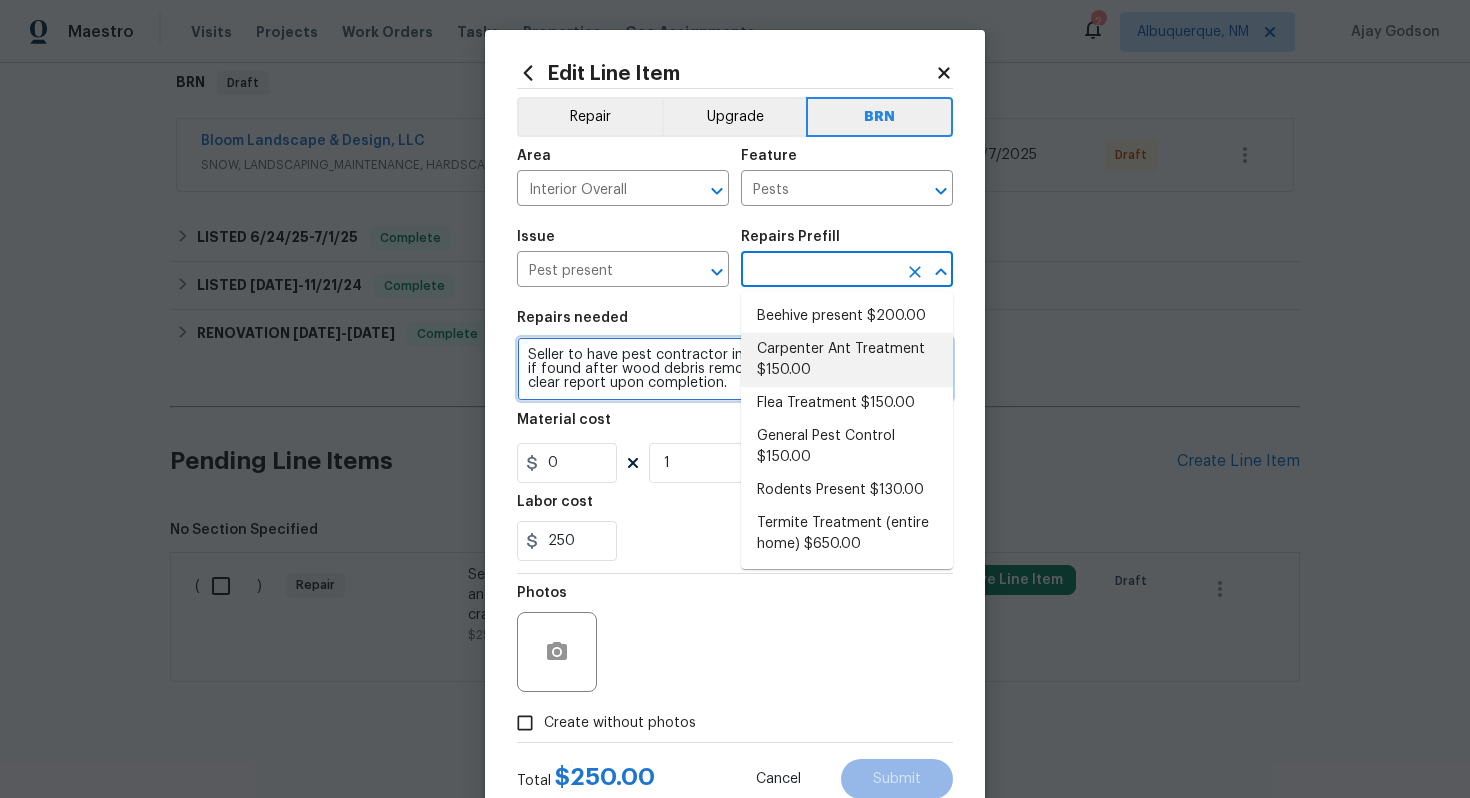 click on "Seller to have pest contractor inspect for termites and treat if found after wood debris removed from crawlspace. Provide clear report upon completion." at bounding box center [735, 369] 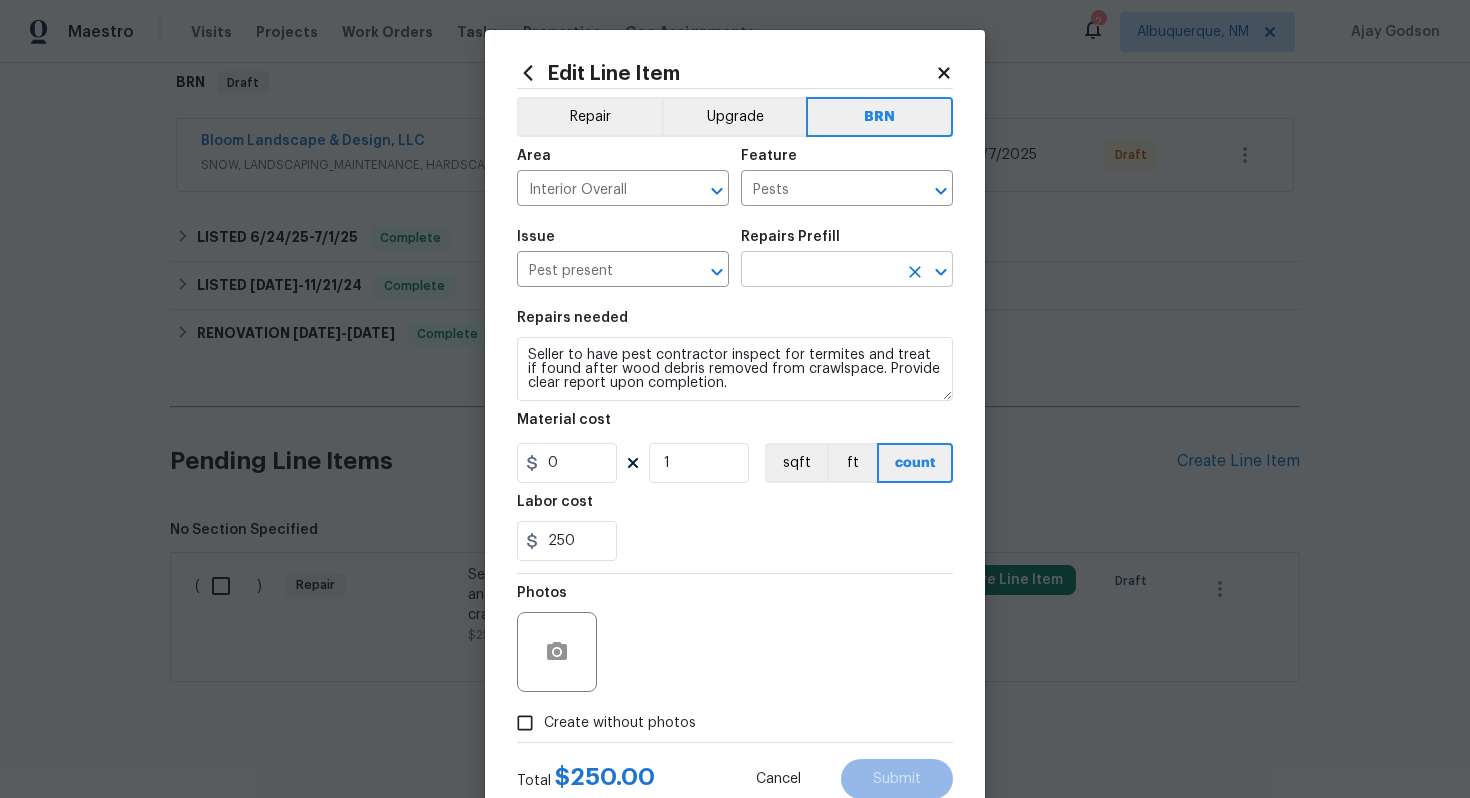 click at bounding box center [819, 271] 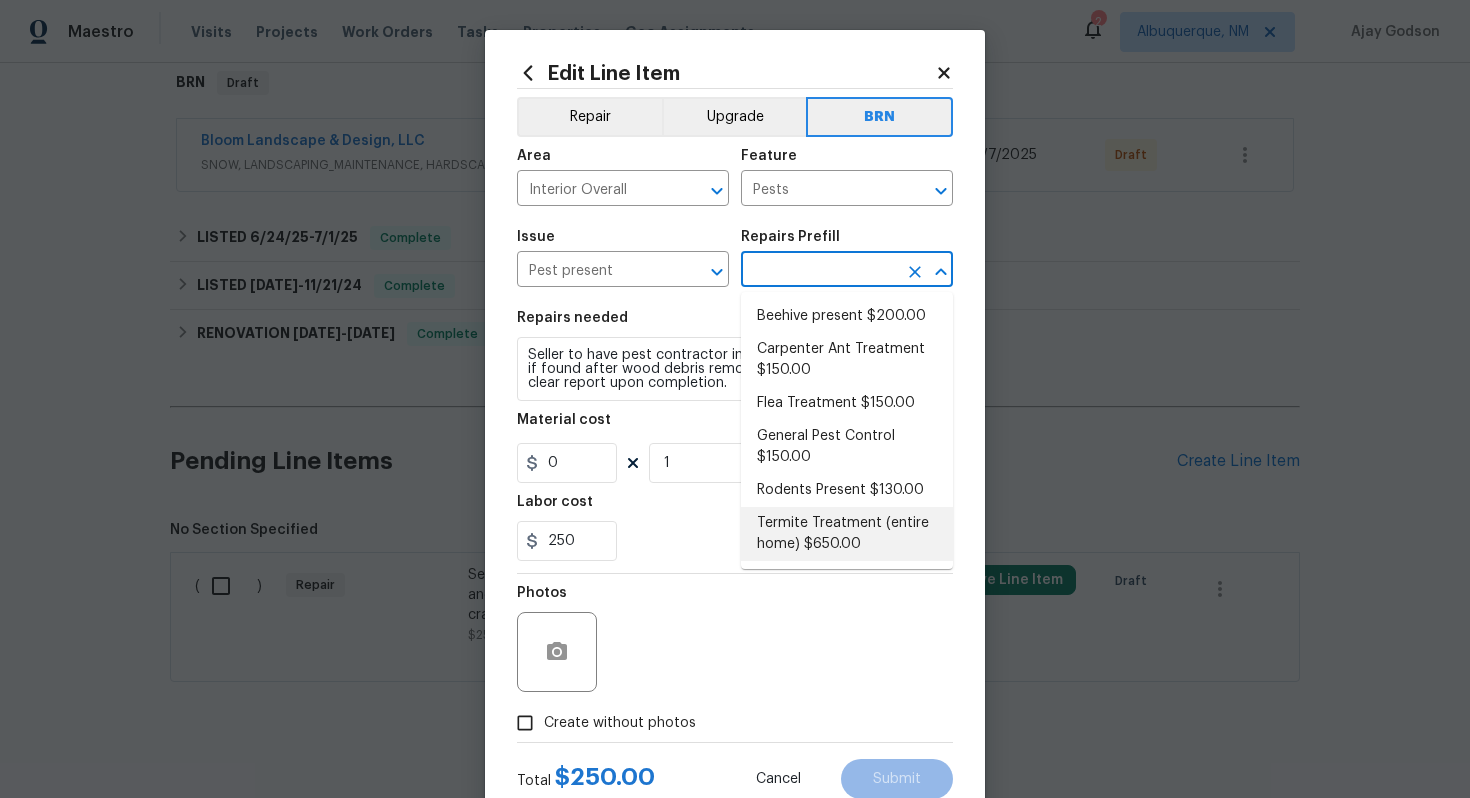 click on "Termite Treatment (entire home) $650.00" at bounding box center [847, 534] 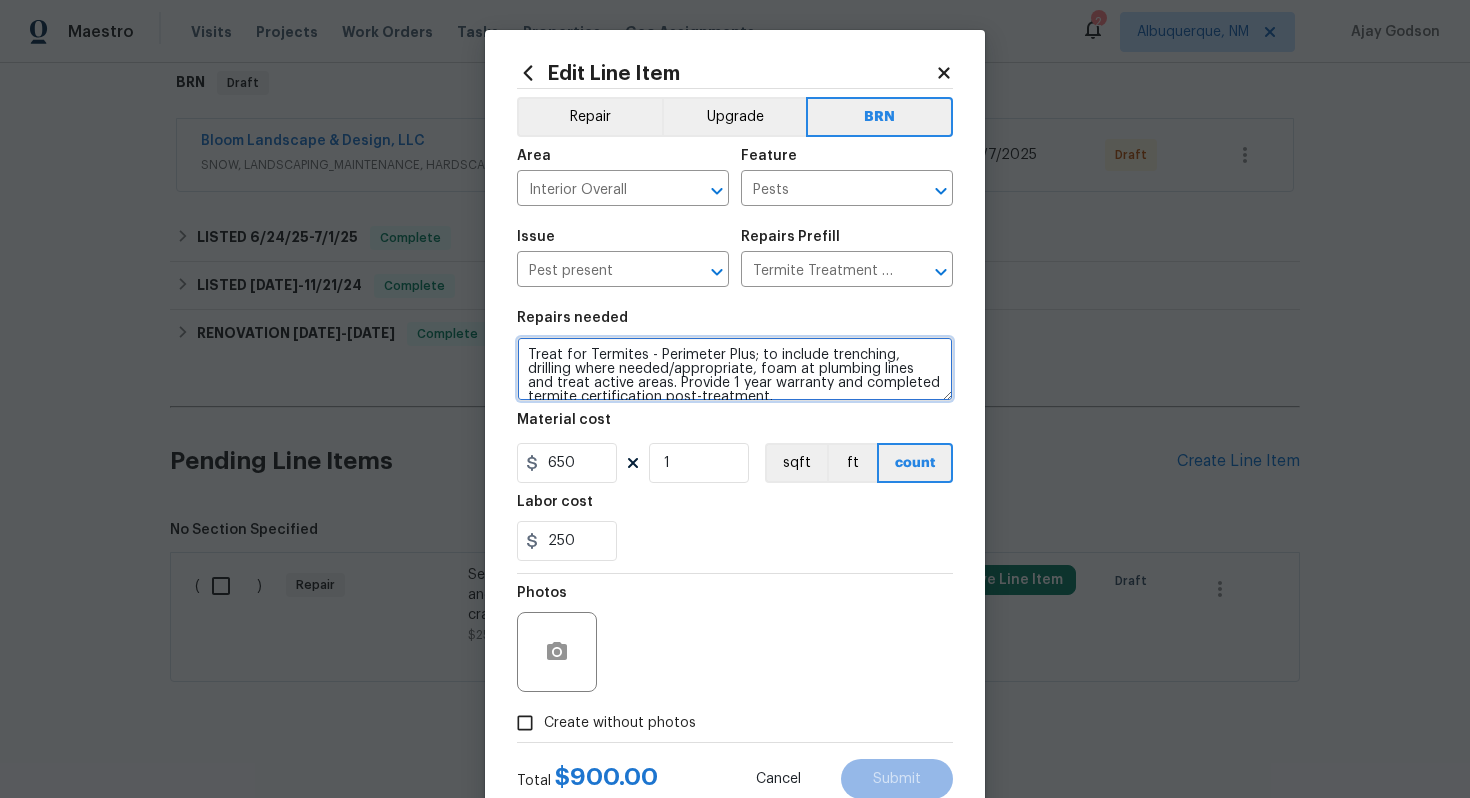 scroll, scrollTop: 14, scrollLeft: 0, axis: vertical 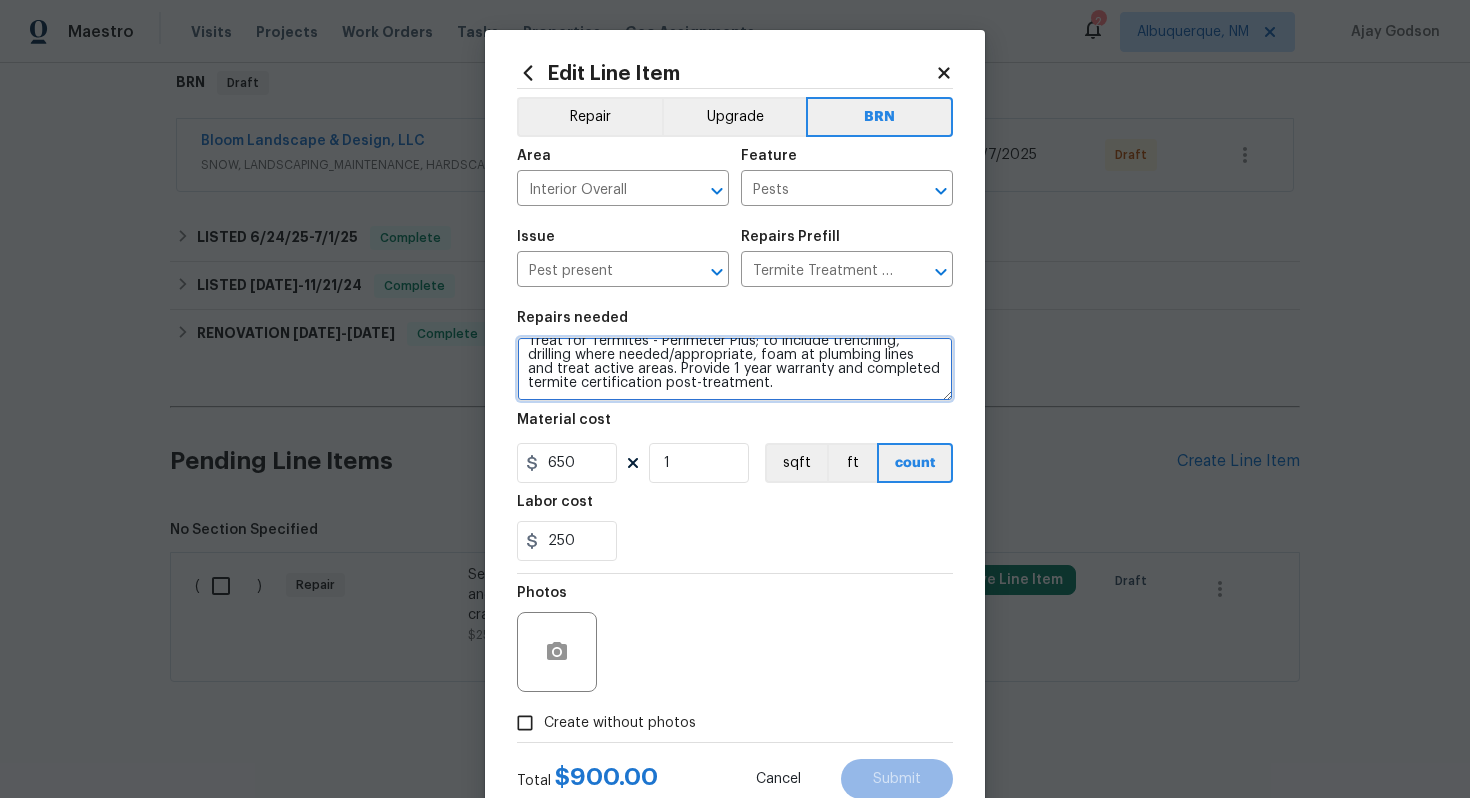 drag, startPoint x: 527, startPoint y: 358, endPoint x: 676, endPoint y: 450, distance: 175.11424 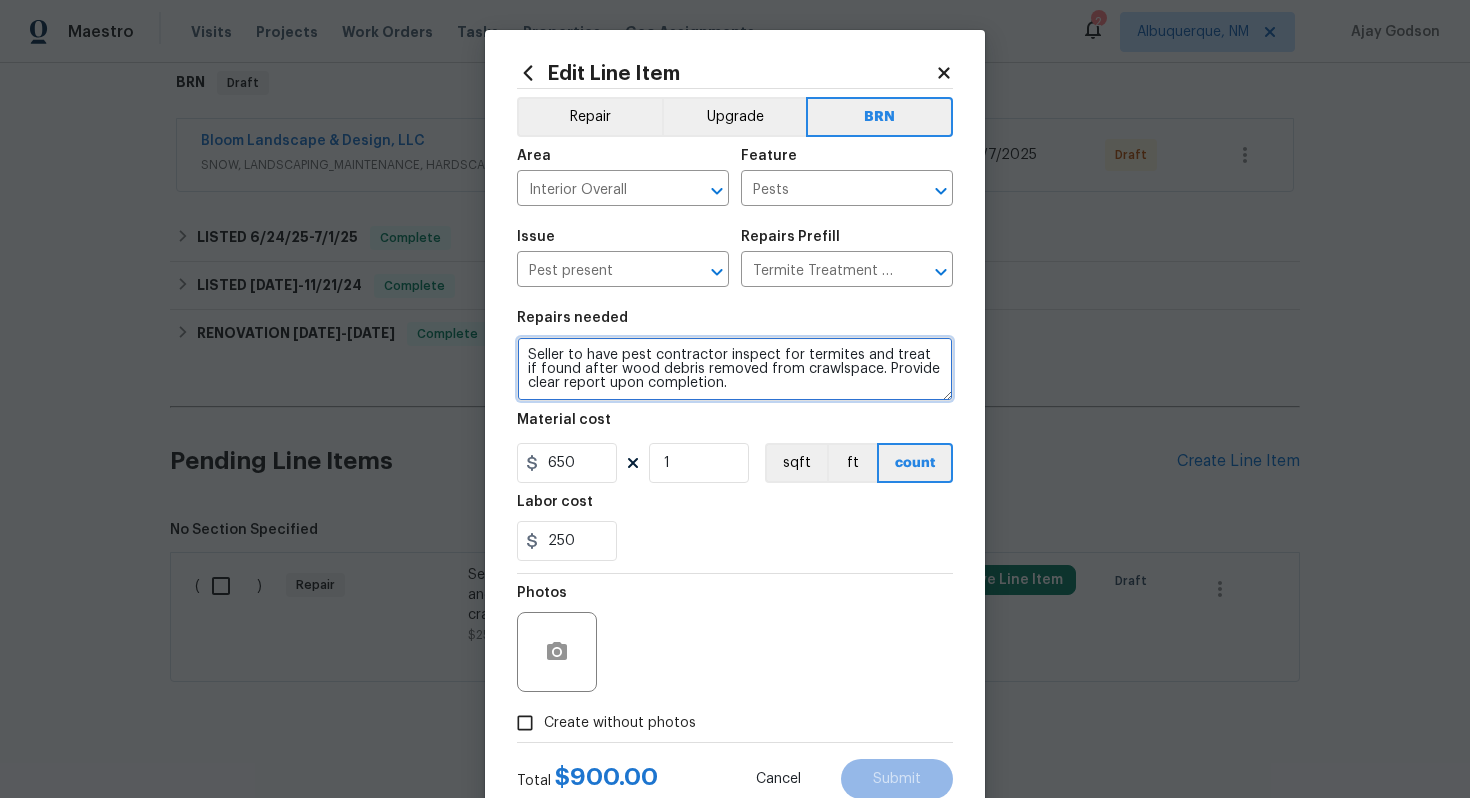 scroll, scrollTop: 0, scrollLeft: 0, axis: both 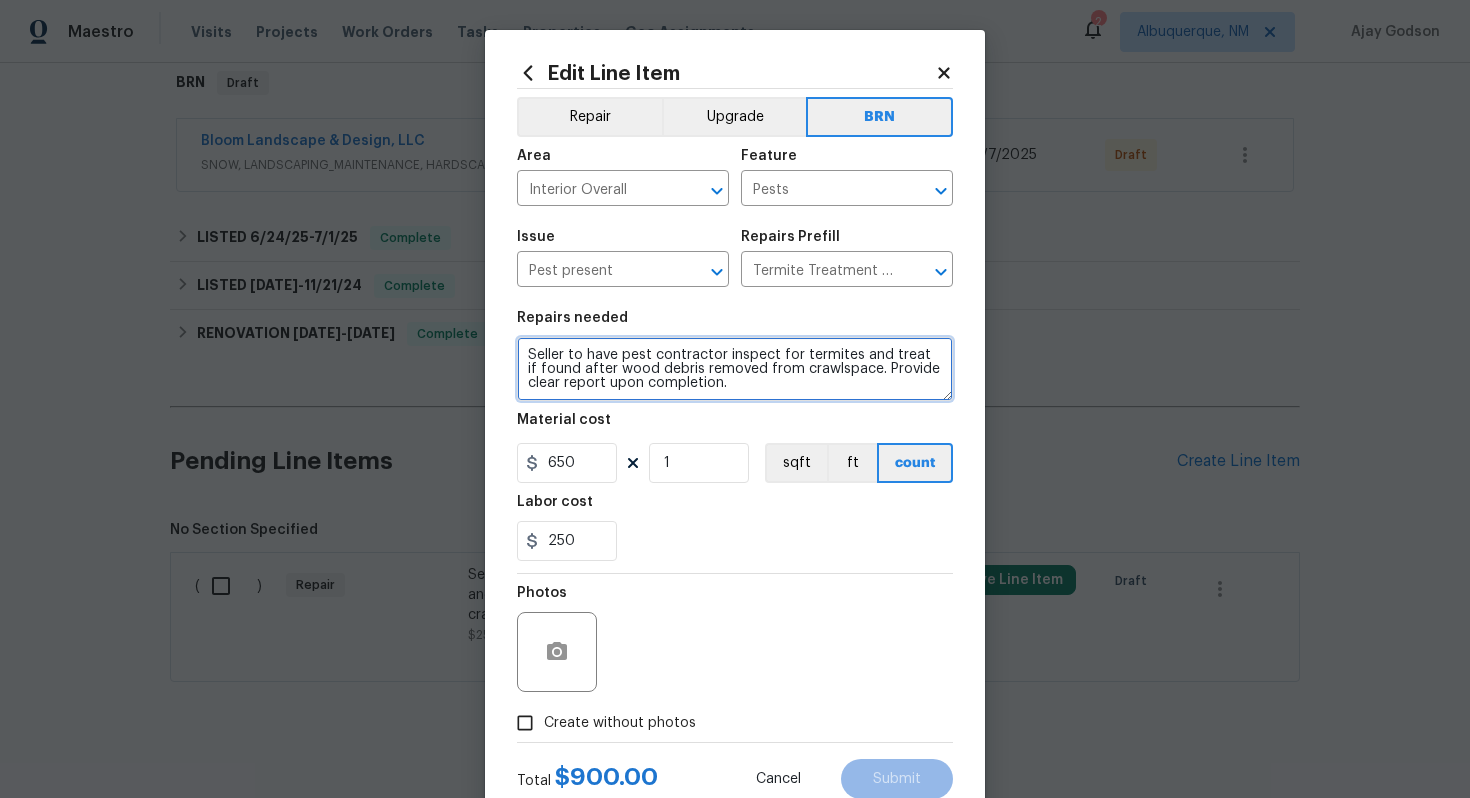type on "Seller to have pest contractor inspect for termites and treat if found after wood debris removed from crawlspace. Provide clear report upon completion." 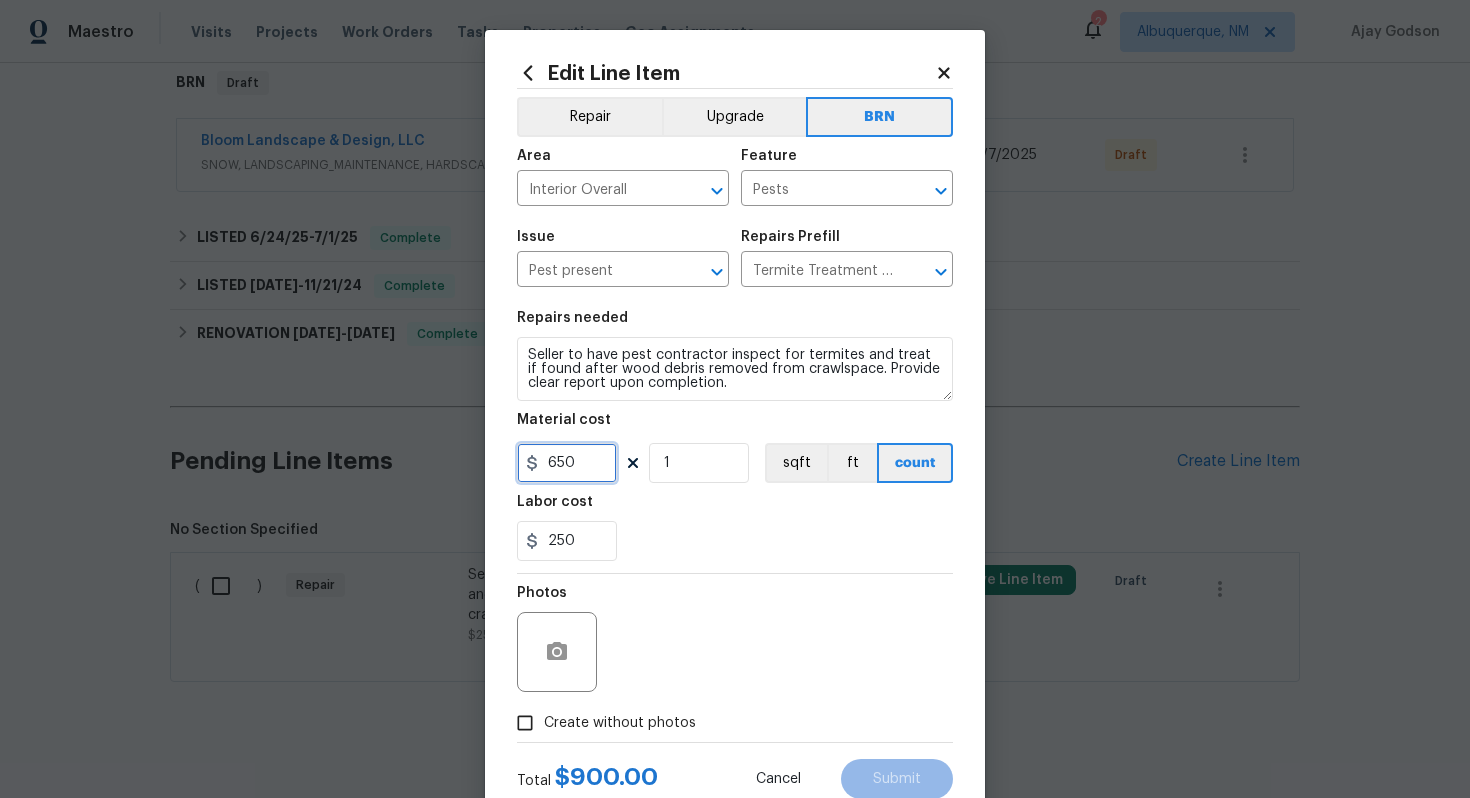 drag, startPoint x: 561, startPoint y: 465, endPoint x: 539, endPoint y: 465, distance: 22 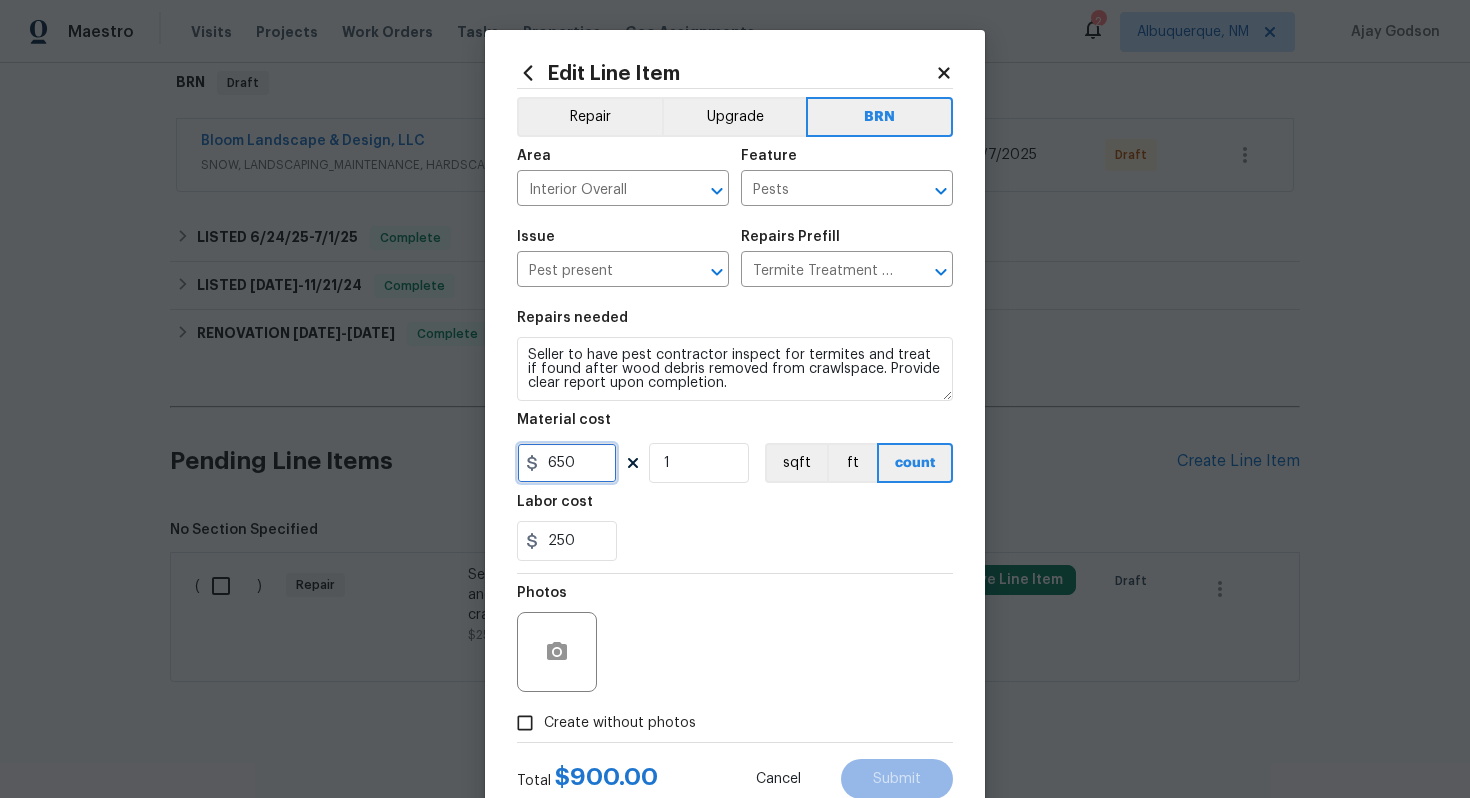 click on "650" at bounding box center [567, 463] 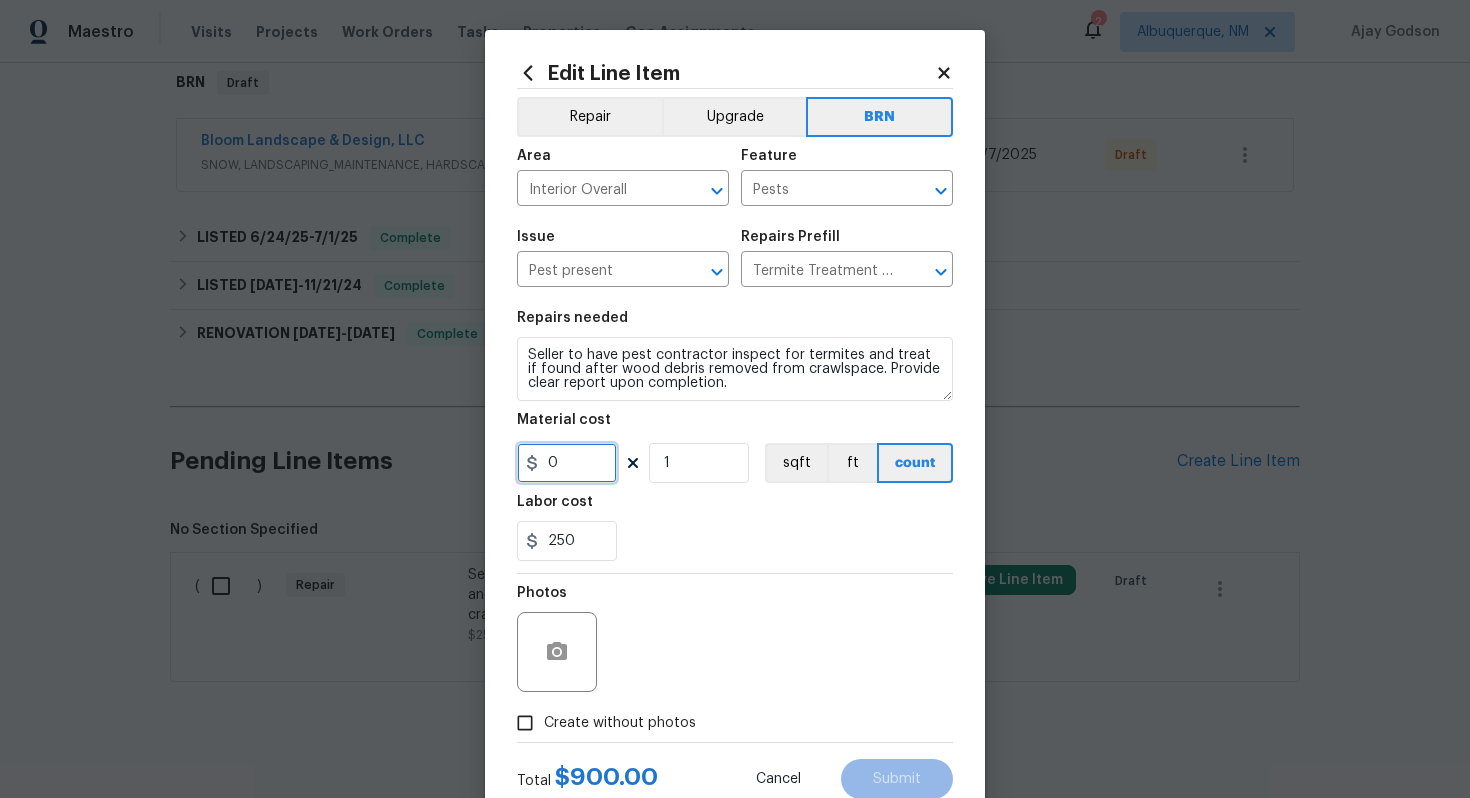 type on "0" 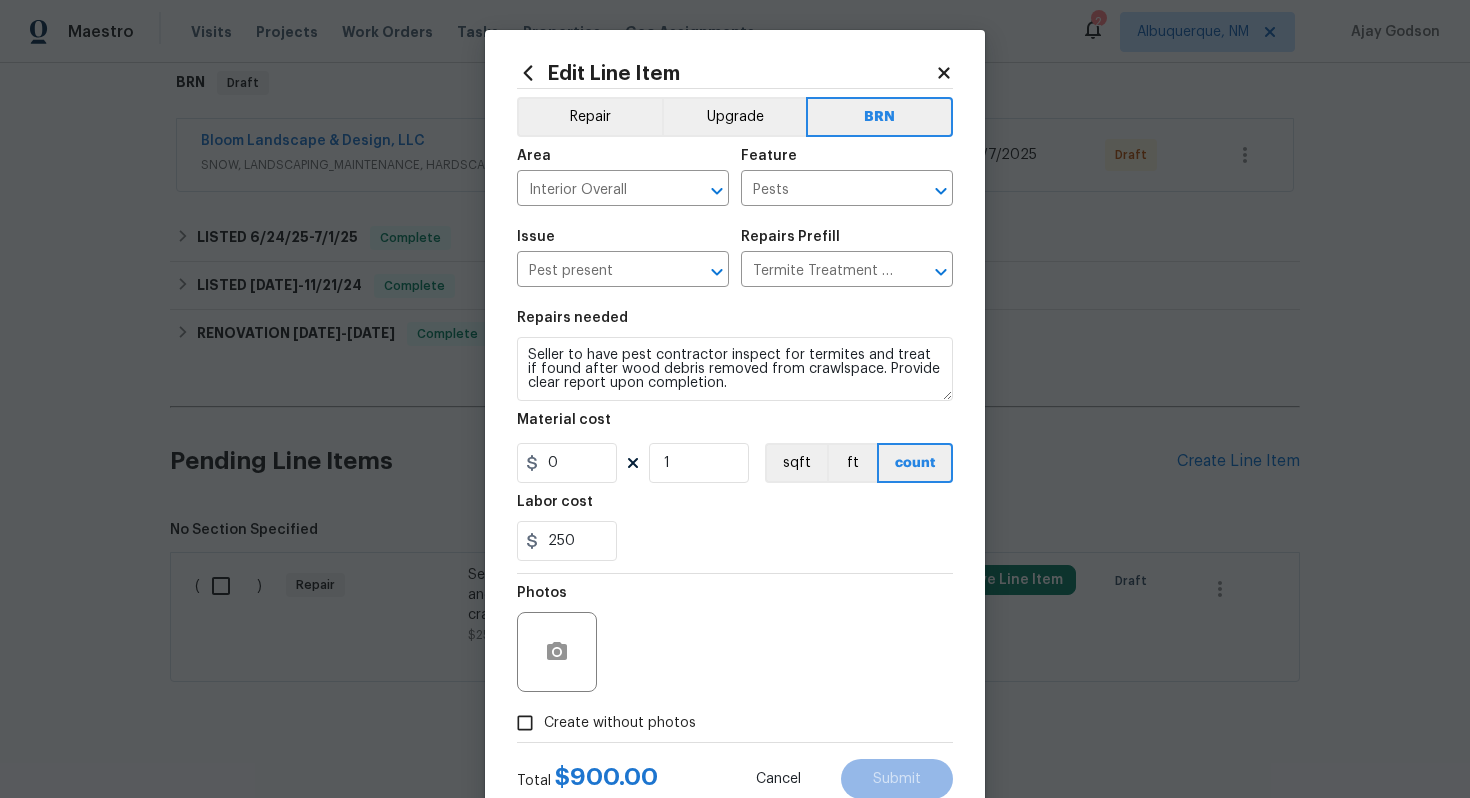 click on "Labor cost" at bounding box center (735, 508) 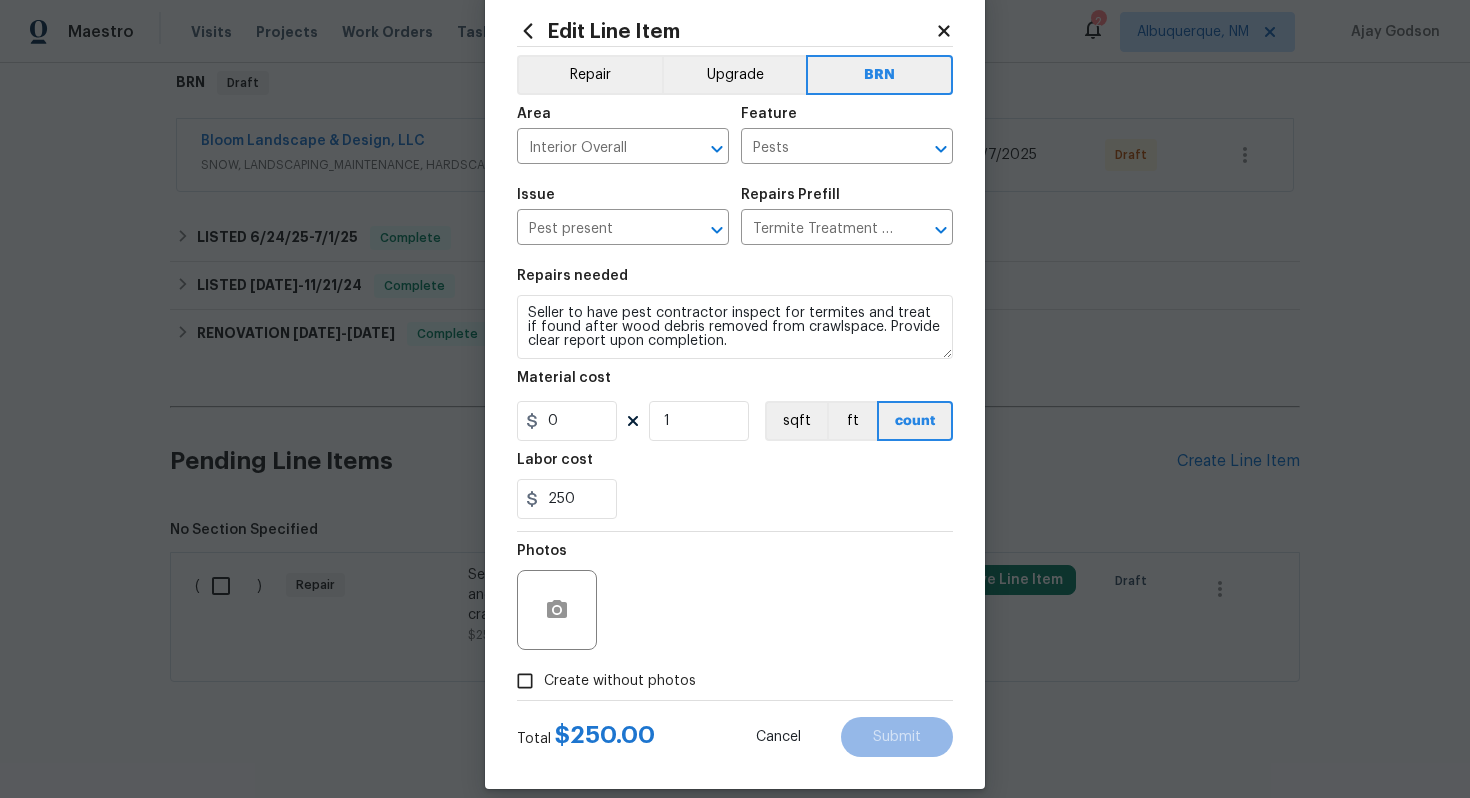 scroll, scrollTop: 64, scrollLeft: 0, axis: vertical 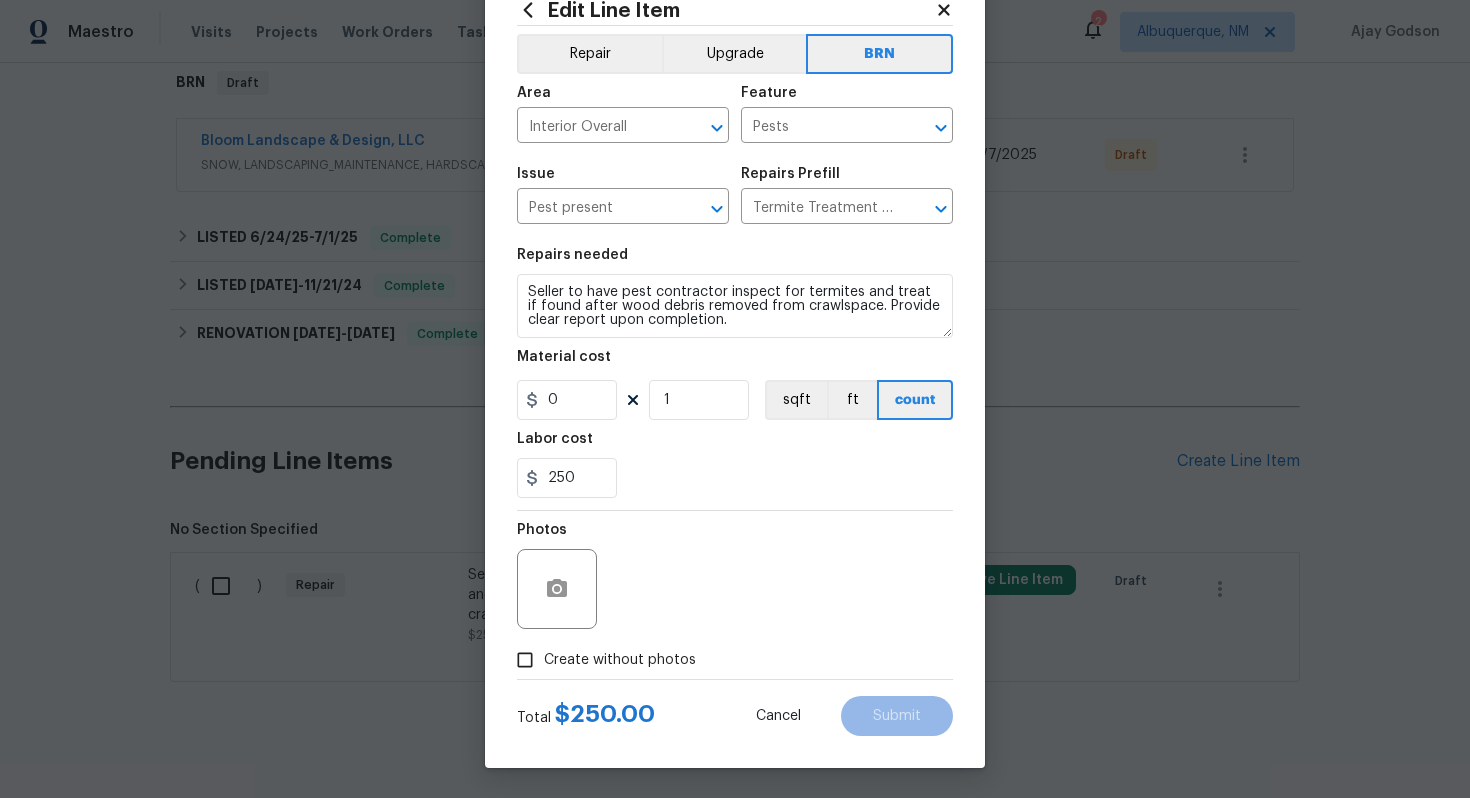 click on "Create without photos" at bounding box center (620, 660) 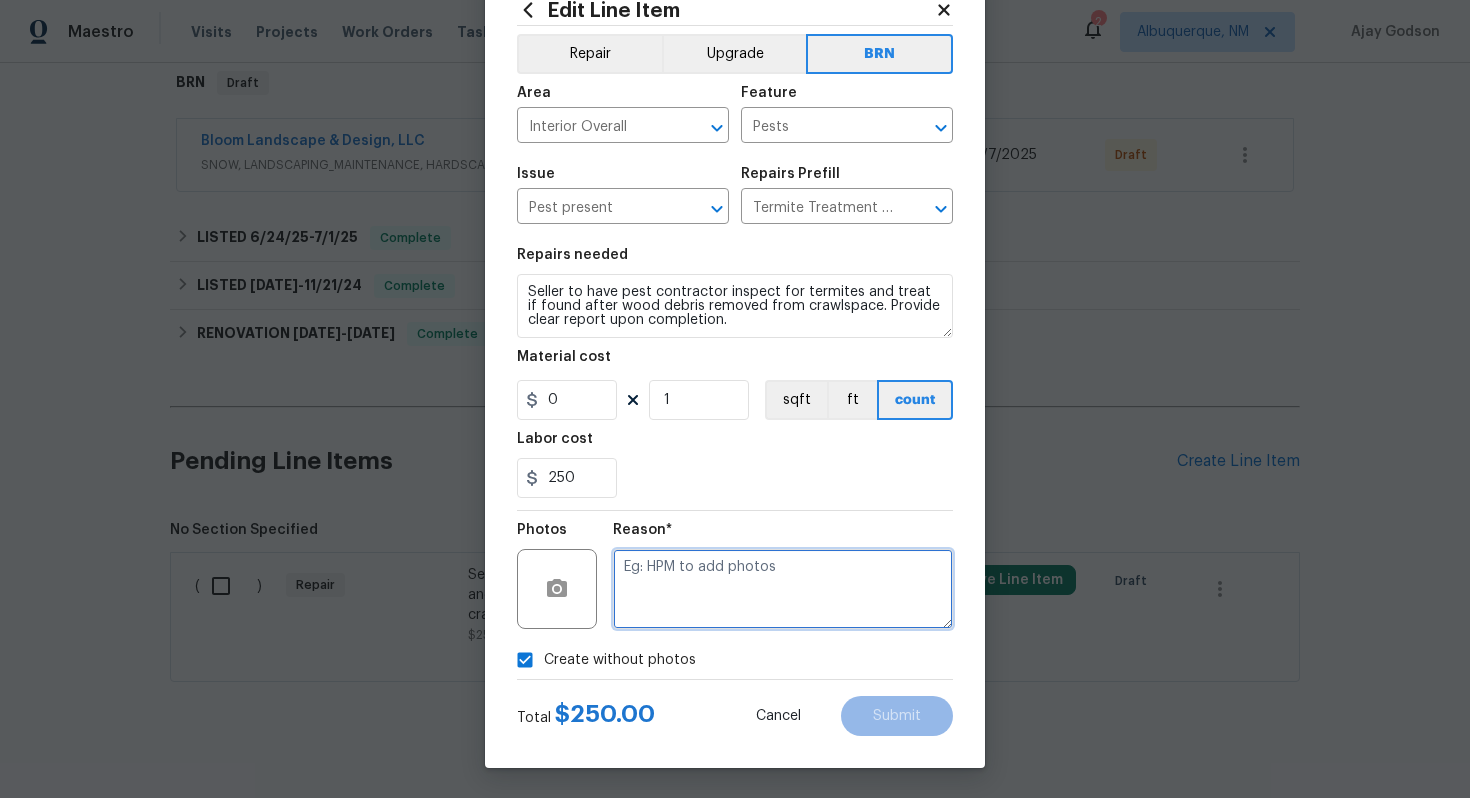 click at bounding box center [783, 589] 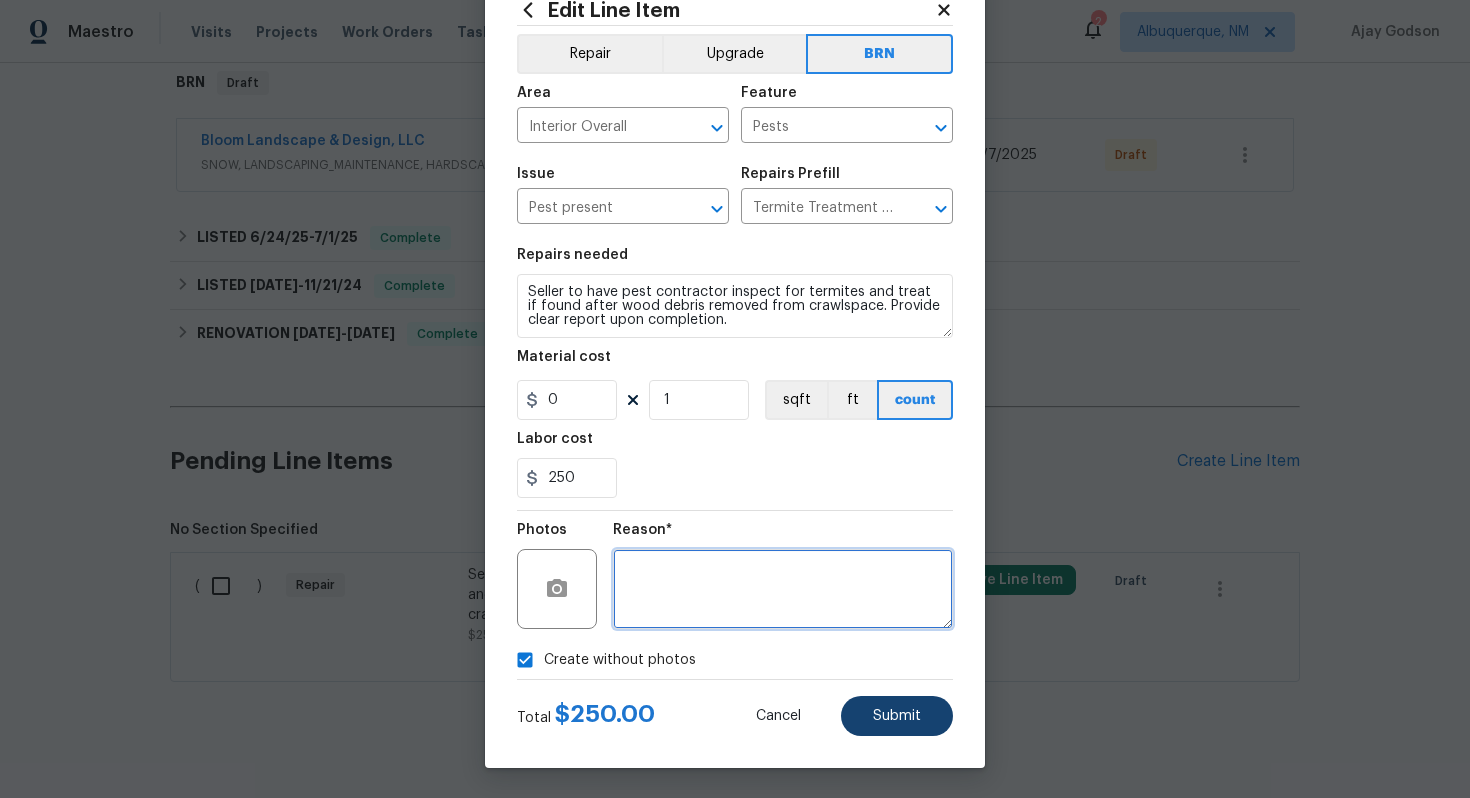 type 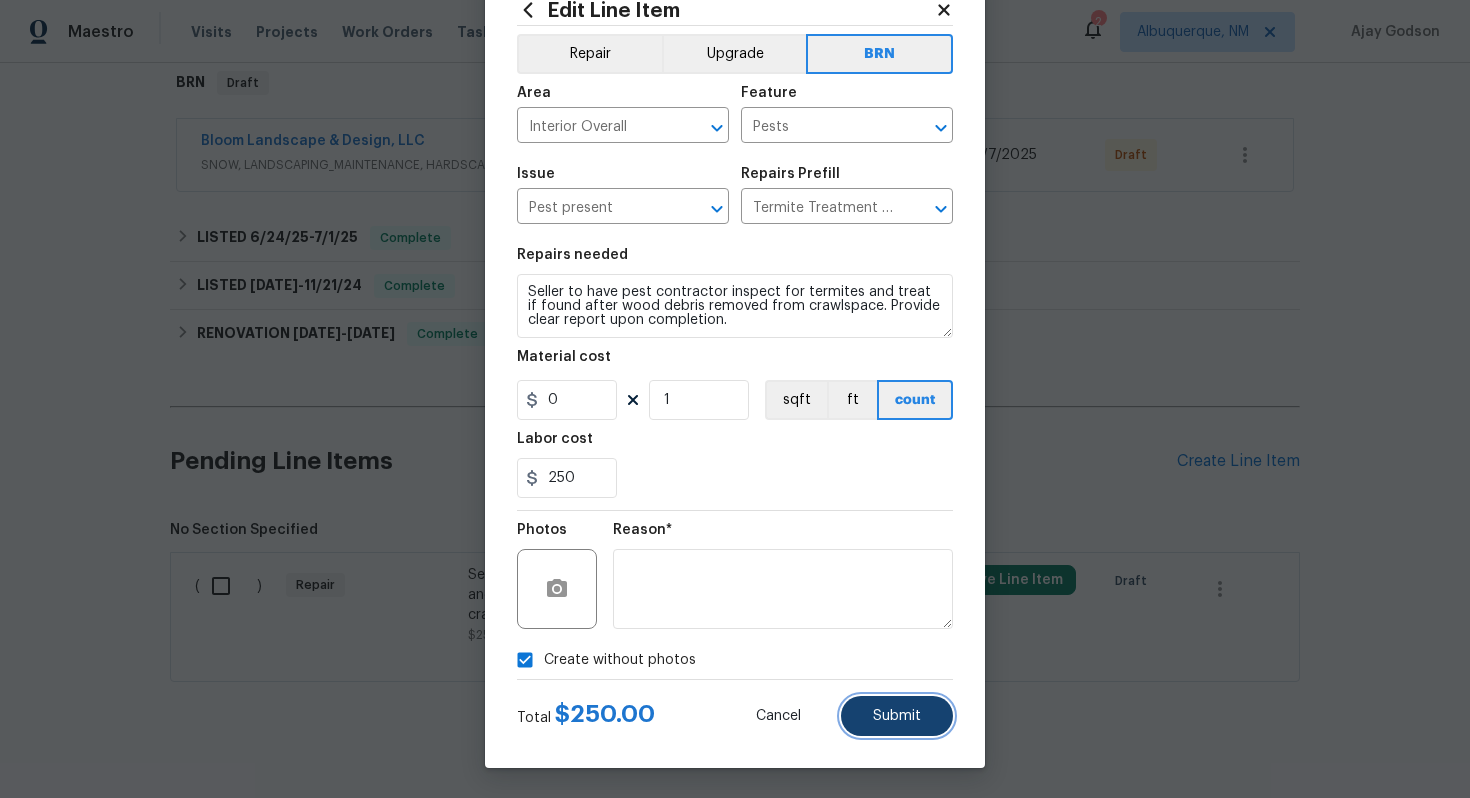 click on "Submit" at bounding box center (897, 716) 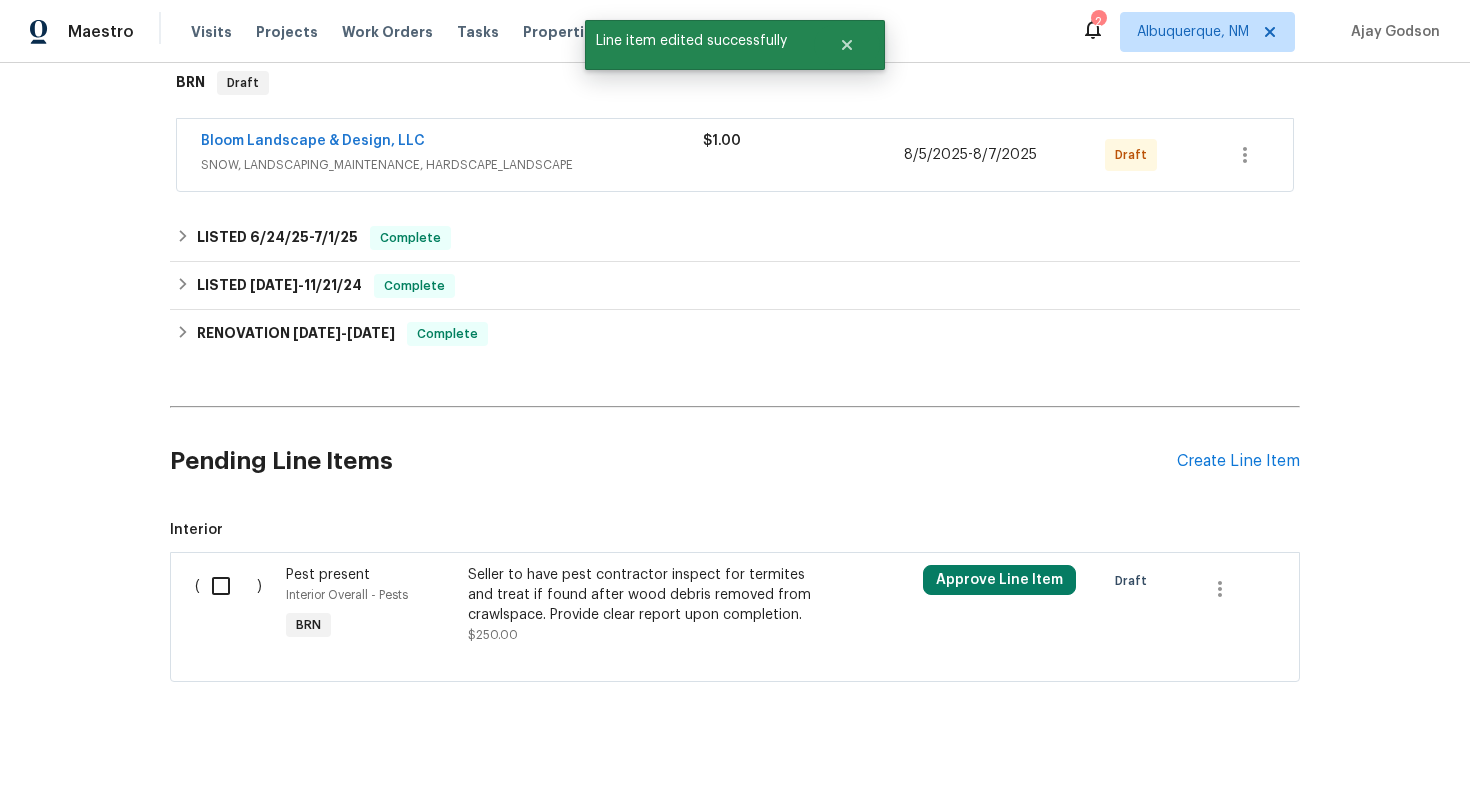 click at bounding box center [228, 586] 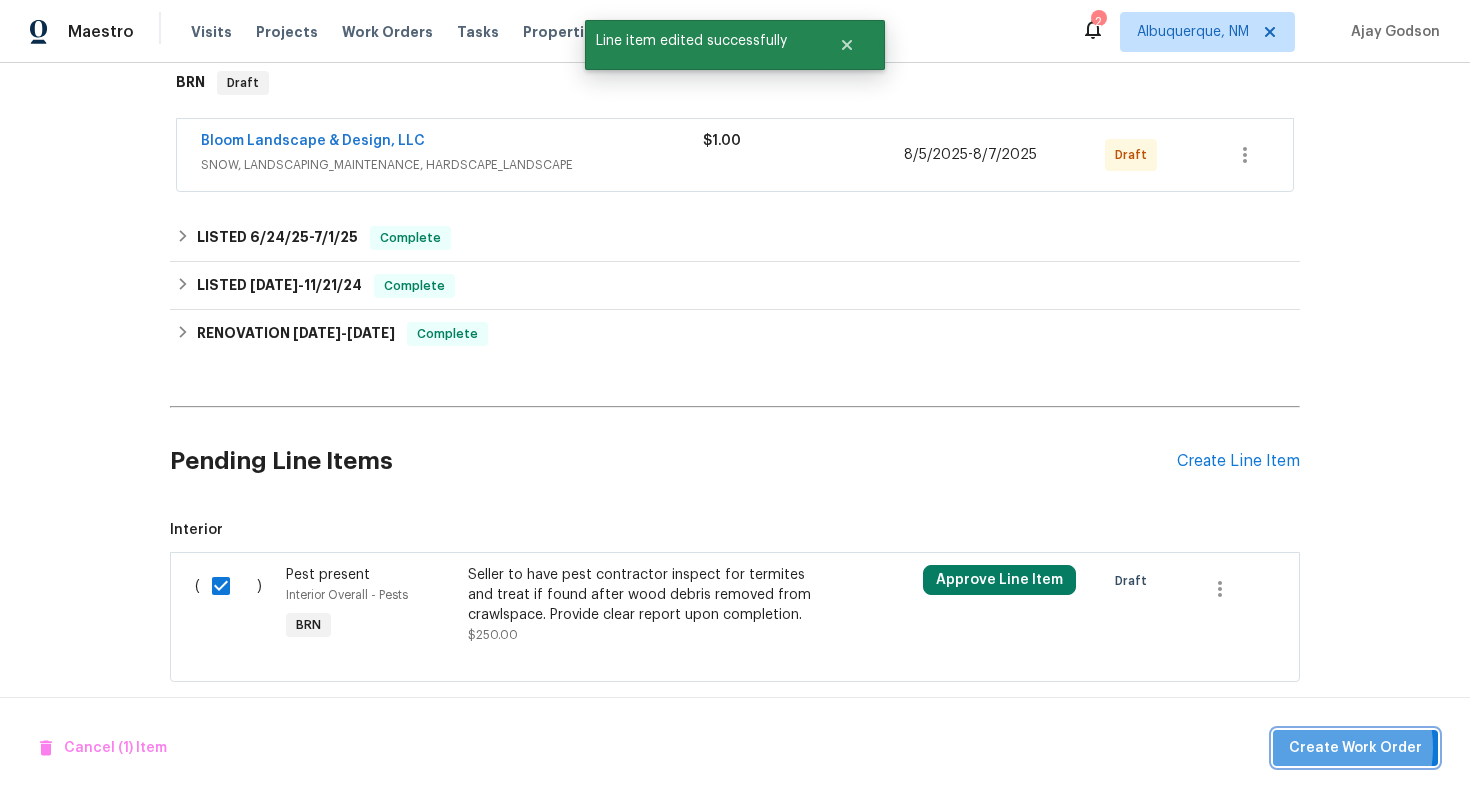 click on "Create Work Order" at bounding box center [1355, 748] 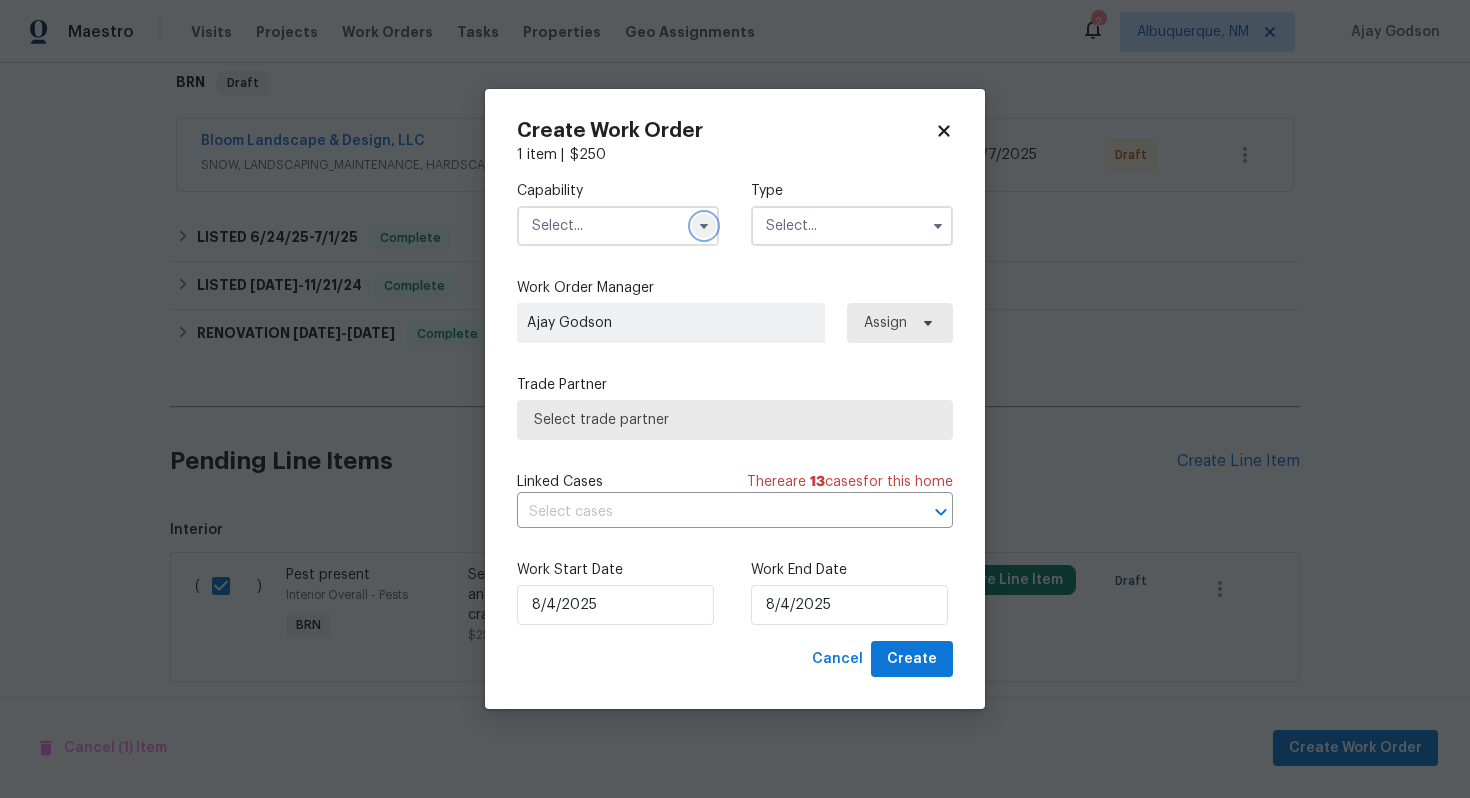 click 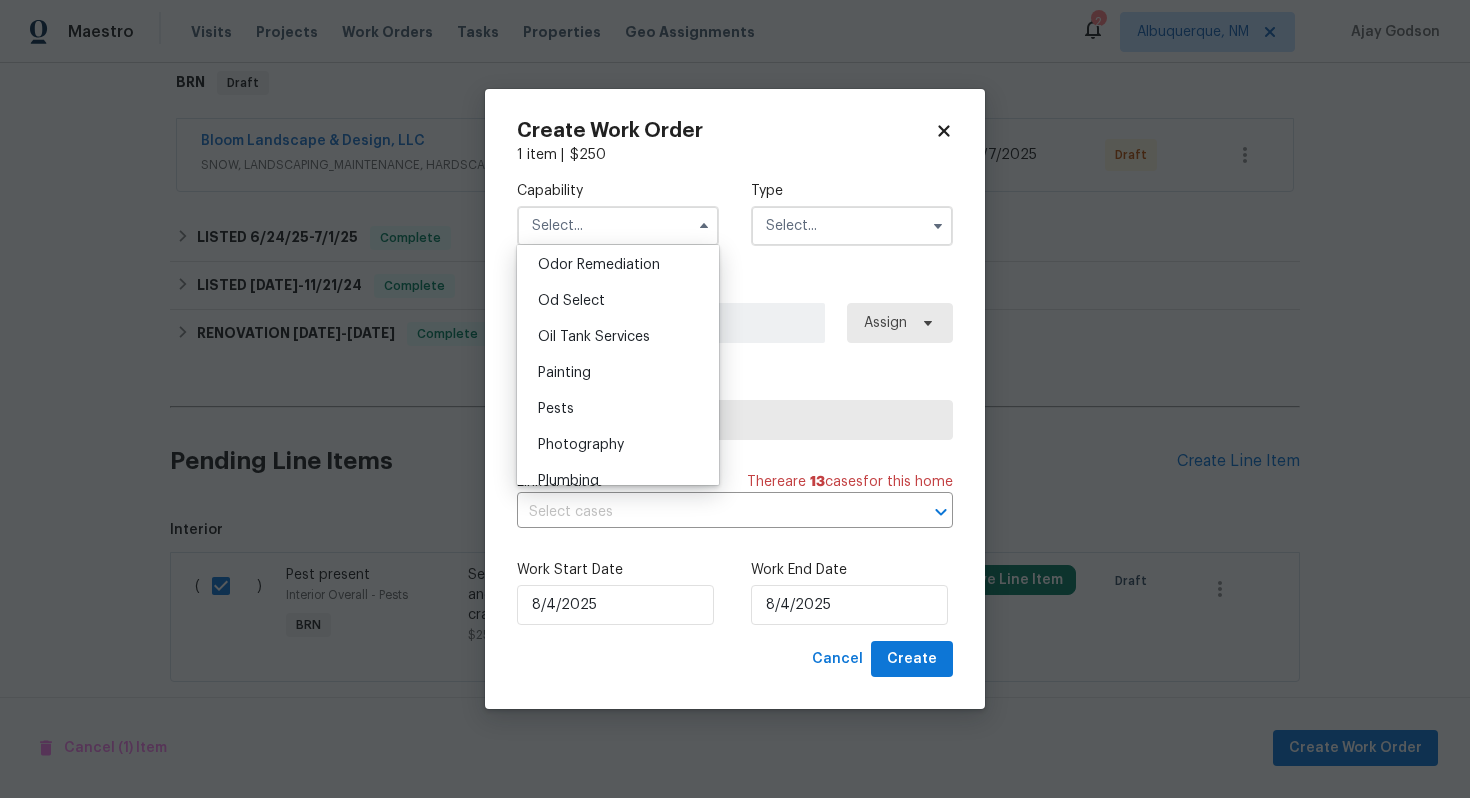 scroll, scrollTop: 1622, scrollLeft: 0, axis: vertical 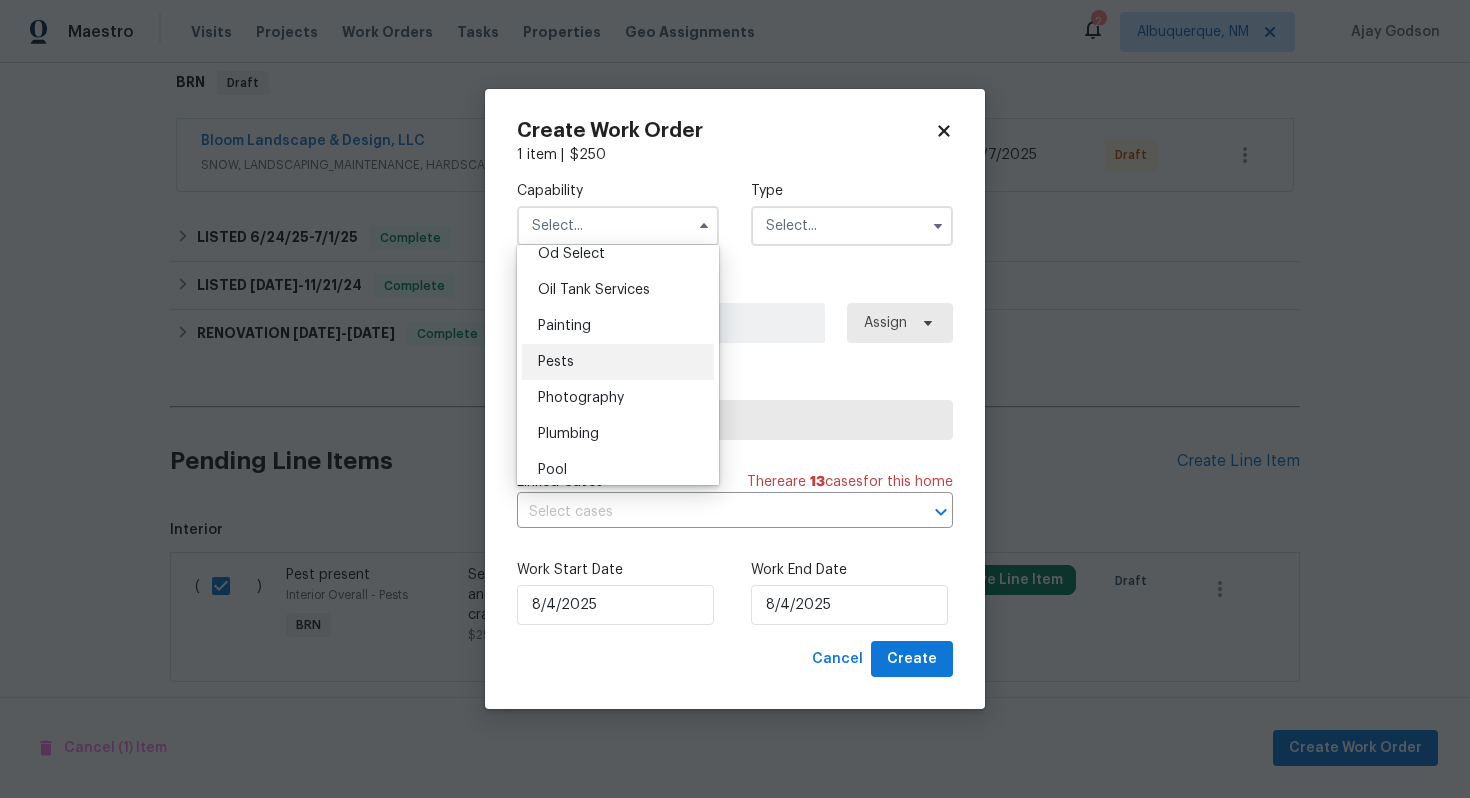 click on "Pests" at bounding box center (618, 362) 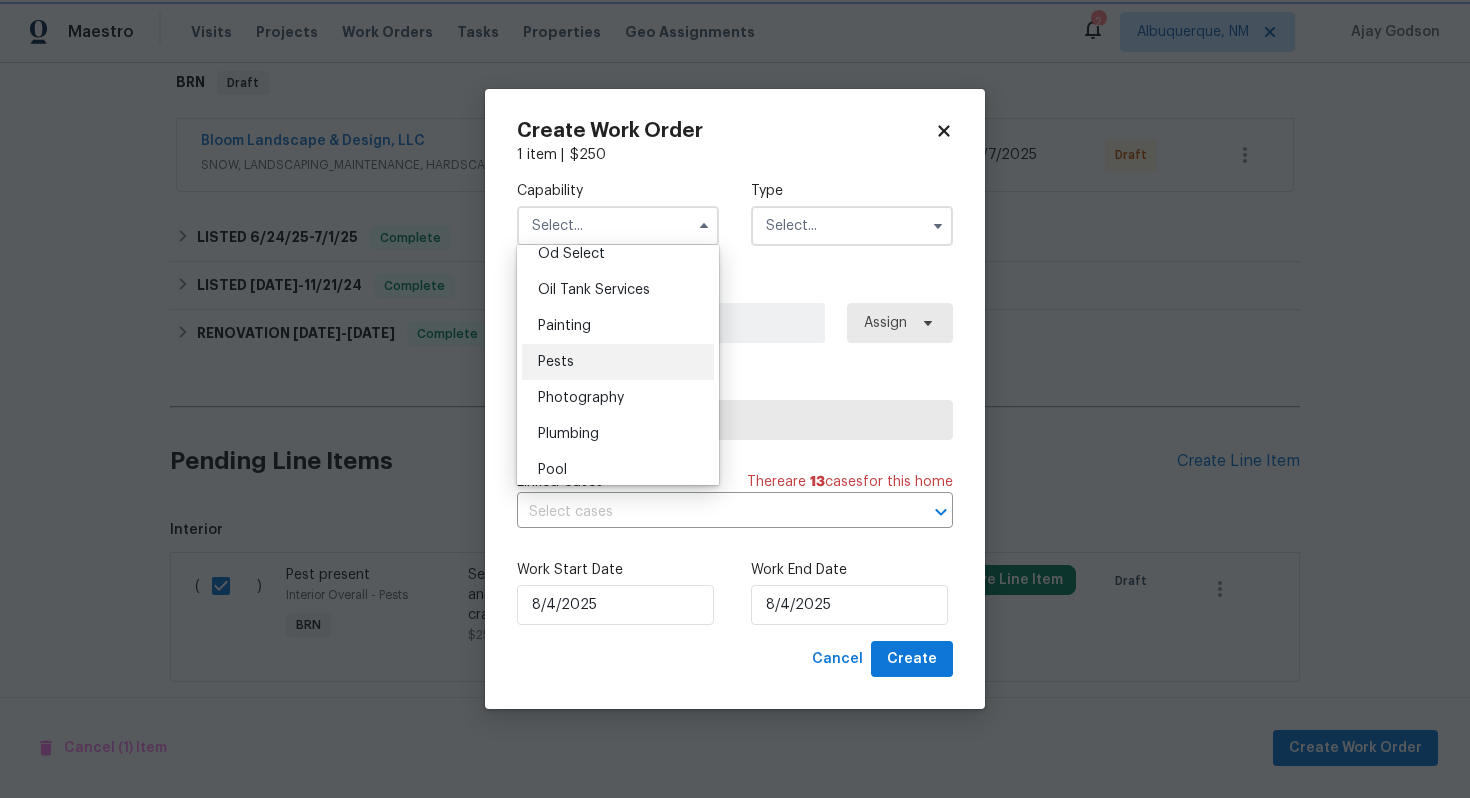 type on "Pests" 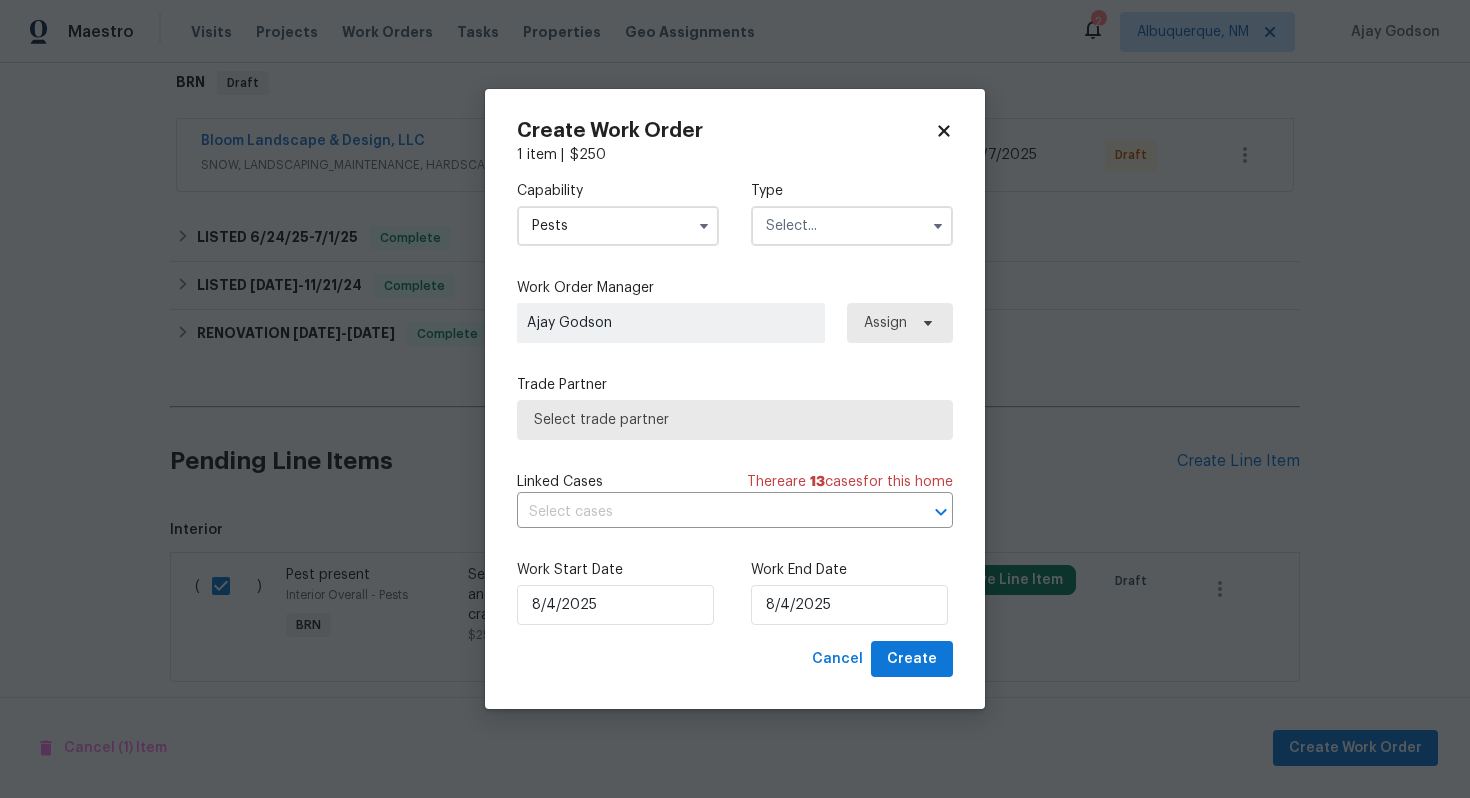click at bounding box center (852, 226) 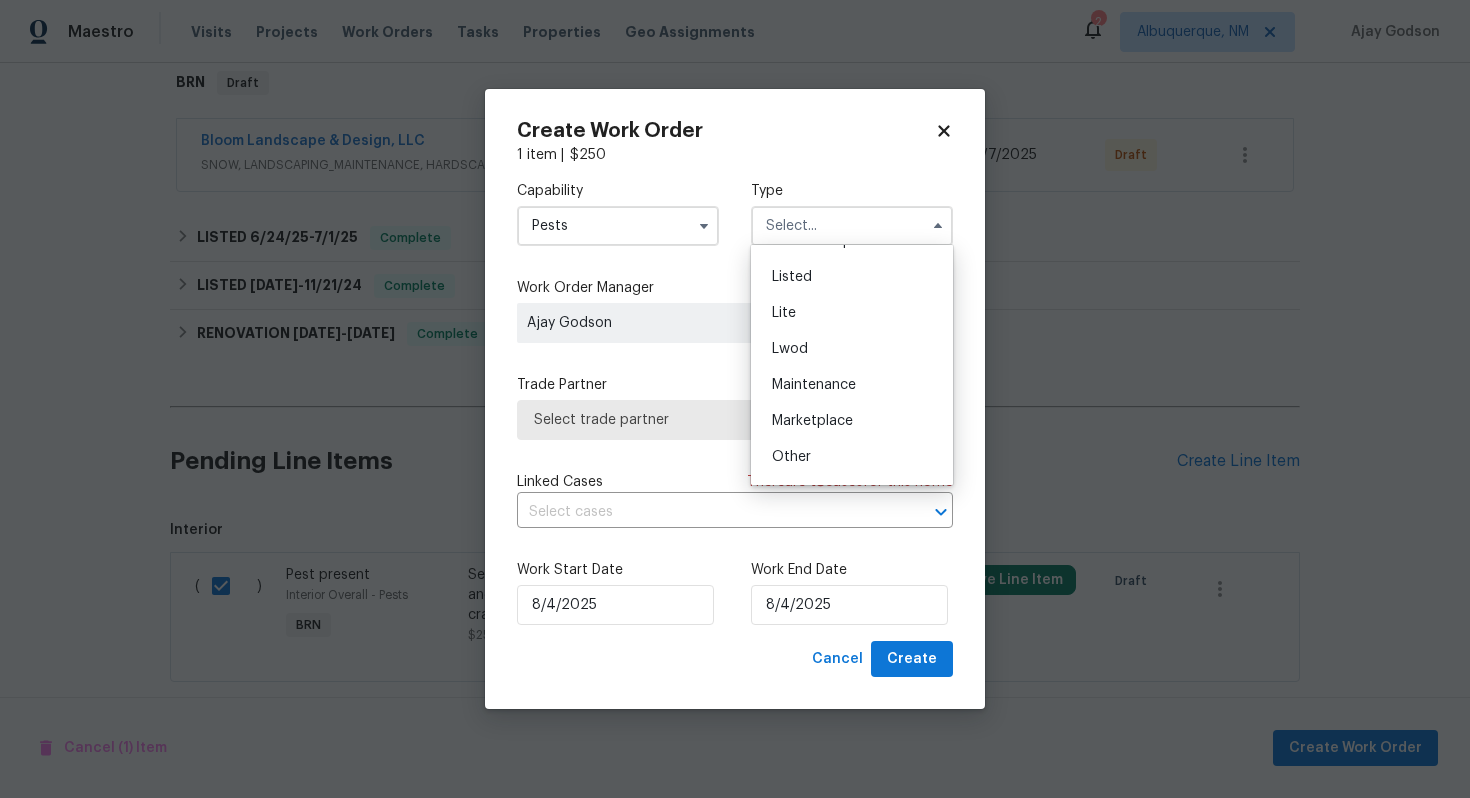 scroll, scrollTop: 454, scrollLeft: 0, axis: vertical 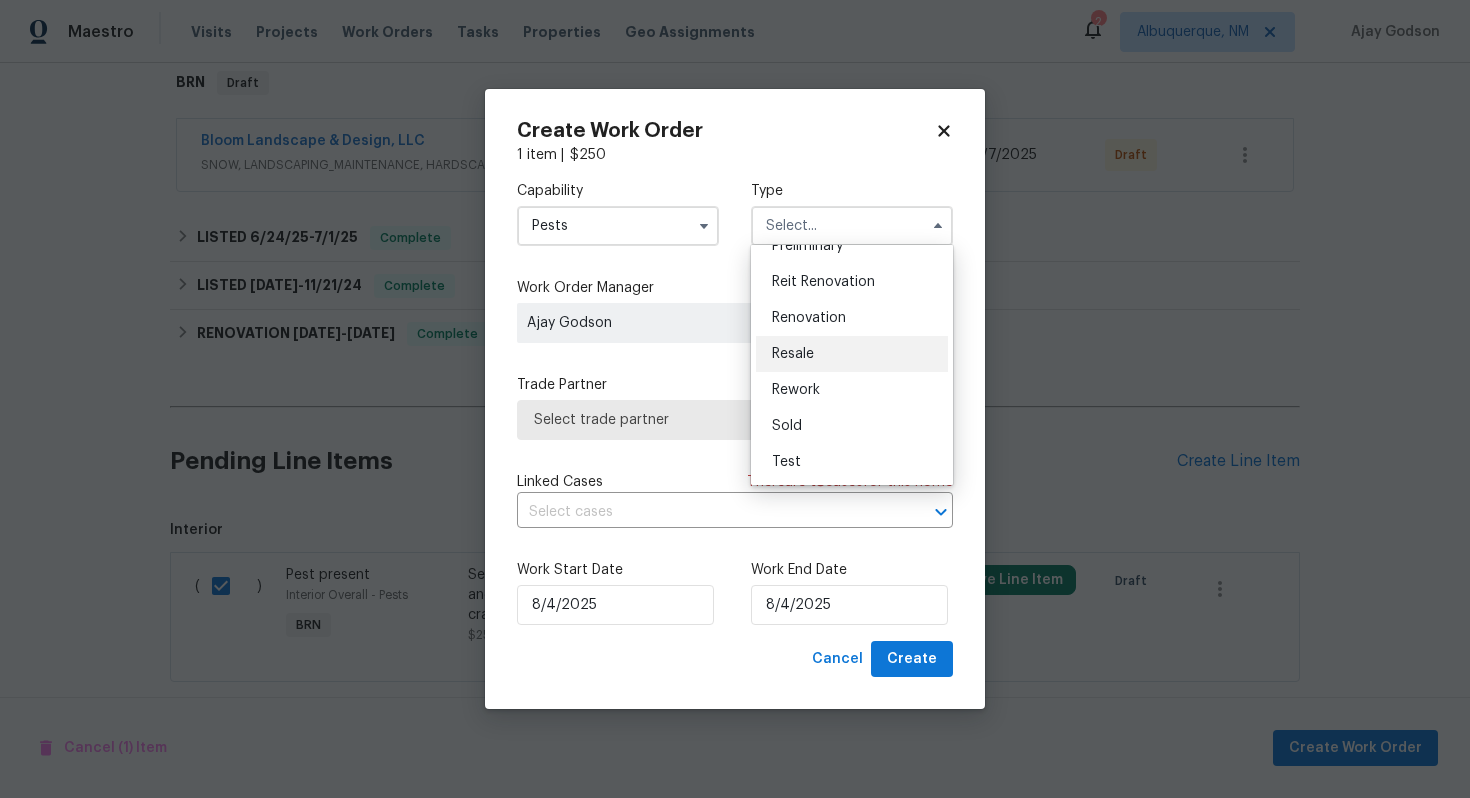 click on "Resale" at bounding box center [852, 354] 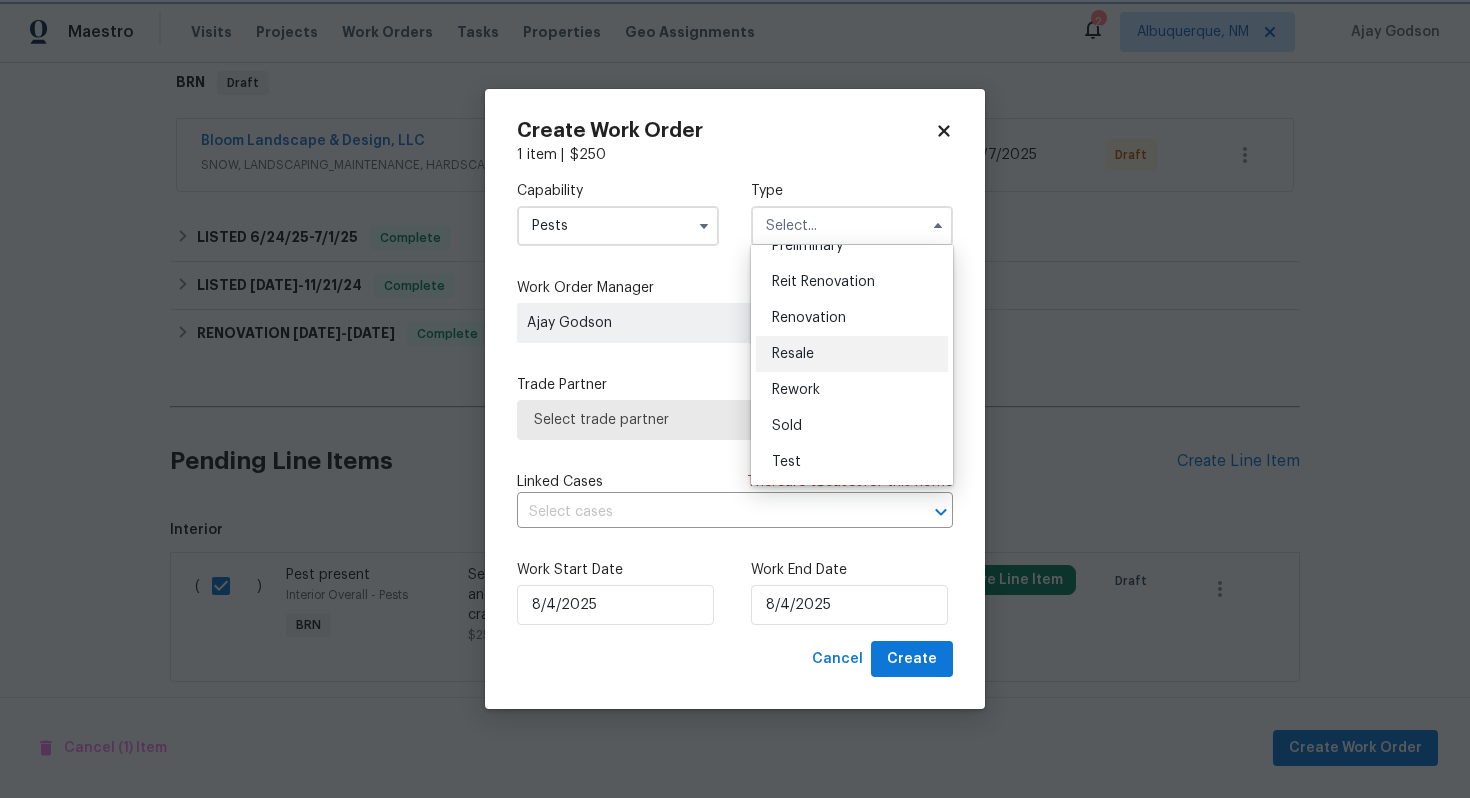 type on "Resale" 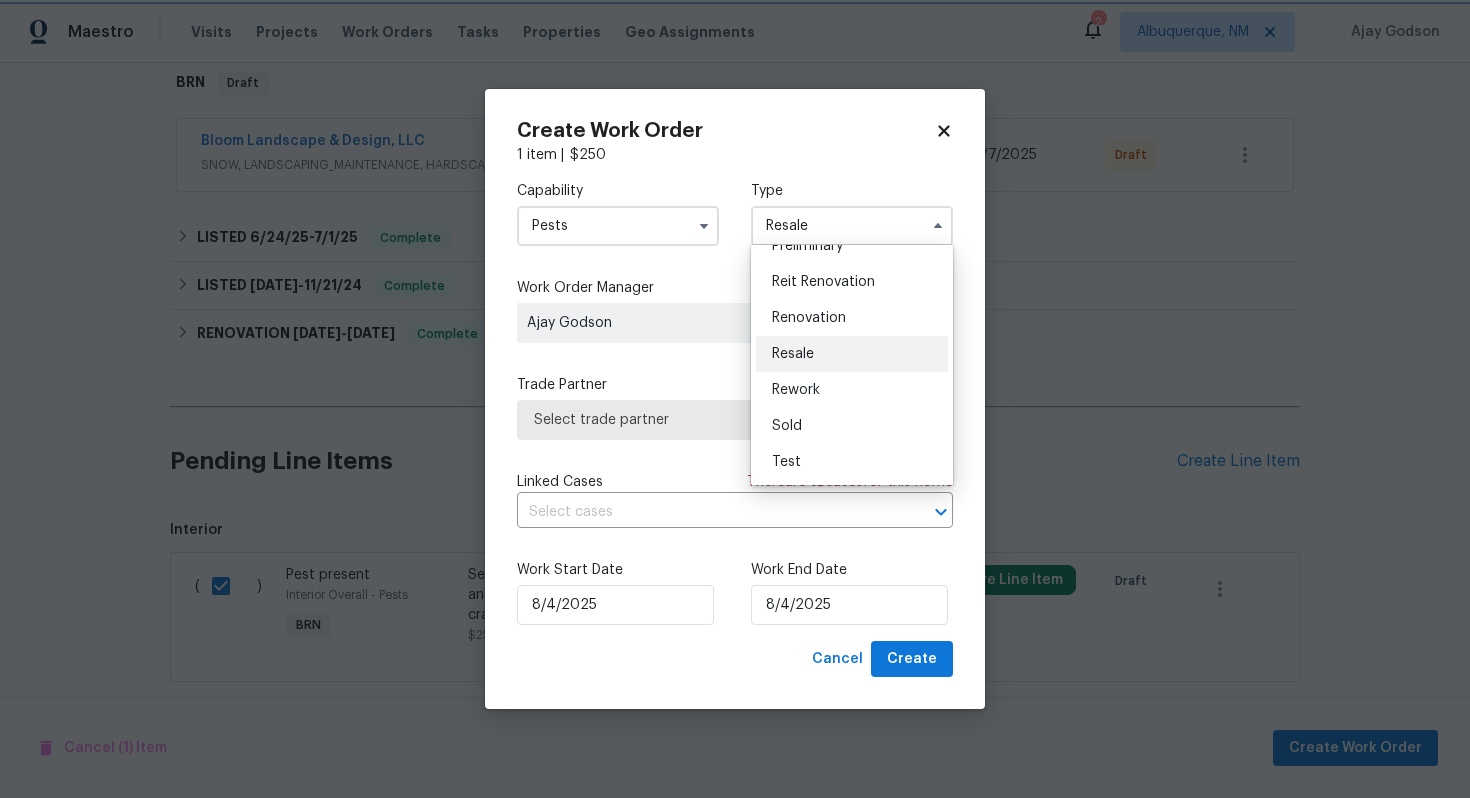 scroll, scrollTop: 0, scrollLeft: 0, axis: both 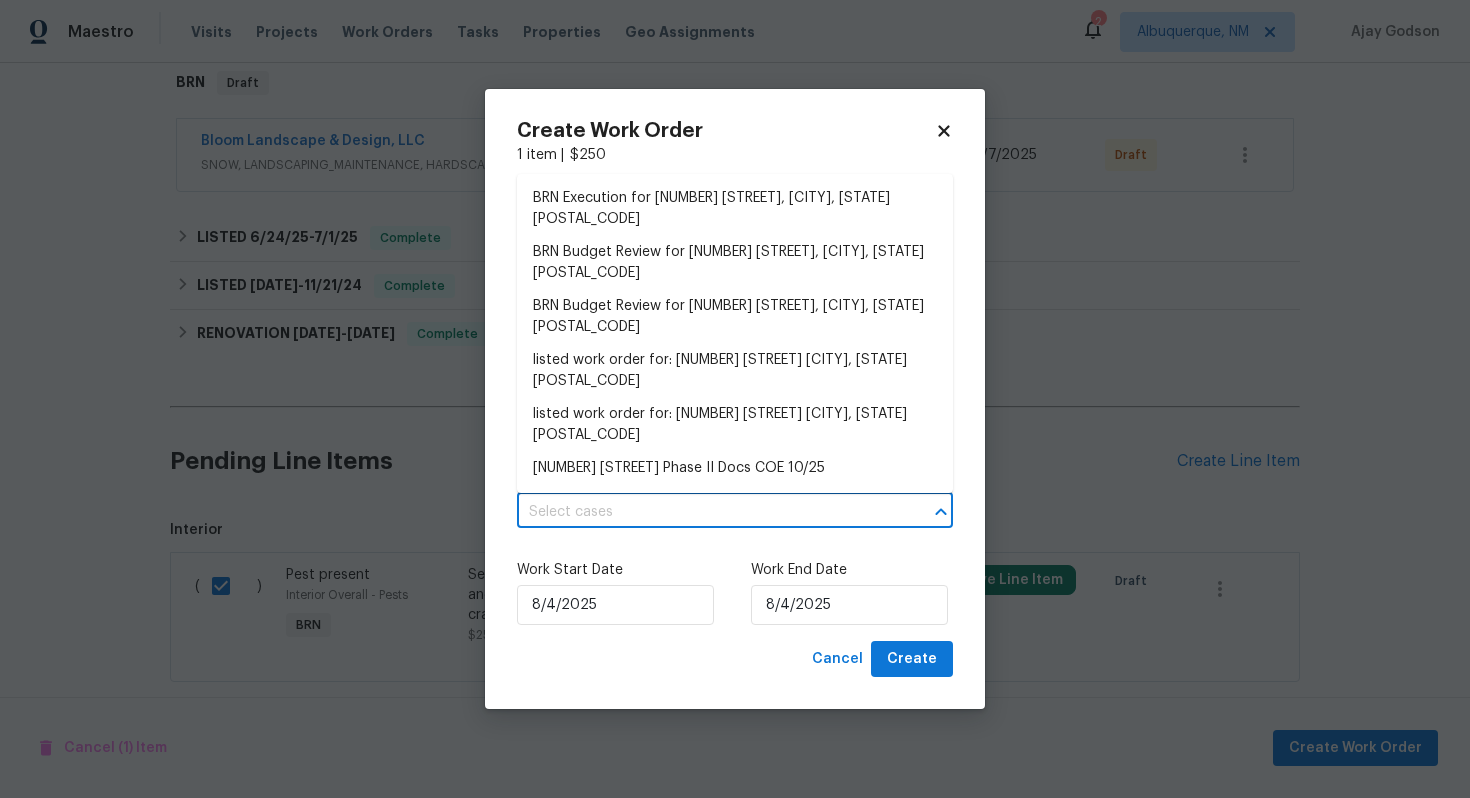 click at bounding box center [707, 512] 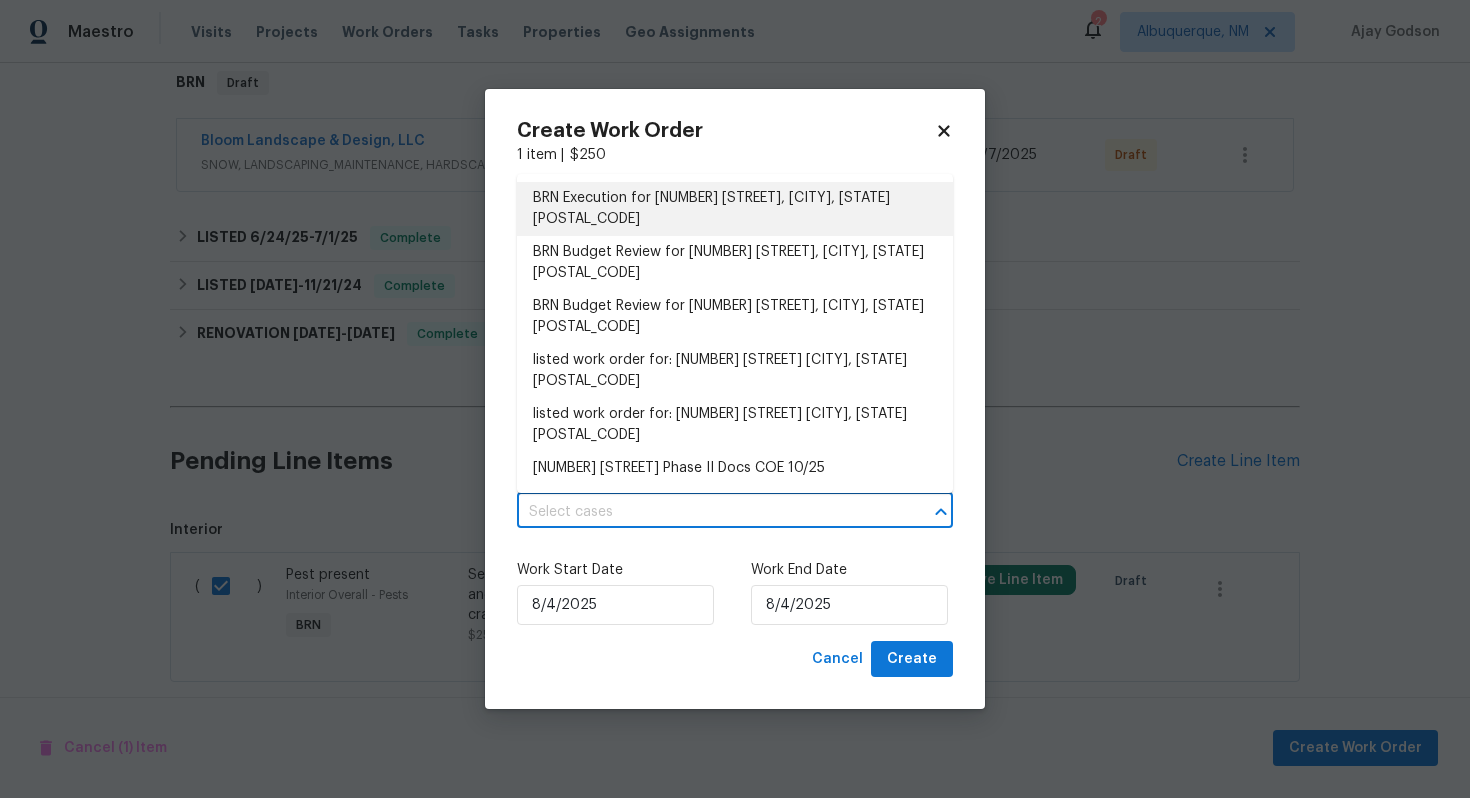 click on "BRN Execution for 1122 E Ellerbee St, Durham, NC 27704" at bounding box center [735, 209] 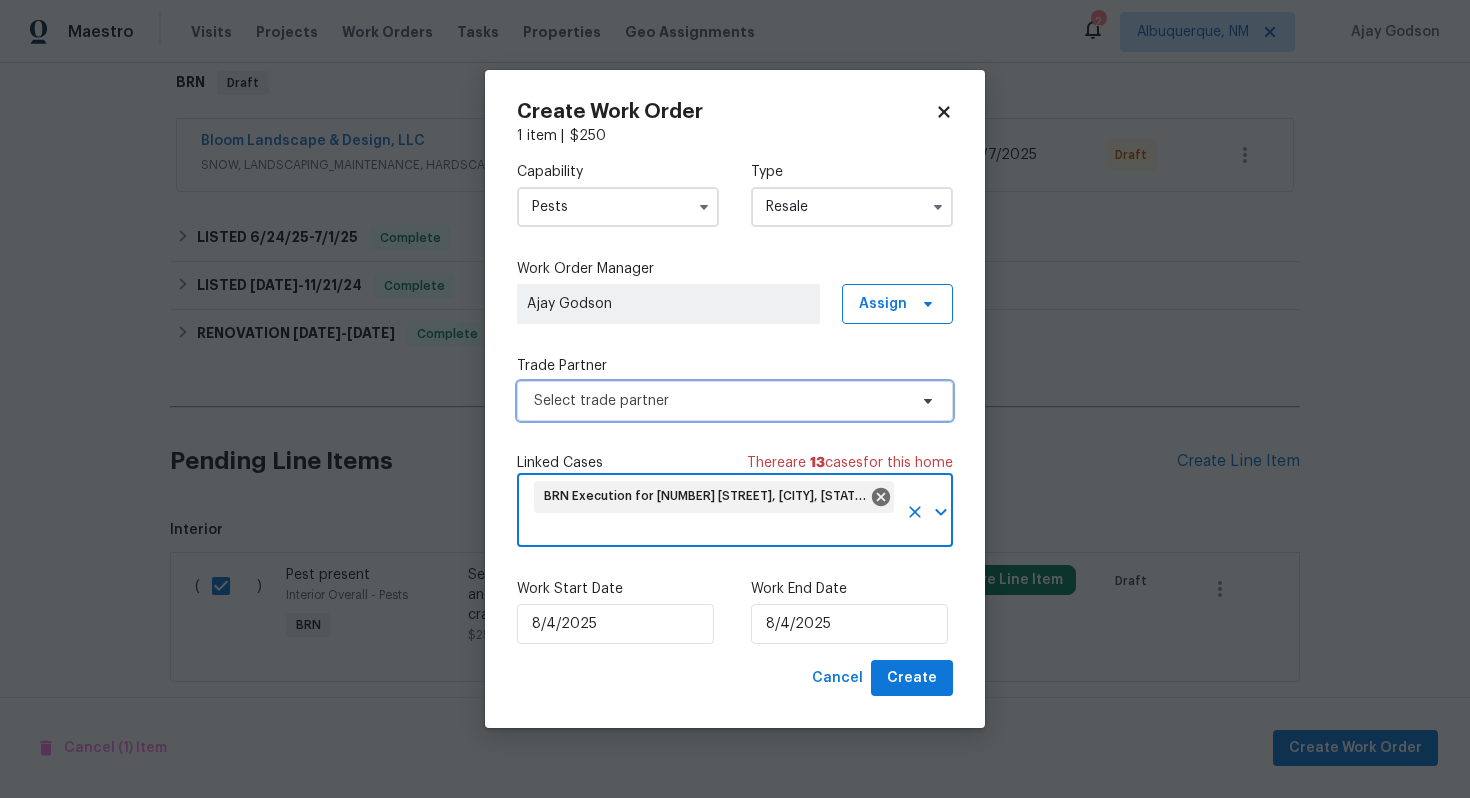 click on "Select trade partner" at bounding box center [720, 401] 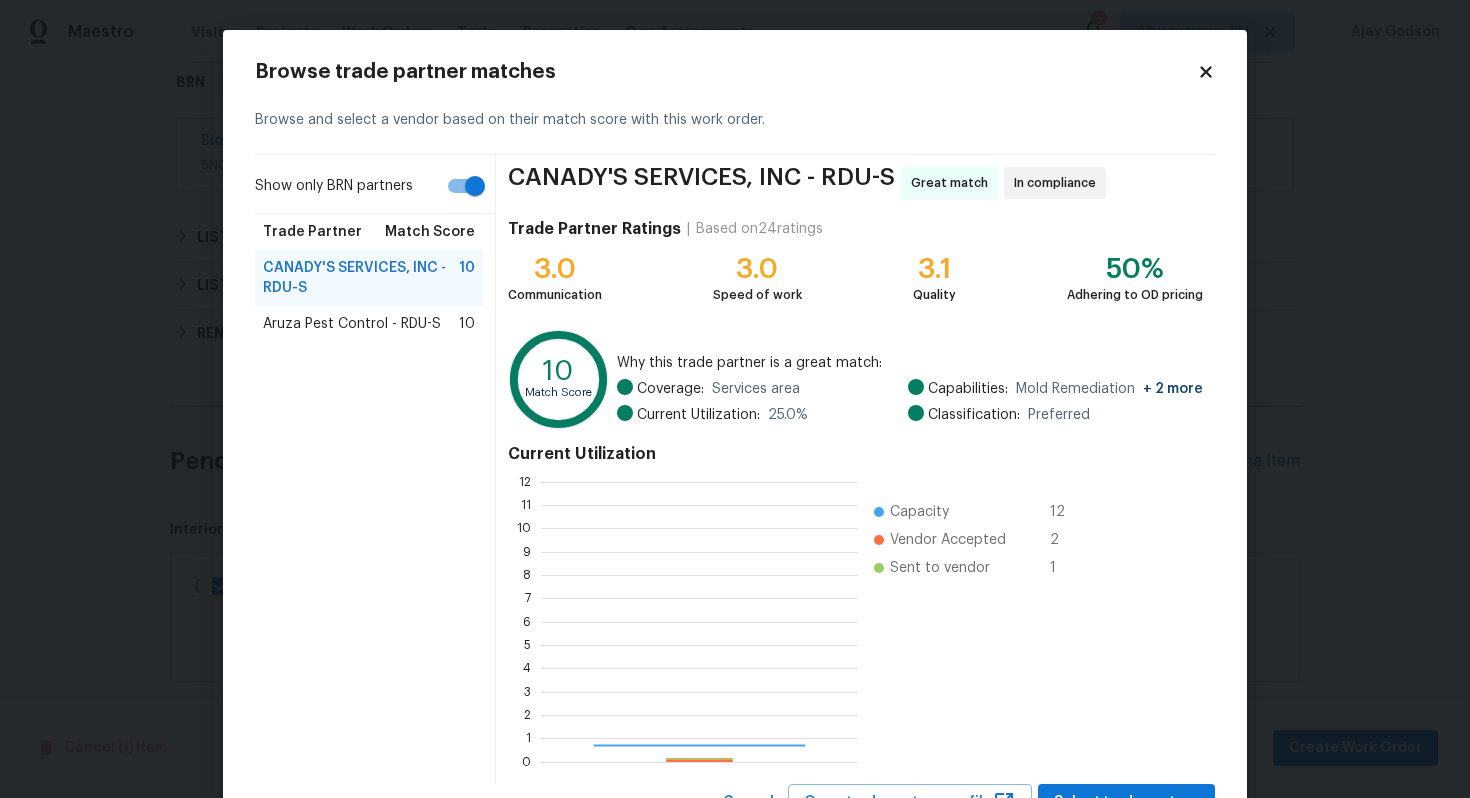 scroll, scrollTop: 2, scrollLeft: 2, axis: both 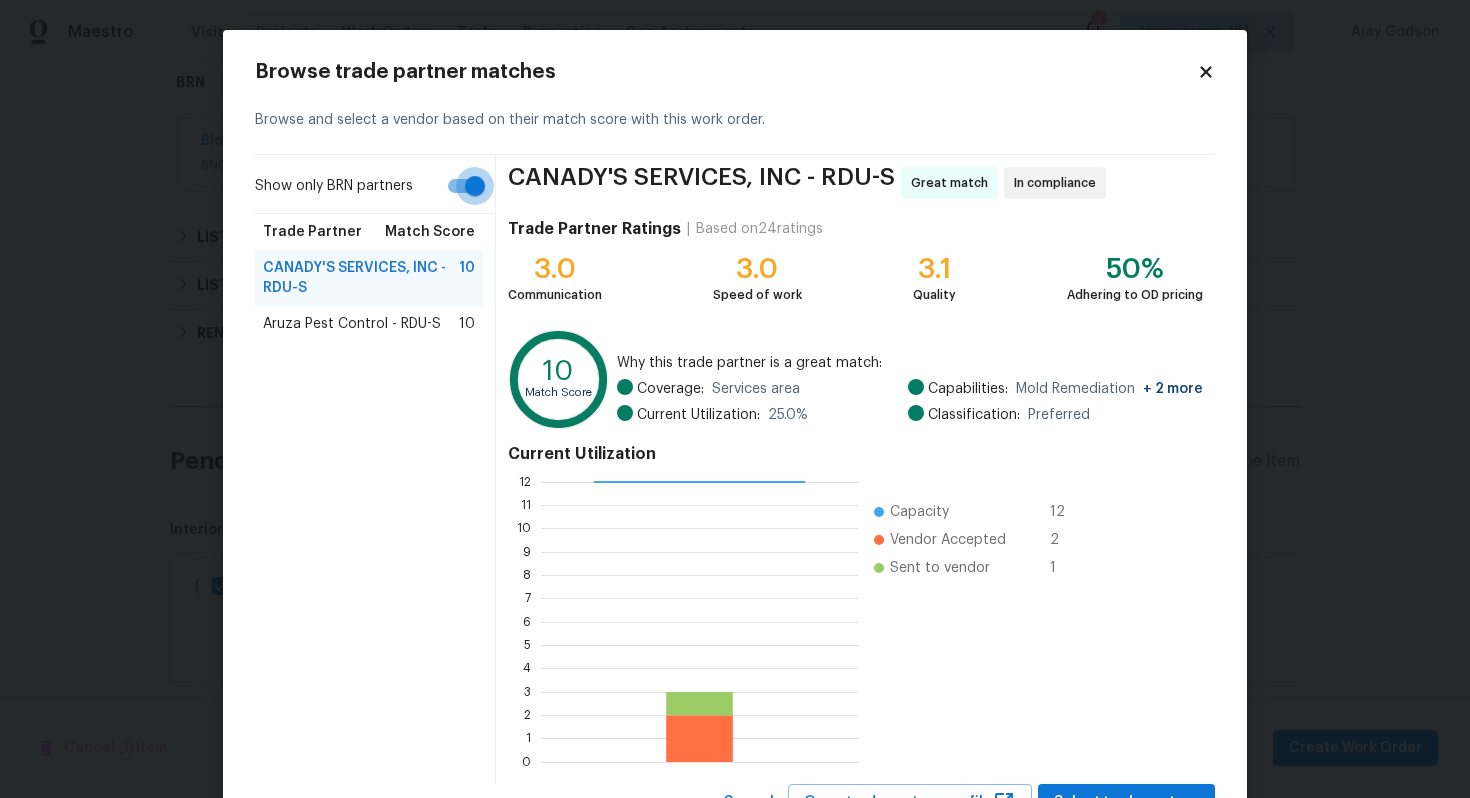 click on "Show only BRN partners" at bounding box center [475, 186] 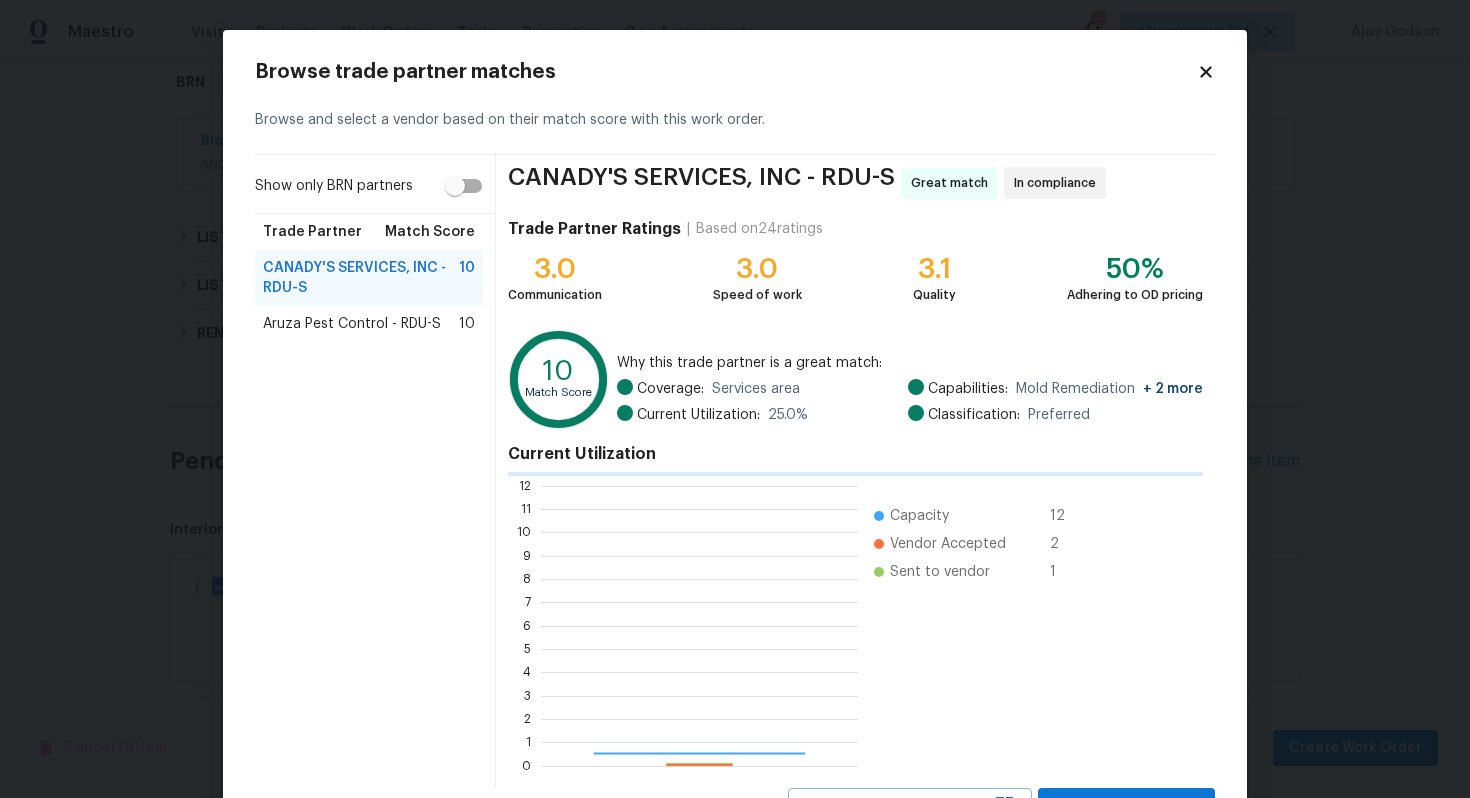 scroll, scrollTop: 2, scrollLeft: 2, axis: both 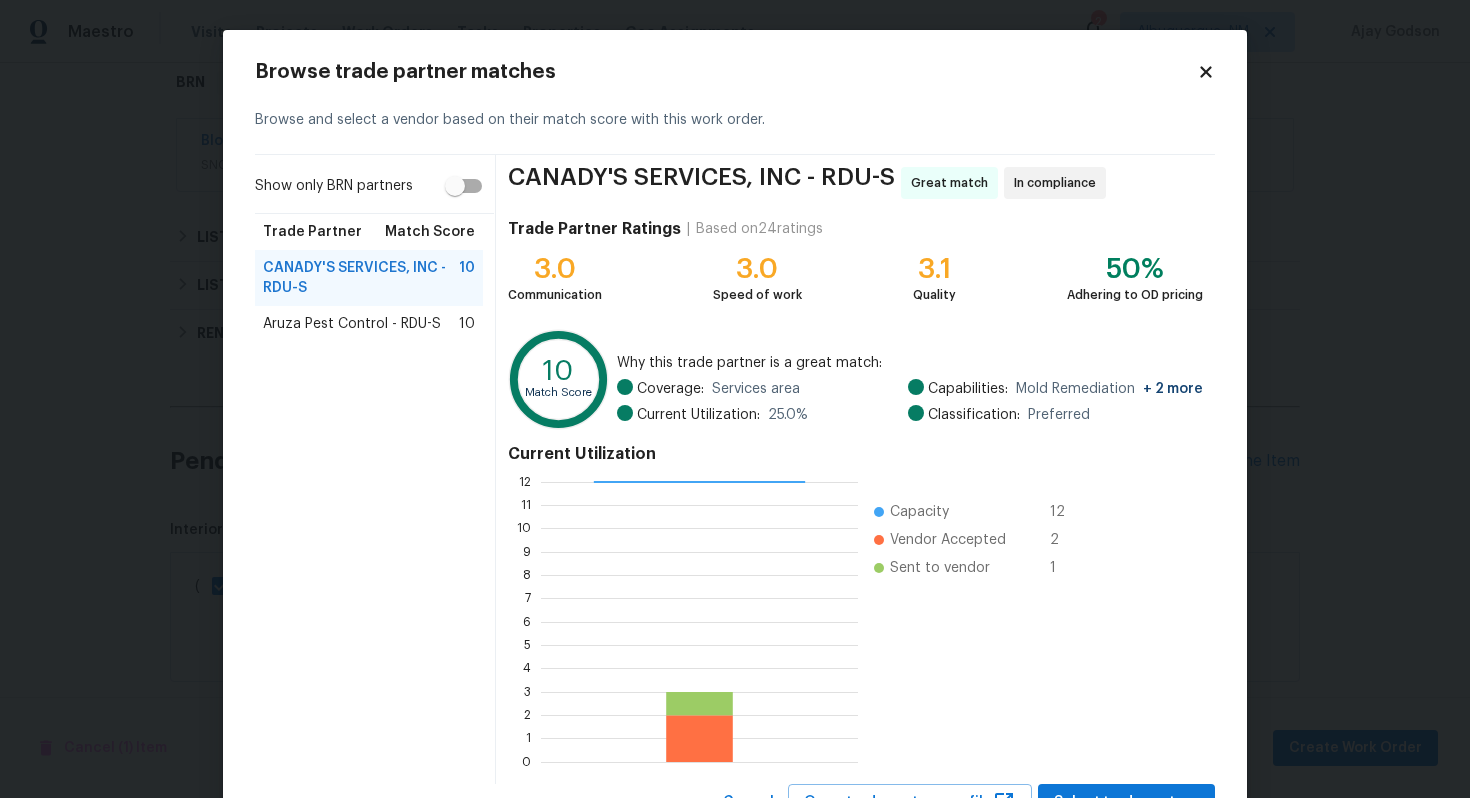 click on "Aruza Pest Control - RDU-S" at bounding box center (352, 324) 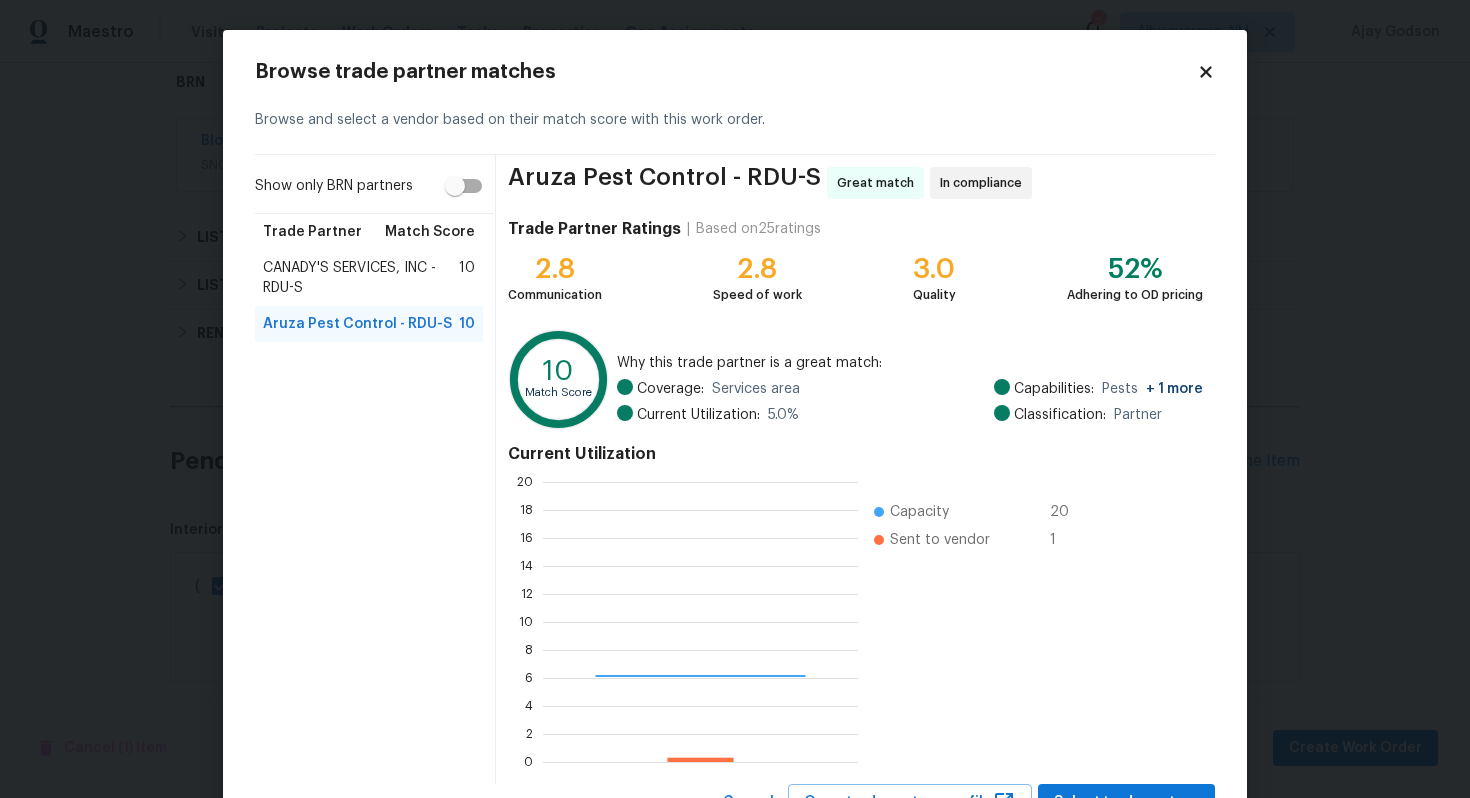 scroll, scrollTop: 2, scrollLeft: 2, axis: both 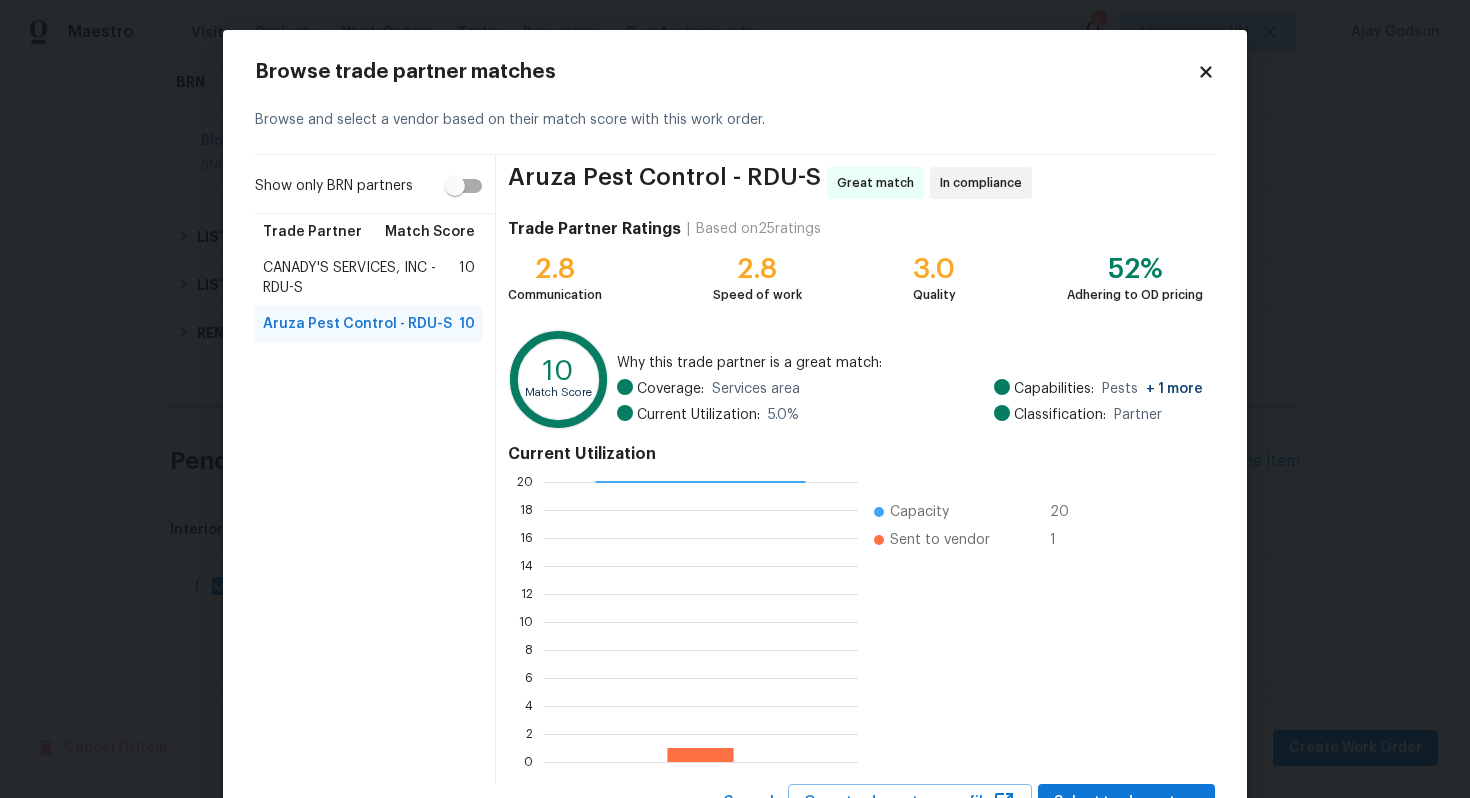 click on "CANADY'S SERVICES, INC - RDU-S" at bounding box center [361, 278] 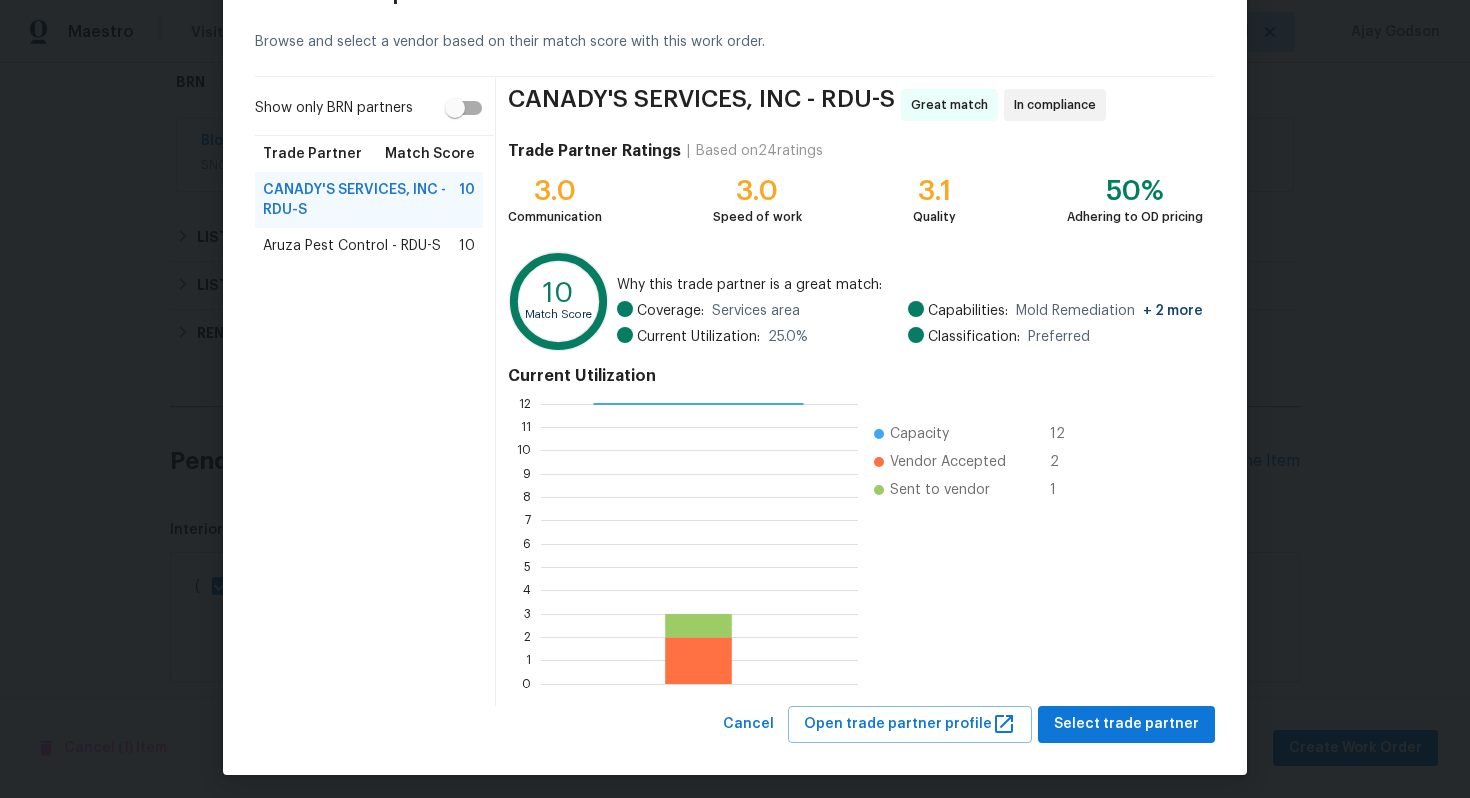 scroll, scrollTop: 84, scrollLeft: 0, axis: vertical 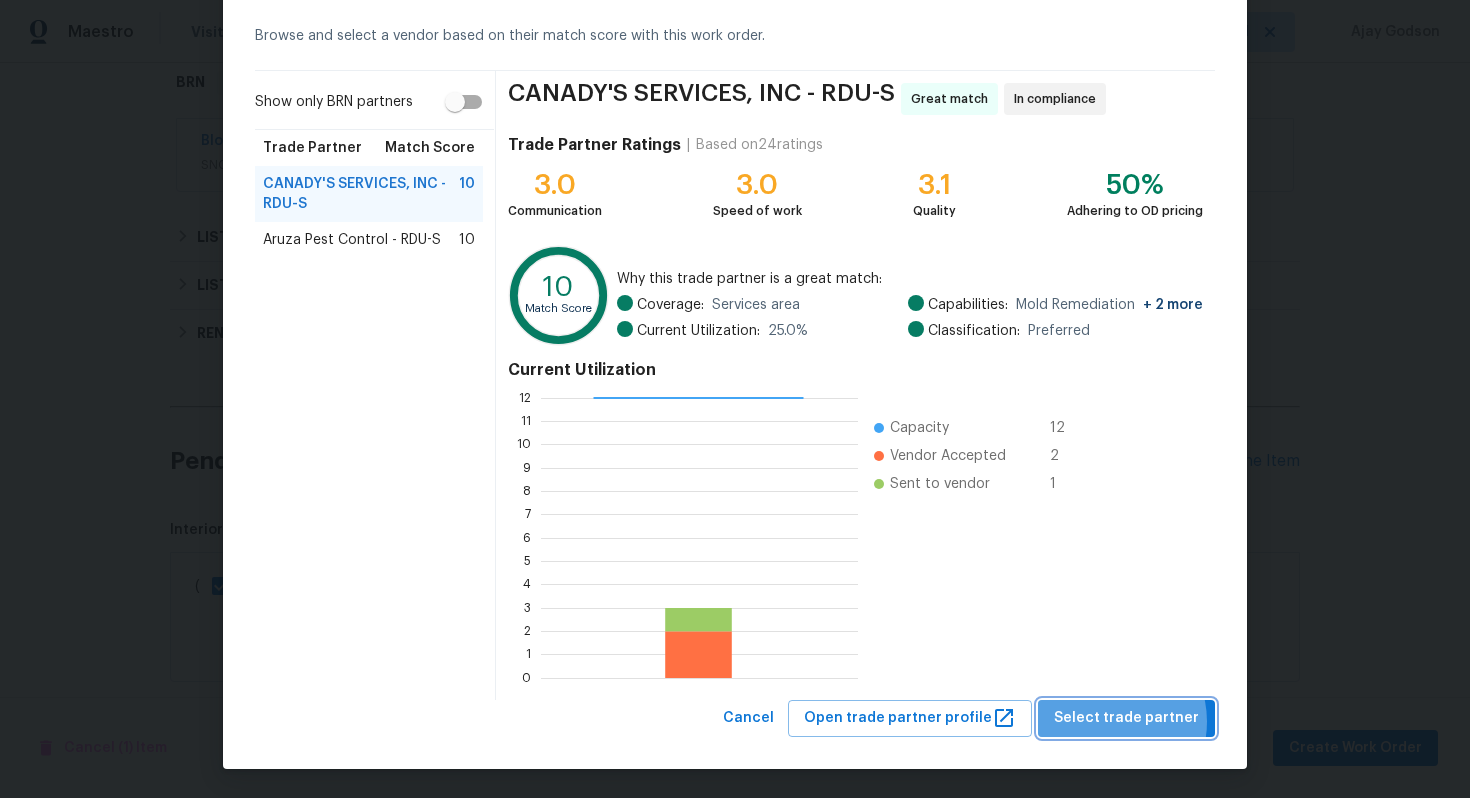 click on "Select trade partner" at bounding box center (1126, 718) 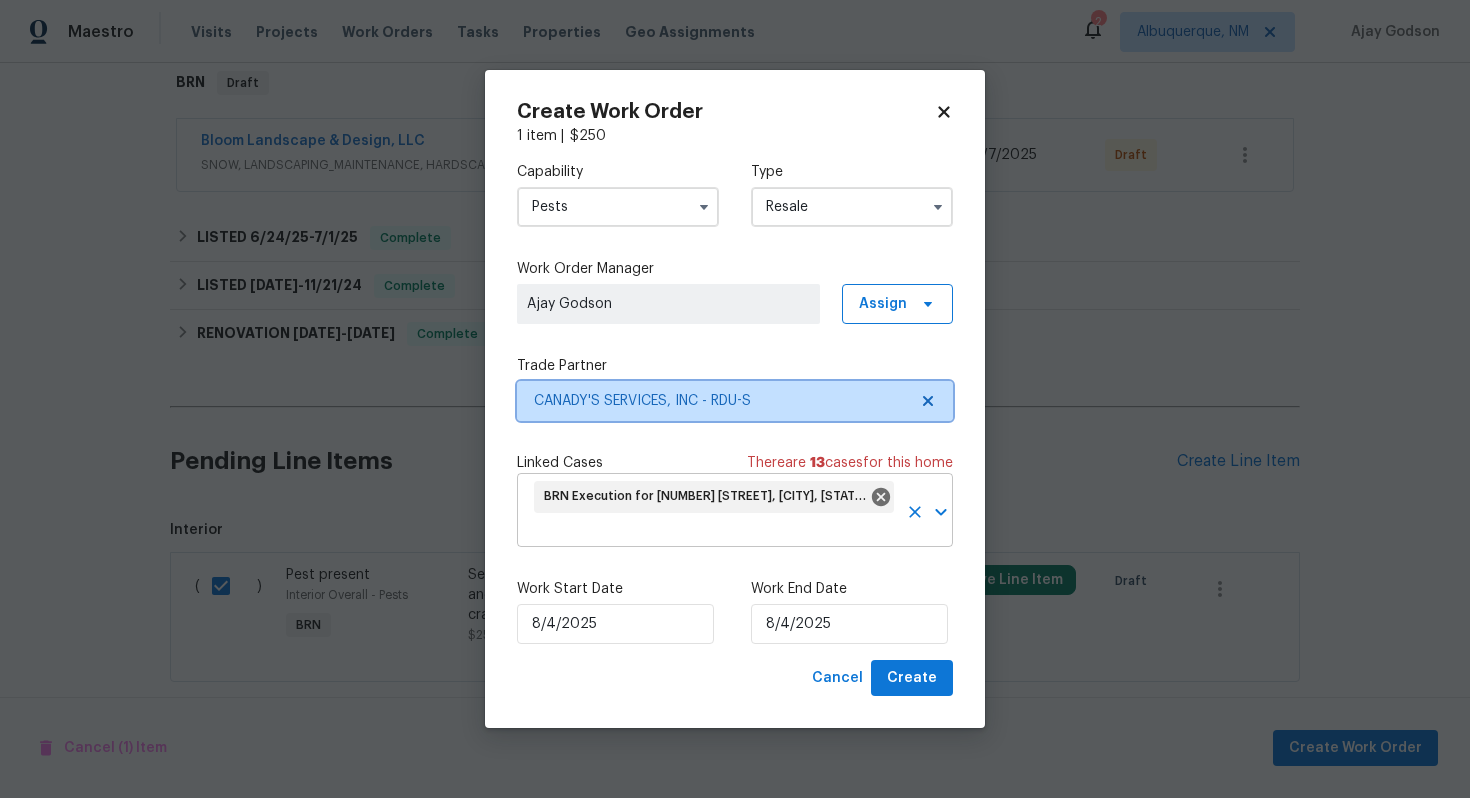 scroll, scrollTop: 0, scrollLeft: 0, axis: both 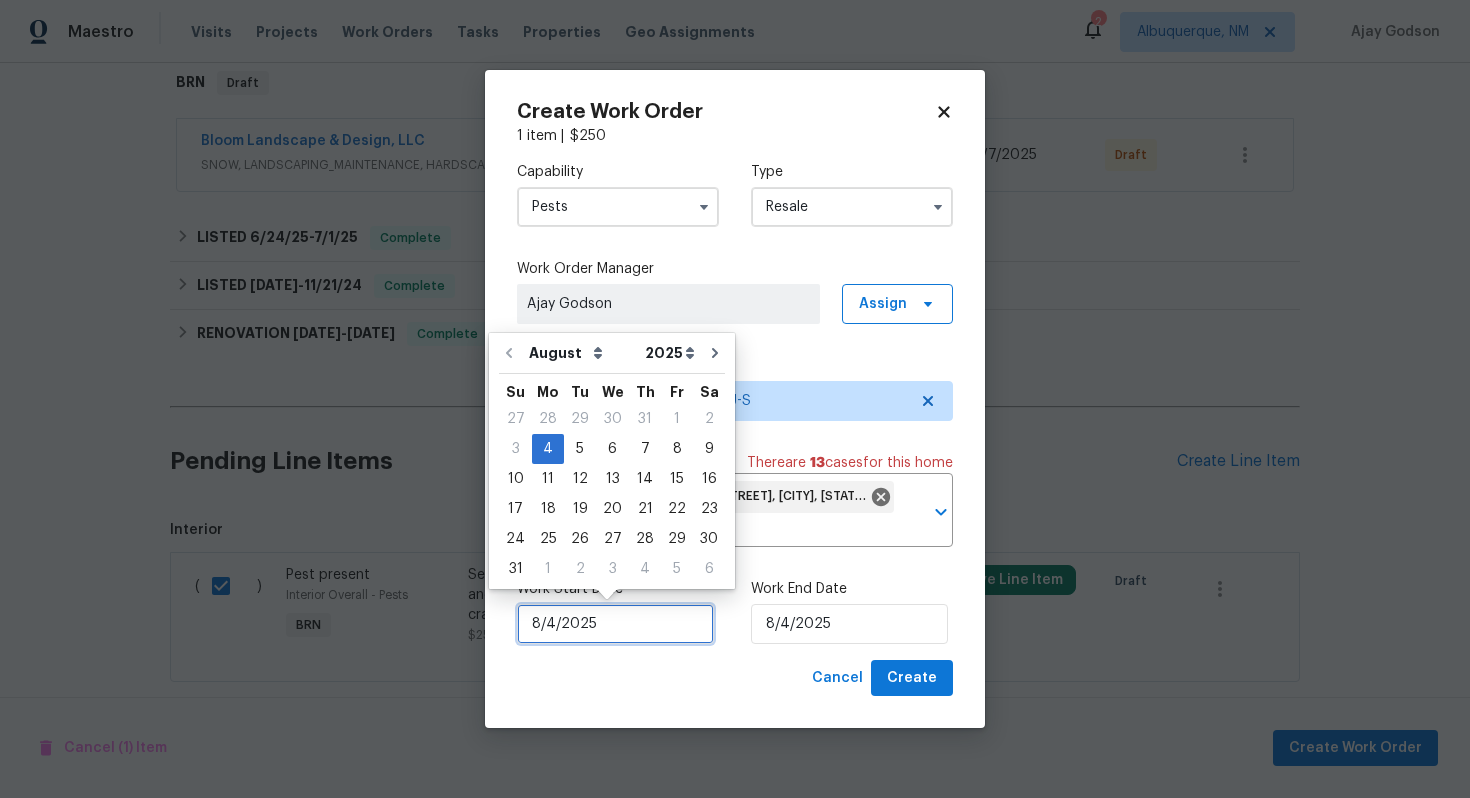 click on "8/4/2025" at bounding box center [615, 624] 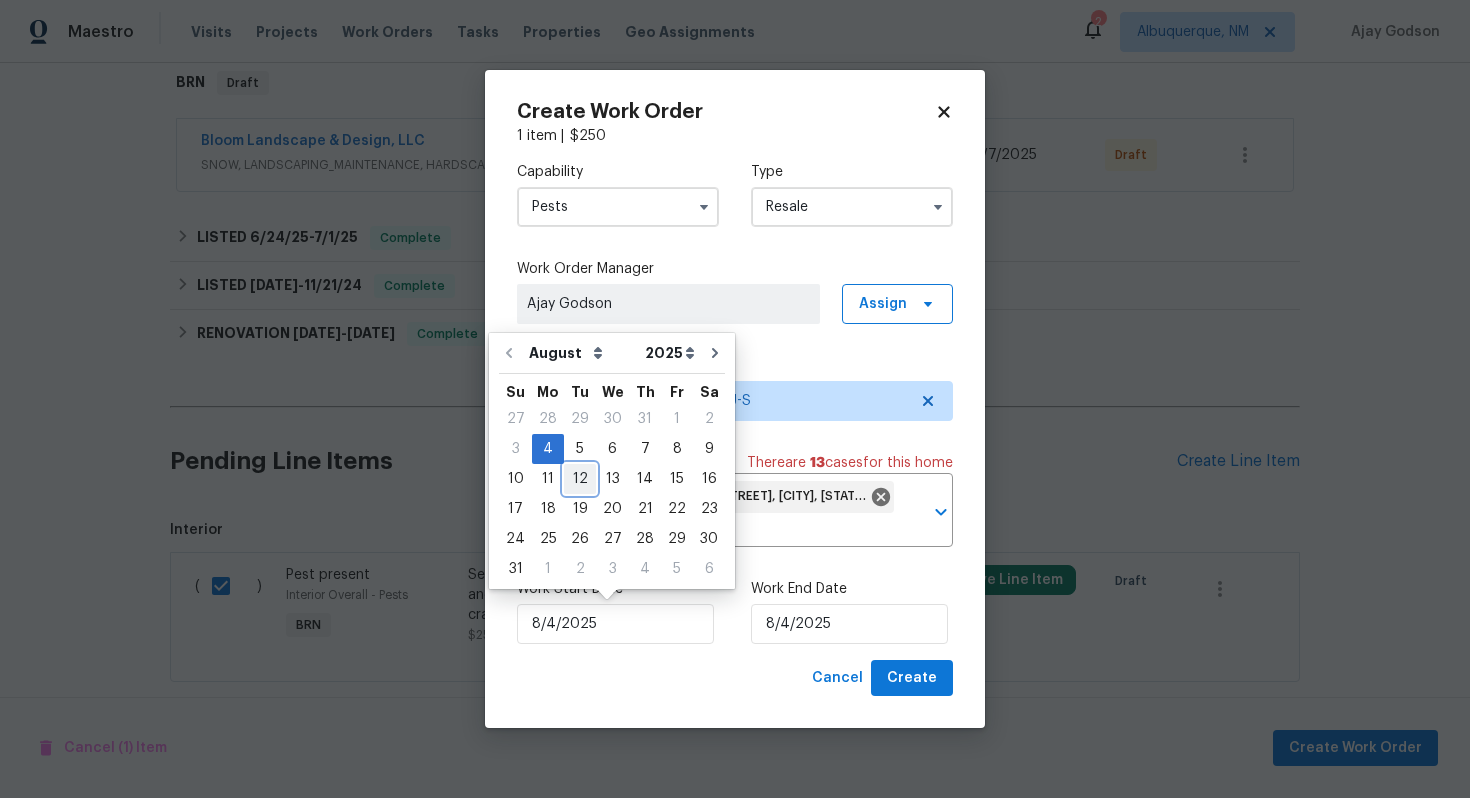 click on "12" at bounding box center [580, 479] 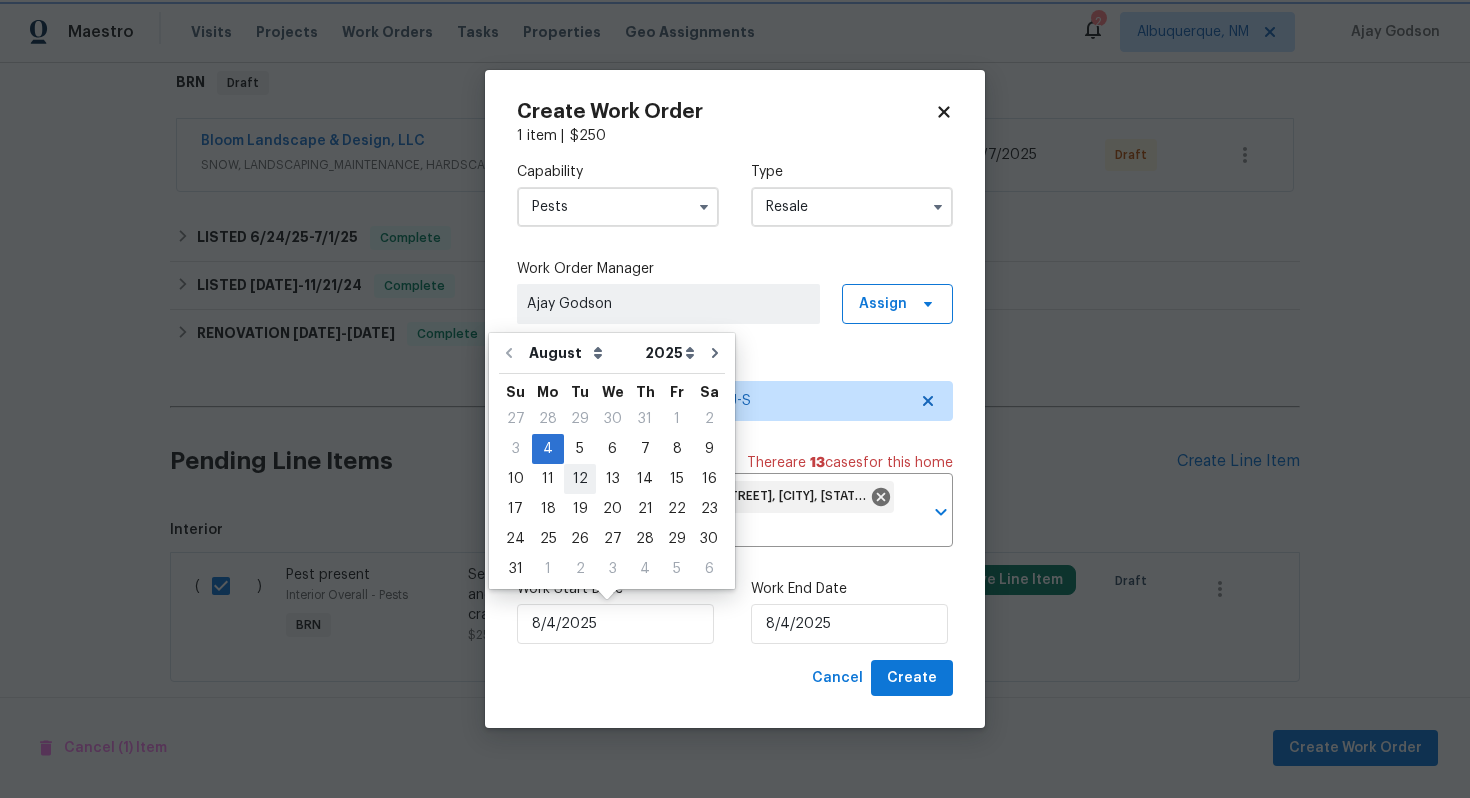 type on "8/12/2025" 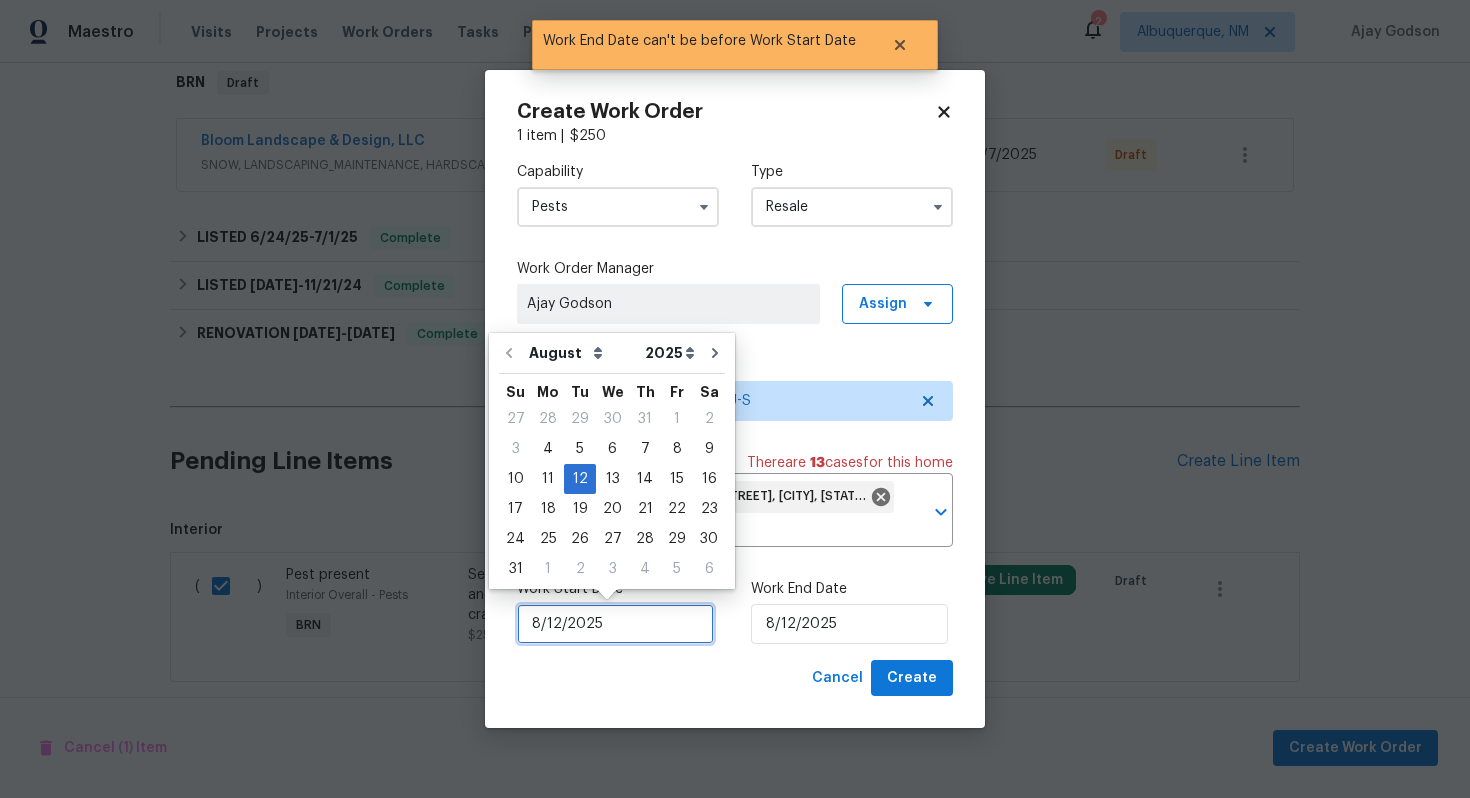 click on "8/12/2025" at bounding box center (615, 624) 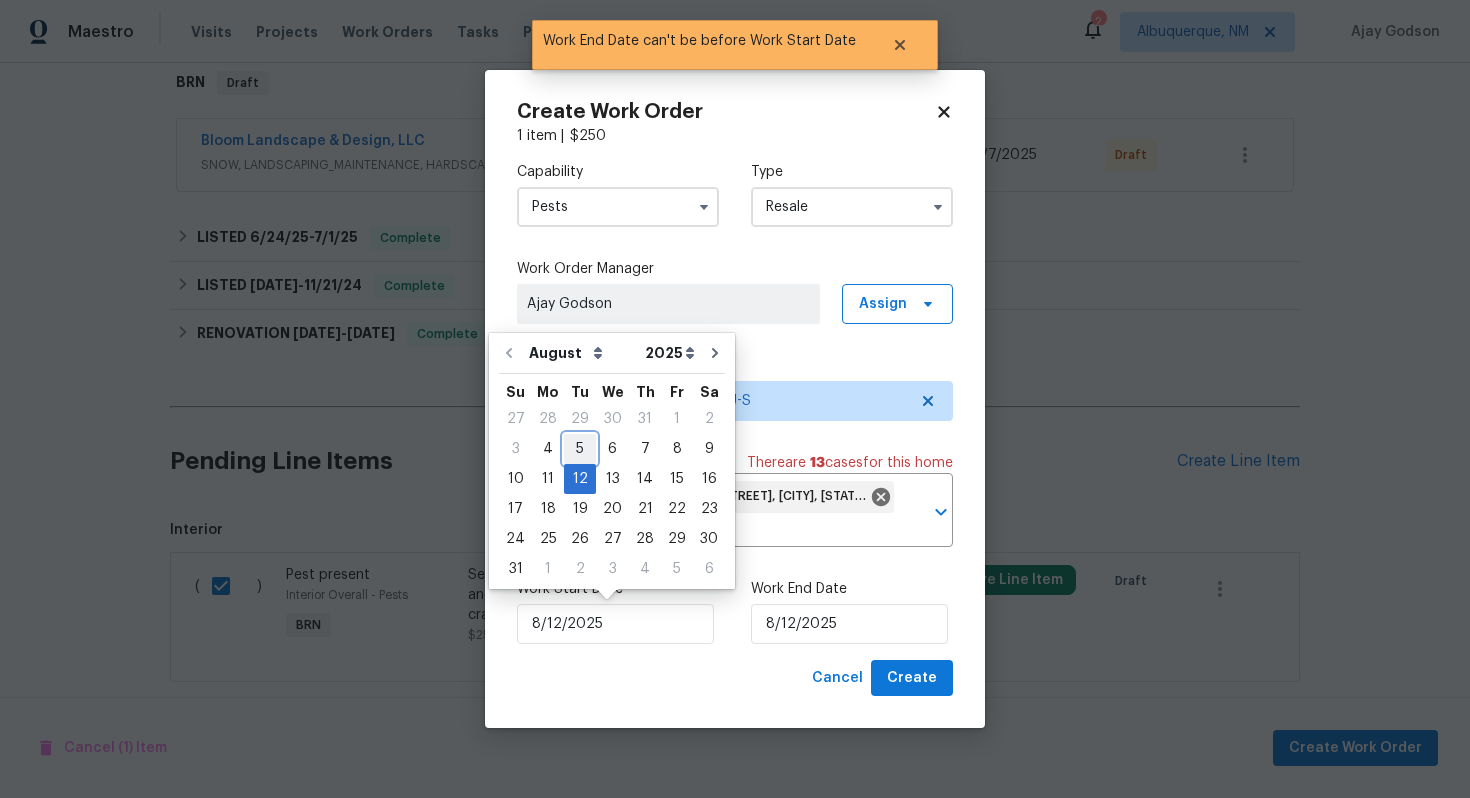 click on "5" at bounding box center (580, 449) 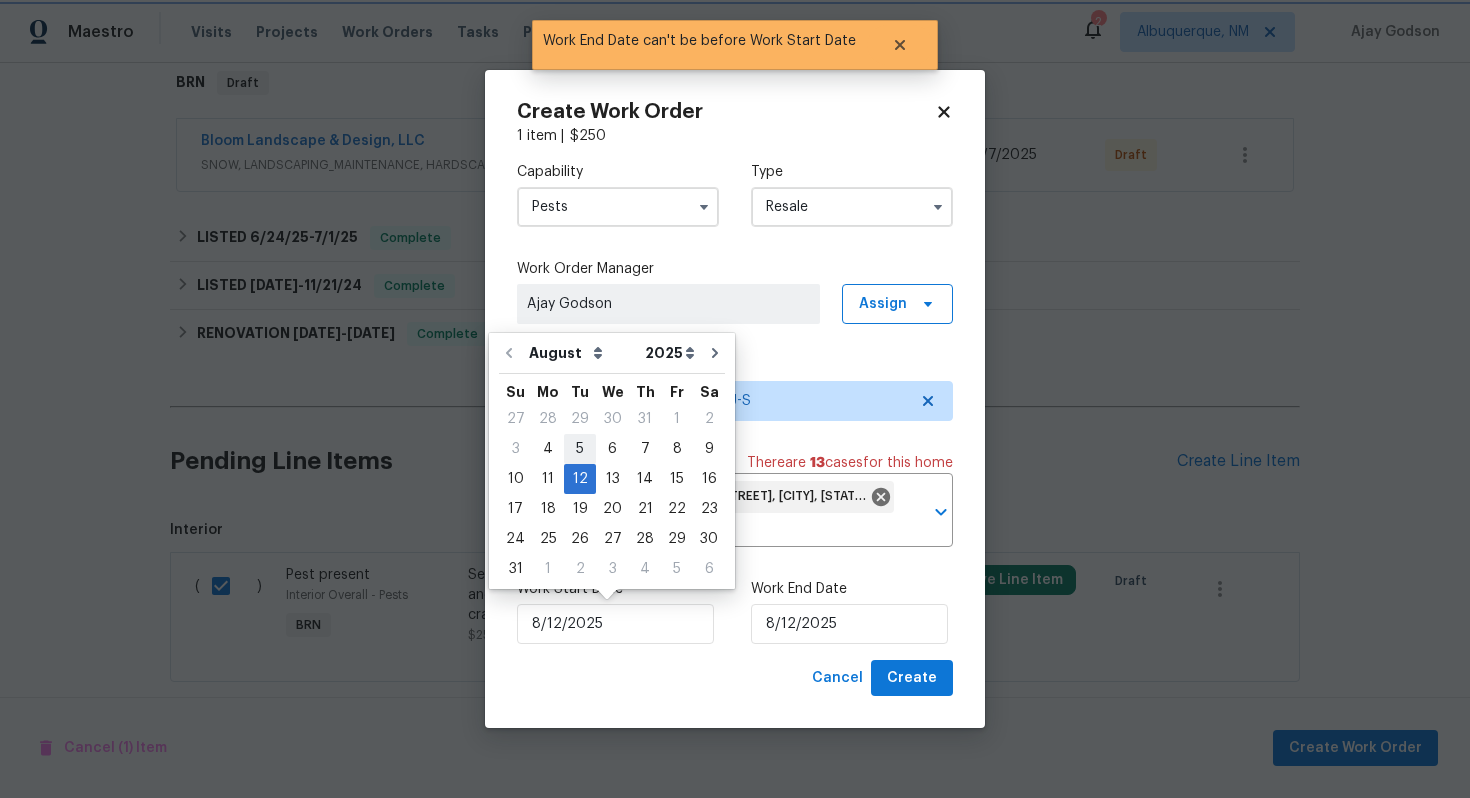 type on "8/5/2025" 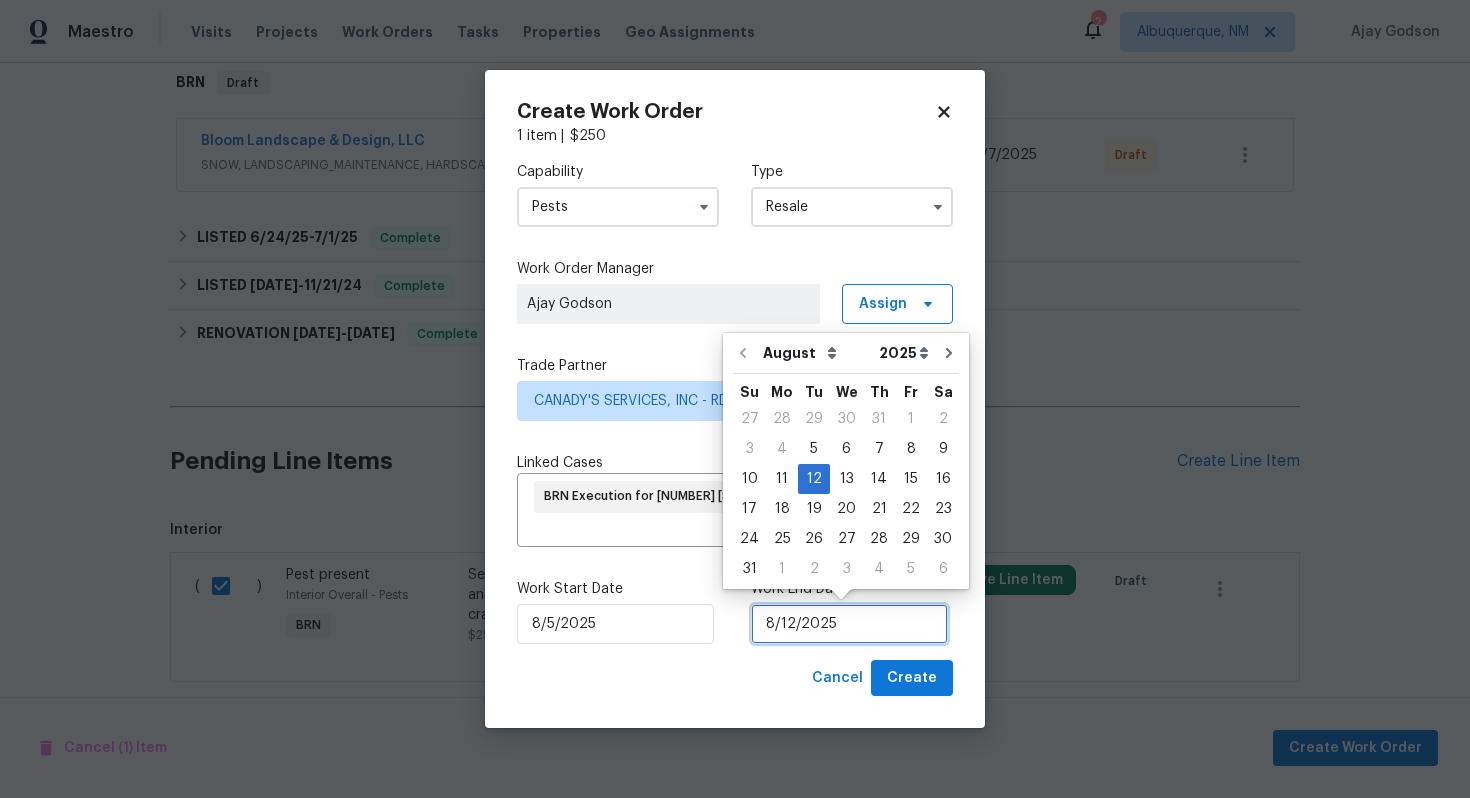 click on "8/12/2025" at bounding box center [849, 624] 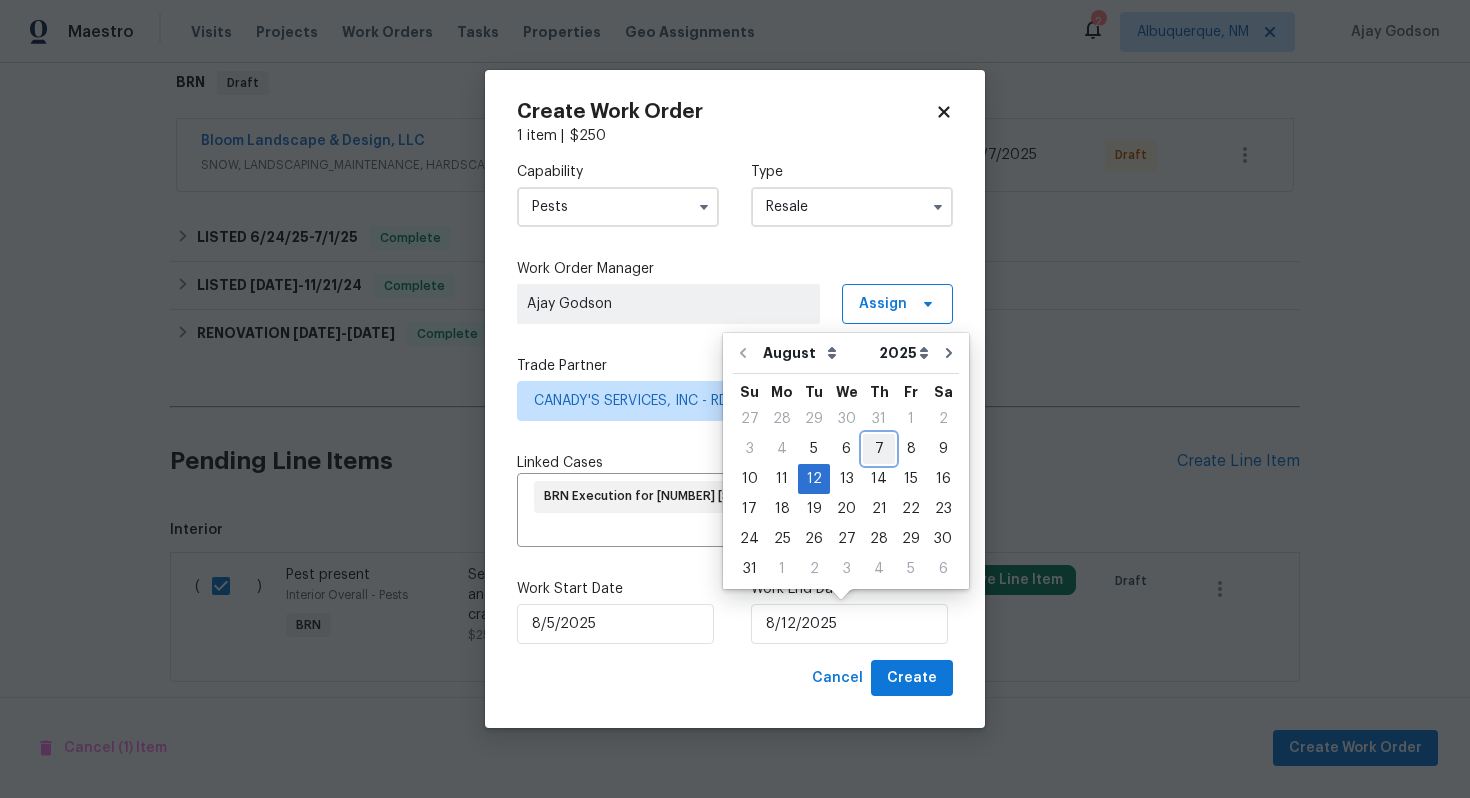 click on "7" at bounding box center (879, 449) 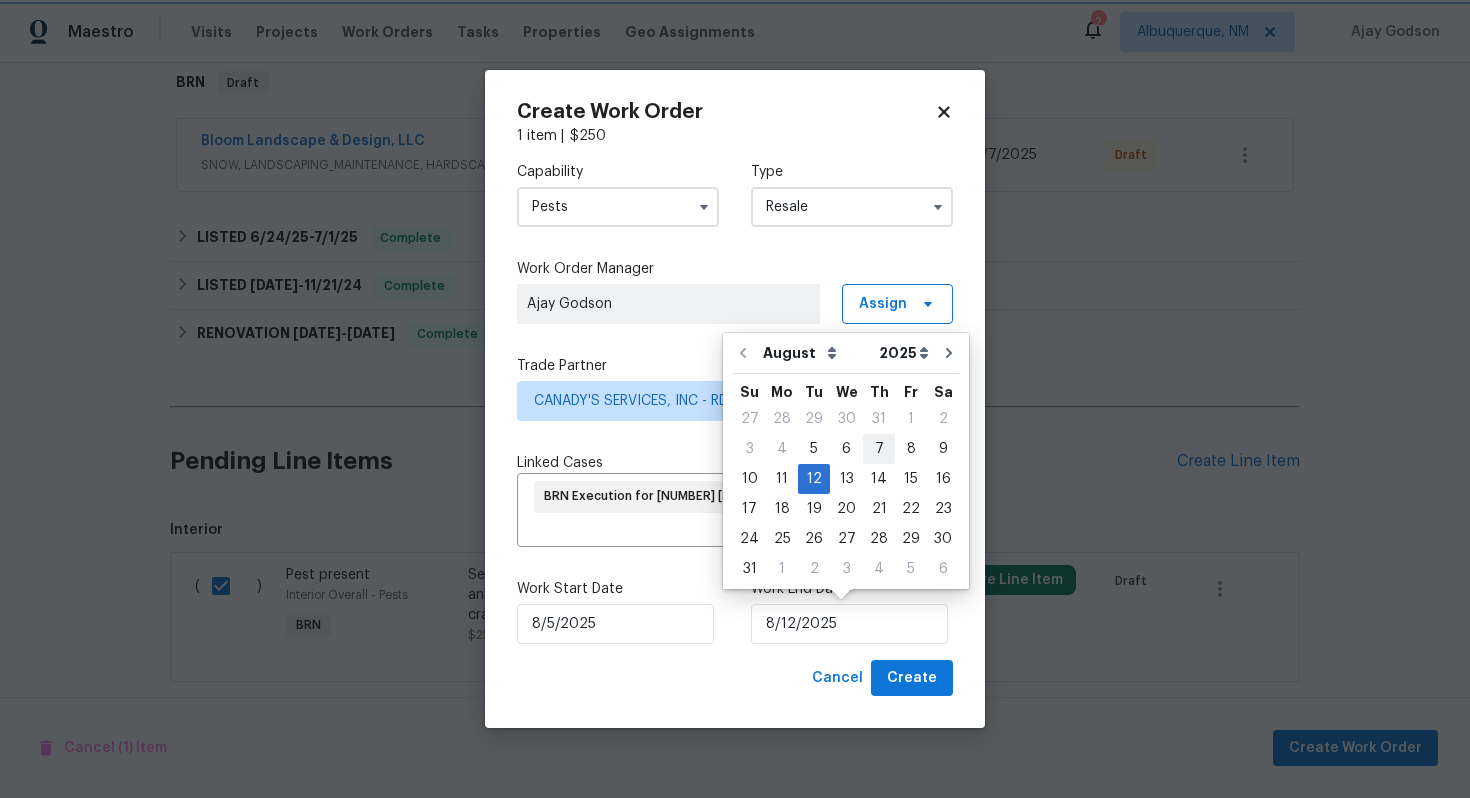 type on "8/7/2025" 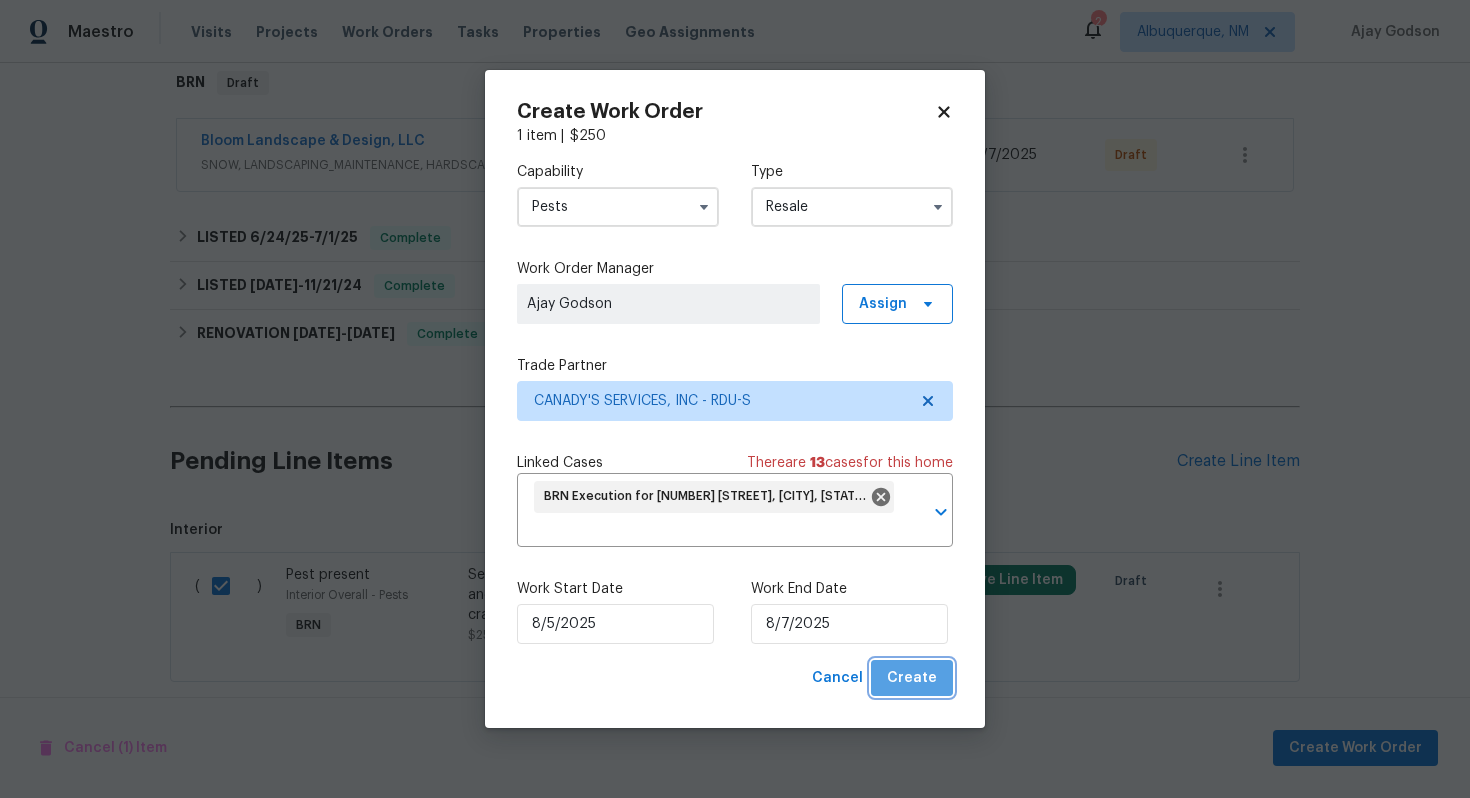 click on "Create" at bounding box center (912, 678) 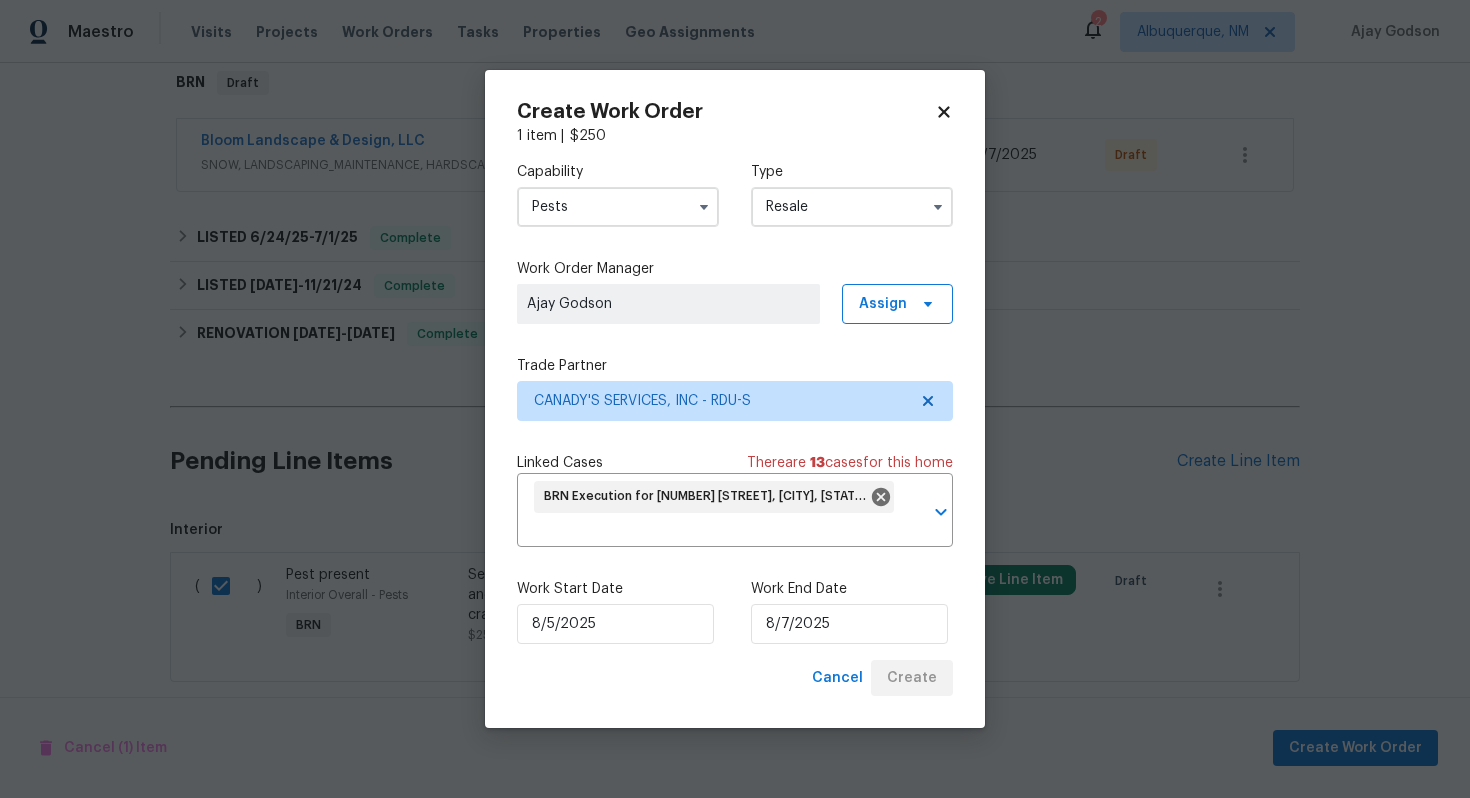 checkbox on "false" 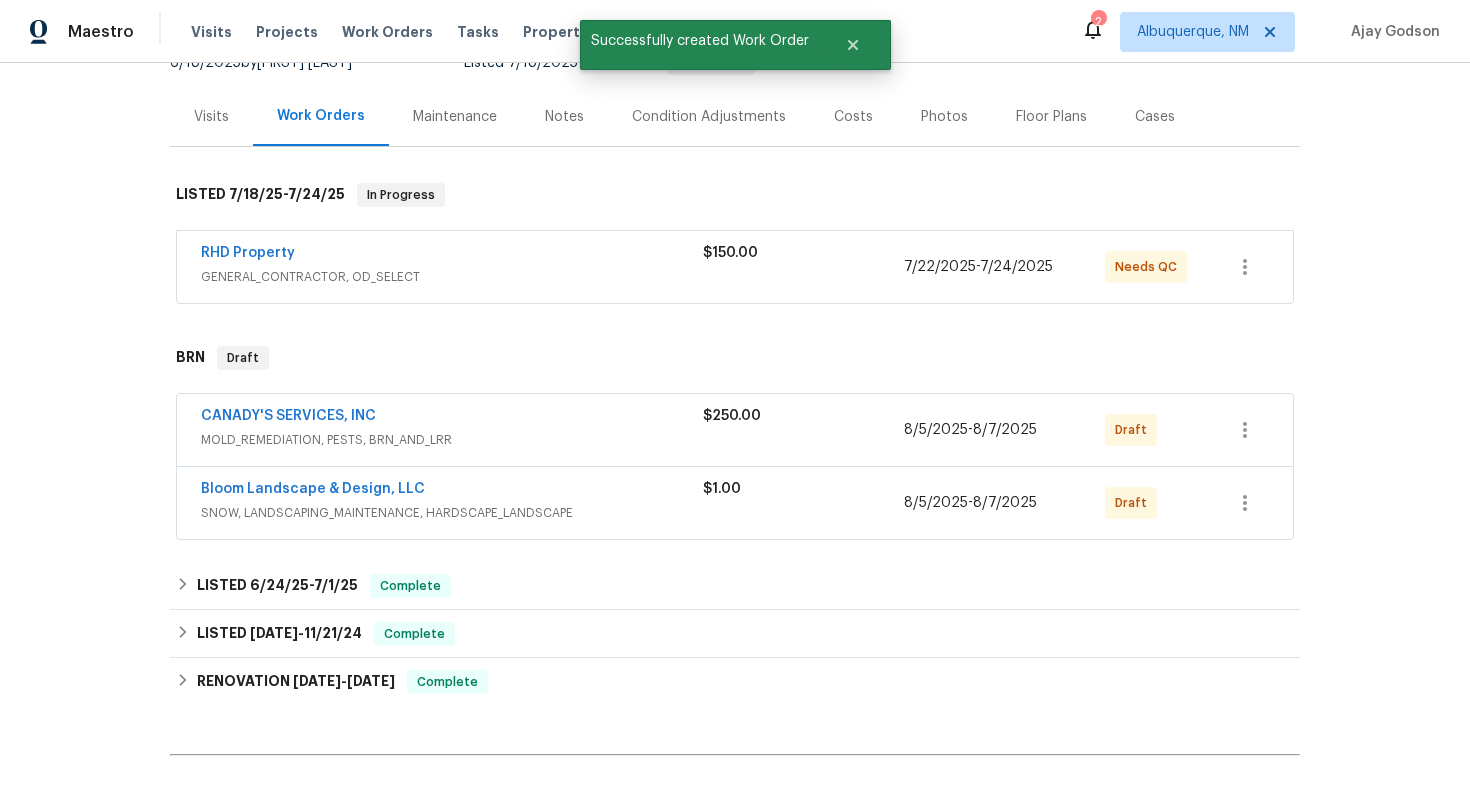 scroll, scrollTop: 143, scrollLeft: 0, axis: vertical 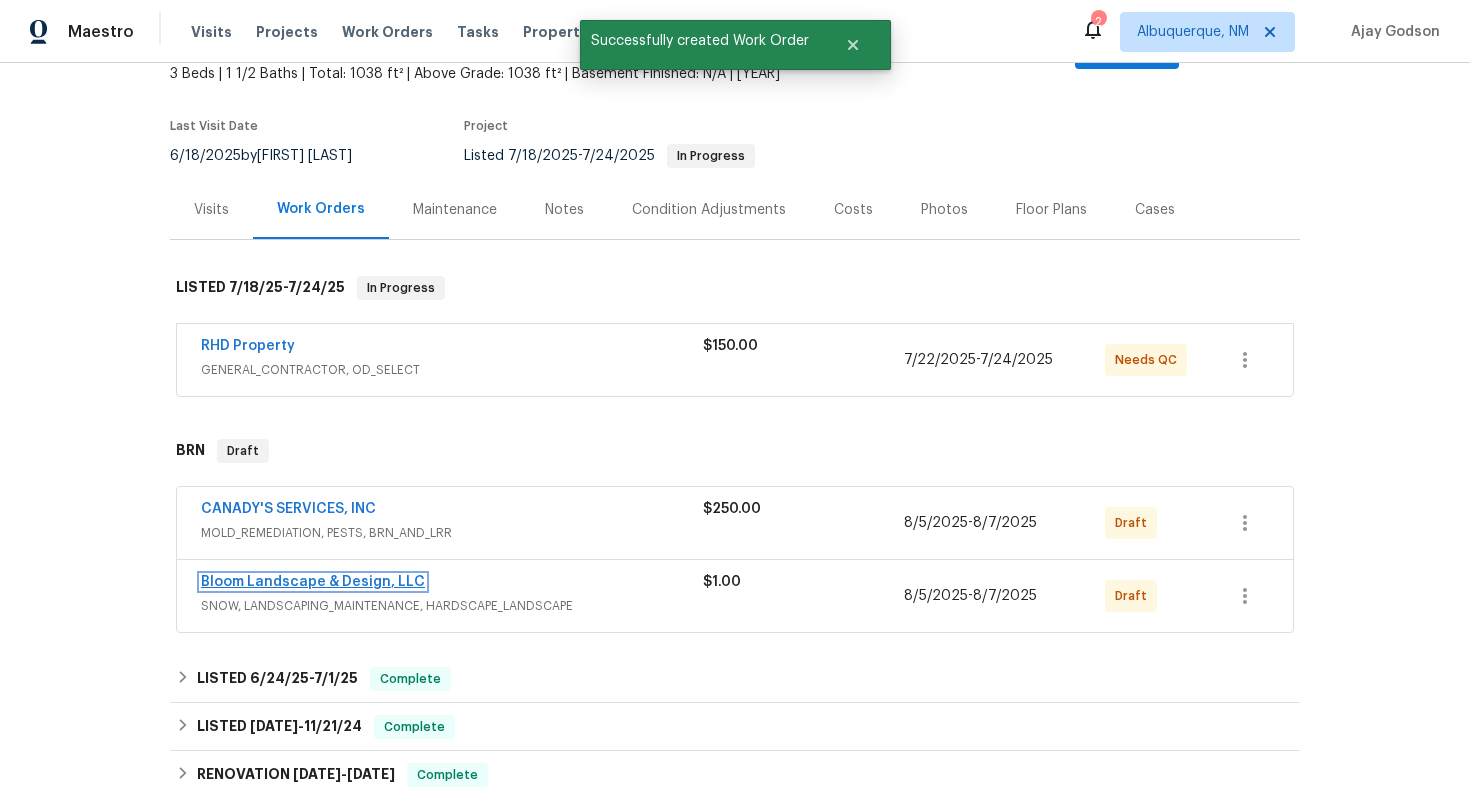 click on "Bloom Landscape & Design, LLC" at bounding box center (313, 582) 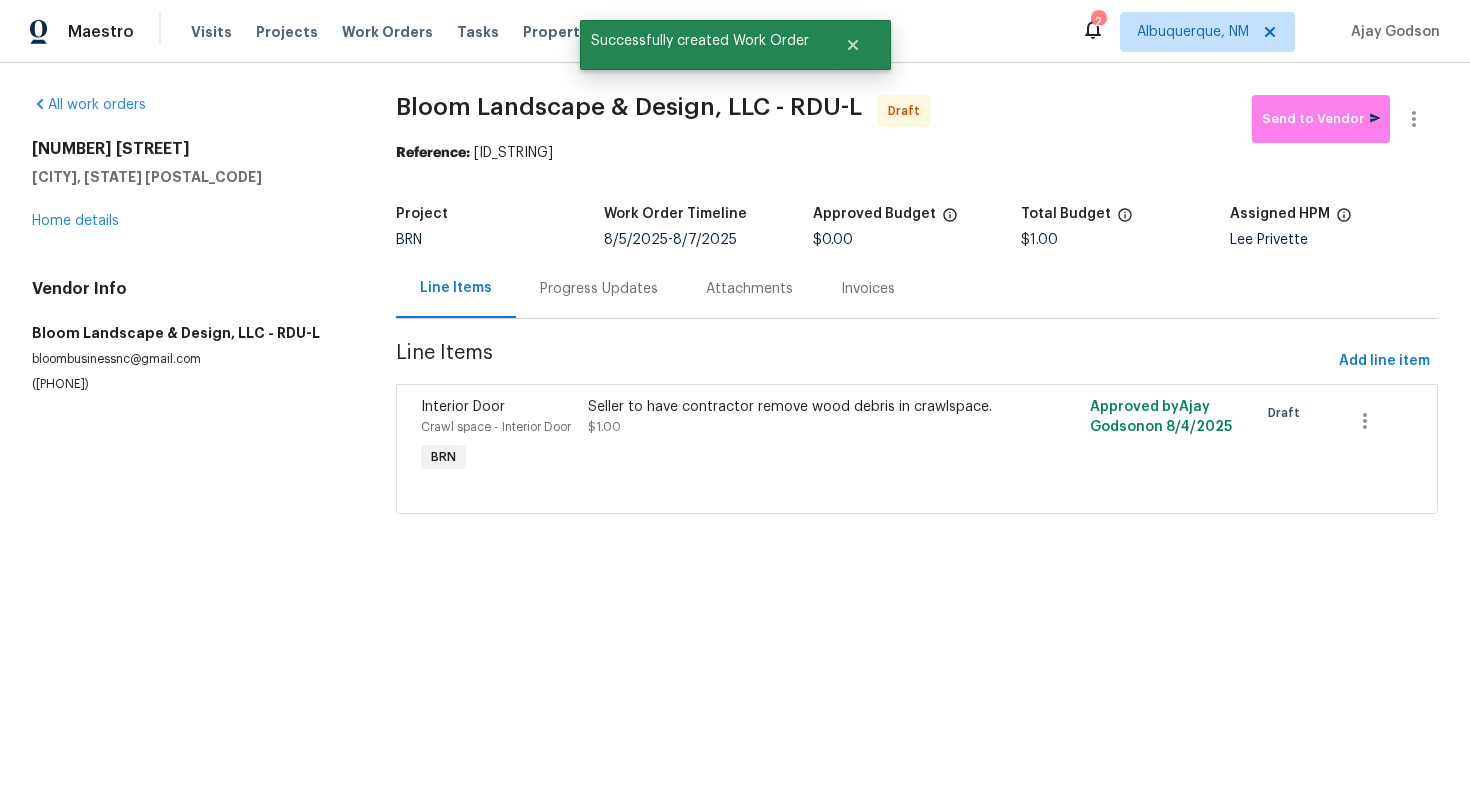 click on "Progress Updates" at bounding box center (599, 288) 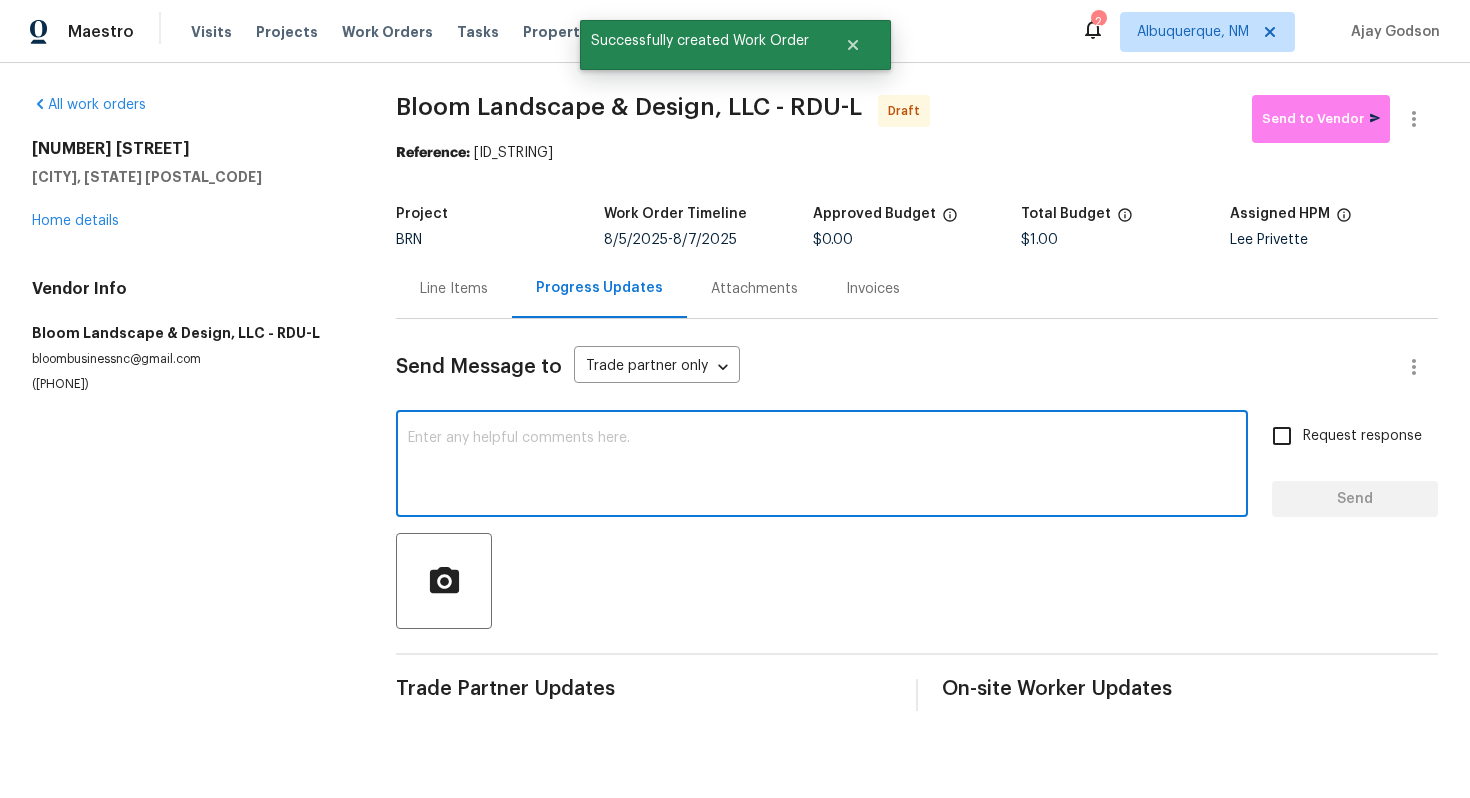 click at bounding box center (822, 466) 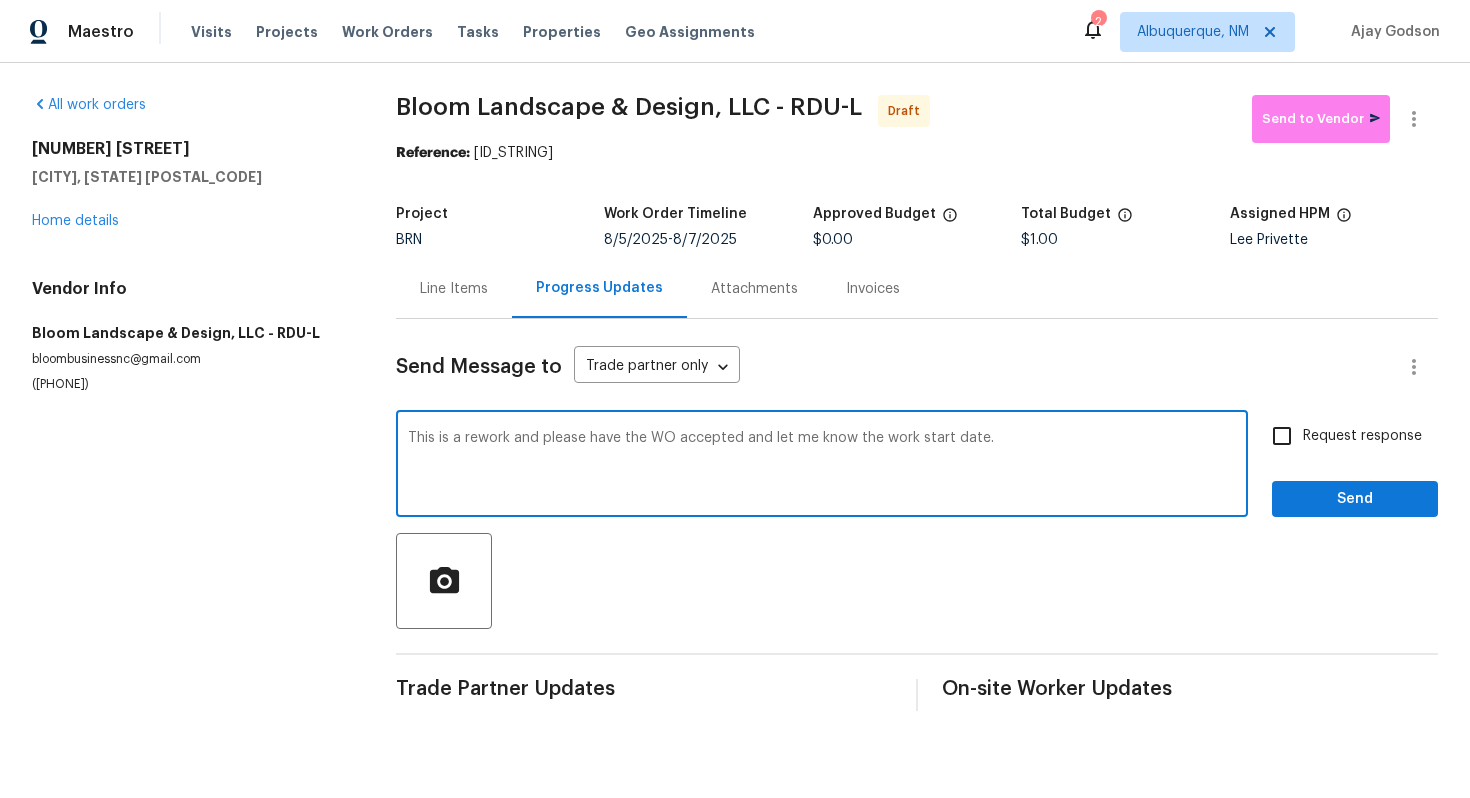 type on "This is a rework and please have the WO accepted and let me know the work start date." 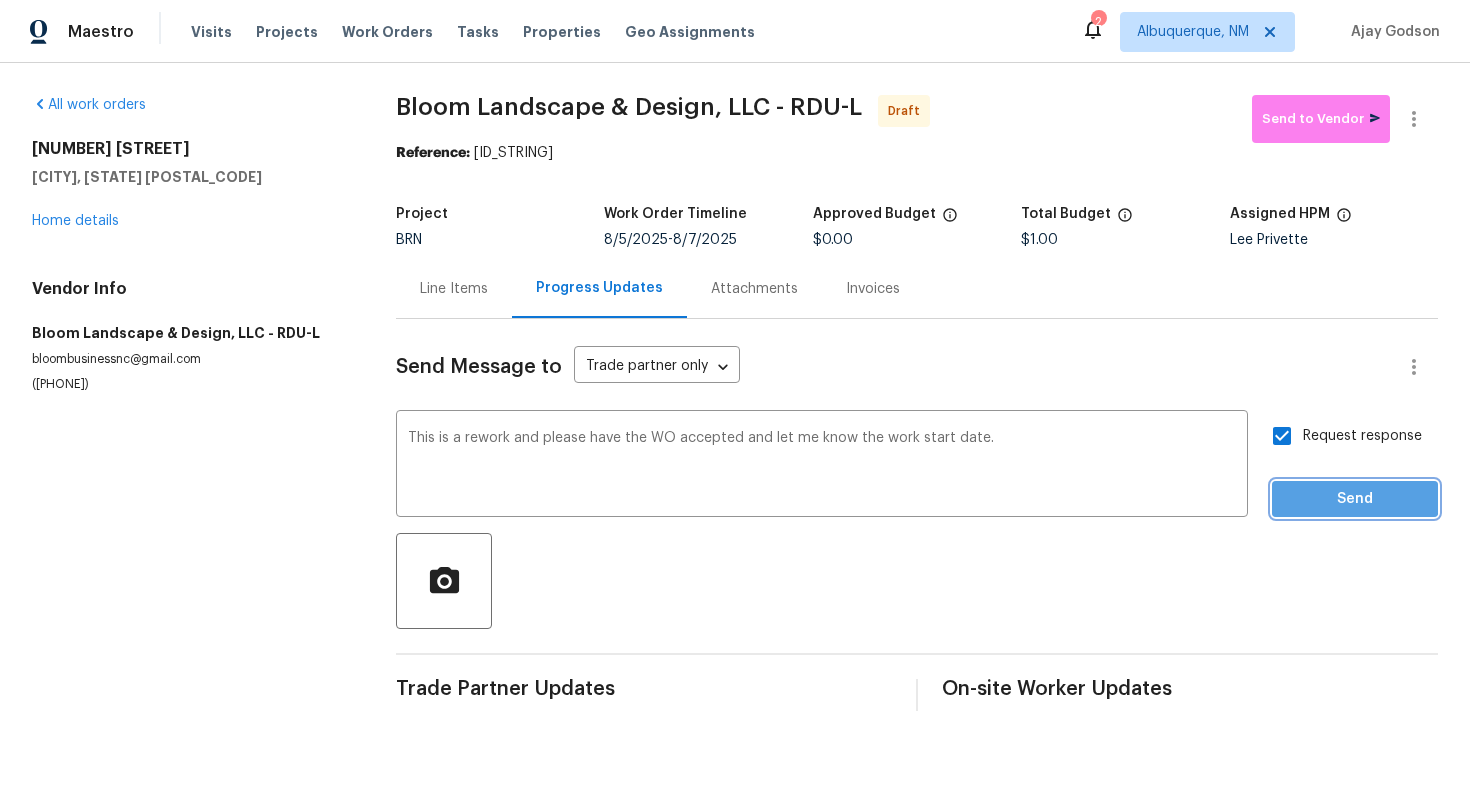 click on "Send" at bounding box center (1355, 499) 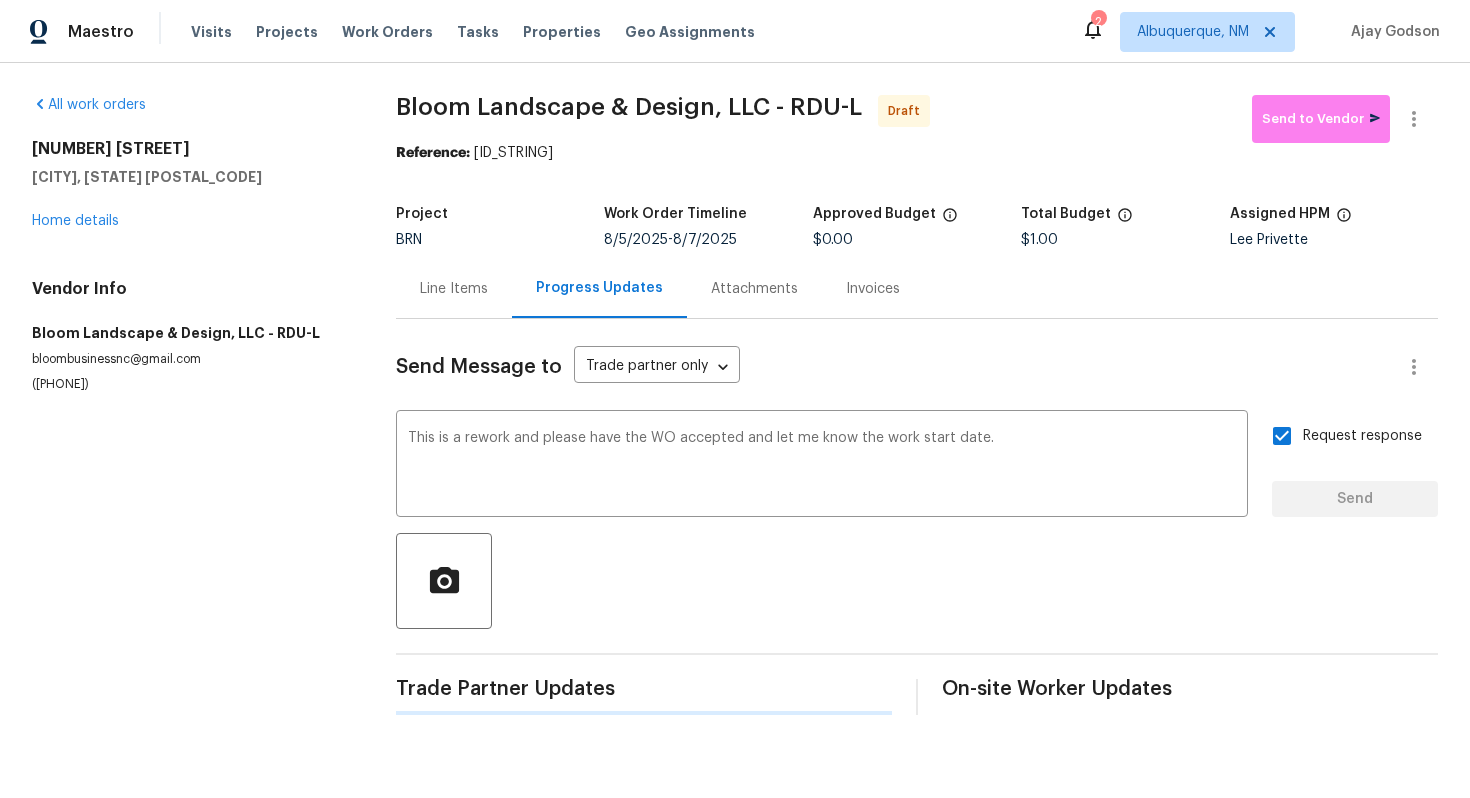 type 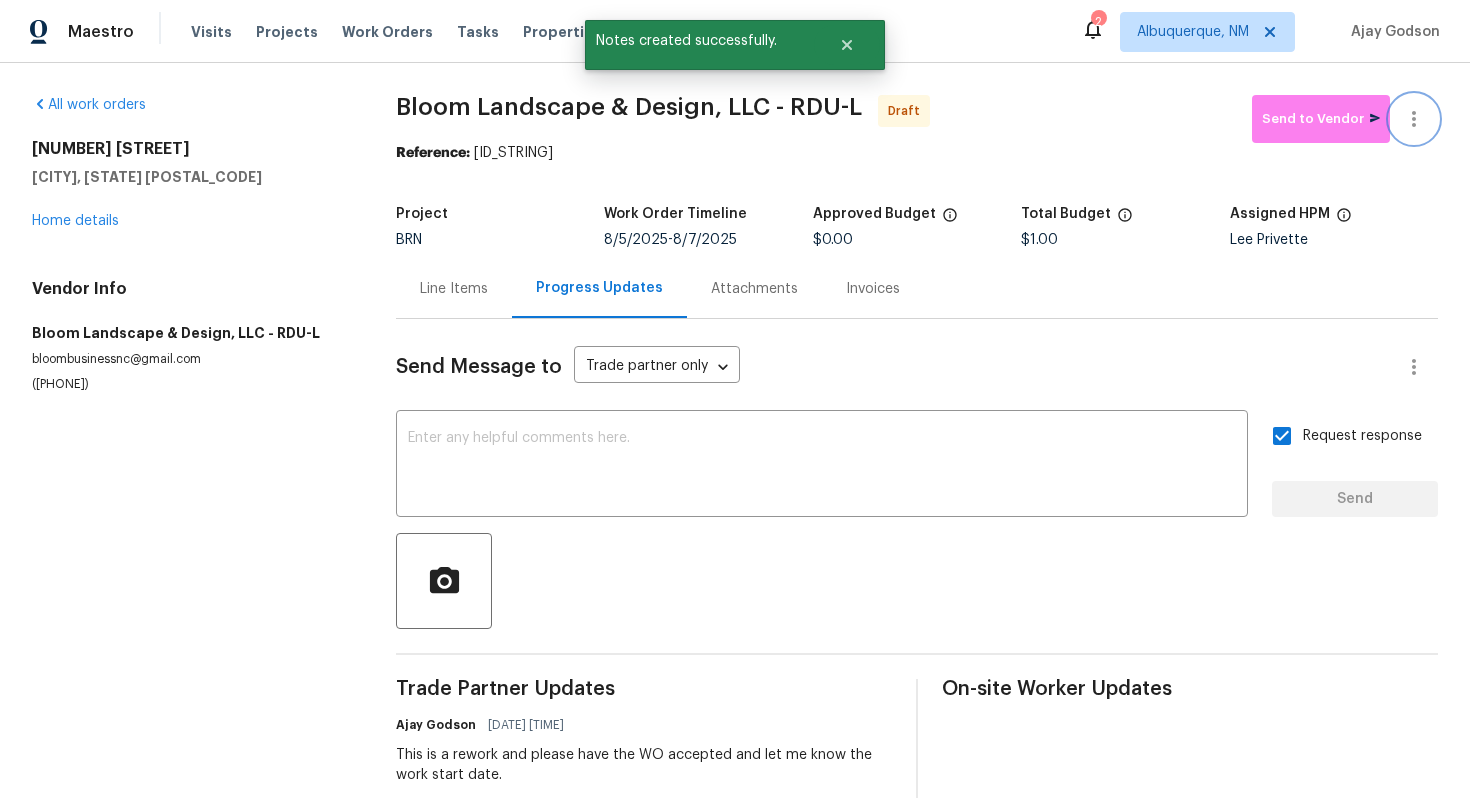 click at bounding box center [1414, 119] 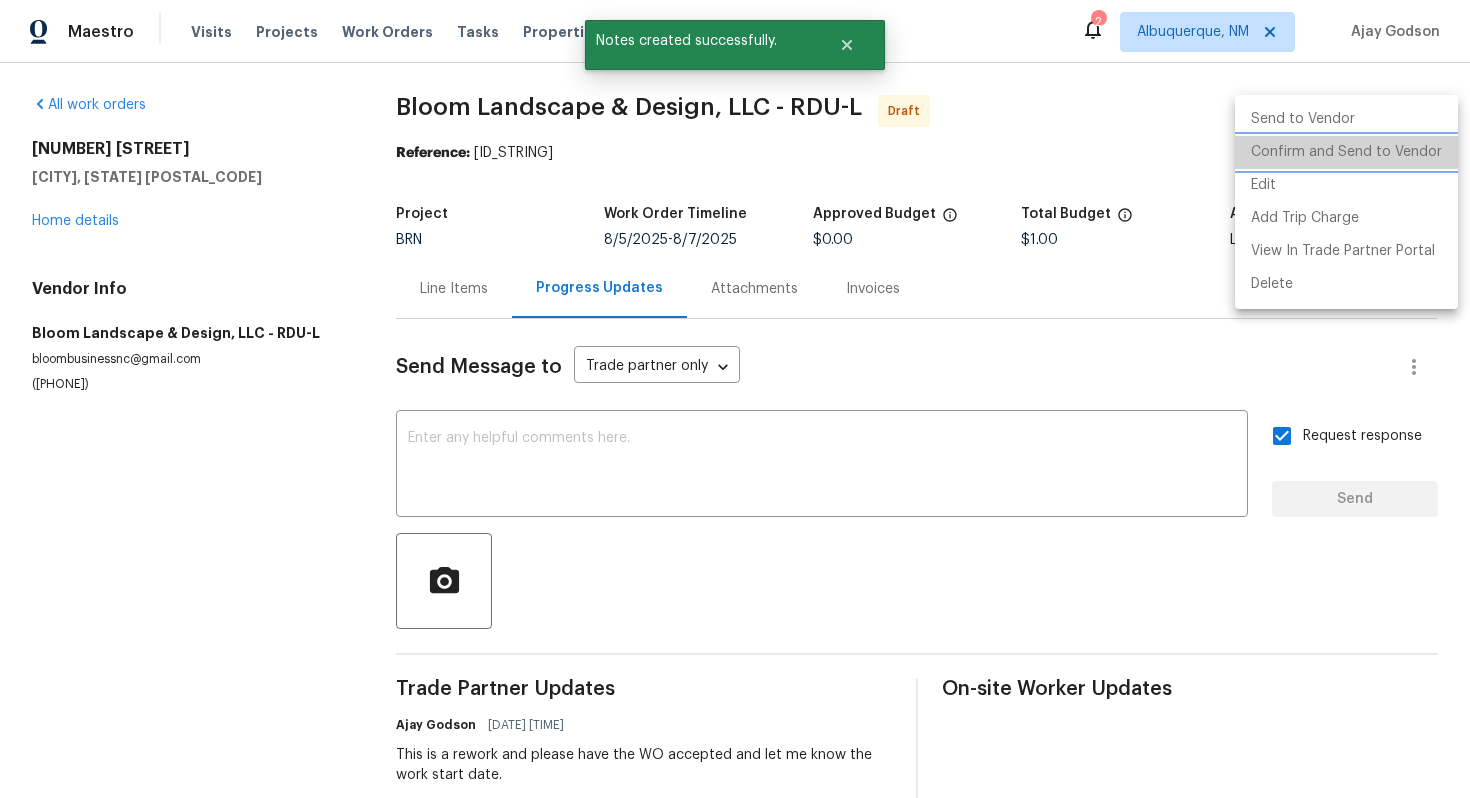 click on "Confirm and Send to Vendor" at bounding box center (1346, 152) 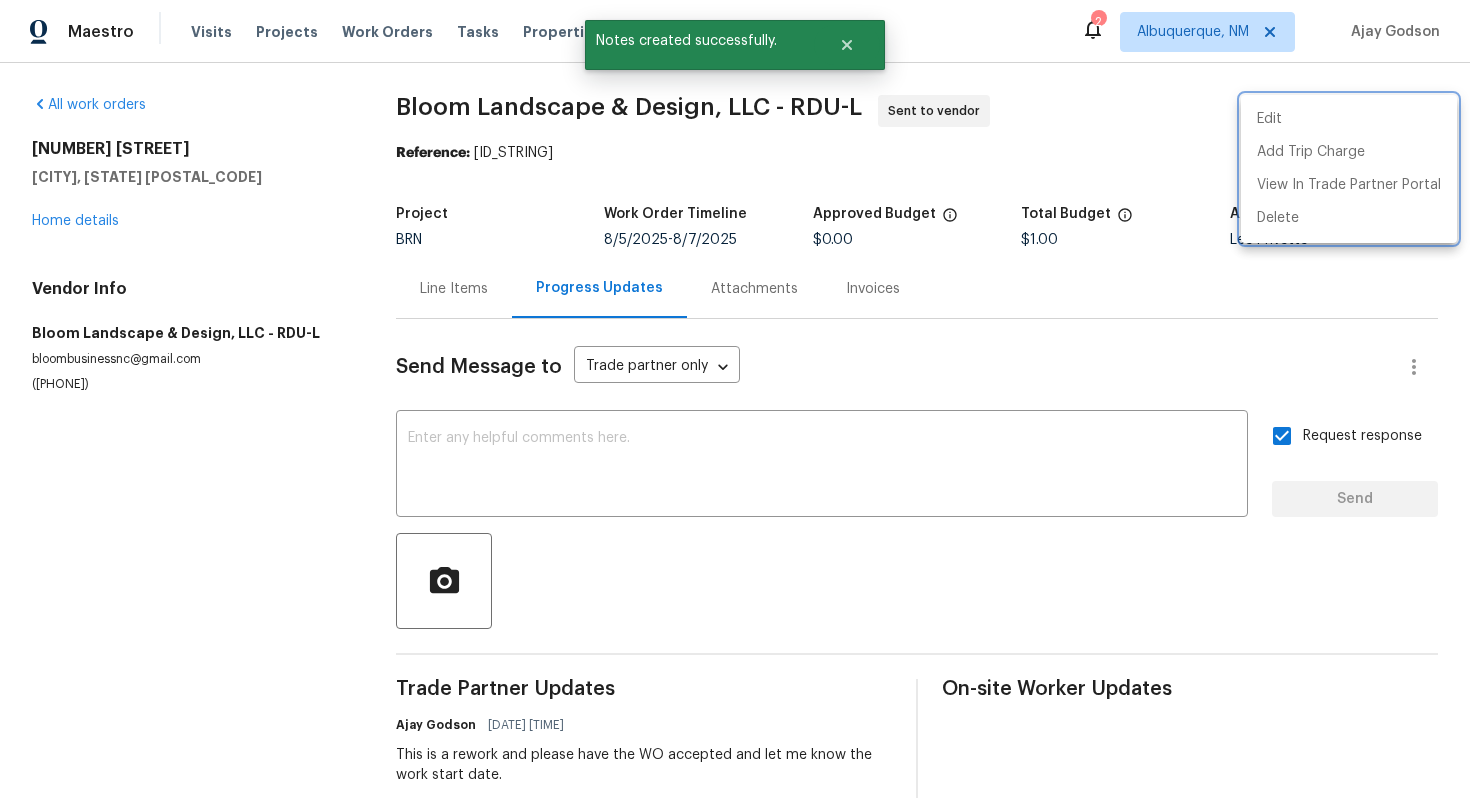 click at bounding box center [735, 399] 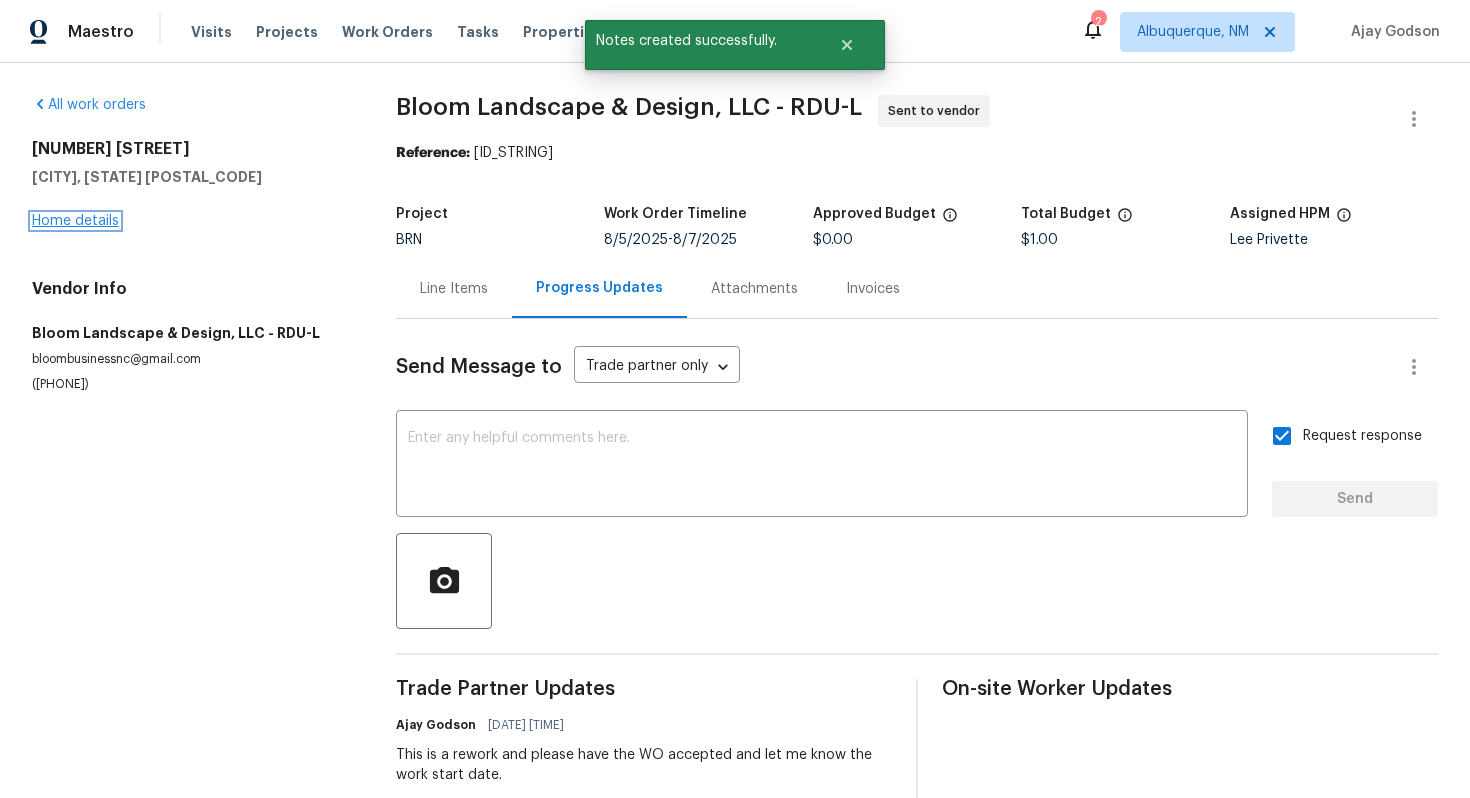 click on "Home details" at bounding box center [75, 221] 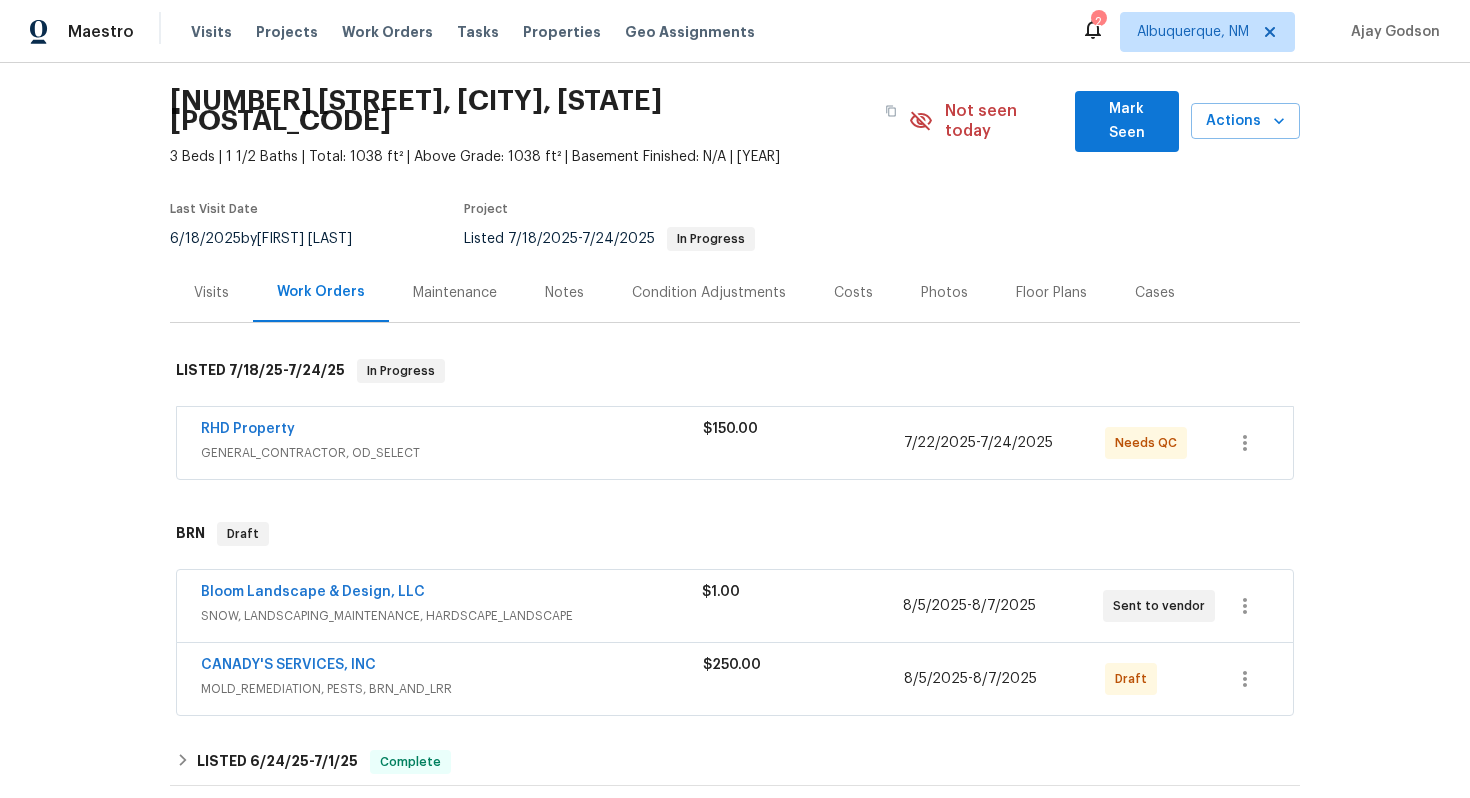 scroll, scrollTop: 142, scrollLeft: 0, axis: vertical 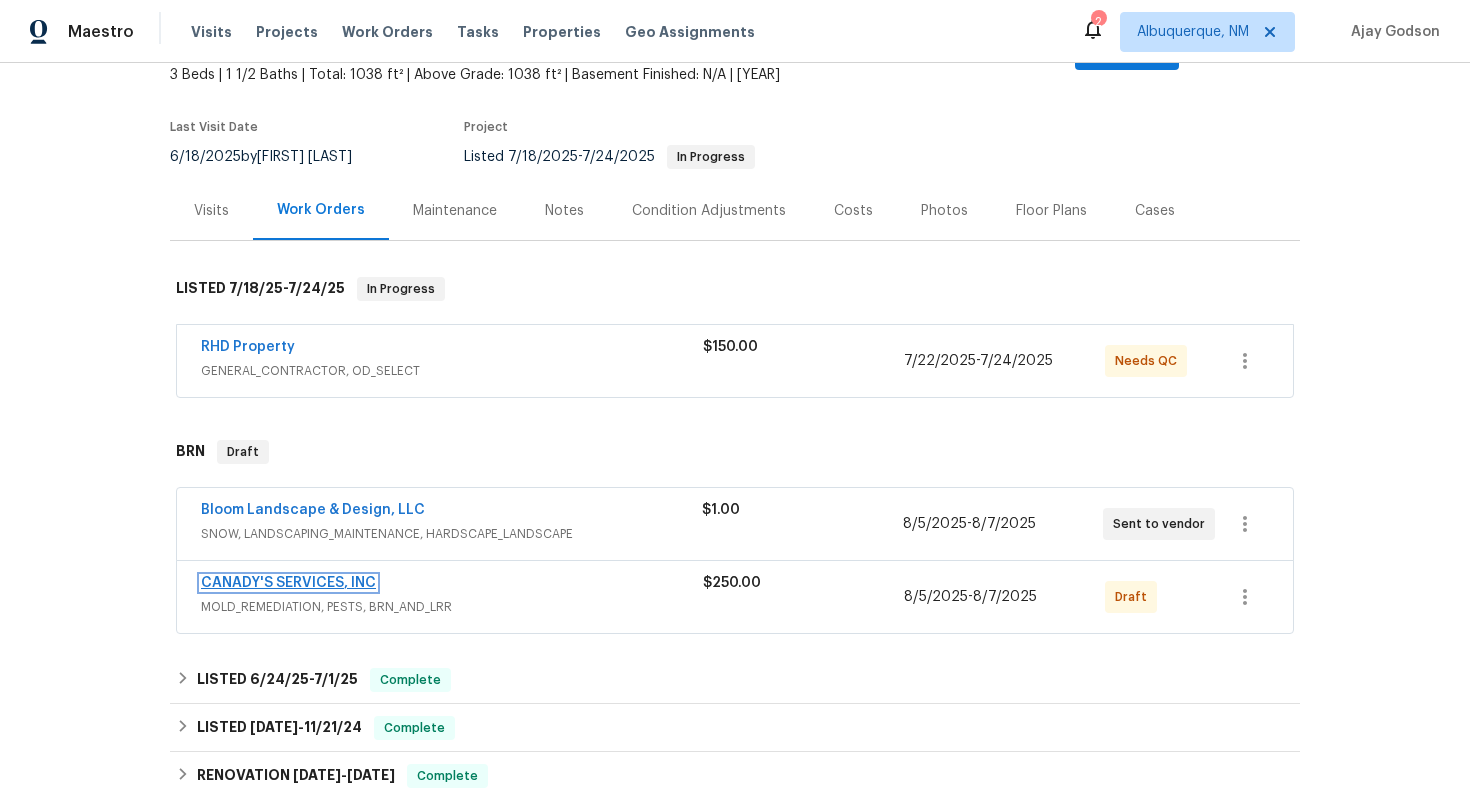 click on "CANADY'S SERVICES, INC" at bounding box center [288, 583] 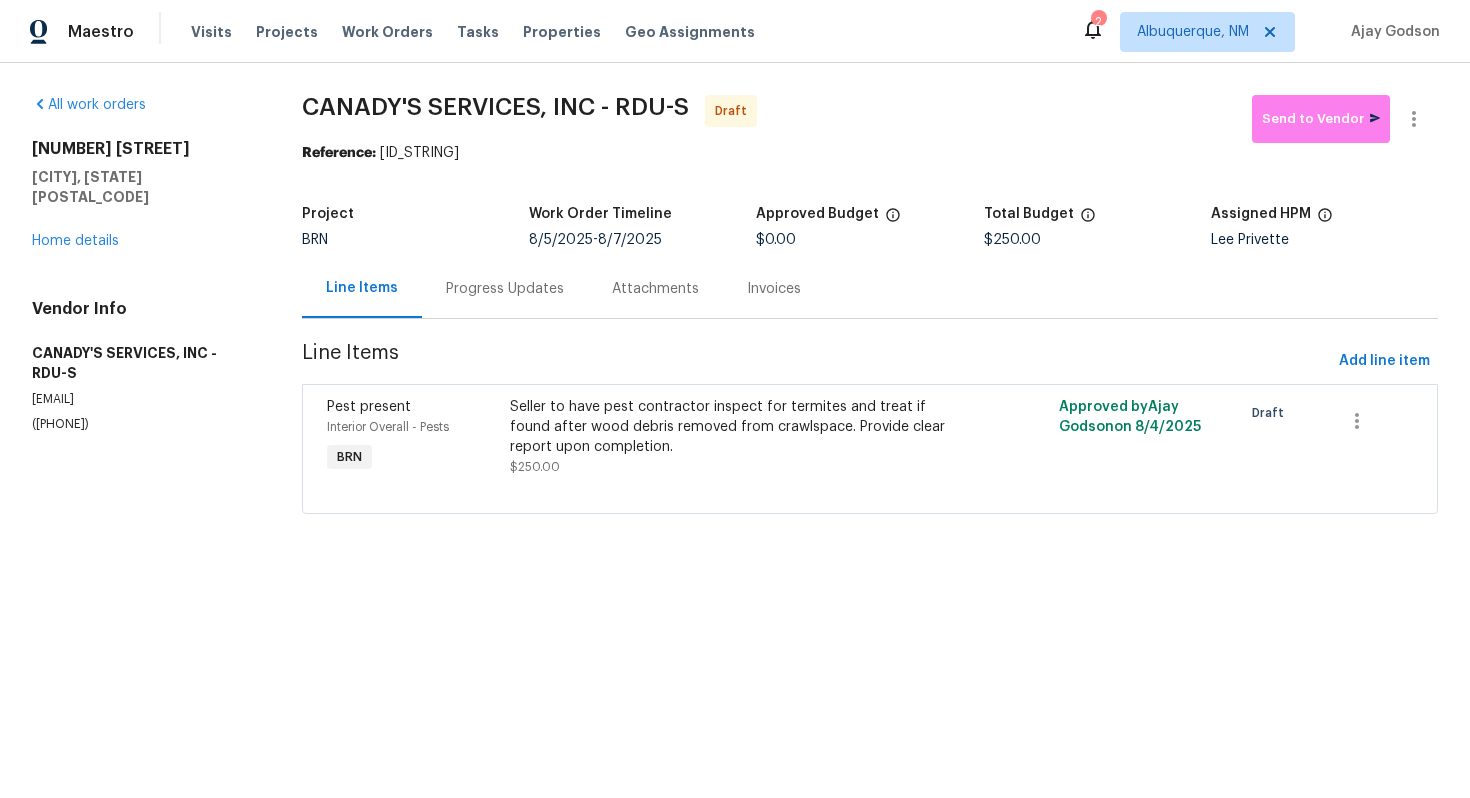click on "Progress Updates" at bounding box center [505, 288] 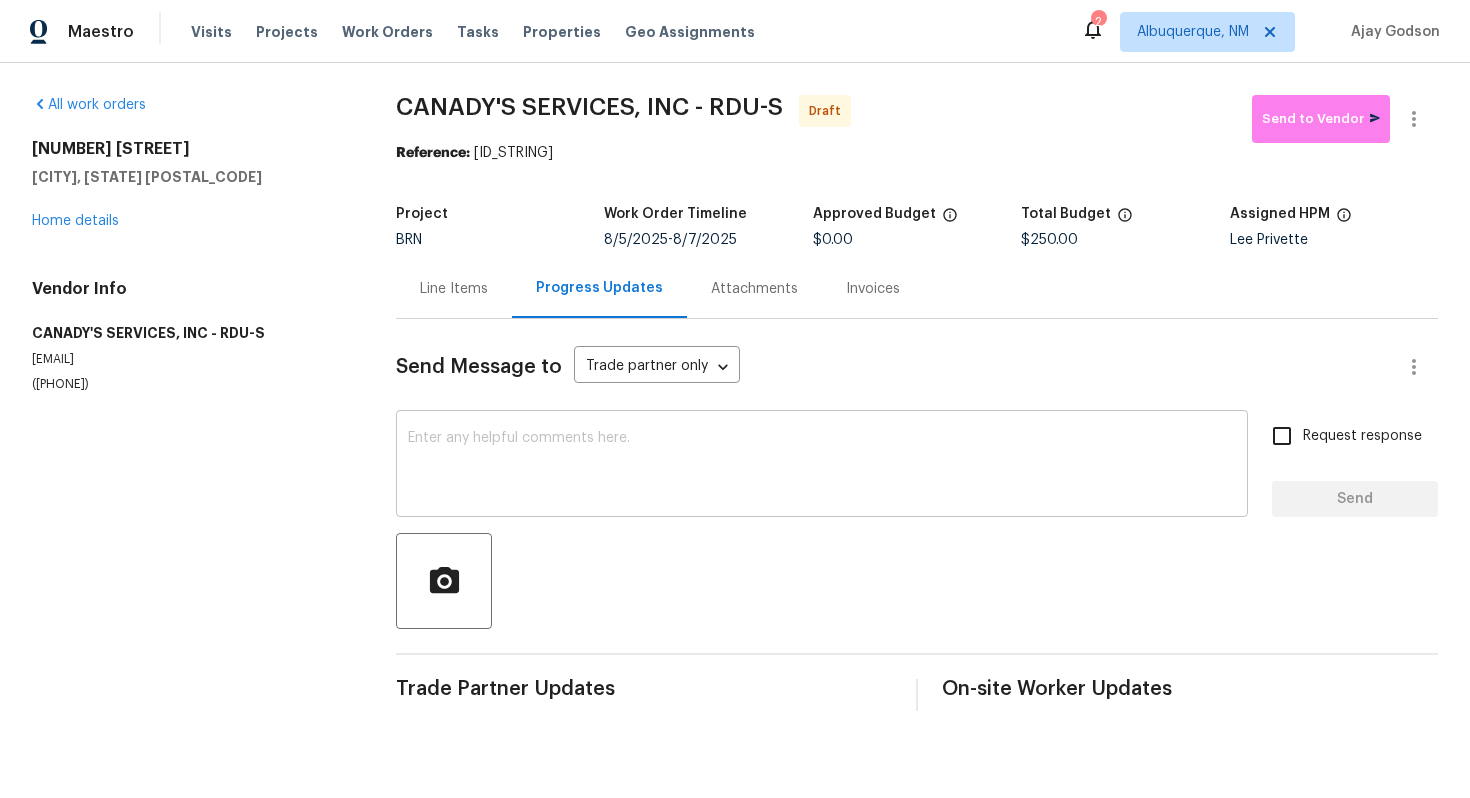click at bounding box center [822, 466] 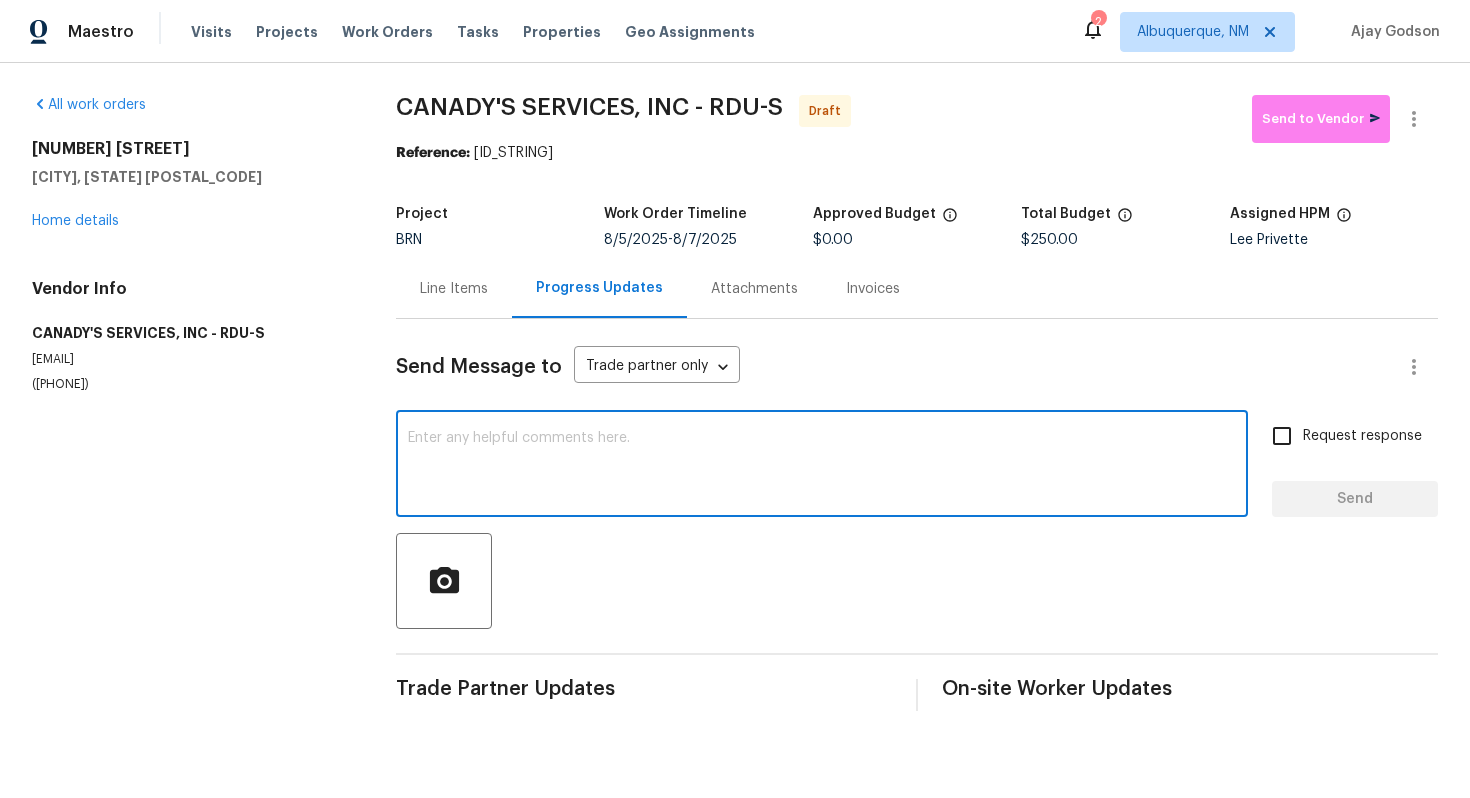 paste on "Hey! This is Ajay with Opendoor. I’m confirming a BRN Work Order for the property at Address with a target date of 8/. Please review and accept the WO within 24 hours and provide a schedule within the target date. The given target date is based on the criticality of the closing. However, if you need more time to complete this work, please do let me know and I’ll see what can be done about it. And the cost can be updated based on the work required here at the time of inspection too. You can contact us through the portal or by phone/text at 650-800-9524." 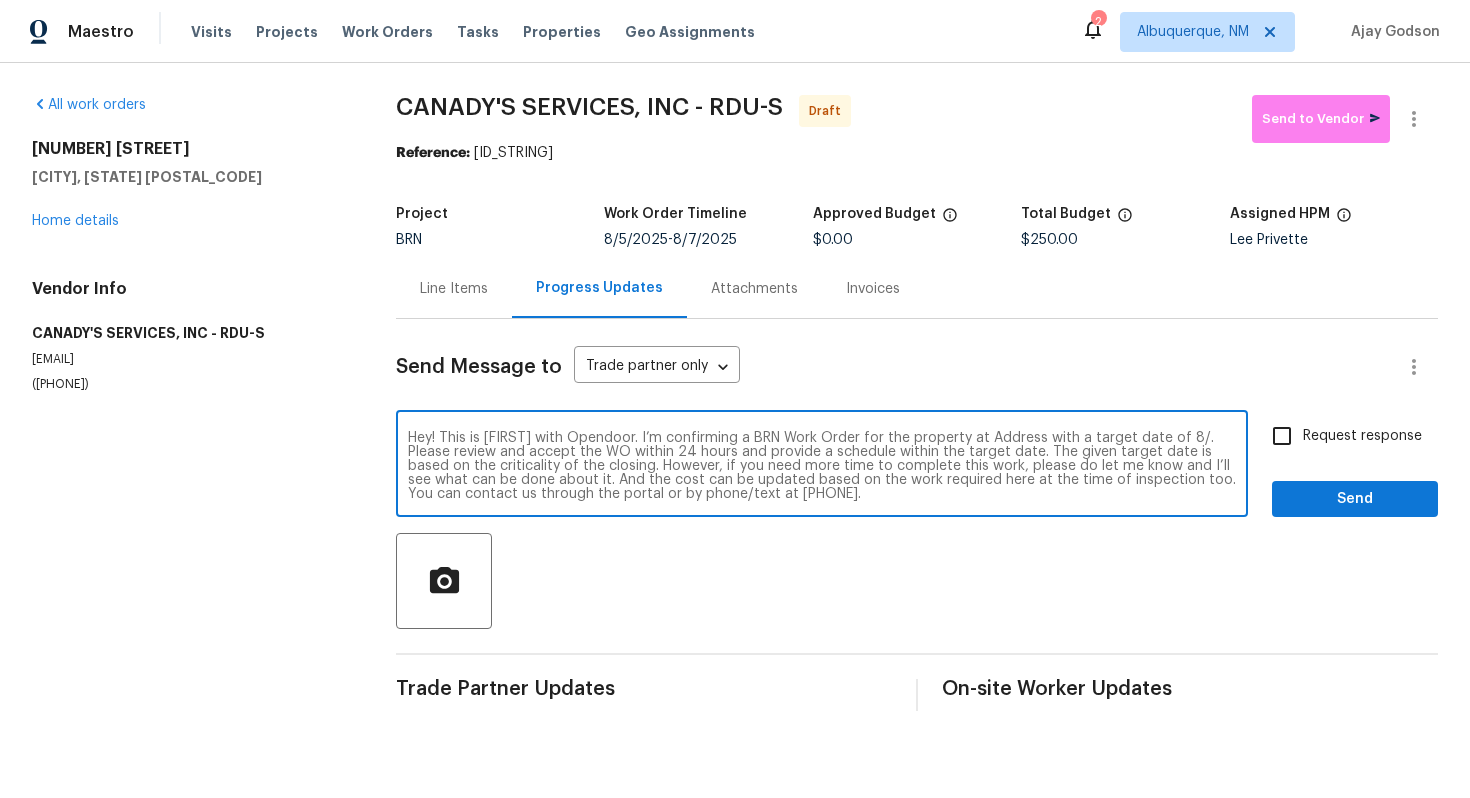 scroll, scrollTop: 0, scrollLeft: 0, axis: both 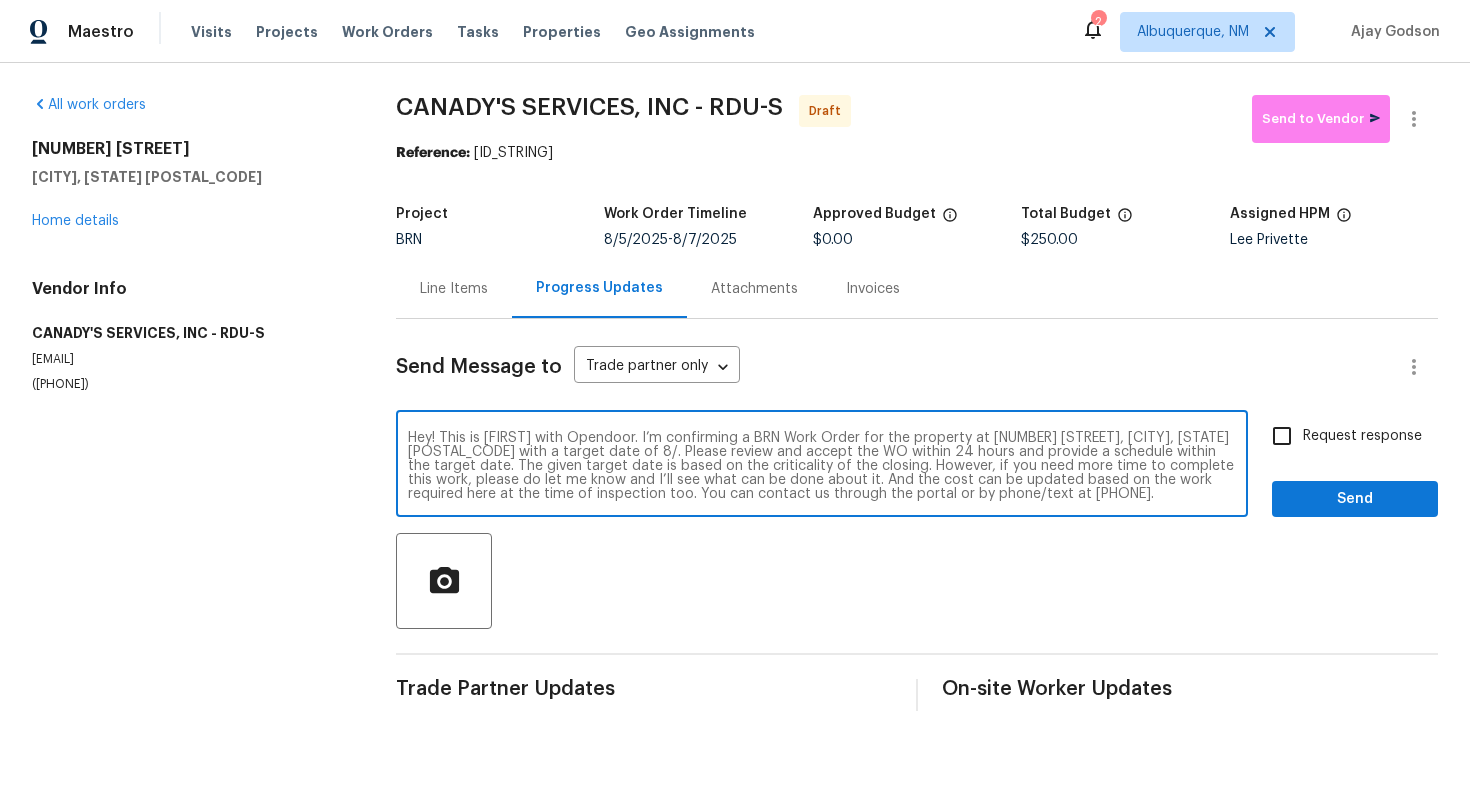click on "Hey! This is Ajay with Opendoor. I’m confirming a BRN Work Order for the property at 1122 E Ellerbee St, Durham, NC 27704 with a target date of 8/. Please review and accept the WO within 24 hours and provide a schedule within the target date. The given target date is based on the criticality of the closing. However, if you need more time to complete this work, please do let me know and I’ll see what can be done about it. And the cost can be updated based on the work required here at the time of inspection too. You can contact us through the portal or by phone/text at 650-800-9524." at bounding box center [822, 466] 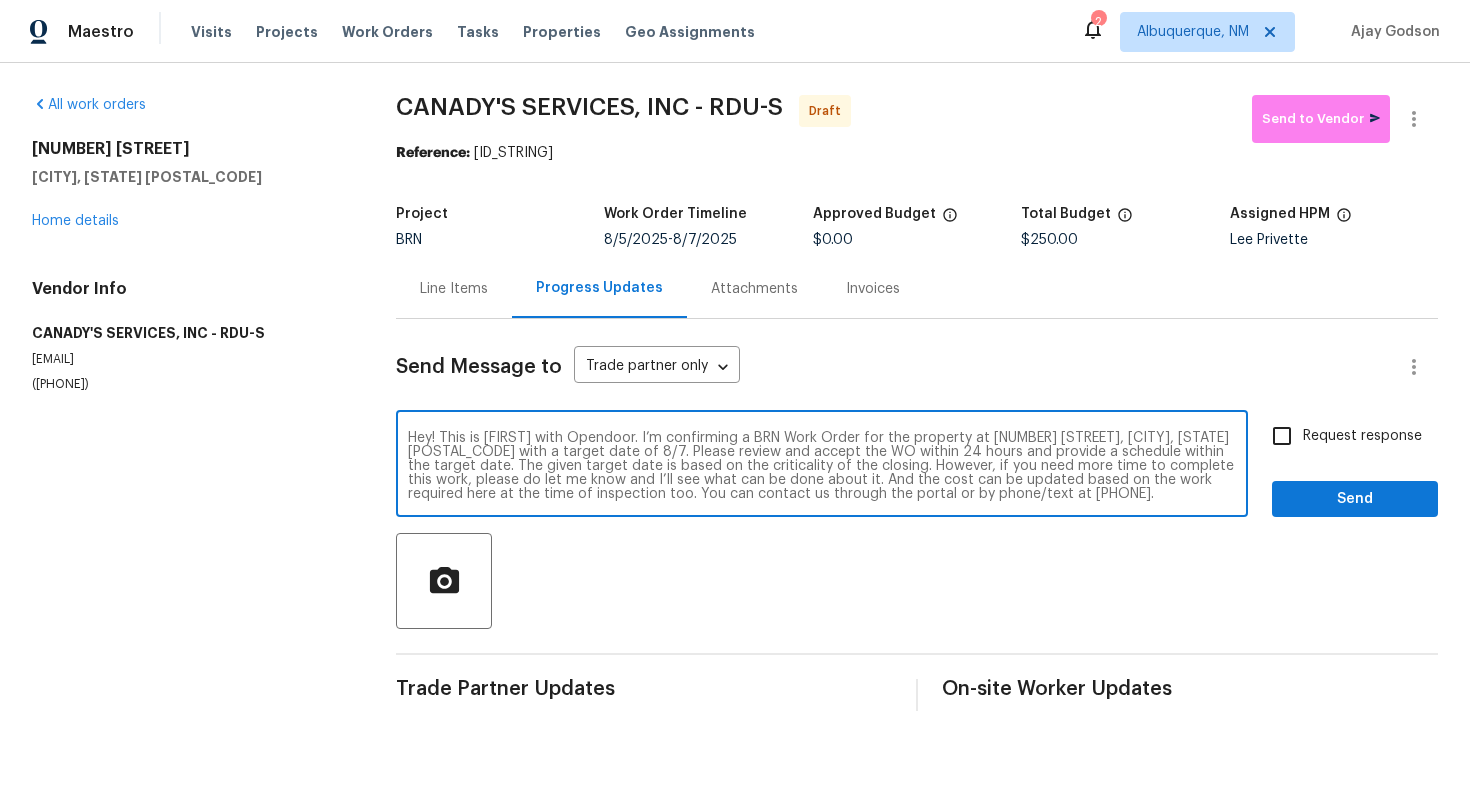 type on "Hey! This is Ajay with Opendoor. I’m confirming a BRN Work Order for the property at 1122 E Ellerbee St, Durham, NC 27704 with a target date of 8/7. Please review and accept the WO within 24 hours and provide a schedule within the target date. The given target date is based on the criticality of the closing. However, if you need more time to complete this work, please do let me know and I’ll see what can be done about it. And the cost can be updated based on the work required here at the time of inspection too. You can contact us through the portal or by phone/text at 650-800-9524." 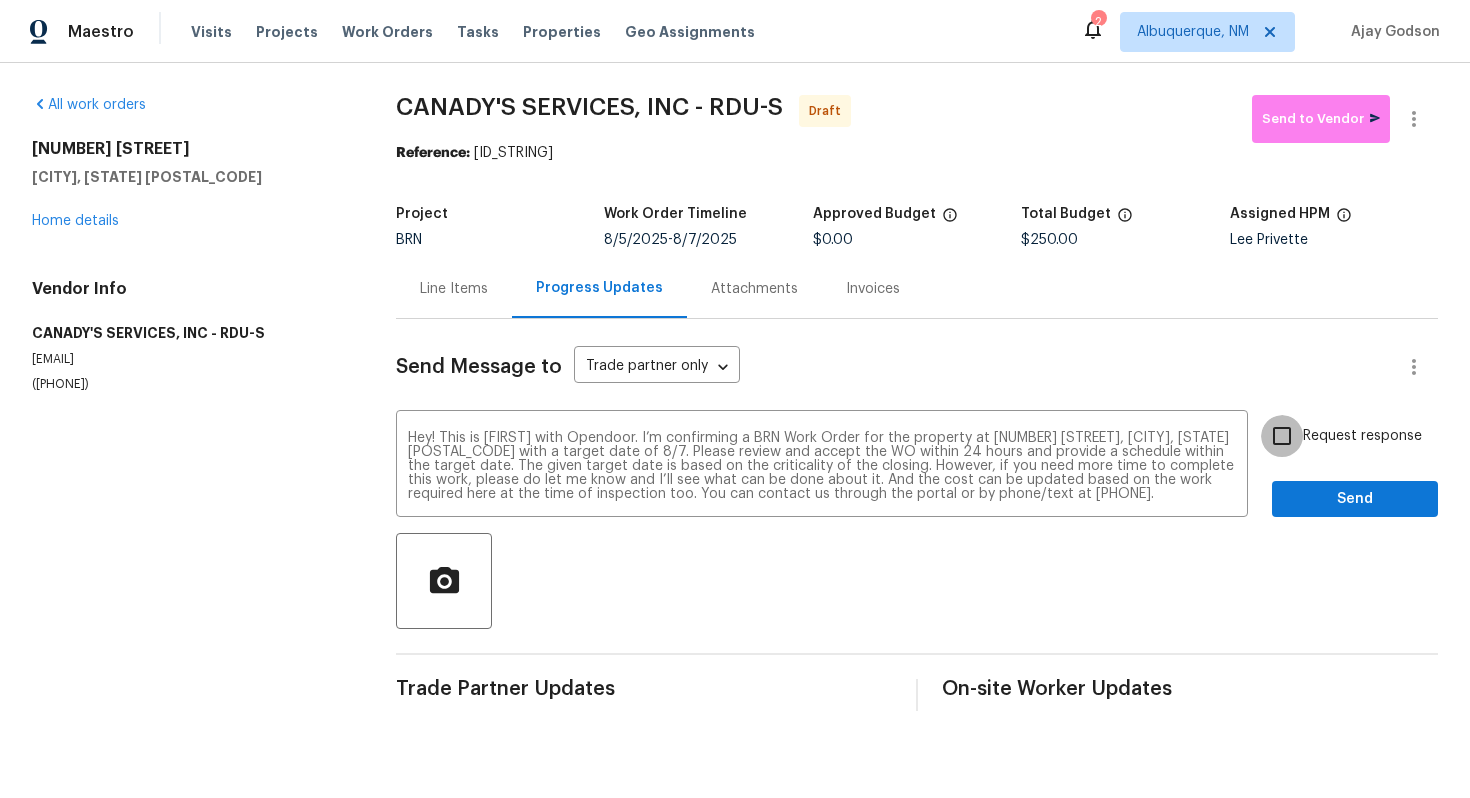 click on "Request response" at bounding box center (1282, 436) 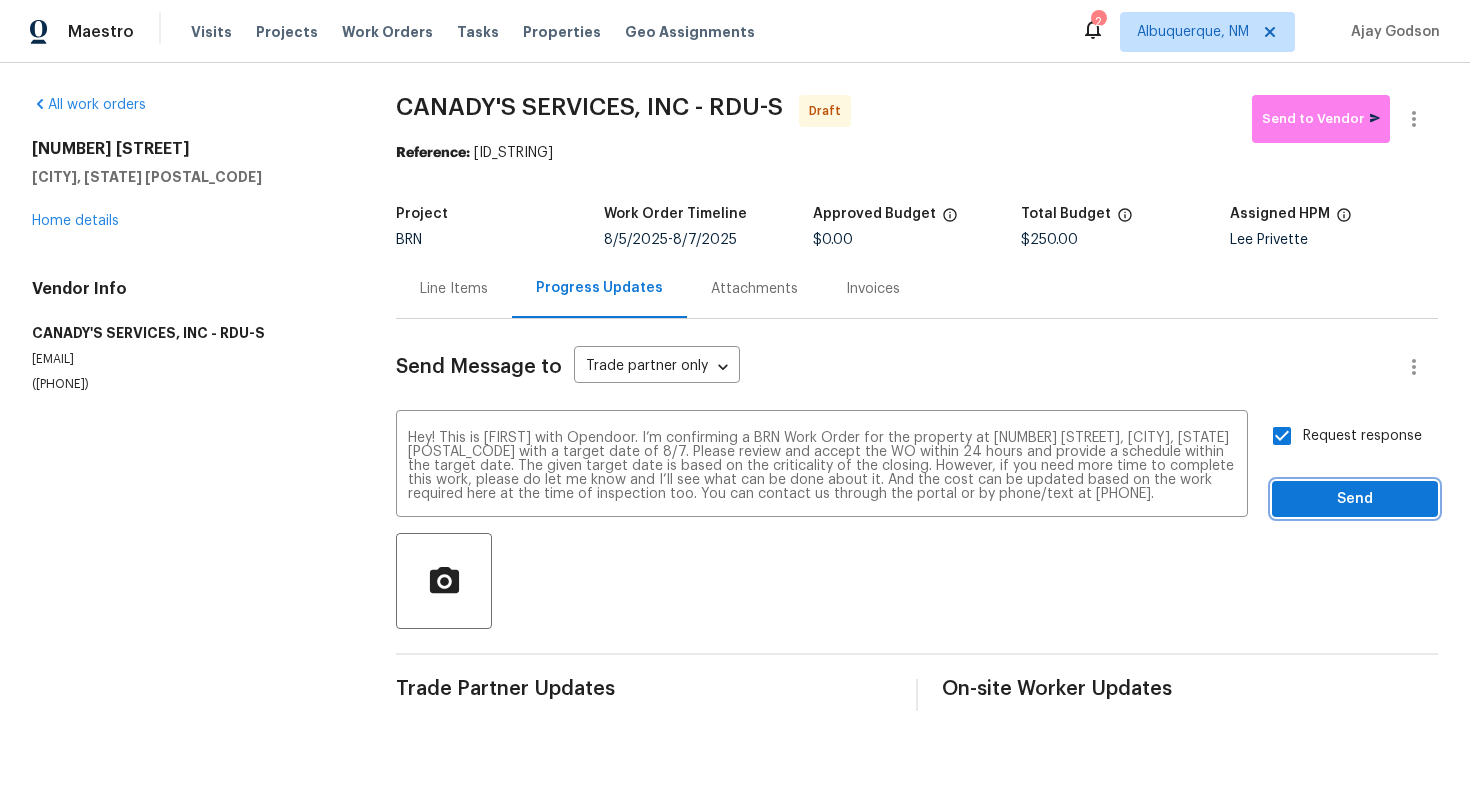 click on "Send" at bounding box center (1355, 499) 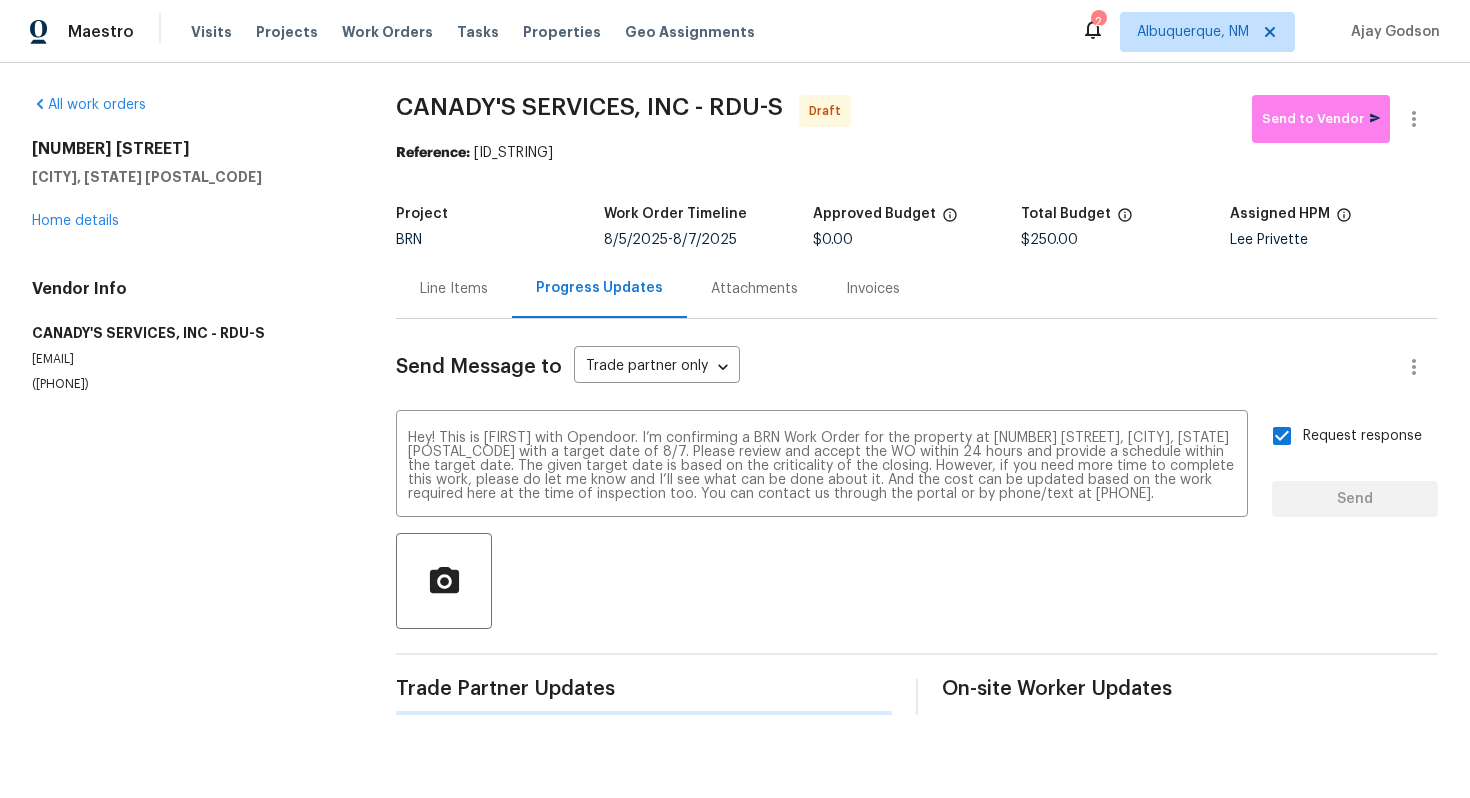 type 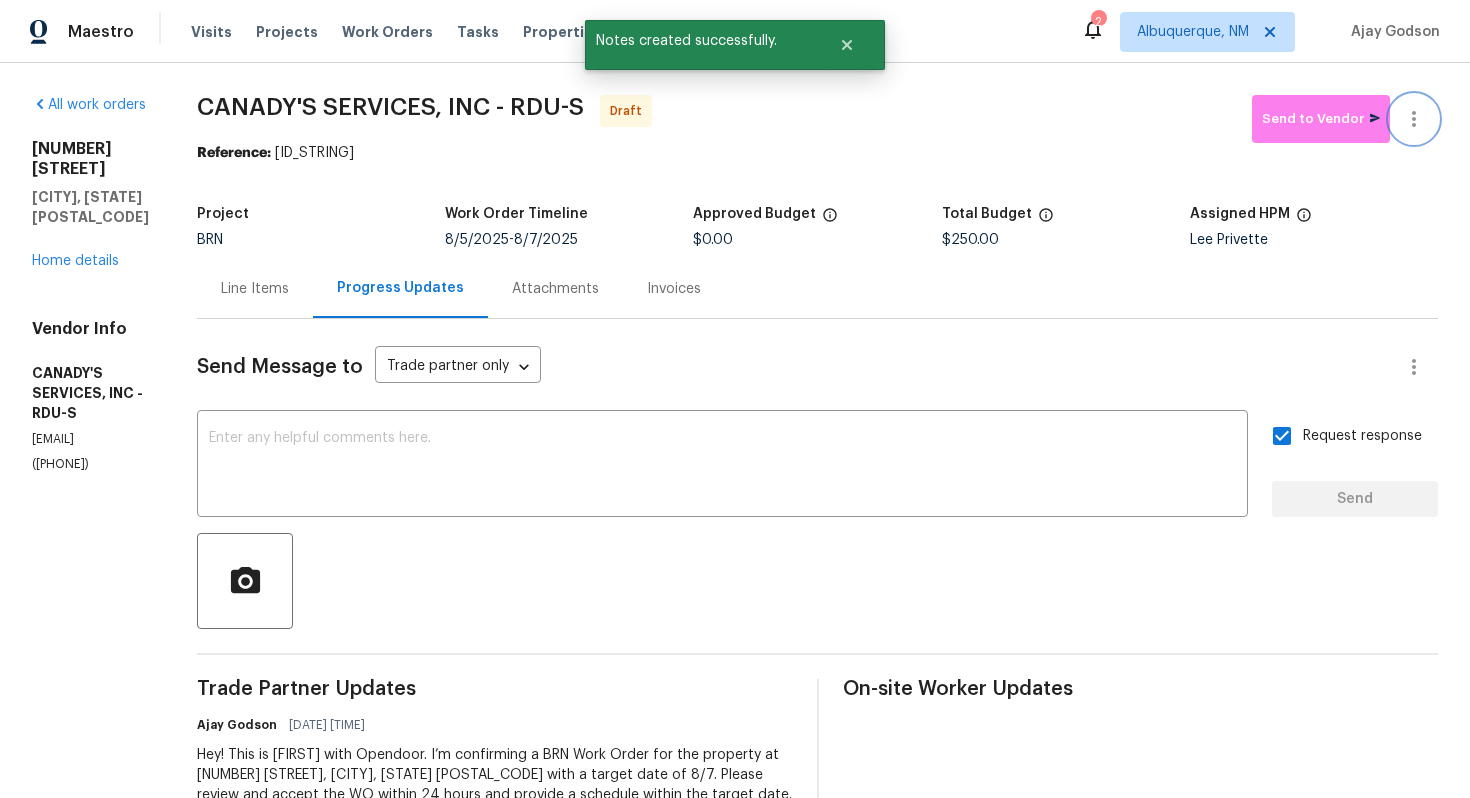 click 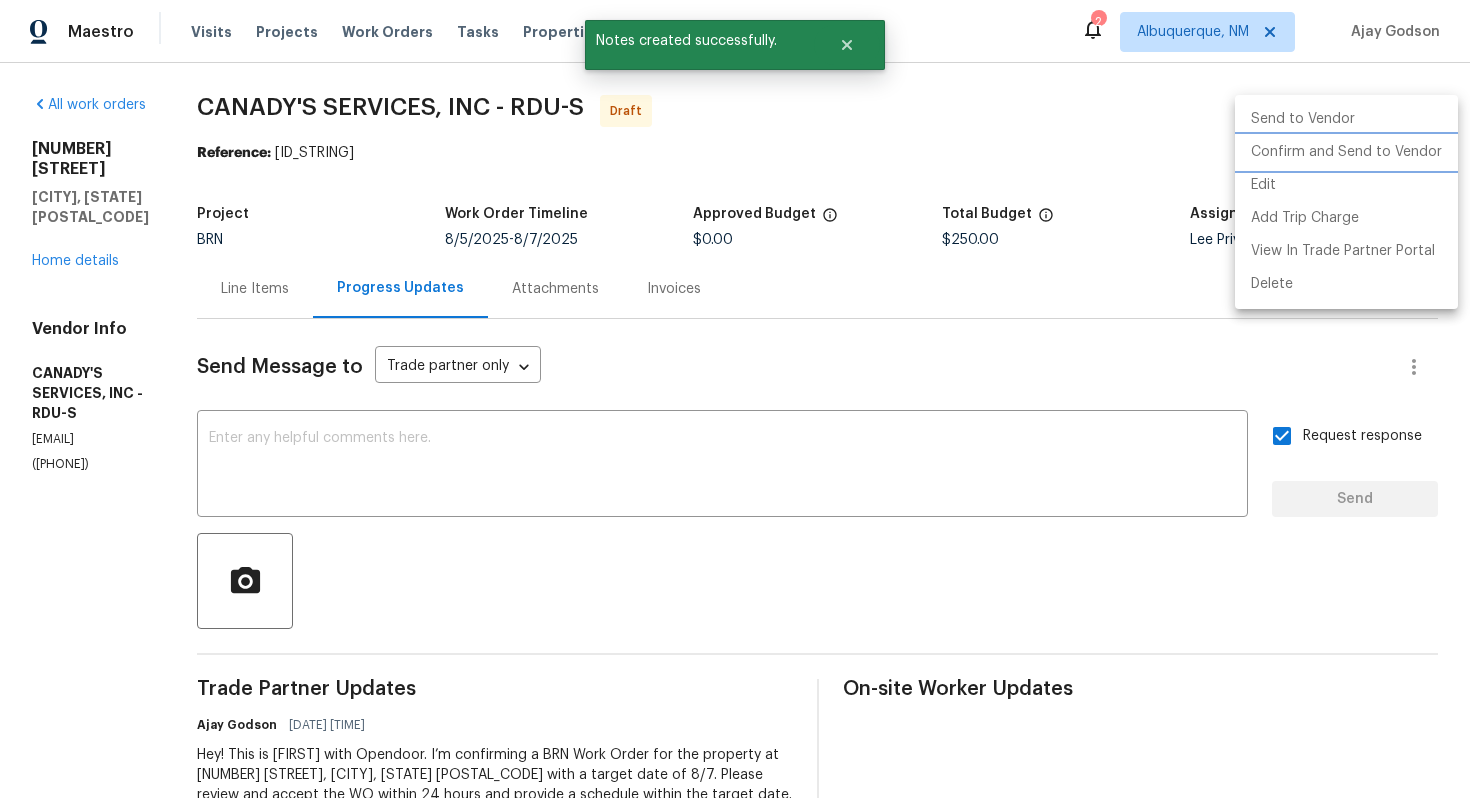 click on "Confirm and Send to Vendor" at bounding box center (1346, 152) 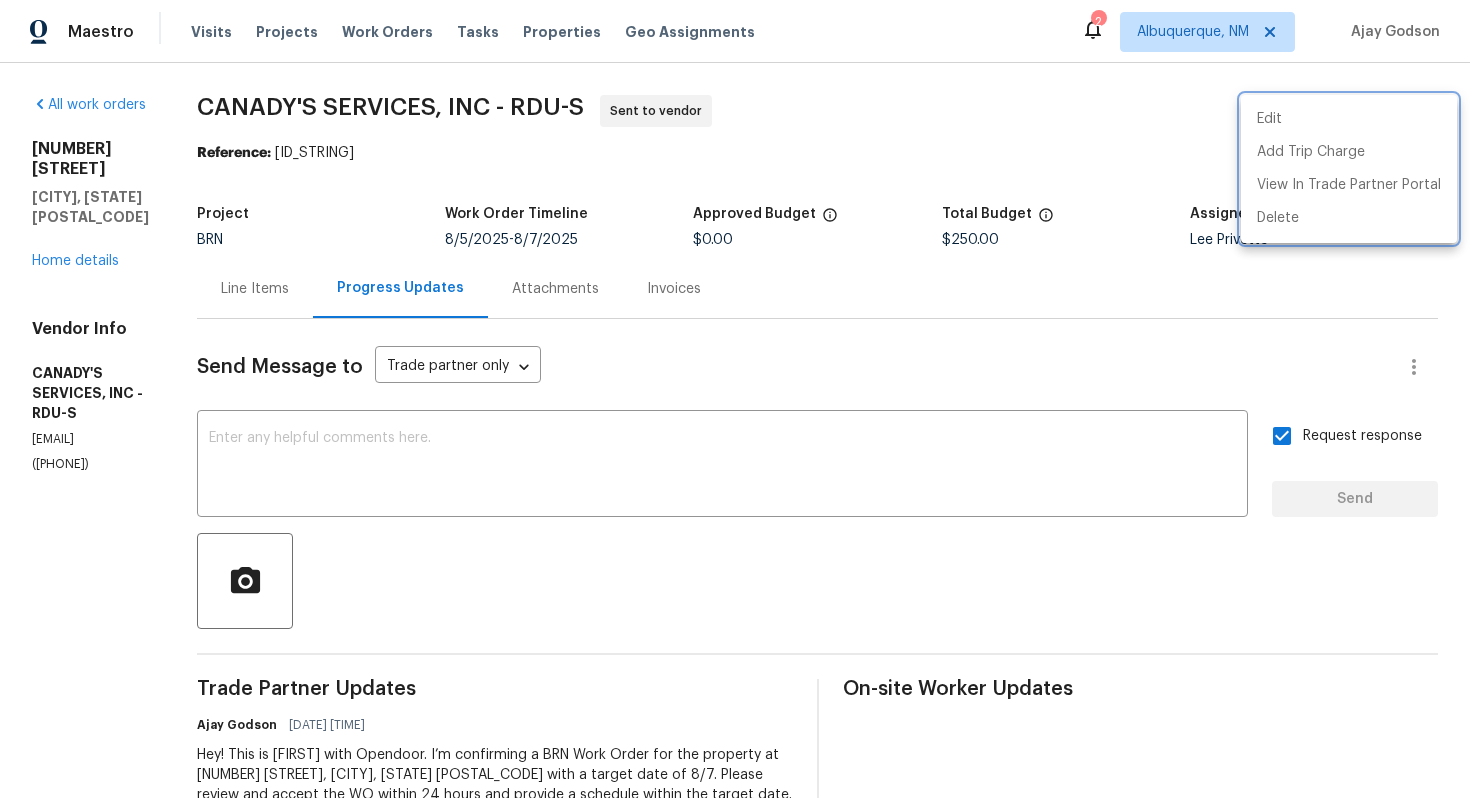 click at bounding box center (735, 399) 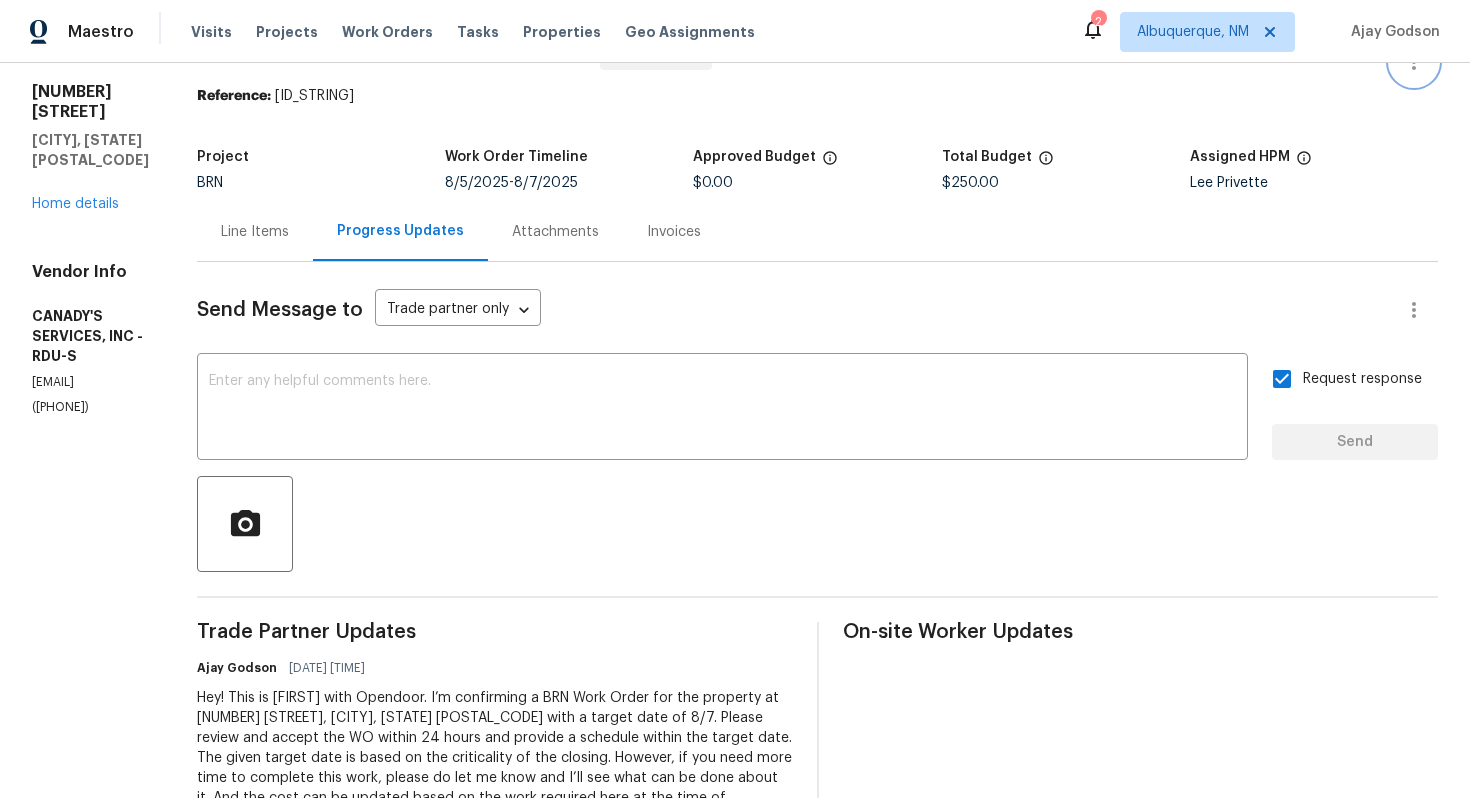 scroll, scrollTop: 0, scrollLeft: 0, axis: both 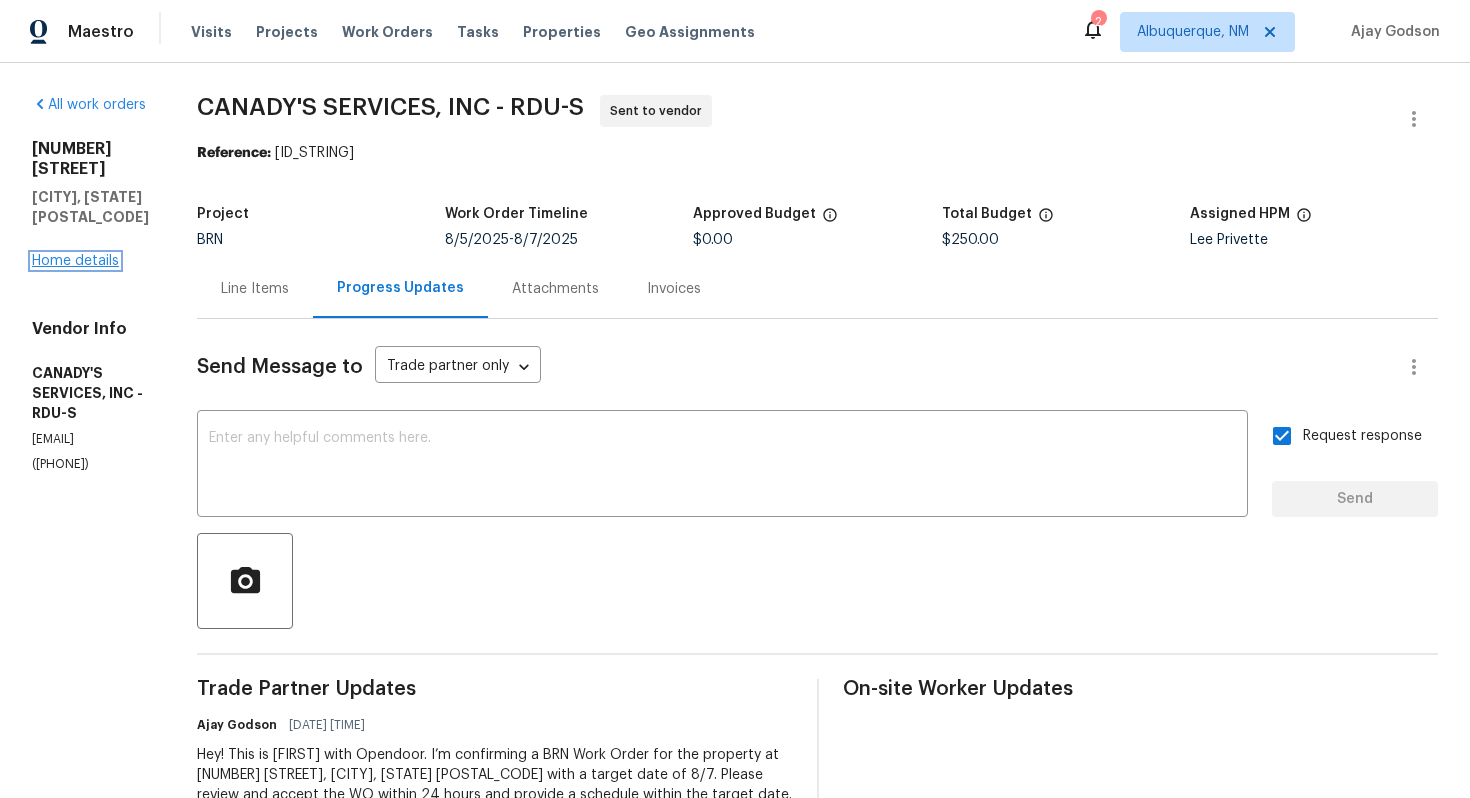 click on "Home details" at bounding box center (75, 261) 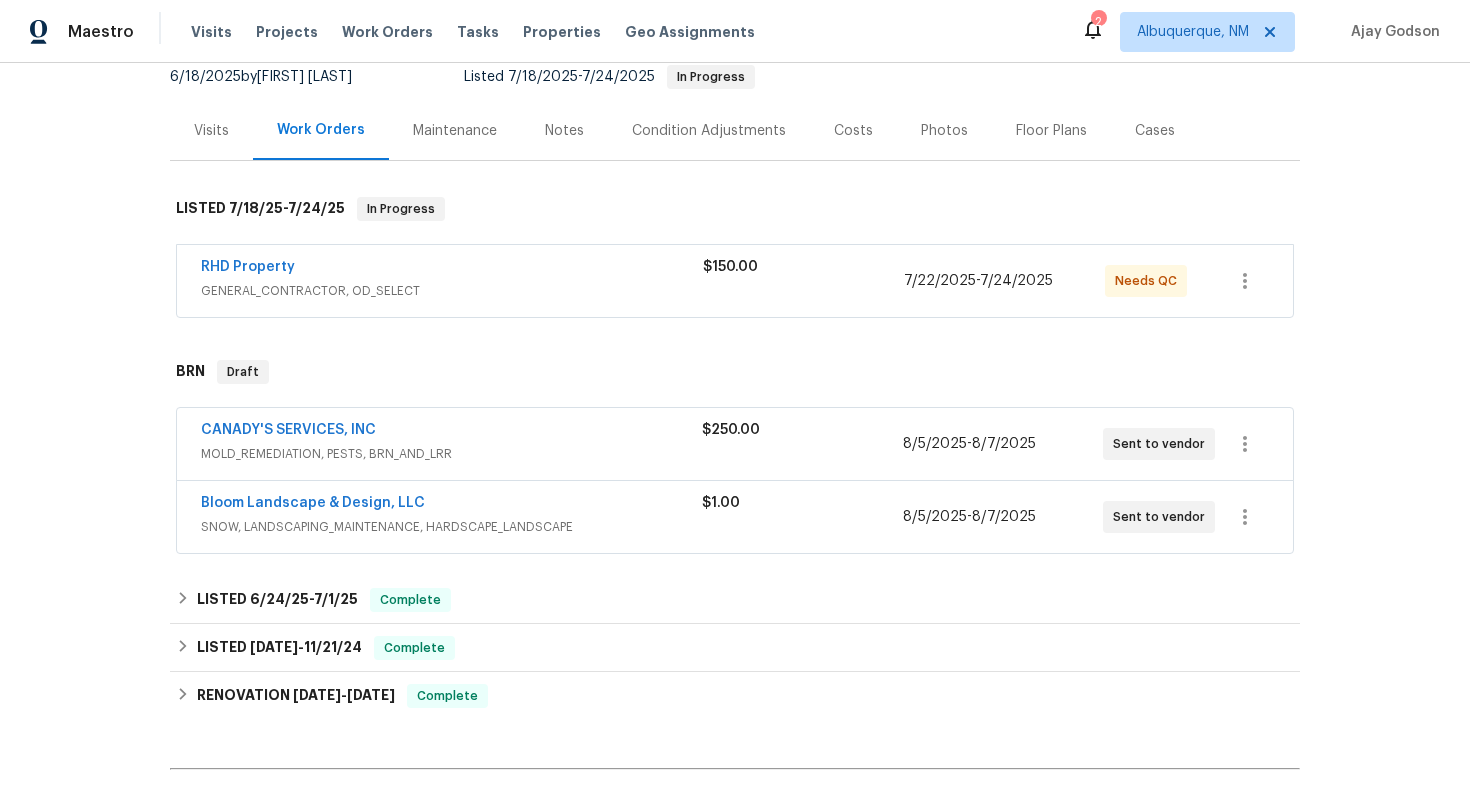 scroll, scrollTop: 225, scrollLeft: 0, axis: vertical 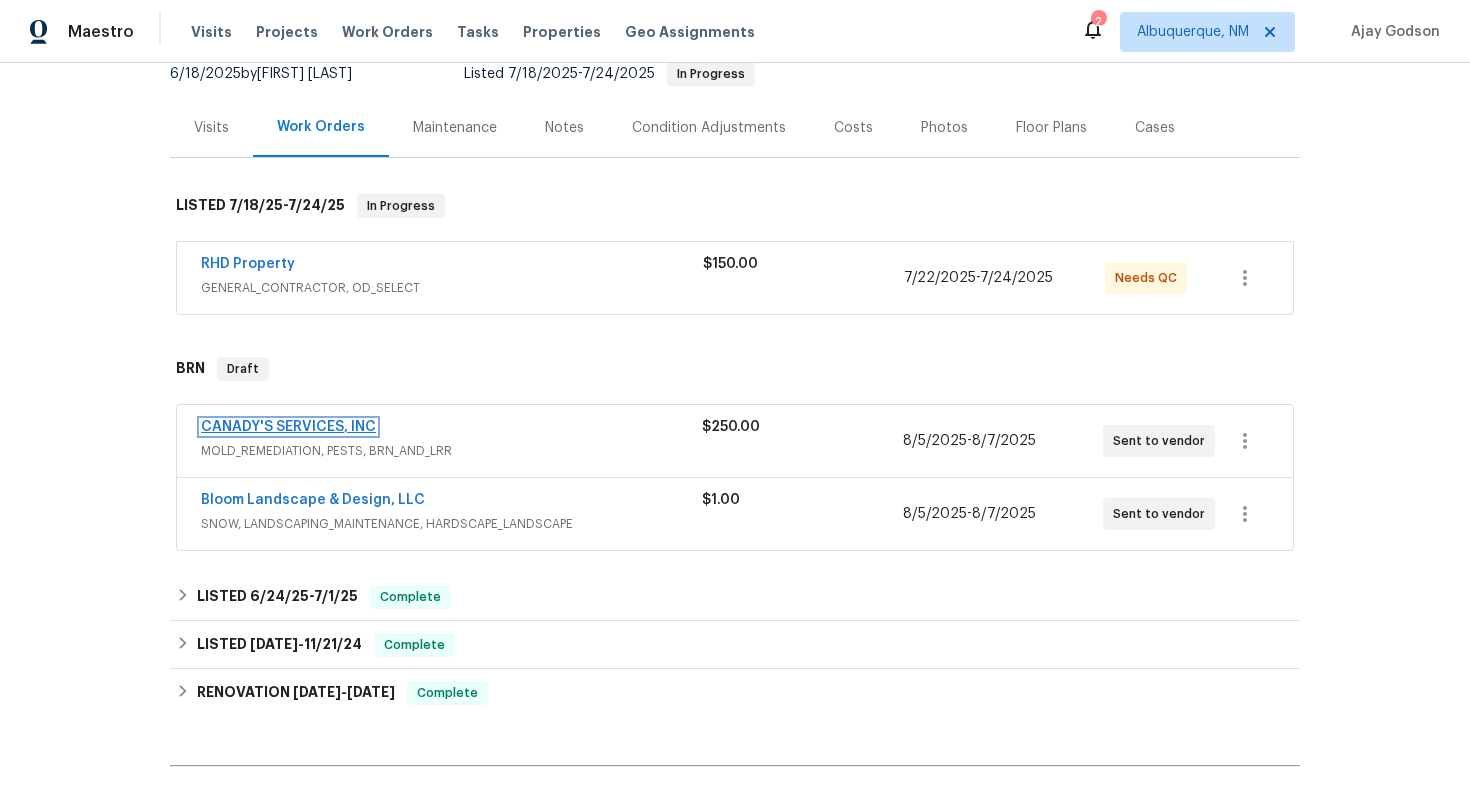 click on "CANADY'S SERVICES, INC" at bounding box center [288, 427] 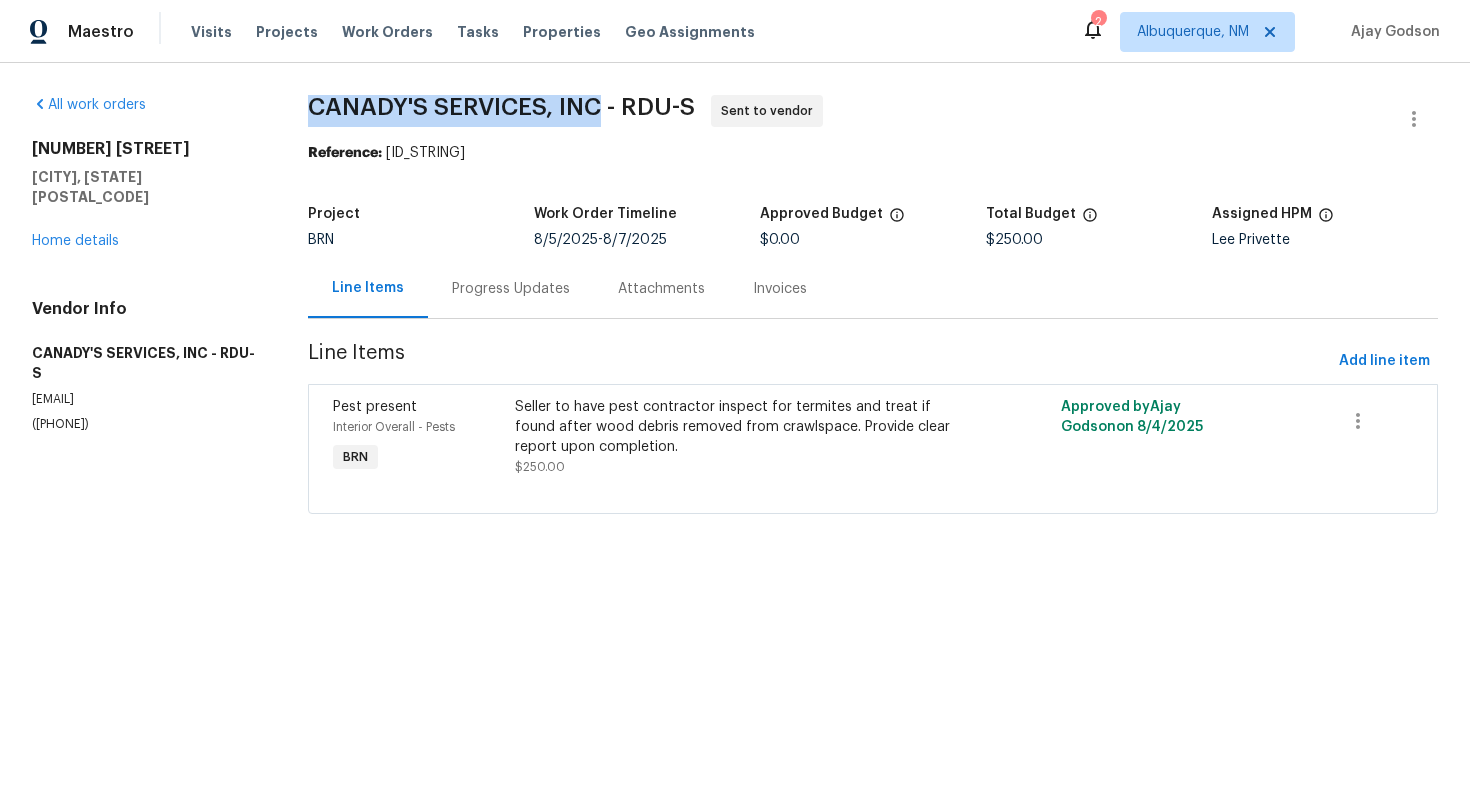 drag, startPoint x: 303, startPoint y: 109, endPoint x: 608, endPoint y: 101, distance: 305.1049 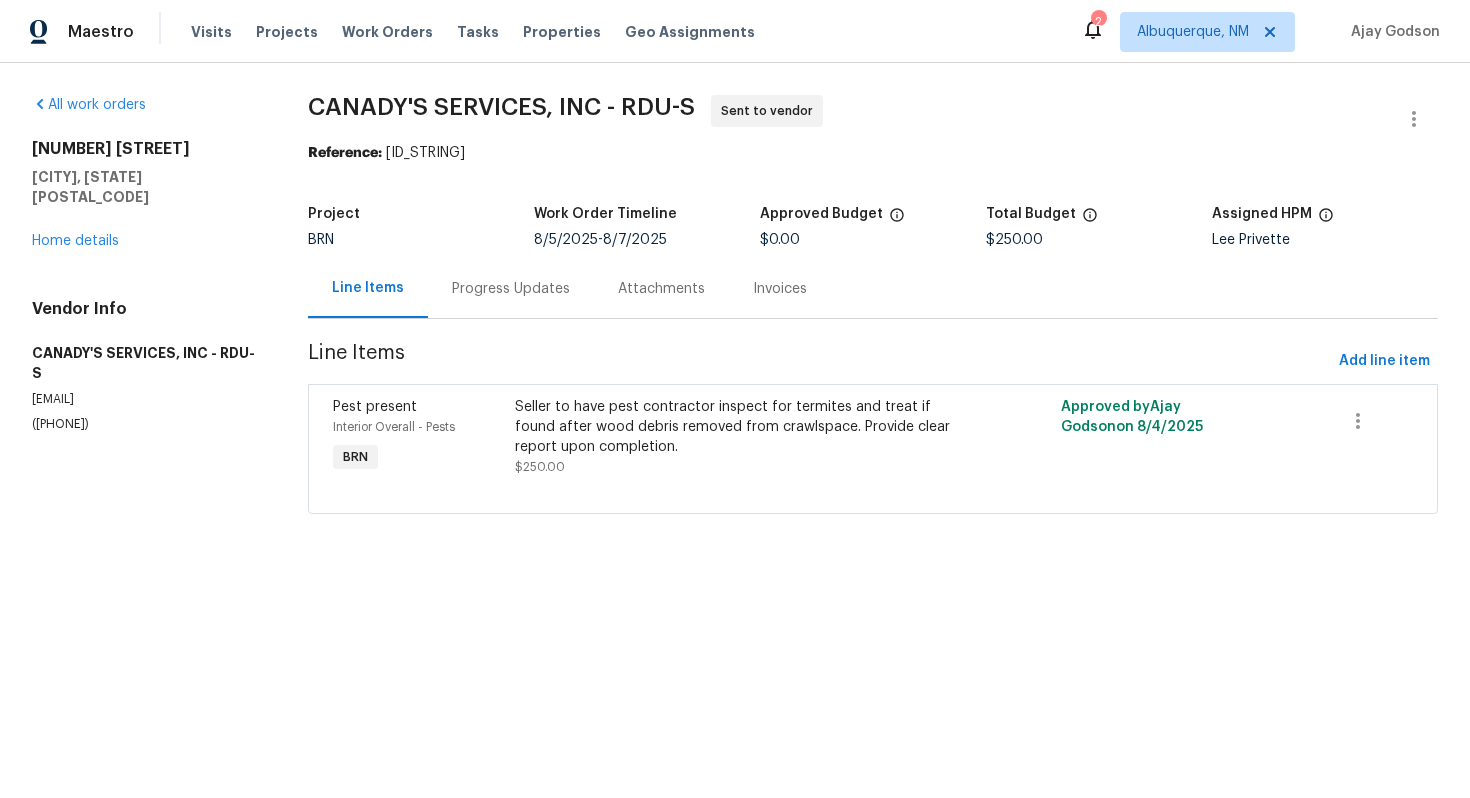 click on "Project BRN   Work Order Timeline 8/5/2025  -  8/7/2025 Approved Budget $0.00 Total Budget $250.00 Assigned HPM Lee Privette" at bounding box center [873, 227] 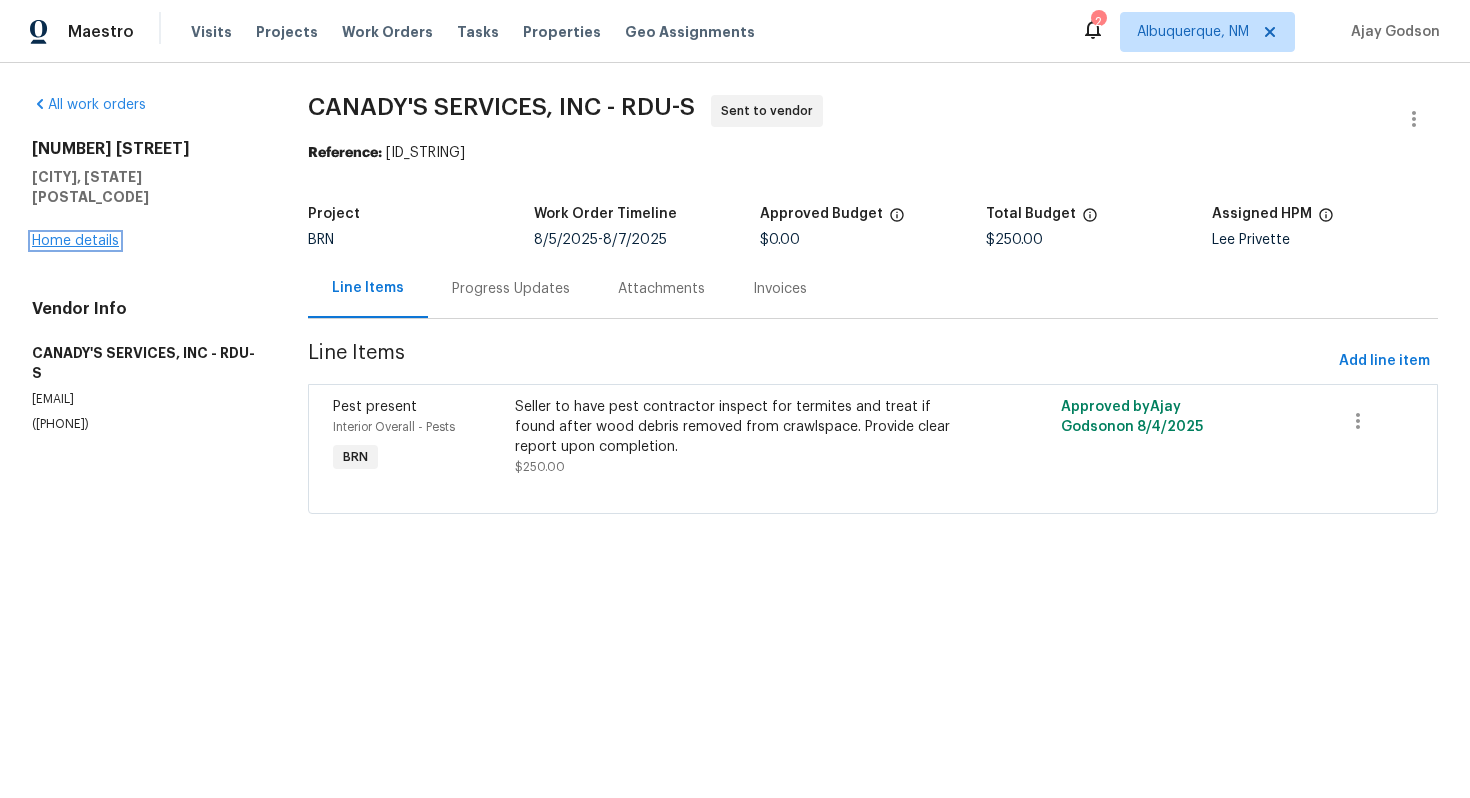 click on "Home details" at bounding box center (75, 241) 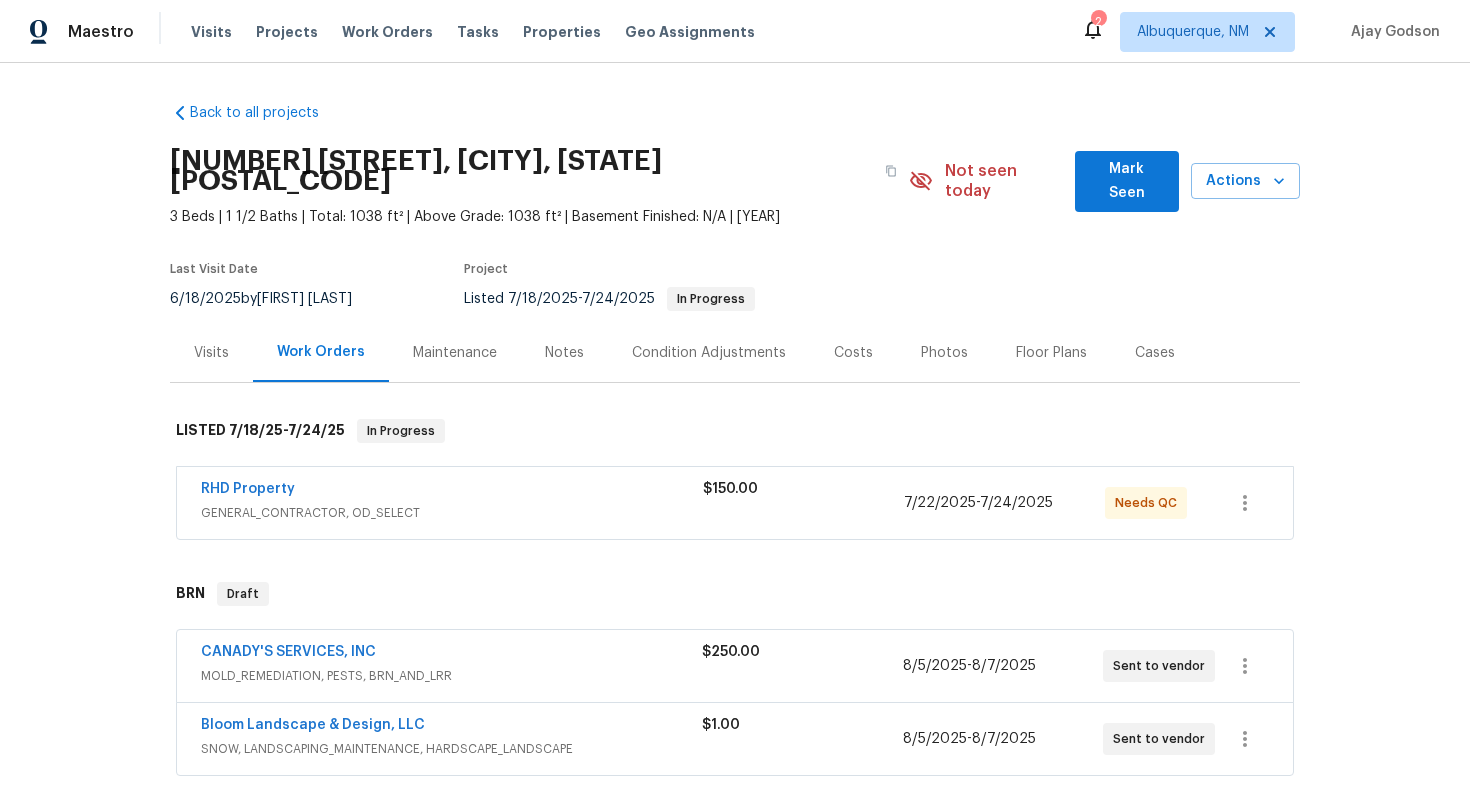 scroll, scrollTop: 74, scrollLeft: 0, axis: vertical 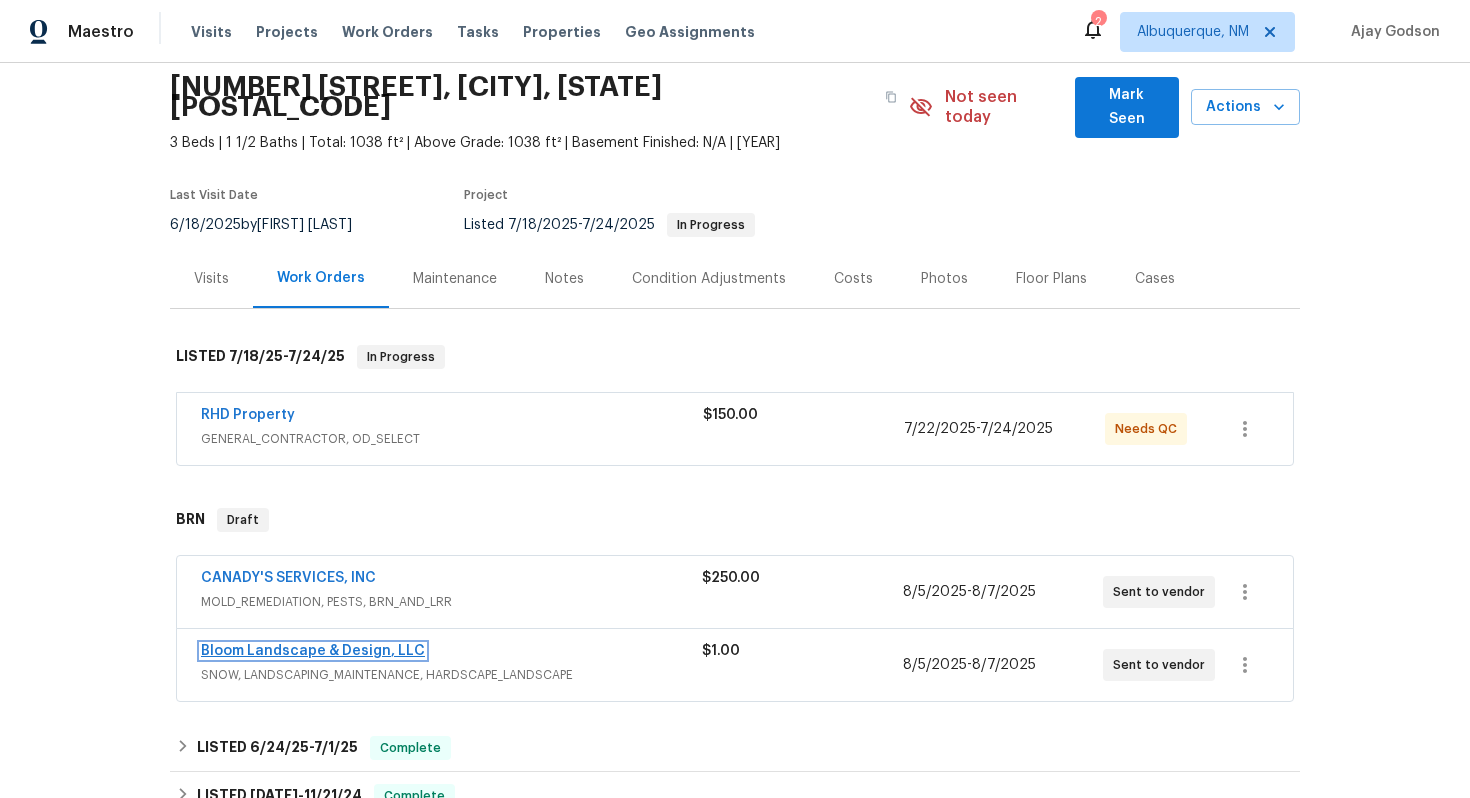 click on "Bloom Landscape & Design, LLC" at bounding box center [313, 651] 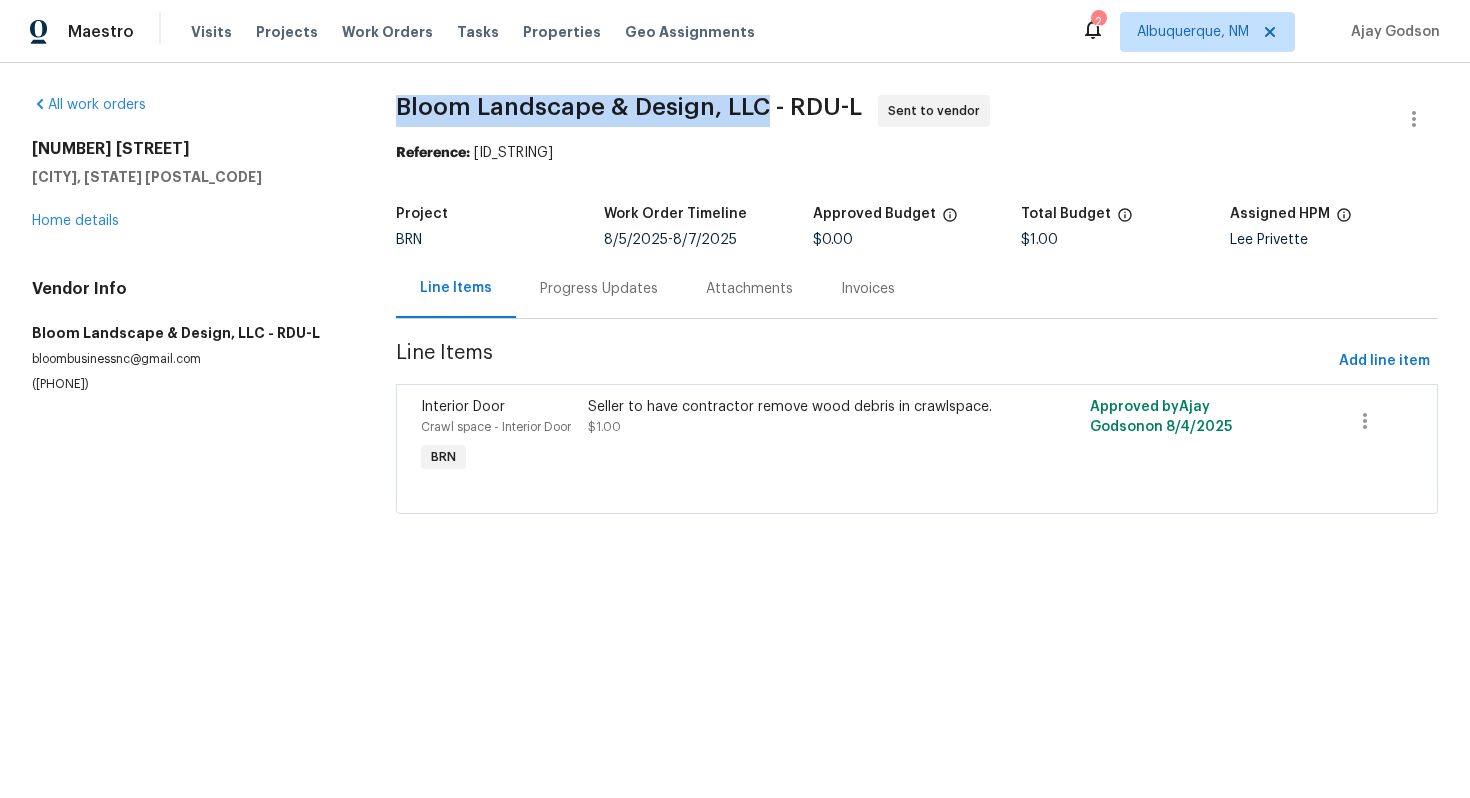 drag, startPoint x: 392, startPoint y: 102, endPoint x: 754, endPoint y: 99, distance: 362.01242 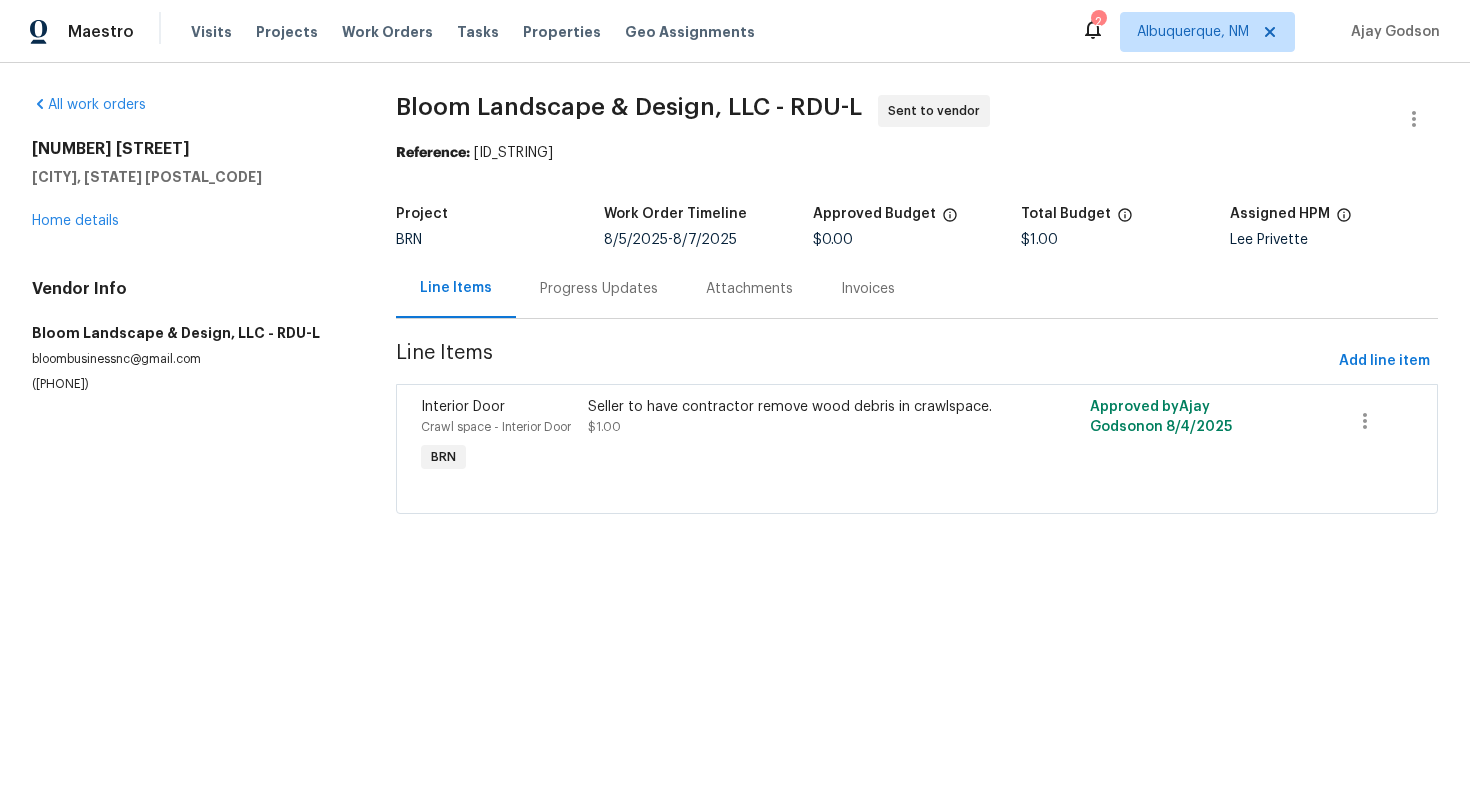 click on "Reference:   319B42AVSAQJN-c3e11a147" at bounding box center (917, 153) 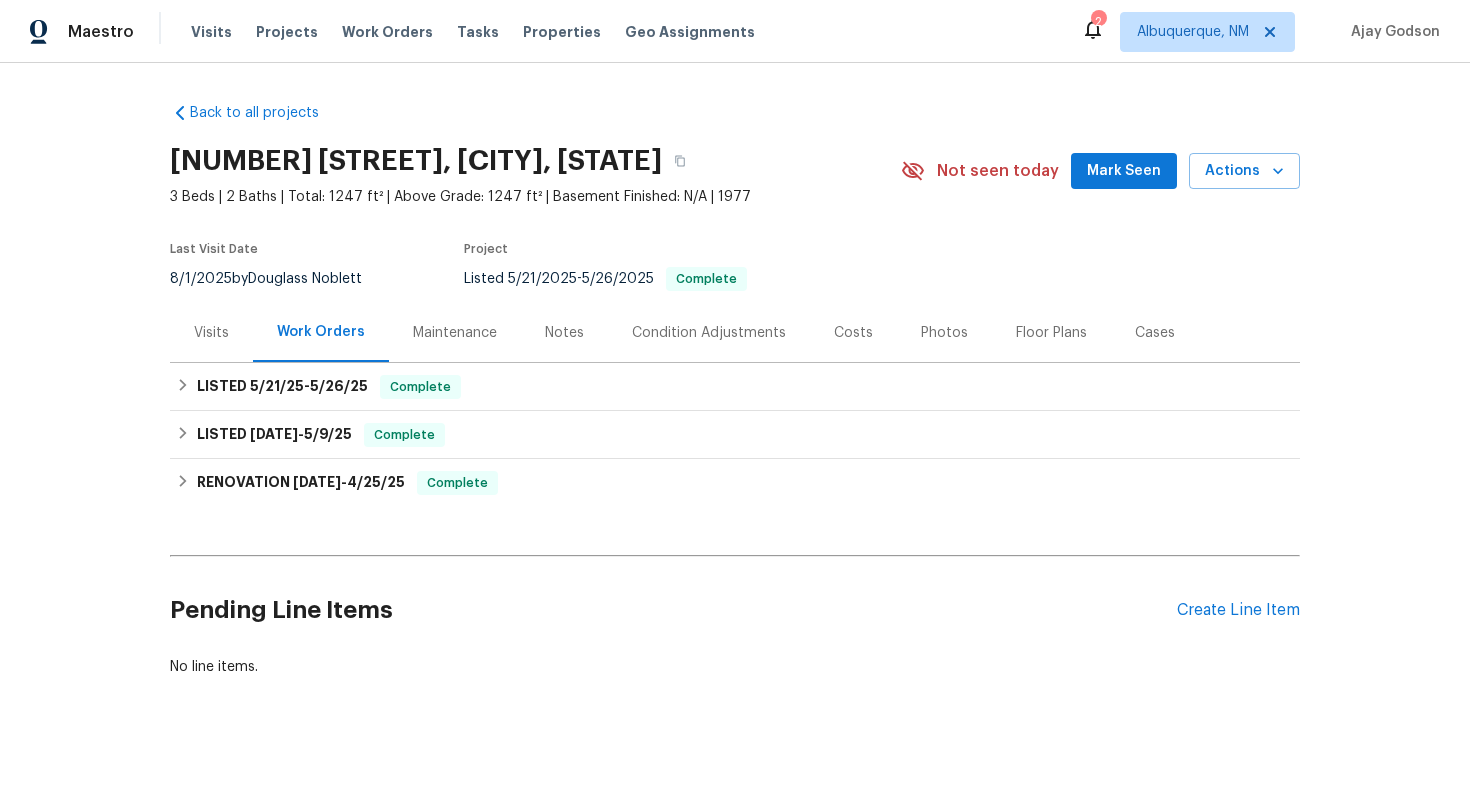 scroll, scrollTop: 0, scrollLeft: 0, axis: both 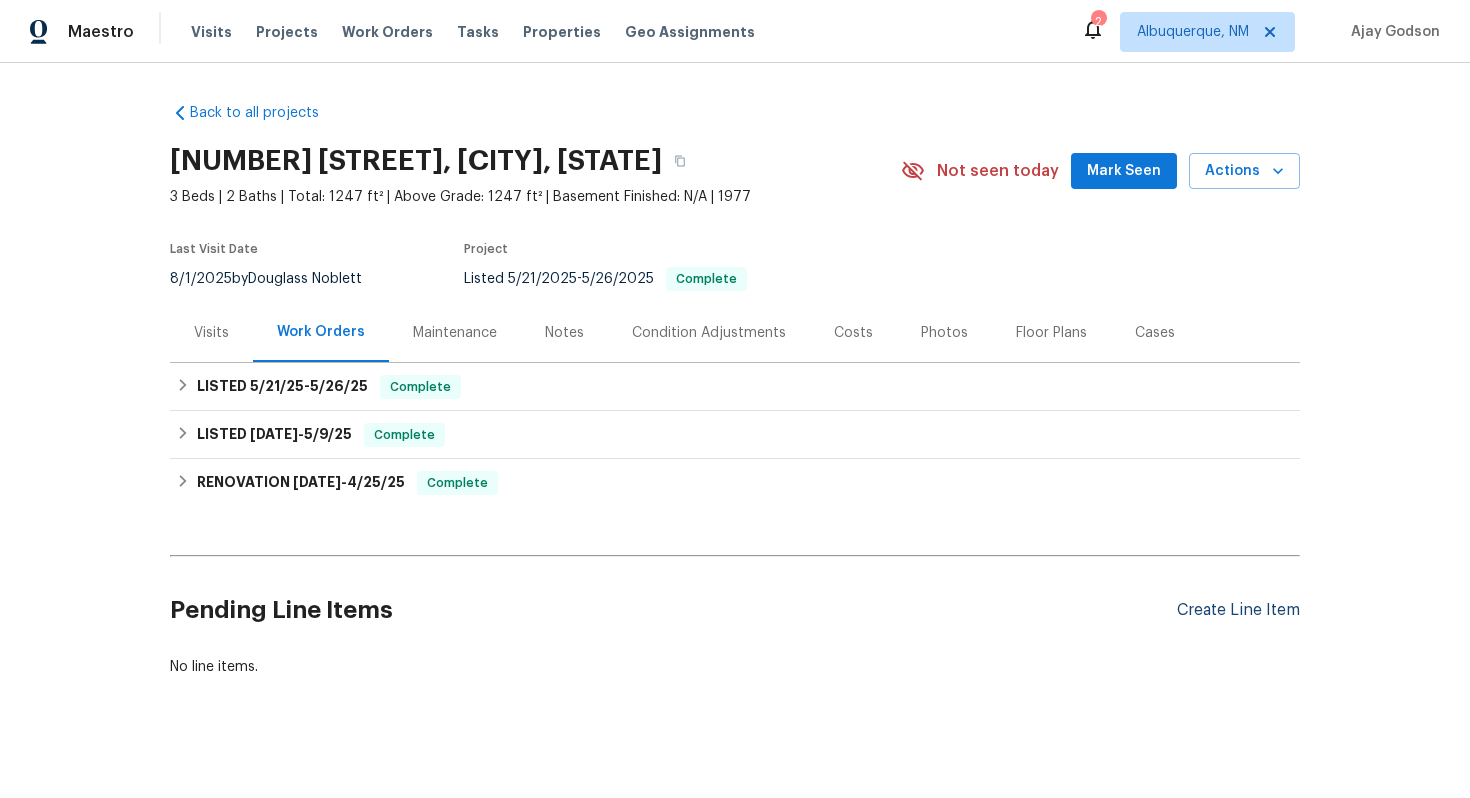 click on "Create Line Item" at bounding box center (1238, 610) 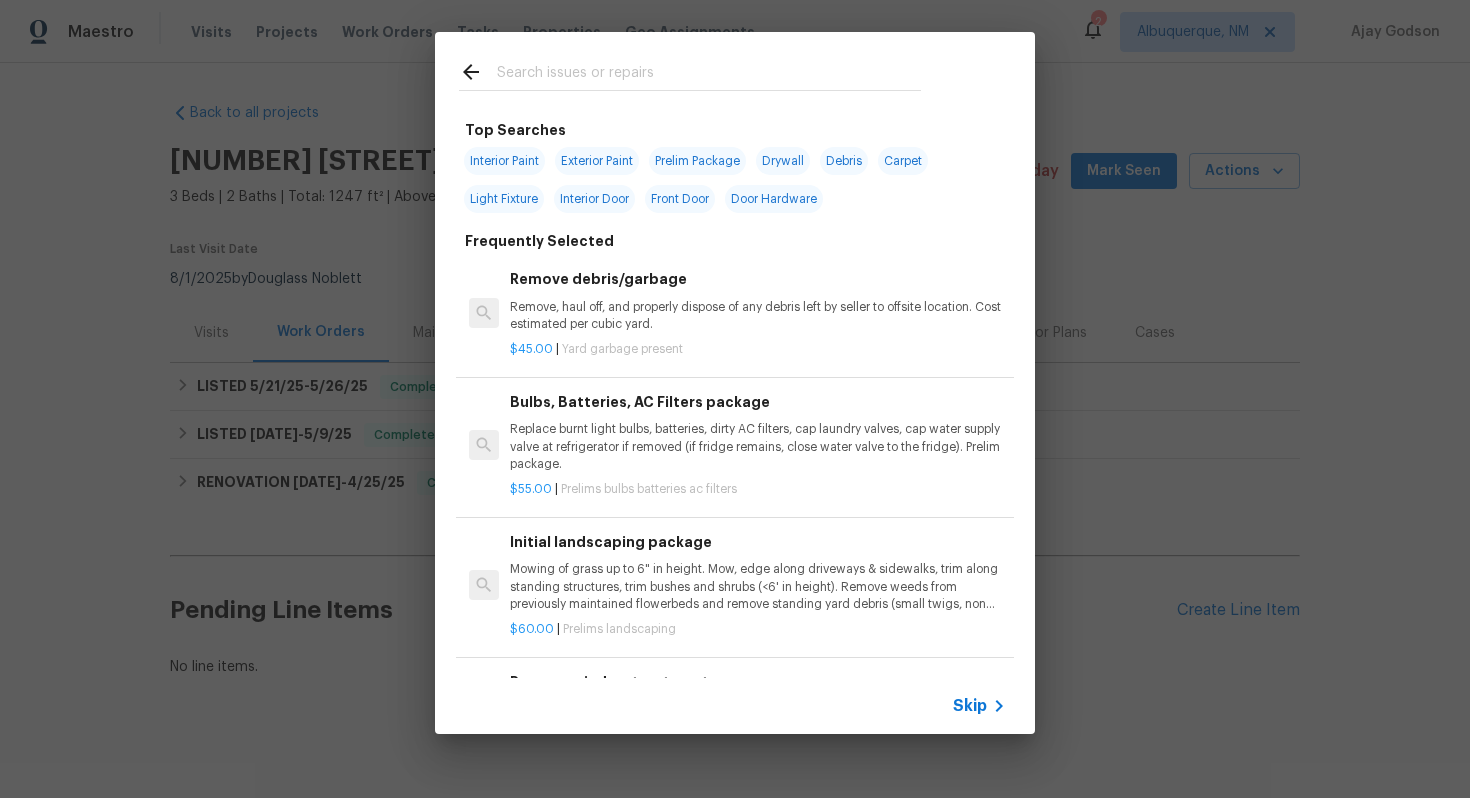 click on "Skip" at bounding box center (970, 706) 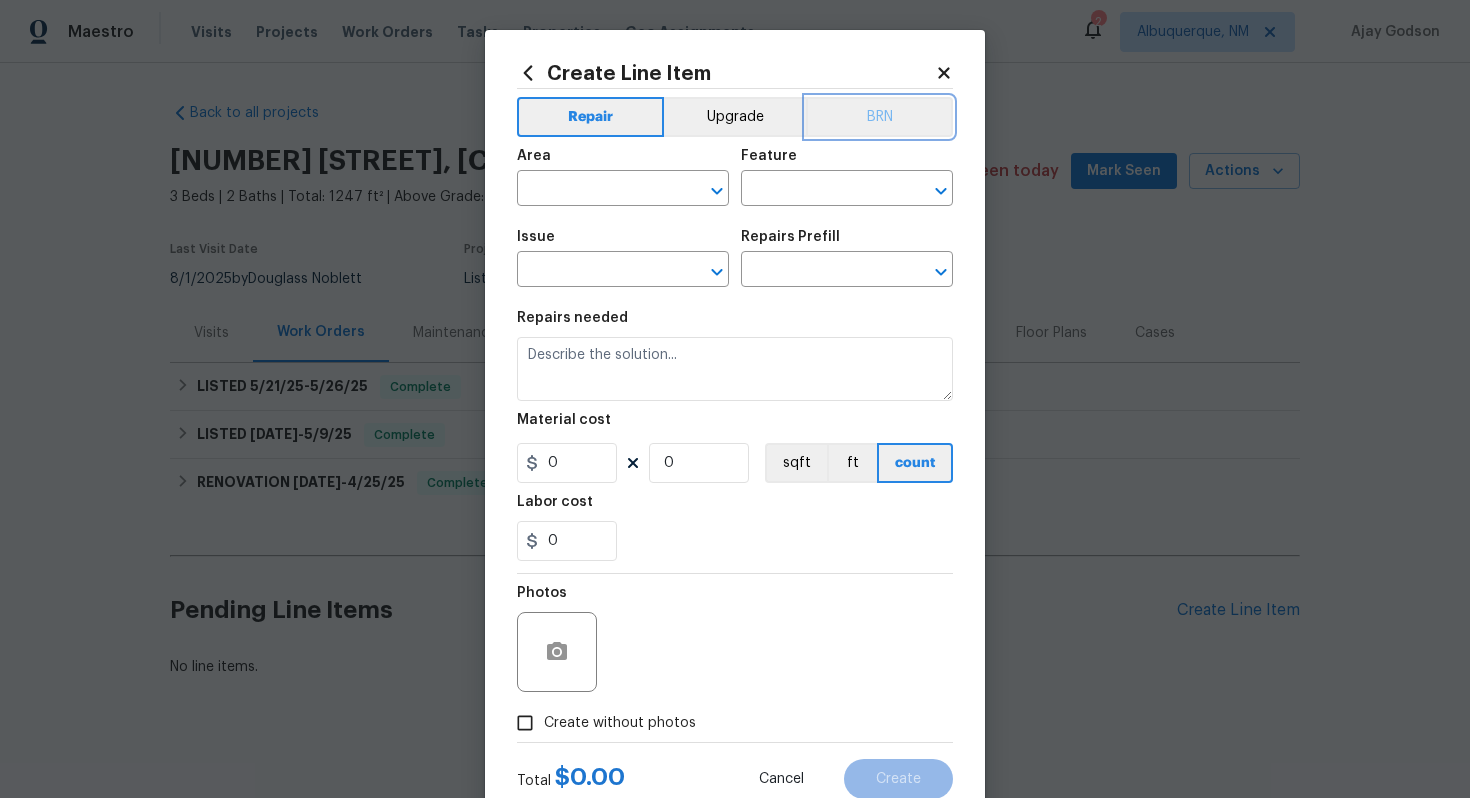 click on "BRN" at bounding box center (879, 117) 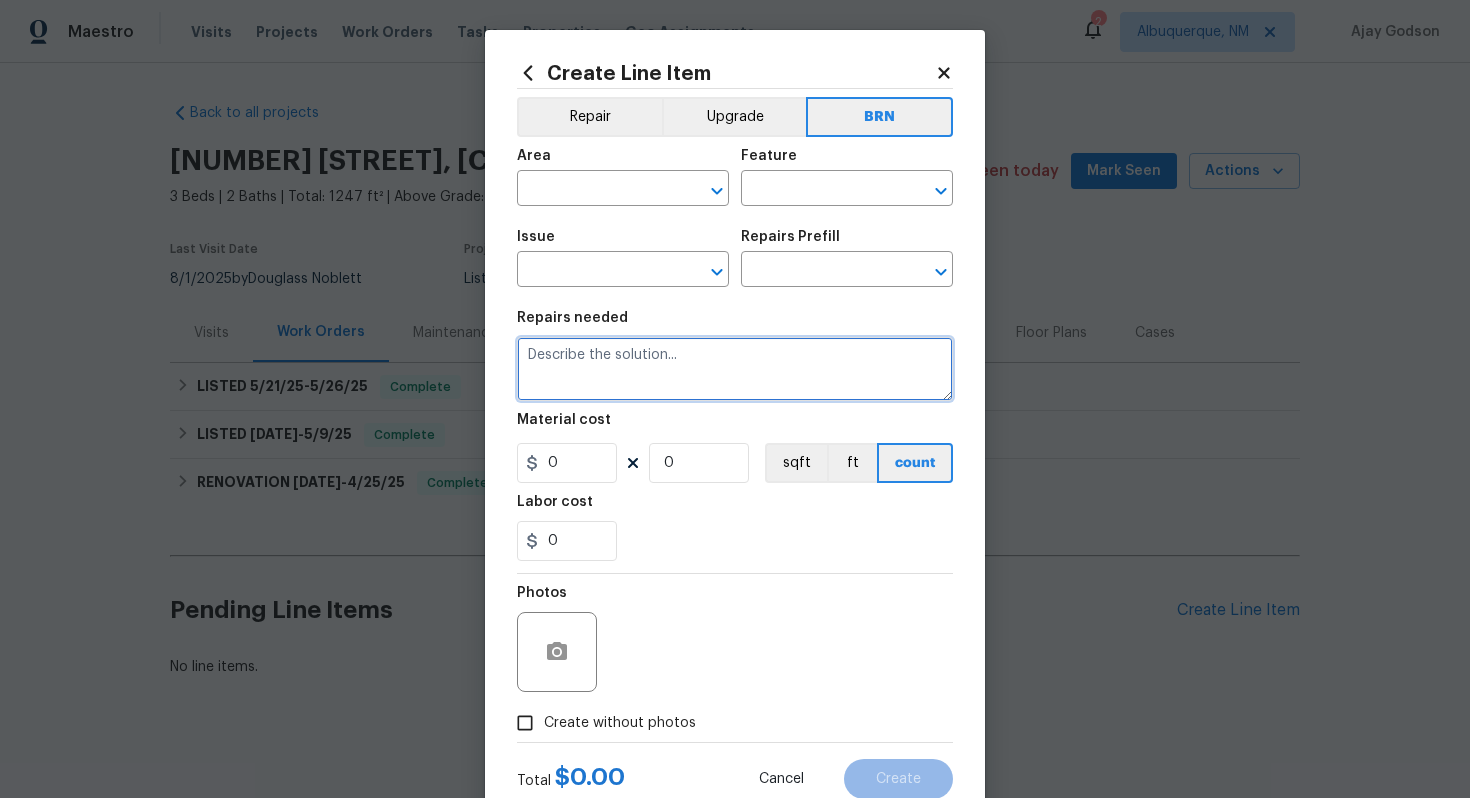 click at bounding box center (735, 369) 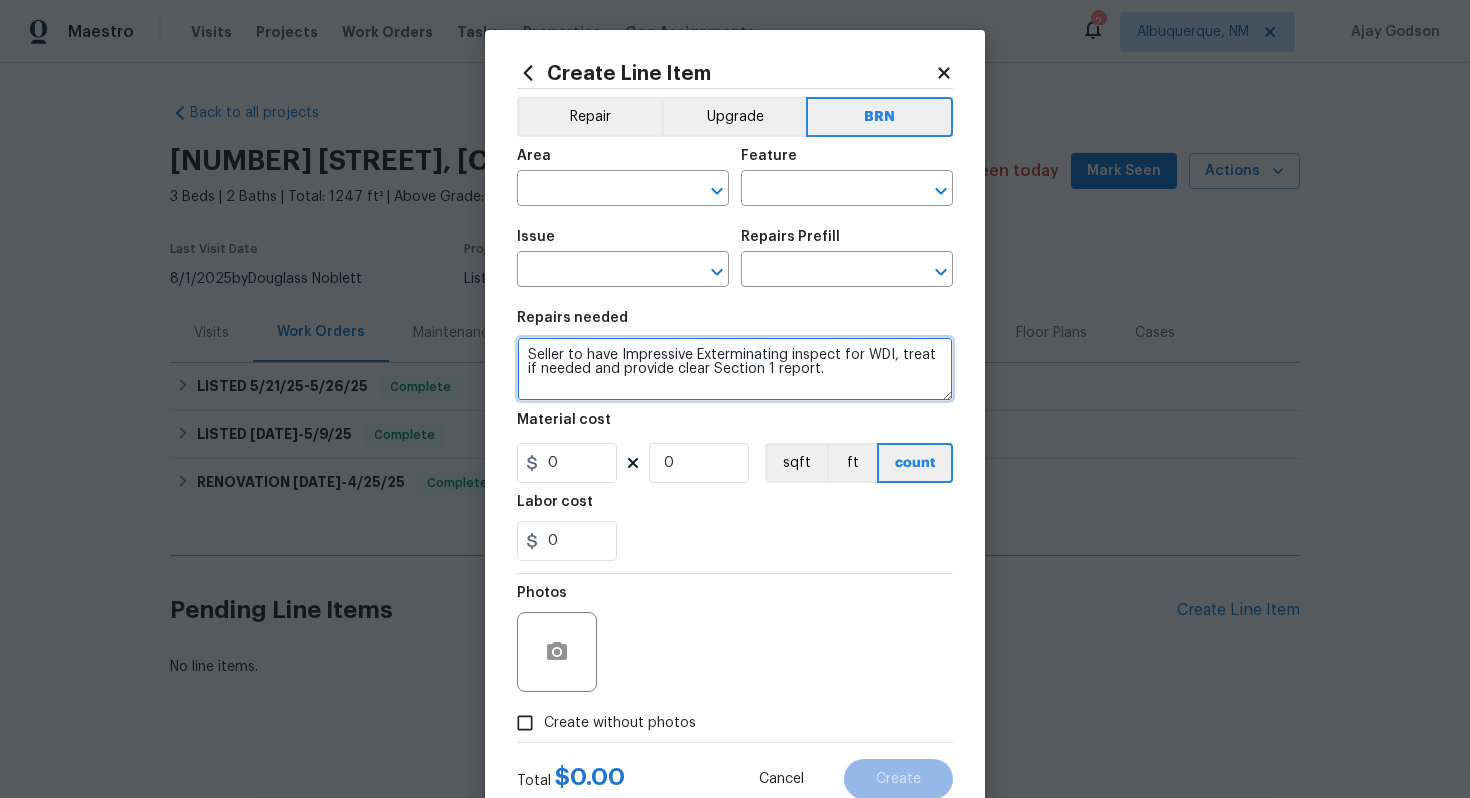 click on "Seller to have Impressive Exterminating inspect for WDI, treat if needed and provide clear Section 1 report." at bounding box center (735, 369) 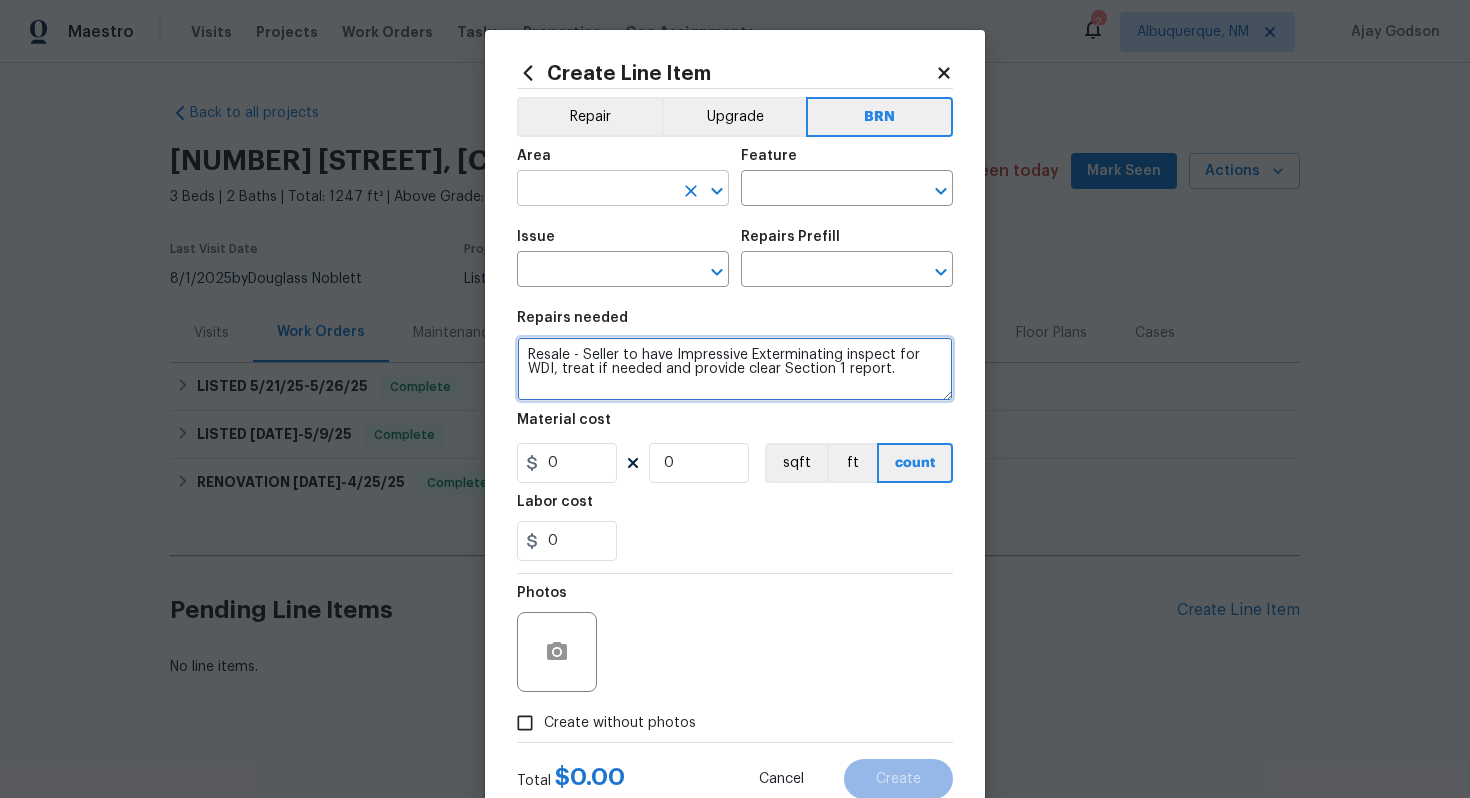 type on "Resale - Seller to have Impressive Exterminating inspect for WDI, treat if needed and provide clear Section 1 report." 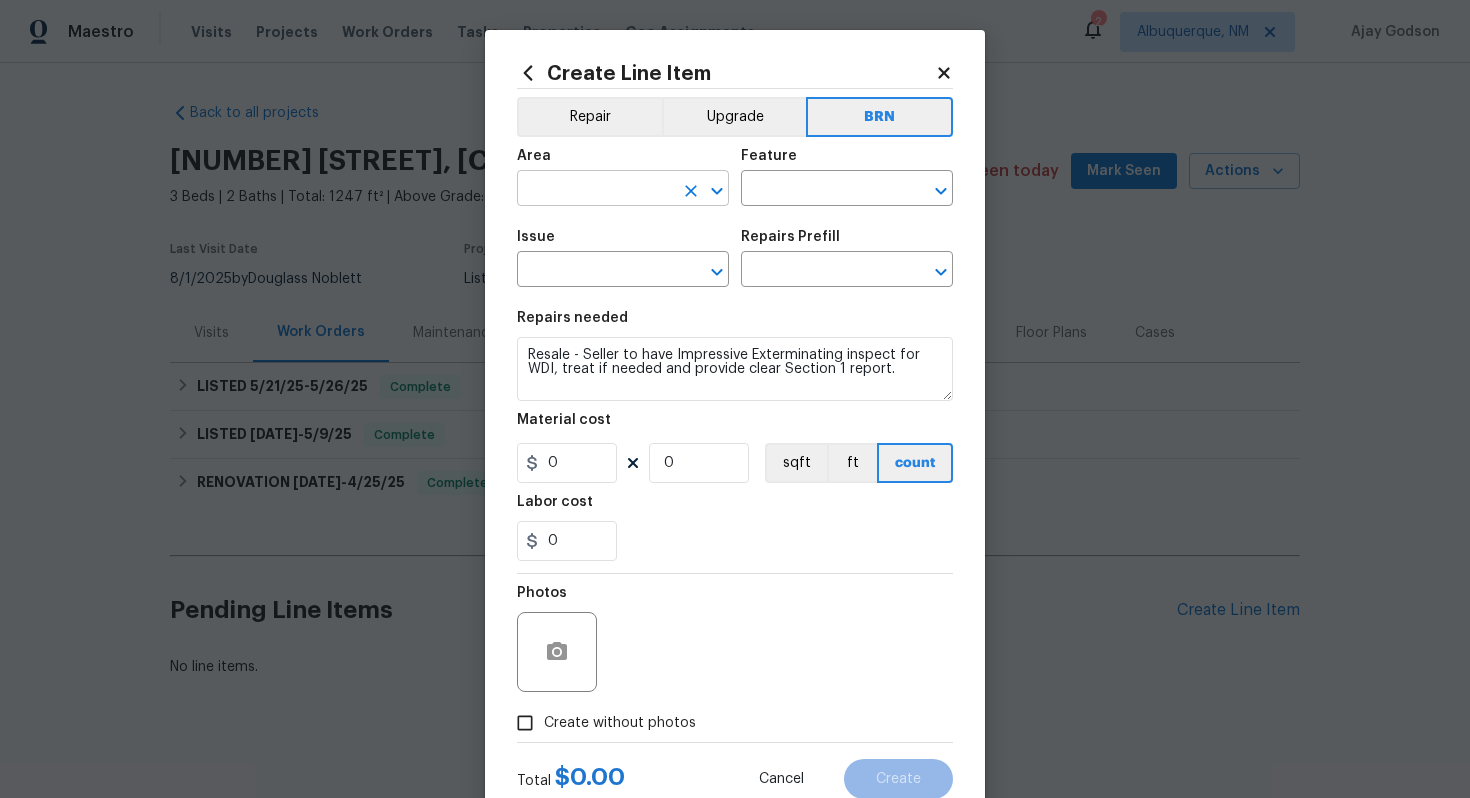click at bounding box center (595, 190) 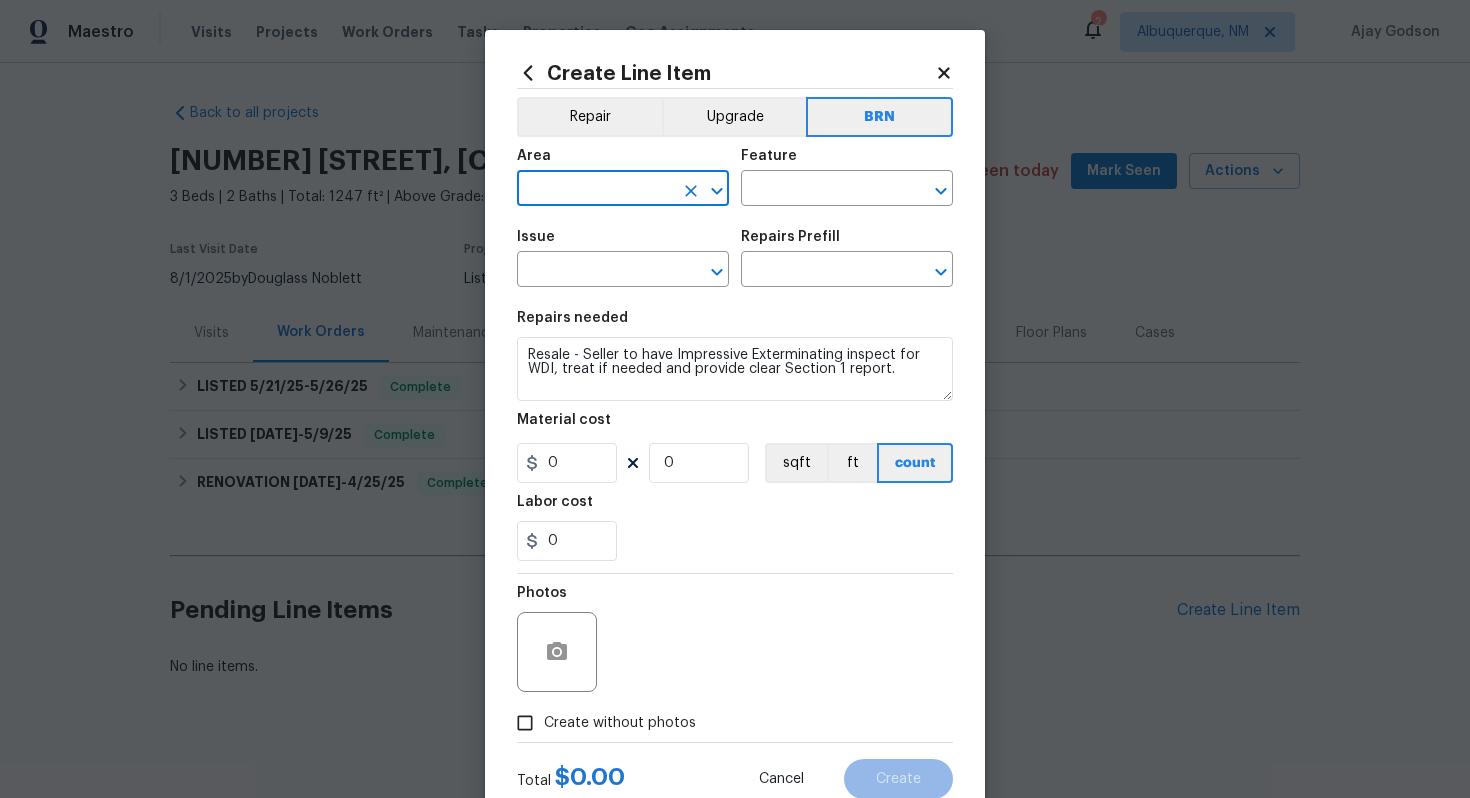click at bounding box center [595, 190] 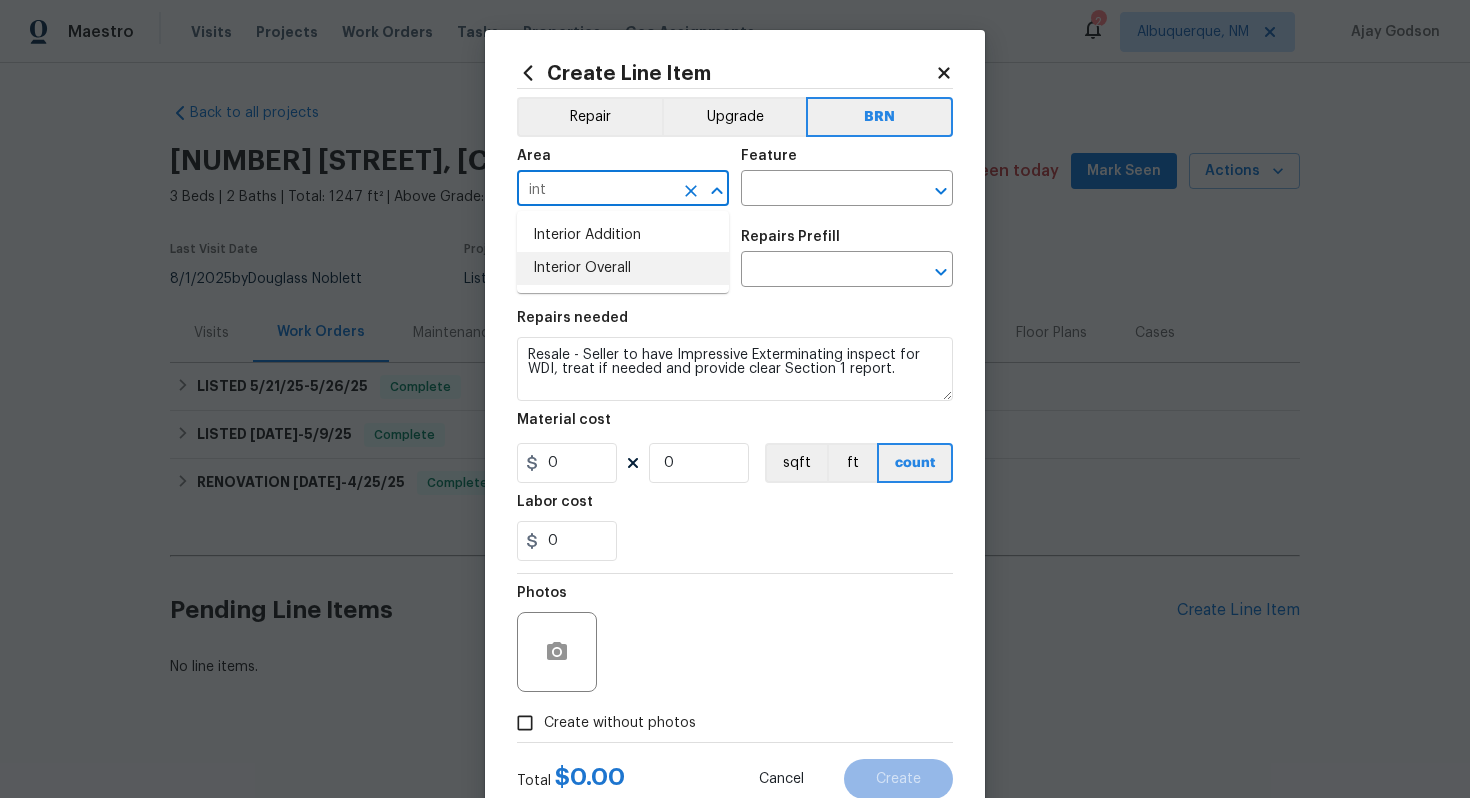 click on "Interior Overall" at bounding box center [623, 268] 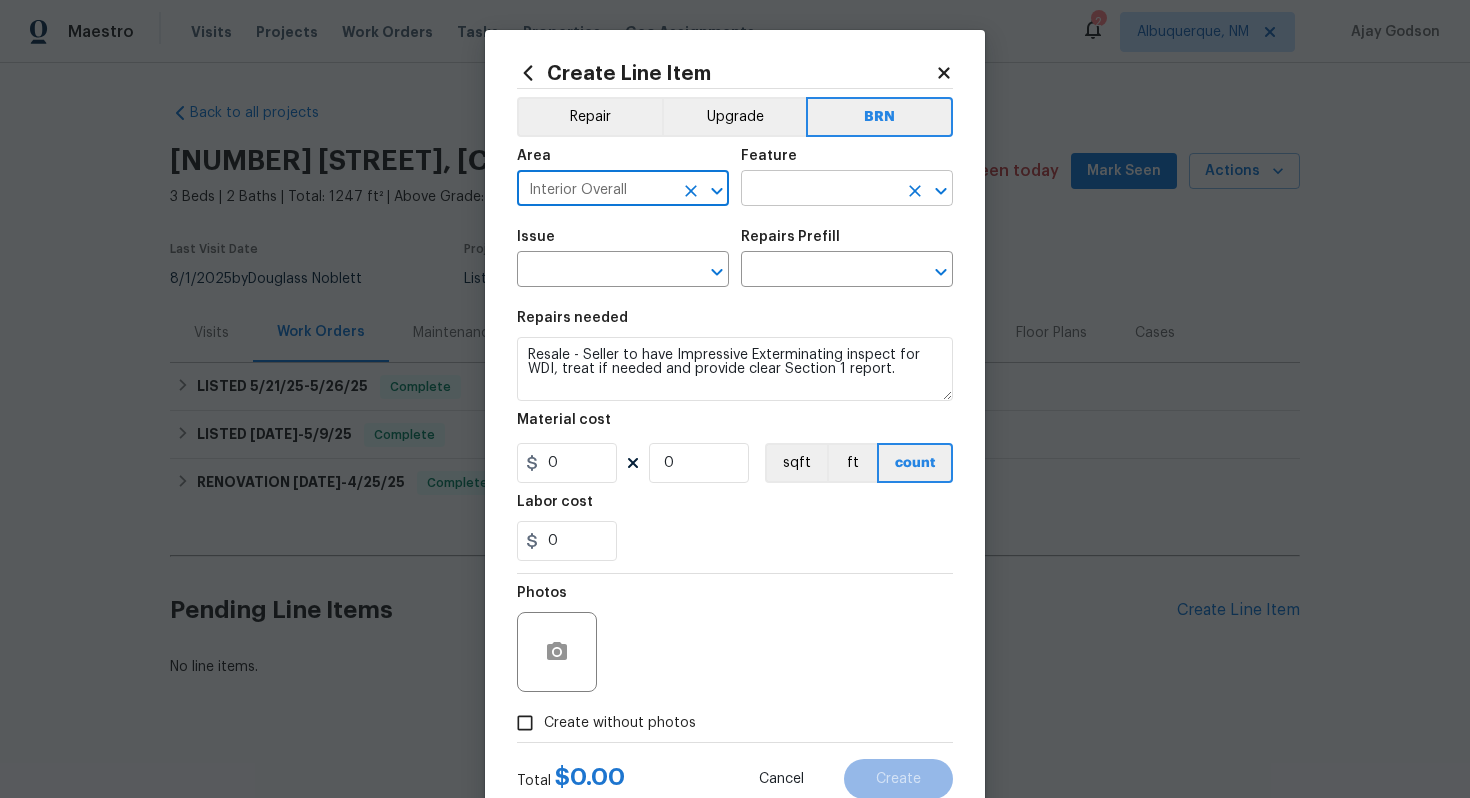 type on "Interior Overall" 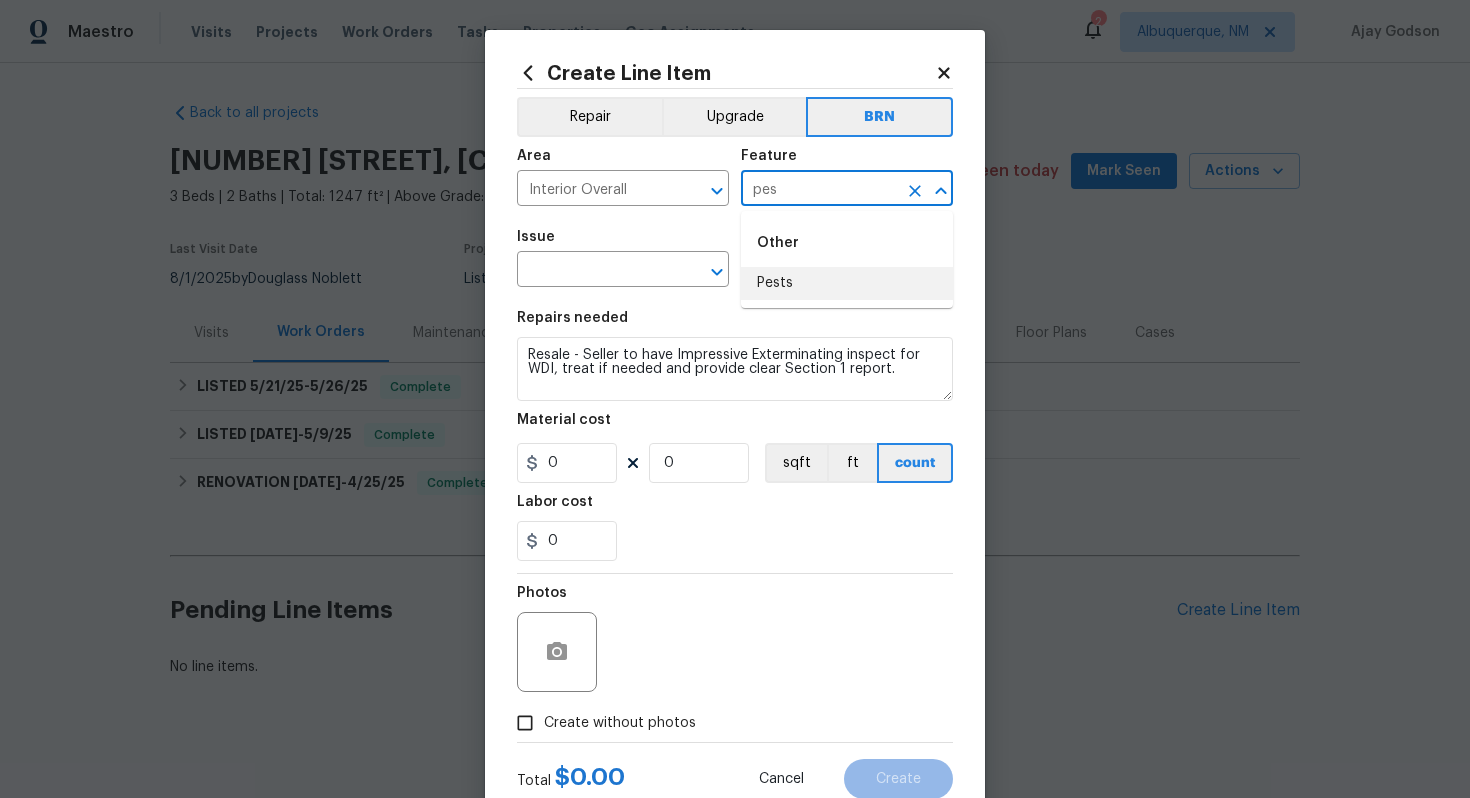 click on "Pests" at bounding box center (847, 283) 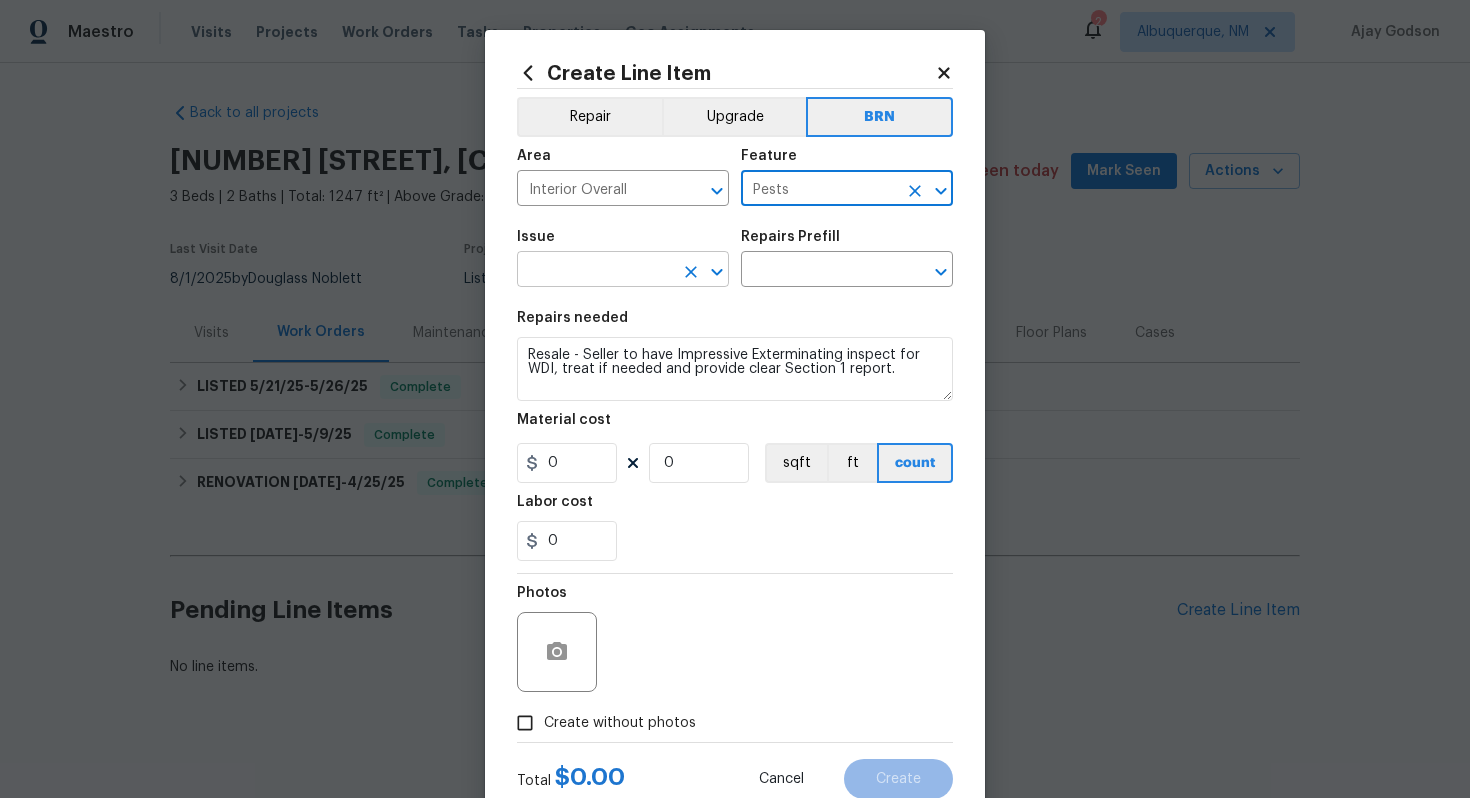 type on "Pests" 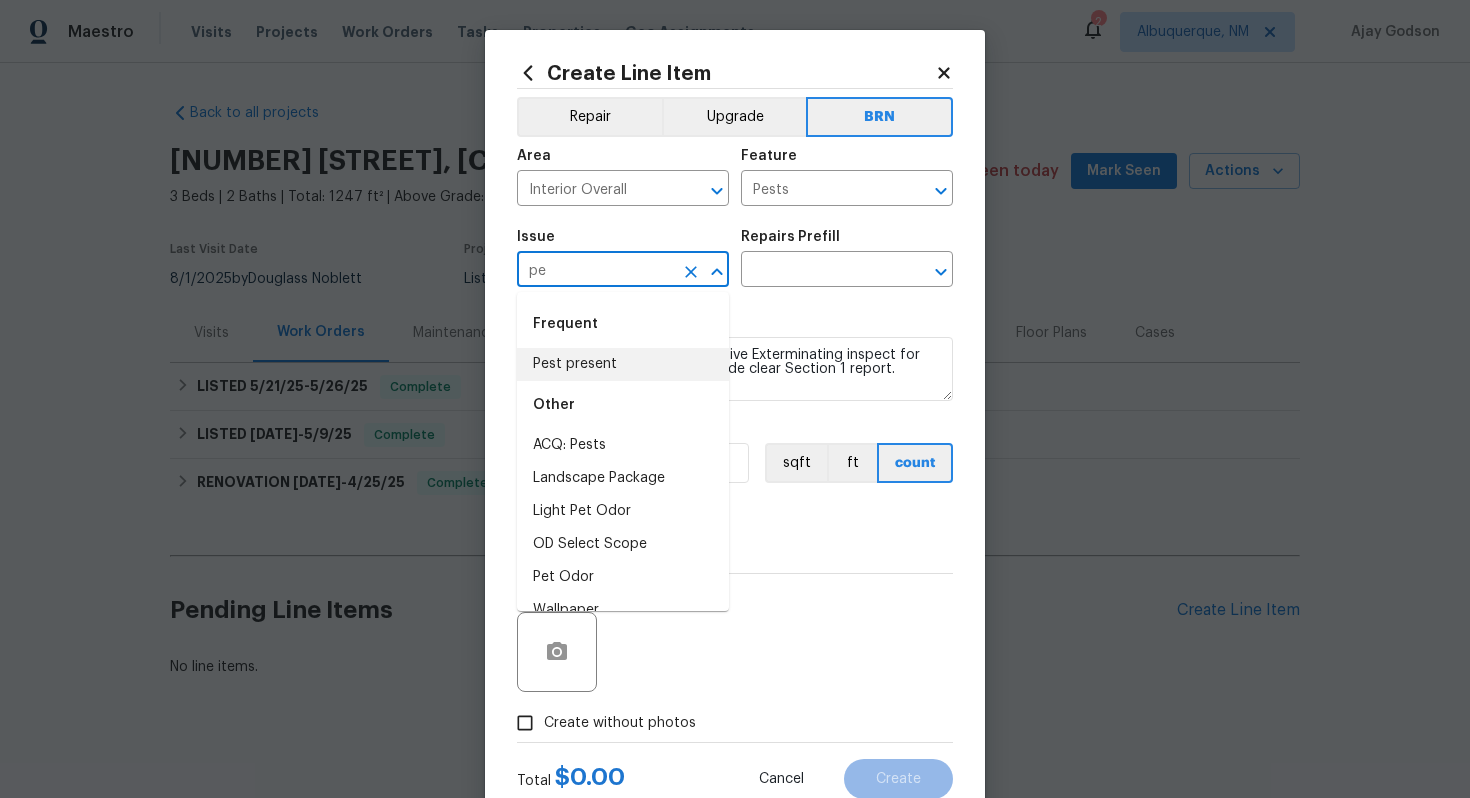 click on "Pest present" at bounding box center [623, 364] 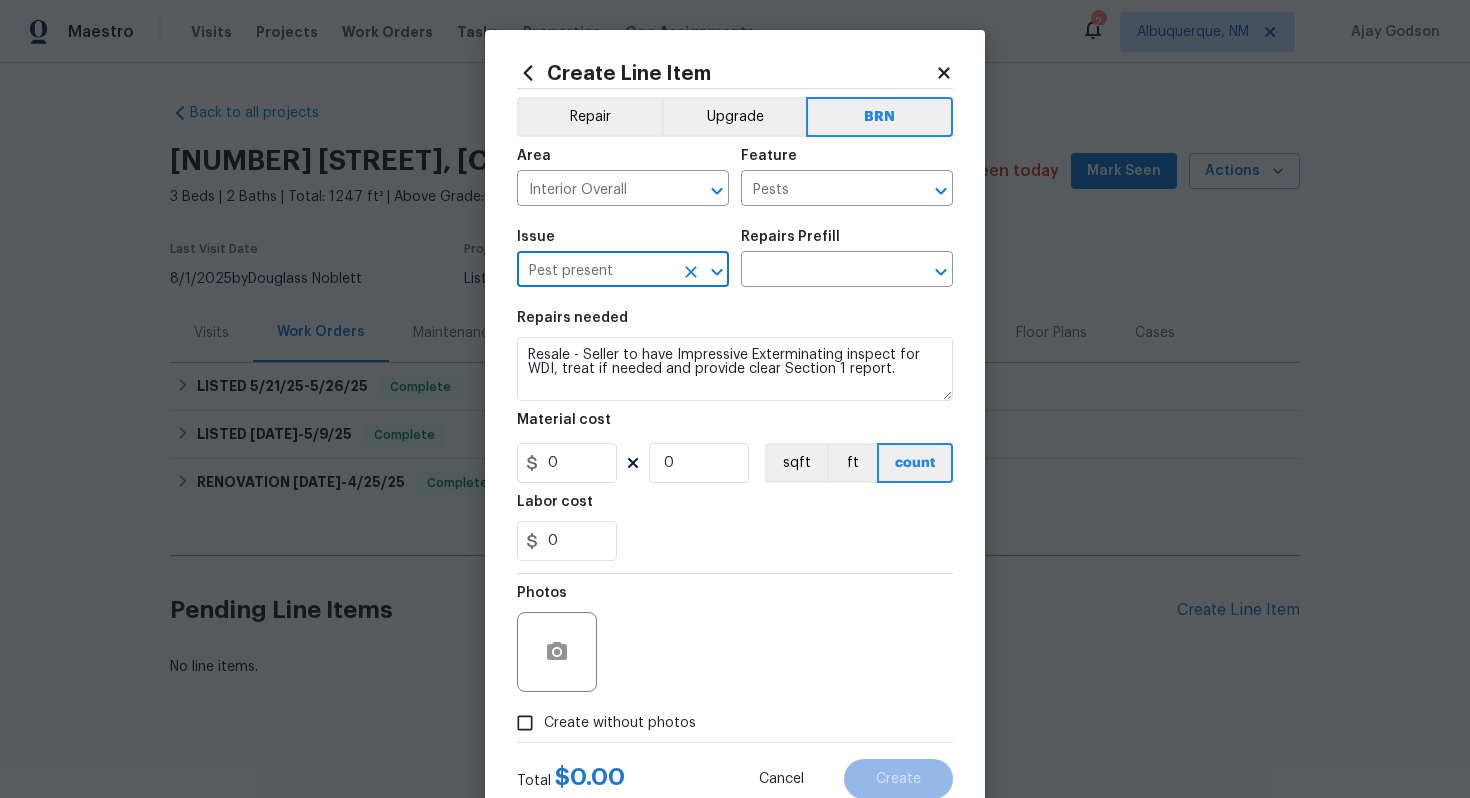 type on "Pest present" 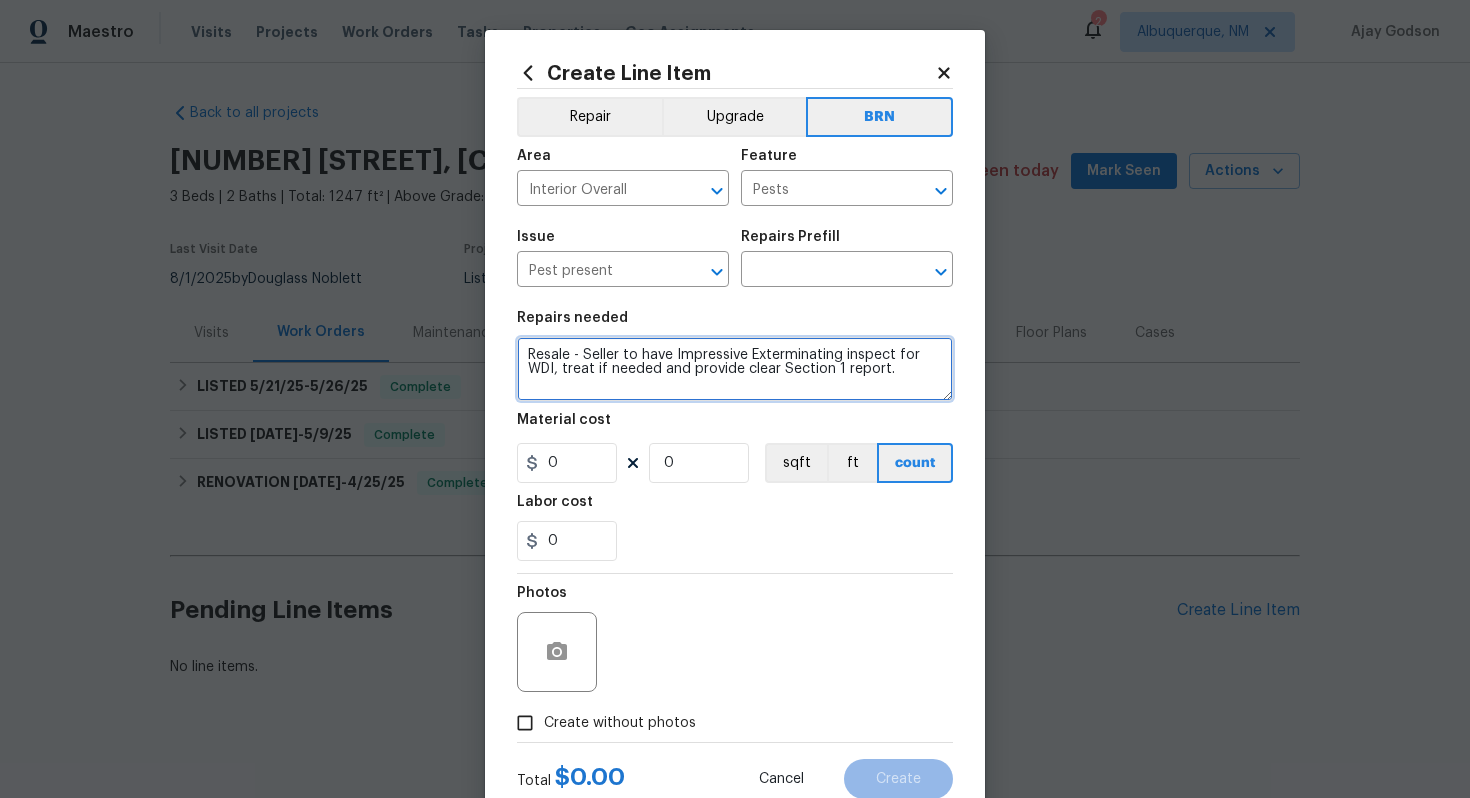 drag, startPoint x: 527, startPoint y: 357, endPoint x: 786, endPoint y: 405, distance: 263.41034 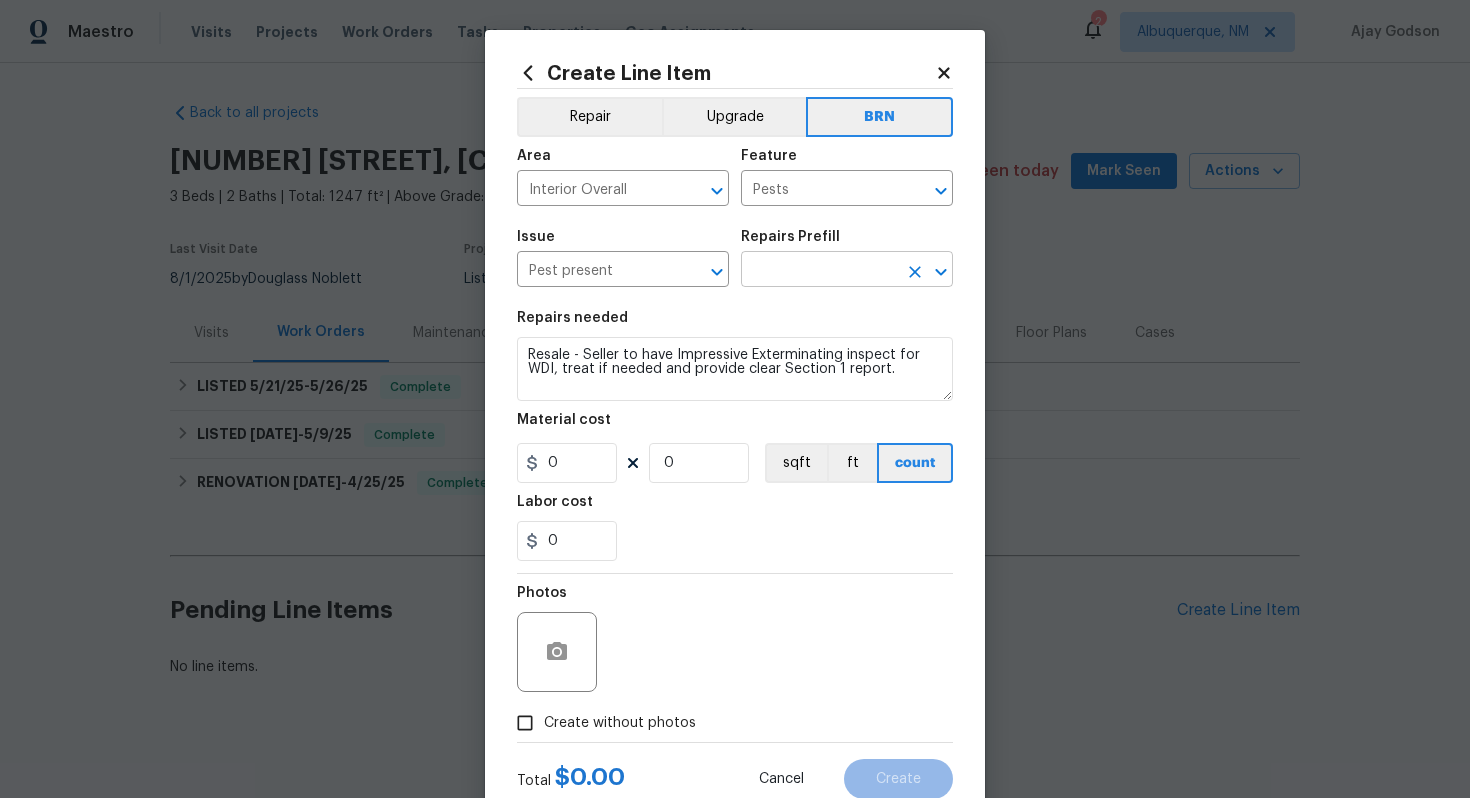 click at bounding box center [819, 271] 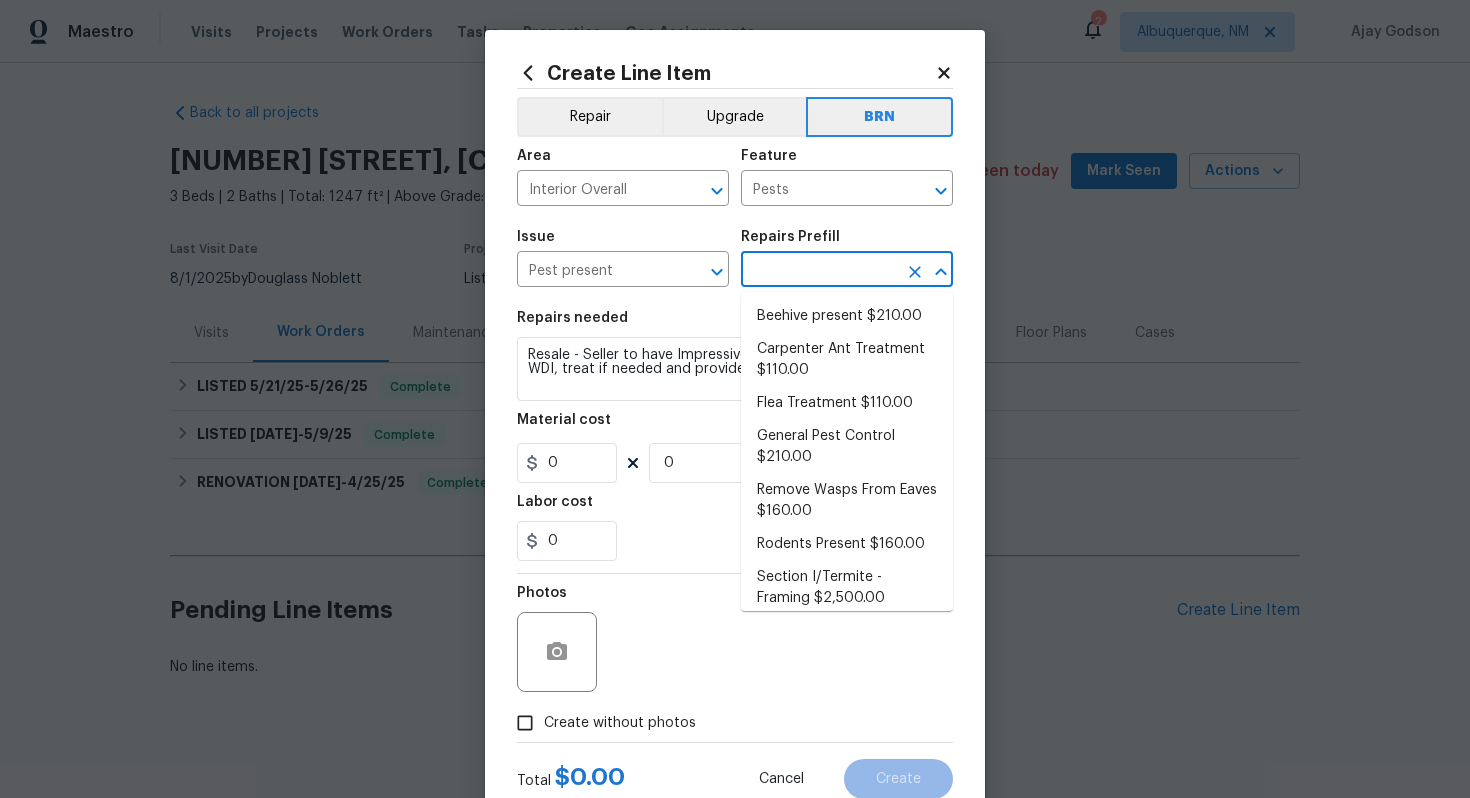 click at bounding box center (819, 271) 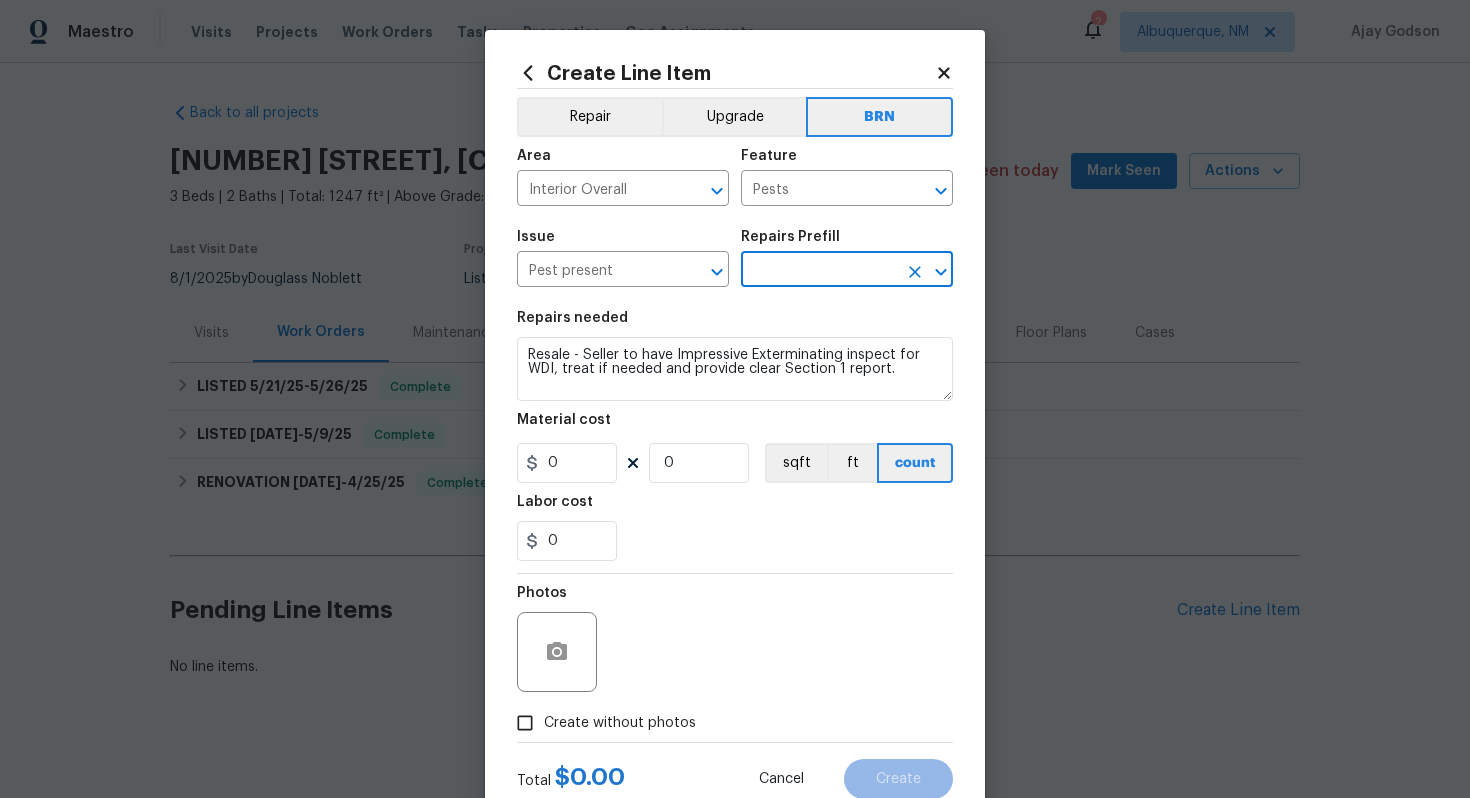 click at bounding box center (819, 271) 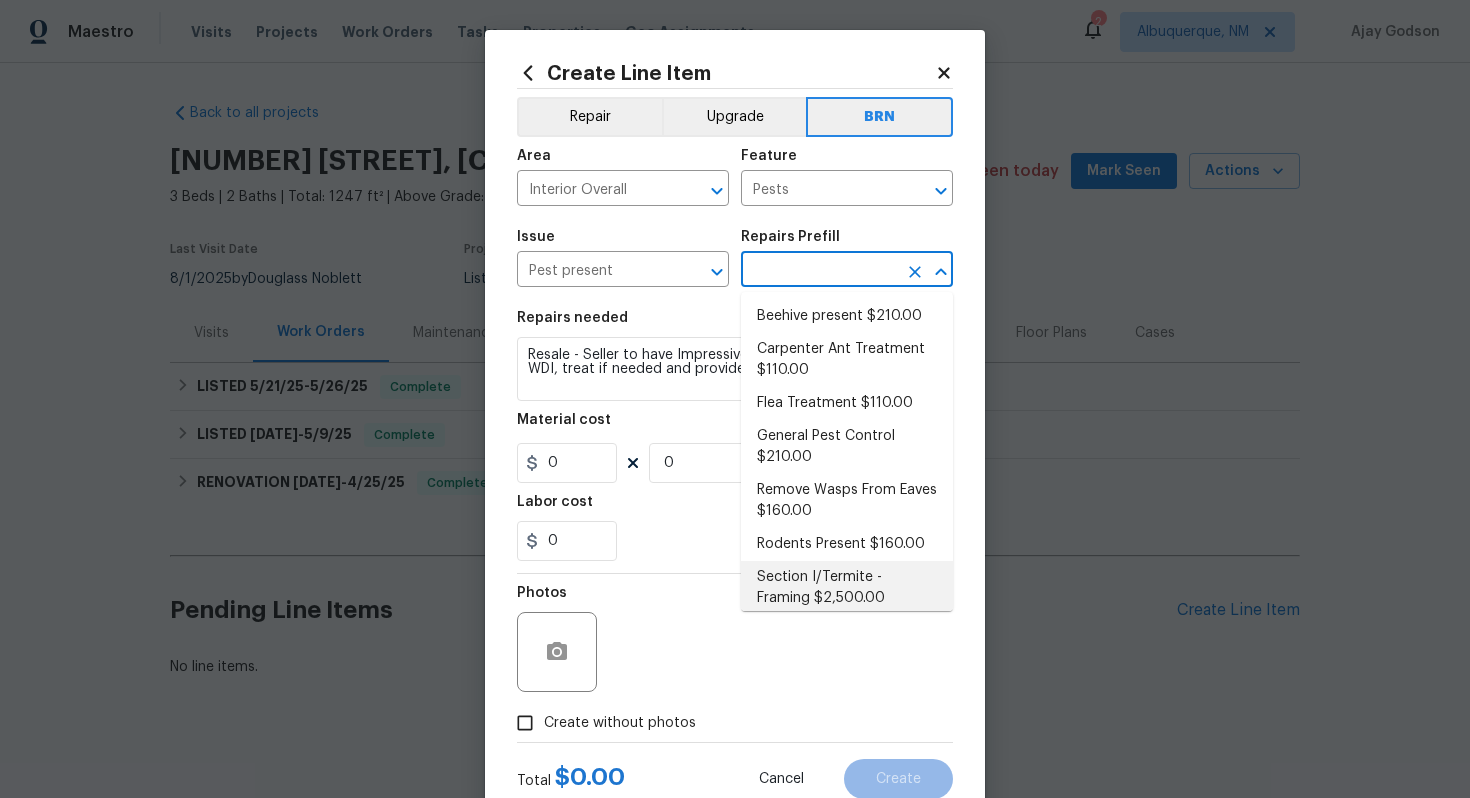 click on "Section I/Termite - Framing  $2,500.00" at bounding box center (847, 588) 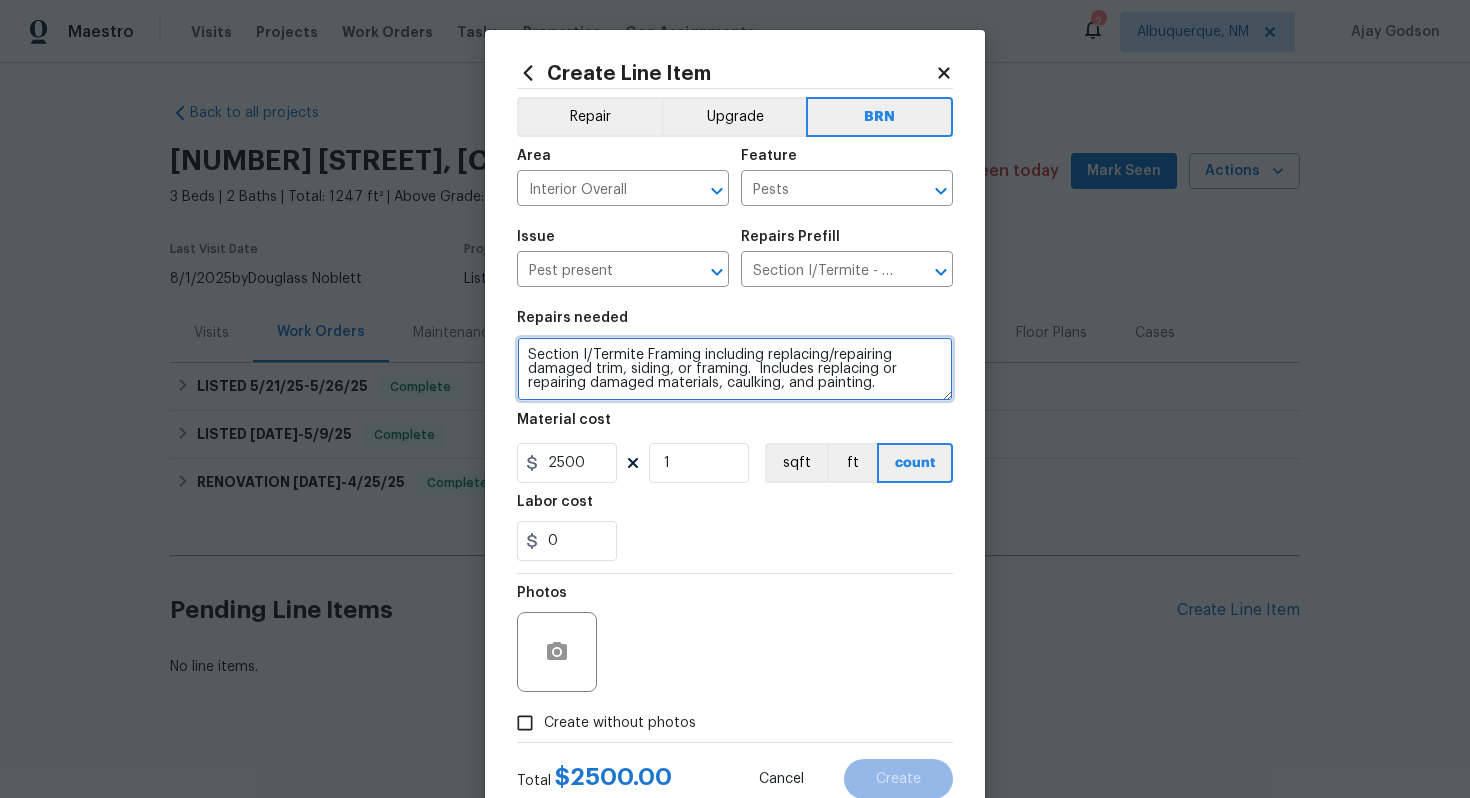 drag, startPoint x: 527, startPoint y: 353, endPoint x: 677, endPoint y: 436, distance: 171.4322 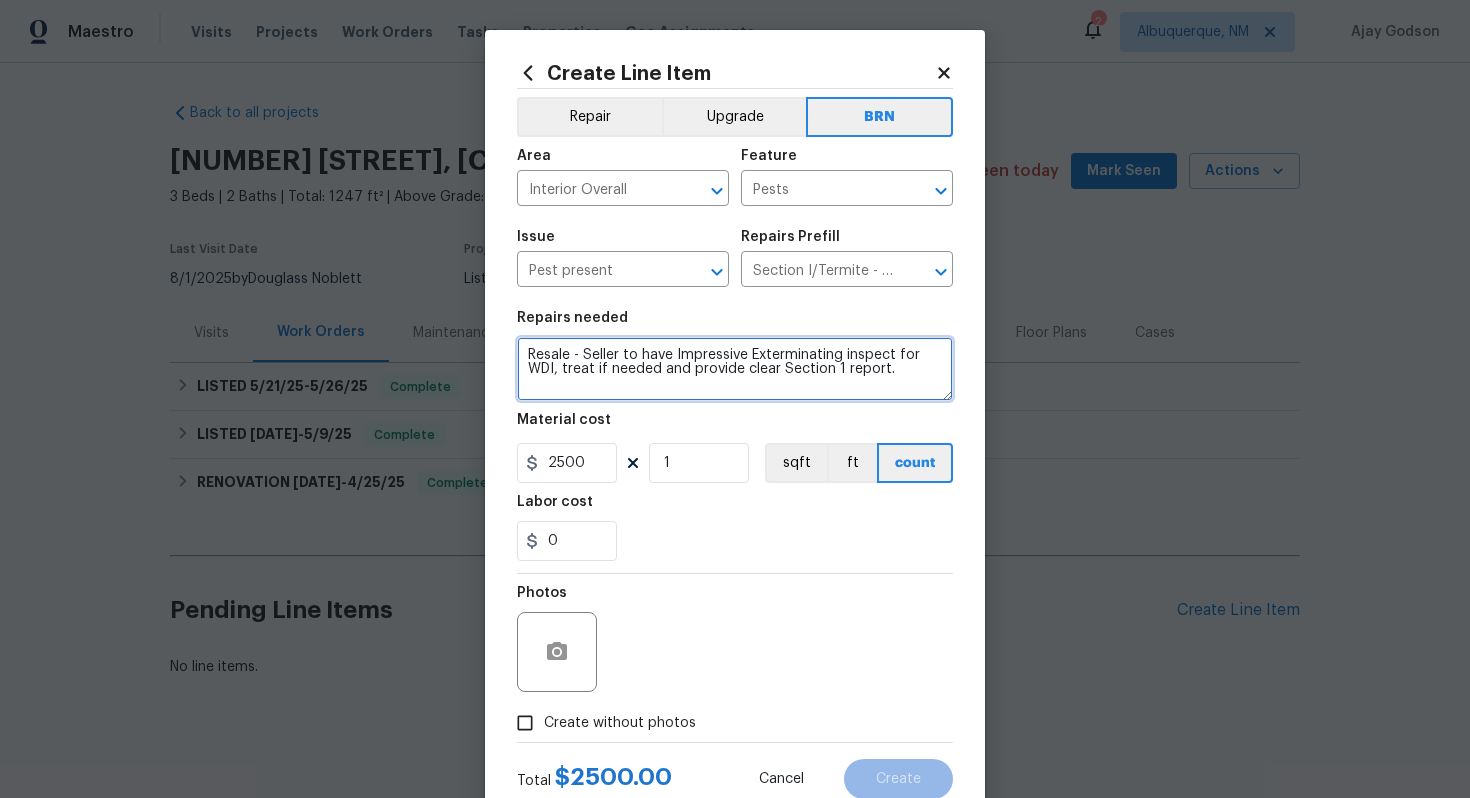 type on "Resale - Seller to have Impressive Exterminating inspect for WDI, treat if needed and provide clear Section 1 report." 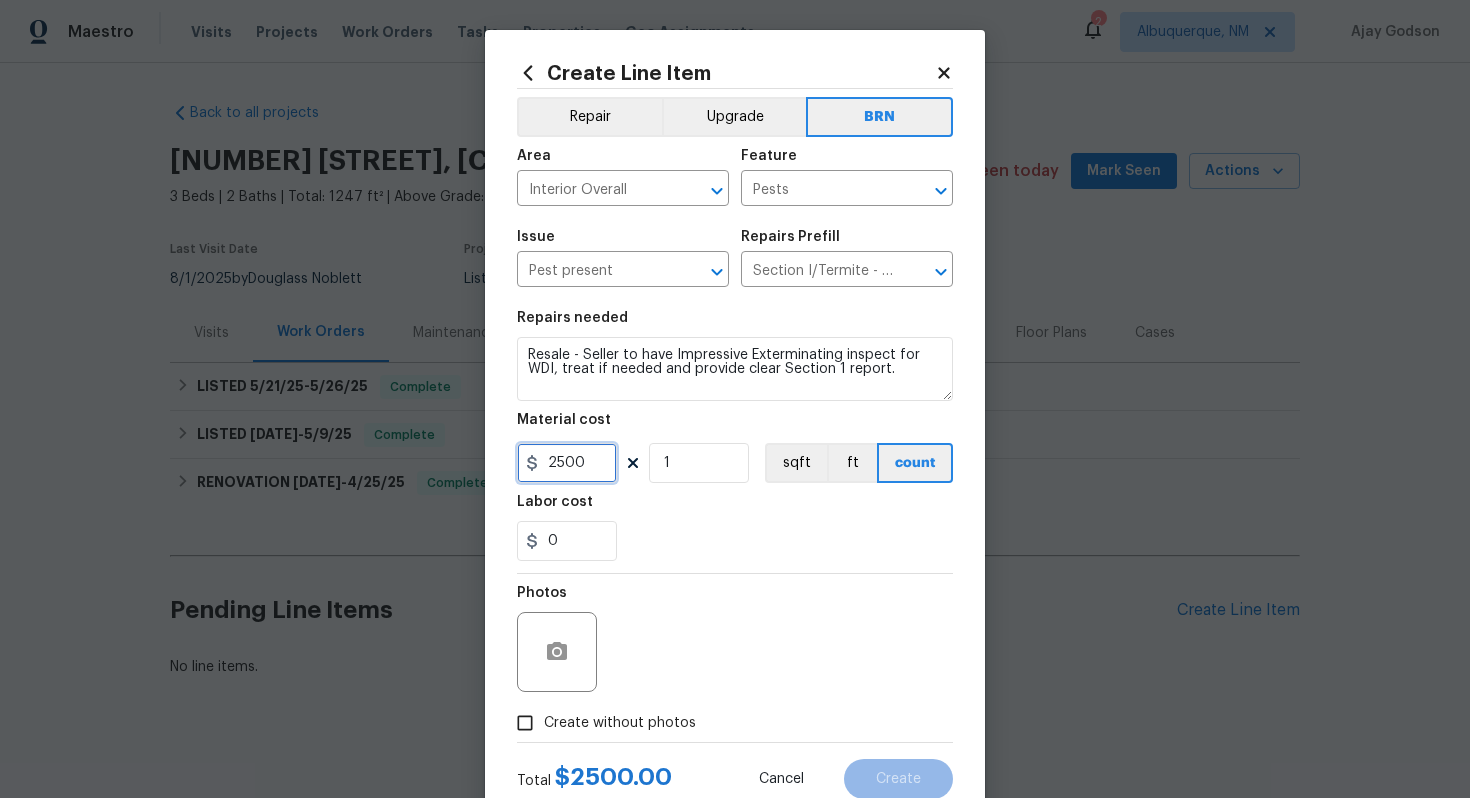 drag, startPoint x: 587, startPoint y: 468, endPoint x: 542, endPoint y: 468, distance: 45 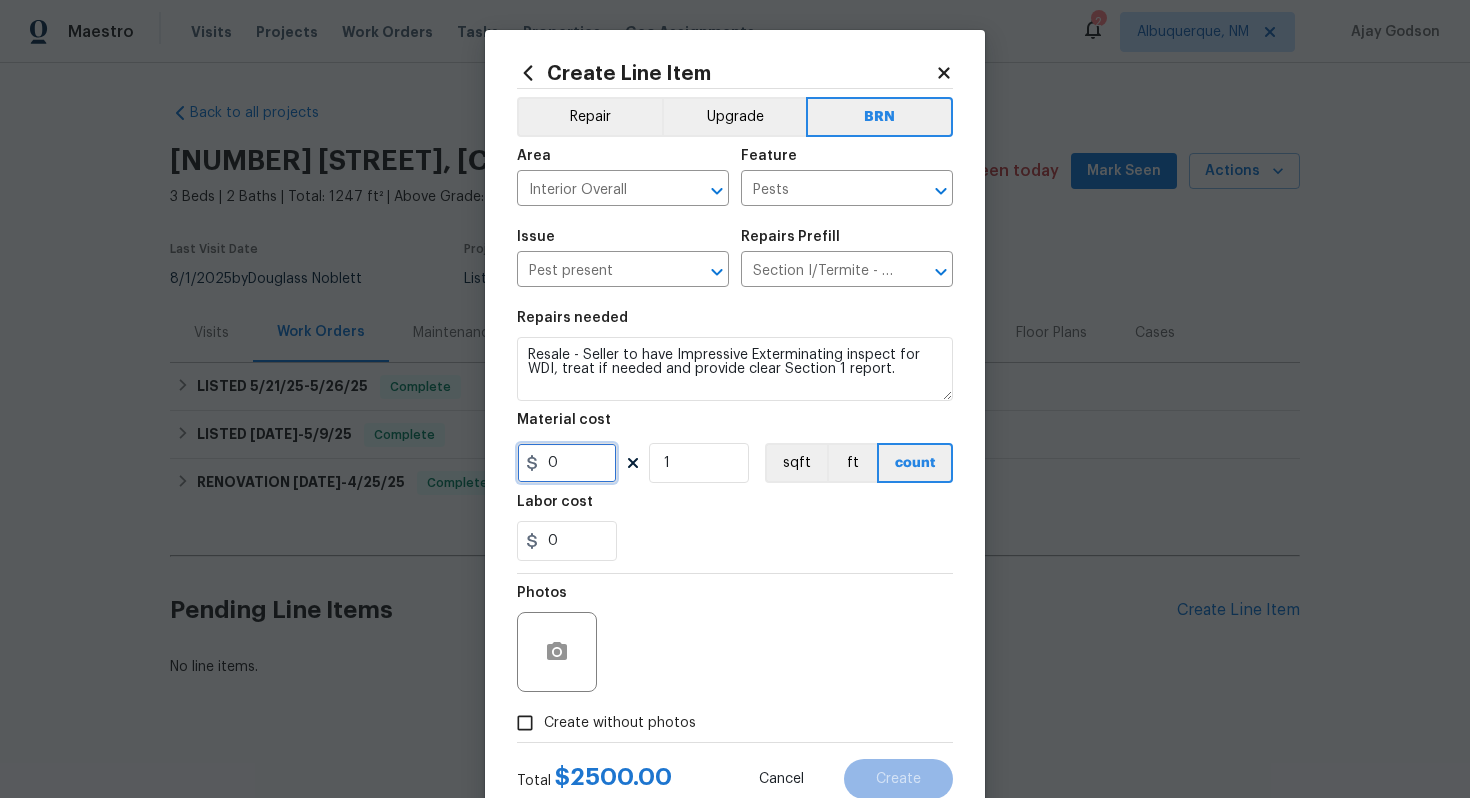 type on "0" 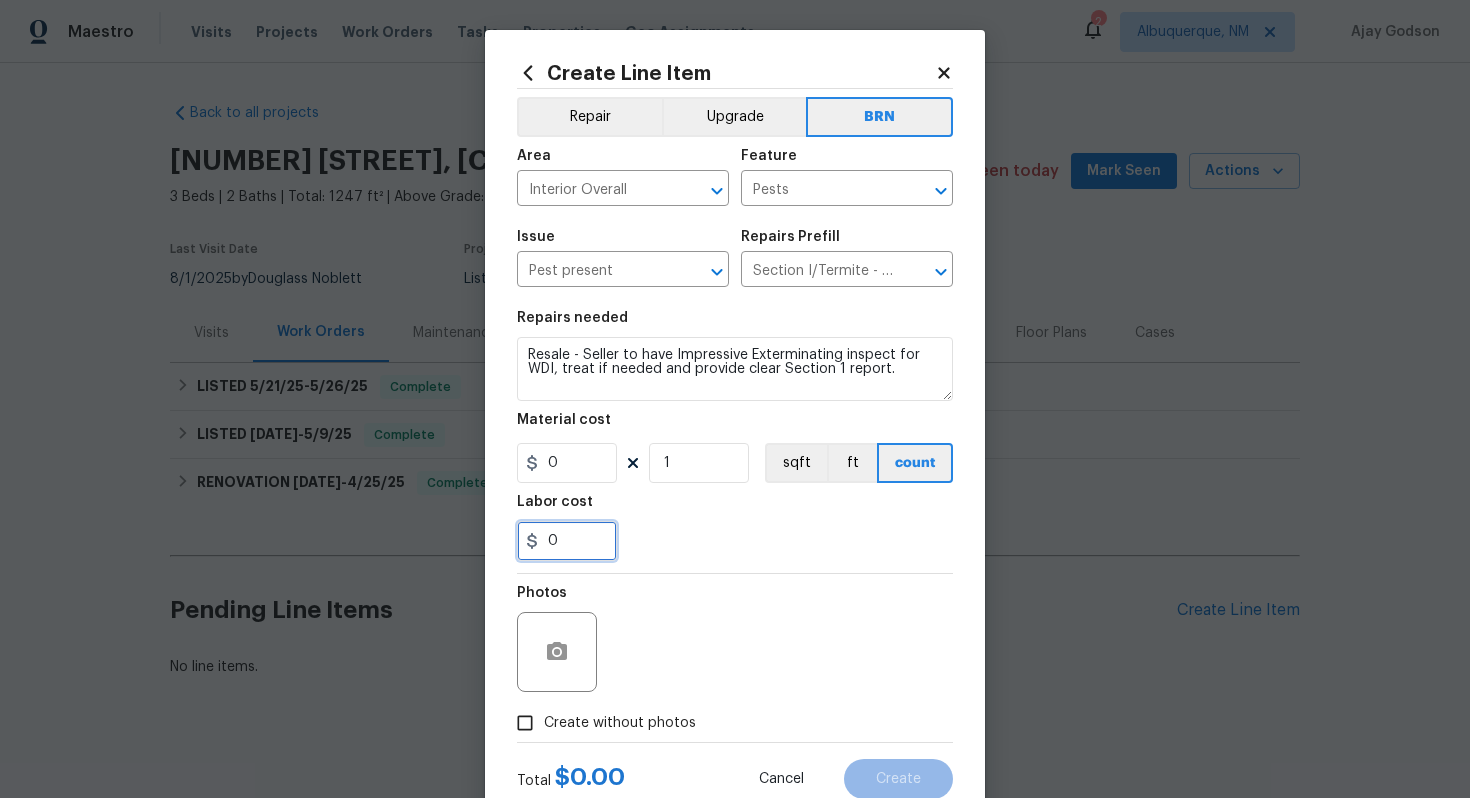 click on "0" at bounding box center (567, 541) 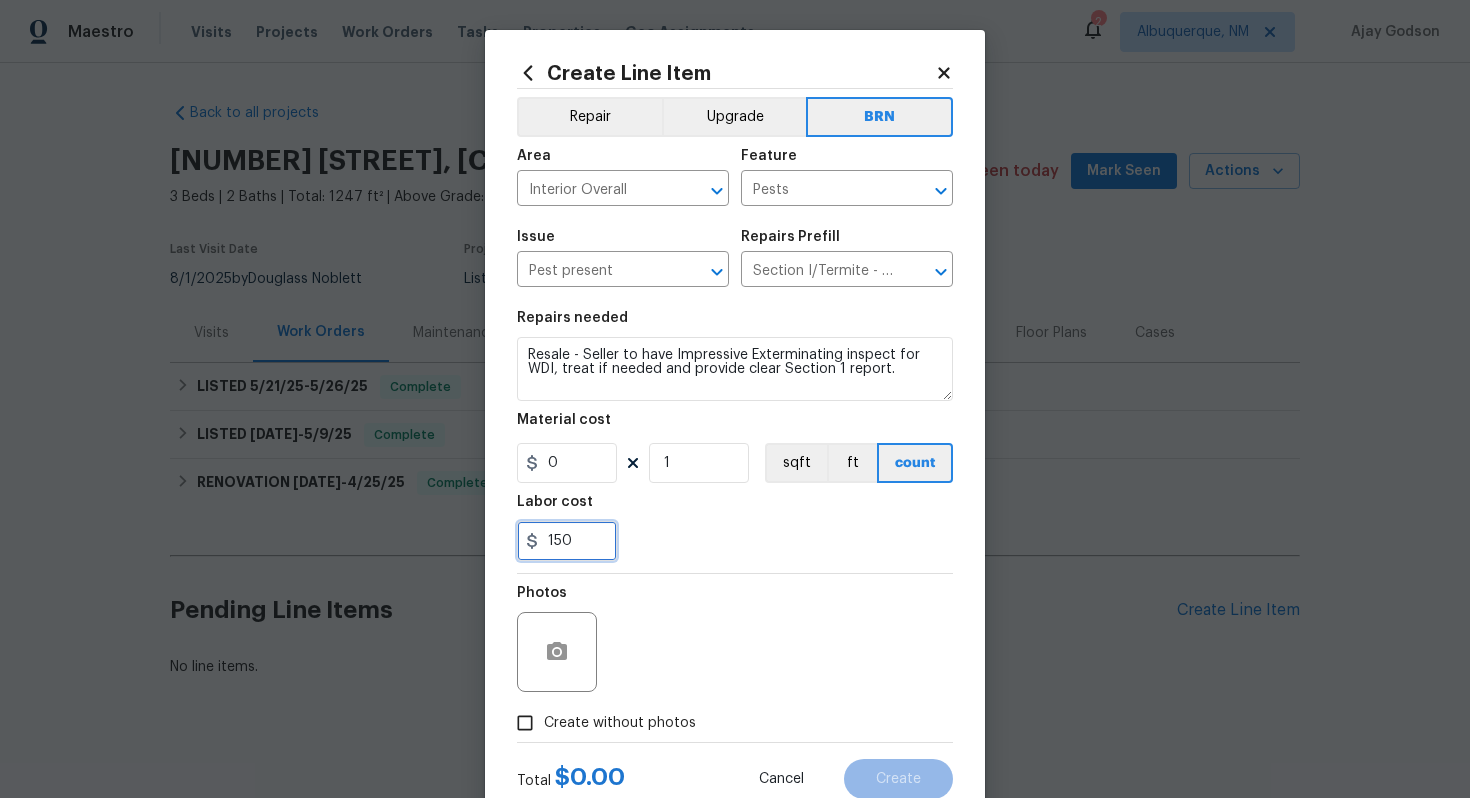 type on "150" 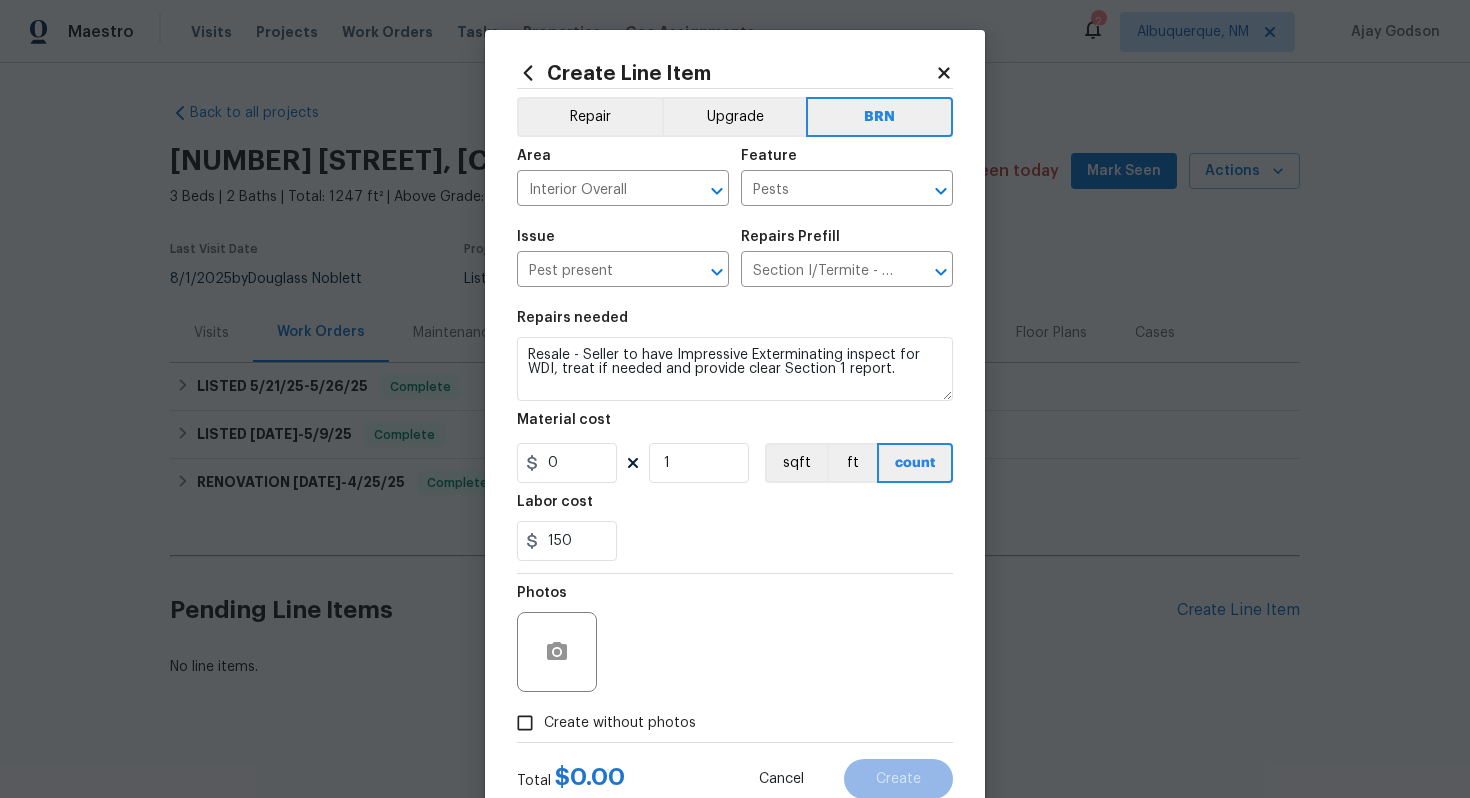 click on "150" at bounding box center [735, 541] 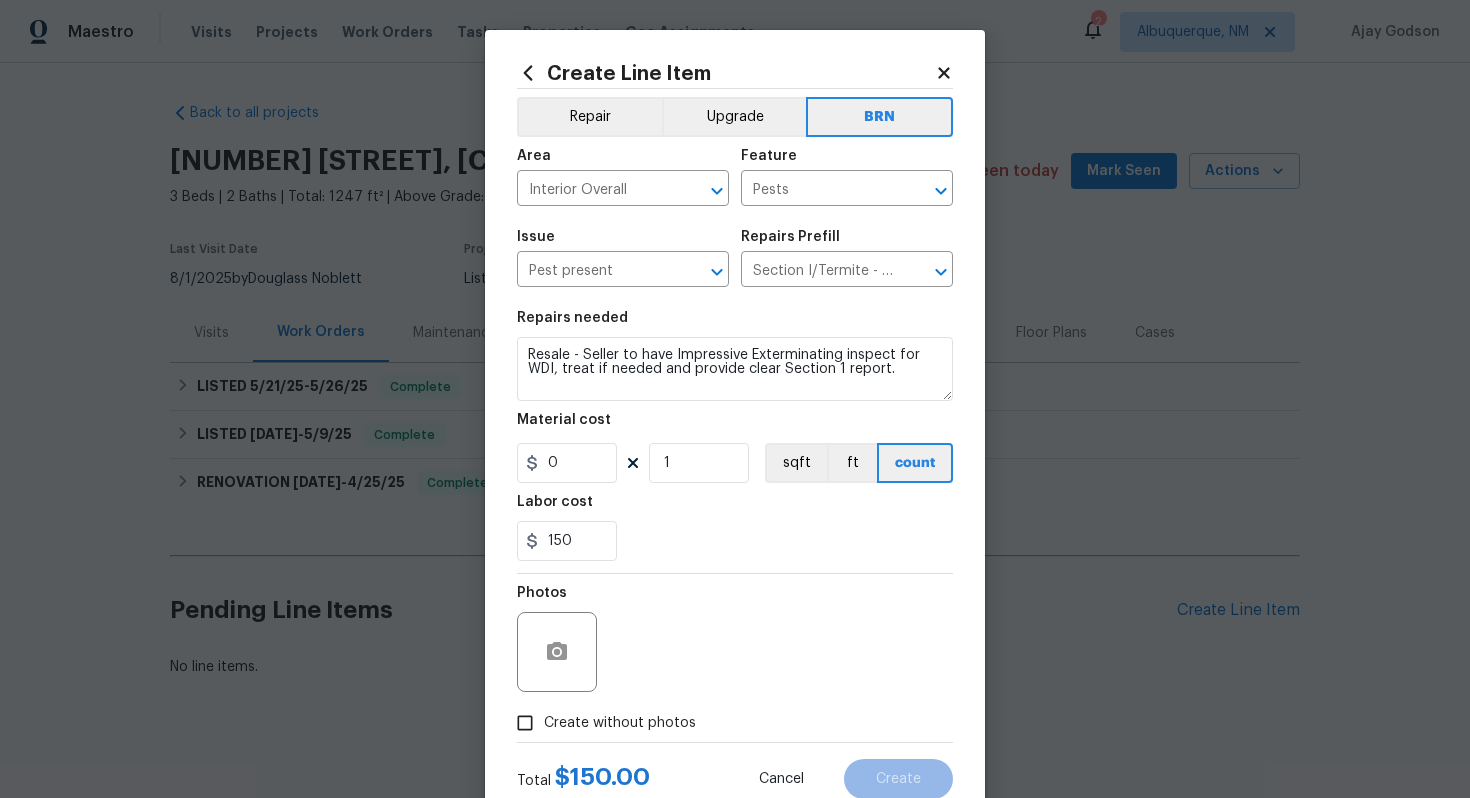 scroll, scrollTop: 64, scrollLeft: 0, axis: vertical 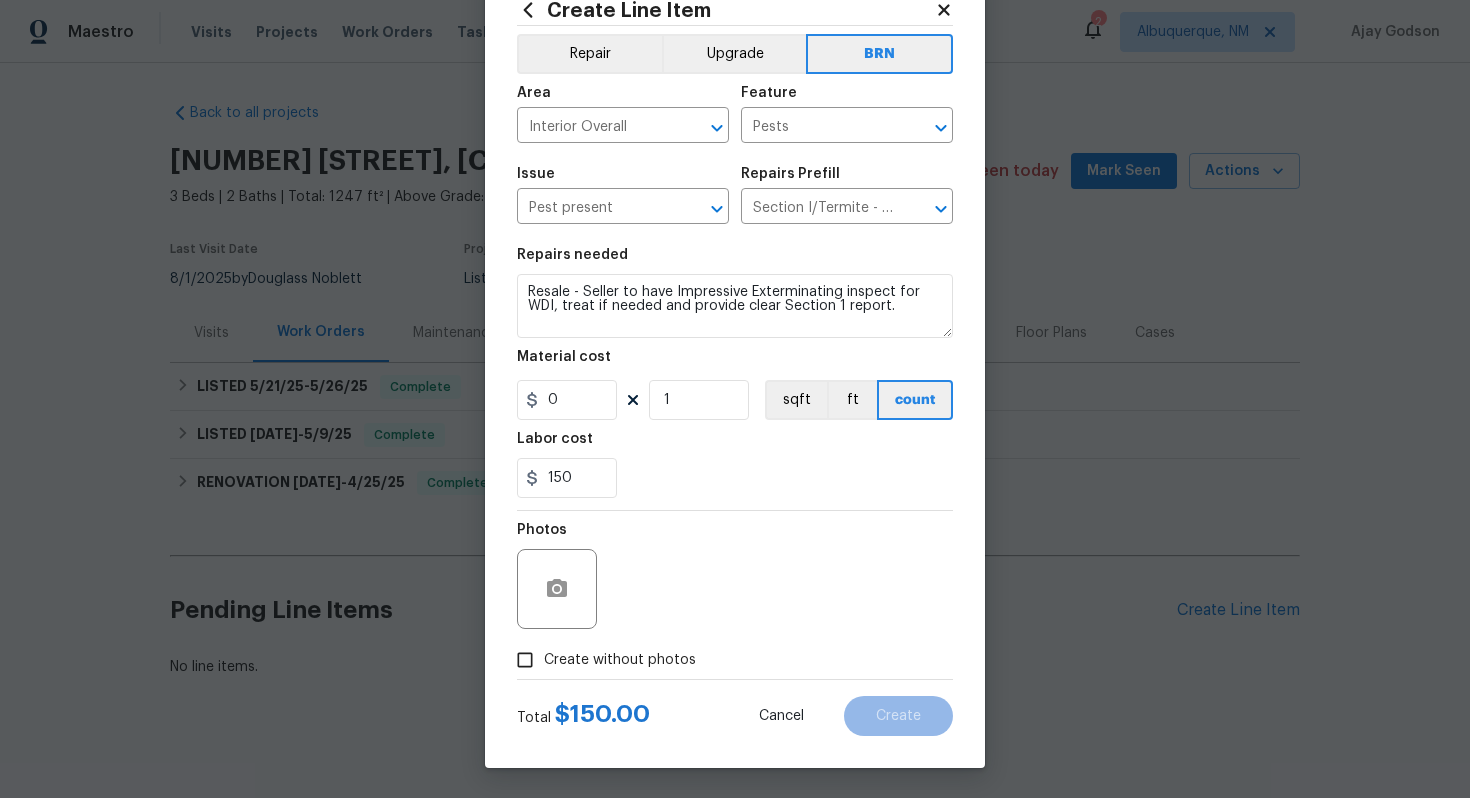 click on "Create without photos" at bounding box center (620, 660) 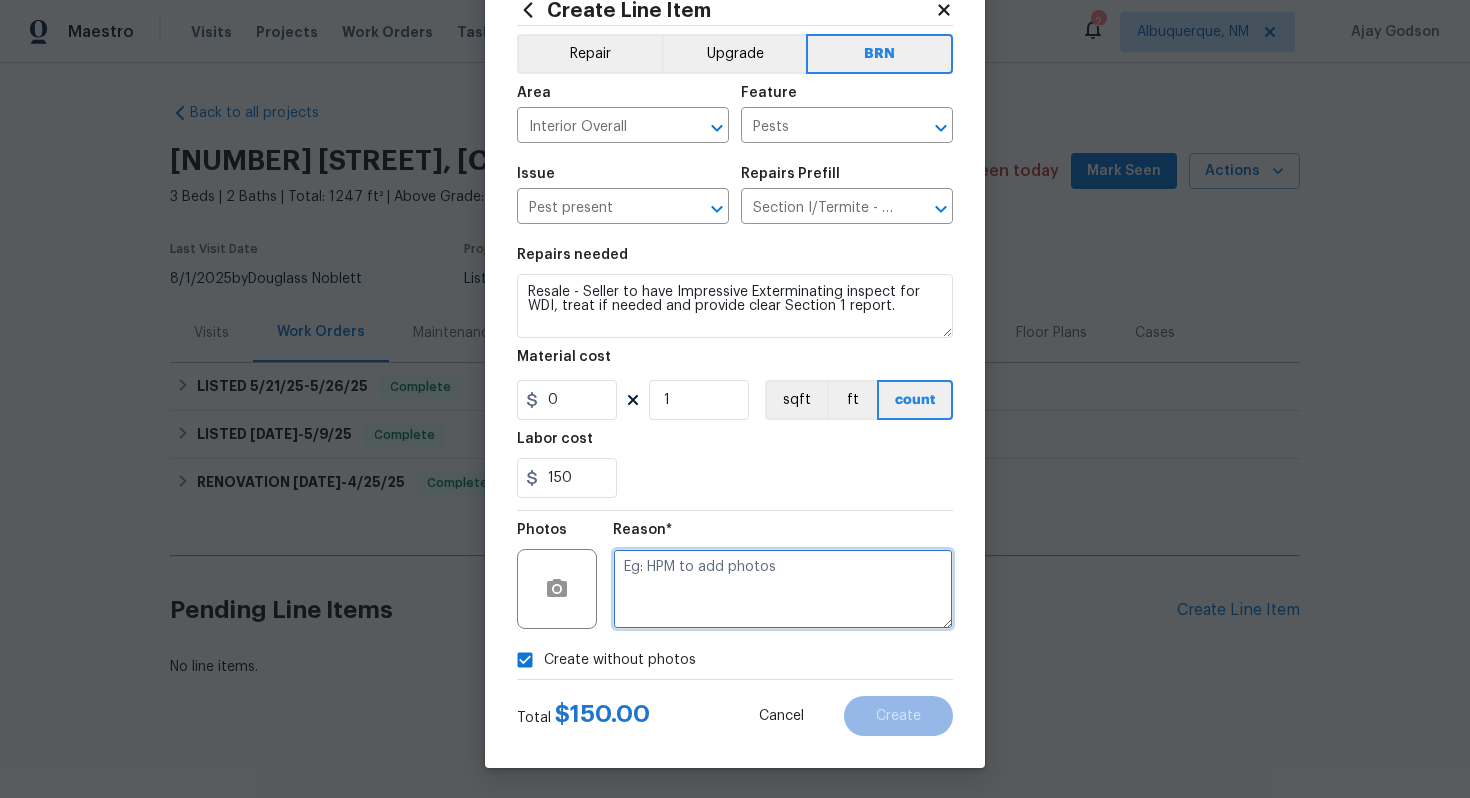 click at bounding box center (783, 589) 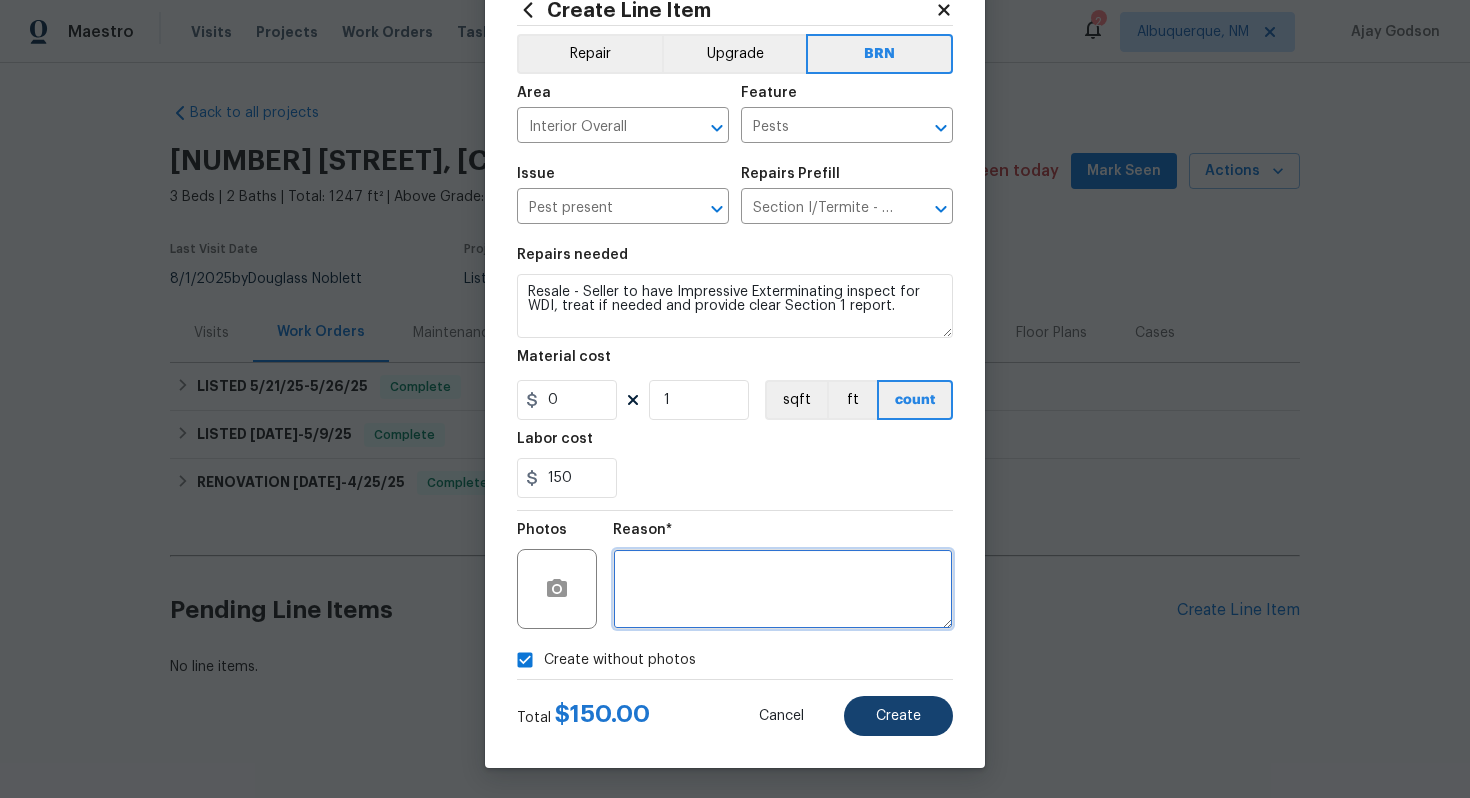 type 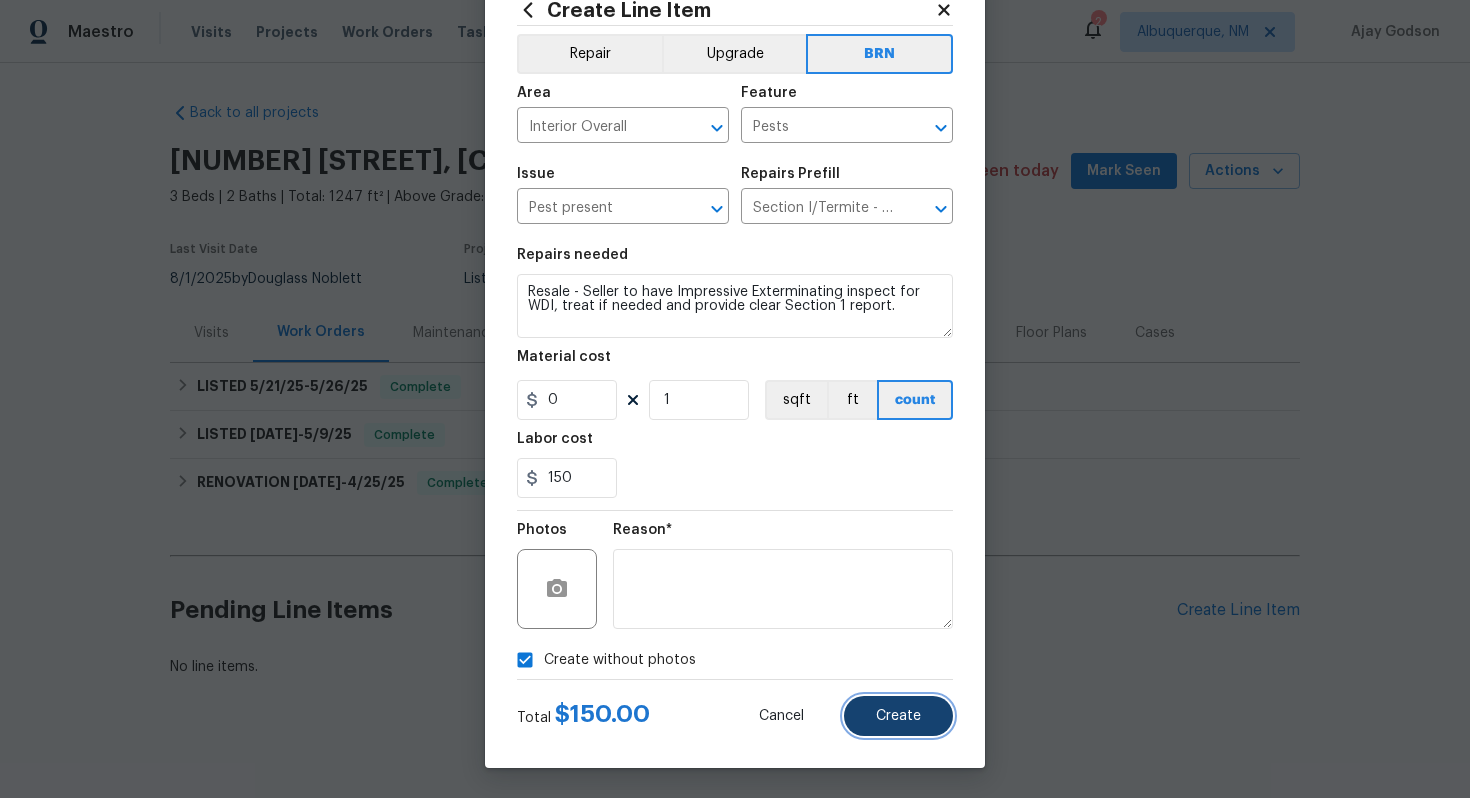 click on "Create" at bounding box center (898, 716) 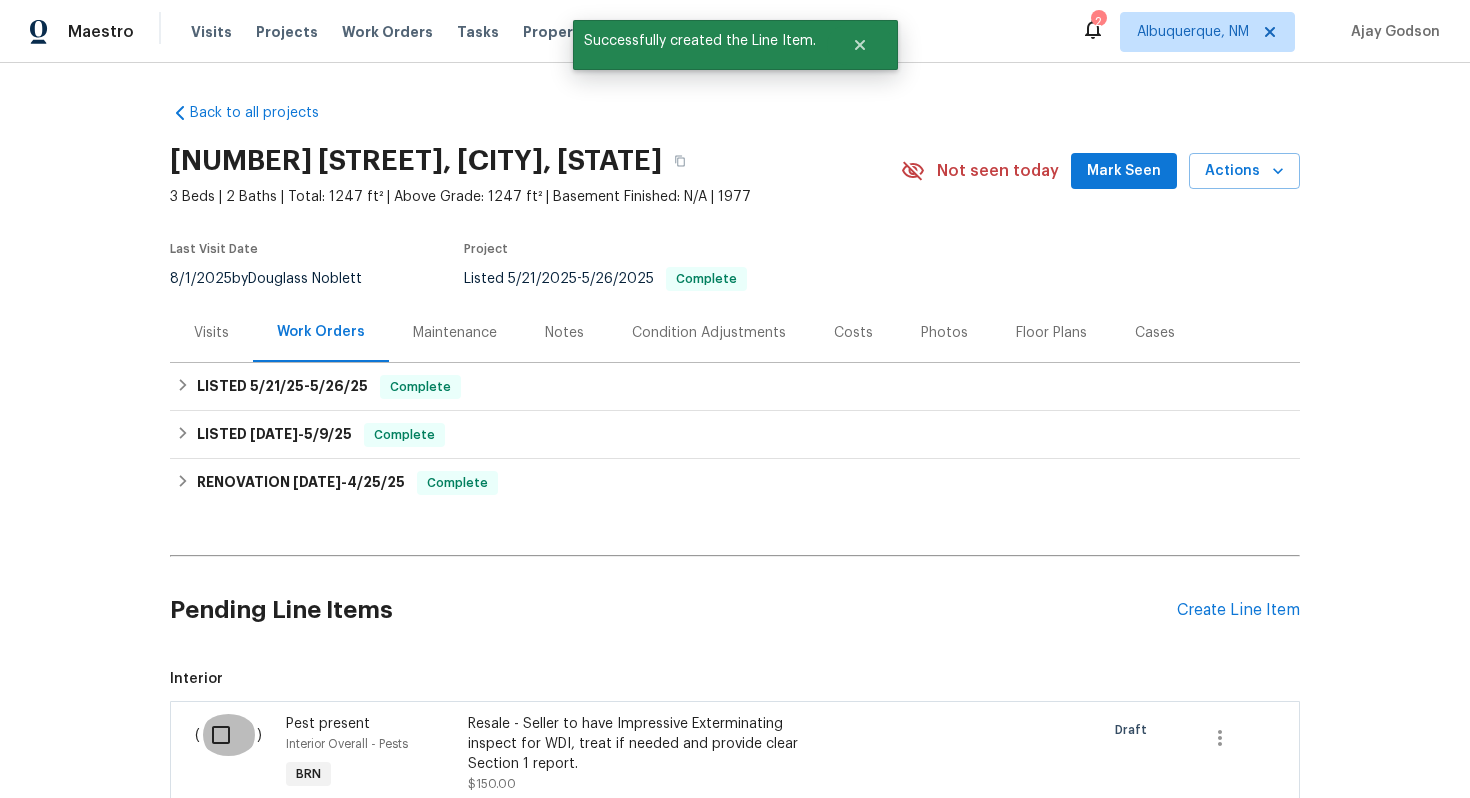 click at bounding box center (228, 735) 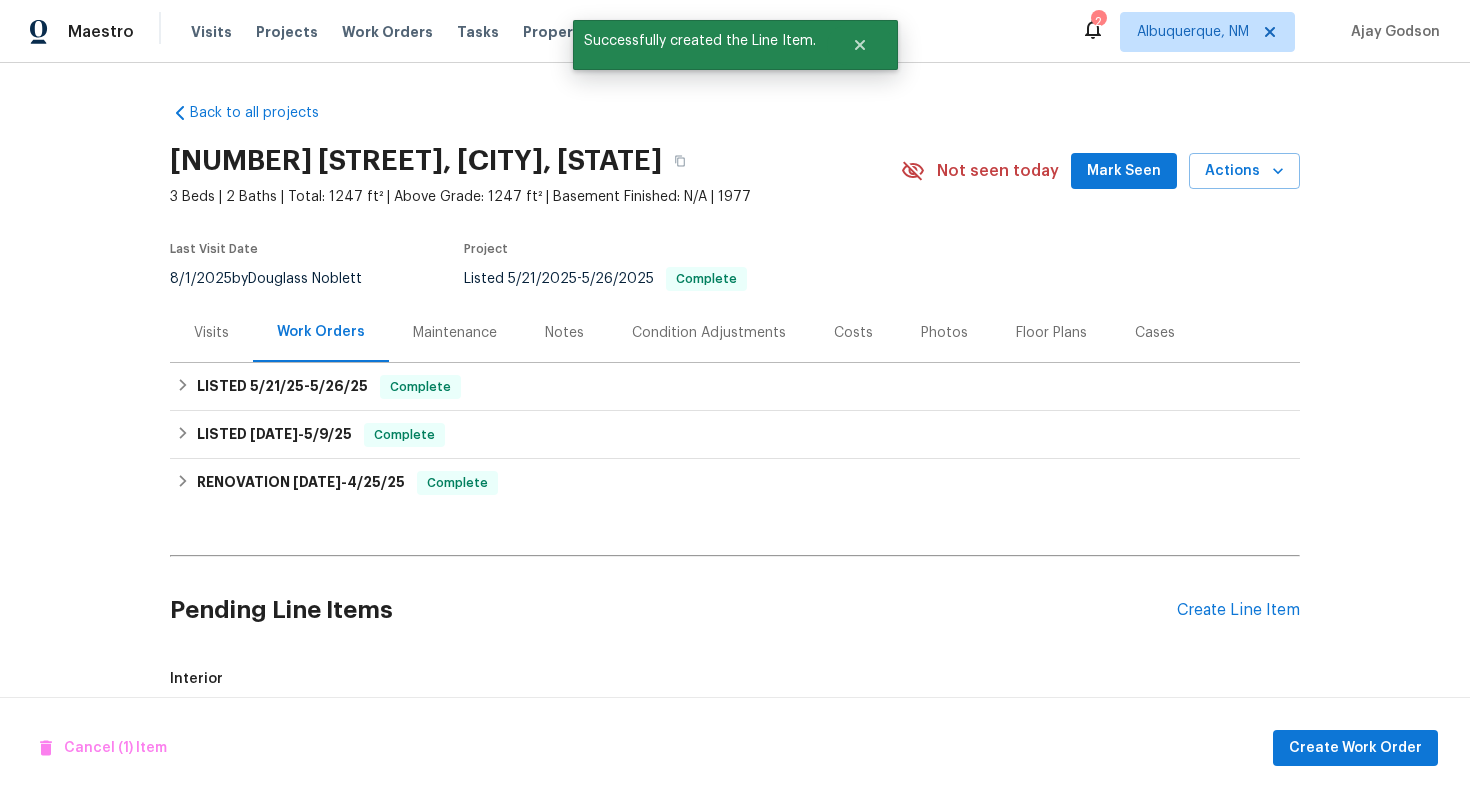 scroll, scrollTop: 263, scrollLeft: 0, axis: vertical 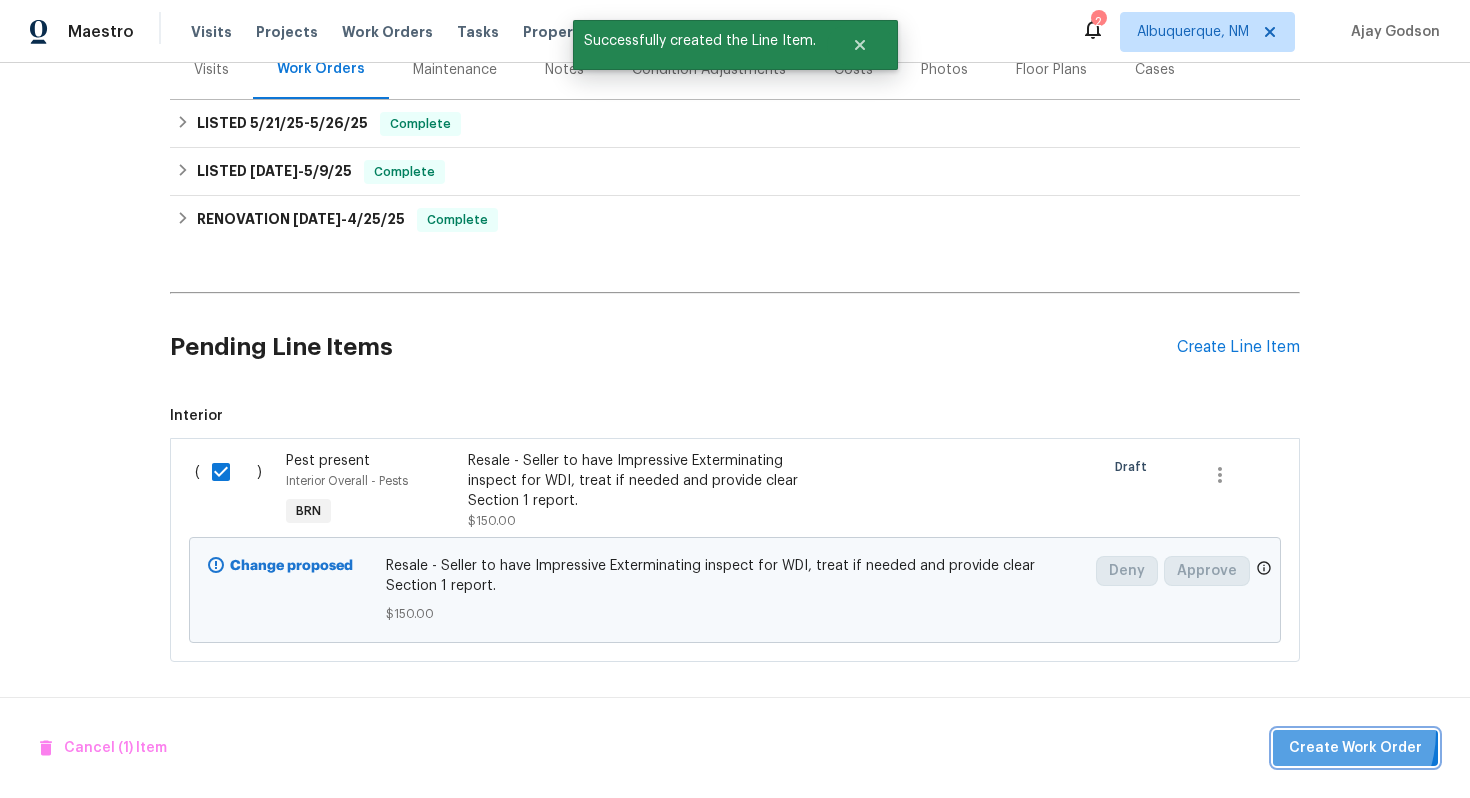 click on "Create Work Order" at bounding box center (1355, 748) 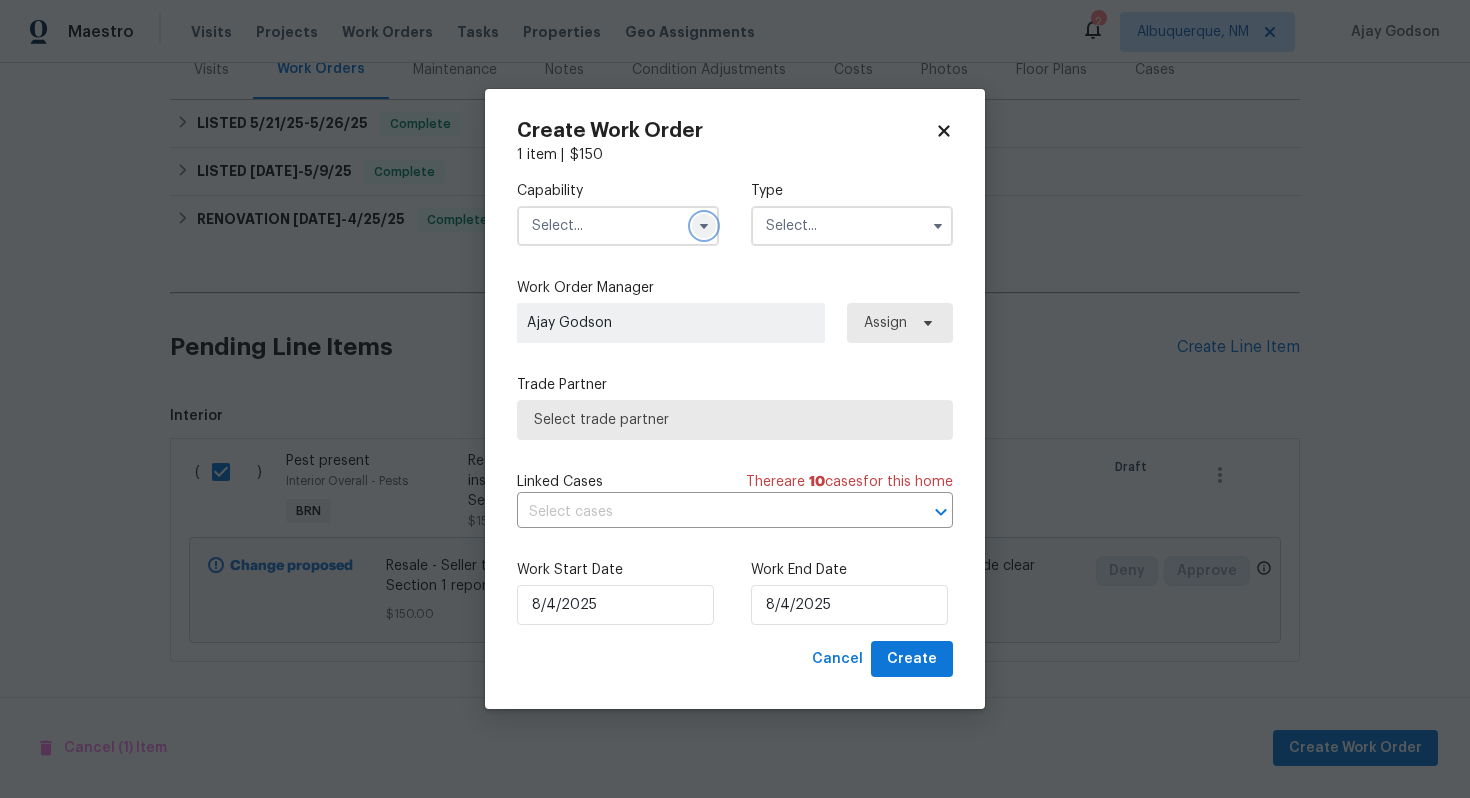 click 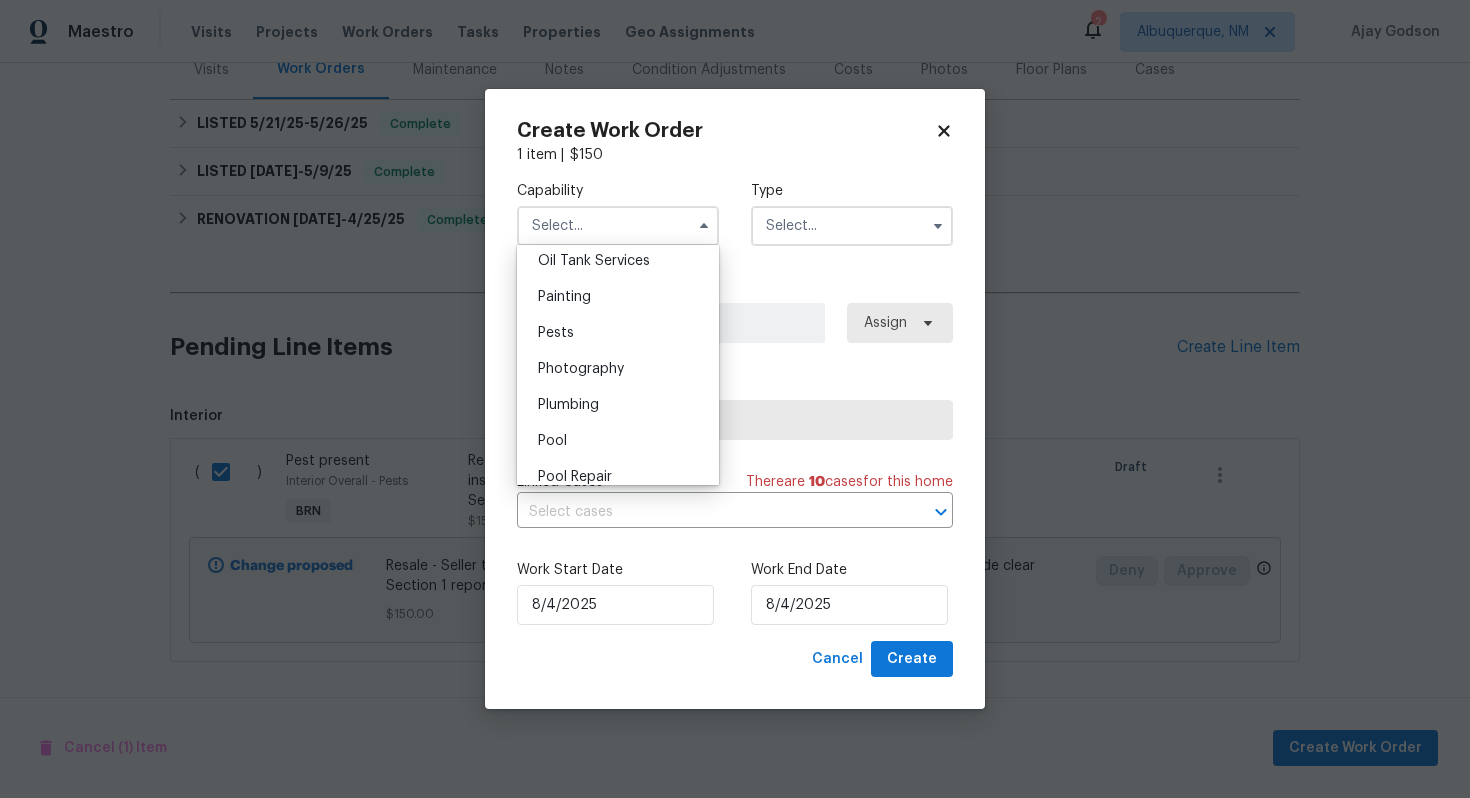 scroll, scrollTop: 1654, scrollLeft: 0, axis: vertical 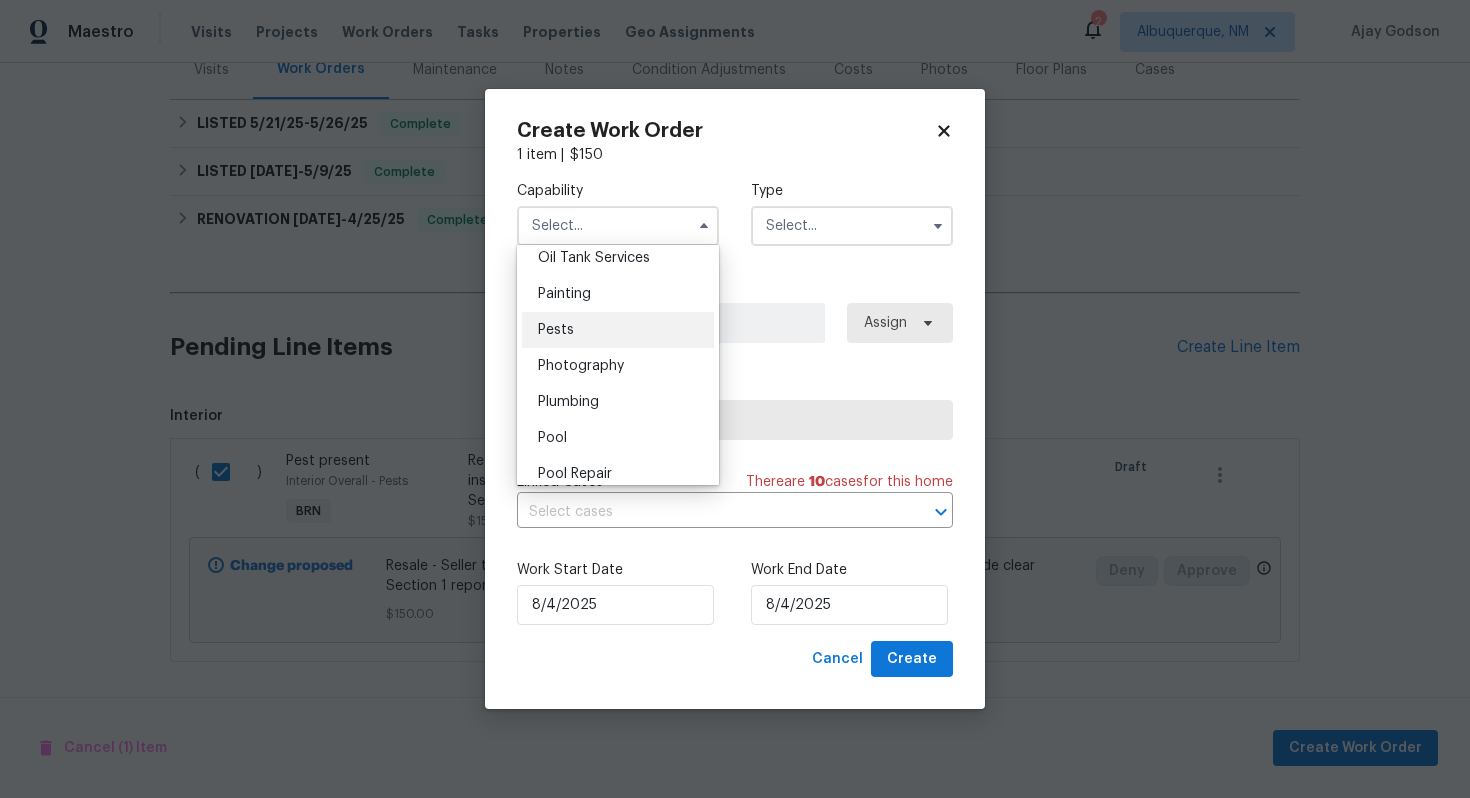 click on "Pests" at bounding box center (618, 330) 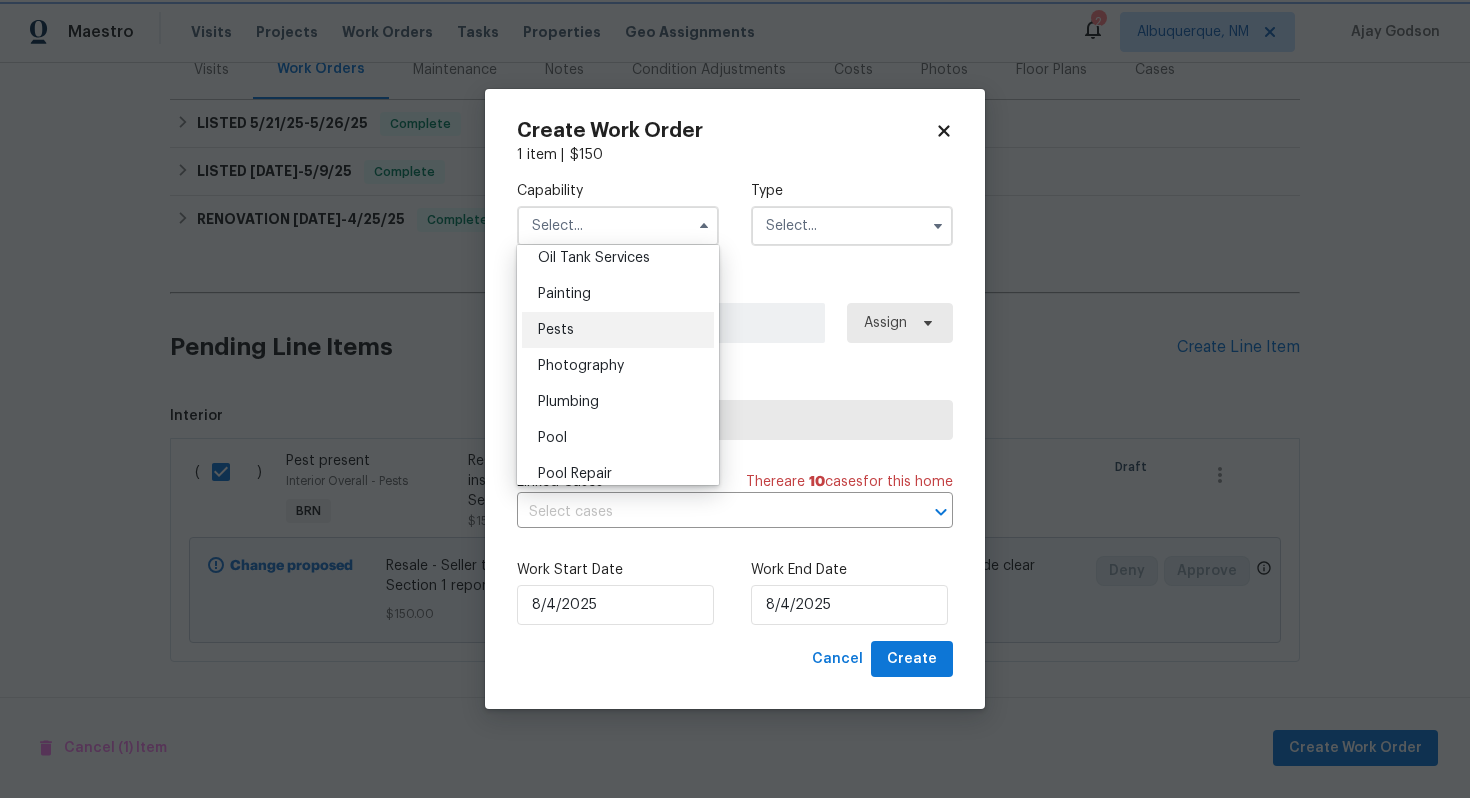 type on "Pests" 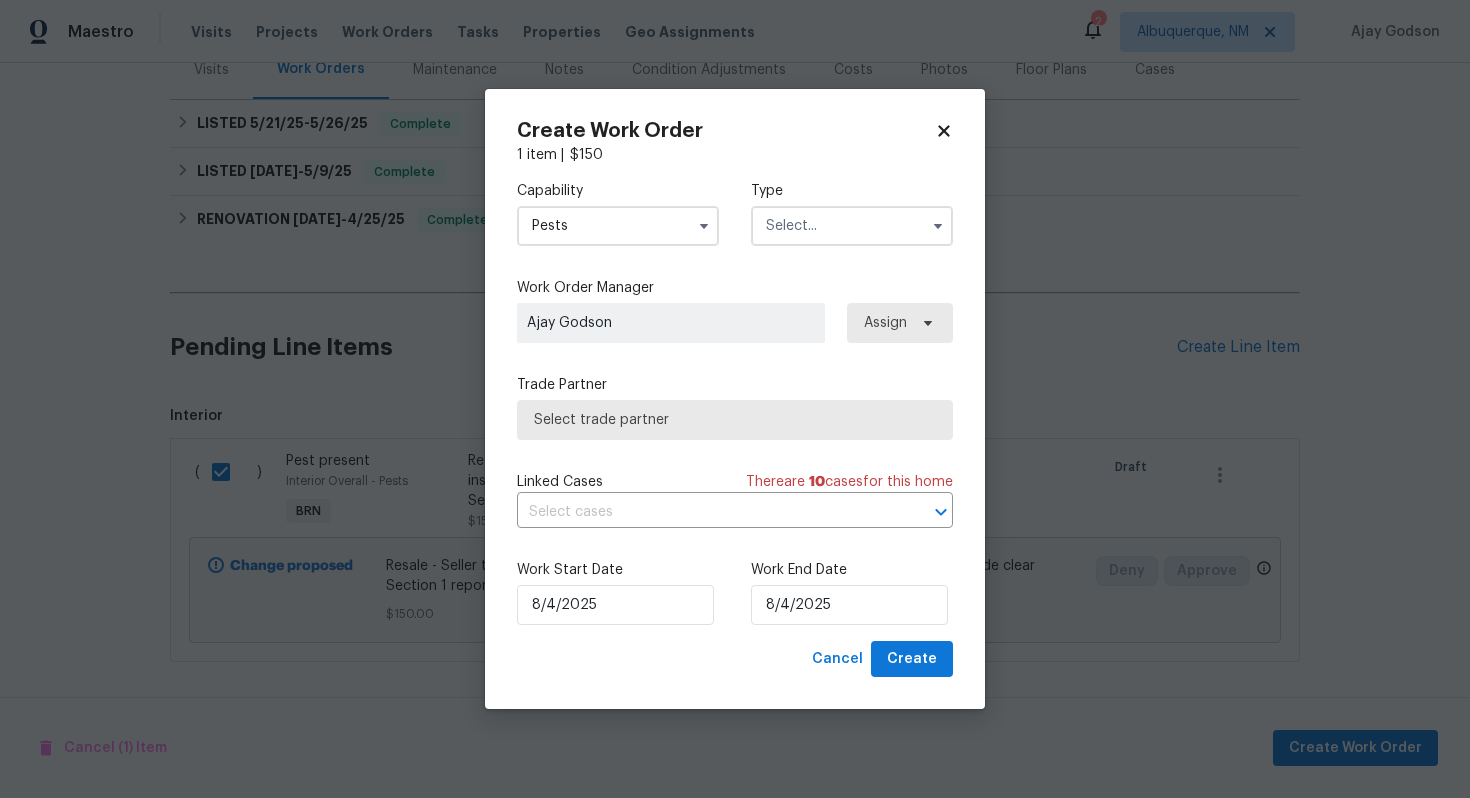 click at bounding box center [852, 226] 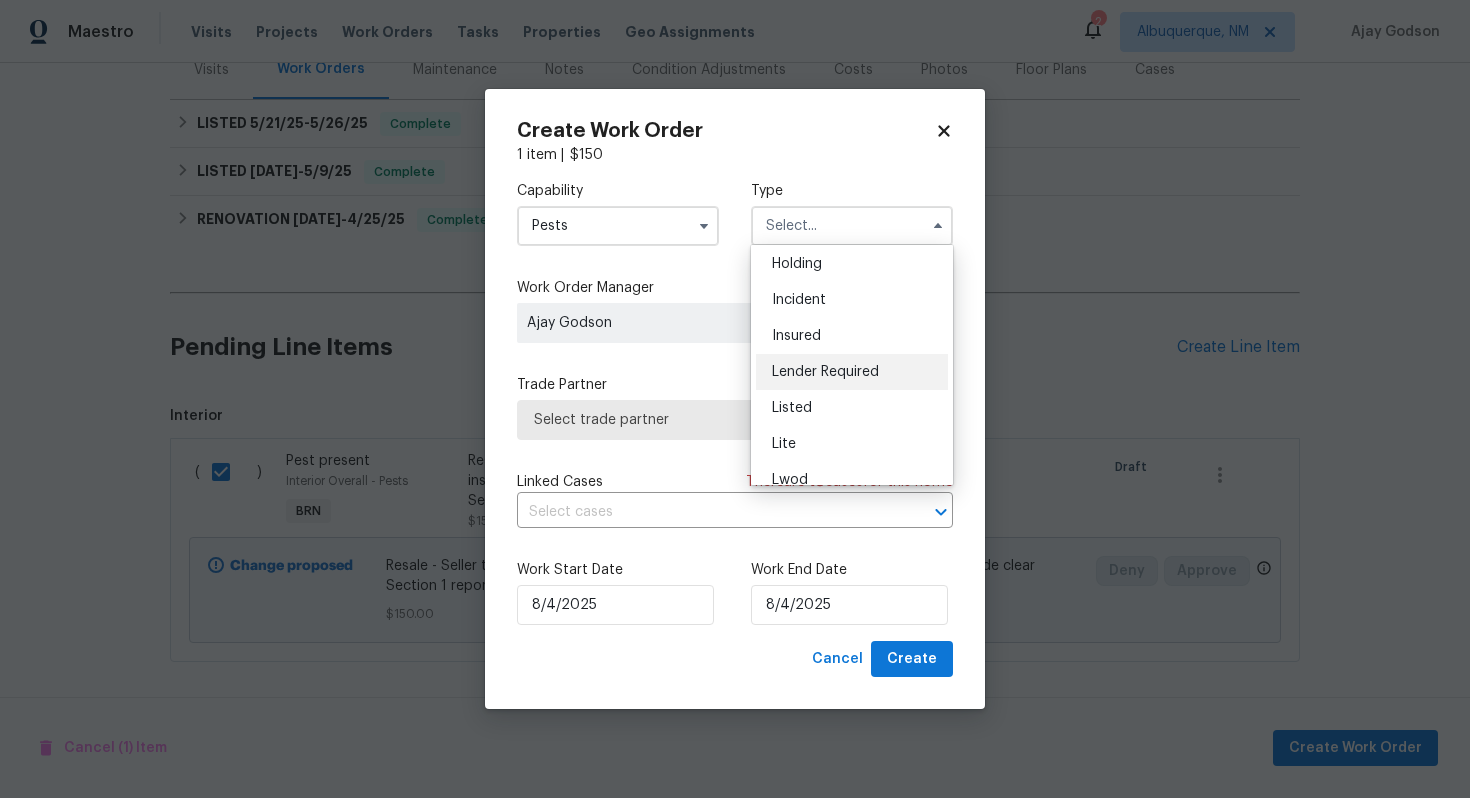 scroll, scrollTop: 59, scrollLeft: 0, axis: vertical 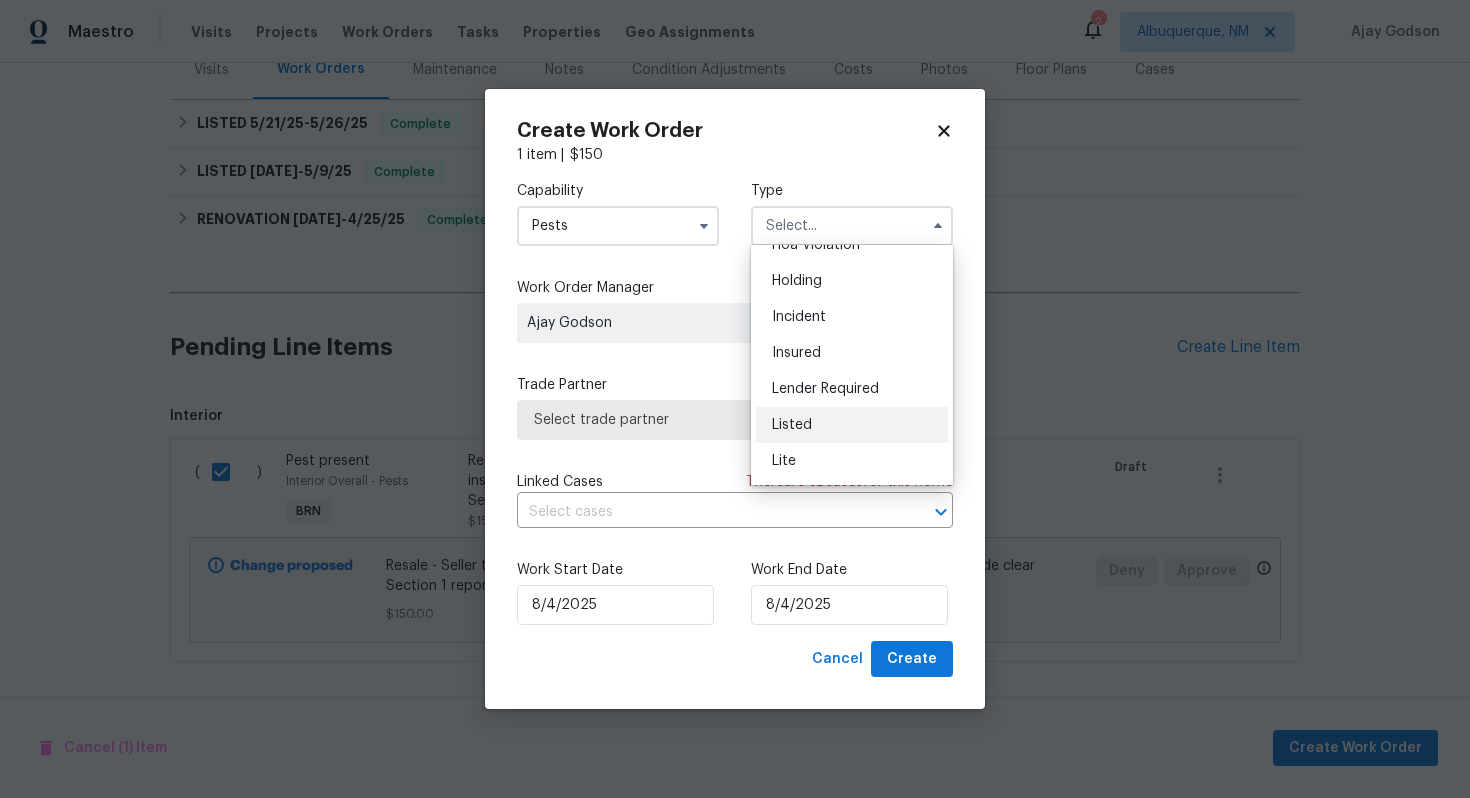 click on "Listed" at bounding box center (852, 425) 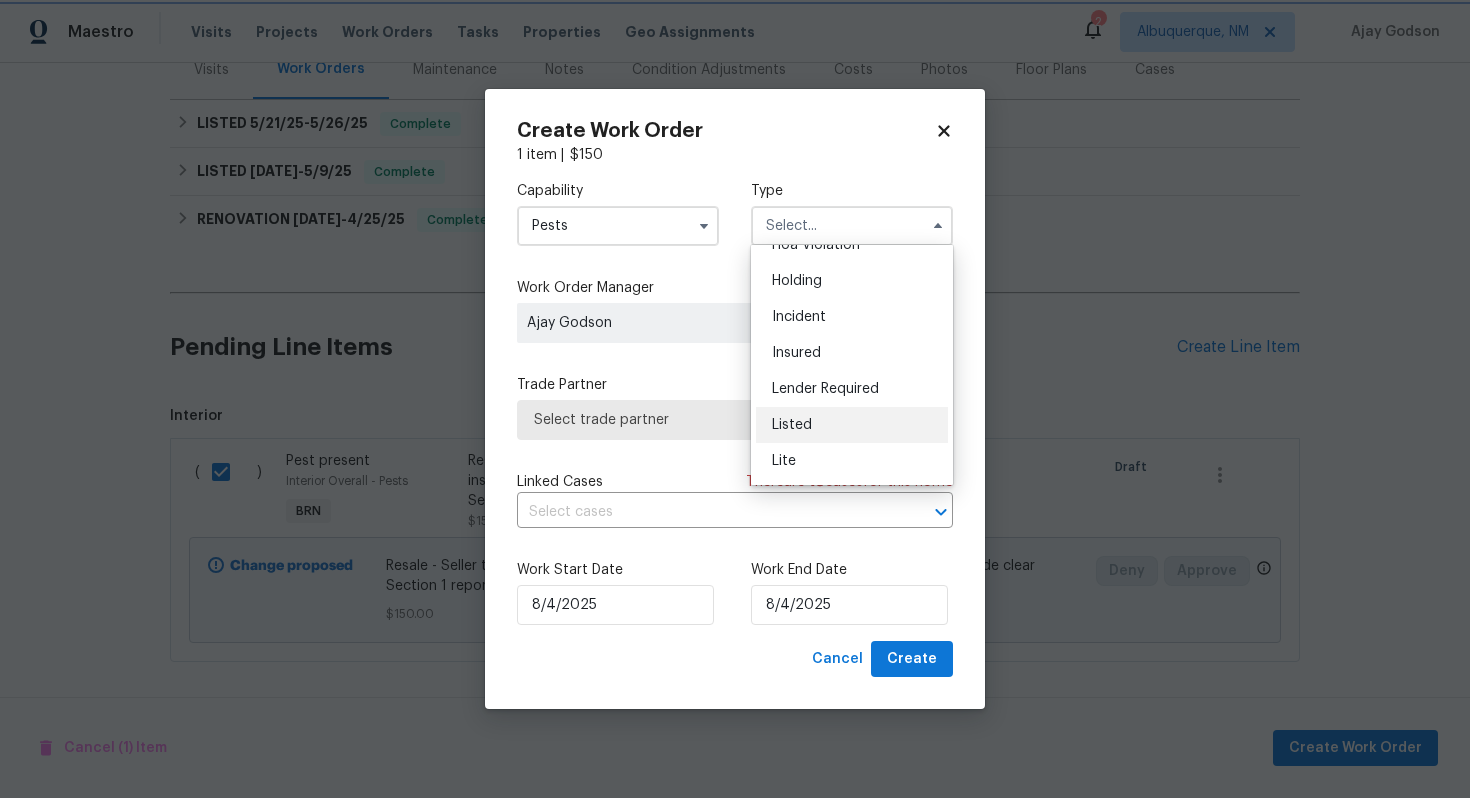 type on "Listed" 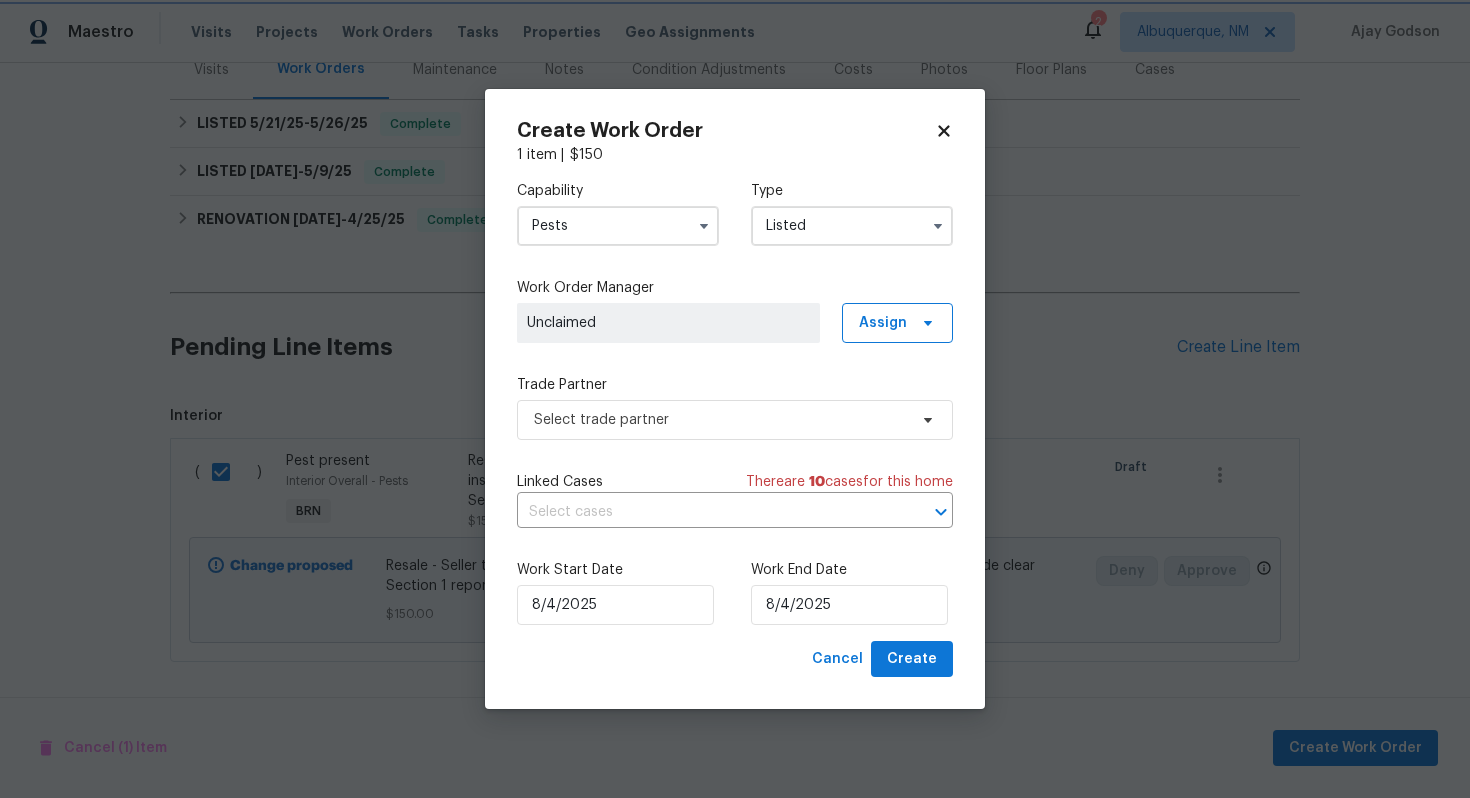 scroll, scrollTop: 0, scrollLeft: 0, axis: both 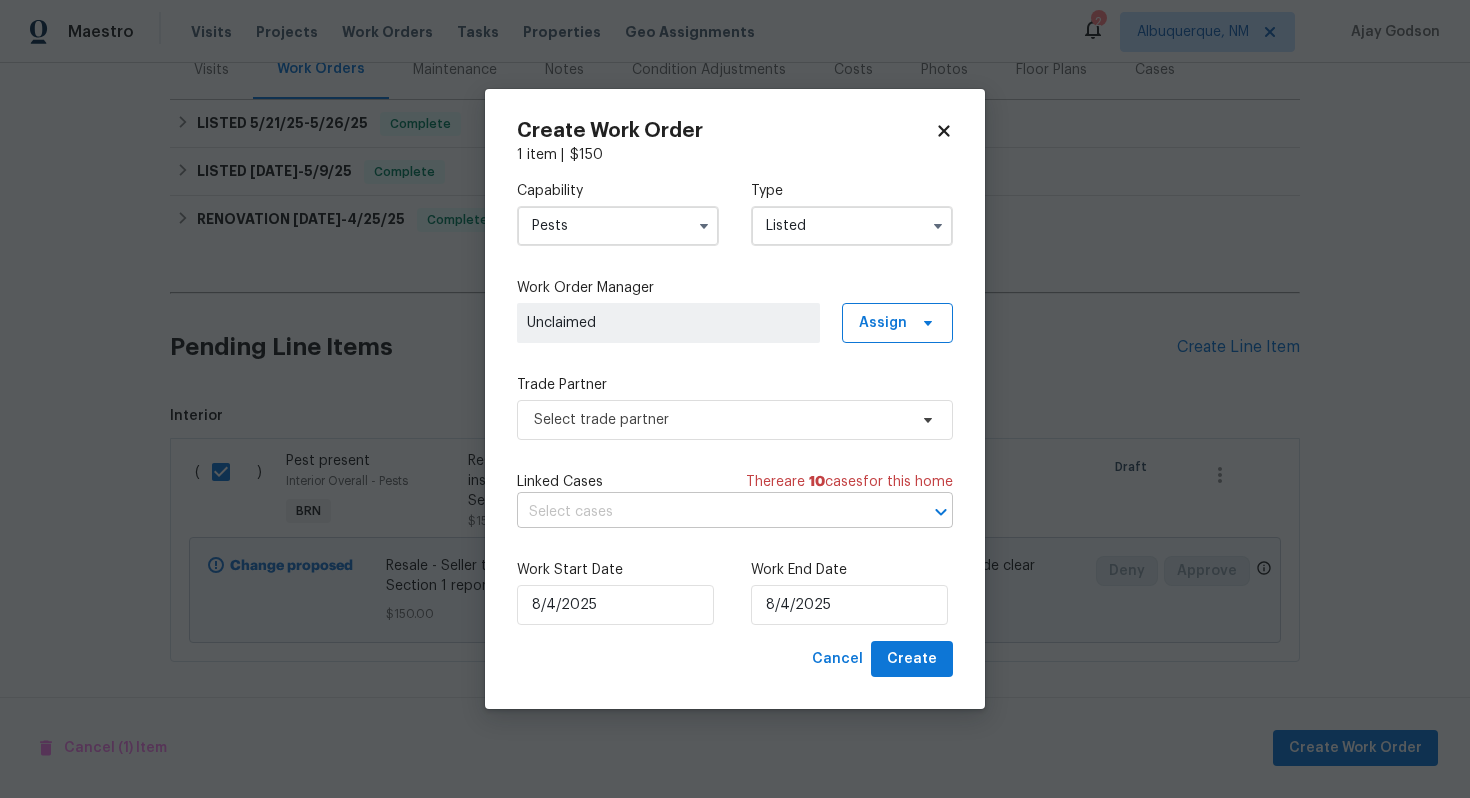 click at bounding box center (707, 512) 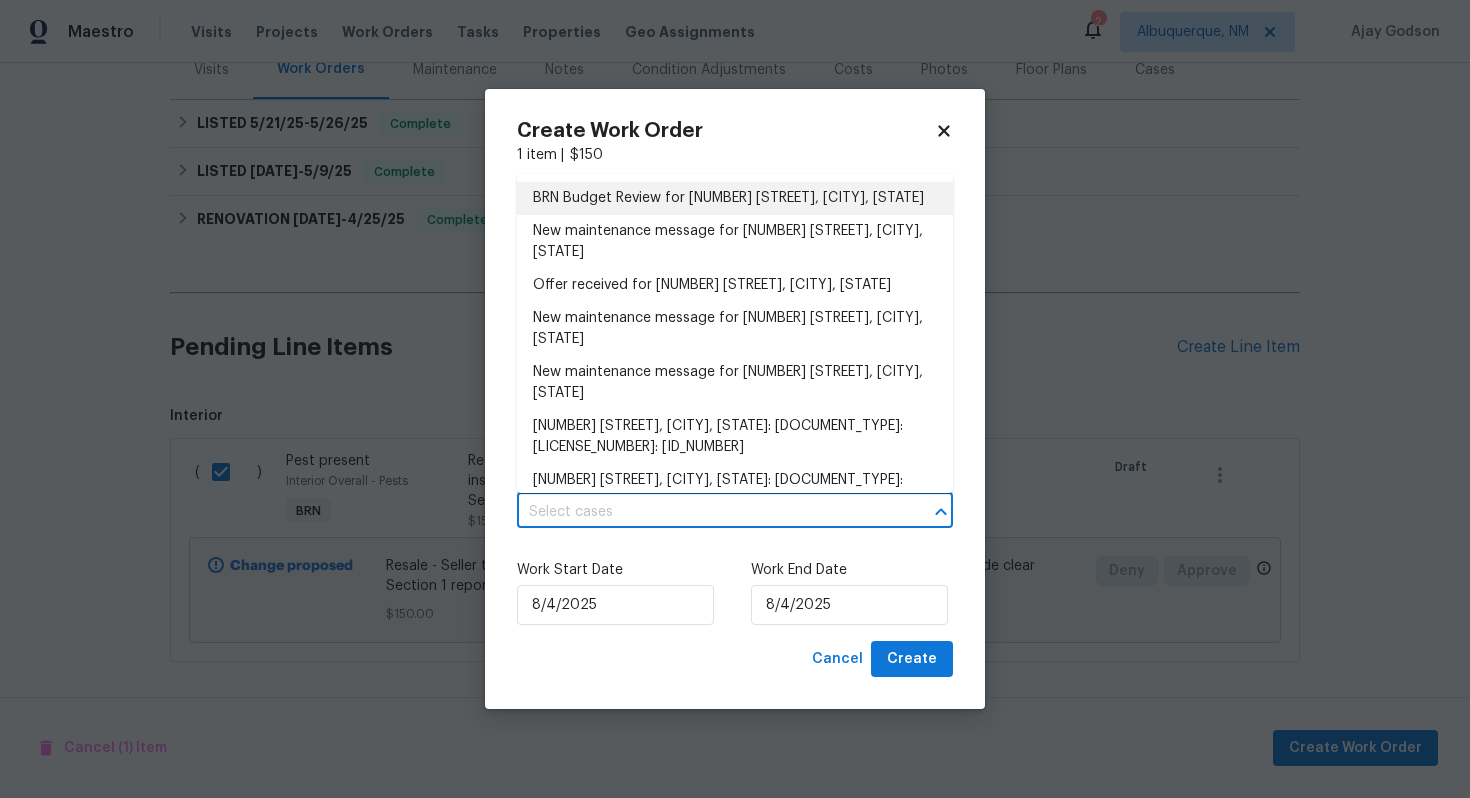 click on "Create Work Order 1 item | $ 150 Capability Pests Type Listed Work Order Manager Unclaimed Assign Trade Partner Select trade partner Linked Cases There are 10 case s for this home ​ Work Start Date [DATE] Work End Date [DATE] Cancel Create" at bounding box center [735, 399] 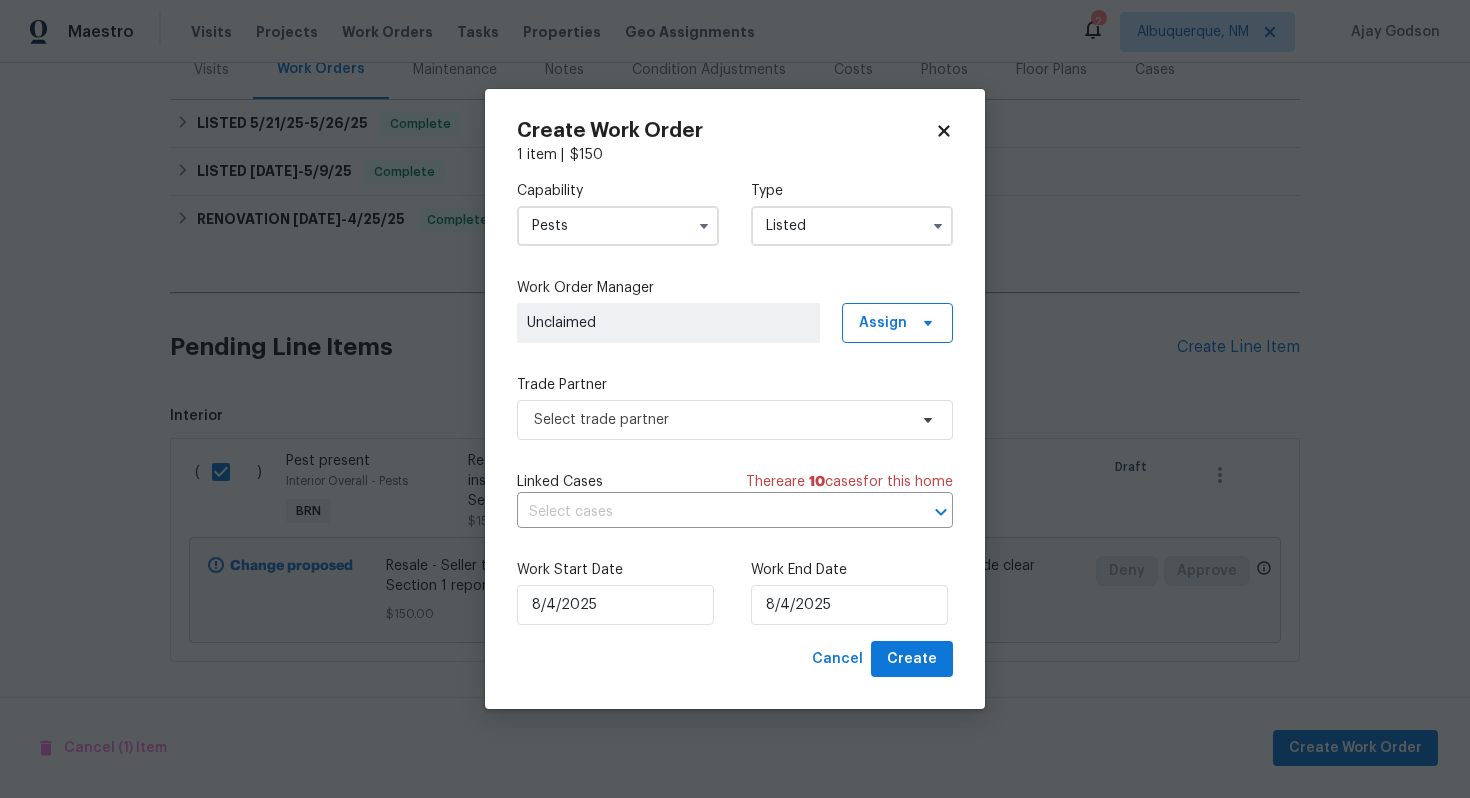 click 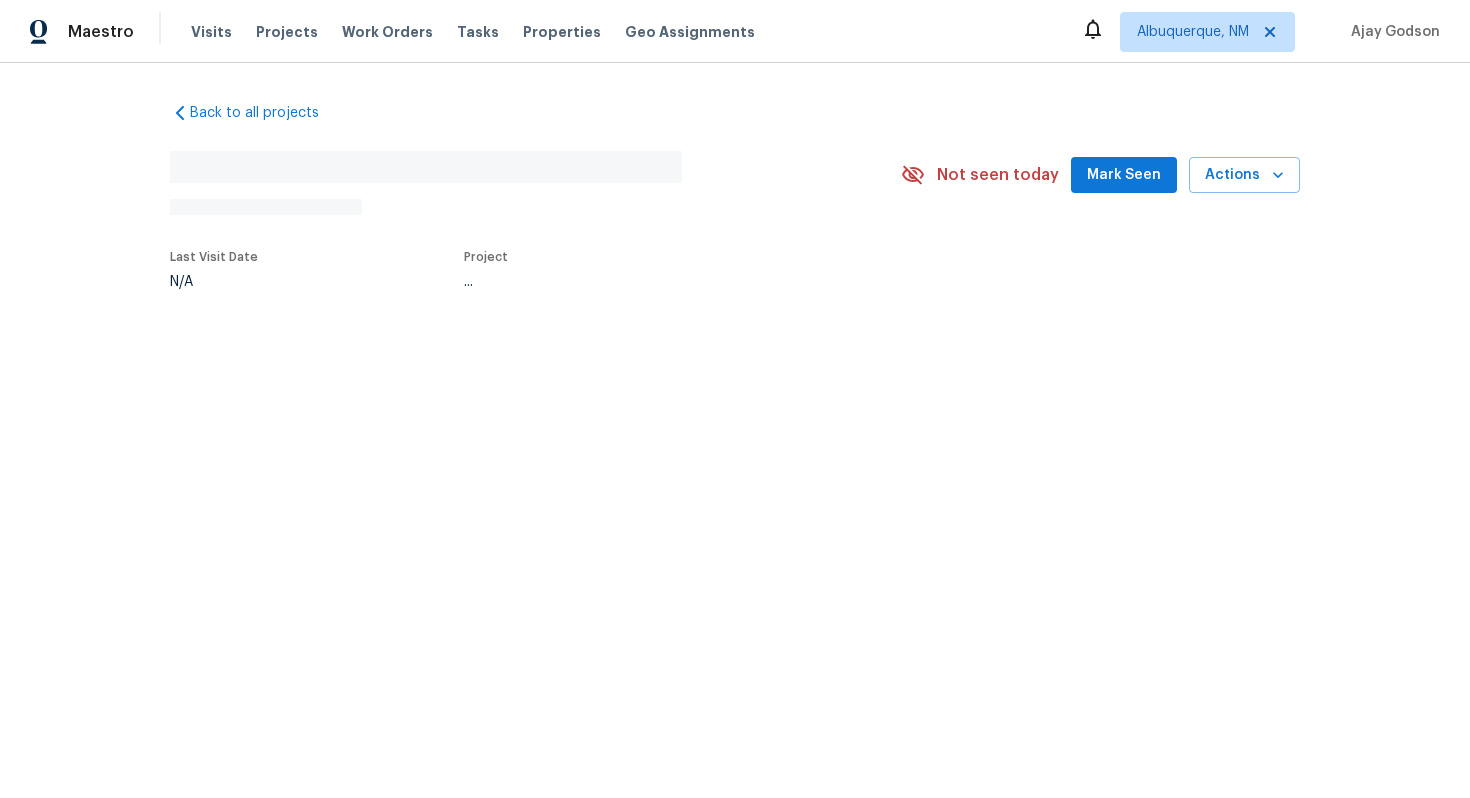 scroll, scrollTop: 0, scrollLeft: 0, axis: both 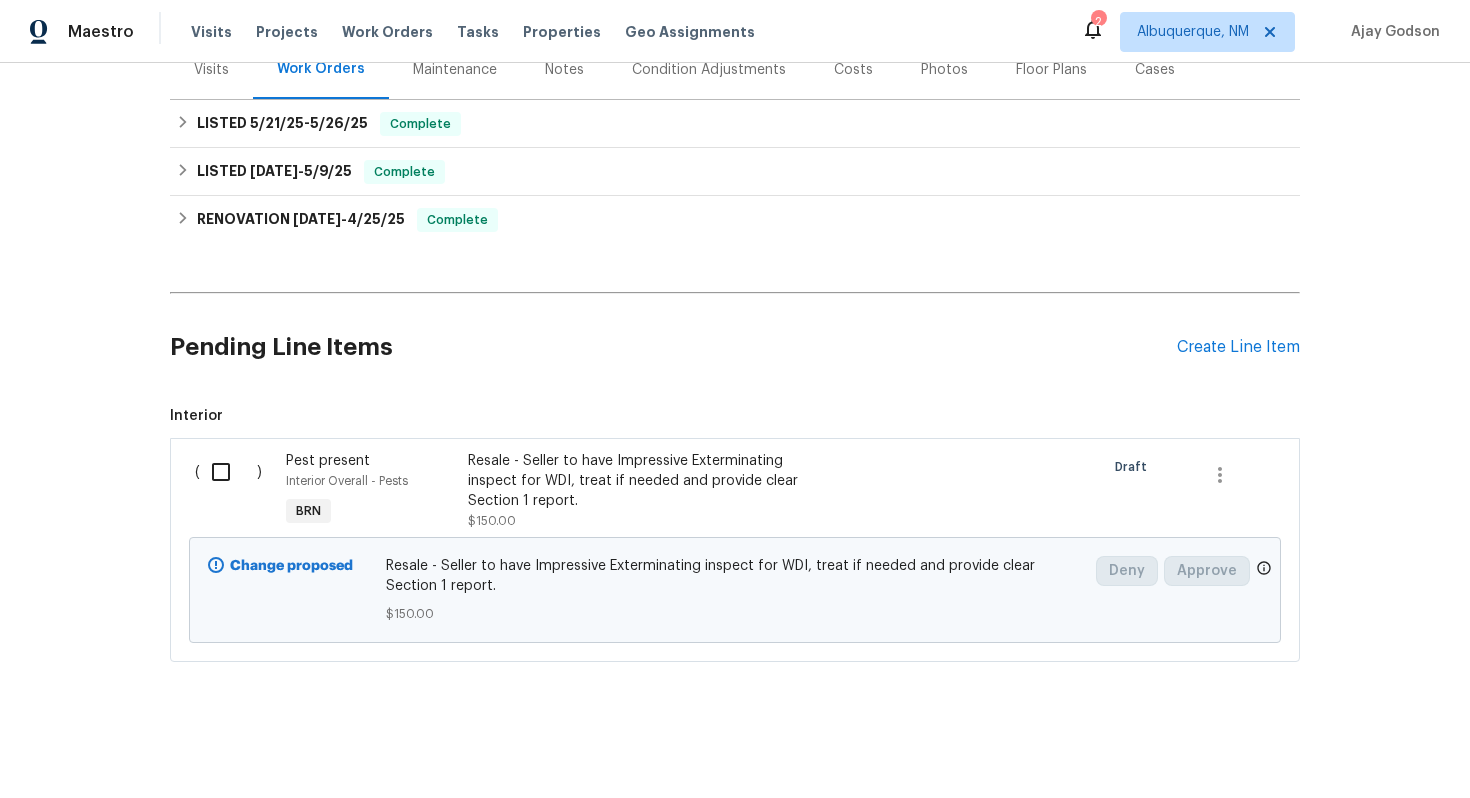 click at bounding box center [228, 472] 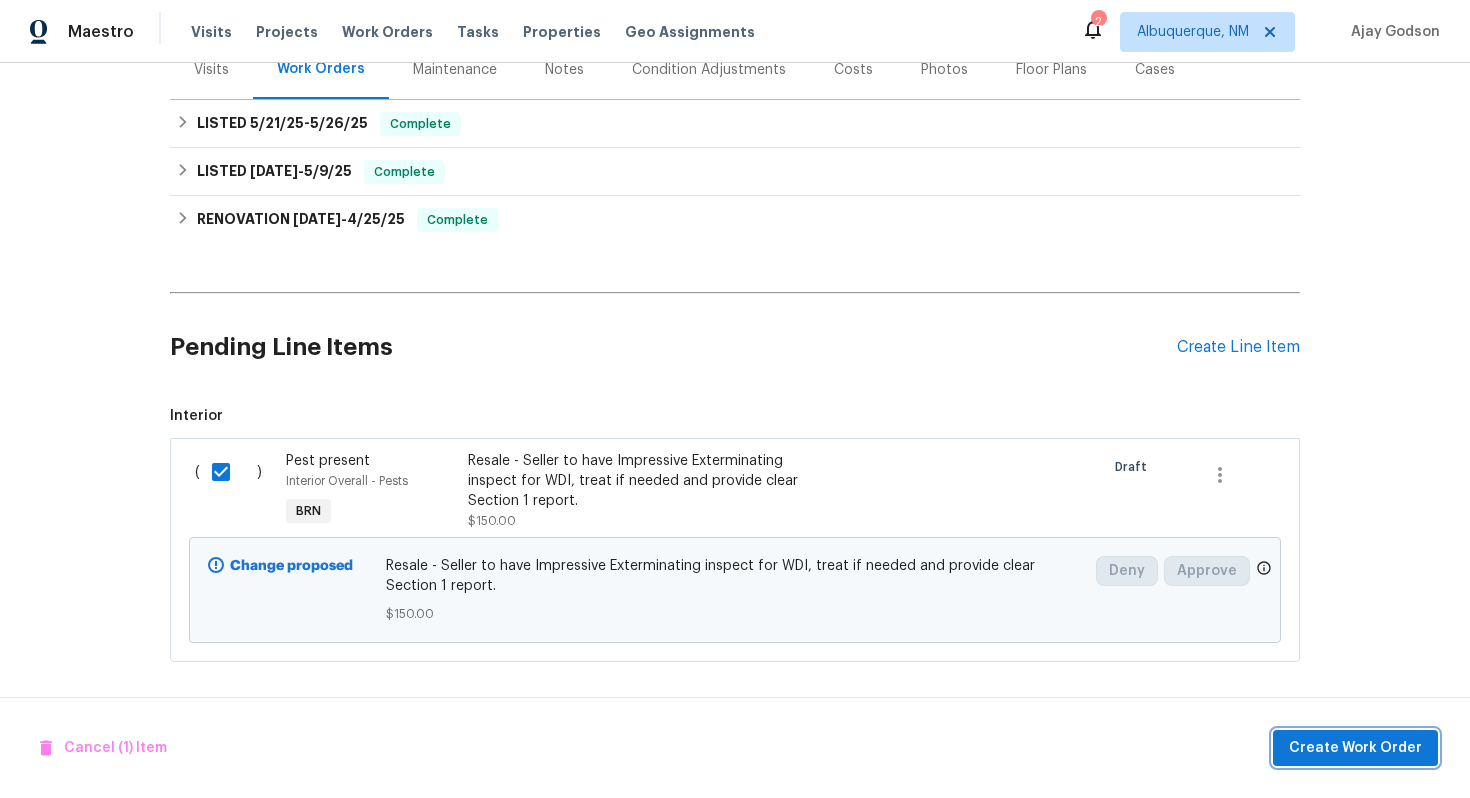 click on "Create Work Order" at bounding box center (1355, 748) 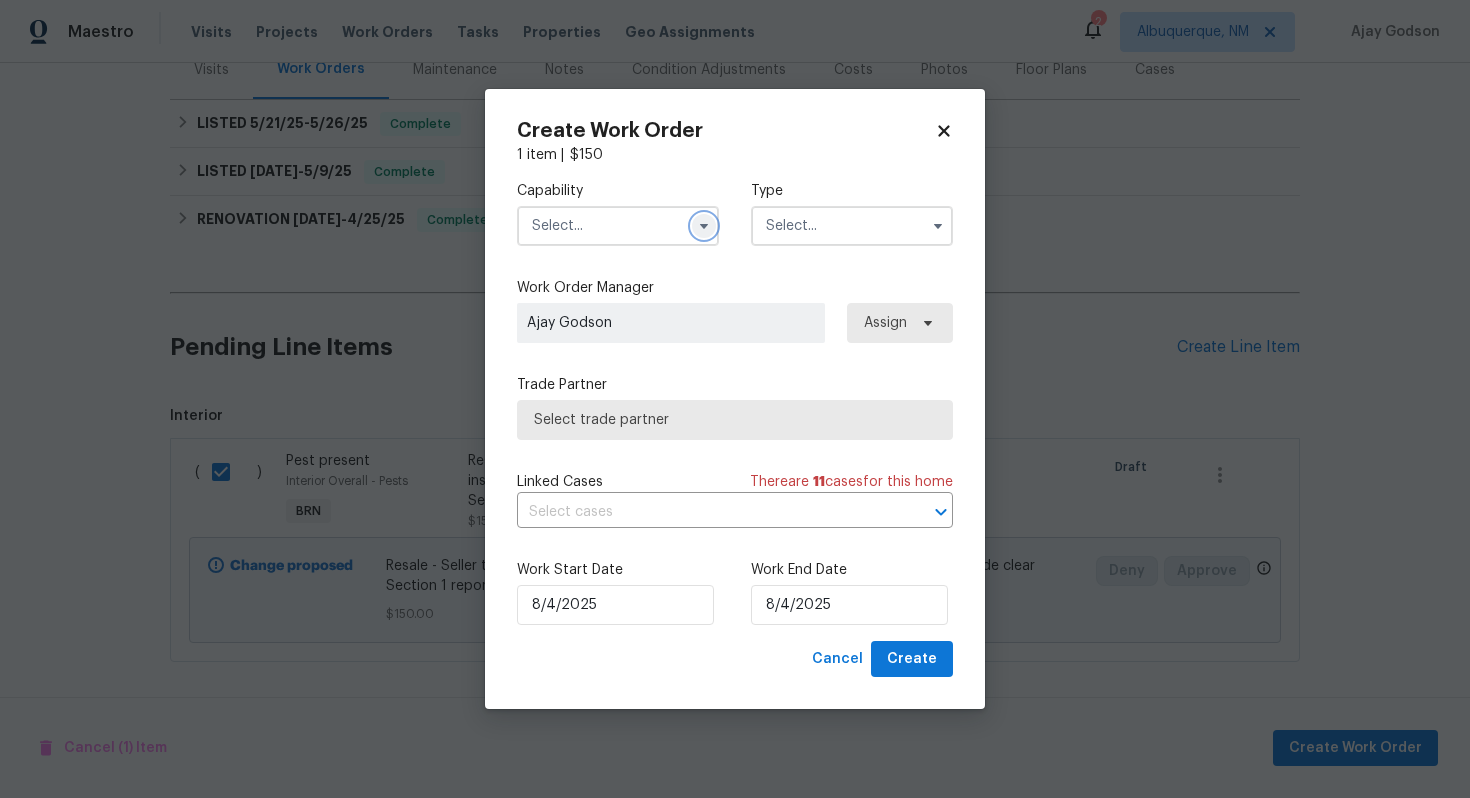 click 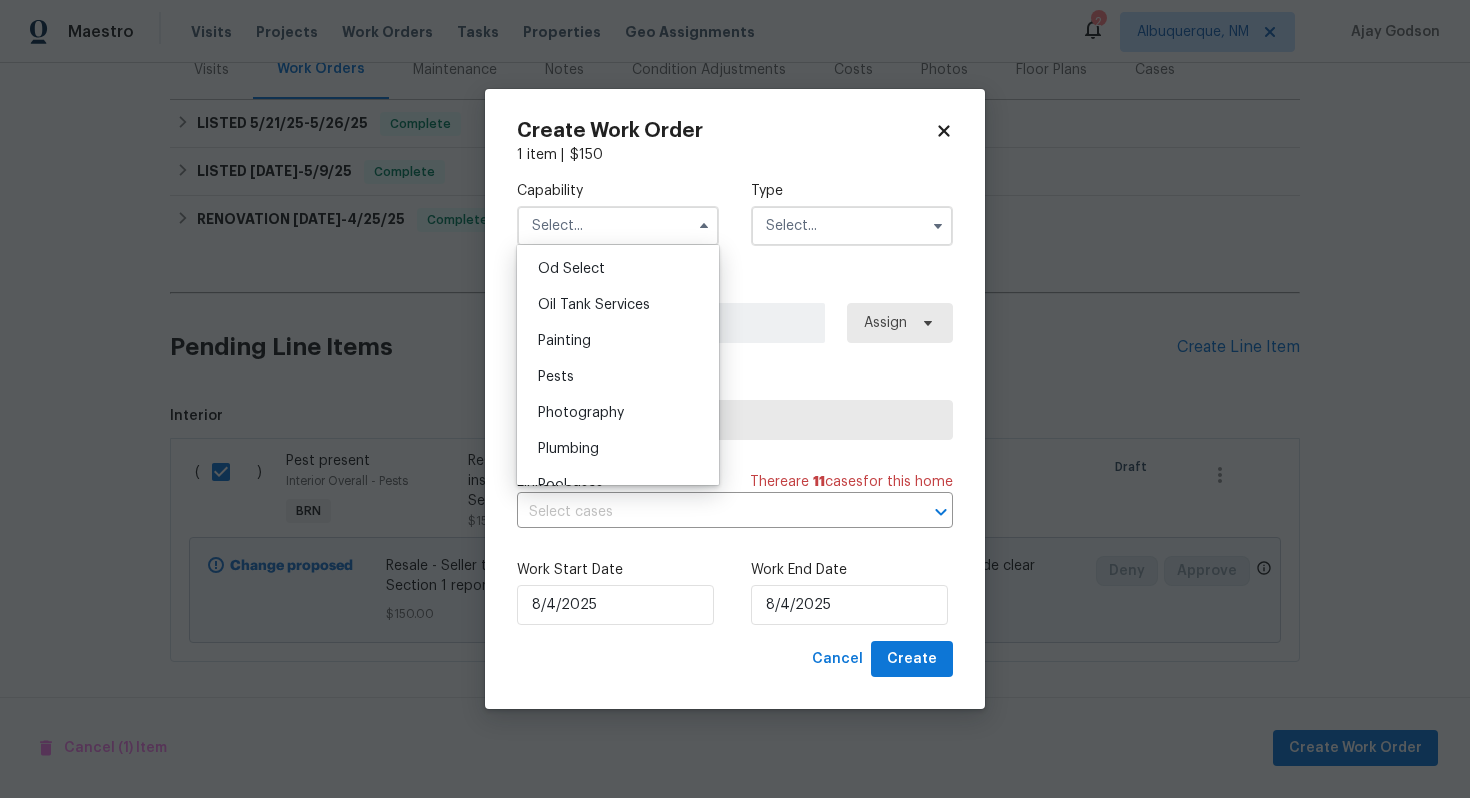 scroll, scrollTop: 1608, scrollLeft: 0, axis: vertical 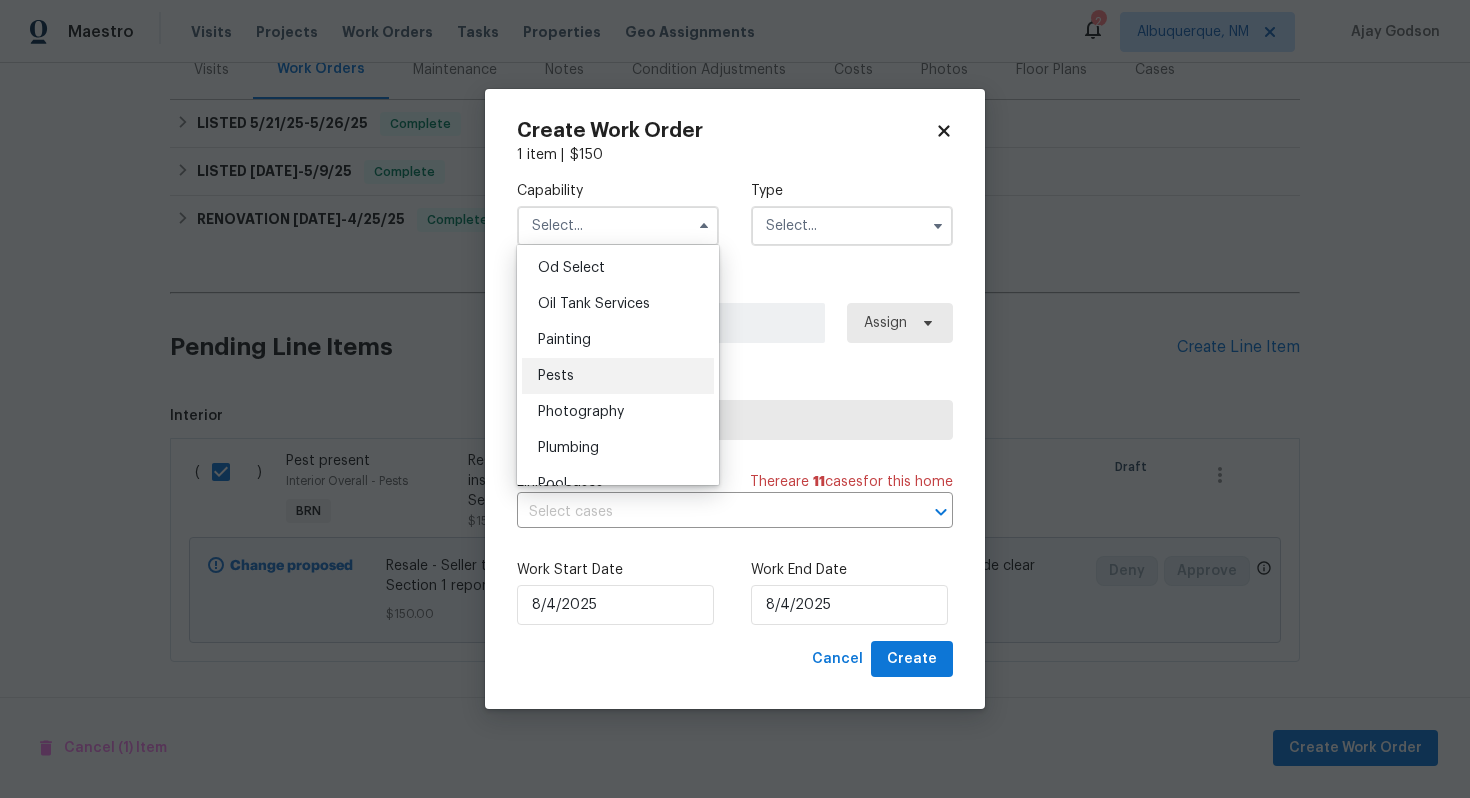 click on "Pests" at bounding box center [618, 376] 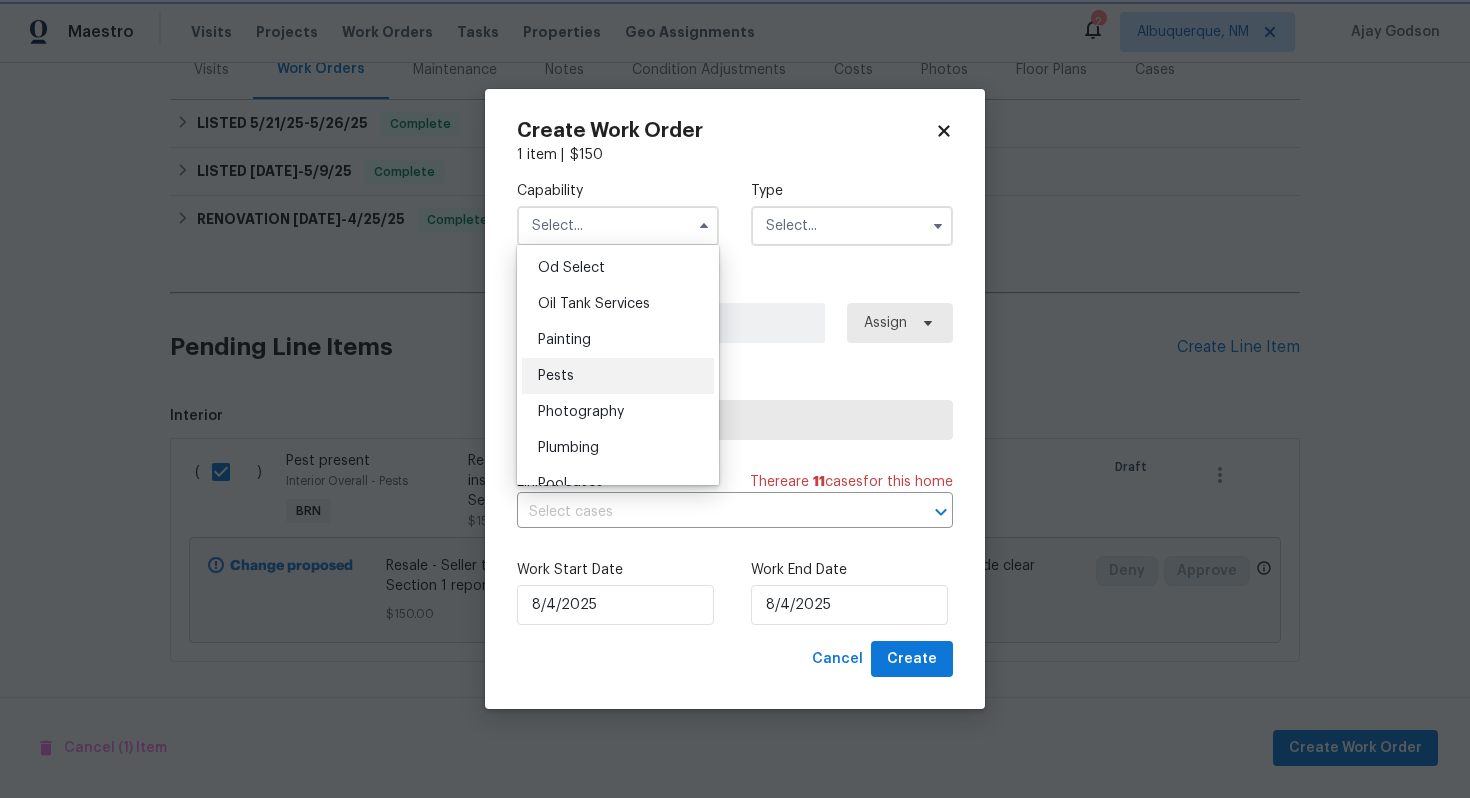 type on "Pests" 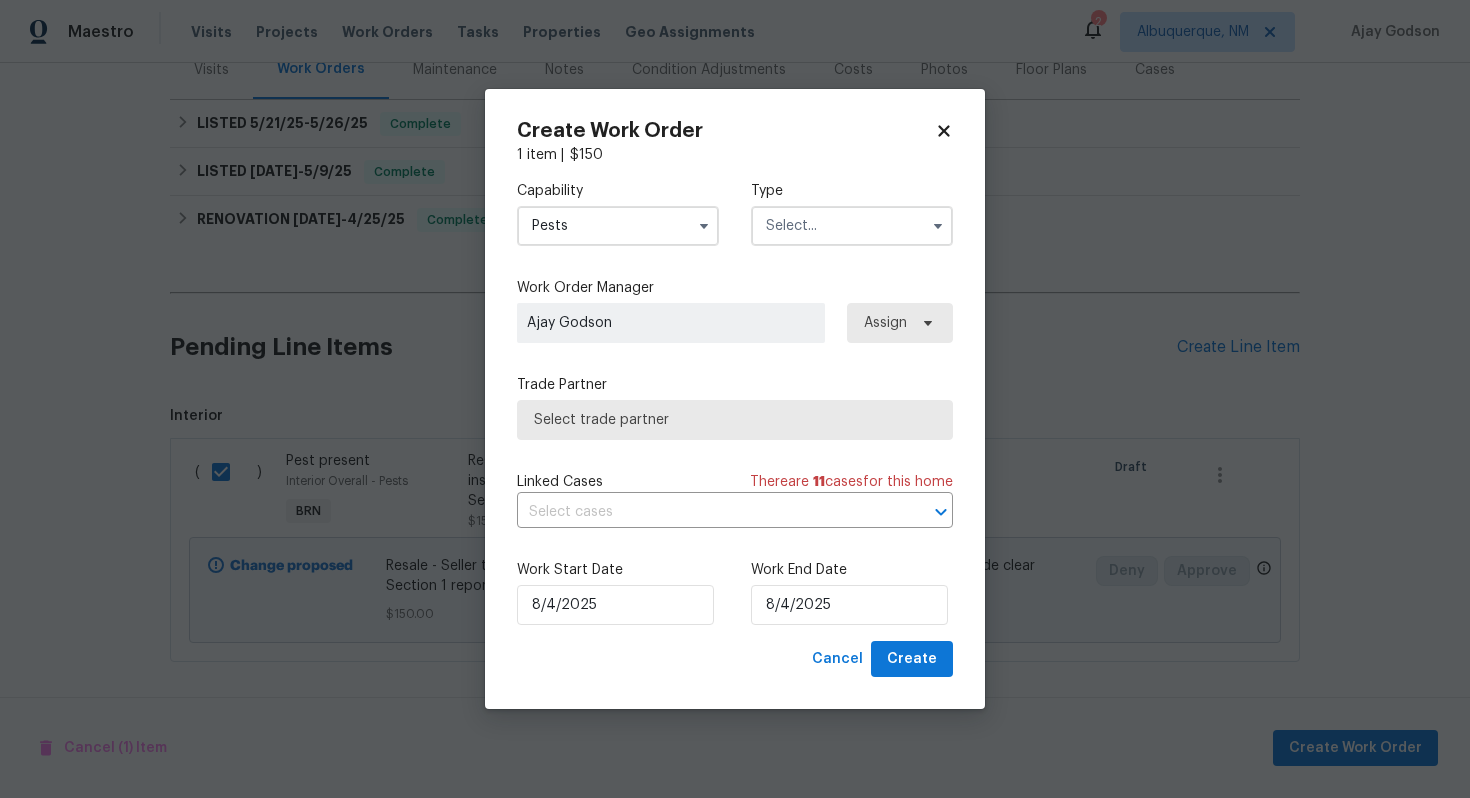 click at bounding box center [852, 226] 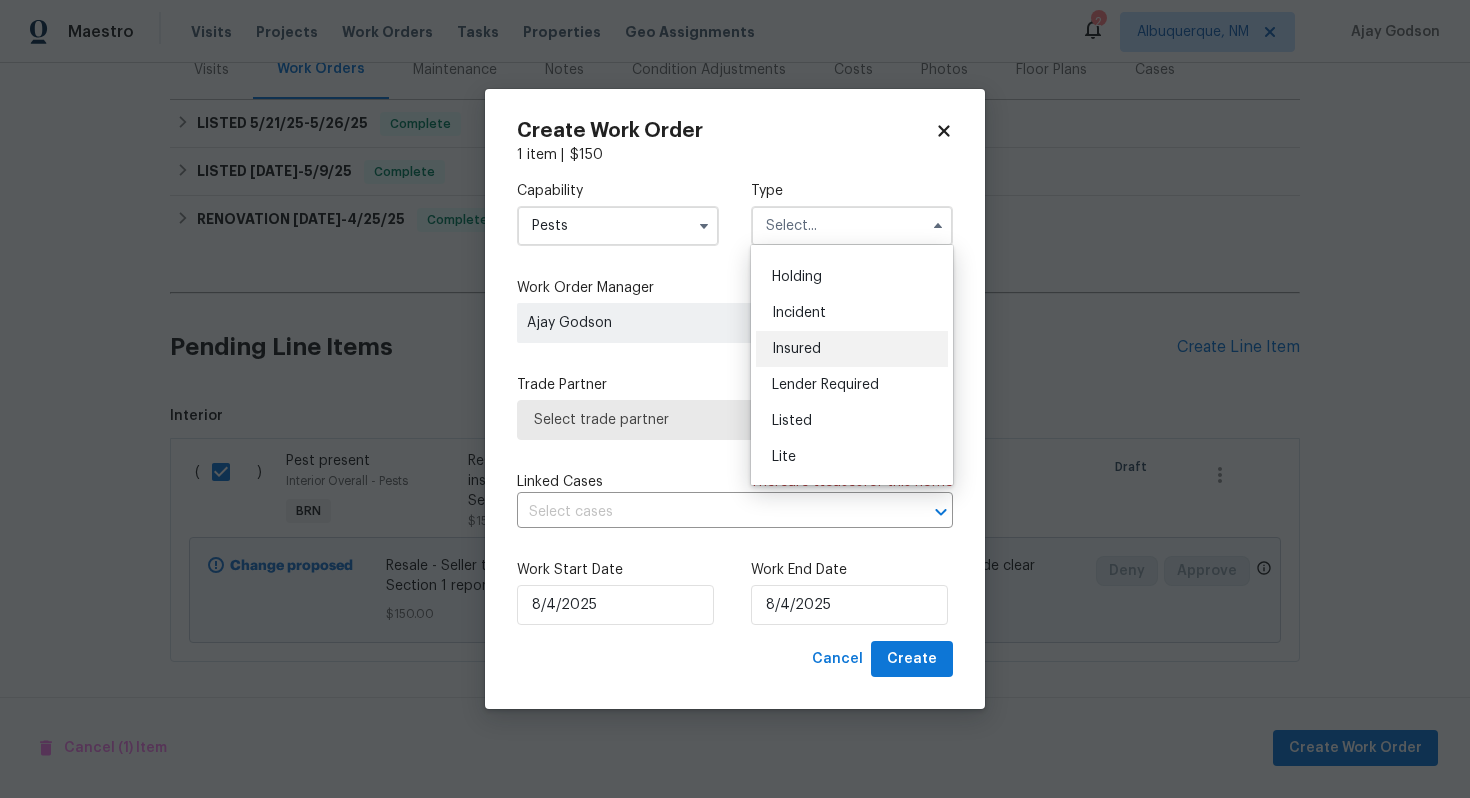 scroll, scrollTop: 108, scrollLeft: 0, axis: vertical 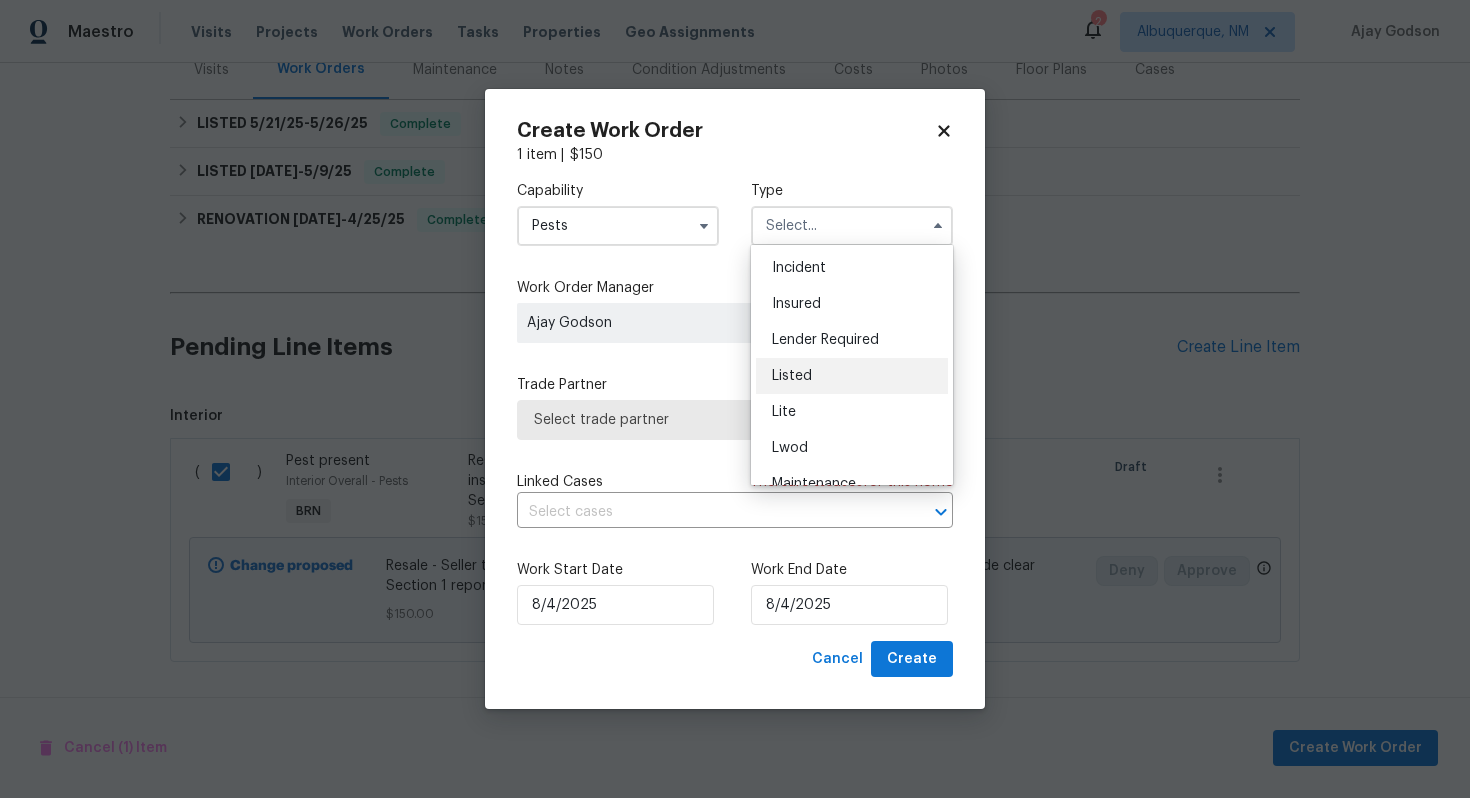 click on "Listed" at bounding box center [852, 376] 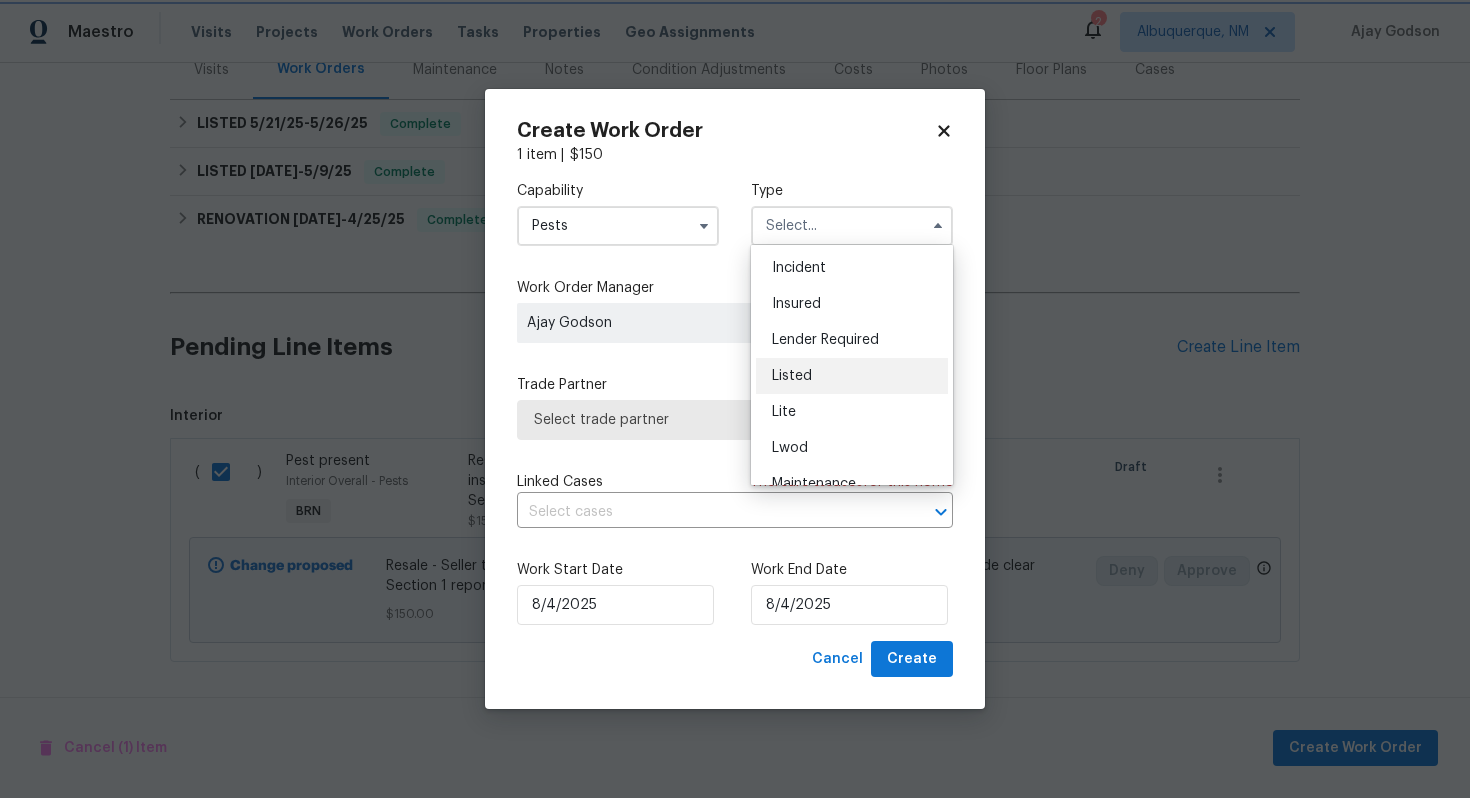 type on "Listed" 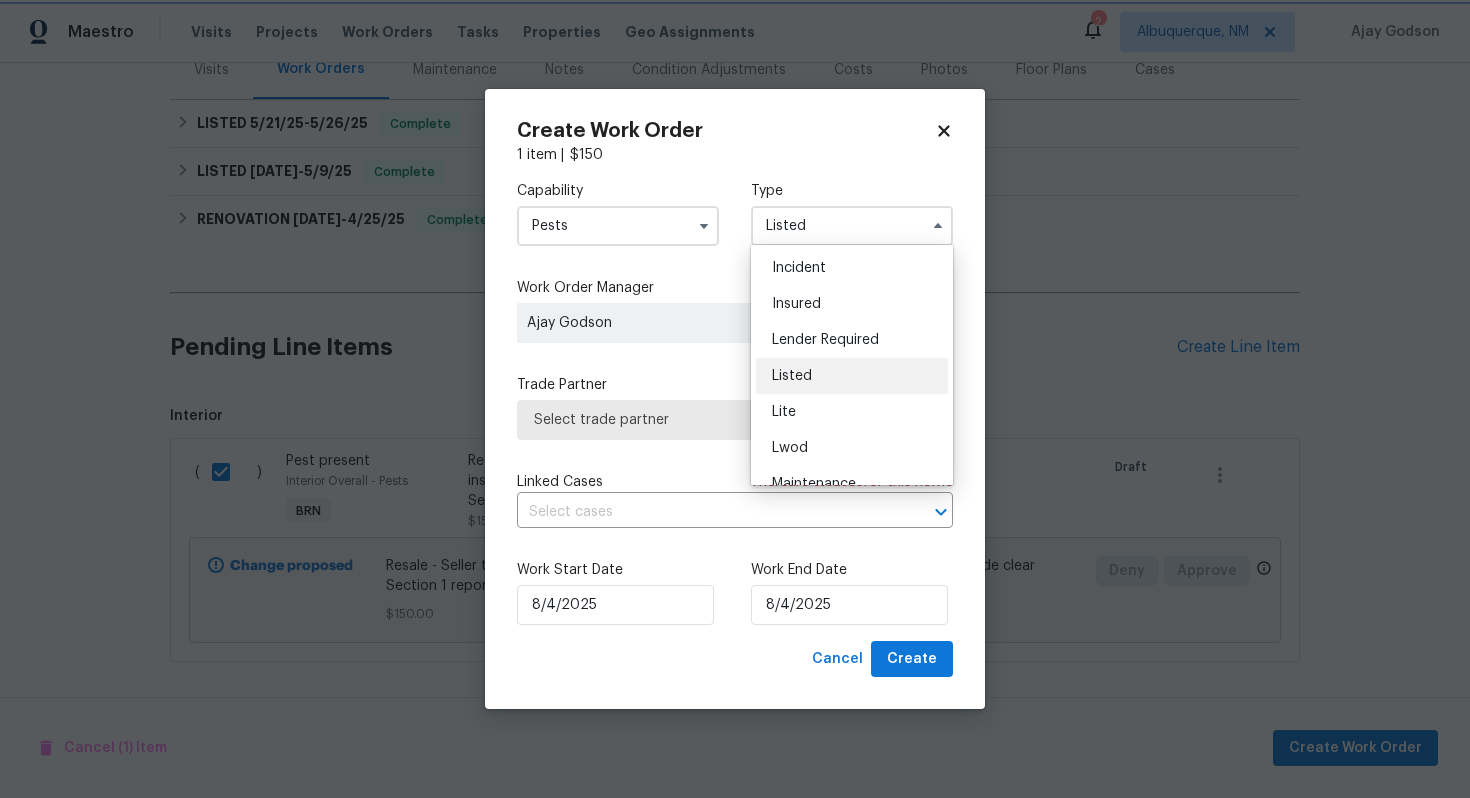 scroll, scrollTop: 0, scrollLeft: 0, axis: both 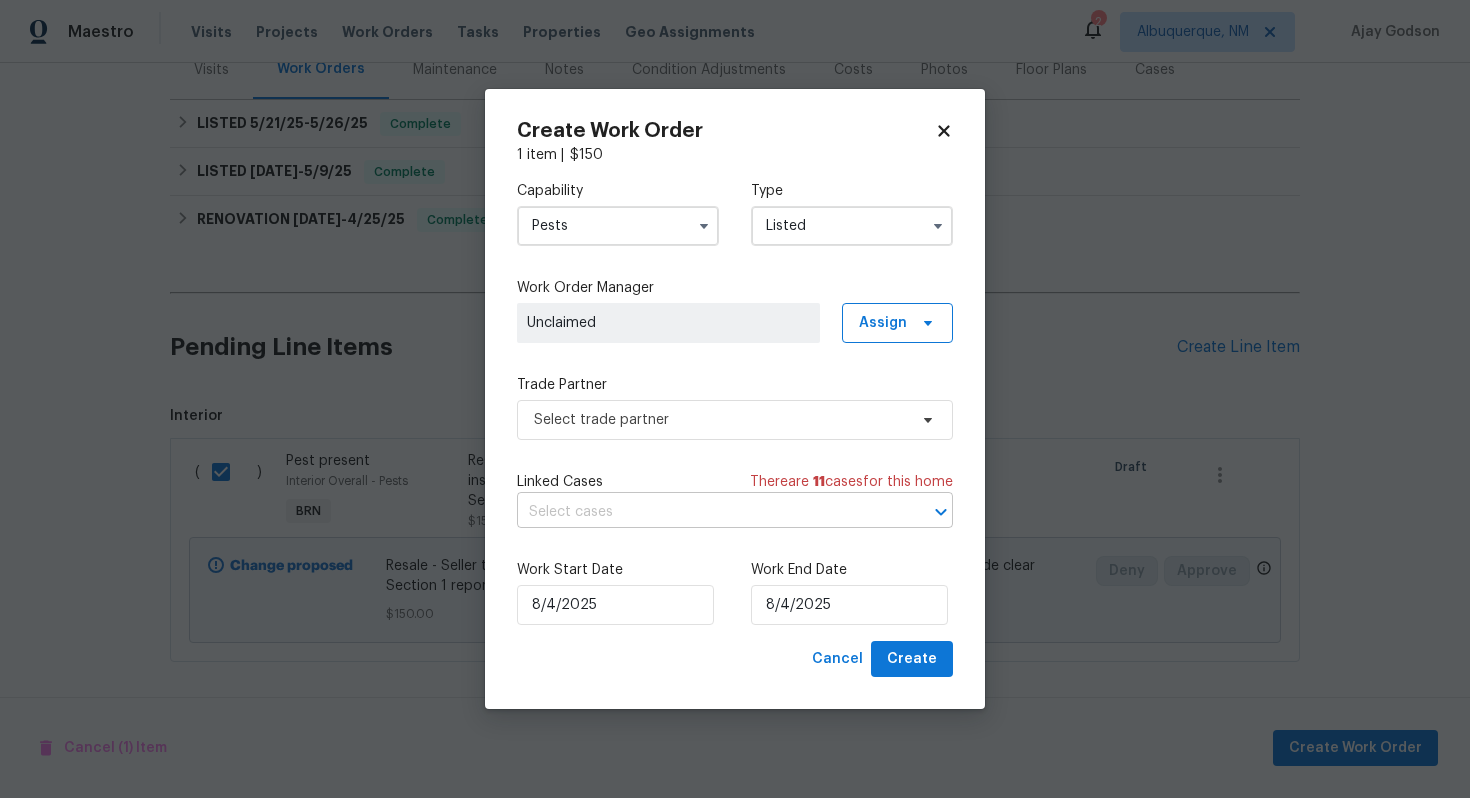 click at bounding box center [707, 512] 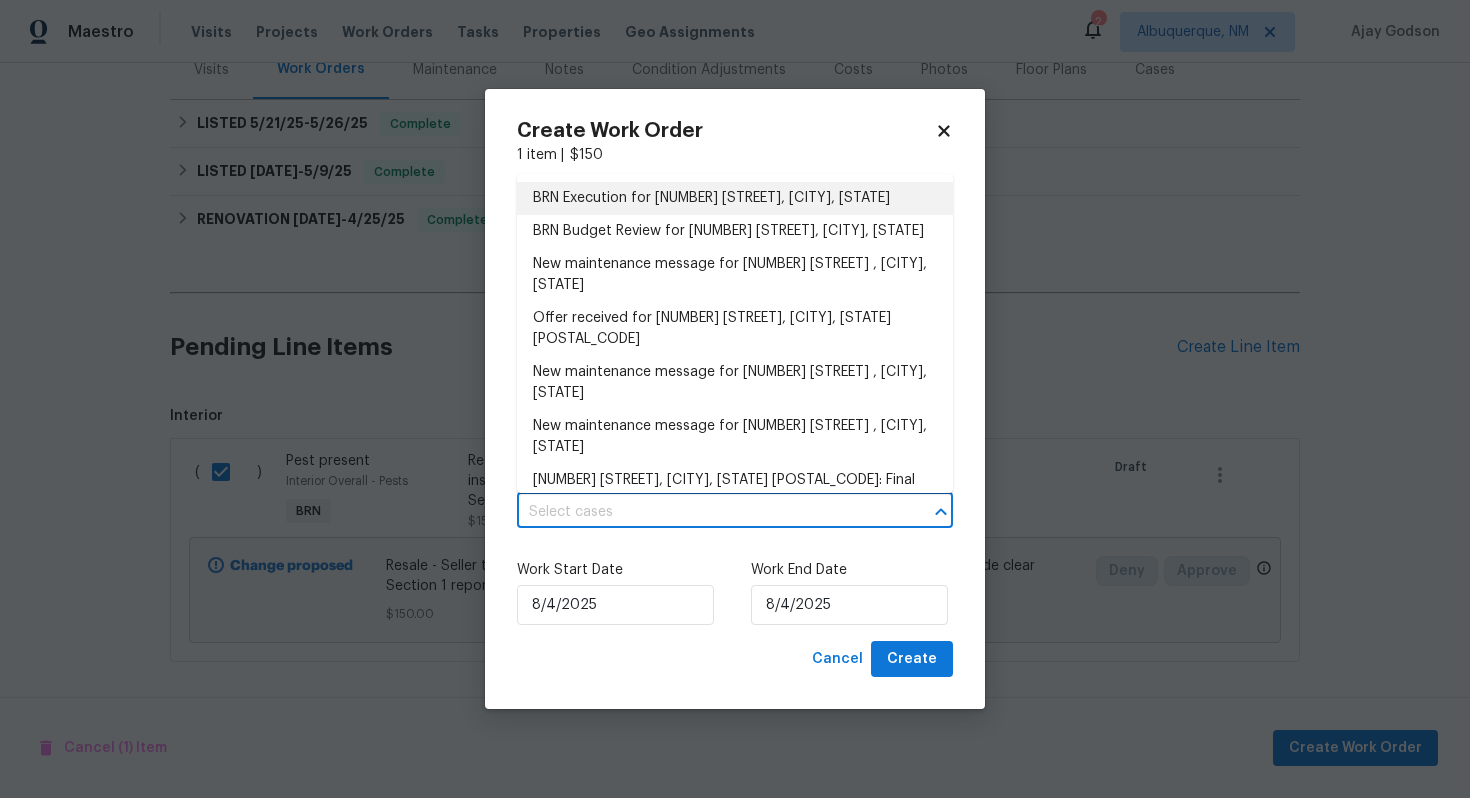 click on "BRN Execution for [NUMBER] [STREET], [CITY], [STATE]" at bounding box center (735, 198) 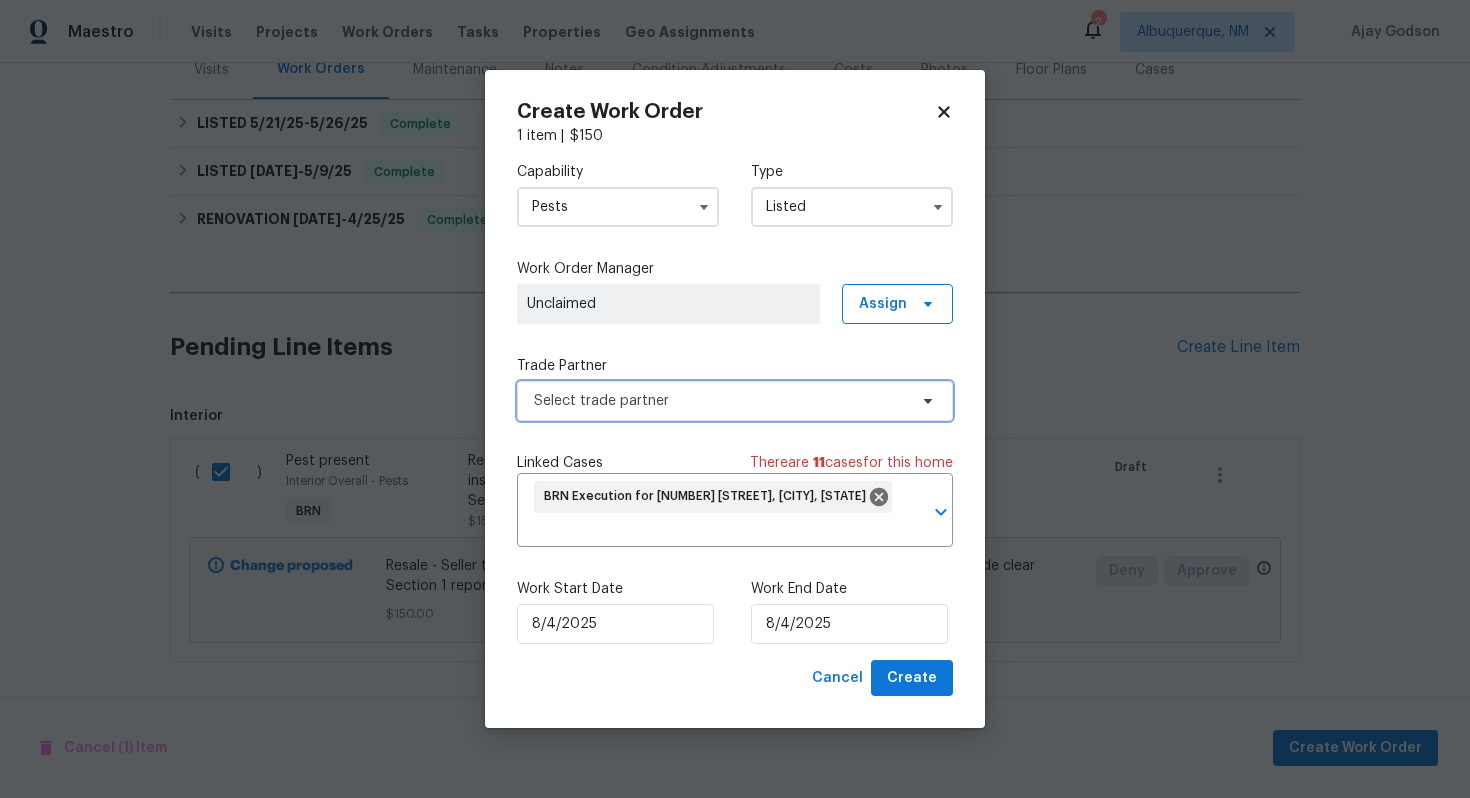 click on "Select trade partner" at bounding box center (735, 401) 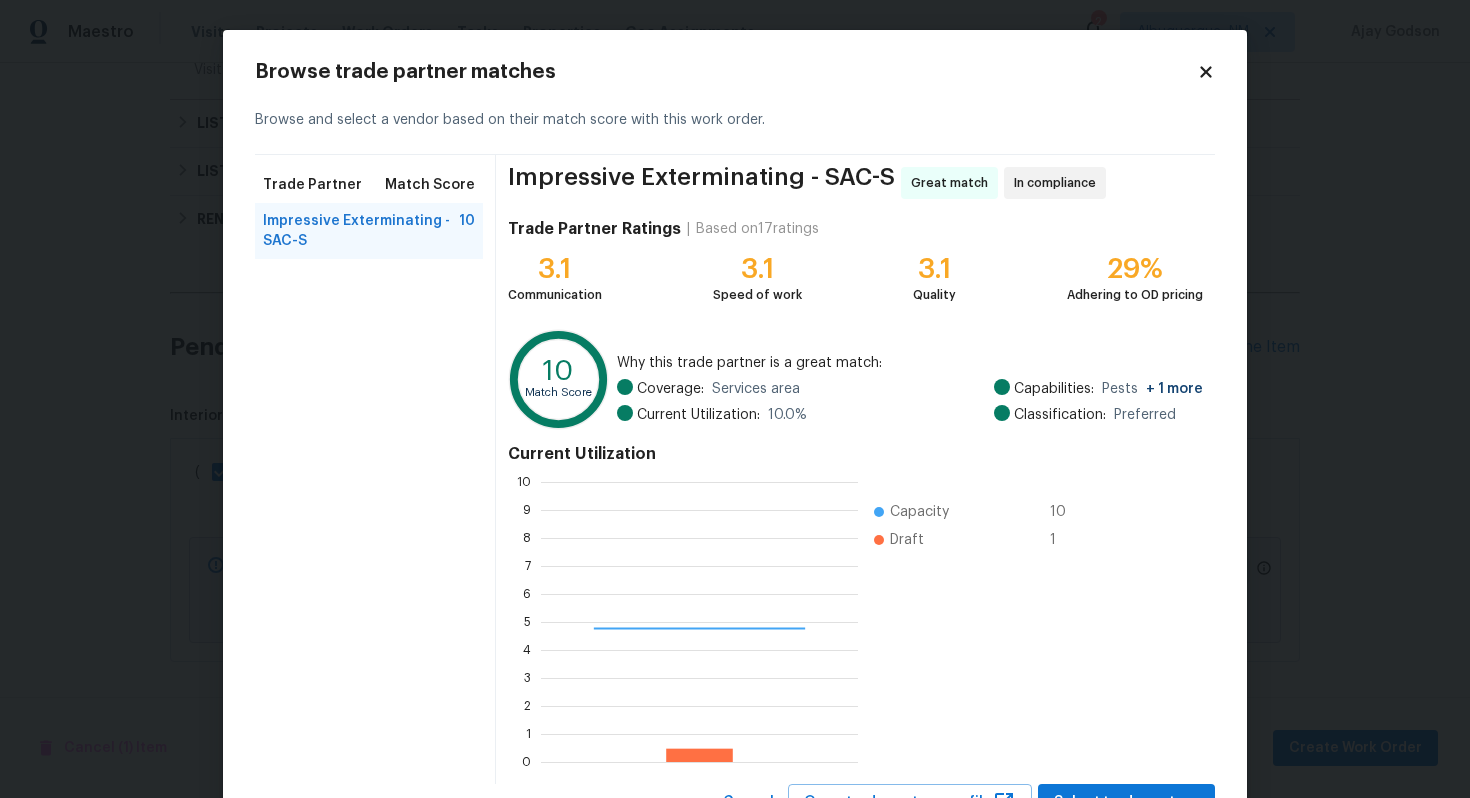 scroll, scrollTop: 2, scrollLeft: 2, axis: both 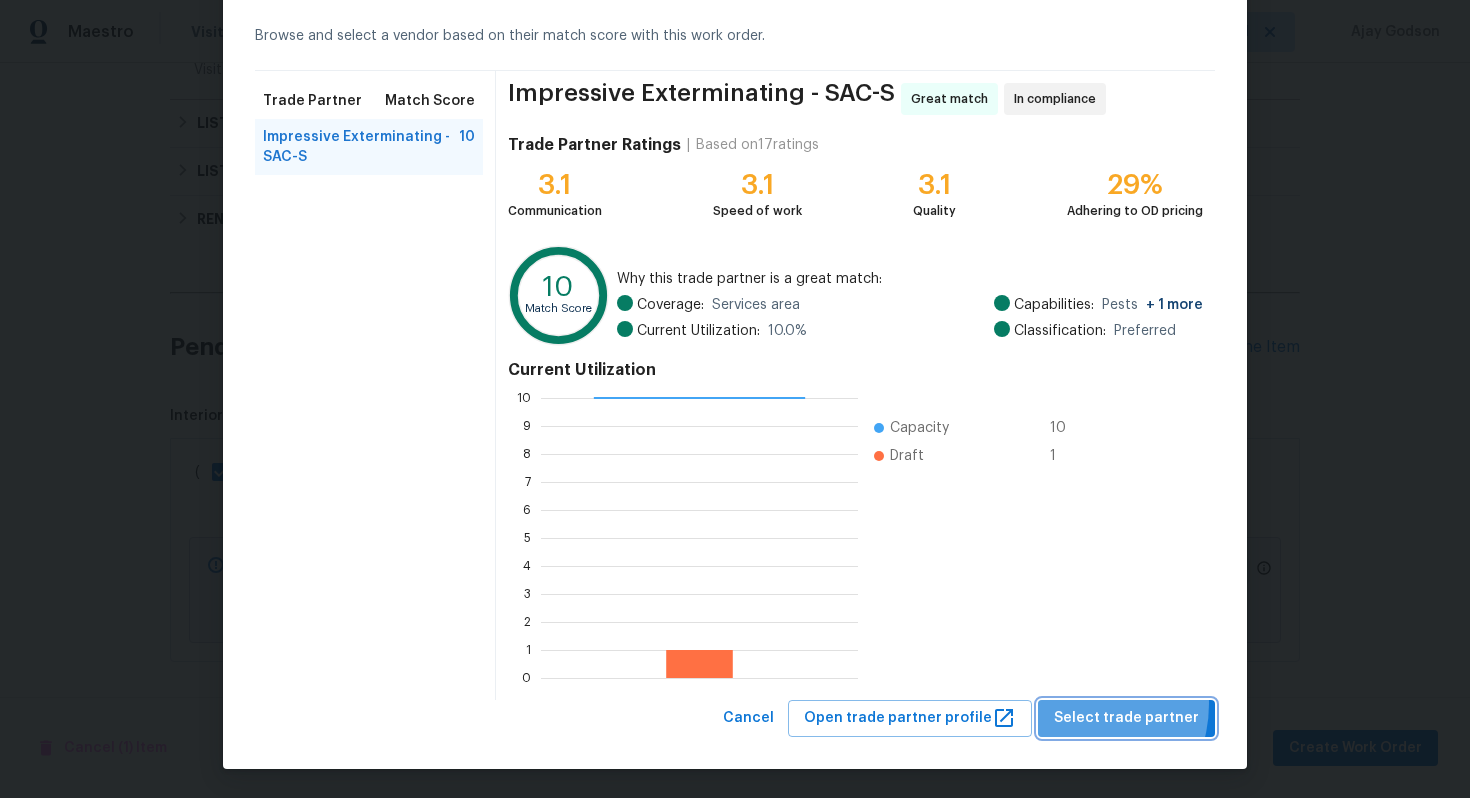 click on "Select trade partner" at bounding box center (1126, 718) 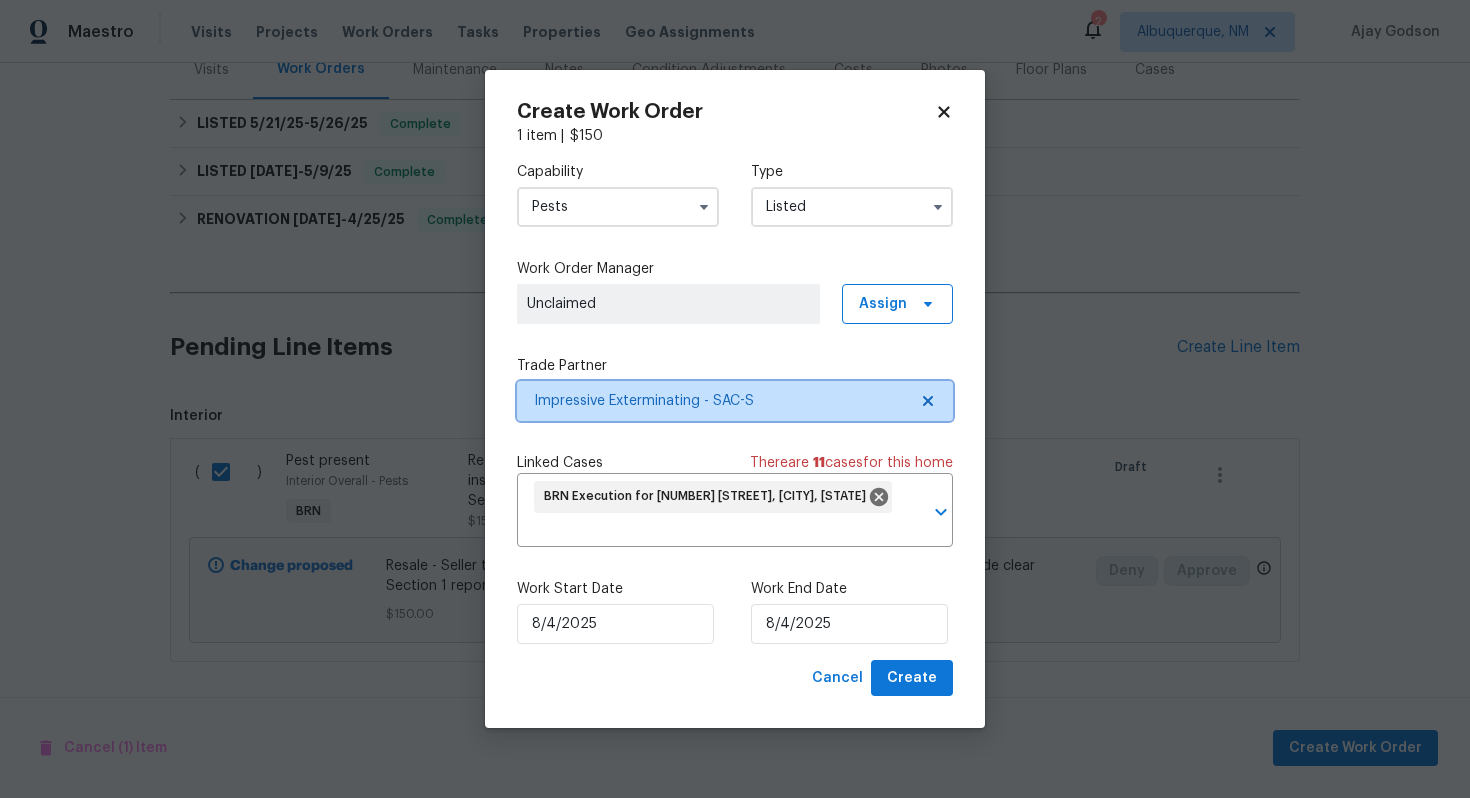 scroll, scrollTop: 0, scrollLeft: 0, axis: both 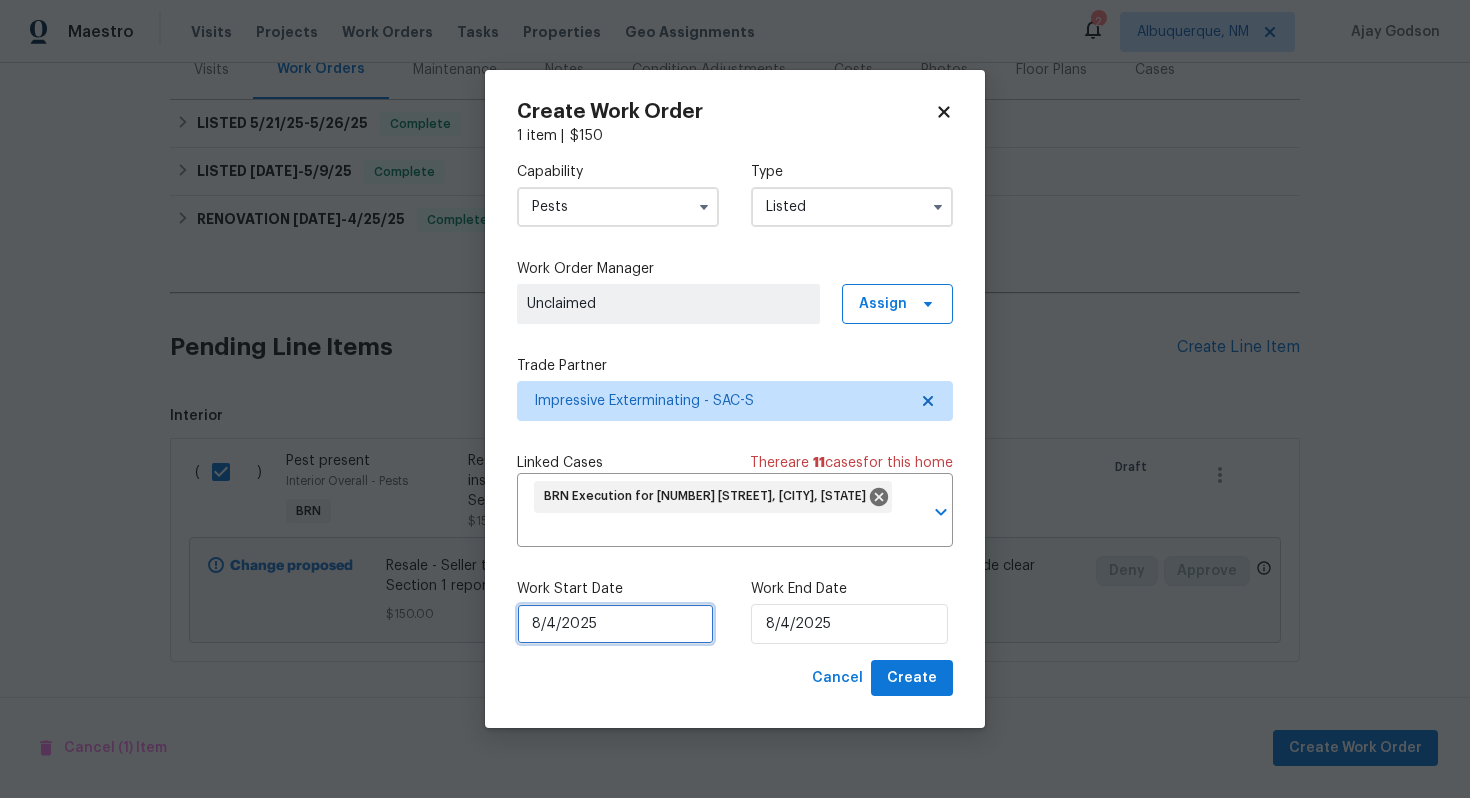 click on "8/4/2025" at bounding box center (615, 624) 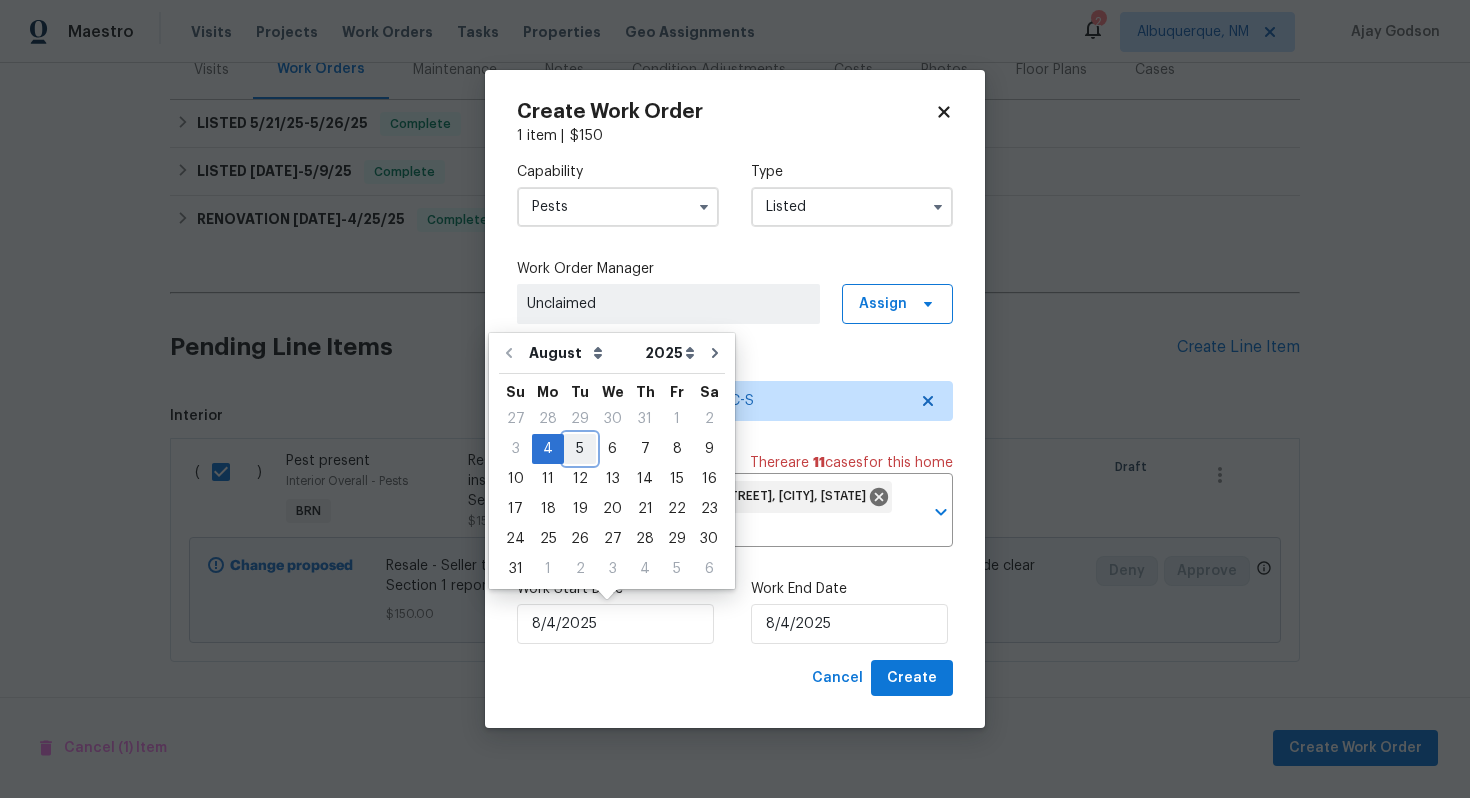 click on "5" at bounding box center [580, 449] 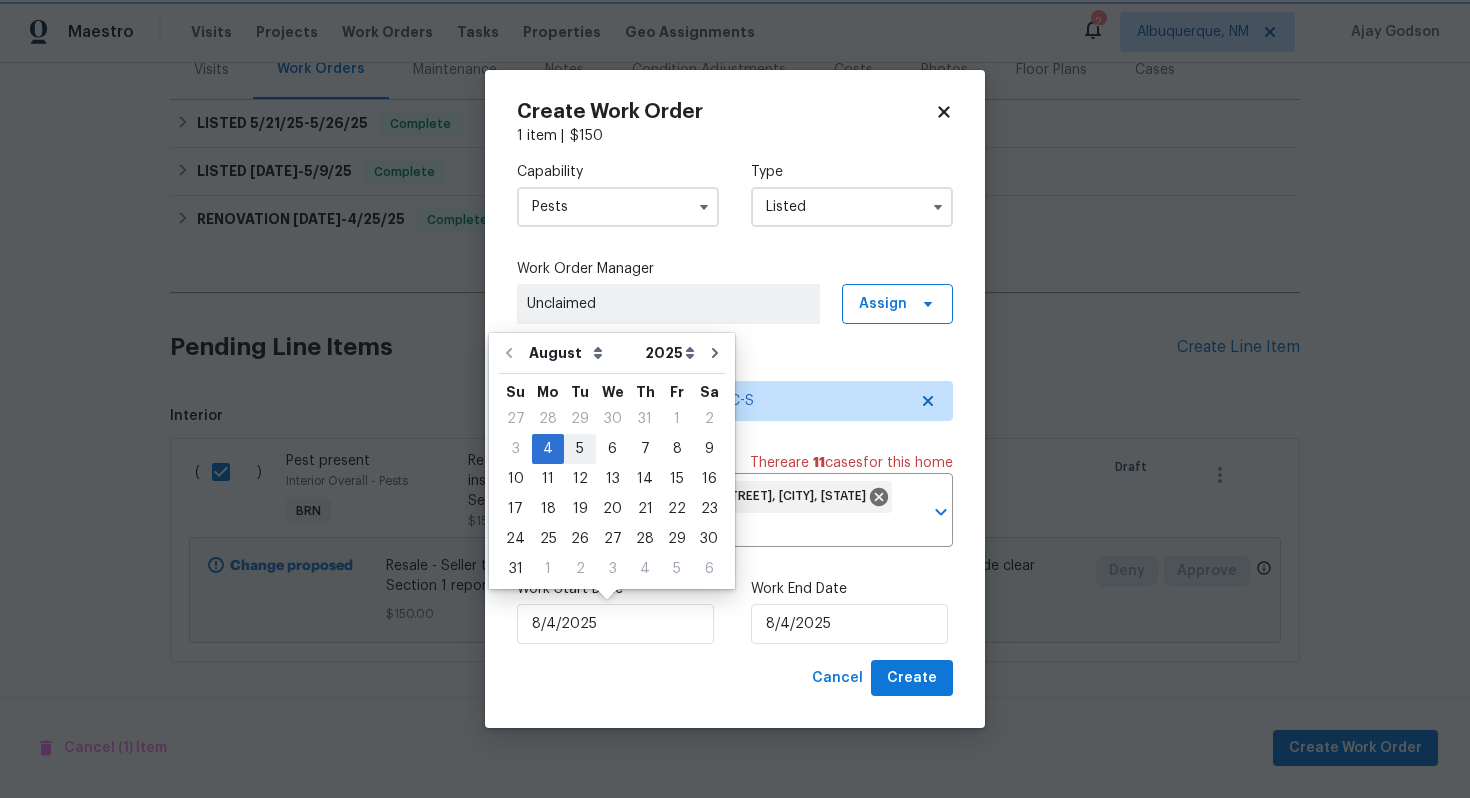 type on "8/5/2025" 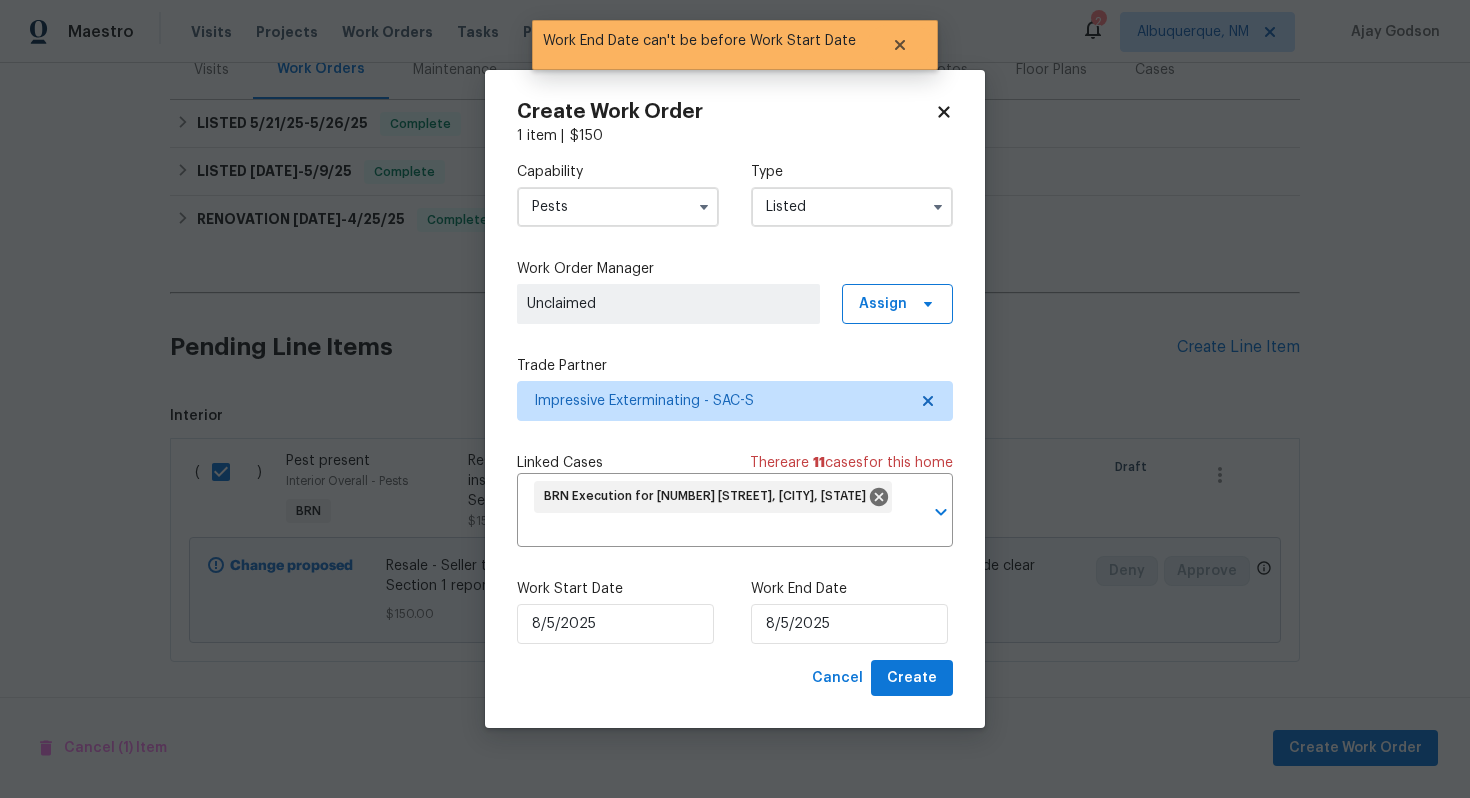 click on "Linked Cases" at bounding box center (560, 463) 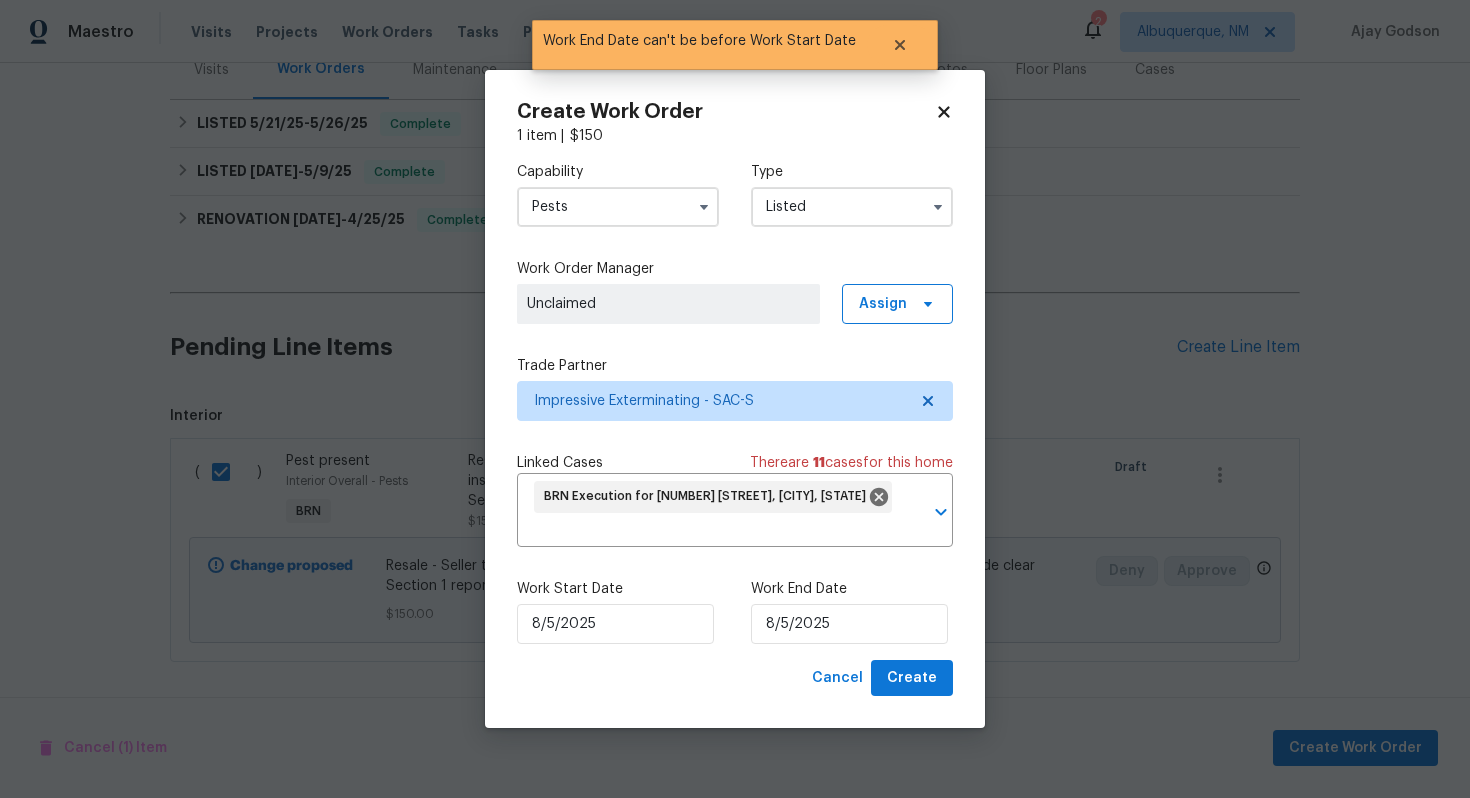 click on "Linked Cases There  are   11  case s  for this home" at bounding box center (735, 463) 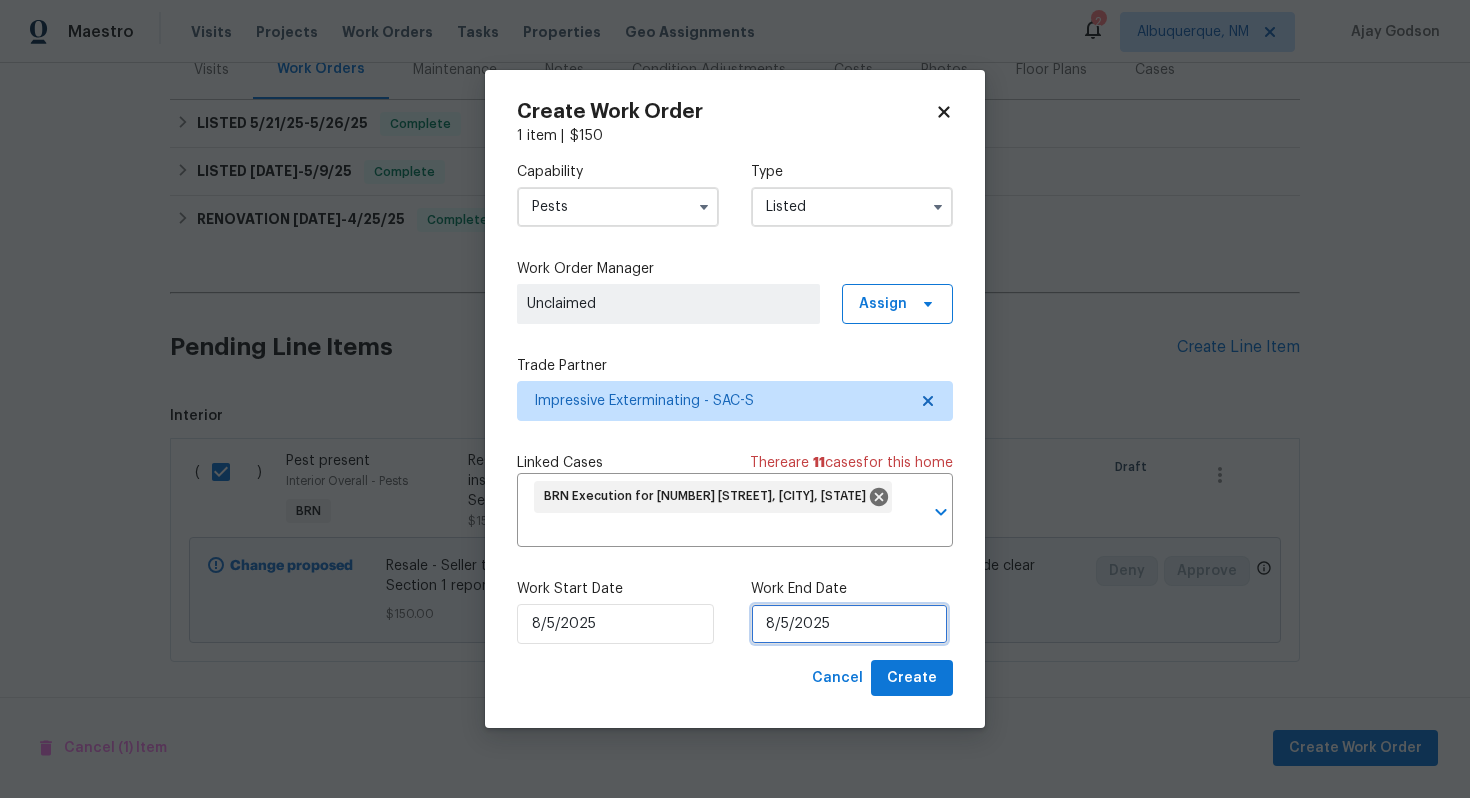 click on "8/5/2025" at bounding box center (849, 624) 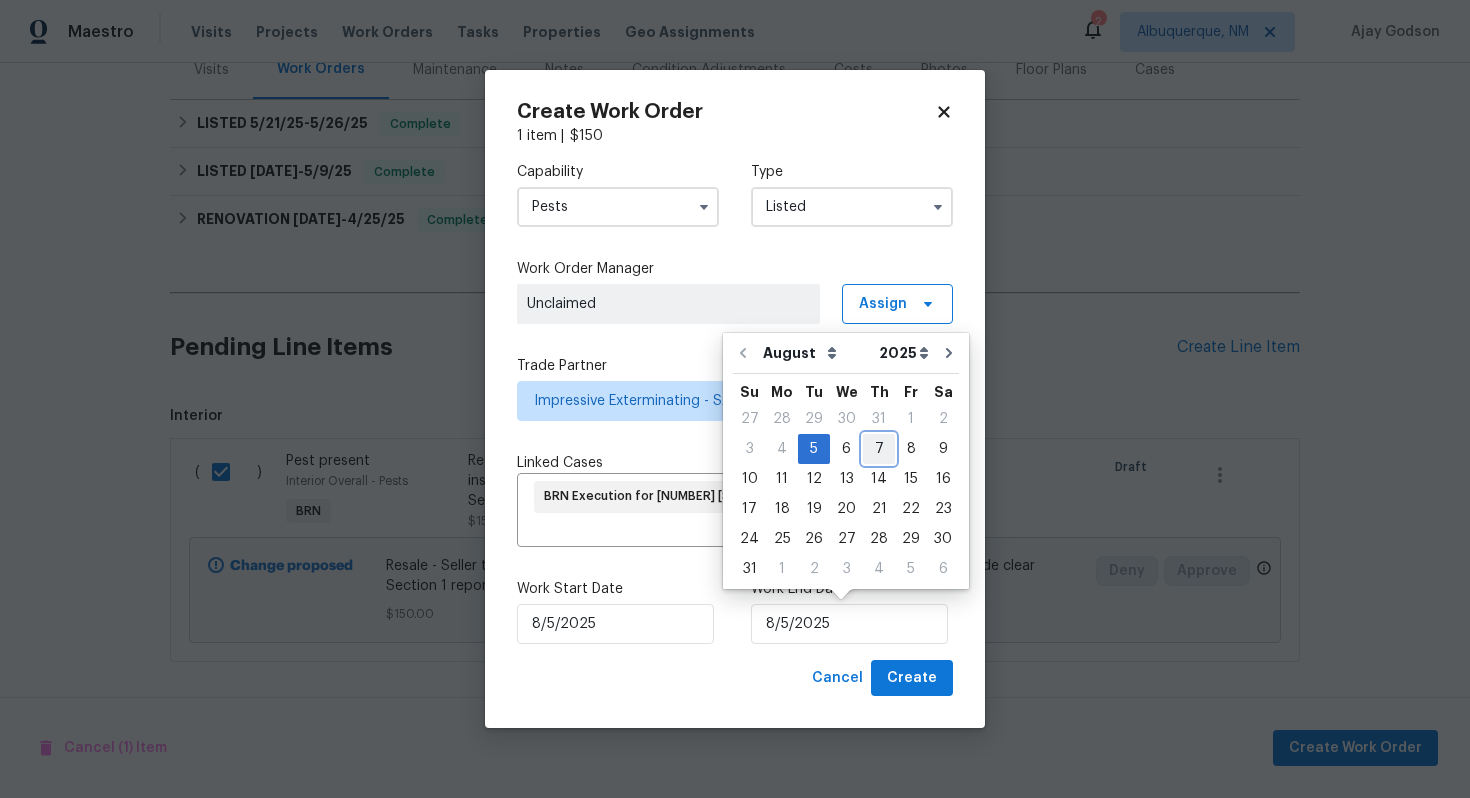 click on "7" at bounding box center [879, 449] 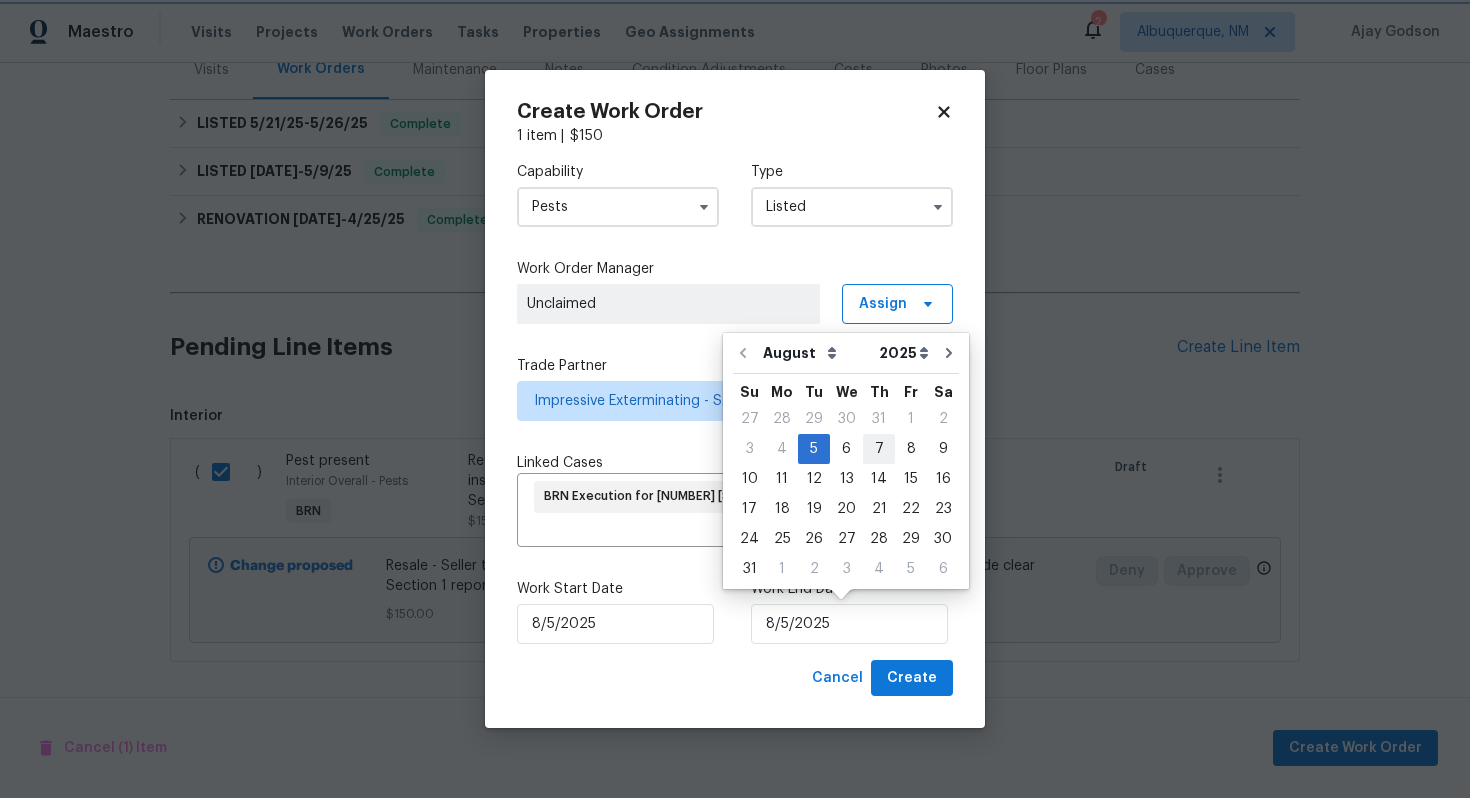 type on "8/7/2025" 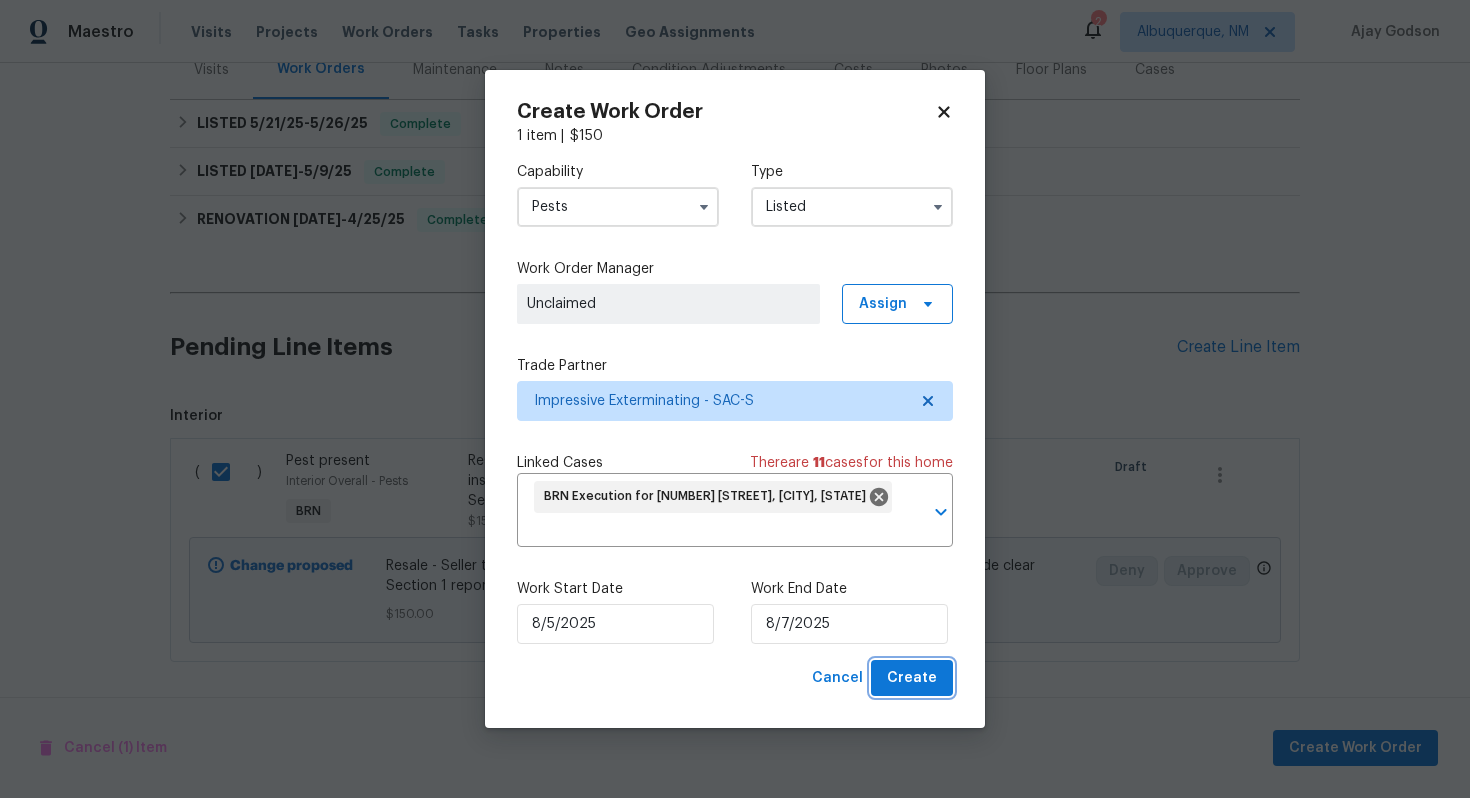 click on "Create" at bounding box center (912, 678) 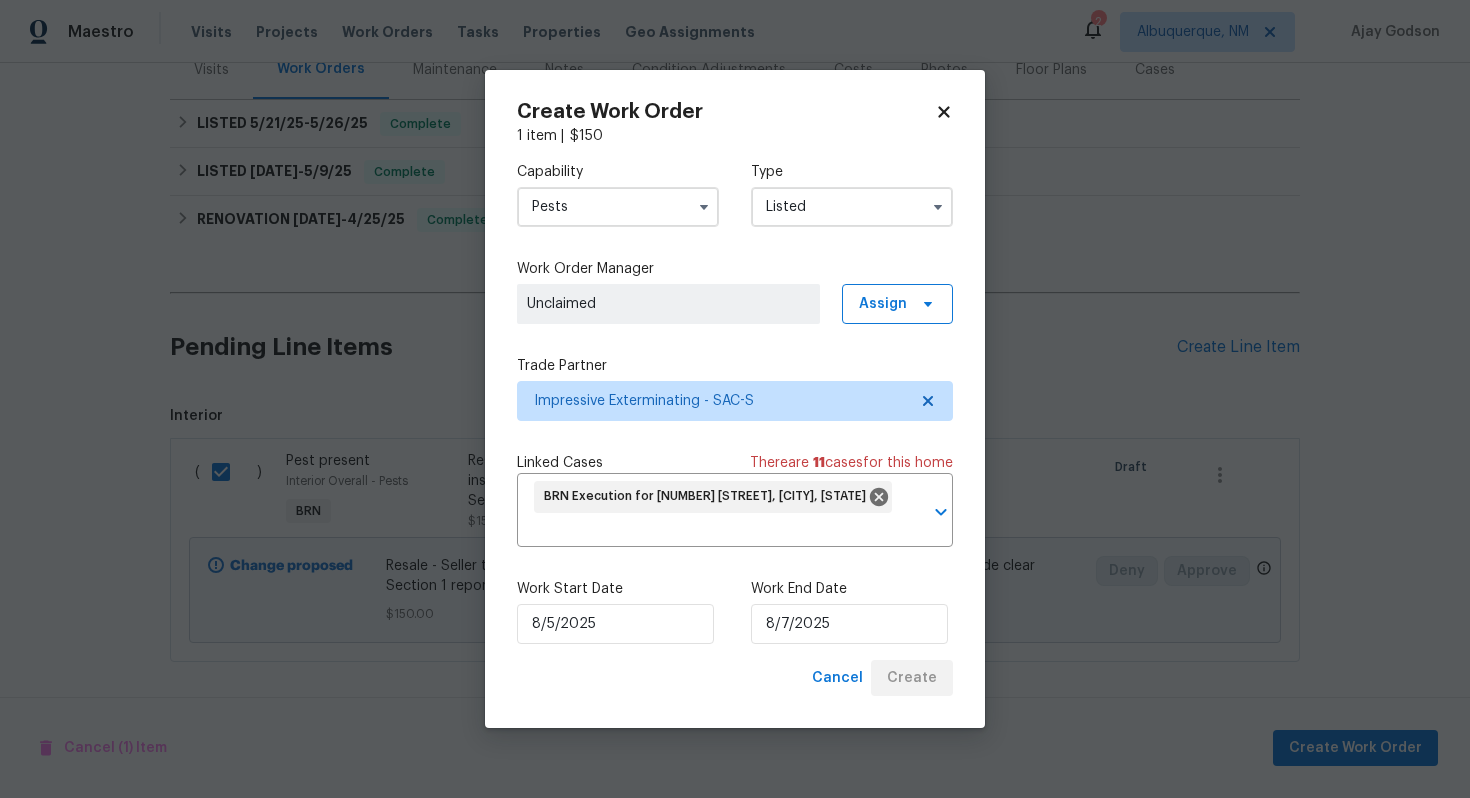 checkbox on "false" 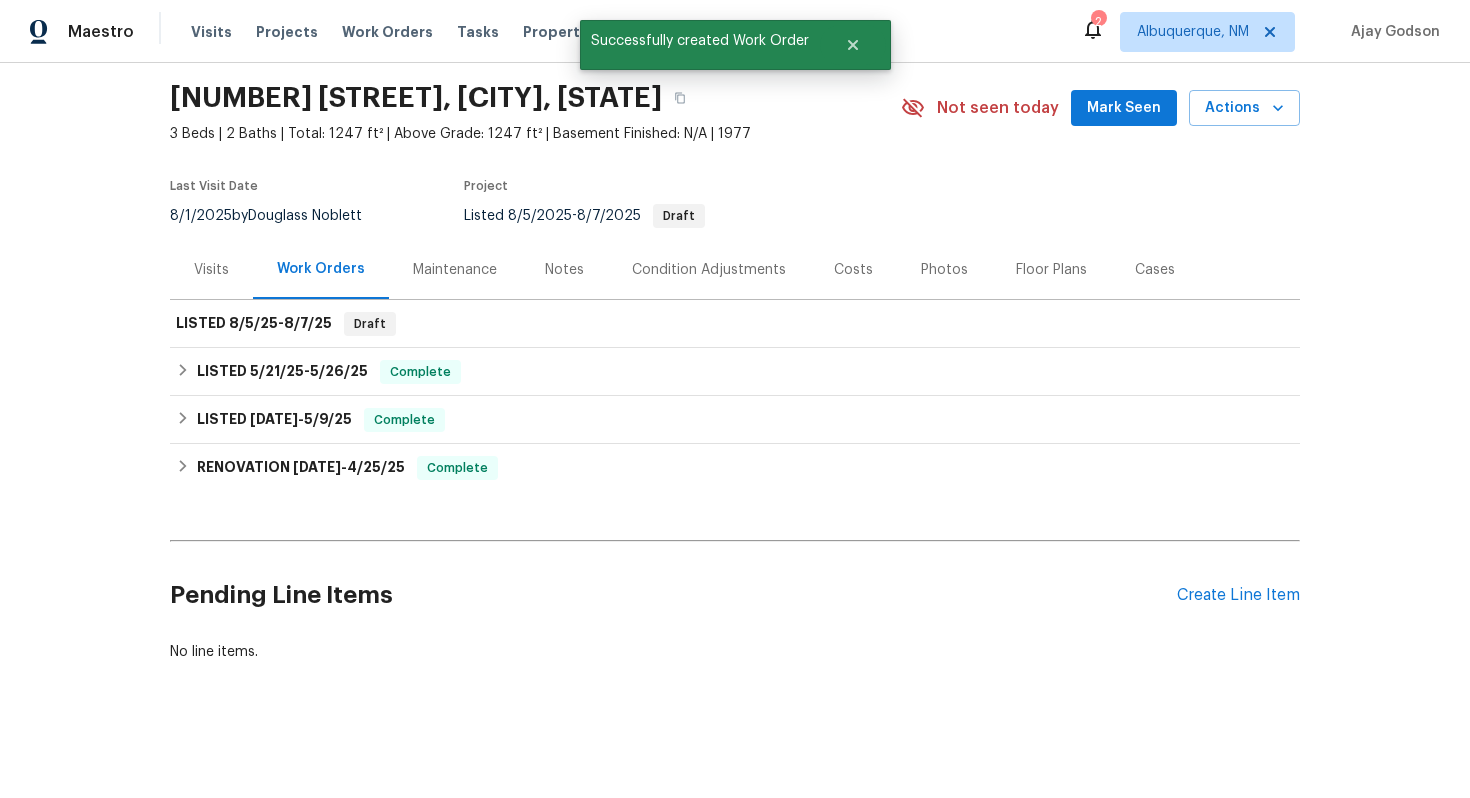 scroll, scrollTop: 0, scrollLeft: 0, axis: both 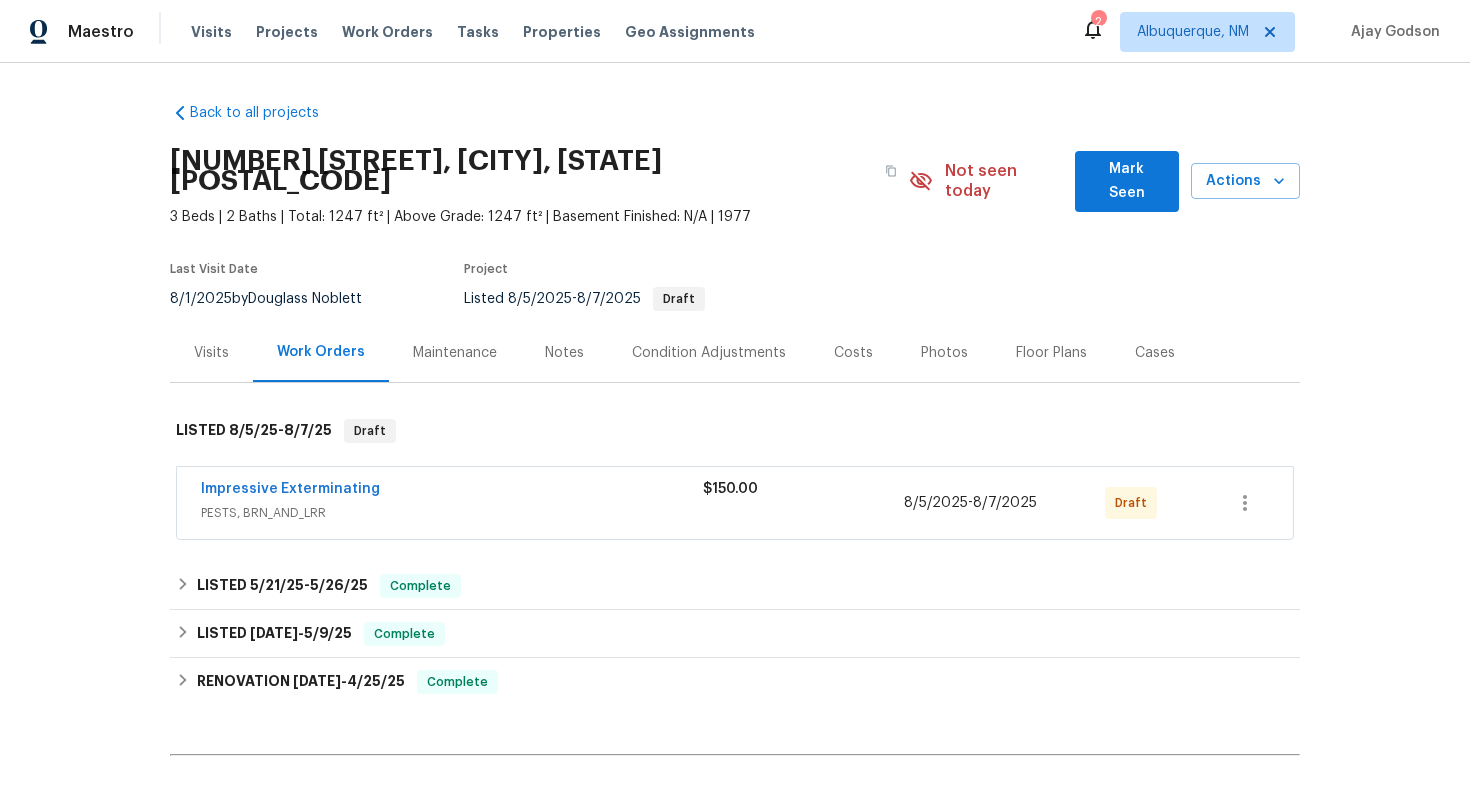 click on "Impressive Exterminating" at bounding box center [290, 489] 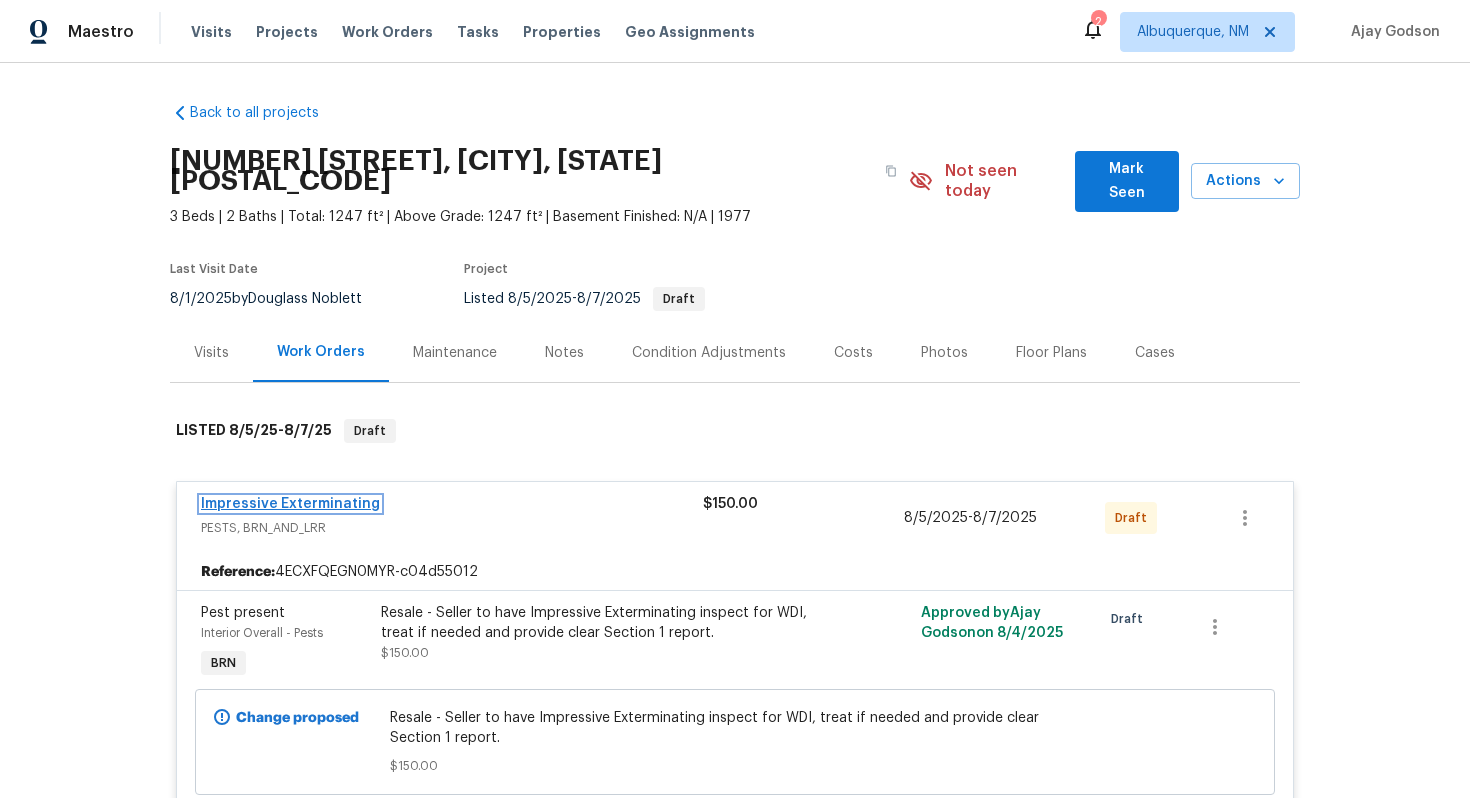 click on "Impressive Exterminating" at bounding box center (290, 504) 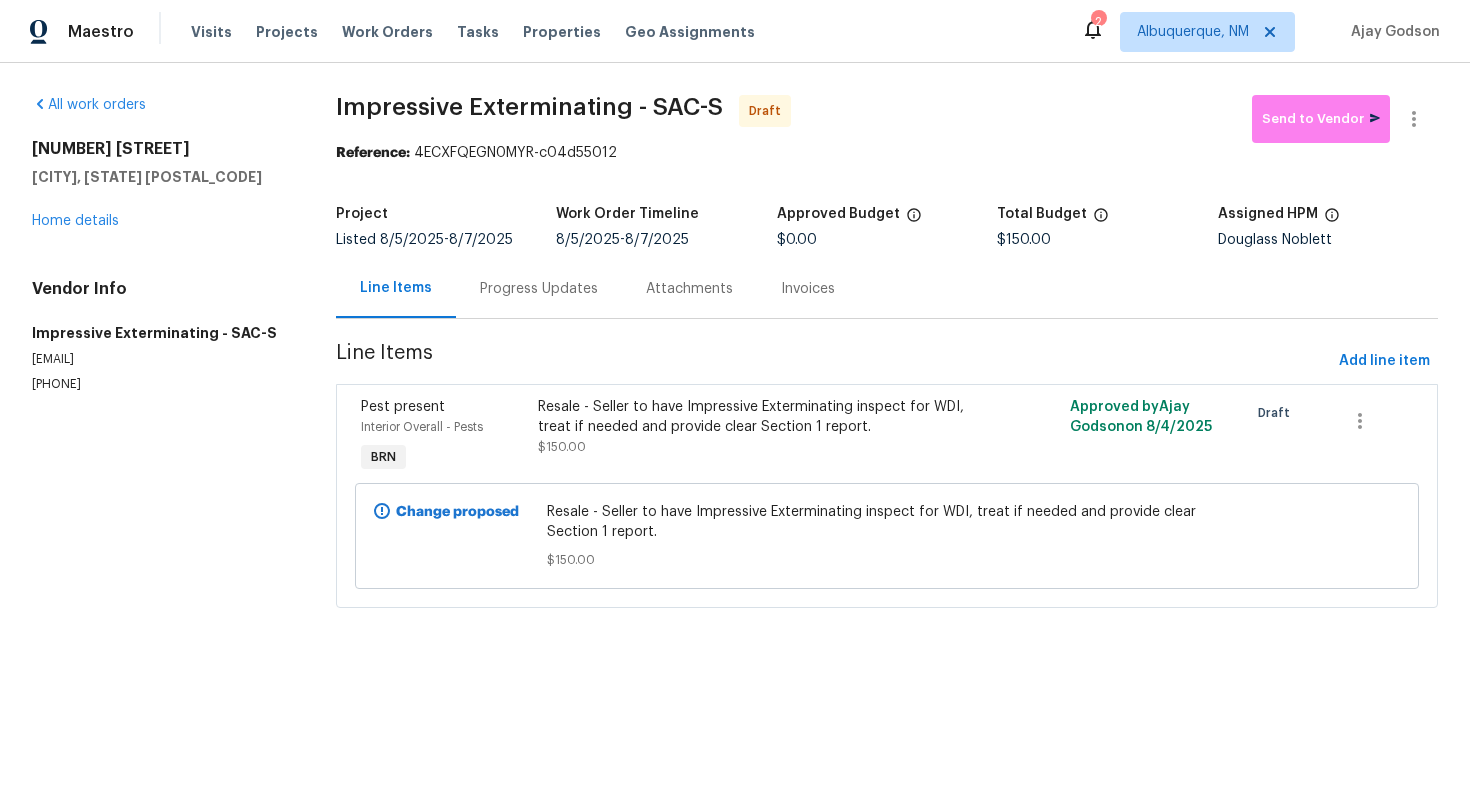 click on "Progress Updates" at bounding box center [539, 289] 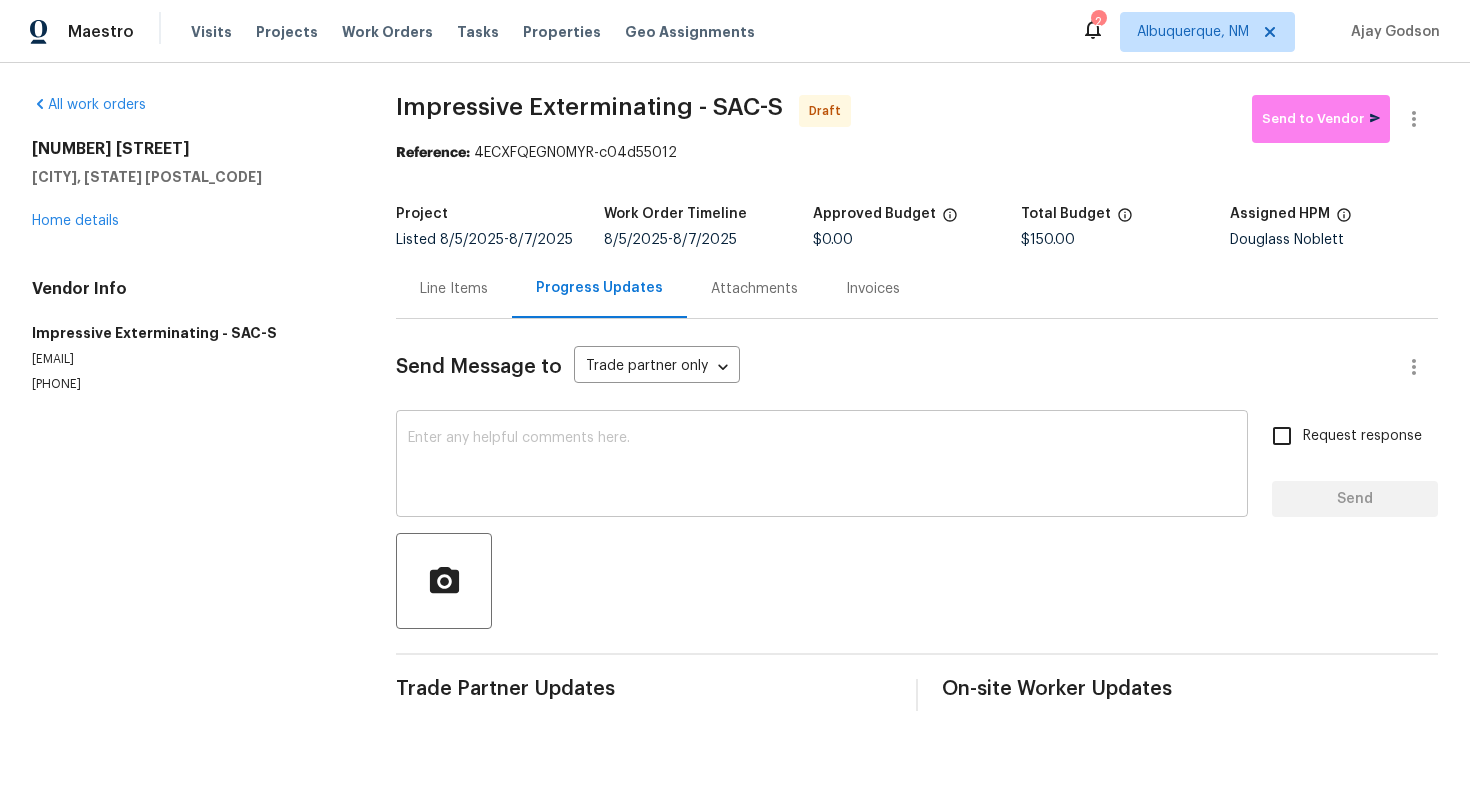 click at bounding box center [822, 466] 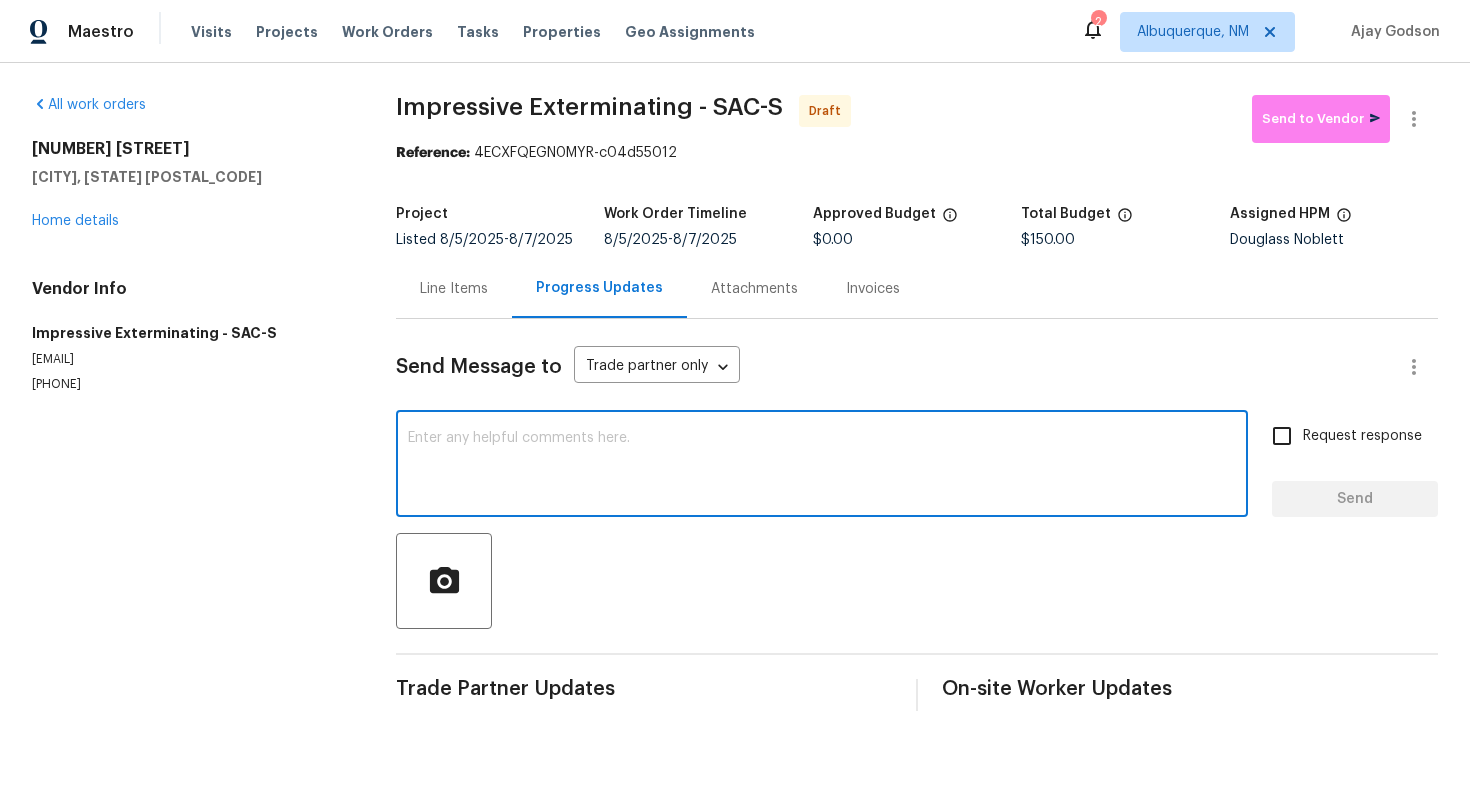 paste on "Hey! This is Ajay with Opendoor. I’m confirming a BRN Work Order for the property at Address with a target date of 8/. Please review and accept the WO within 24 hours and provide a schedule within the target date. The given target date is based on the criticality of the closing. However, if you need more time to complete this work, please do let me know and I’ll see what can be done about it. And the cost can be updated based on the work required here at the time of inspection too. You can contact us through the portal or by phone/text at 650-800-9524." 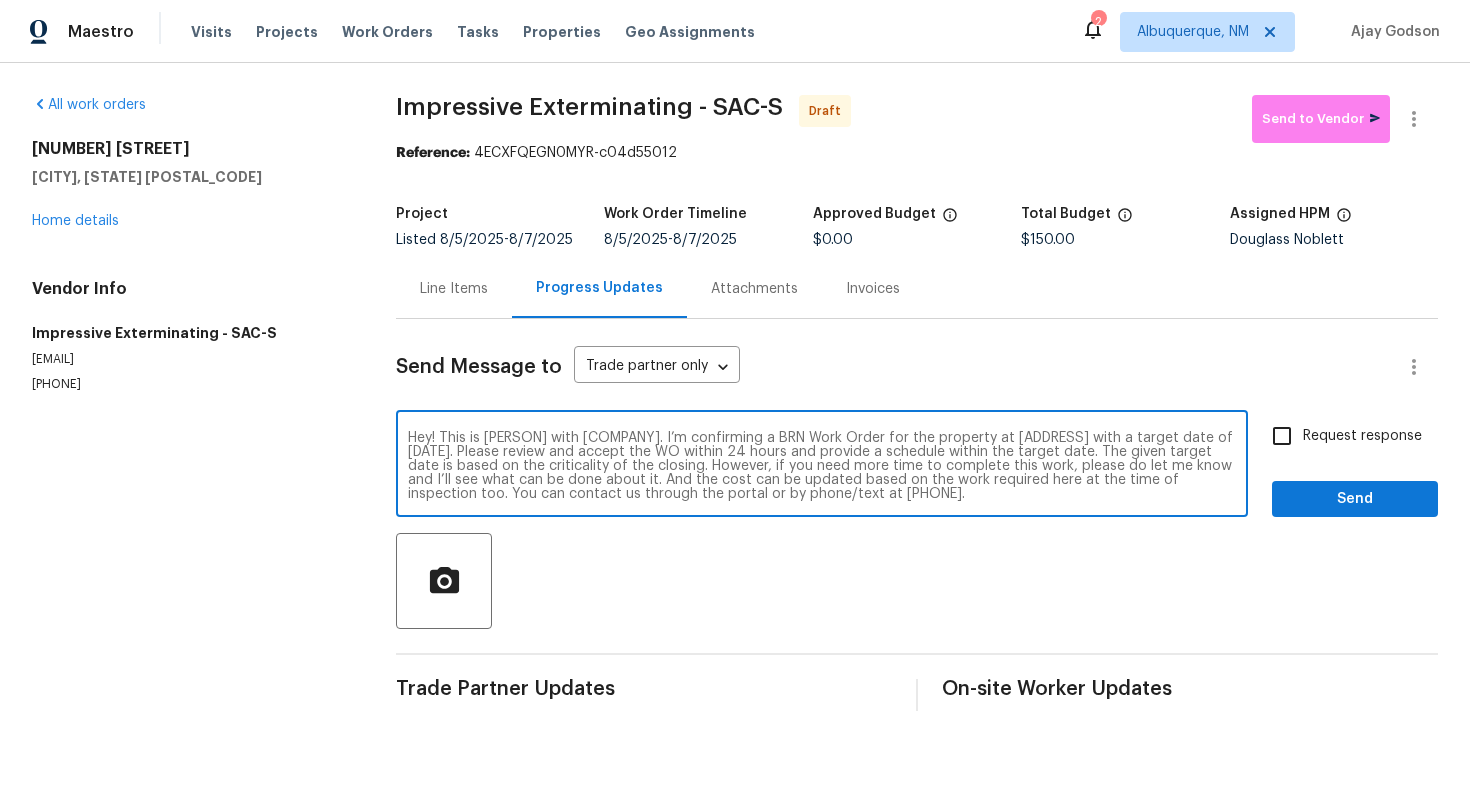 scroll, scrollTop: 0, scrollLeft: 0, axis: both 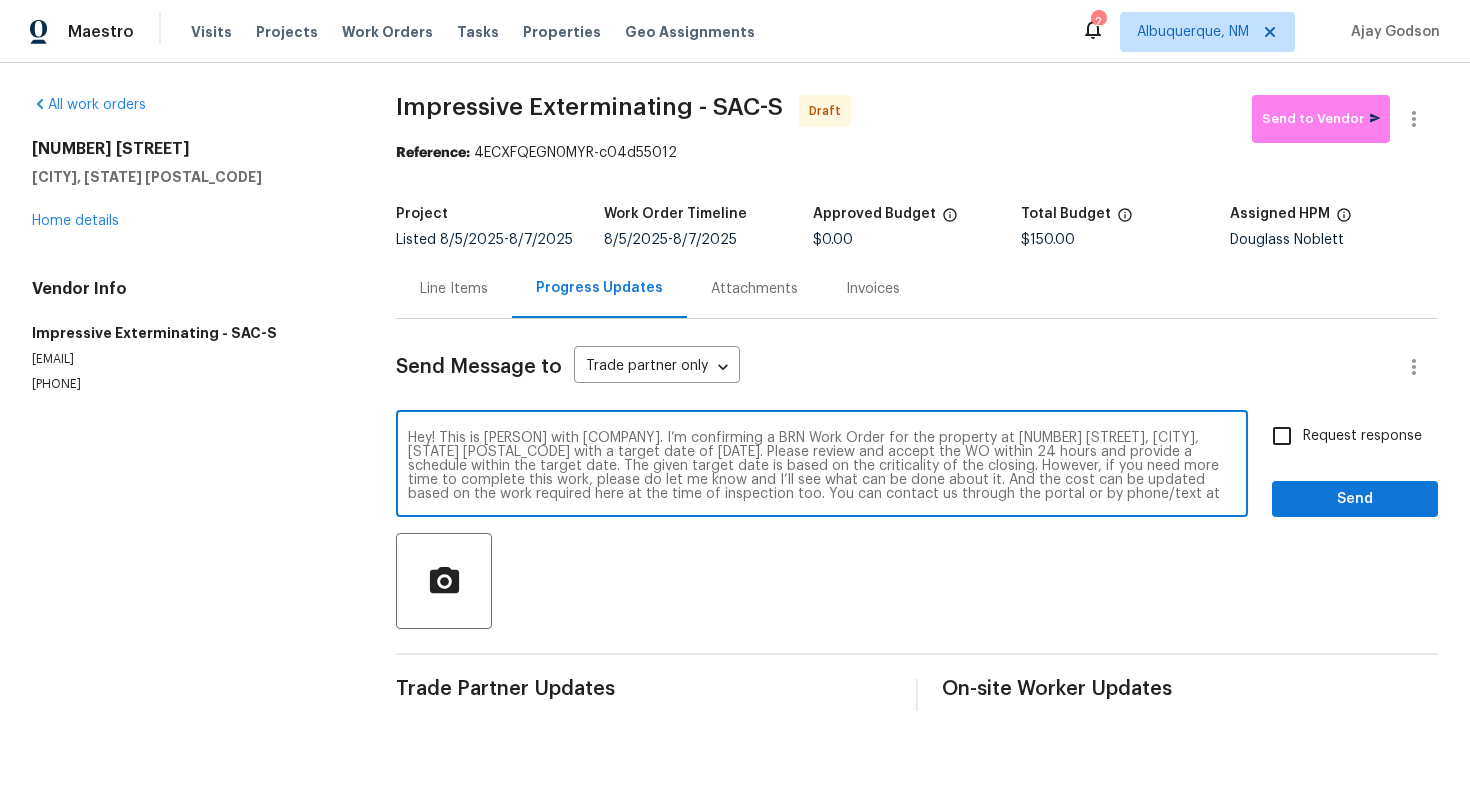 click on "Hey! This is Ajay with Opendoor. I’m confirming a BRN Work Order for the property at 3023 Rosemont Dr, Sacramento, CA 95826 with a target date of 8/. Please review and accept the WO within 24 hours and provide a schedule within the target date. The given target date is based on the criticality of the closing. However, if you need more time to complete this work, please do let me know and I’ll see what can be done about it. And the cost can be updated based on the work required here at the time of inspection too. You can contact us through the portal or by phone/text at 650-800-9524." at bounding box center (822, 466) 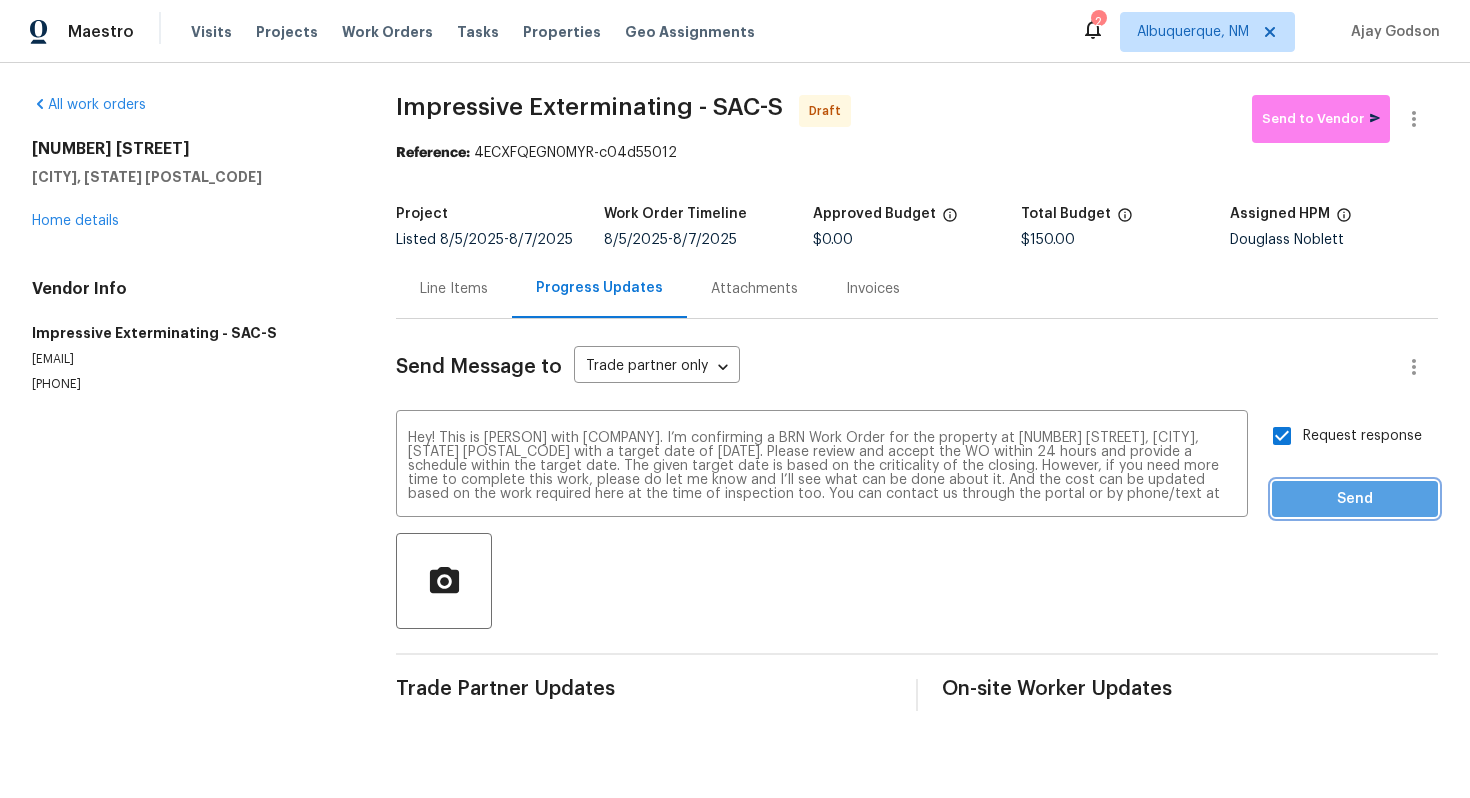 click on "Send" at bounding box center [1355, 499] 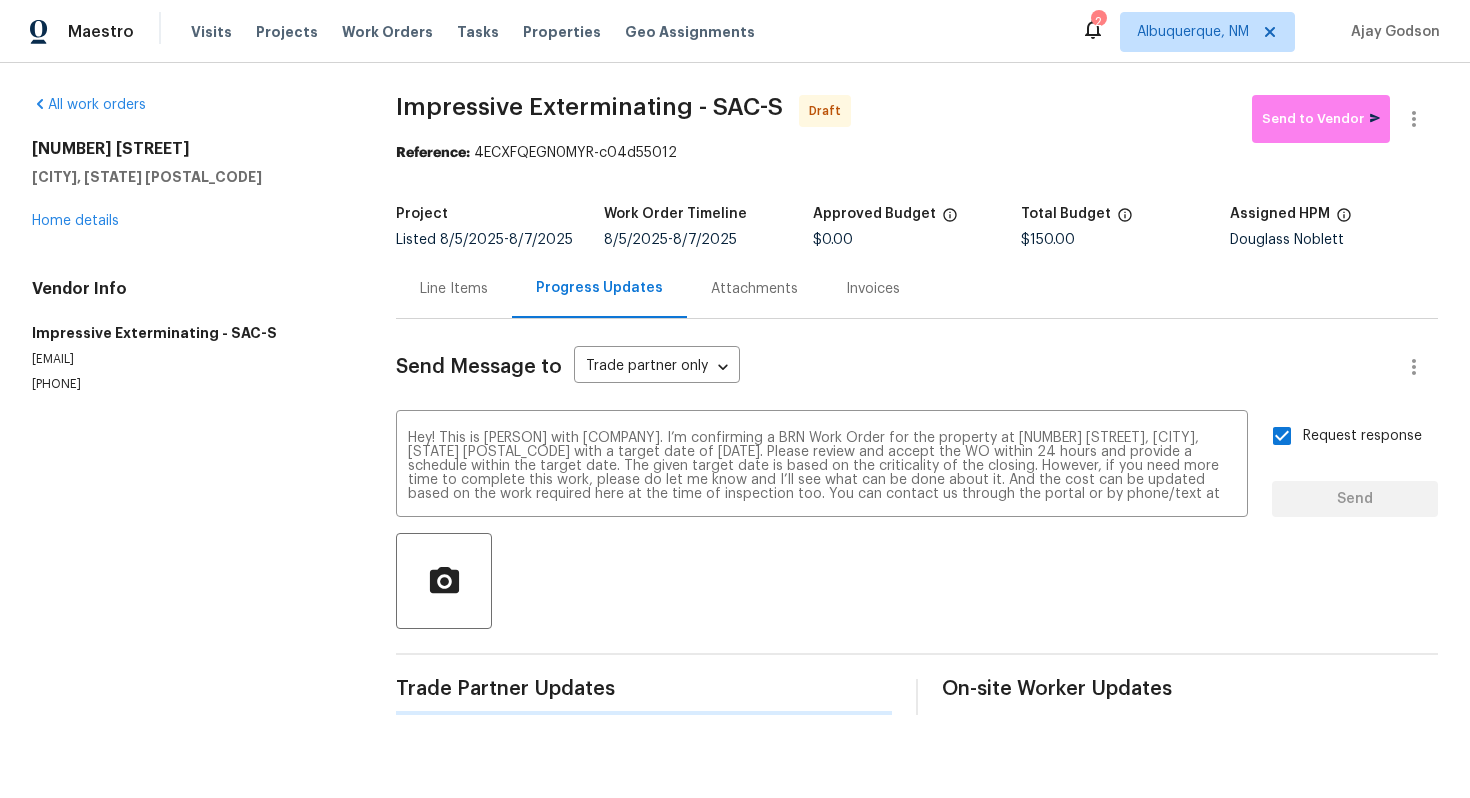 type 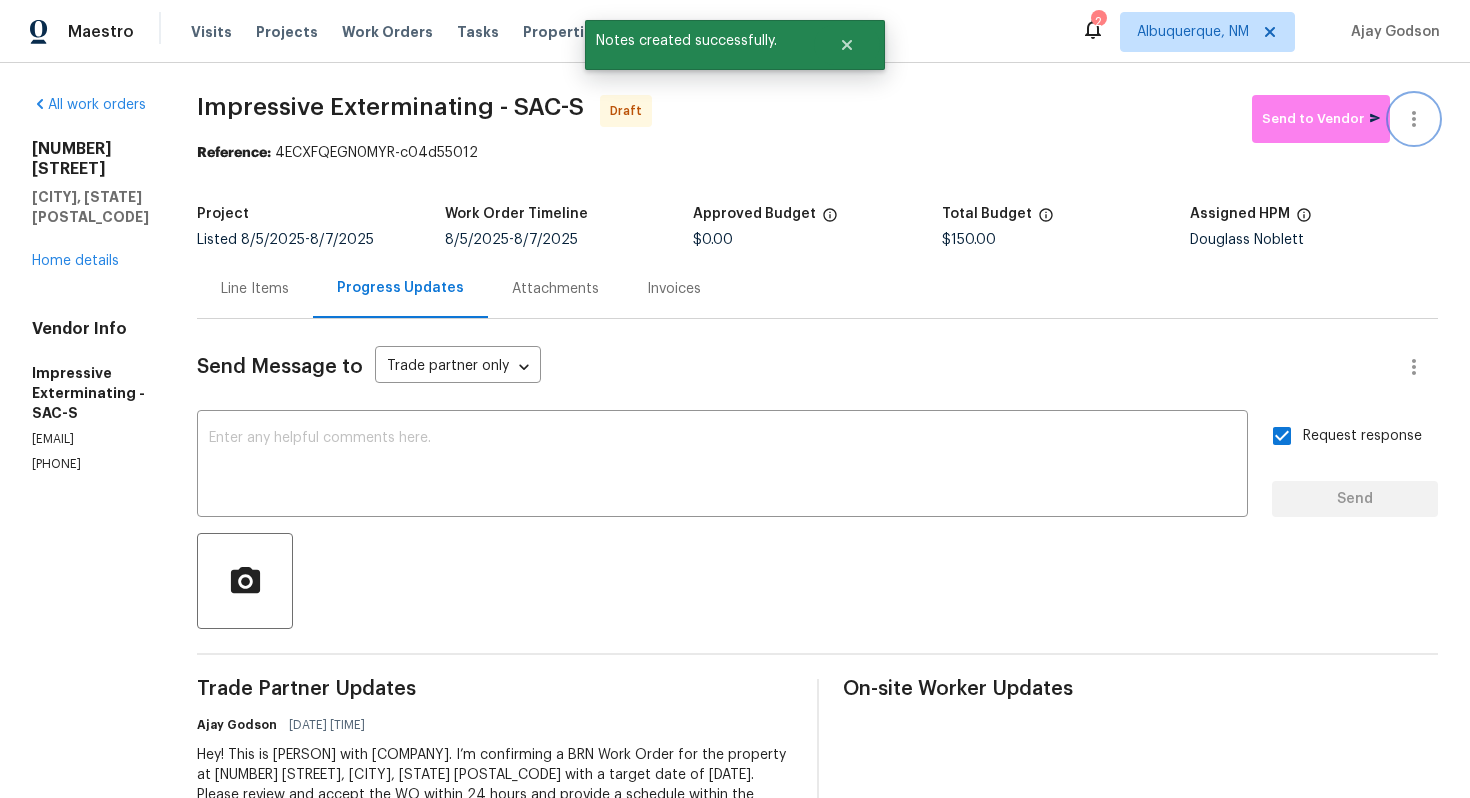 click 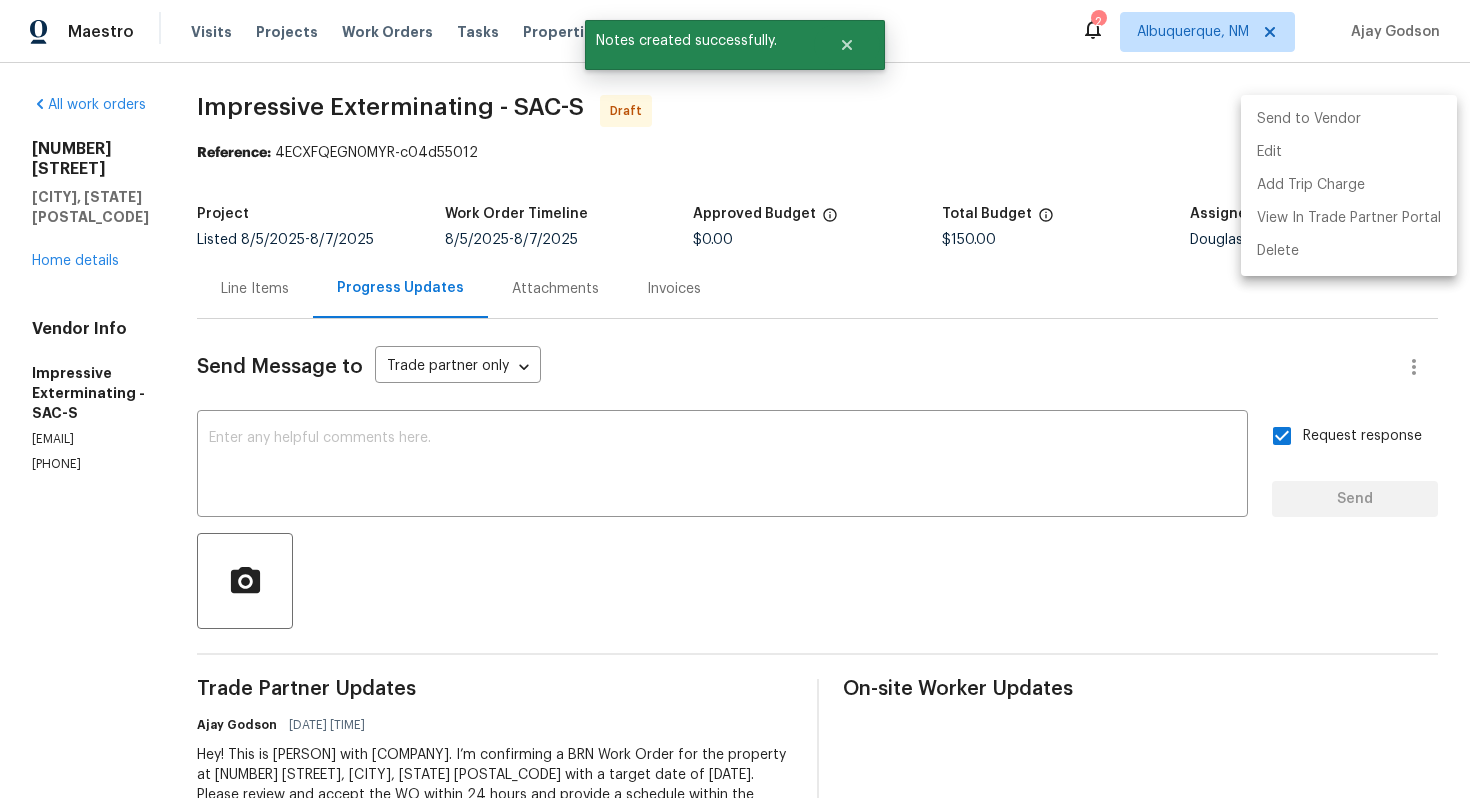 click on "Send to Vendor" at bounding box center (1349, 119) 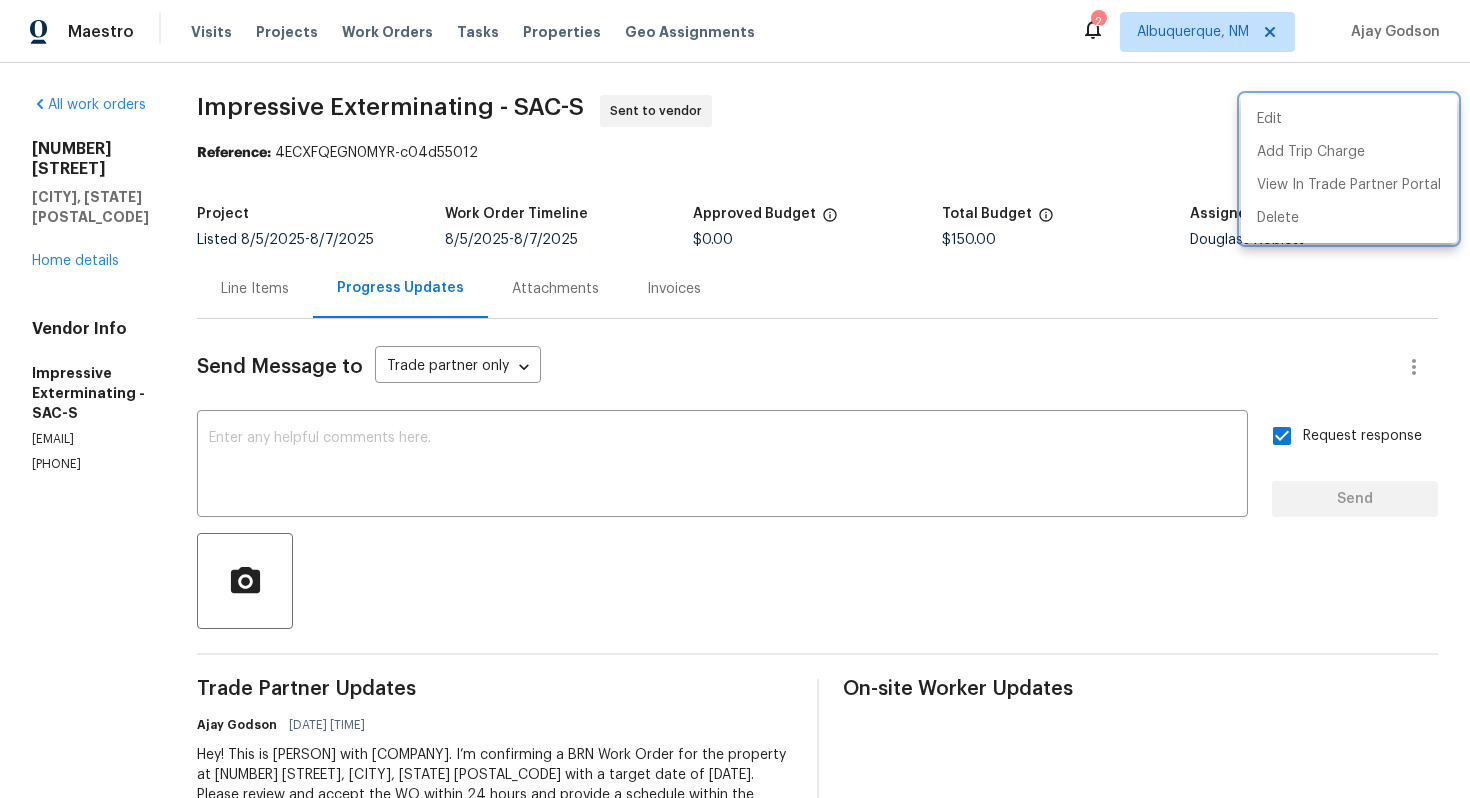 click at bounding box center (735, 399) 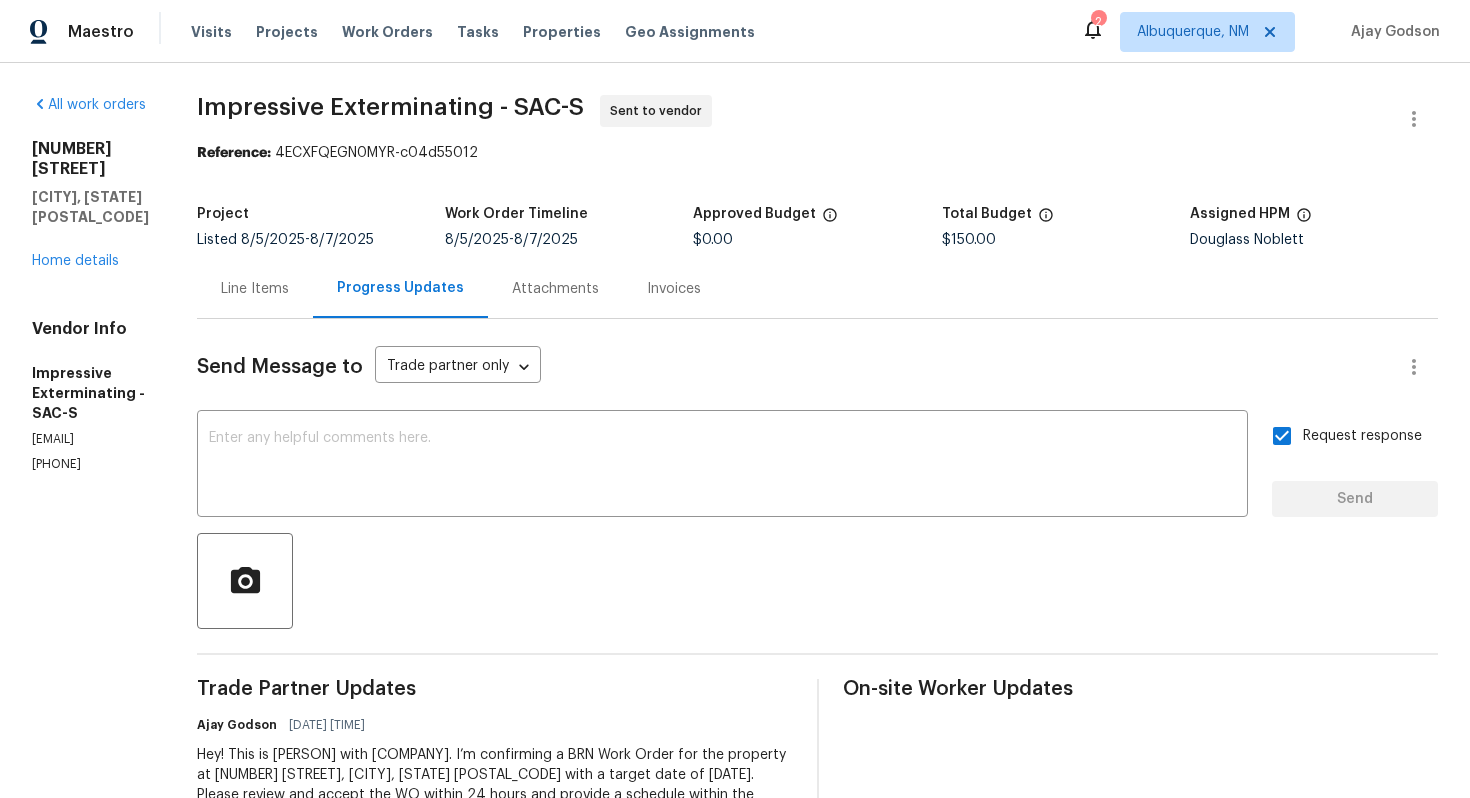 click on "Line Items" at bounding box center [255, 288] 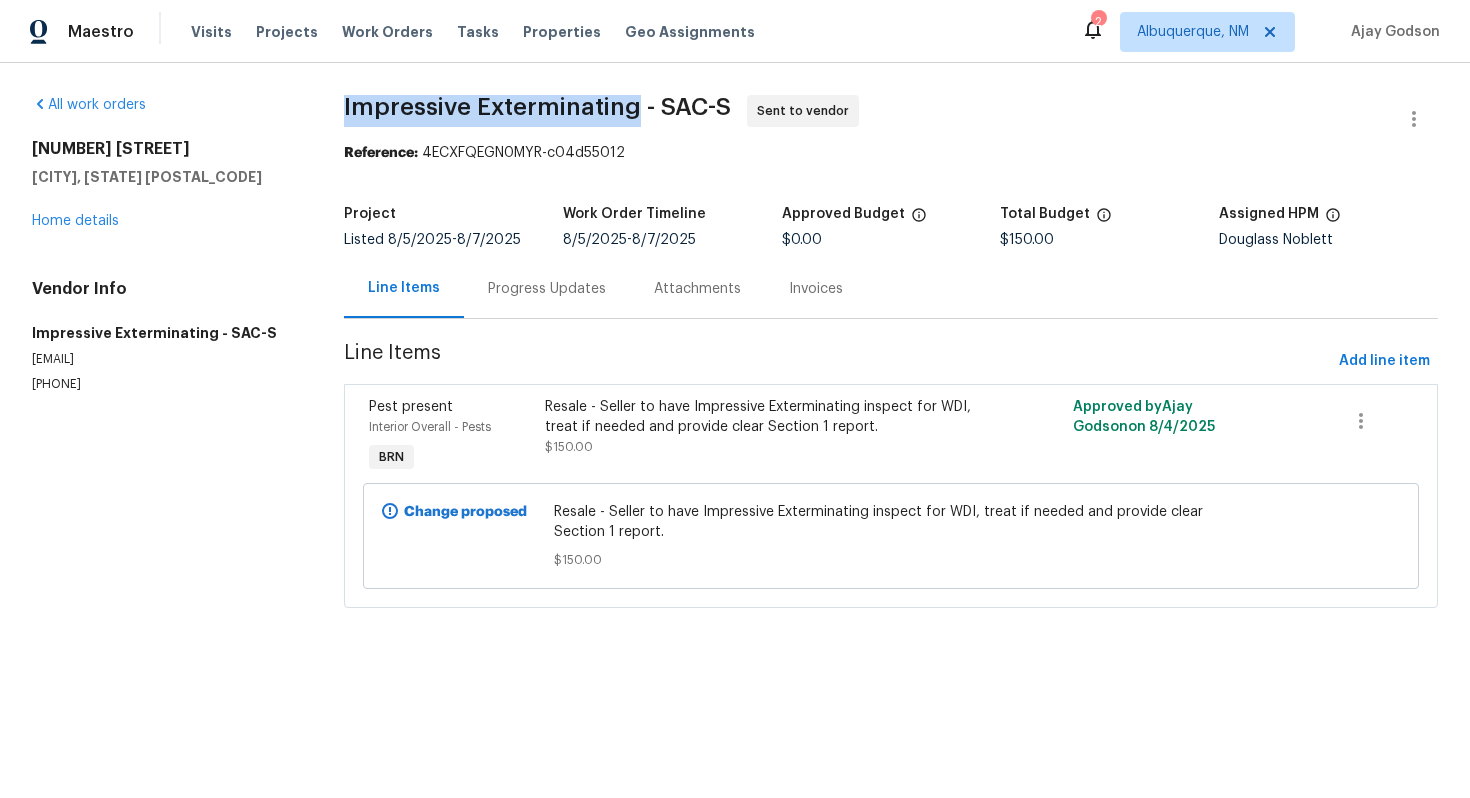 drag, startPoint x: 343, startPoint y: 106, endPoint x: 635, endPoint y: 104, distance: 292.00684 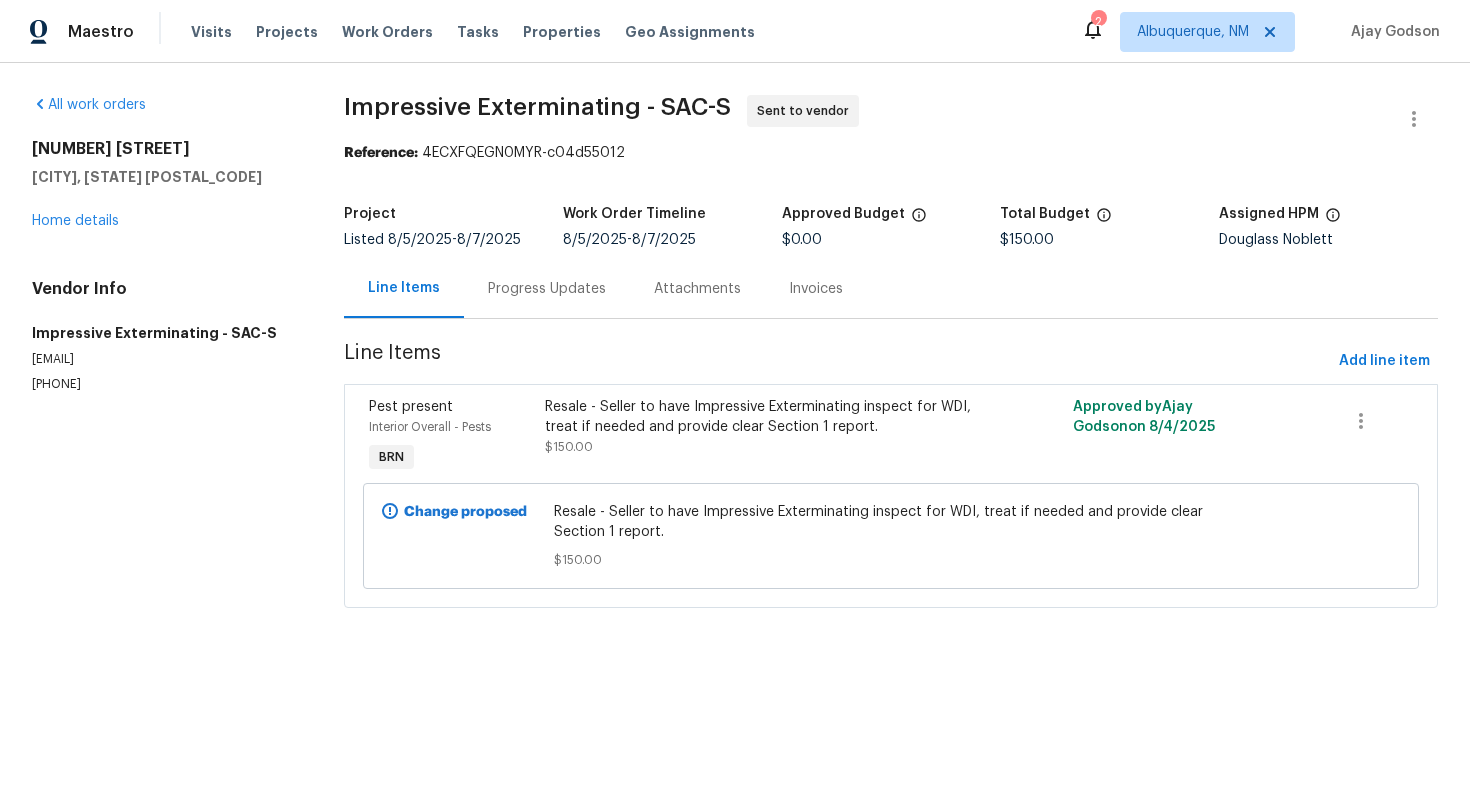 click on "Reference:   4ECXFQEGN0MYR-c04d55012" at bounding box center (891, 153) 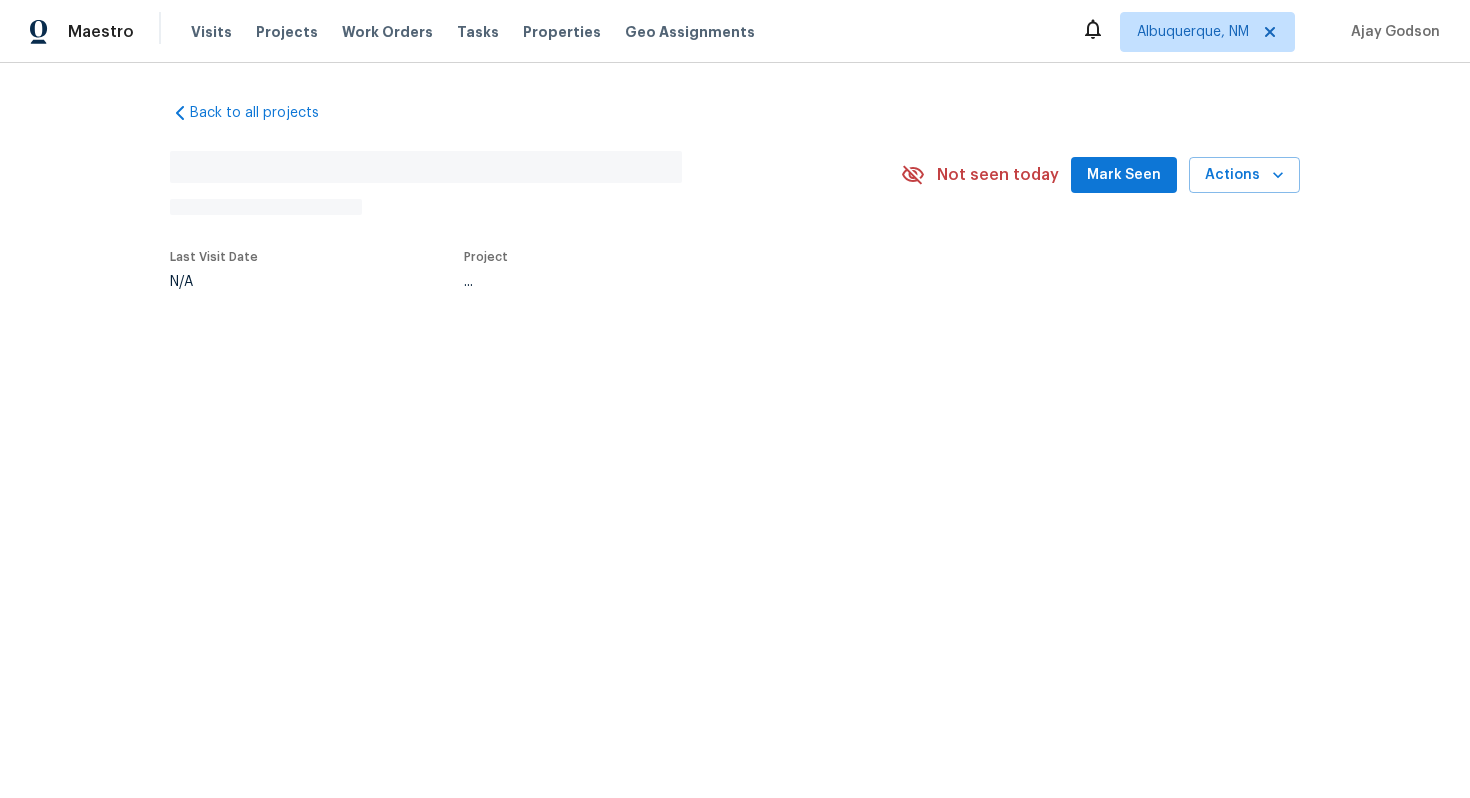 scroll, scrollTop: 0, scrollLeft: 0, axis: both 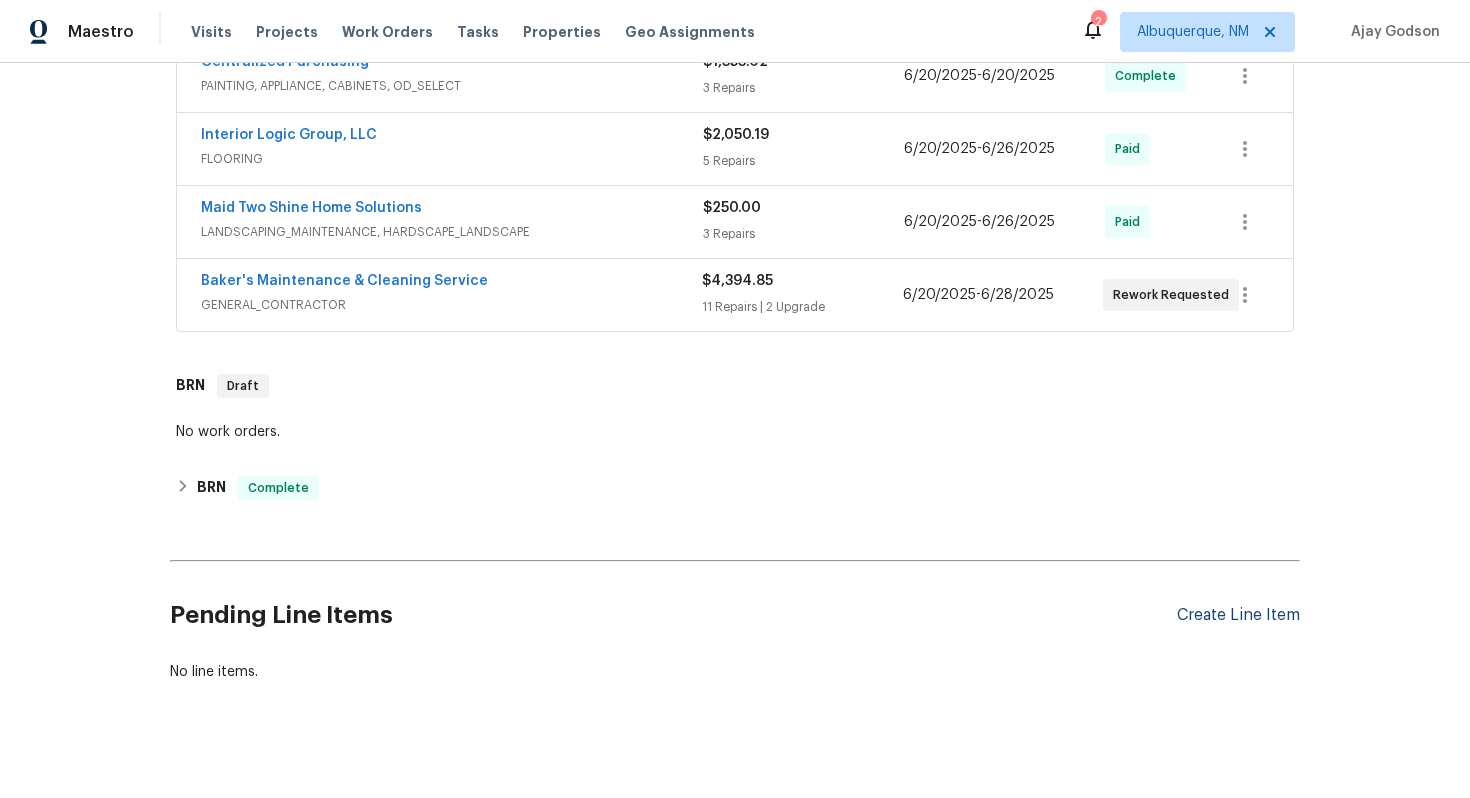 click on "Create Line Item" at bounding box center (1238, 615) 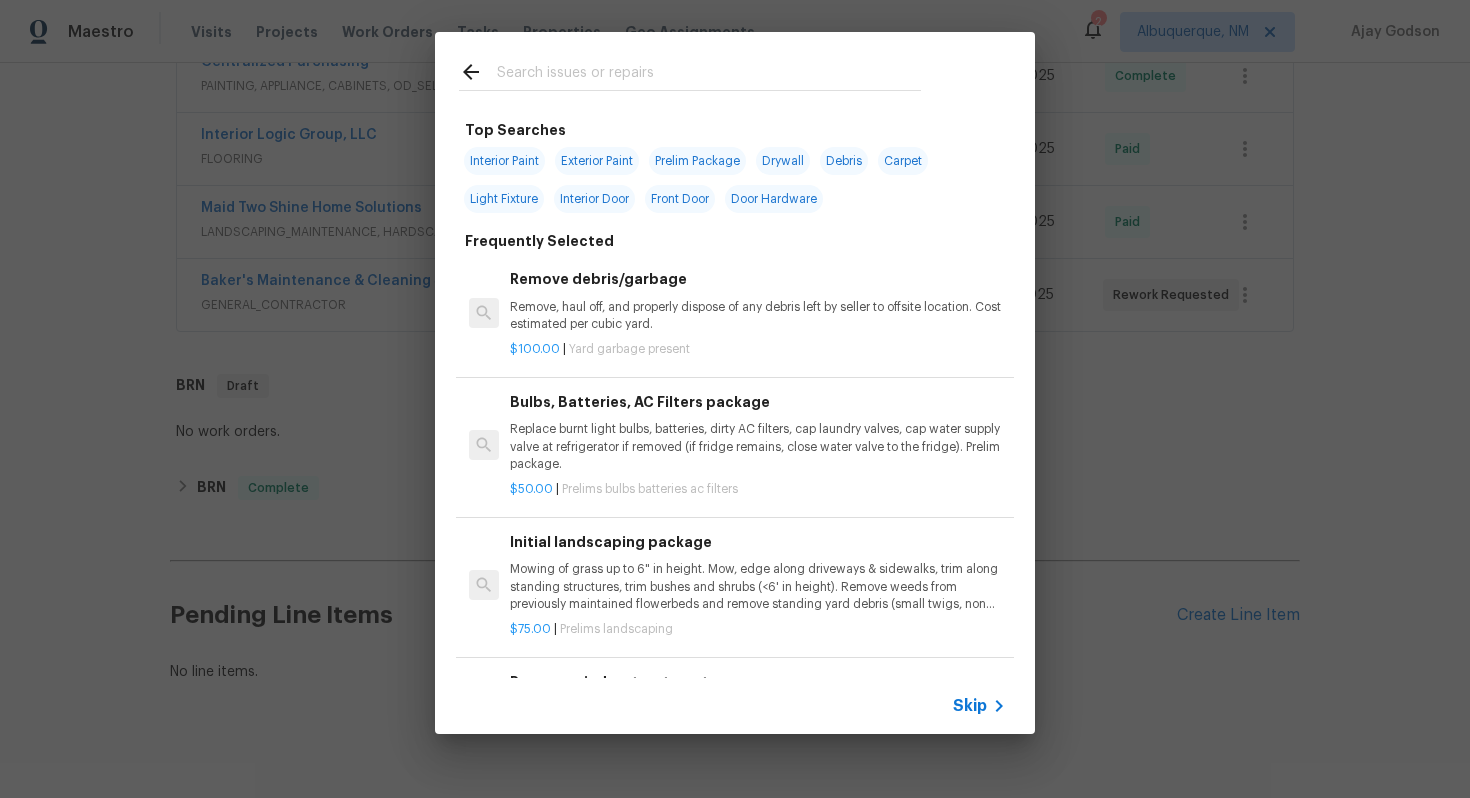 click on "Skip" at bounding box center (970, 706) 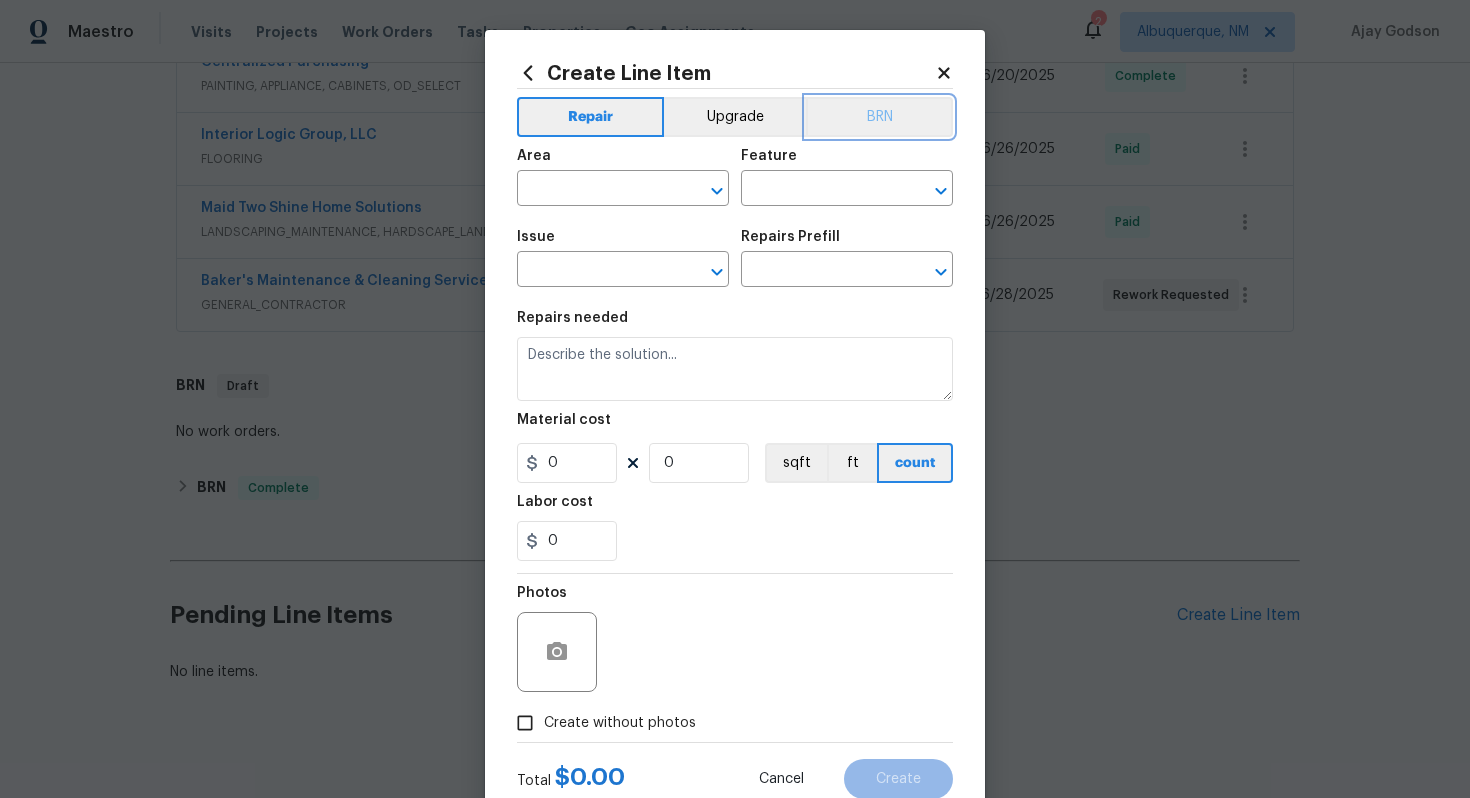 click on "BRN" at bounding box center [879, 117] 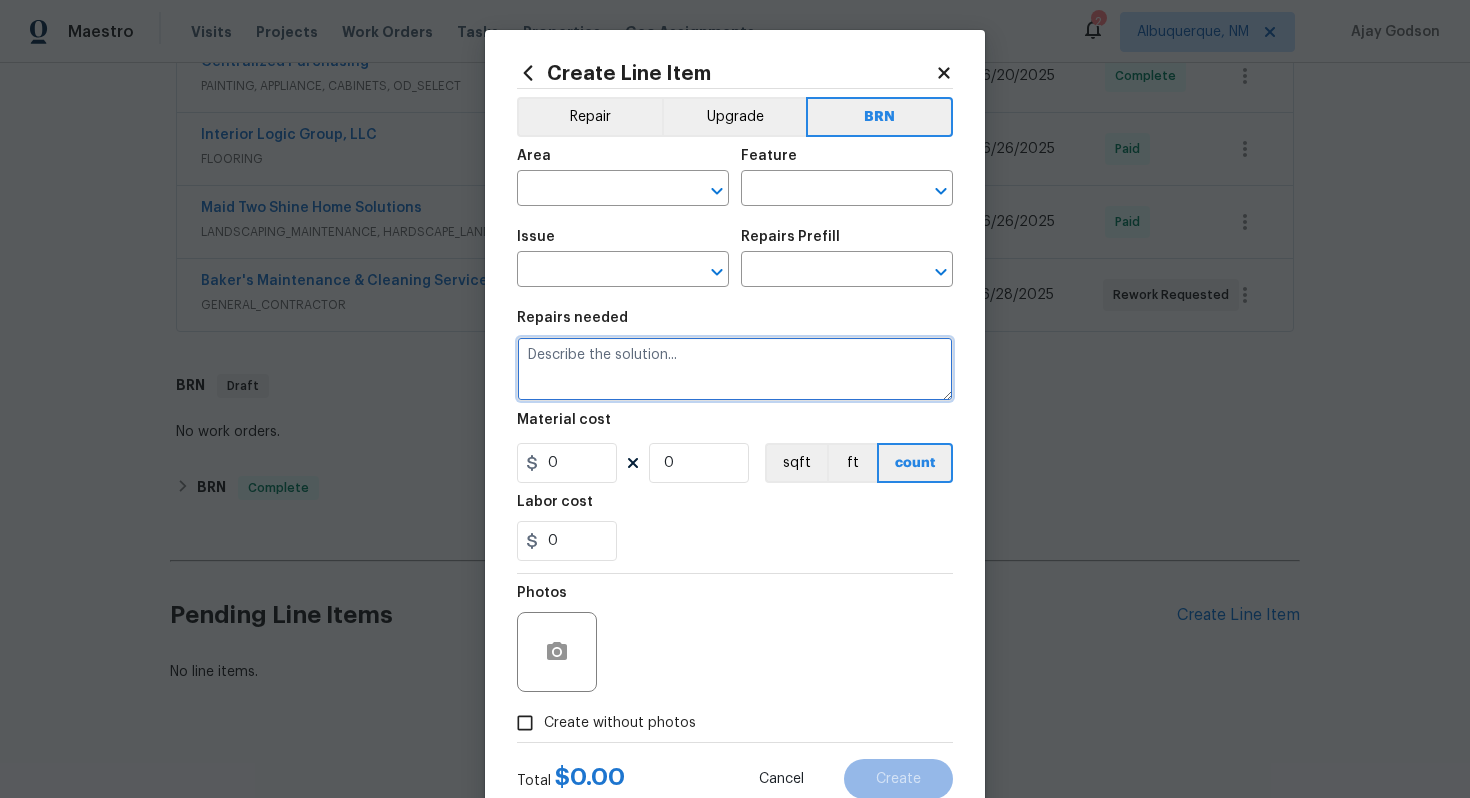 click at bounding box center [735, 369] 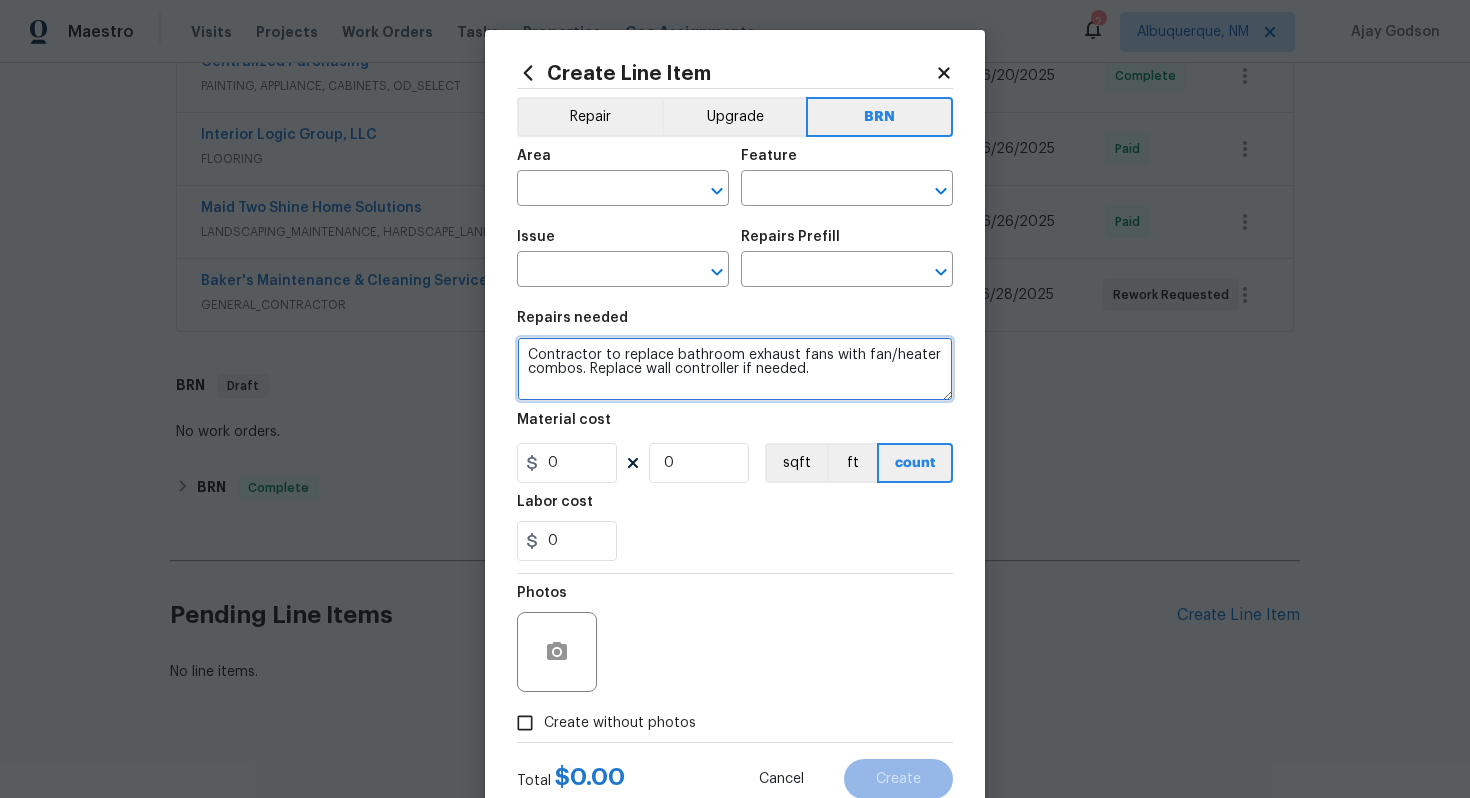 type on "Contractor to replace bathroom exhaust fans with fan/heater combos. Replace wall controller if needed." 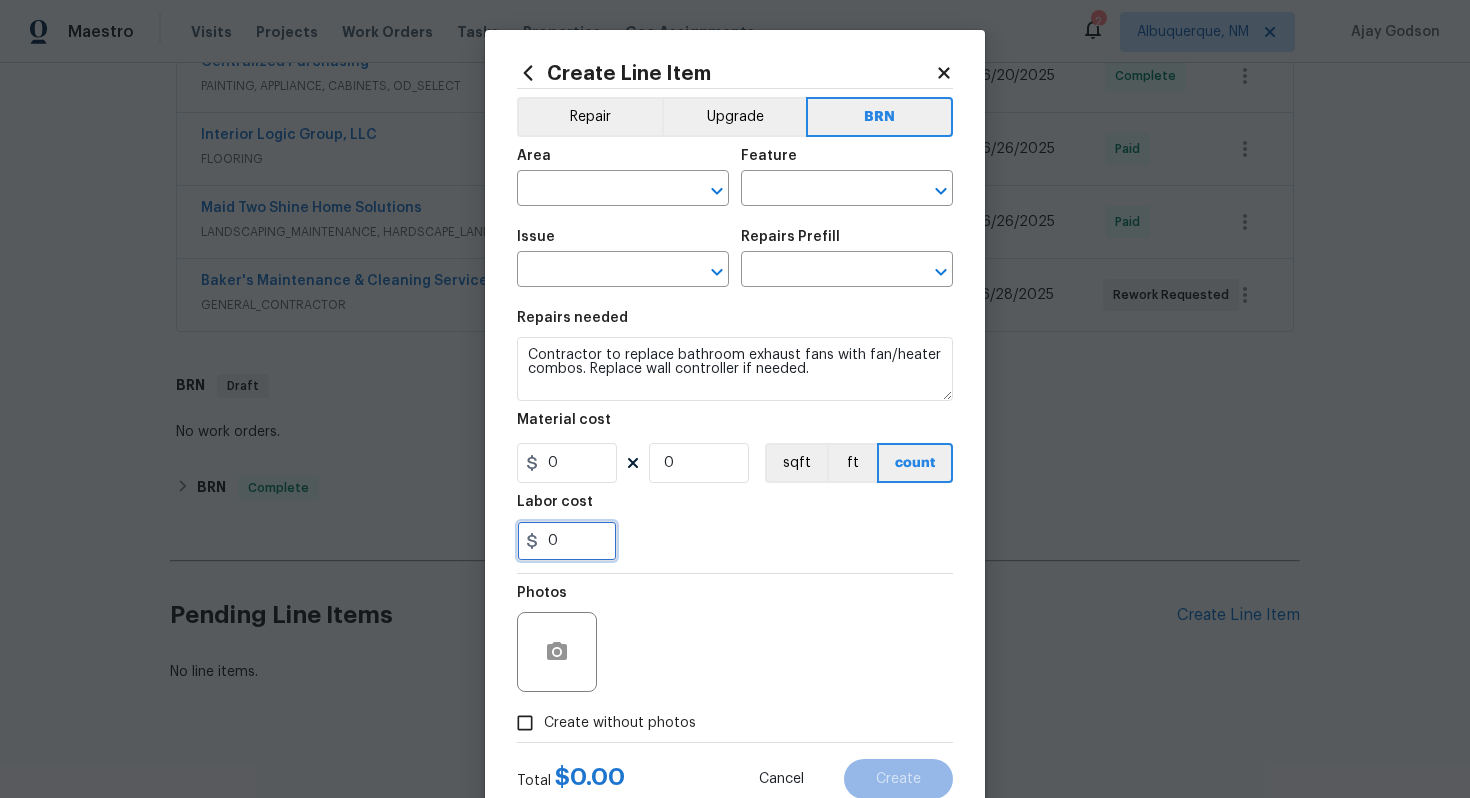click on "0" at bounding box center [567, 541] 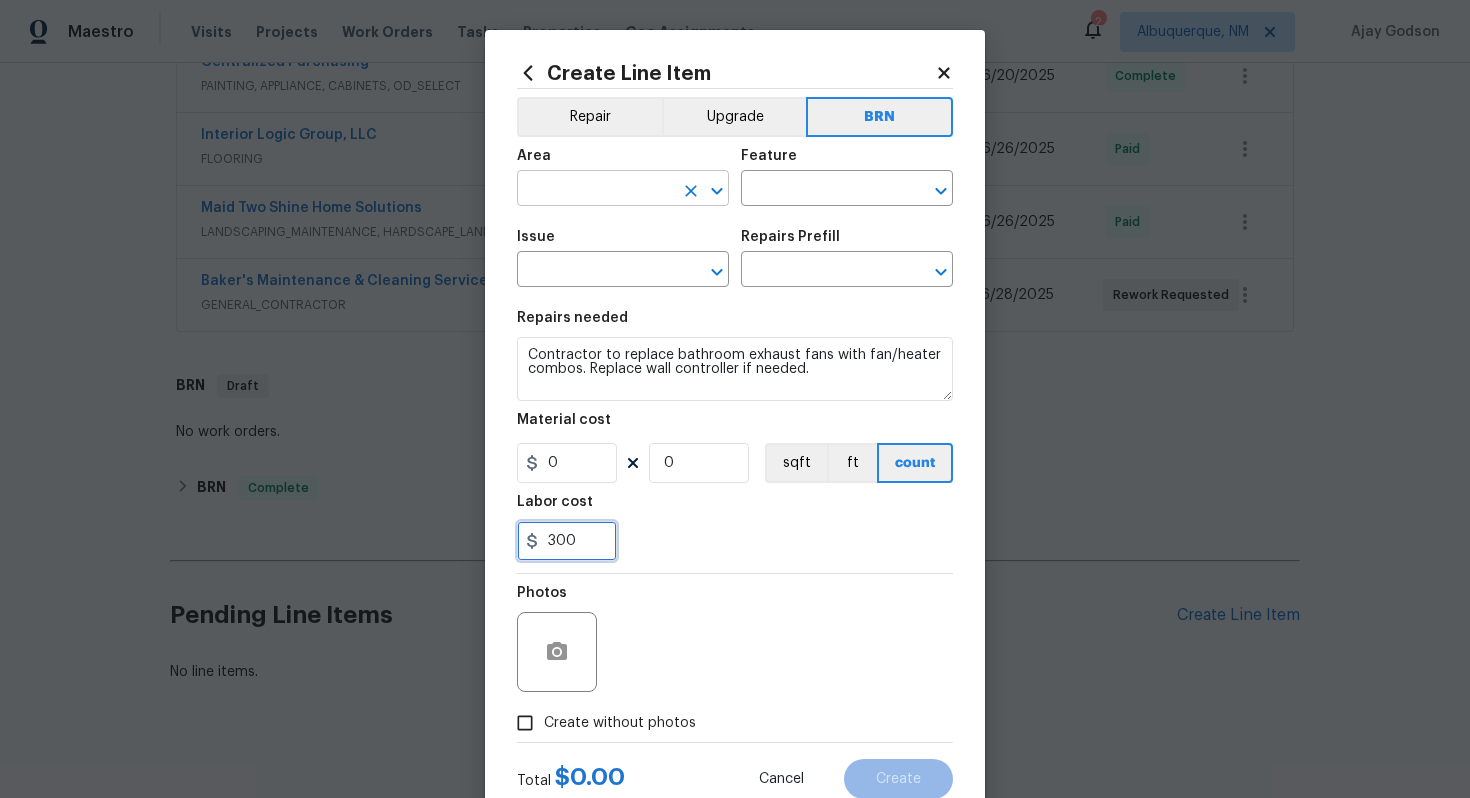type on "300" 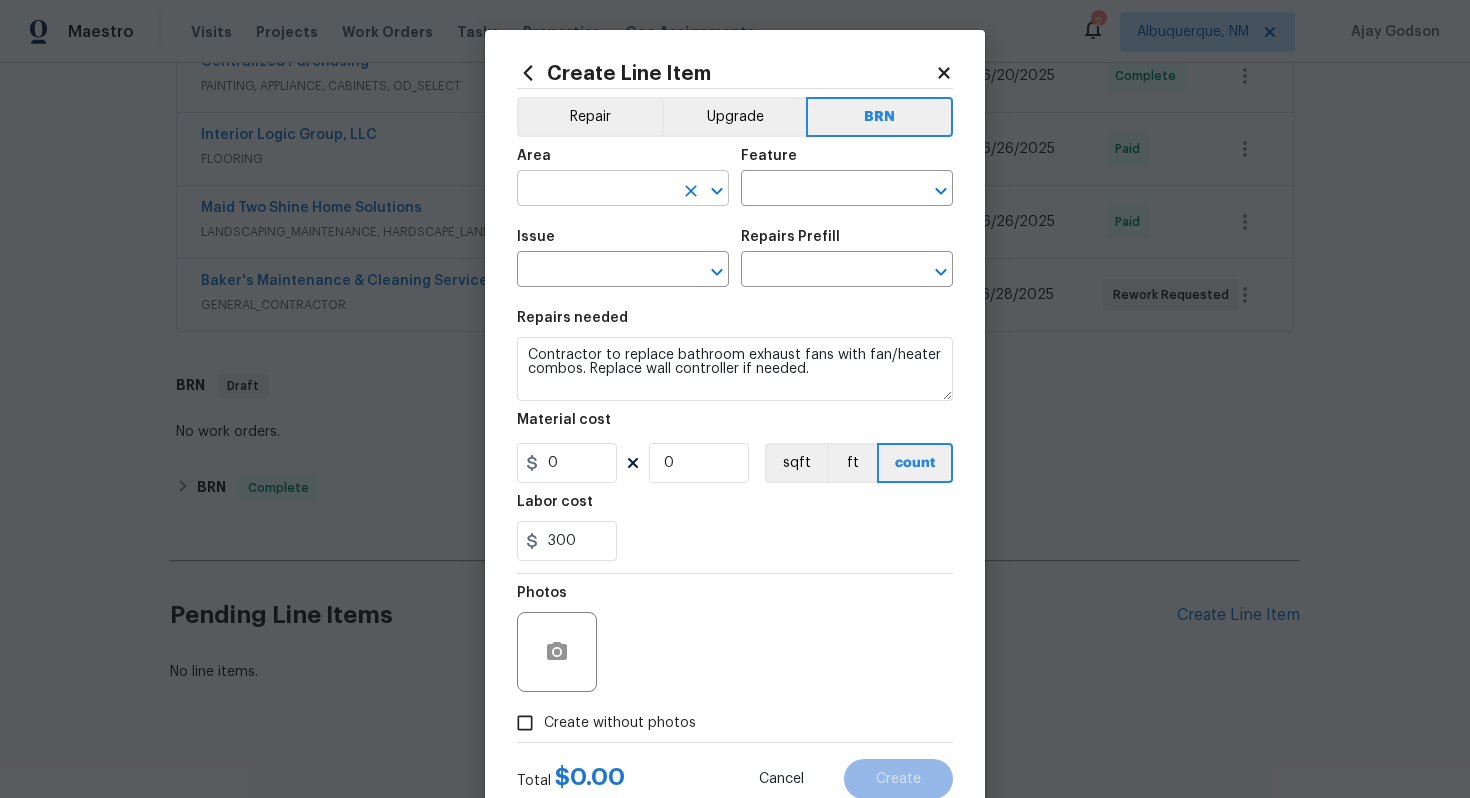 click at bounding box center (595, 190) 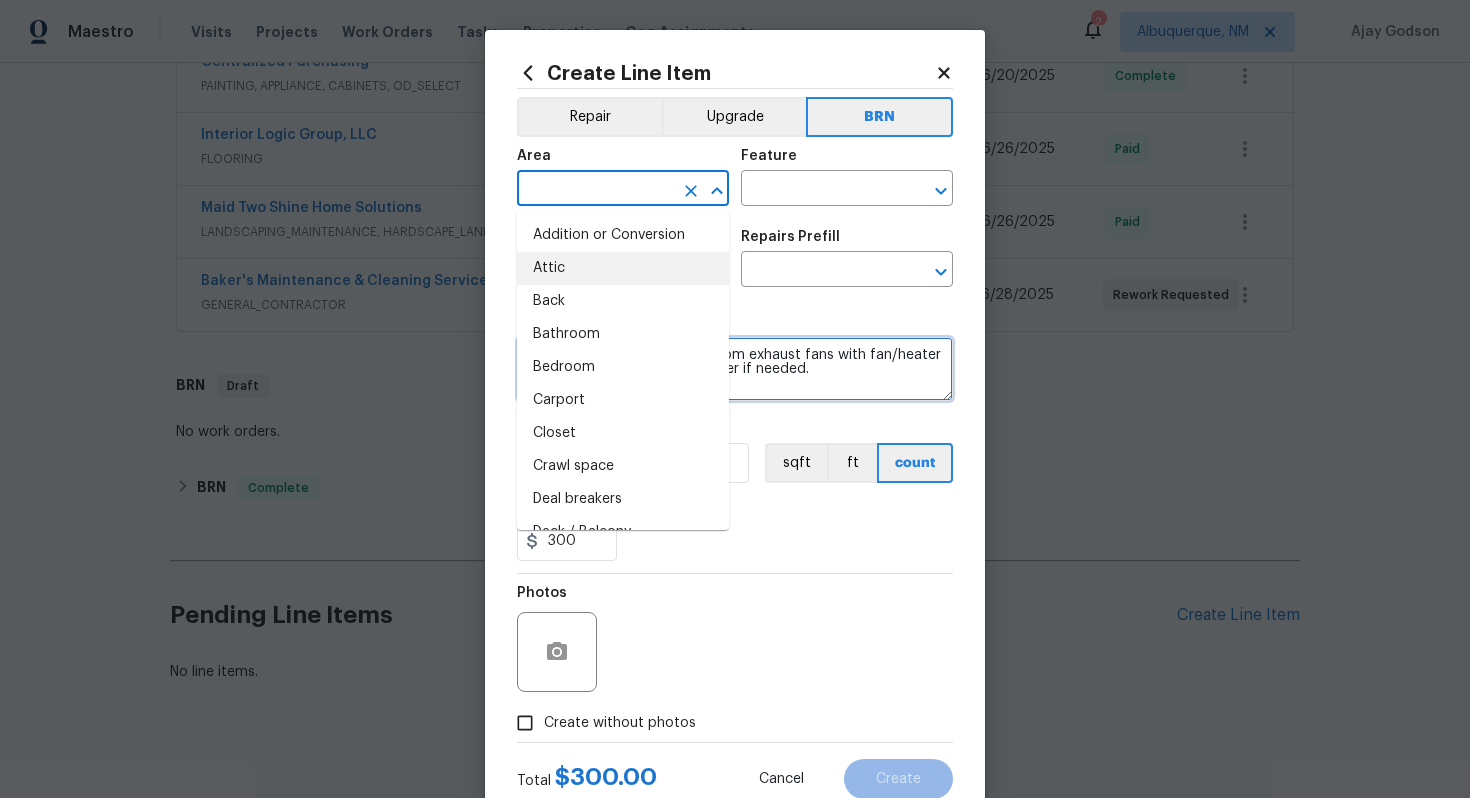 click on "Contractor to replace bathroom exhaust fans with fan/heater combos. Replace wall controller if needed." at bounding box center [735, 369] 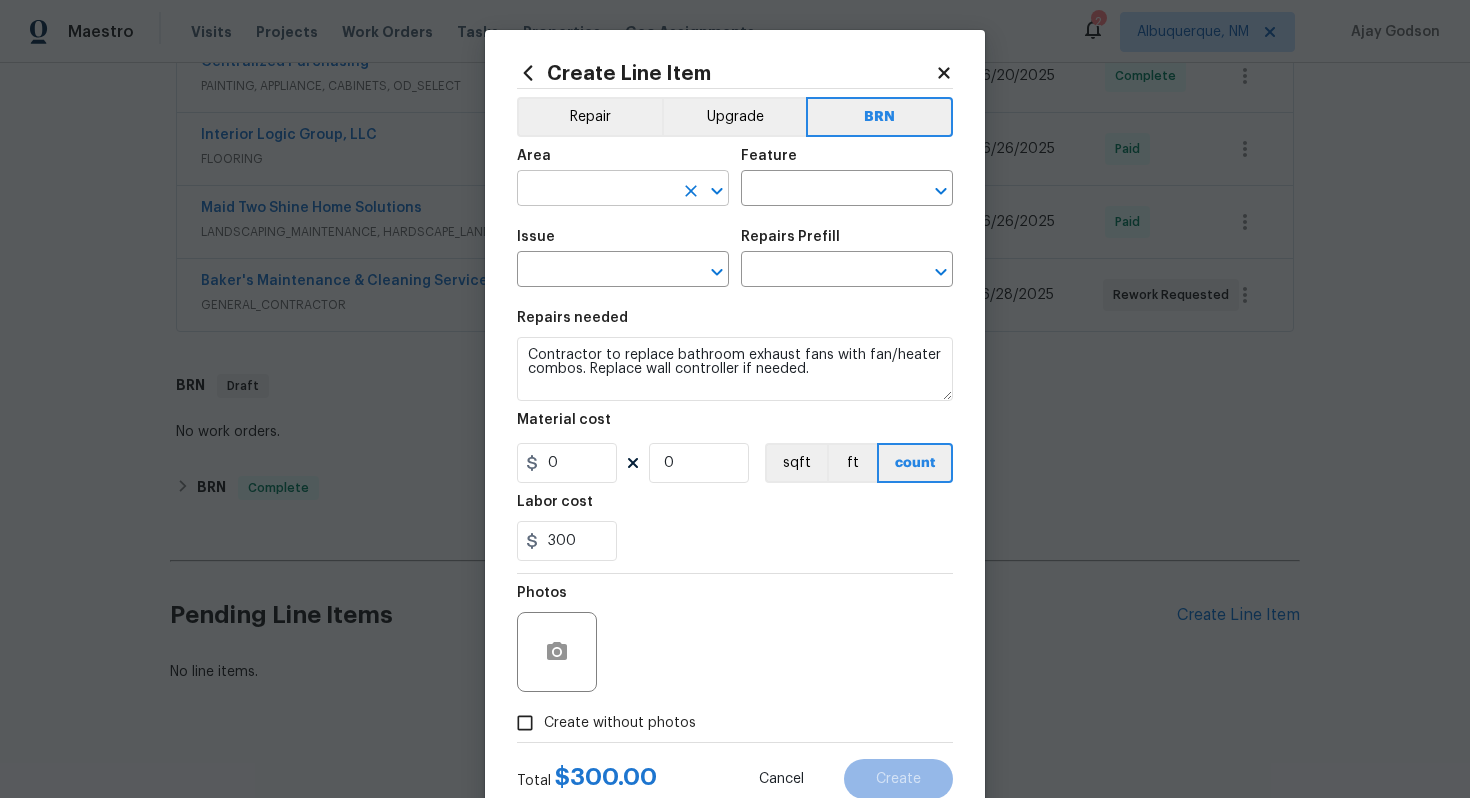 click at bounding box center [595, 190] 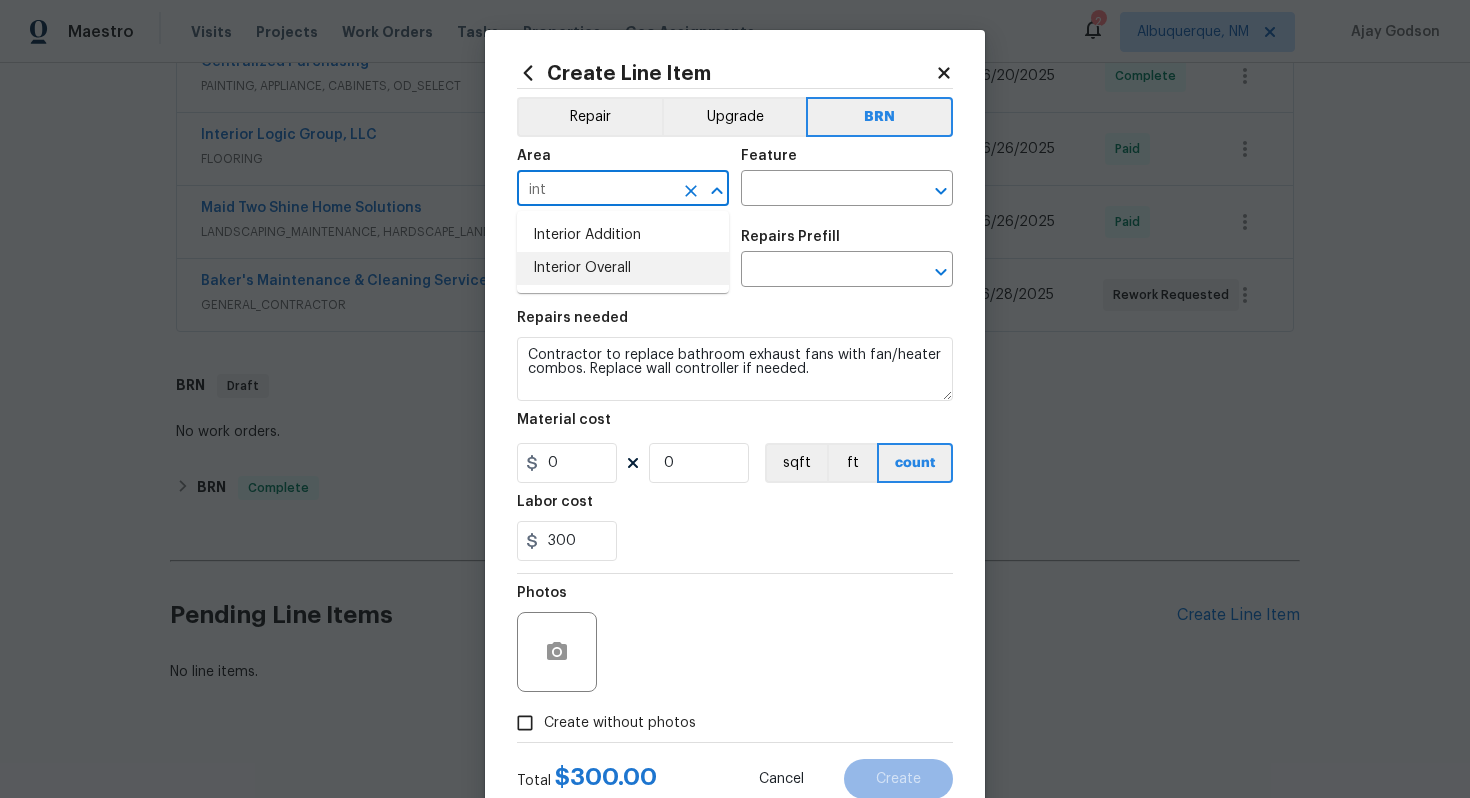 click on "Interior Overall" at bounding box center [623, 268] 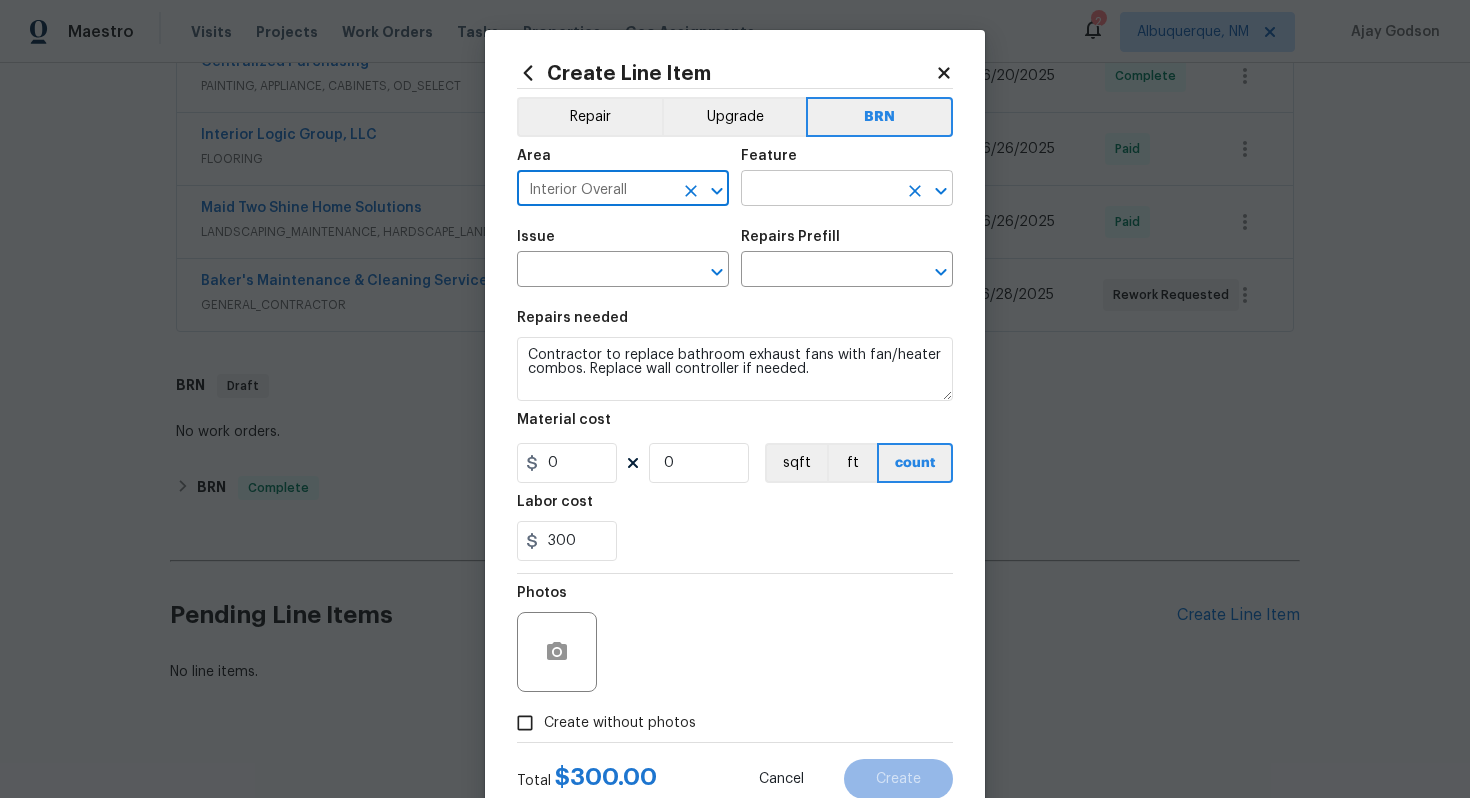 type on "Interior Overall" 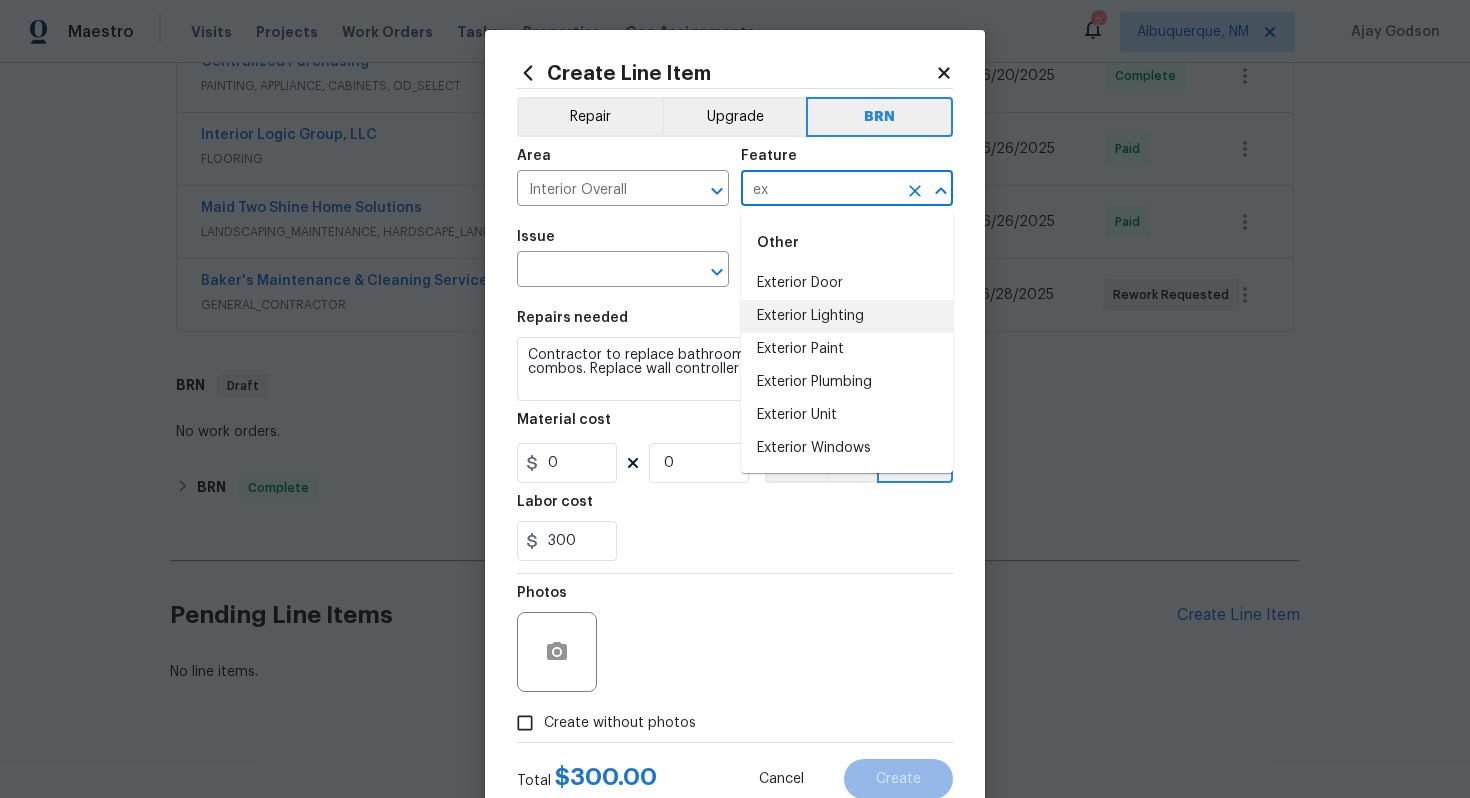 type on "e" 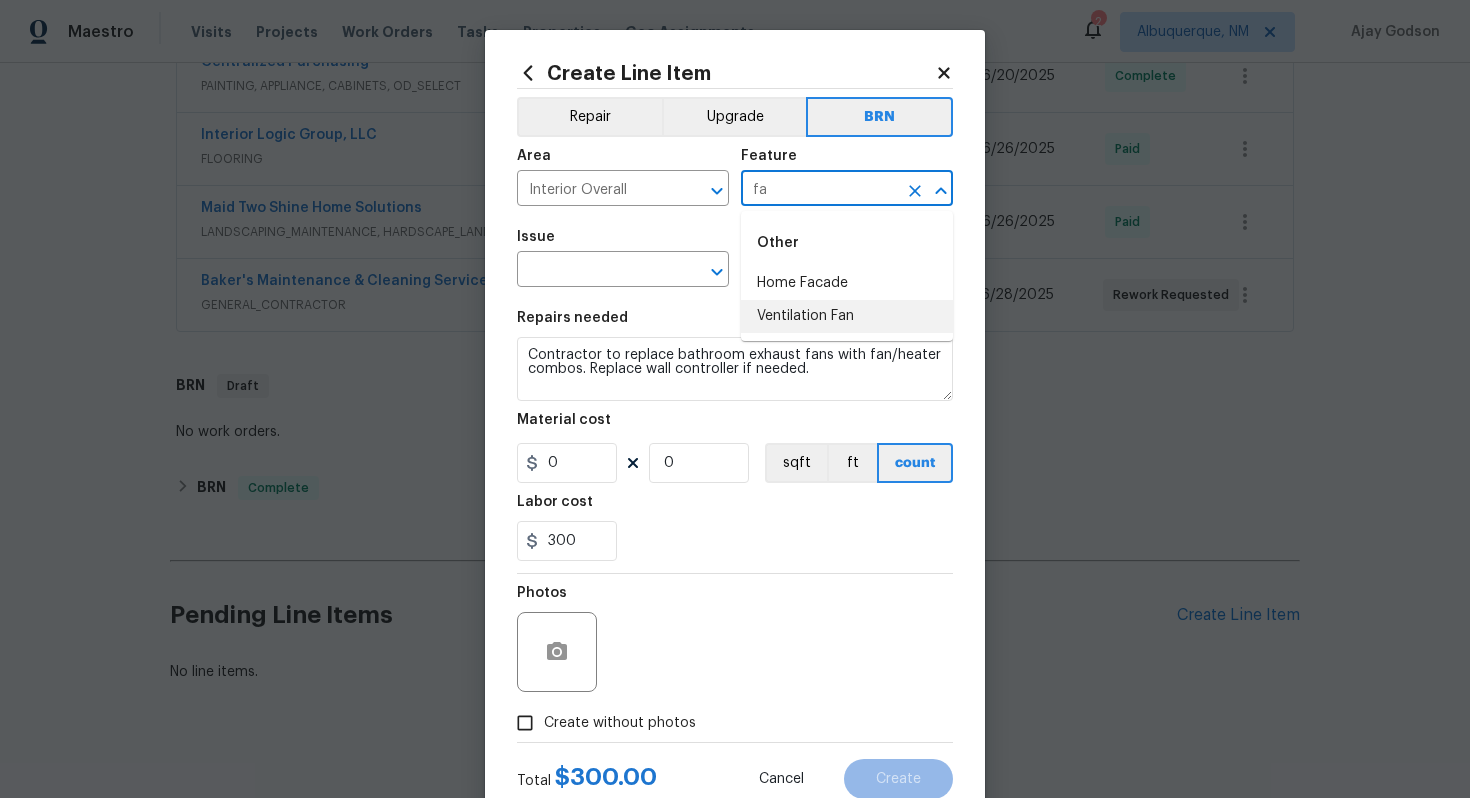 click on "Ventilation Fan" at bounding box center (847, 316) 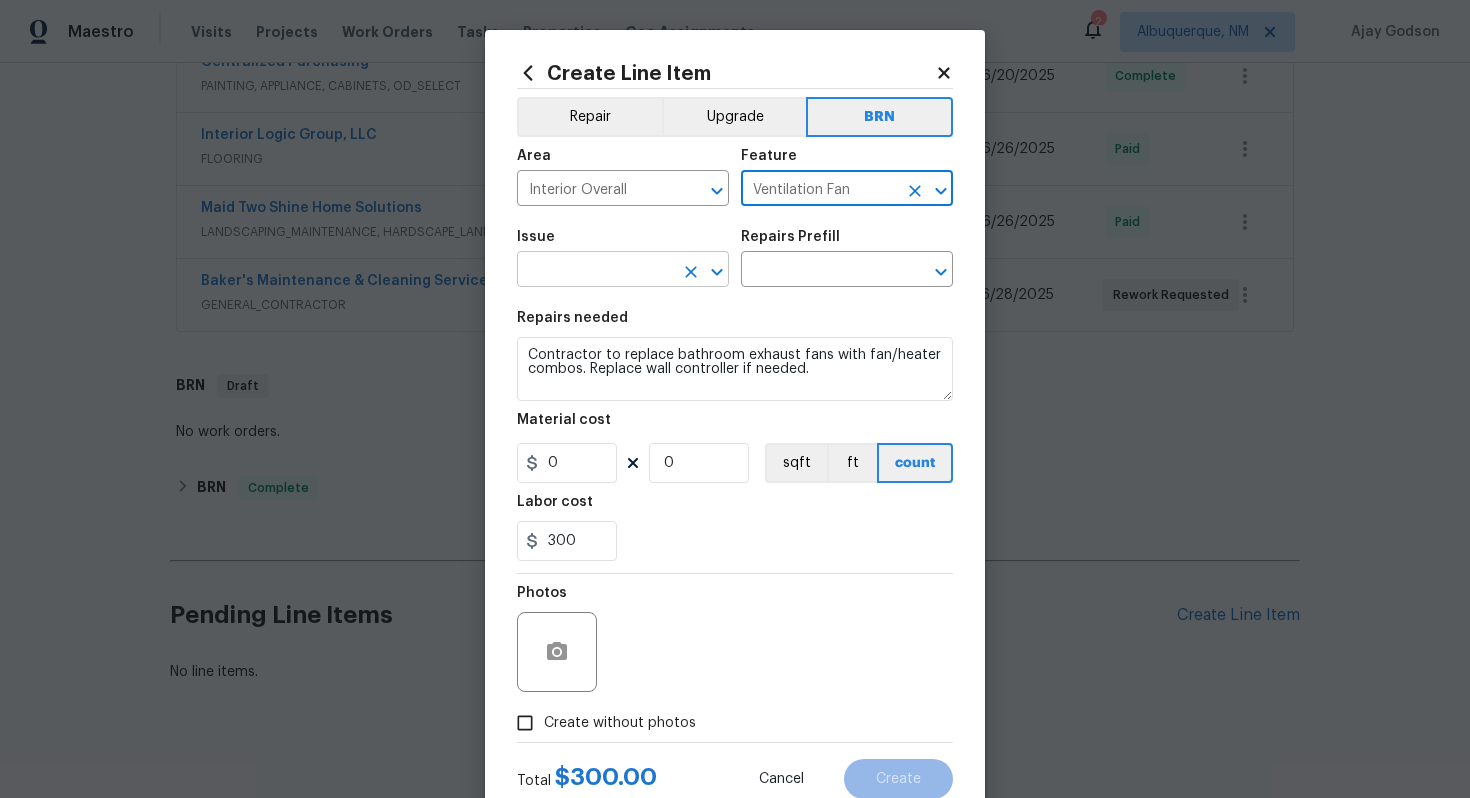 type on "Ventilation Fan" 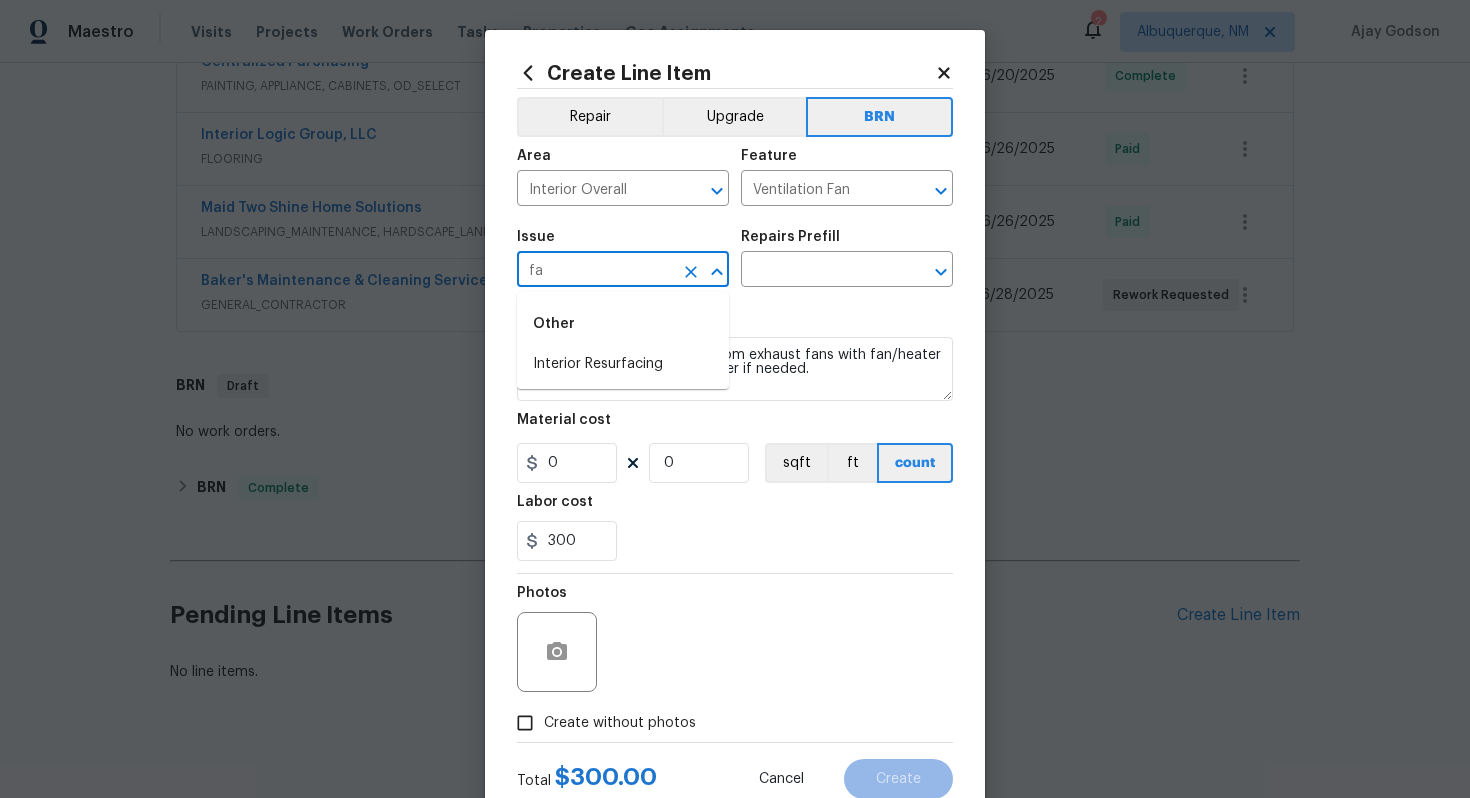 type on "f" 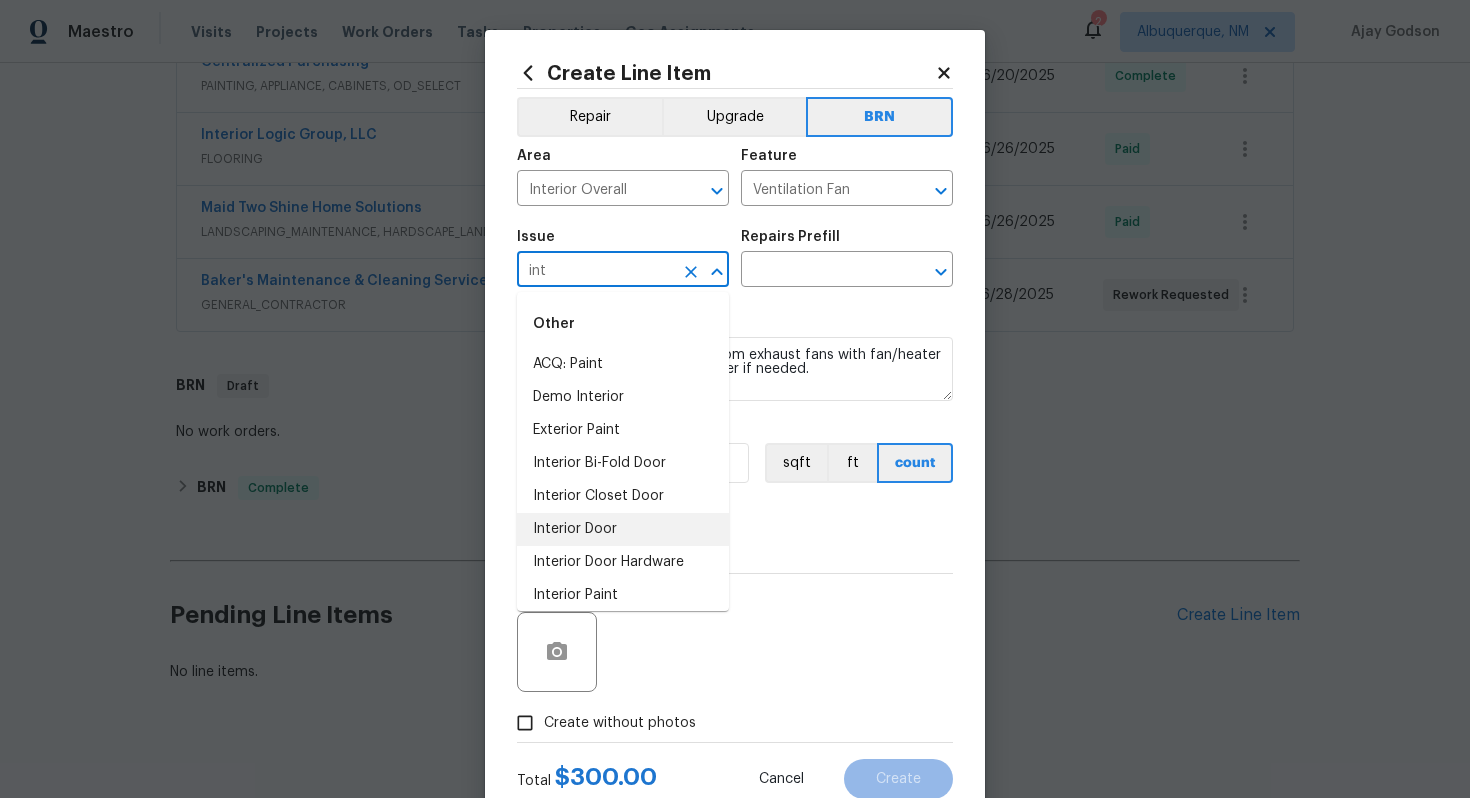 click on "Interior Door" at bounding box center [623, 529] 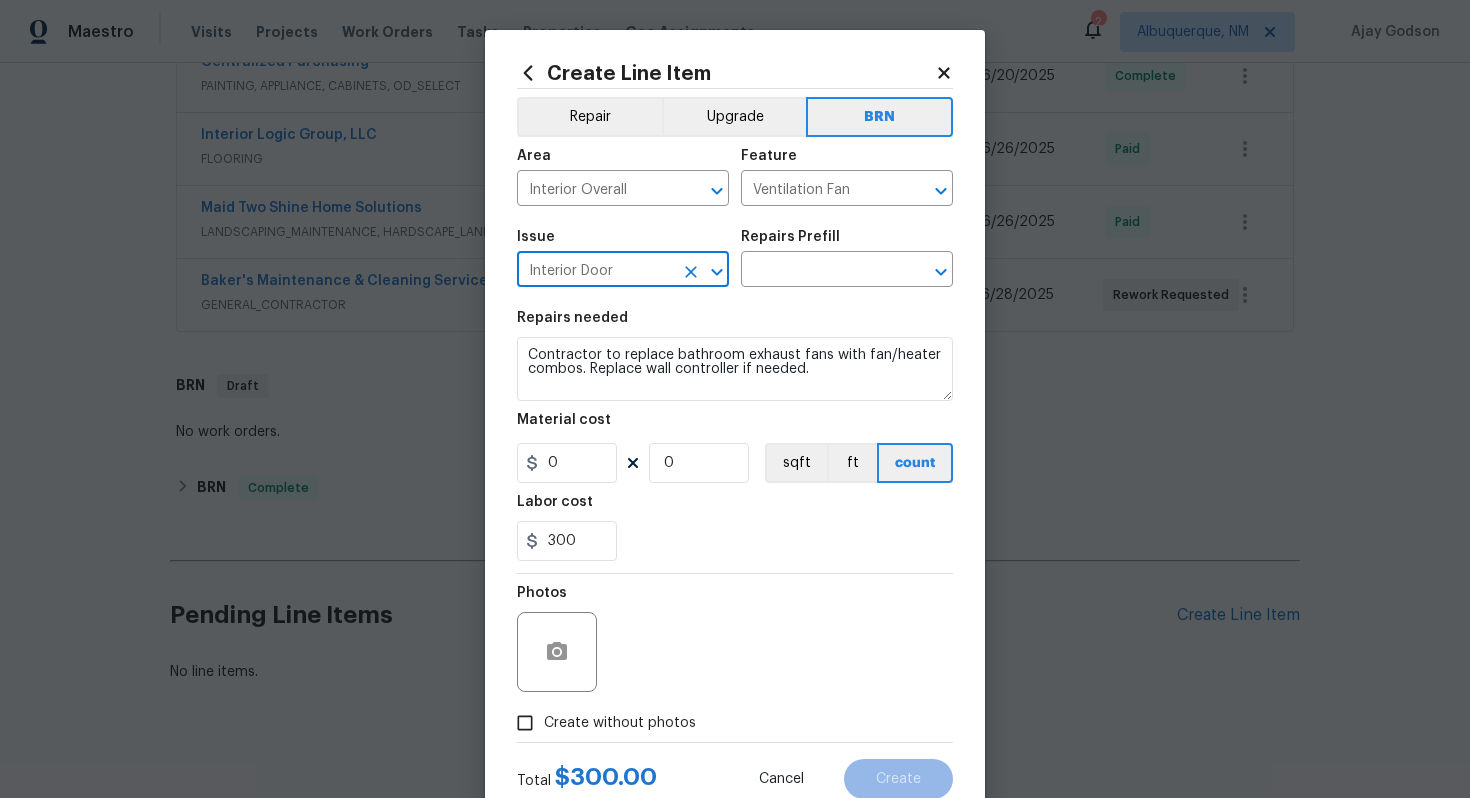 type on "Interior Door" 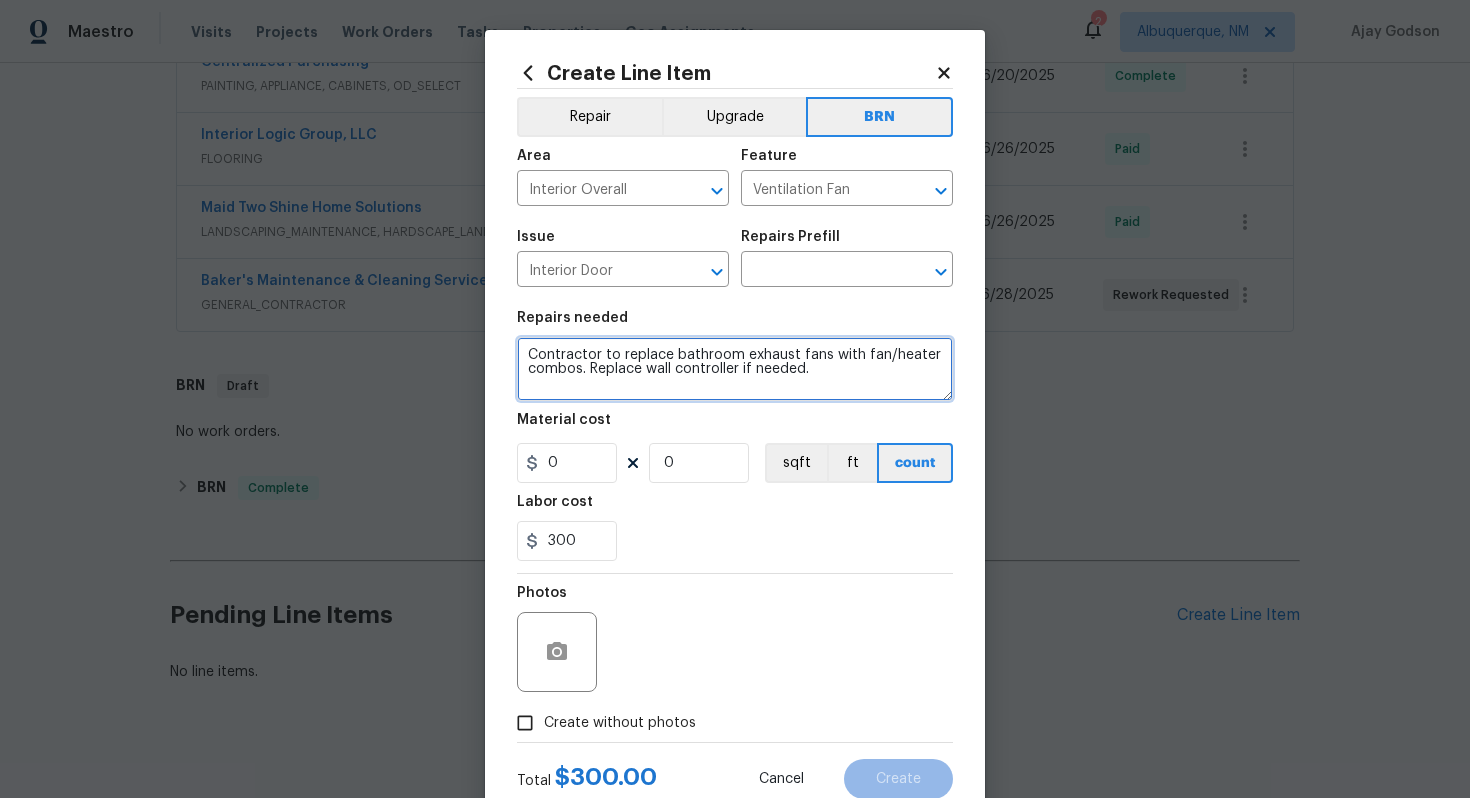 drag, startPoint x: 522, startPoint y: 361, endPoint x: 852, endPoint y: 374, distance: 330.25595 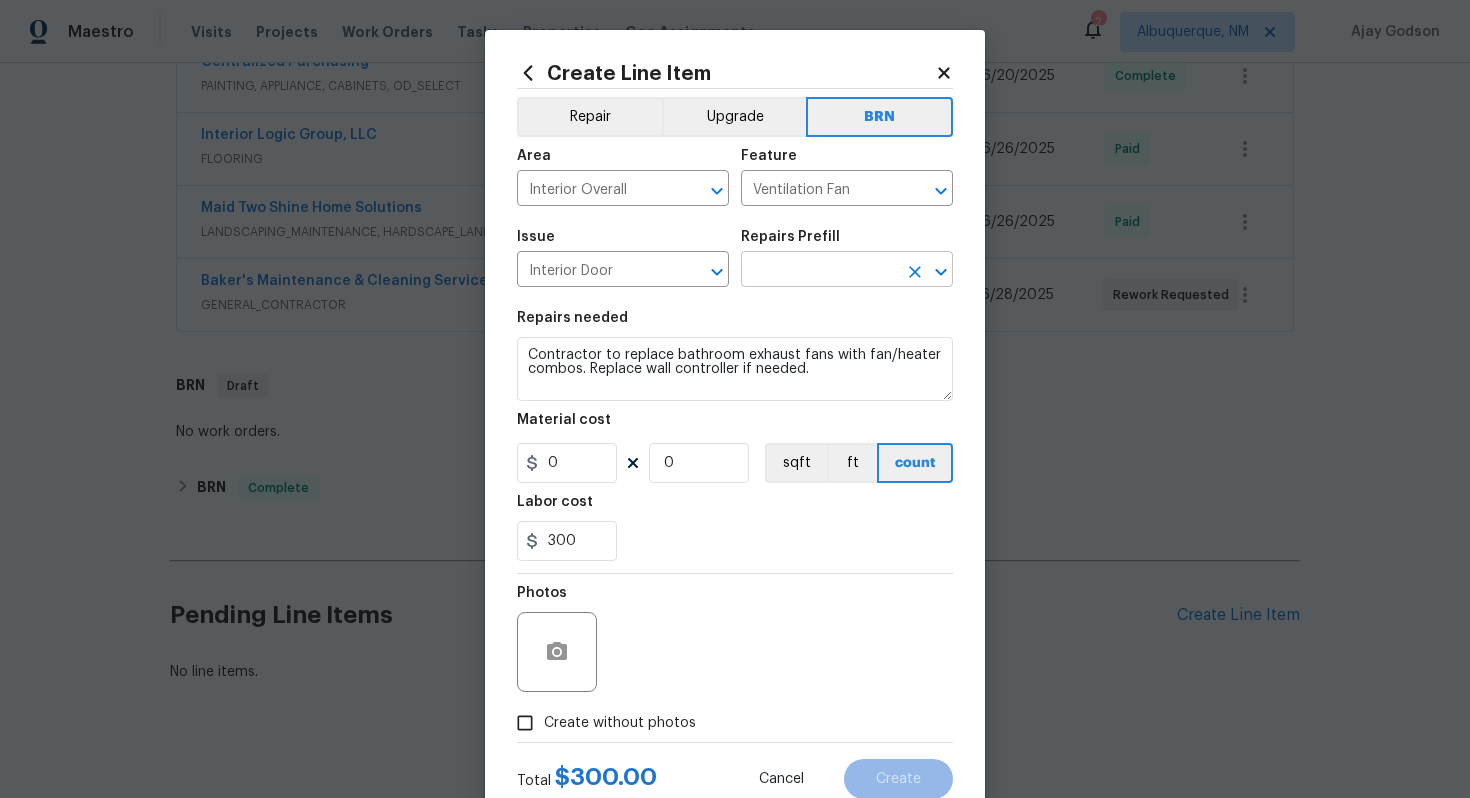 click at bounding box center [819, 271] 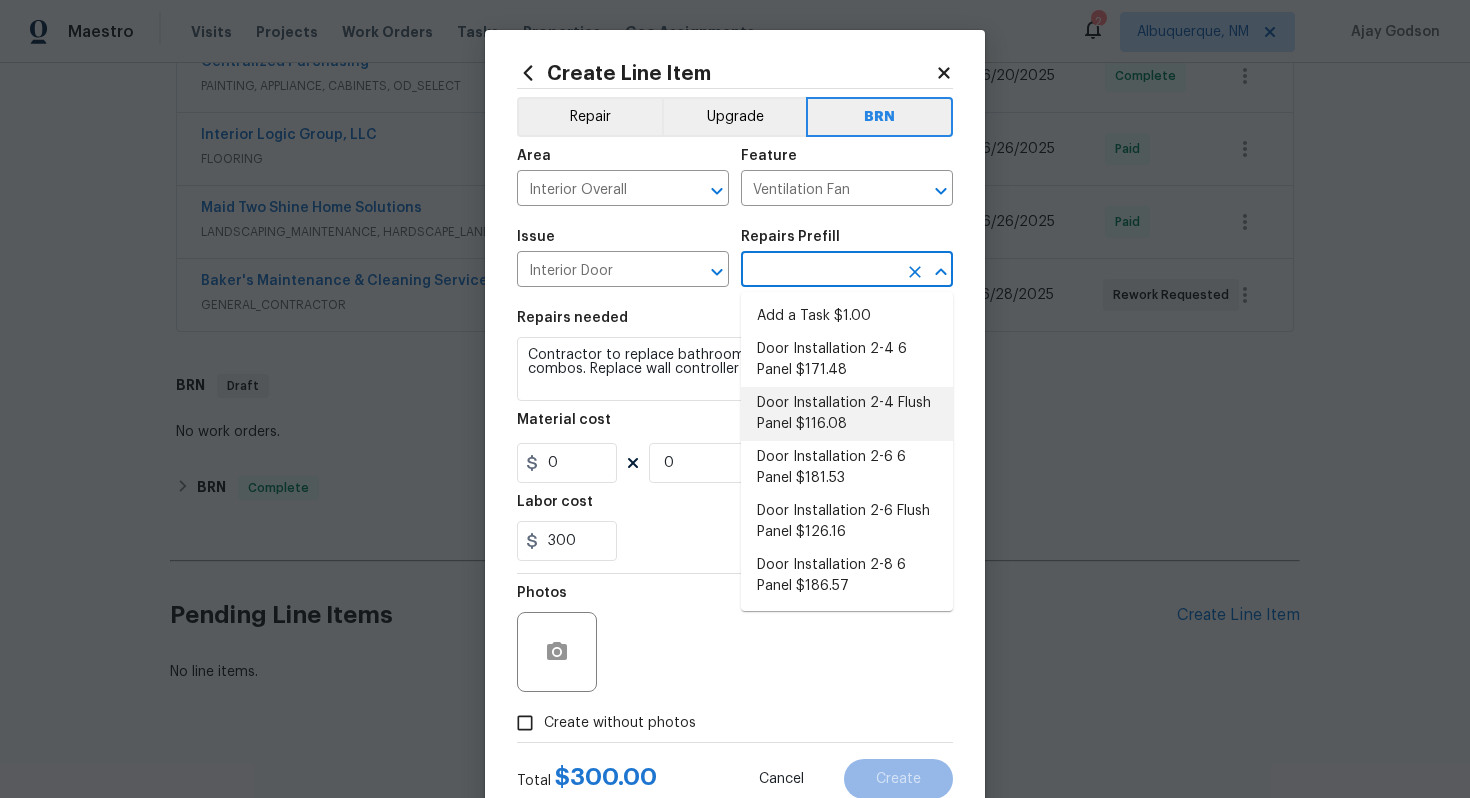 type on "f" 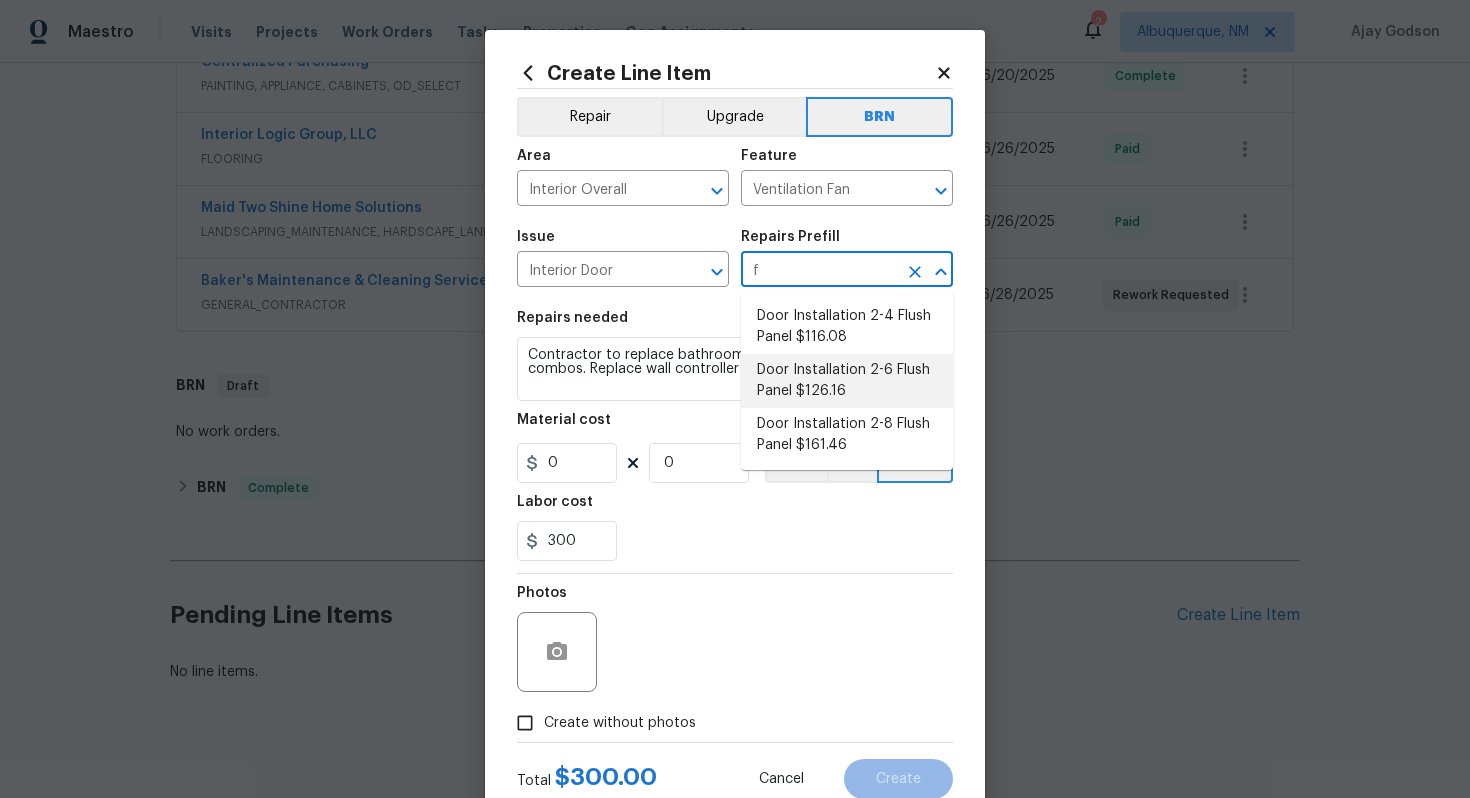 click on "Door Installation 2-6 Flush Panel $126.16" at bounding box center (847, 381) 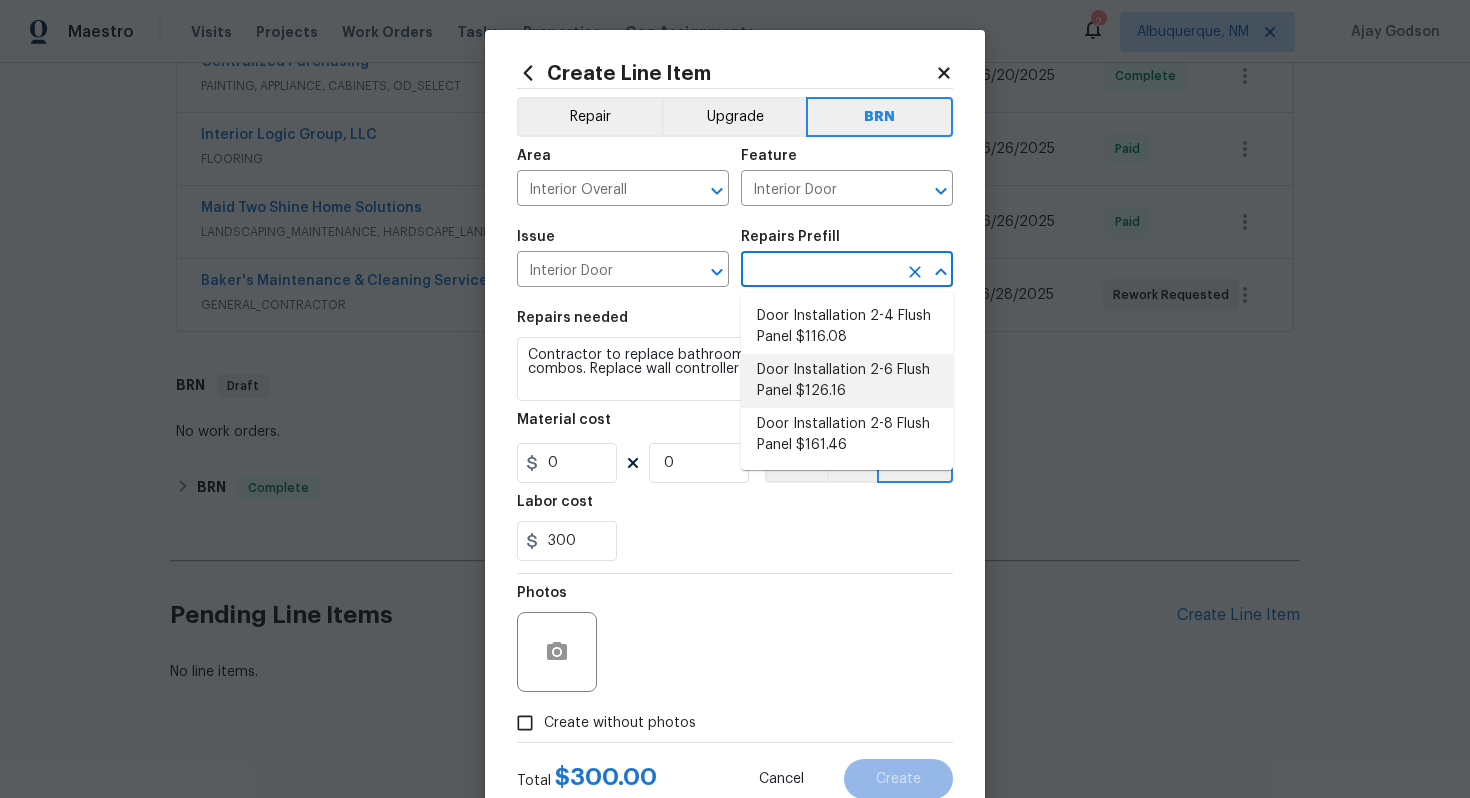 type on "Door Installation 2-6 Flush Panel $126.16" 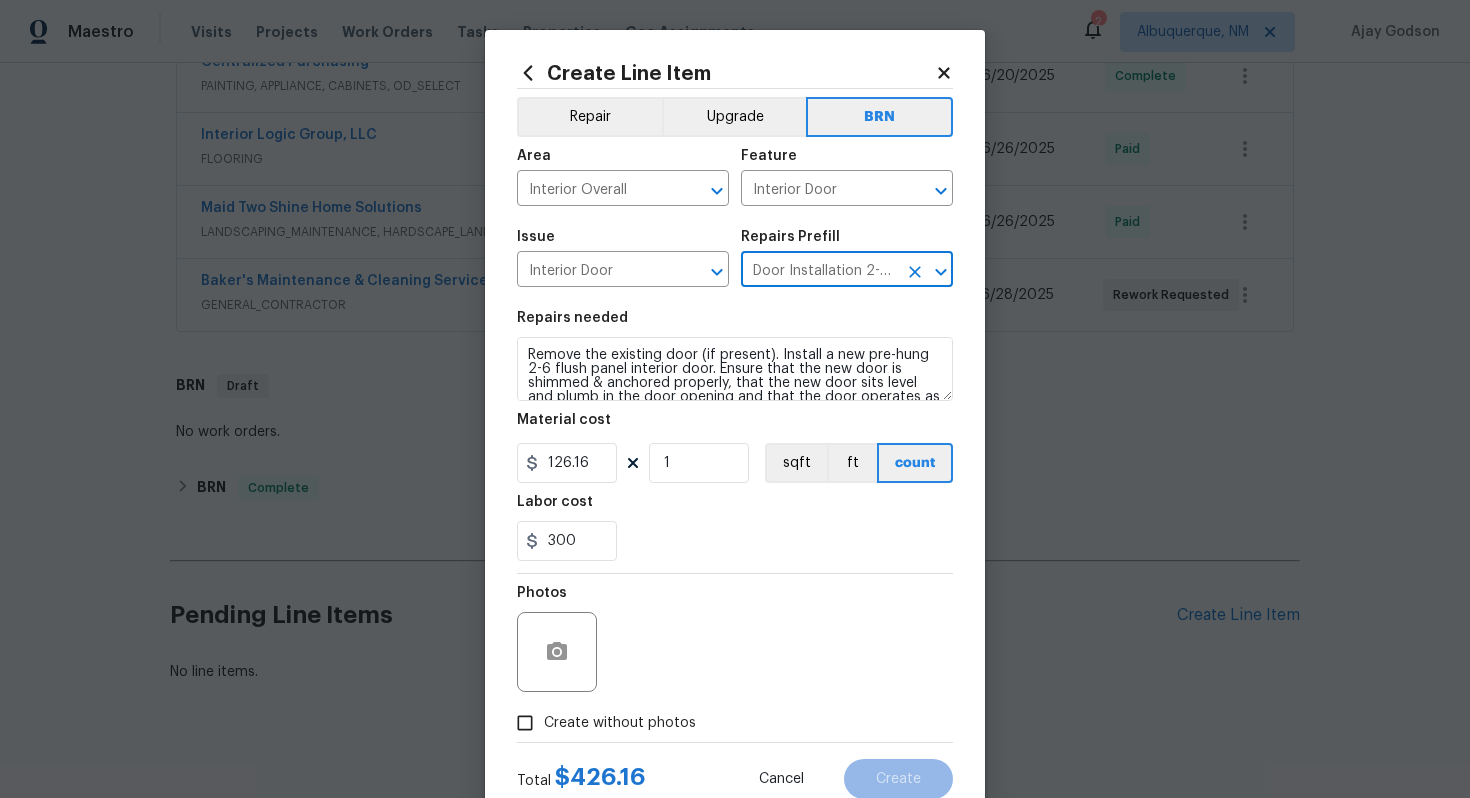 type on "Door Installation 2-6 Flush Panel $126.16" 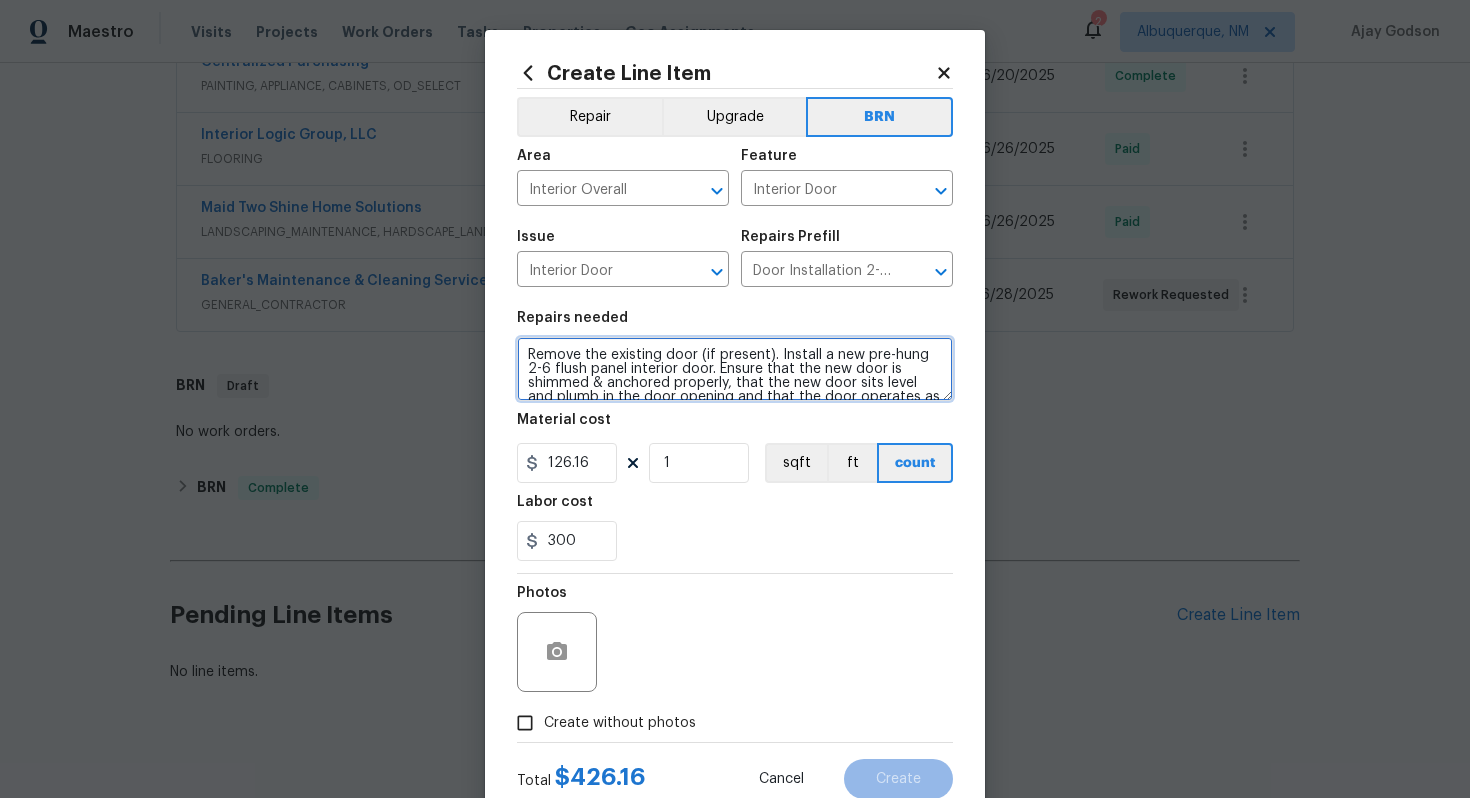 scroll, scrollTop: 28, scrollLeft: 0, axis: vertical 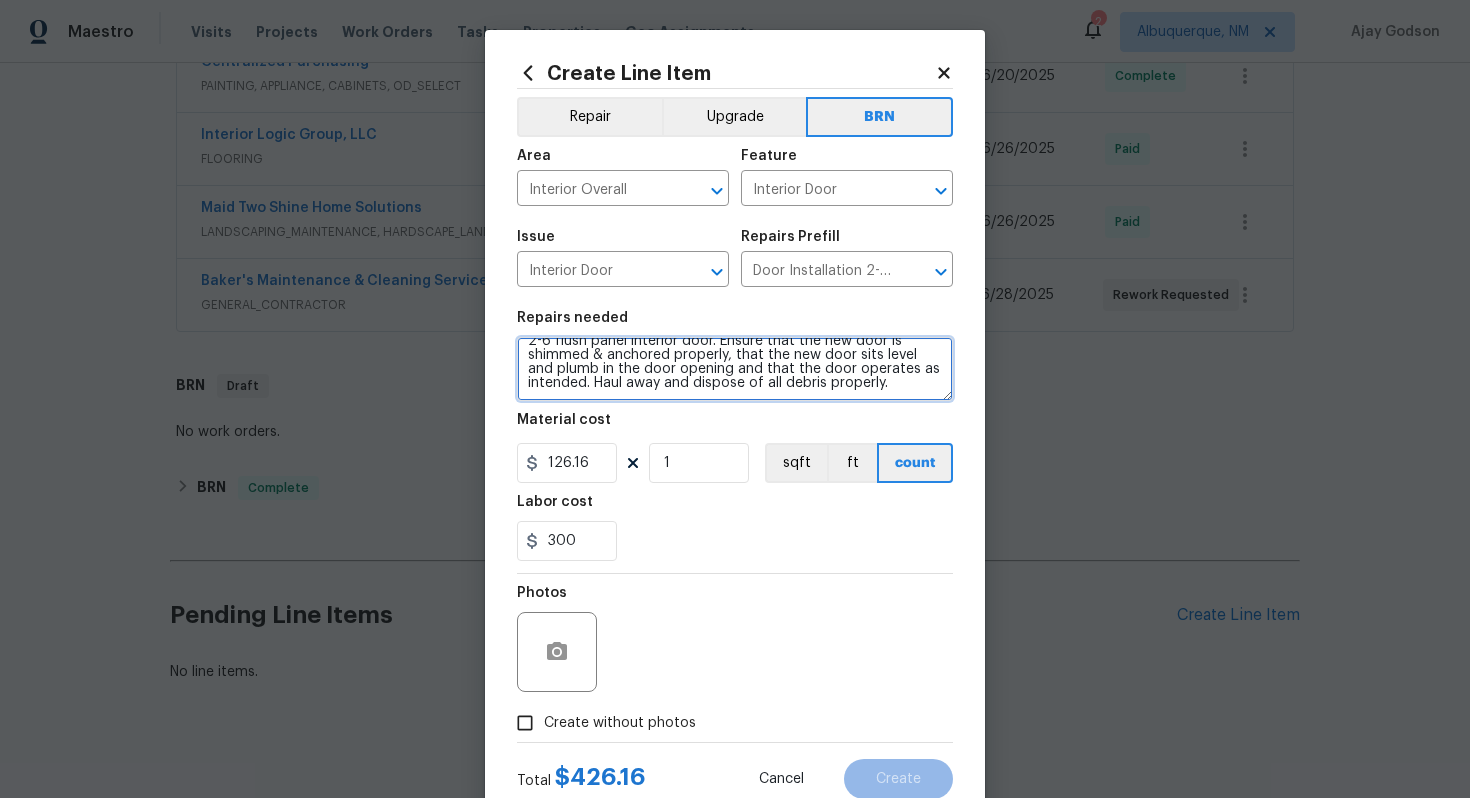 drag, startPoint x: 526, startPoint y: 357, endPoint x: 687, endPoint y: 437, distance: 179.78043 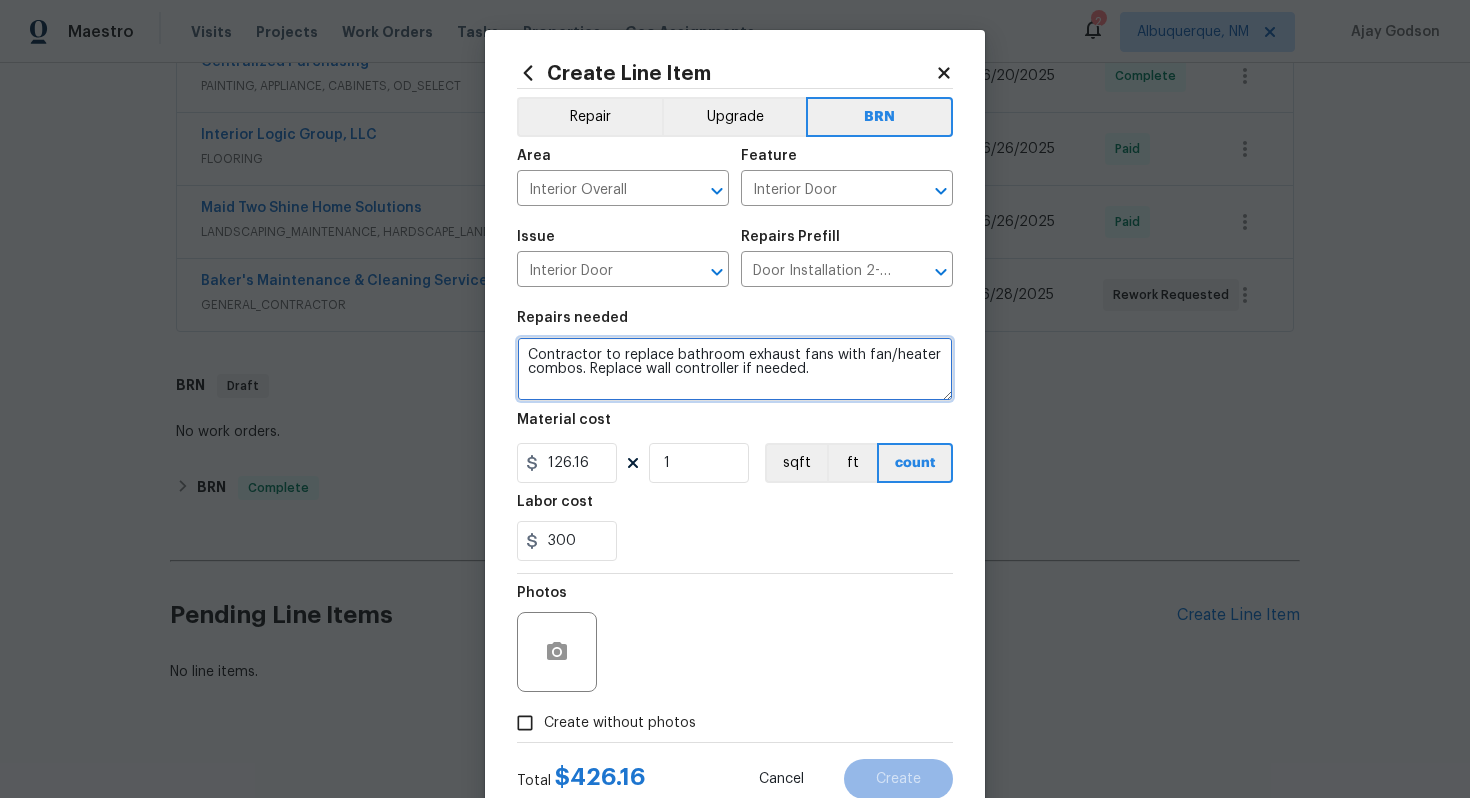 scroll, scrollTop: 0, scrollLeft: 0, axis: both 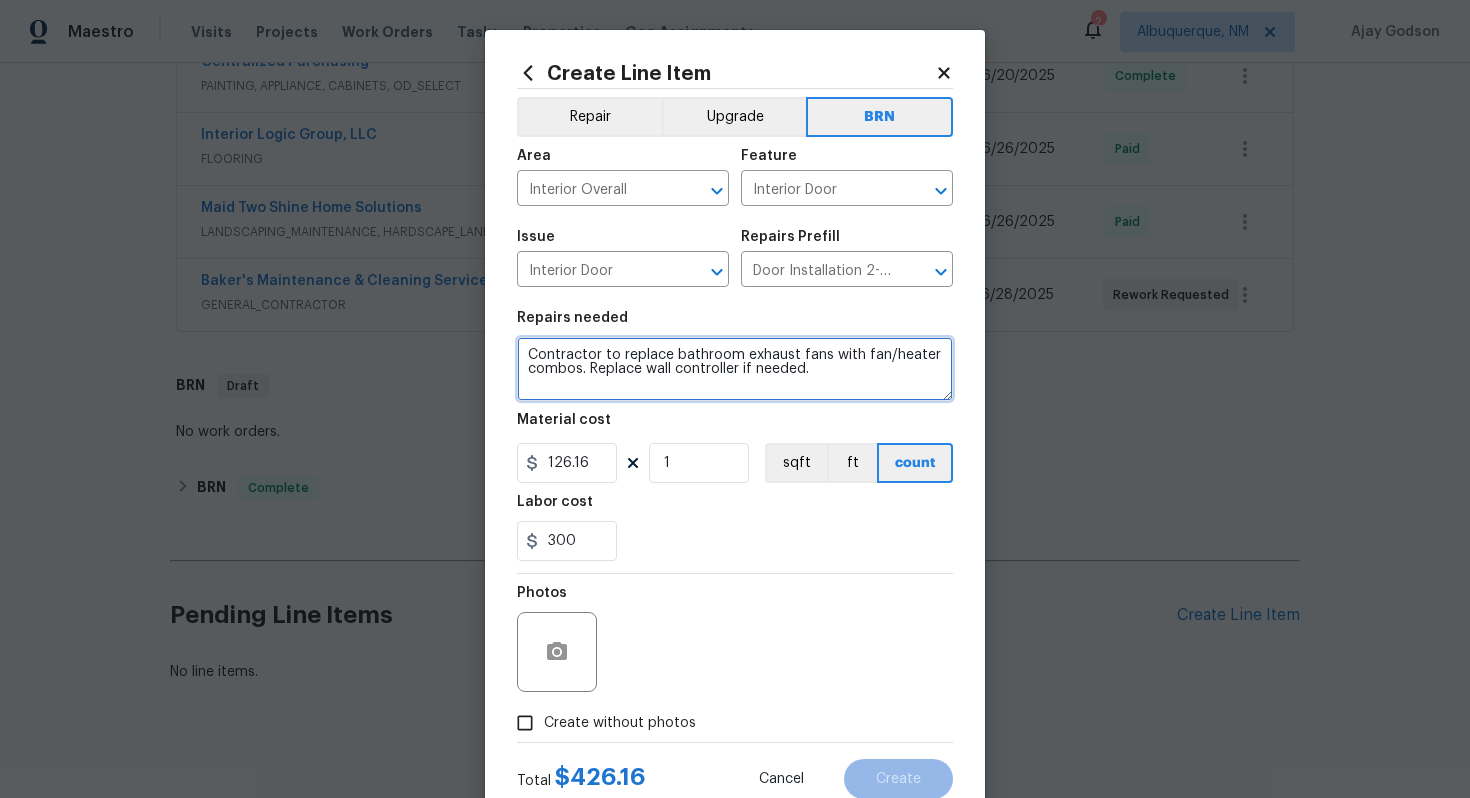 type on "Contractor to replace bathroom exhaust fans with fan/heater combos. Replace wall controller if needed." 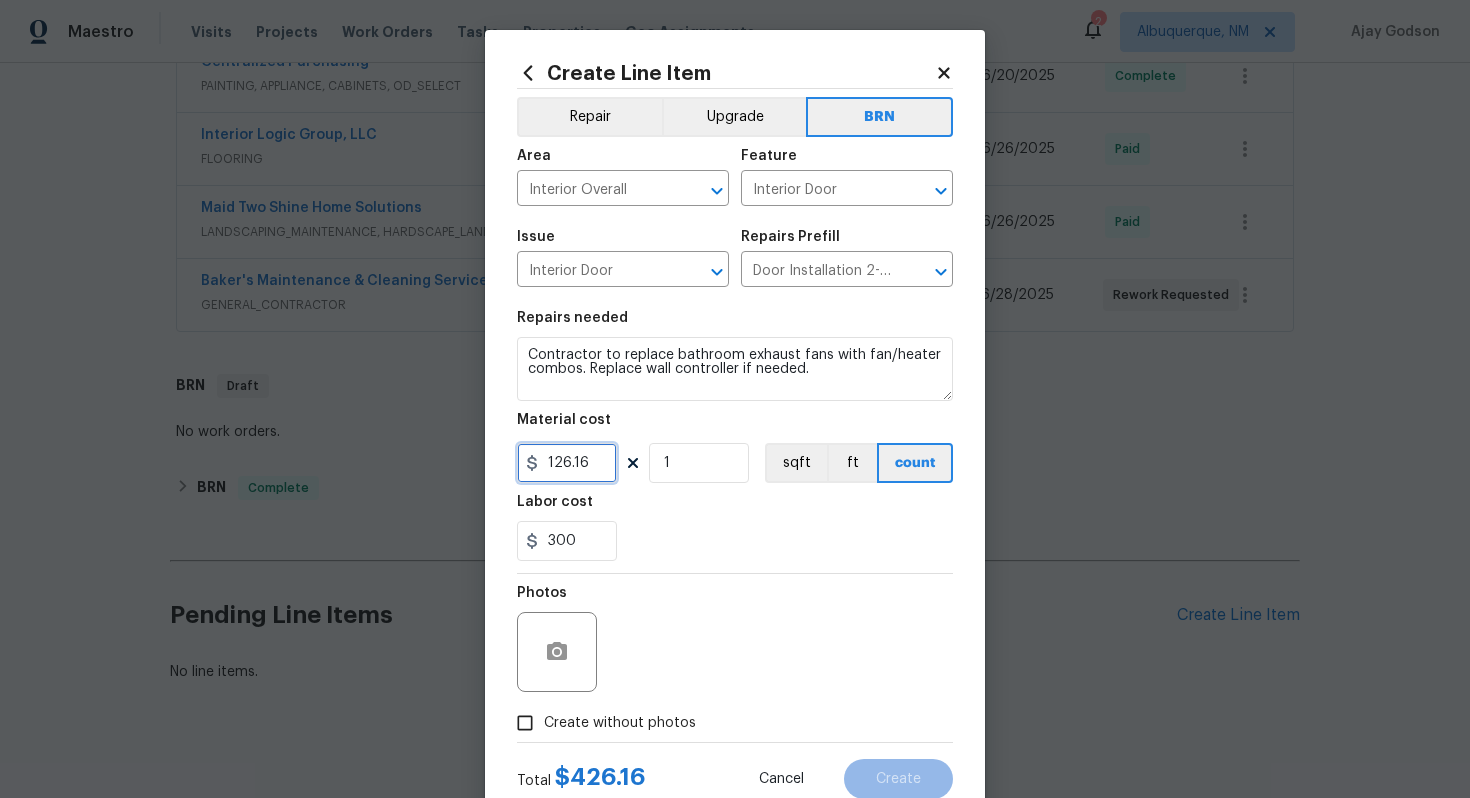 drag, startPoint x: 593, startPoint y: 460, endPoint x: 536, endPoint y: 463, distance: 57.07889 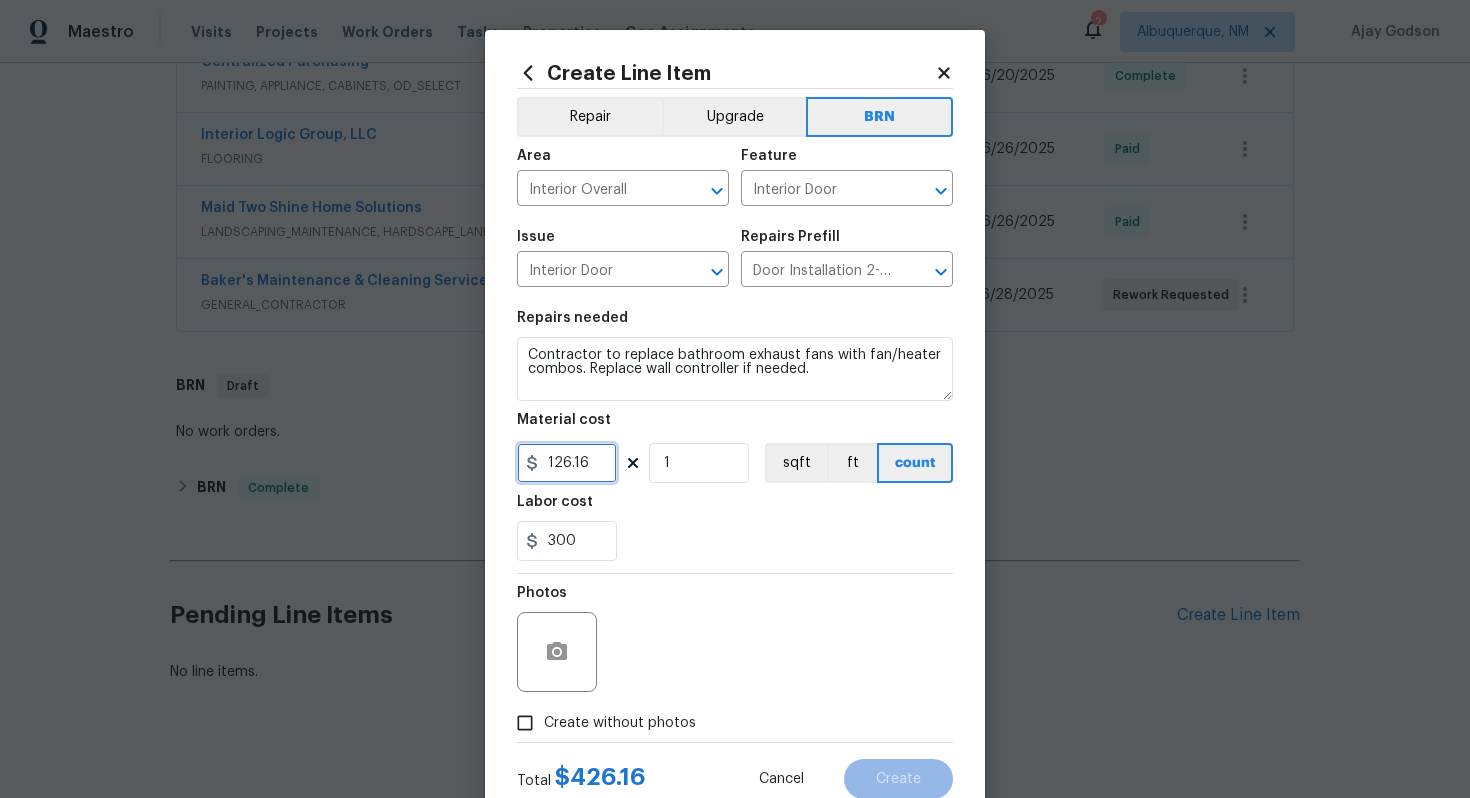 click on "126.16" at bounding box center [567, 463] 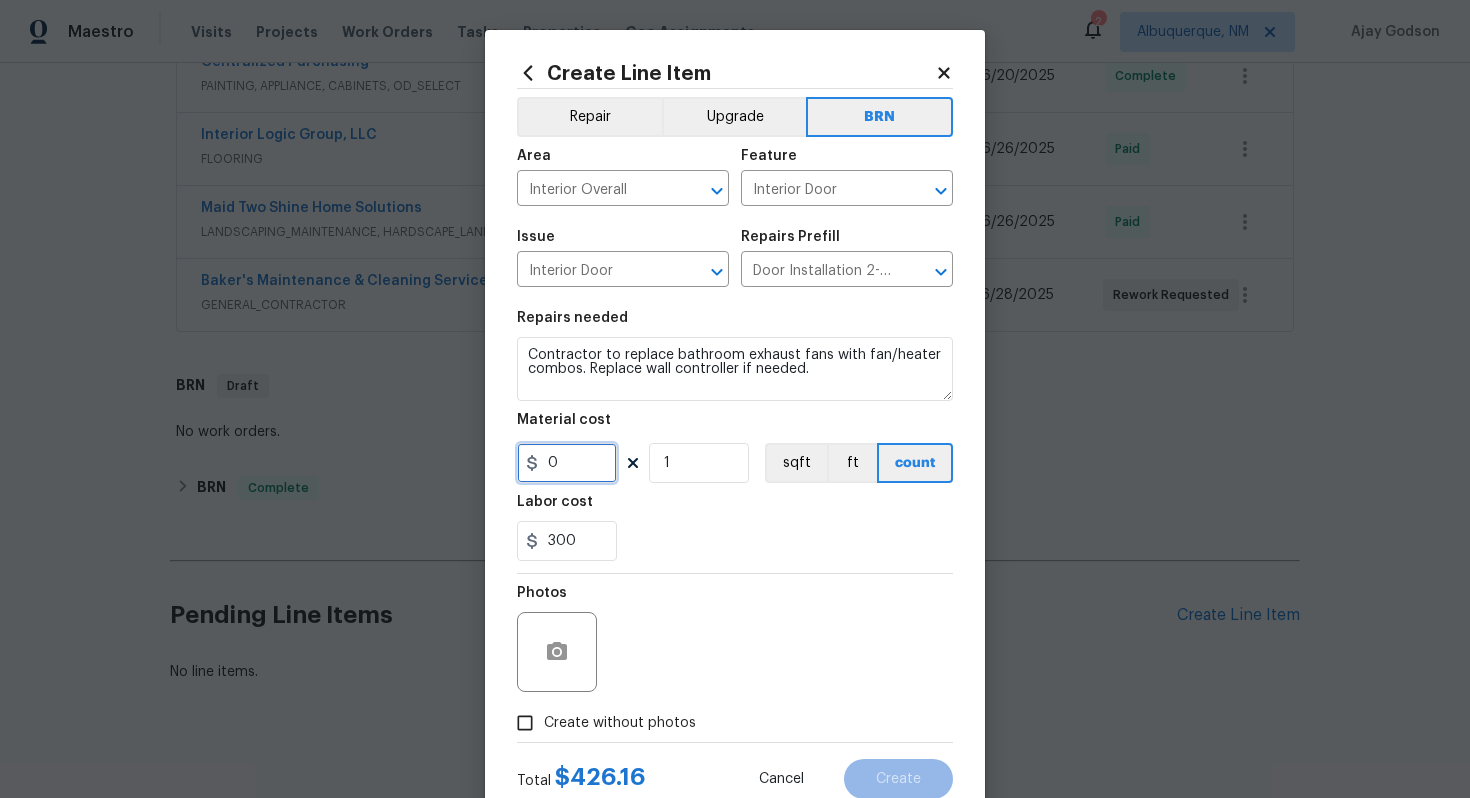 type on "0" 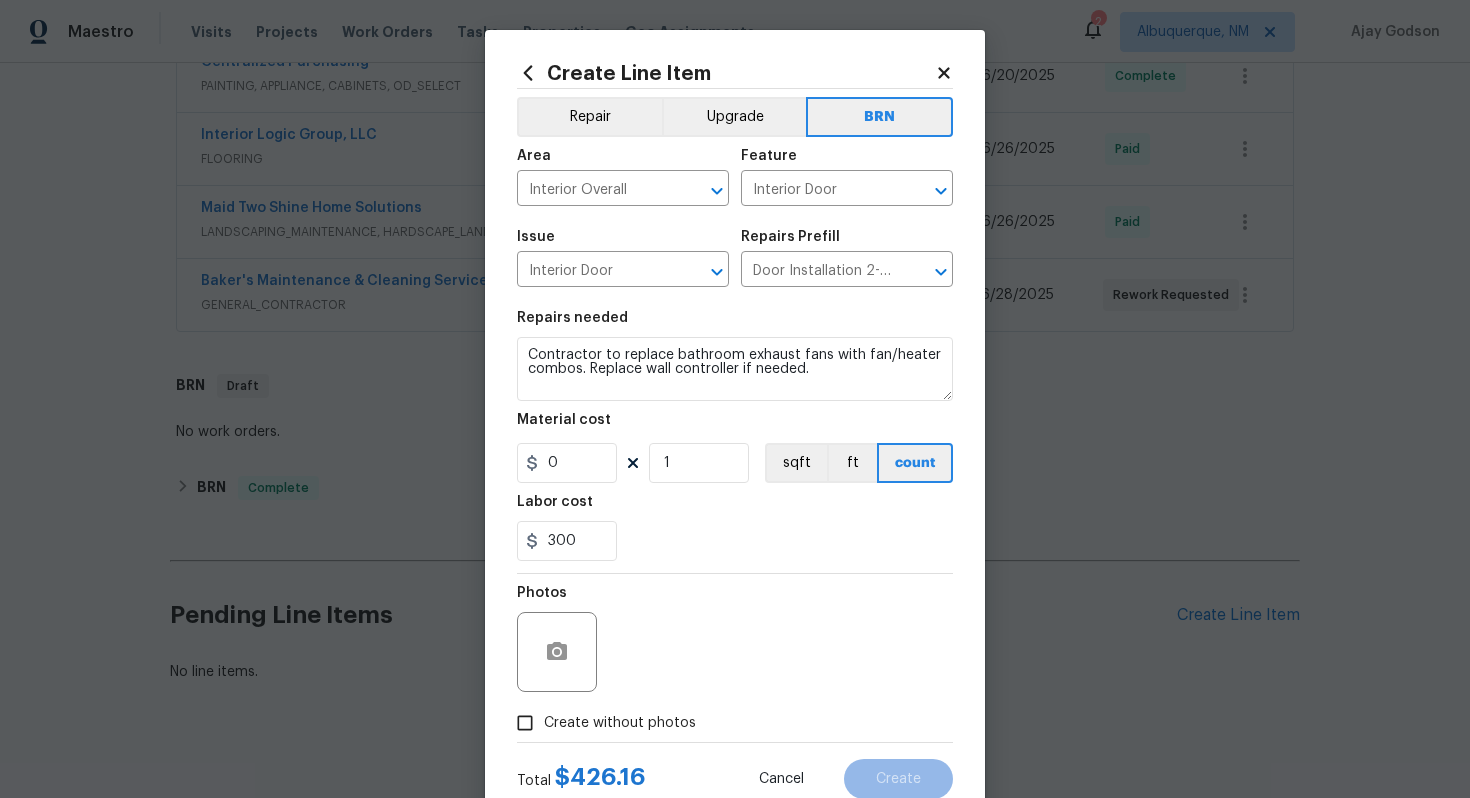drag, startPoint x: 738, startPoint y: 565, endPoint x: 738, endPoint y: 595, distance: 30 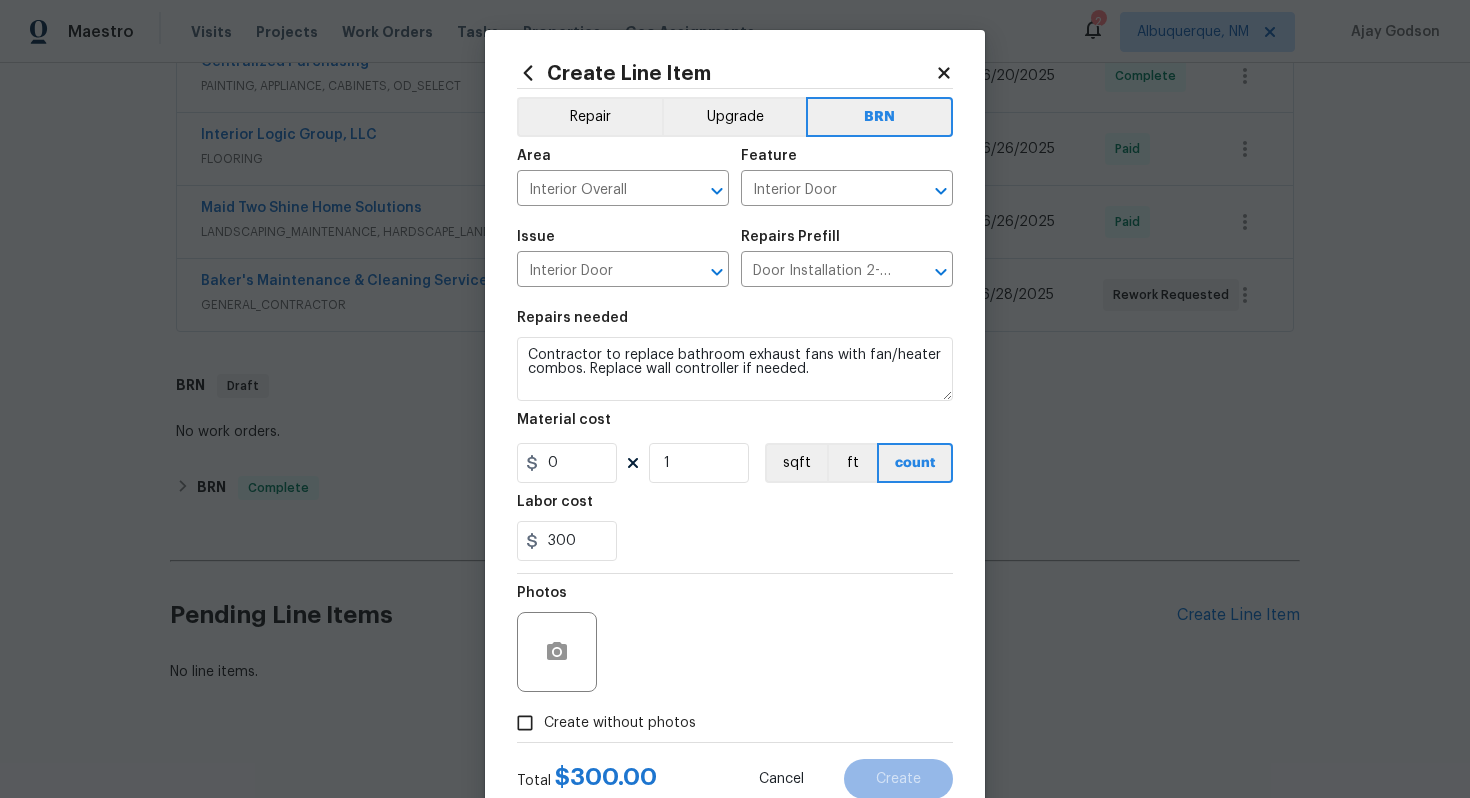 scroll, scrollTop: 64, scrollLeft: 0, axis: vertical 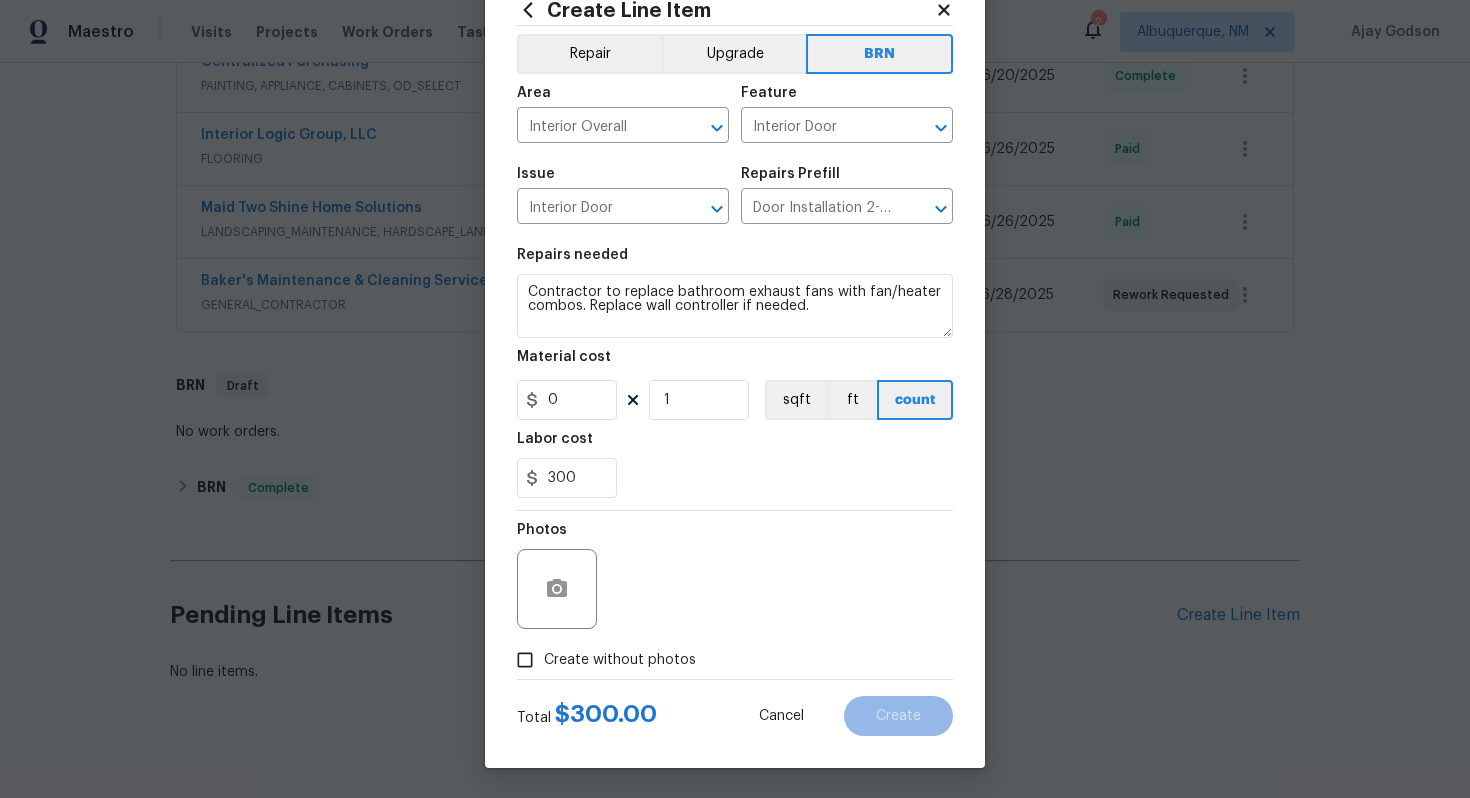 click on "Create without photos" at bounding box center [620, 660] 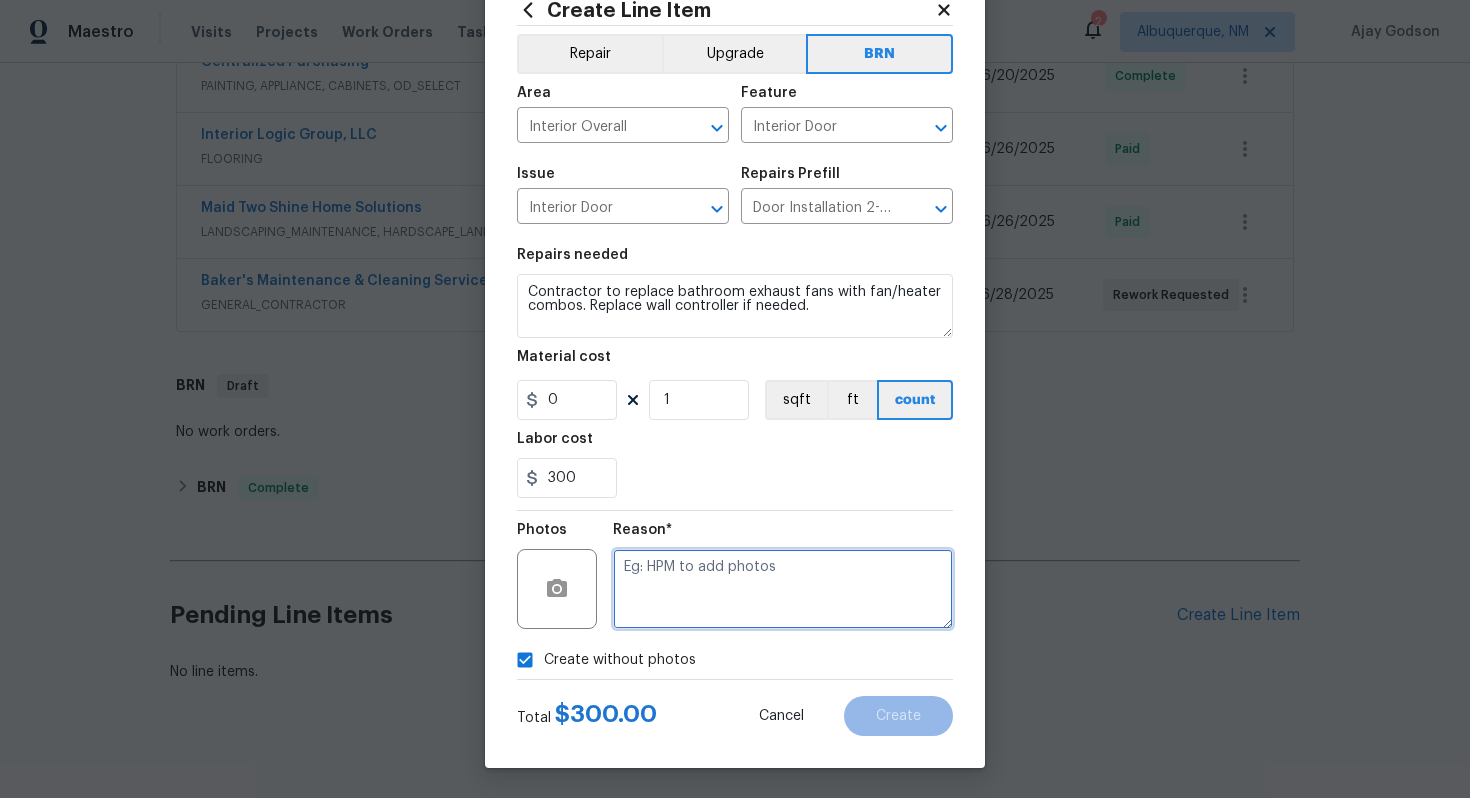 click at bounding box center (783, 589) 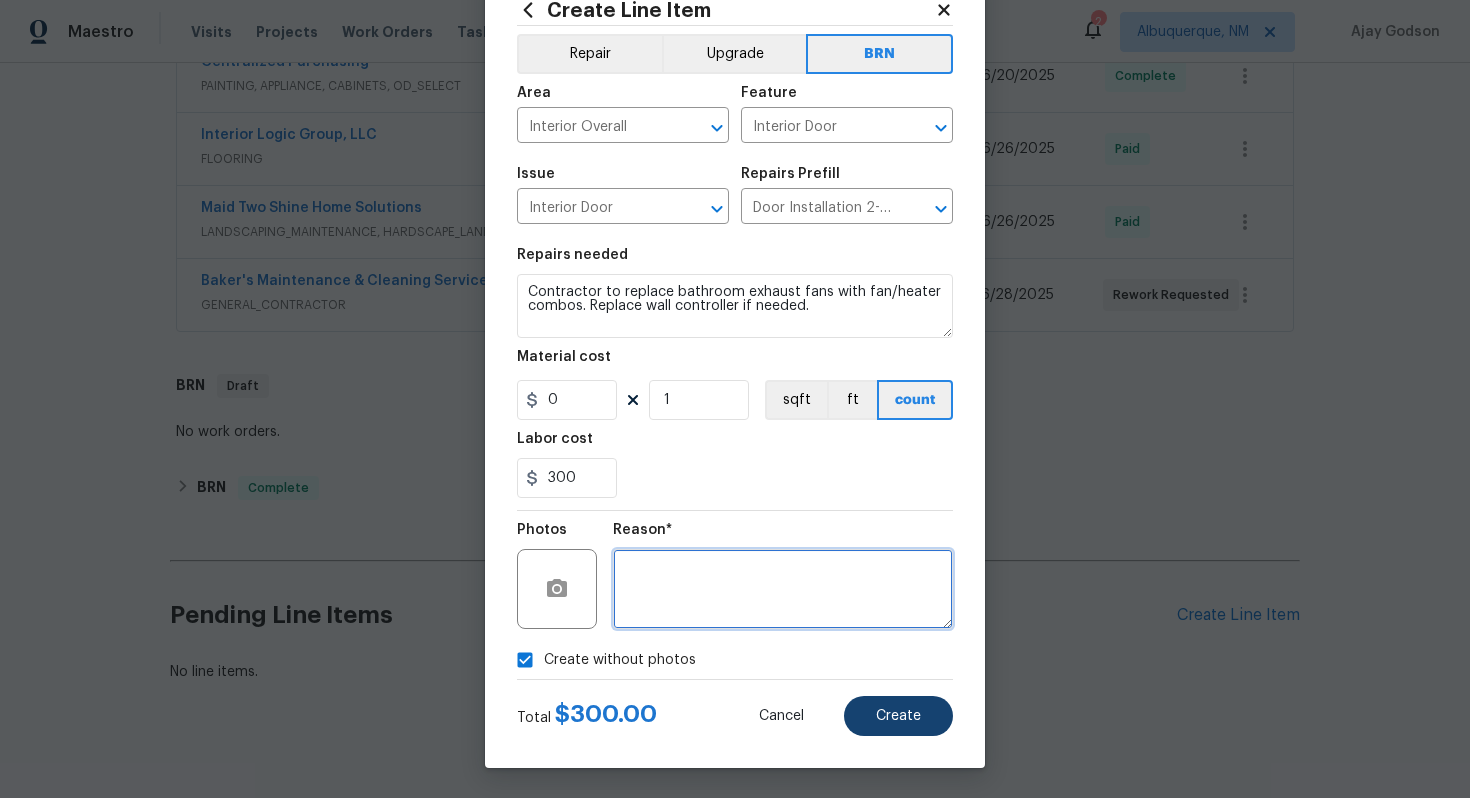 type 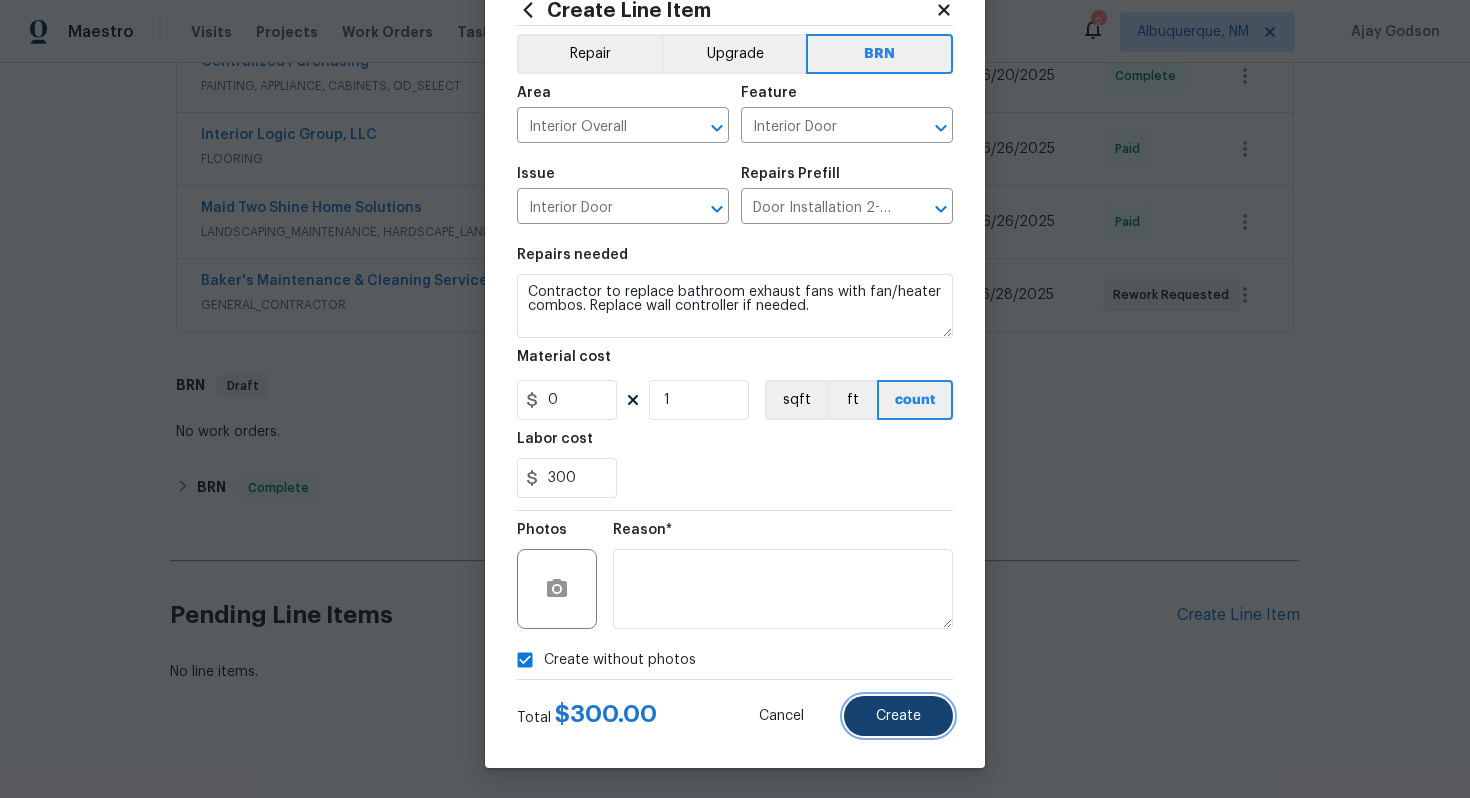 click on "Create" at bounding box center [898, 716] 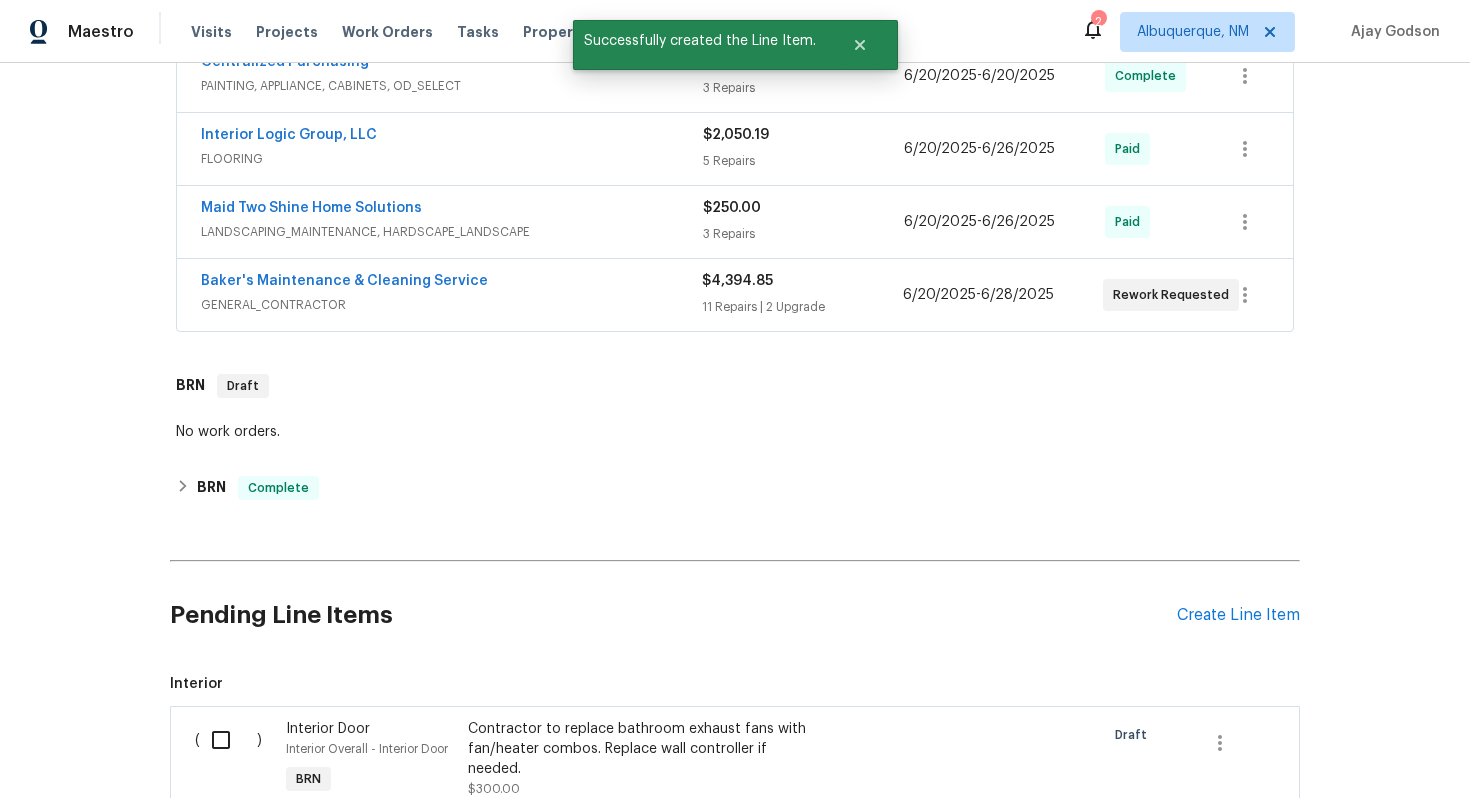 scroll, scrollTop: 801, scrollLeft: 0, axis: vertical 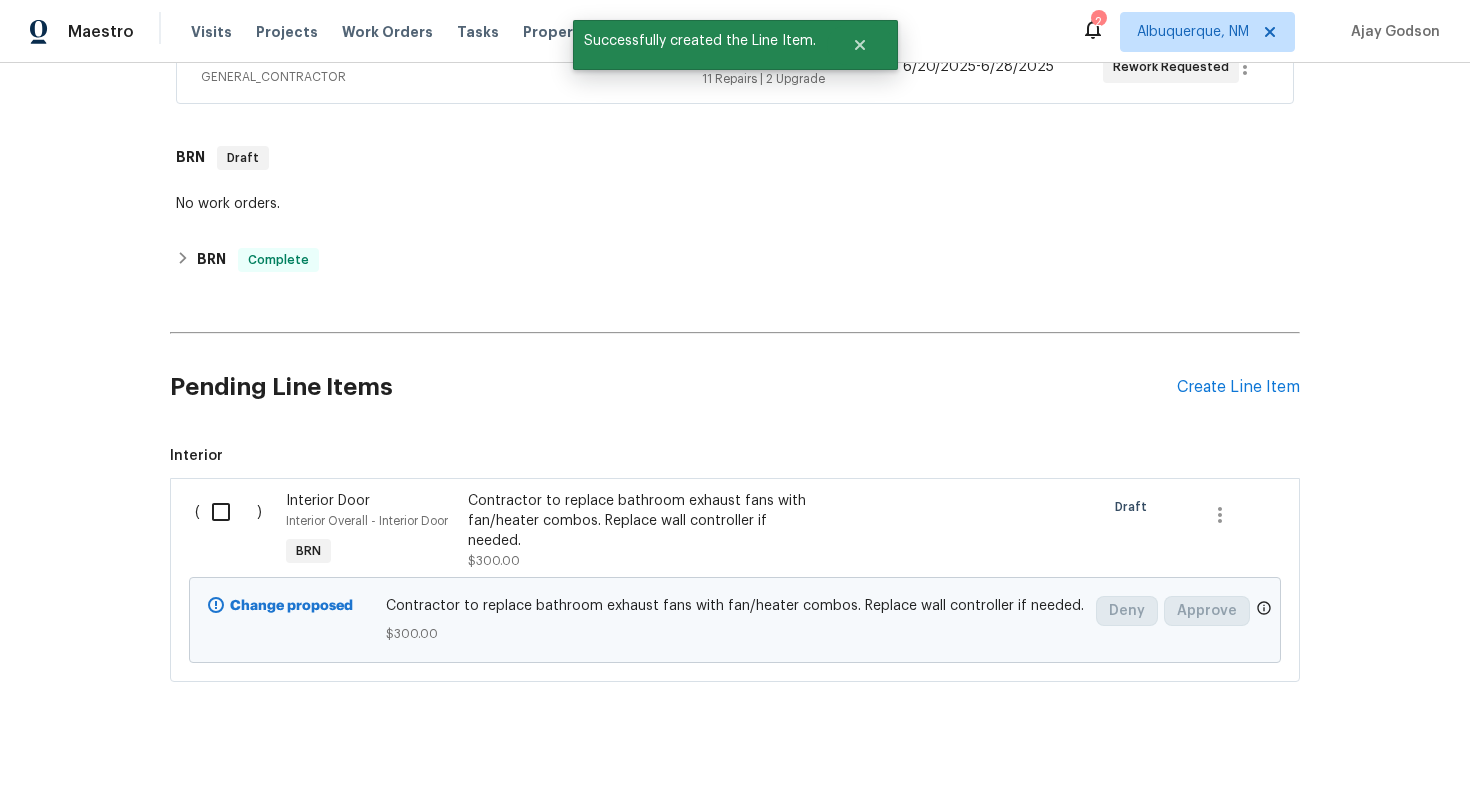 click at bounding box center [228, 512] 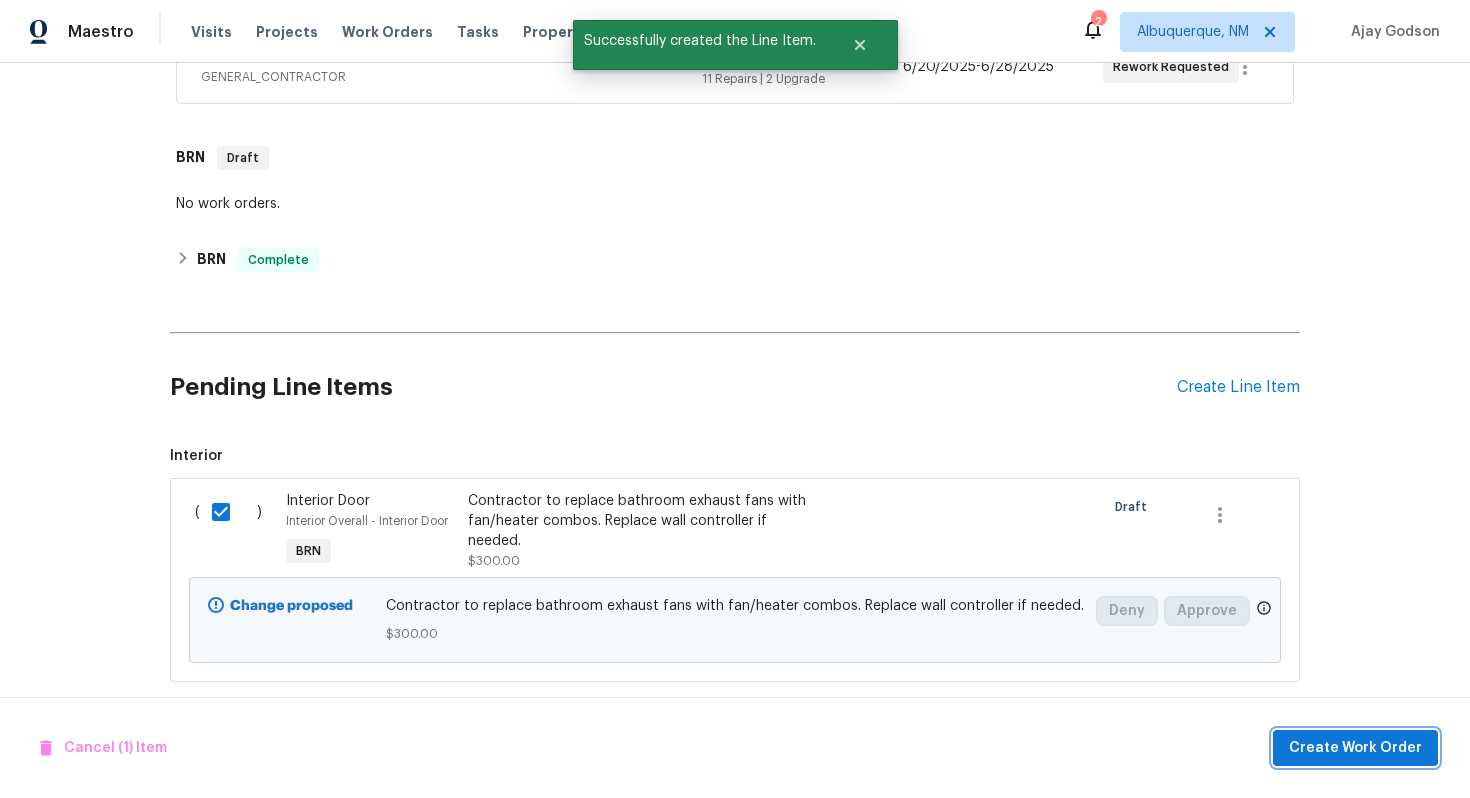 click on "Create Work Order" at bounding box center [1355, 748] 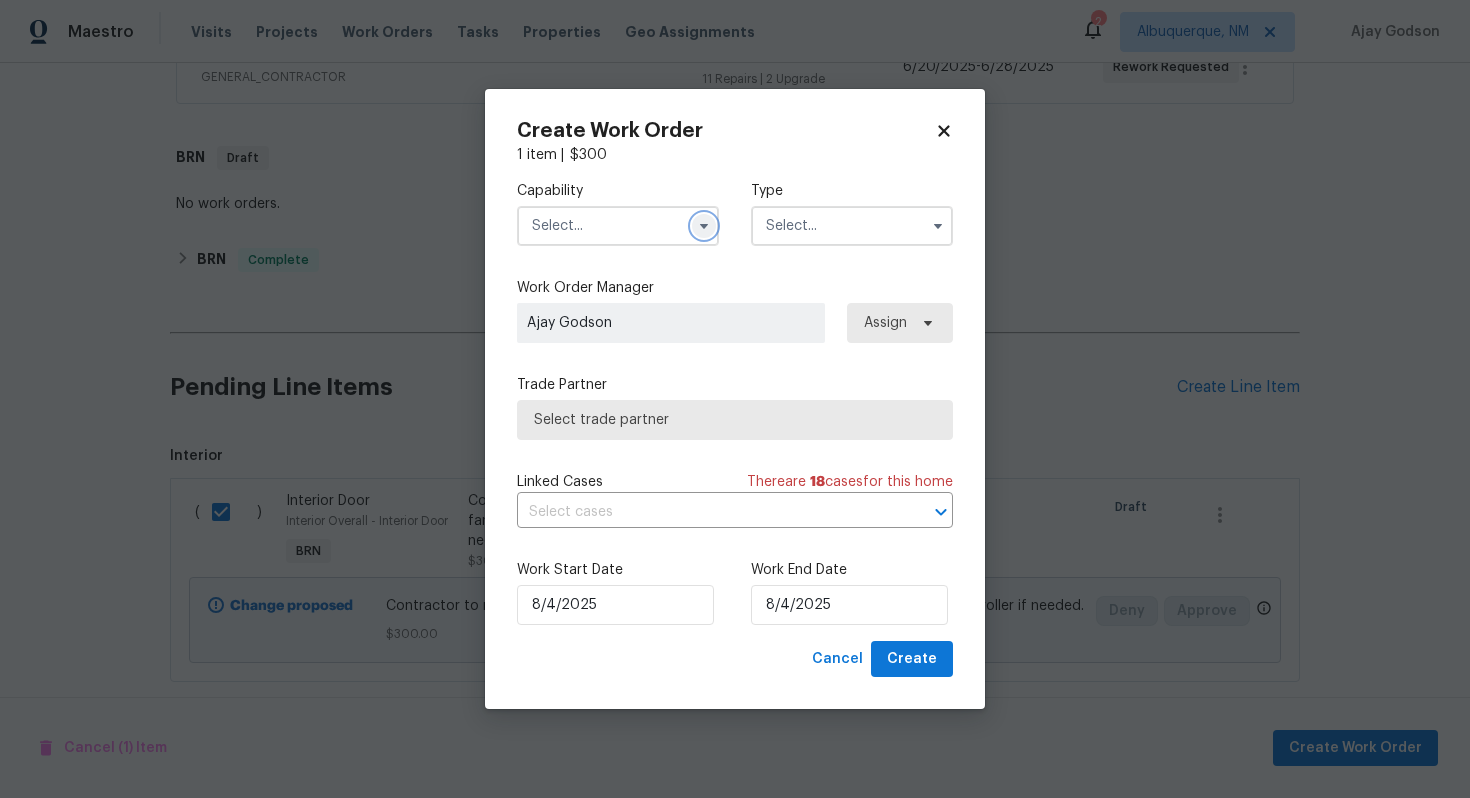 click at bounding box center [704, 226] 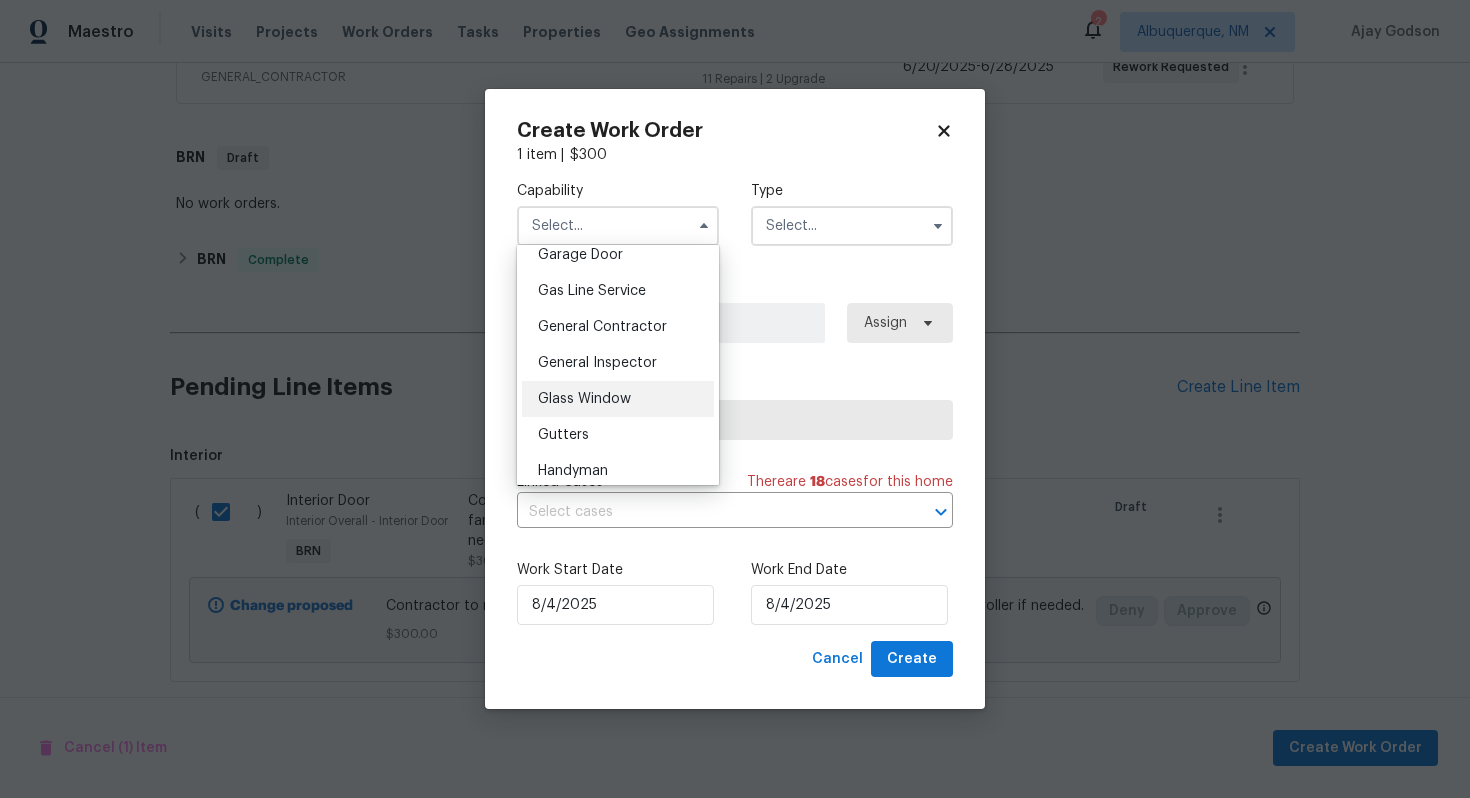 scroll, scrollTop: 859, scrollLeft: 0, axis: vertical 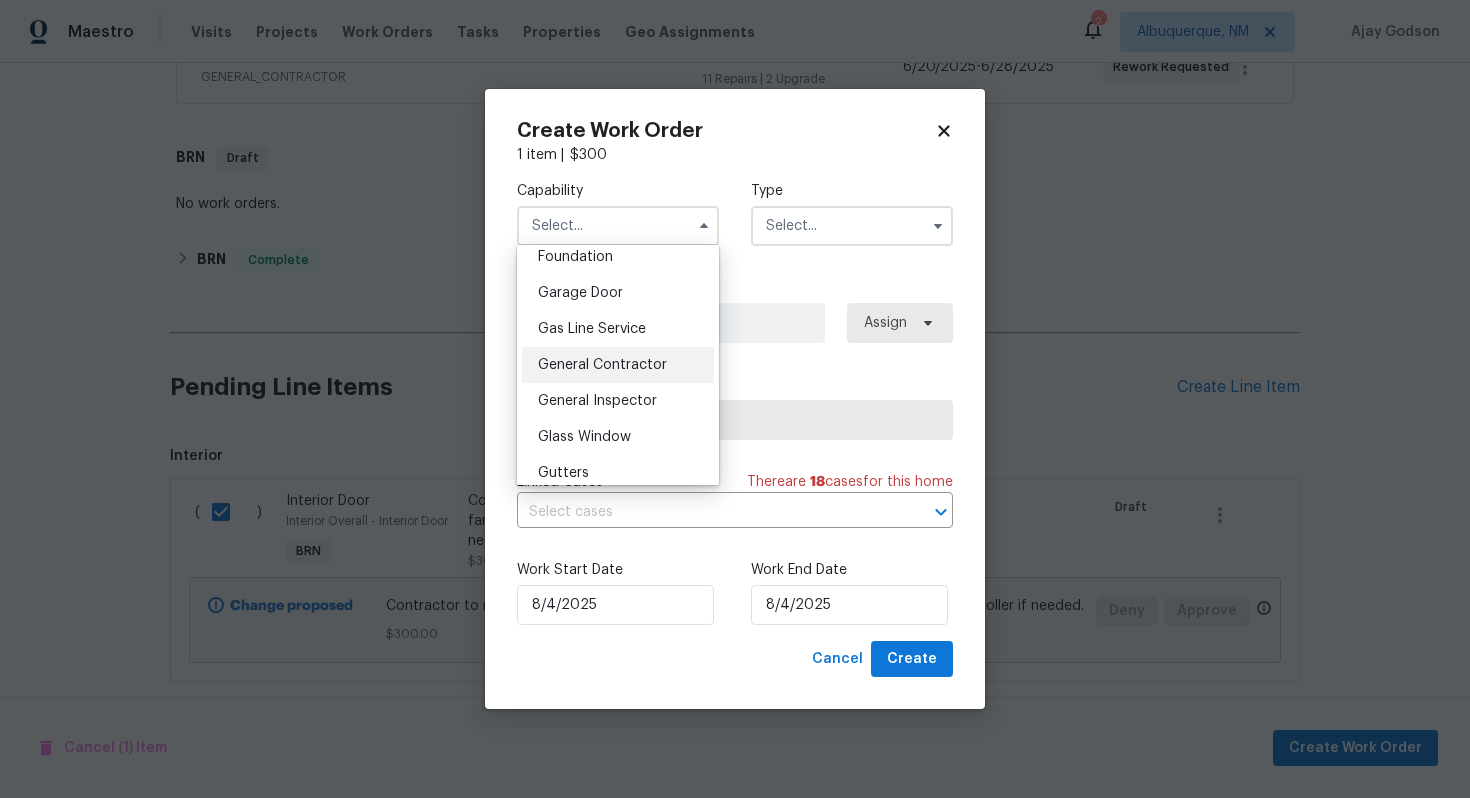 click on "General Contractor" at bounding box center [618, 365] 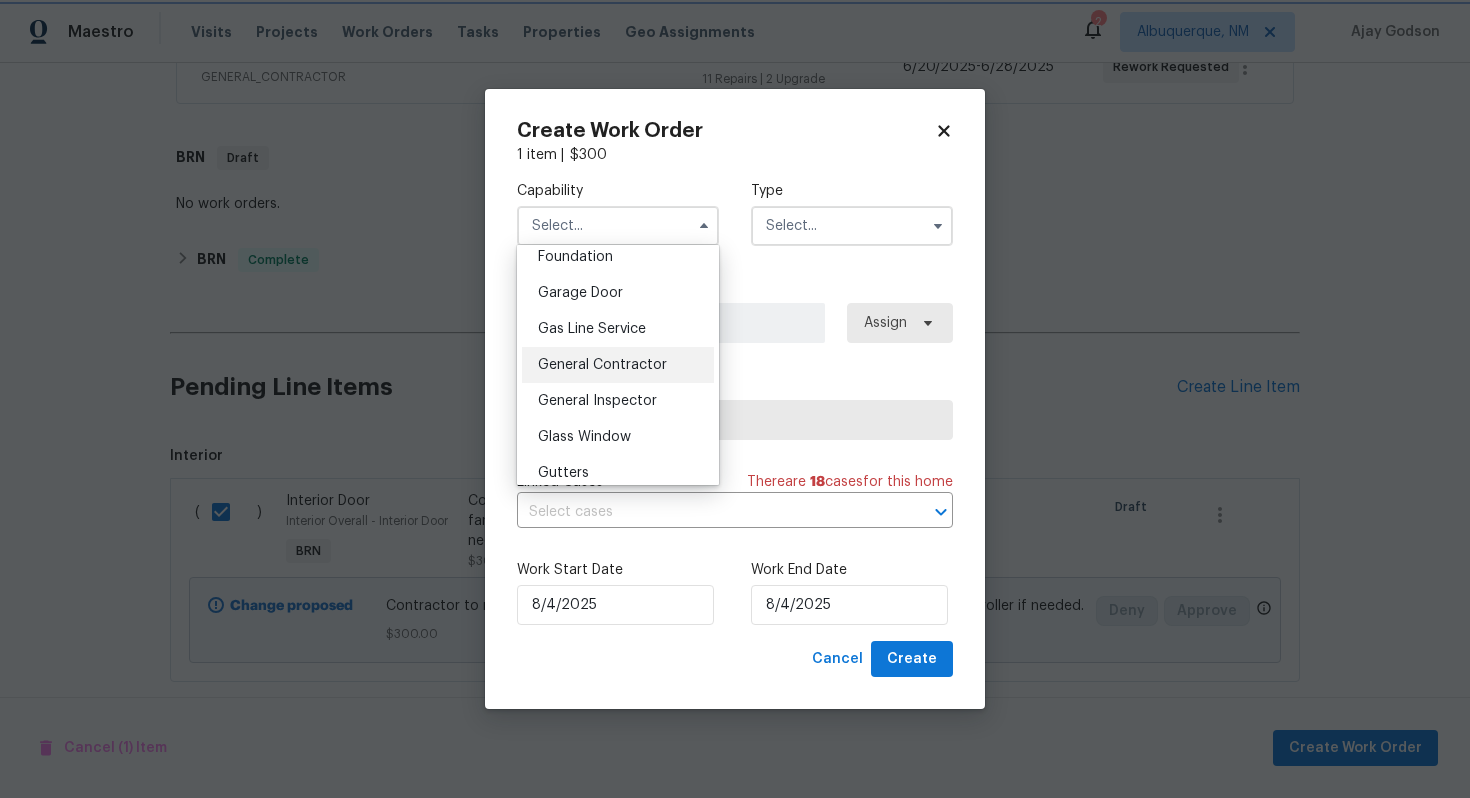 type on "General Contractor" 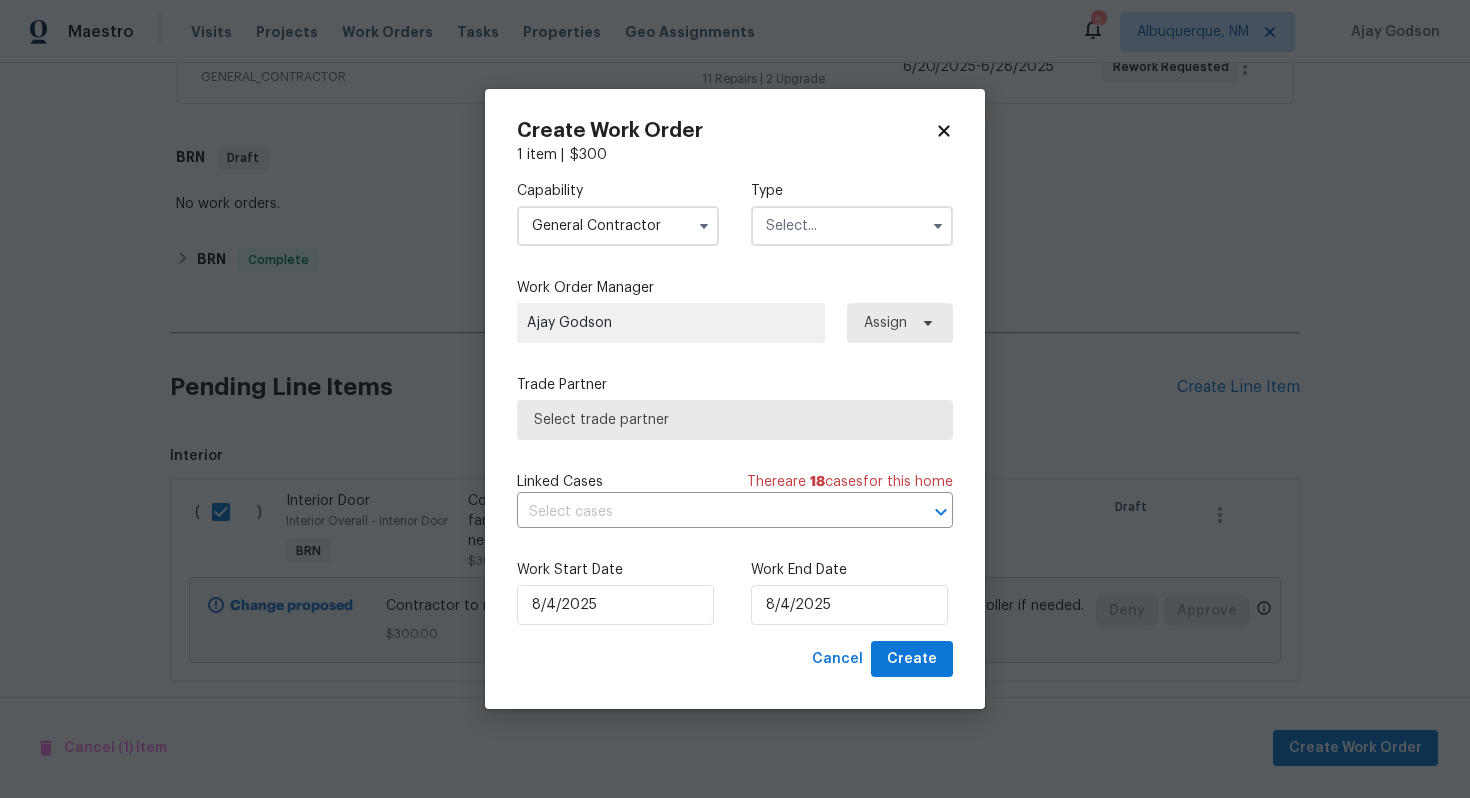 click at bounding box center [852, 226] 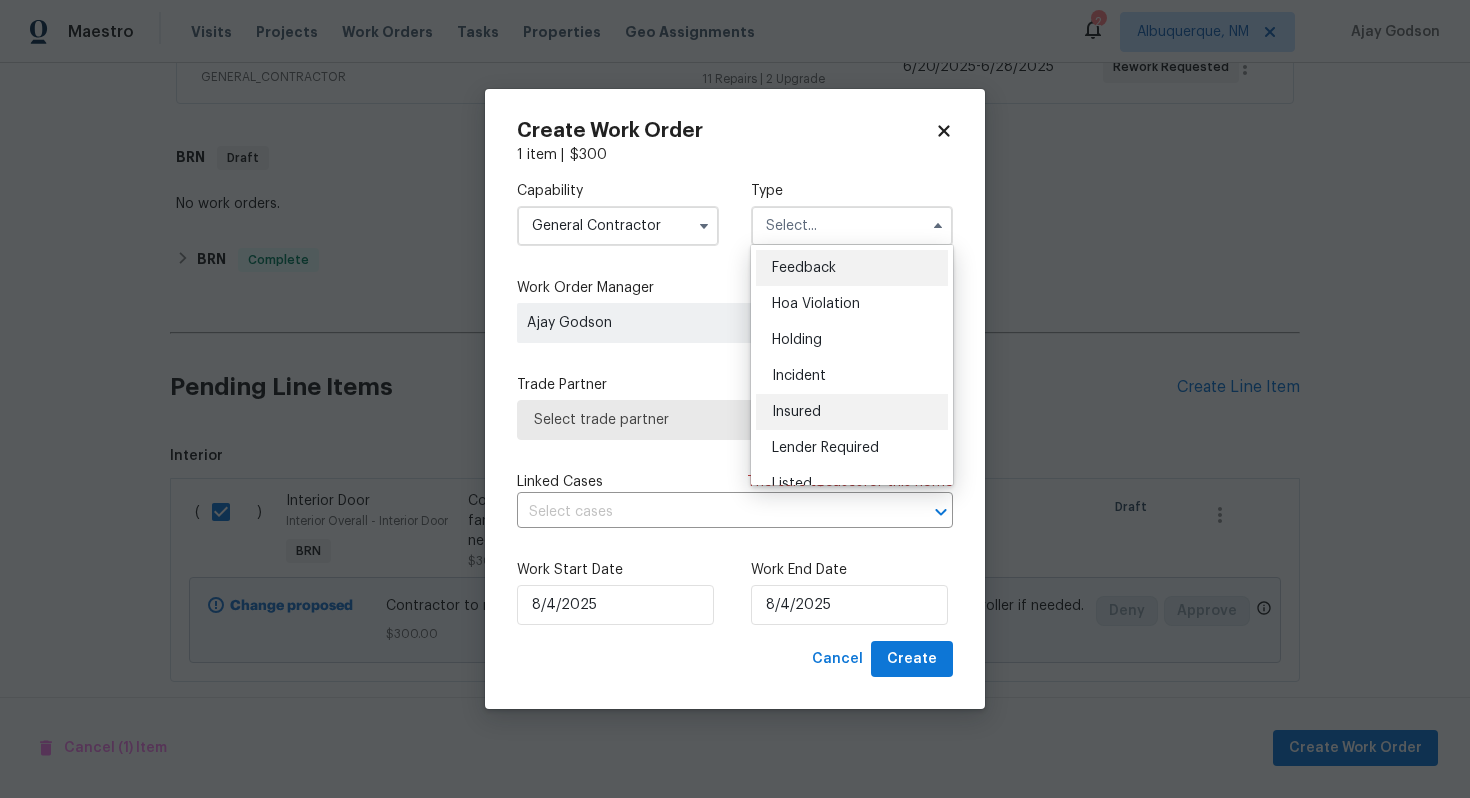 scroll, scrollTop: 454, scrollLeft: 0, axis: vertical 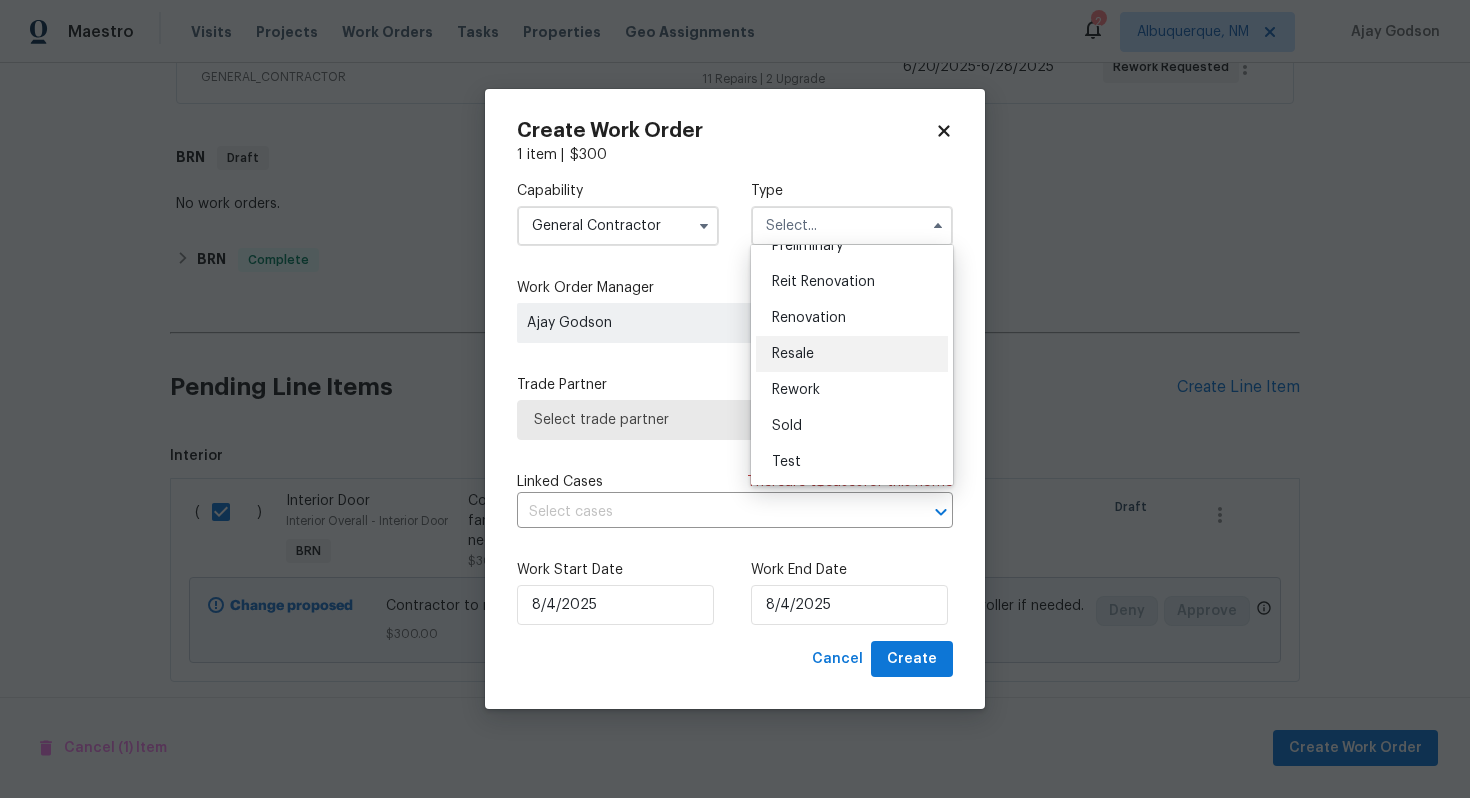 click on "Resale" at bounding box center [852, 354] 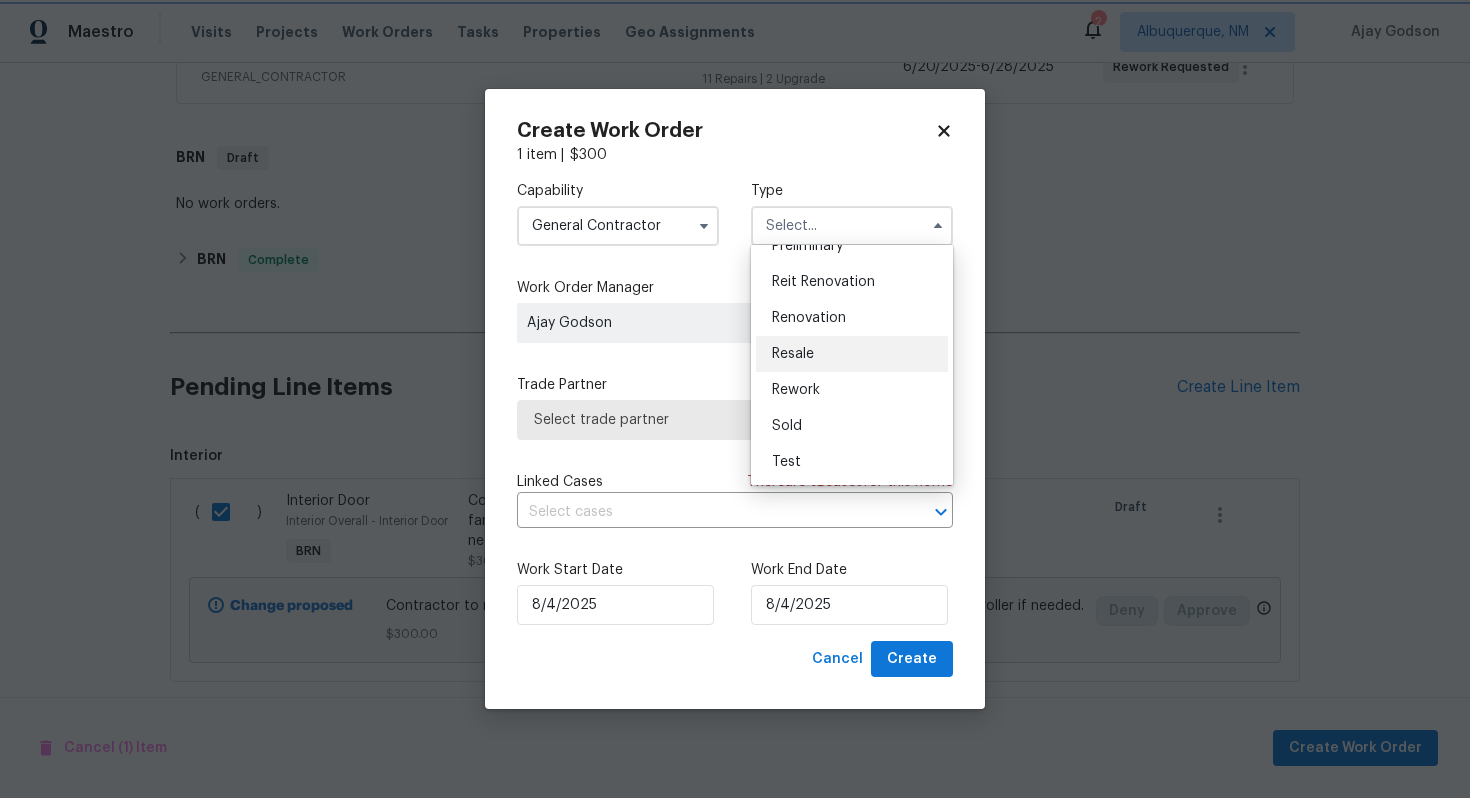 type on "Resale" 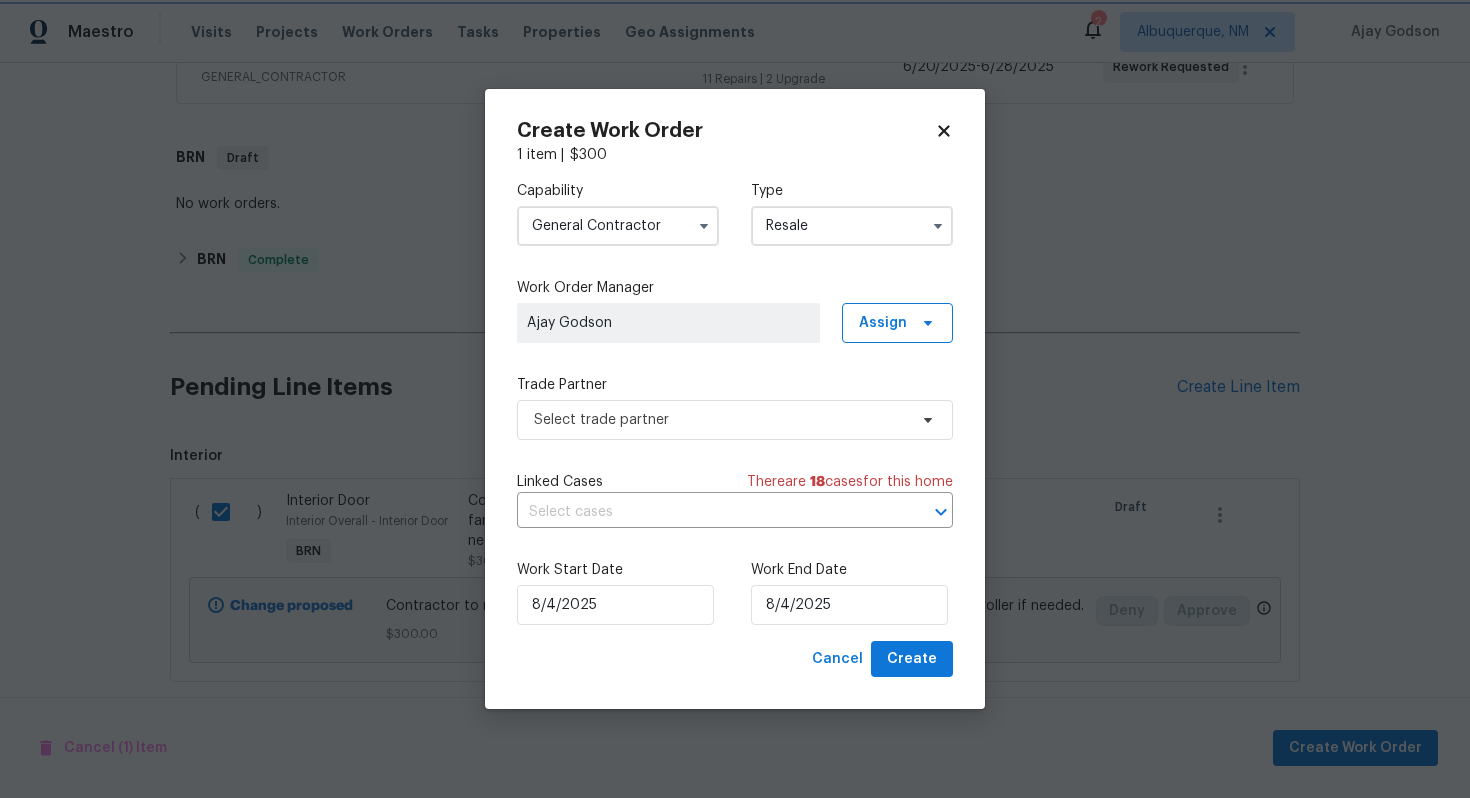 scroll, scrollTop: 0, scrollLeft: 0, axis: both 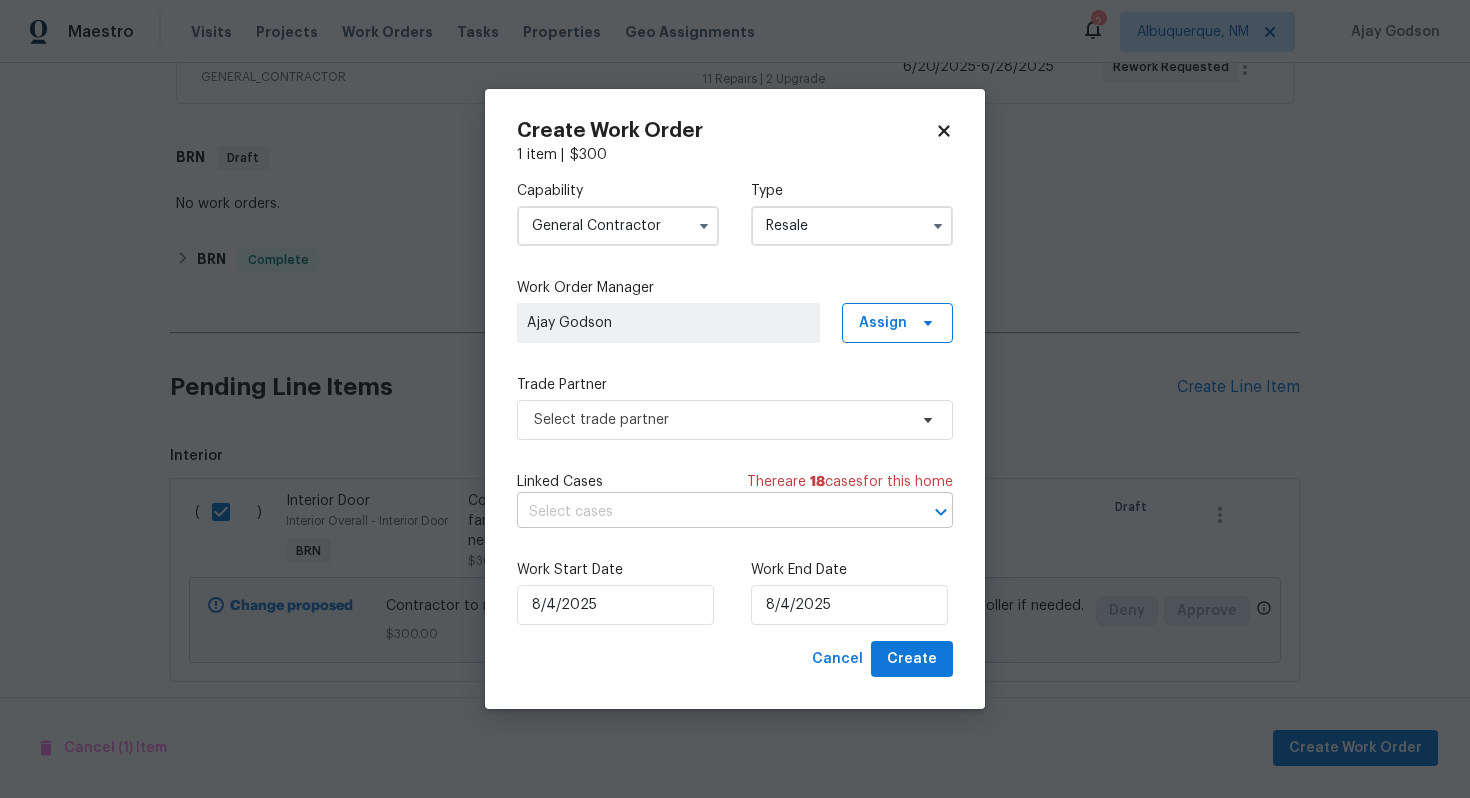 click at bounding box center (707, 512) 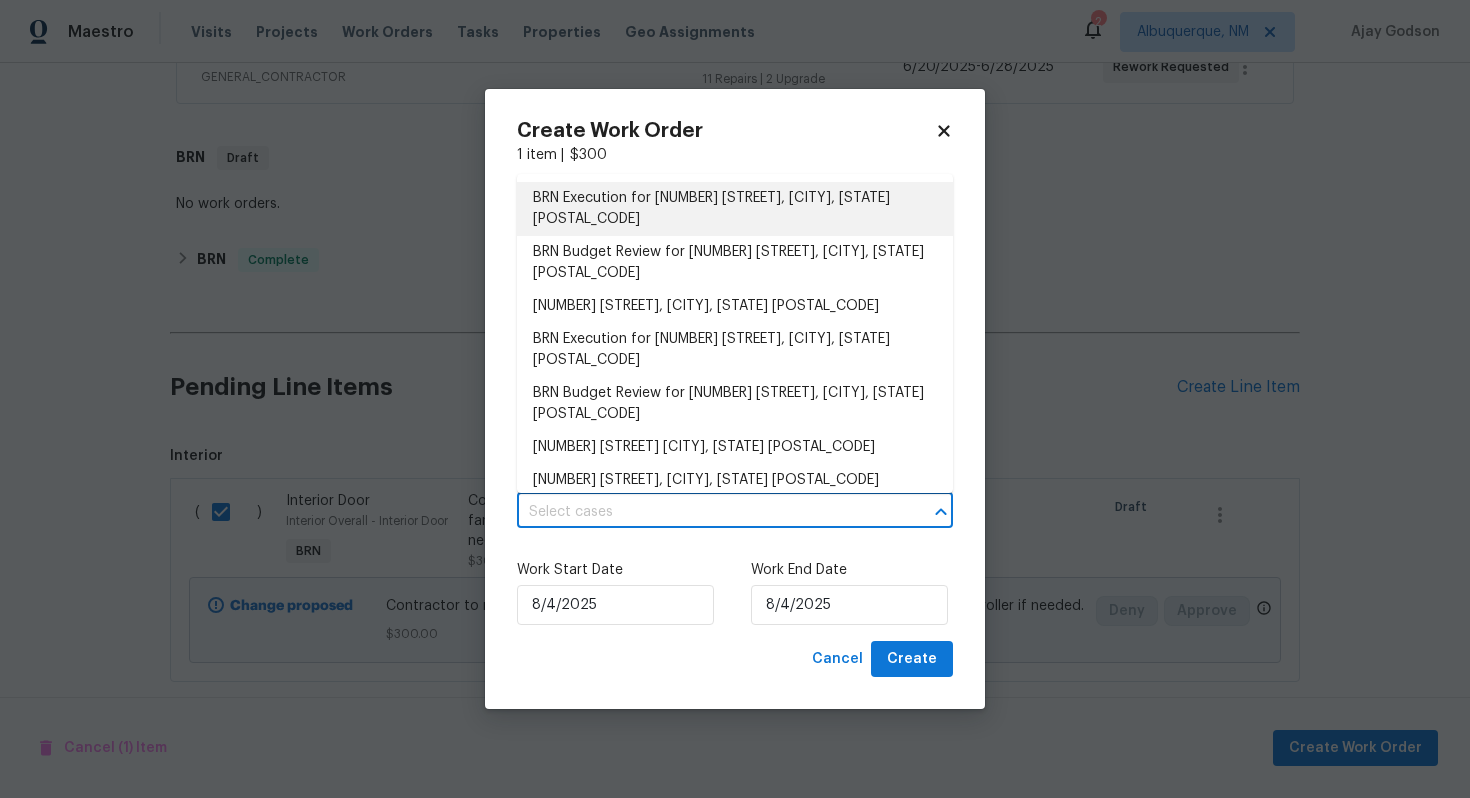 click on "BRN Execution for [NUMBER] [STREET], [CITY], [STATE] [POSTAL_CODE]" at bounding box center [735, 209] 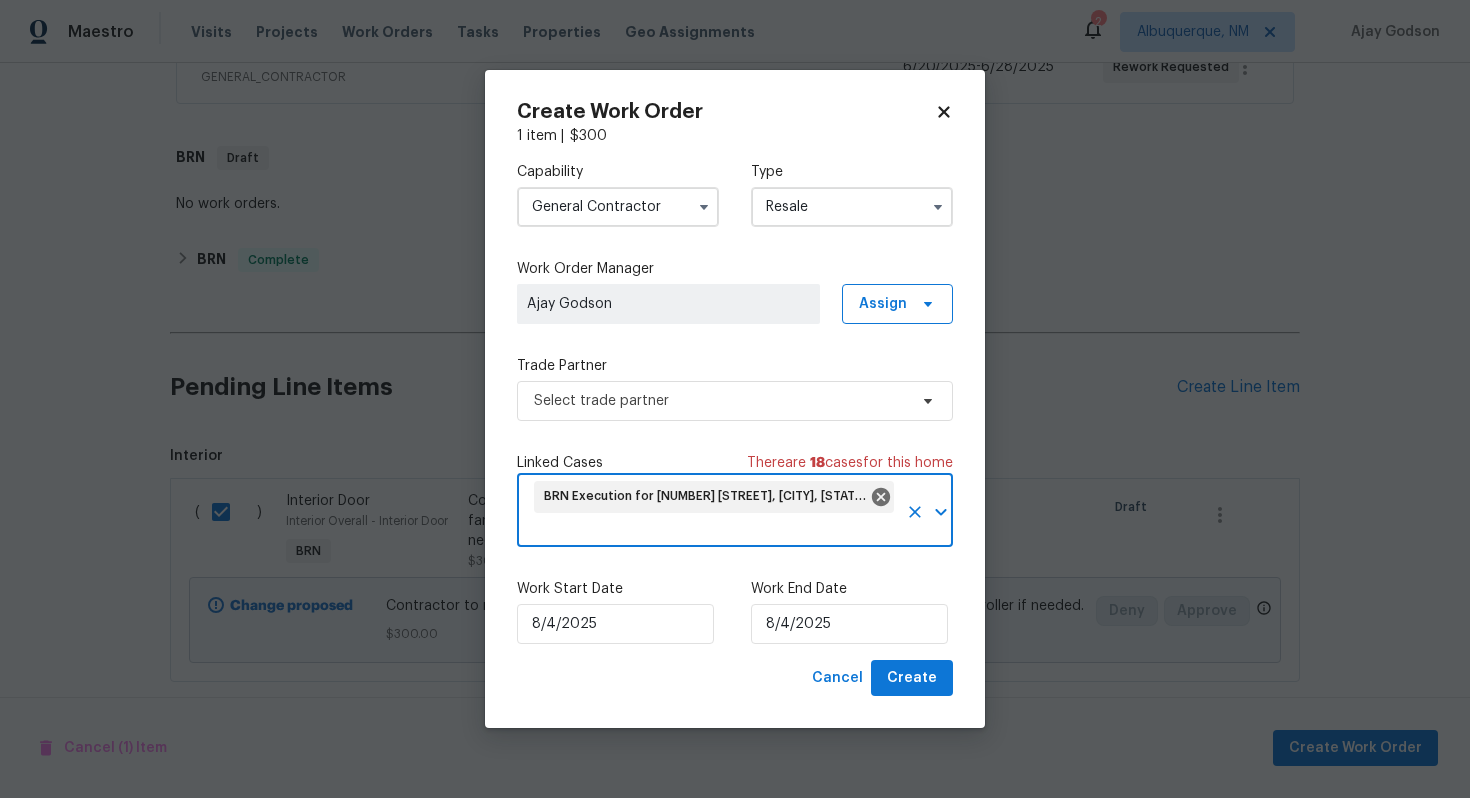 click at bounding box center [714, 531] 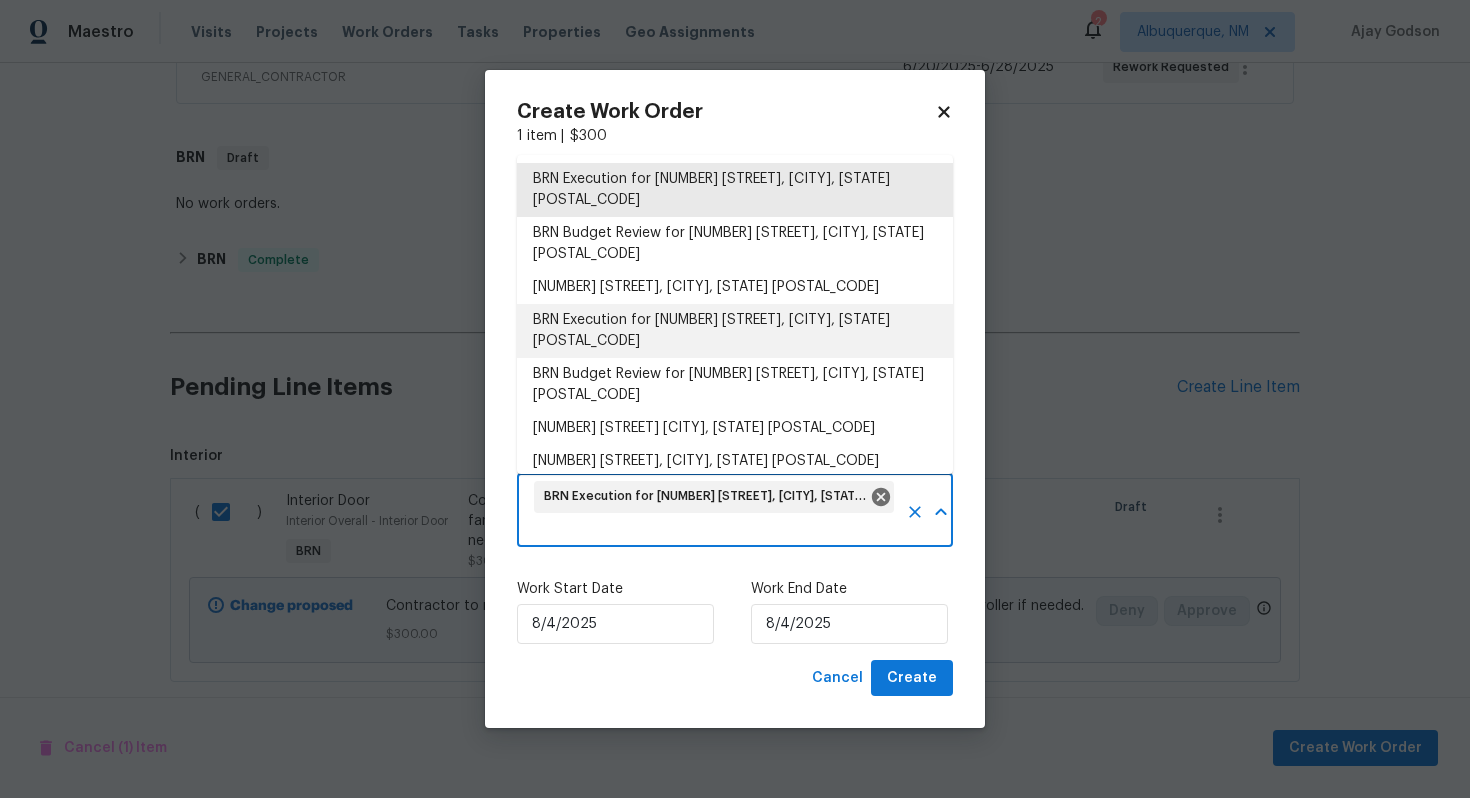 click on "BRN Execution for [NUMBER] [STREET], [CITY], [STATE] [POSTAL_CODE]" at bounding box center [735, 331] 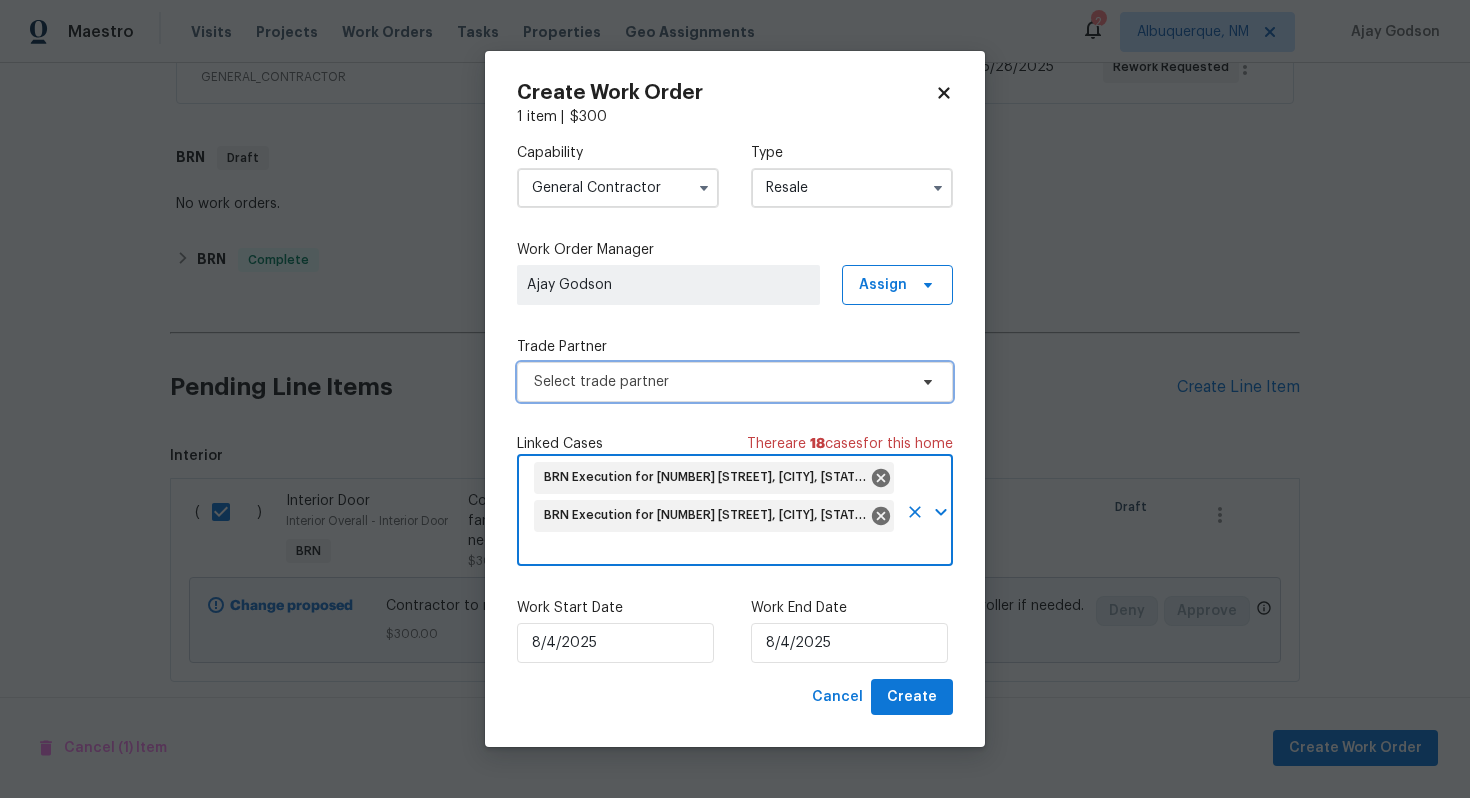 click on "Select trade partner" at bounding box center (720, 382) 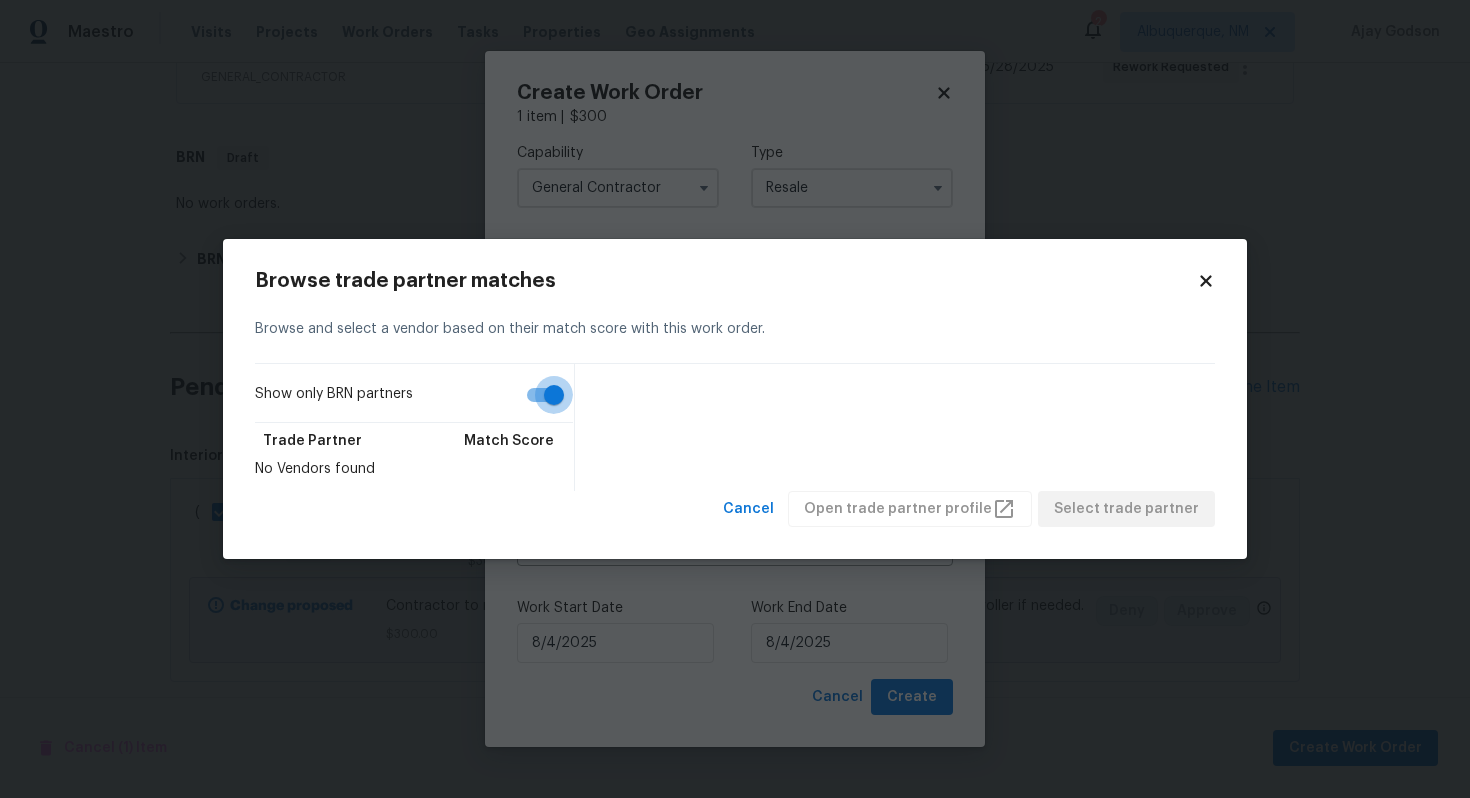 click on "Show only BRN partners" at bounding box center (554, 395) 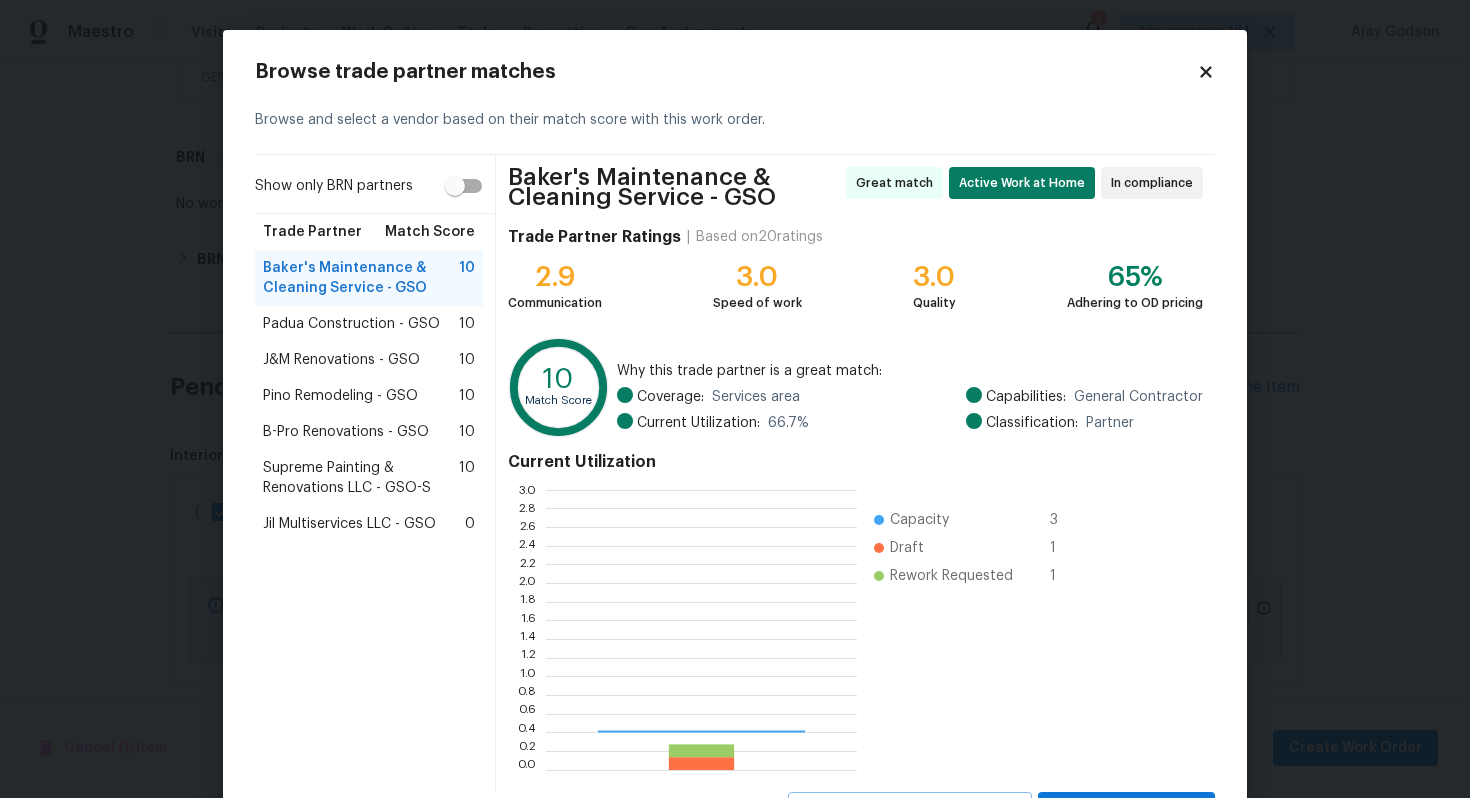 scroll, scrollTop: 2, scrollLeft: 1, axis: both 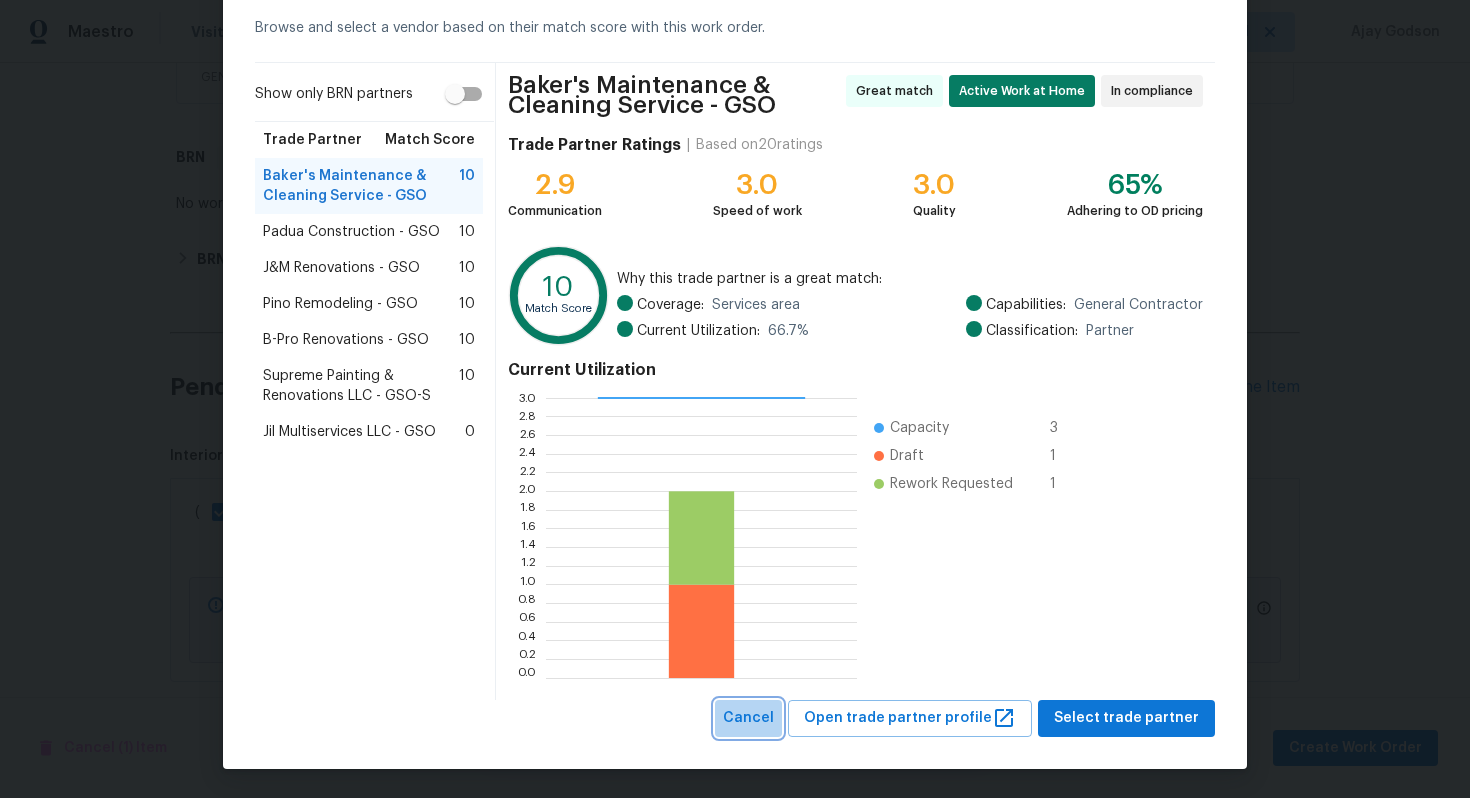 click on "Cancel" at bounding box center [748, 718] 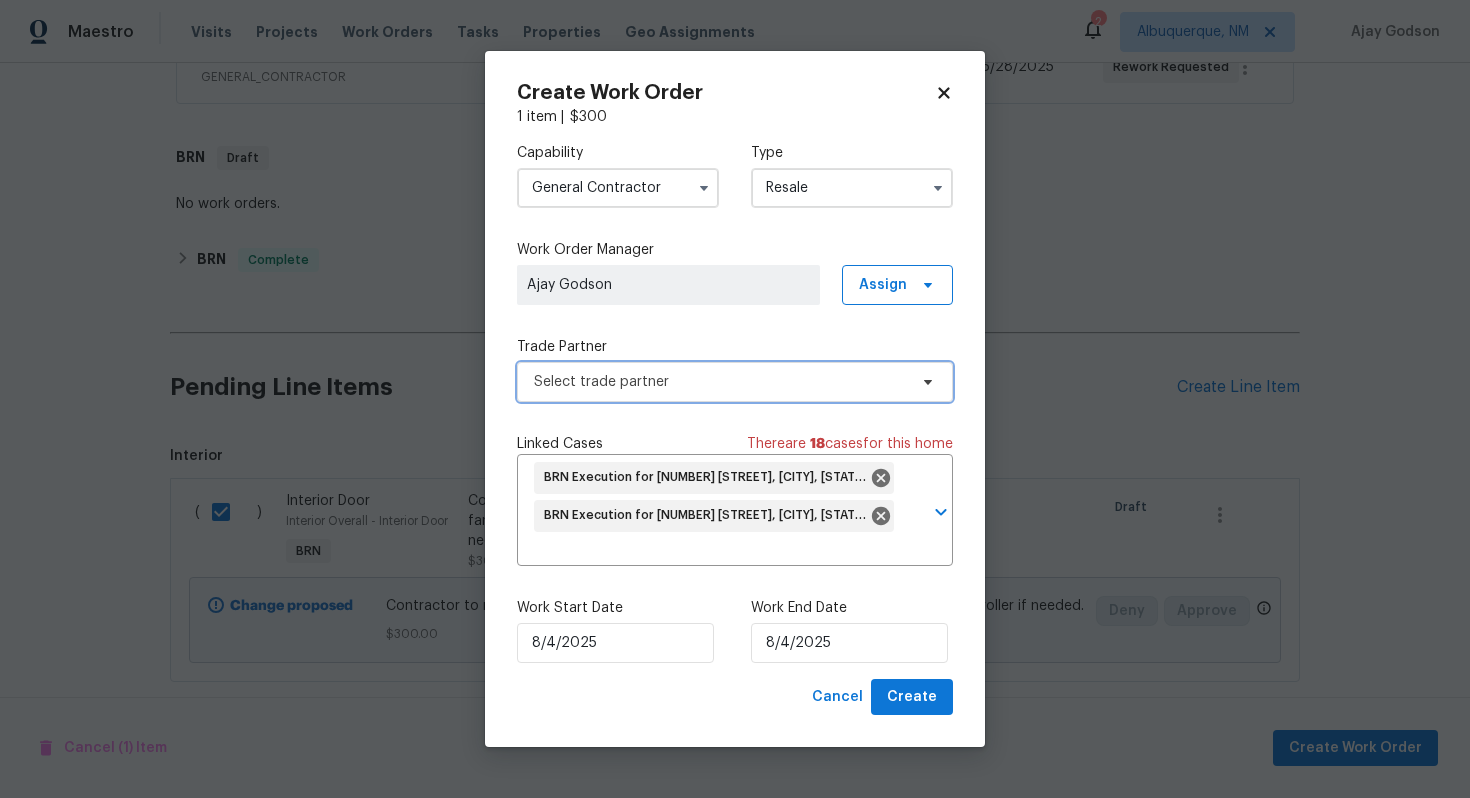 scroll, scrollTop: 0, scrollLeft: 0, axis: both 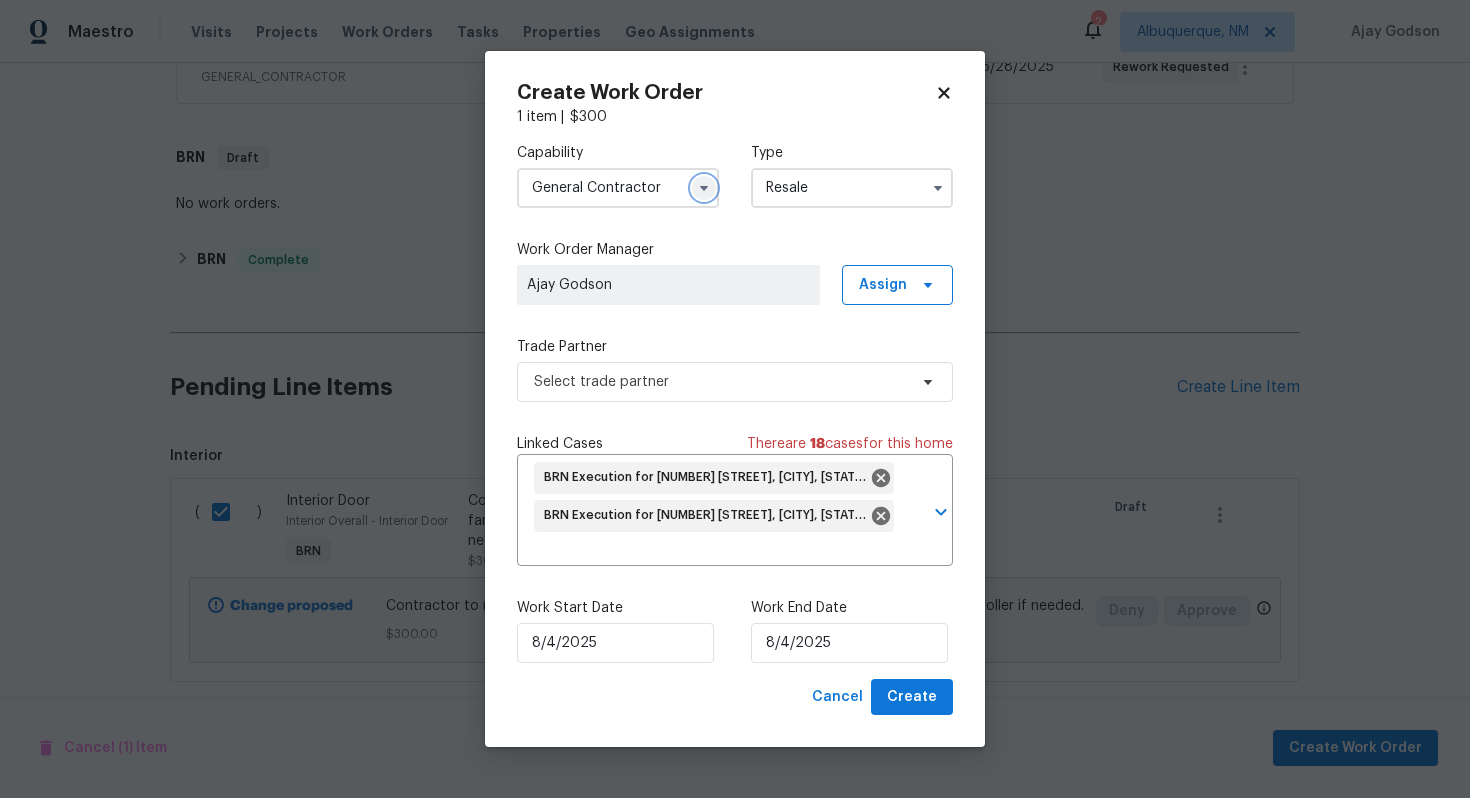 click at bounding box center (704, 188) 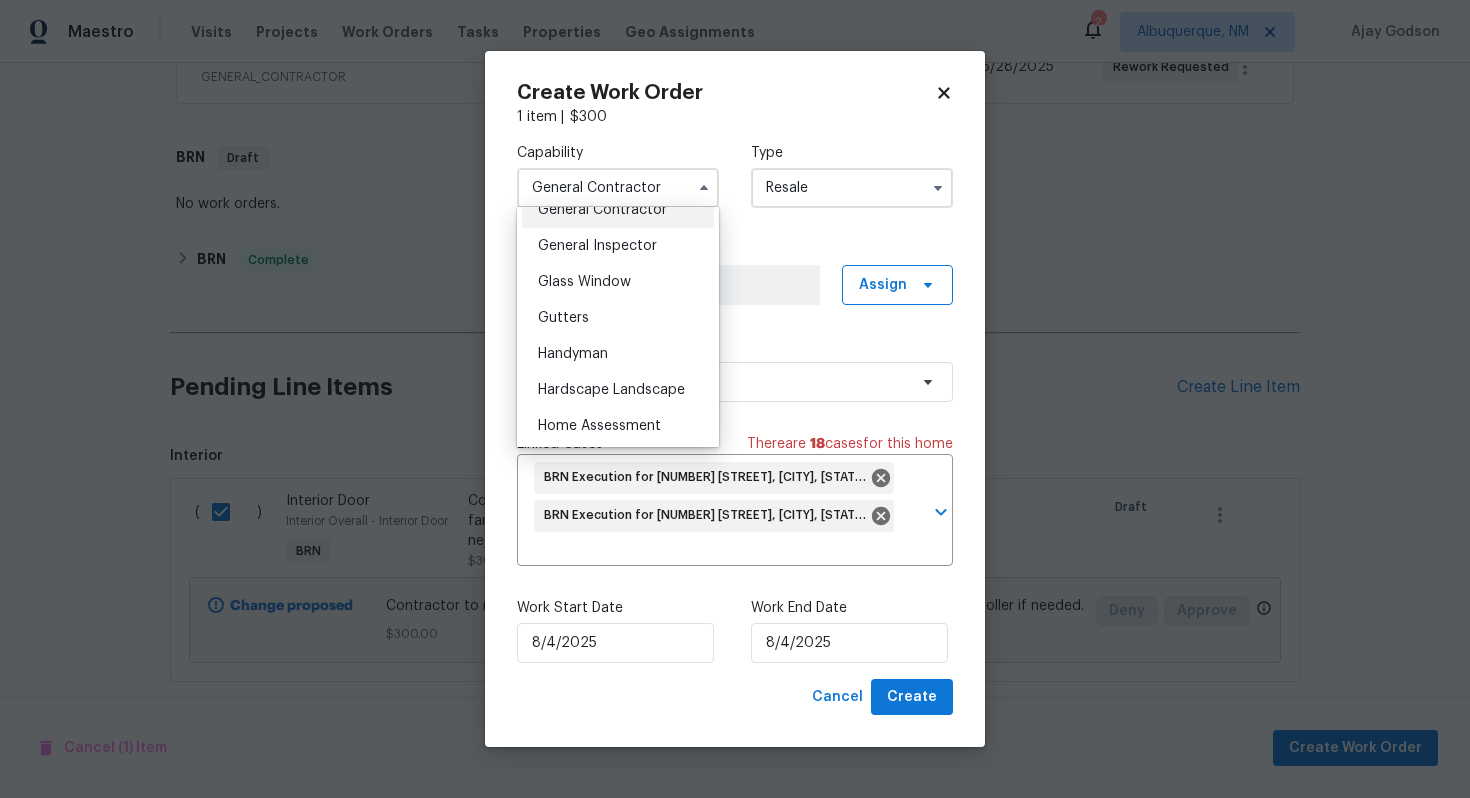 scroll, scrollTop: 984, scrollLeft: 0, axis: vertical 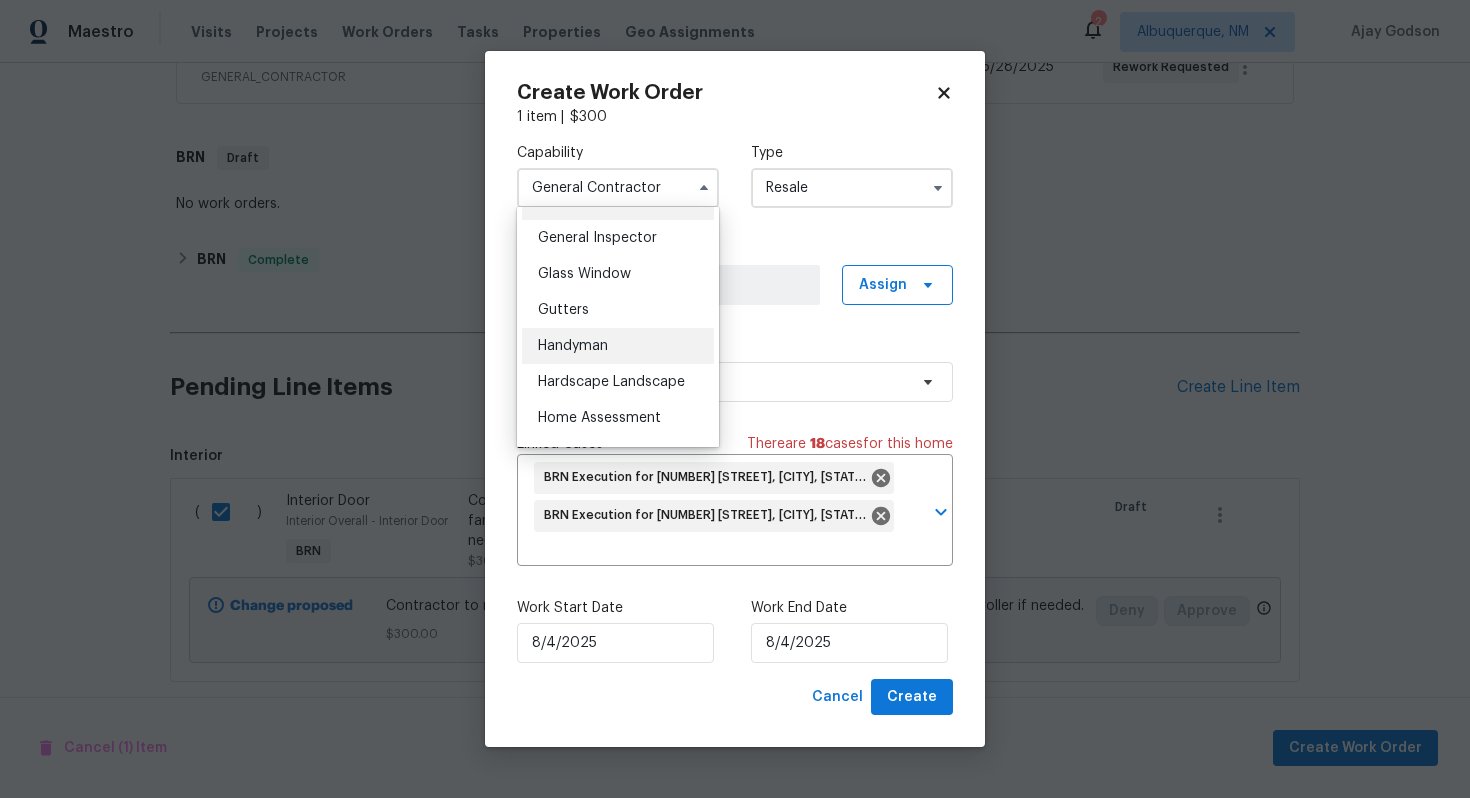 click on "Handyman" at bounding box center (618, 346) 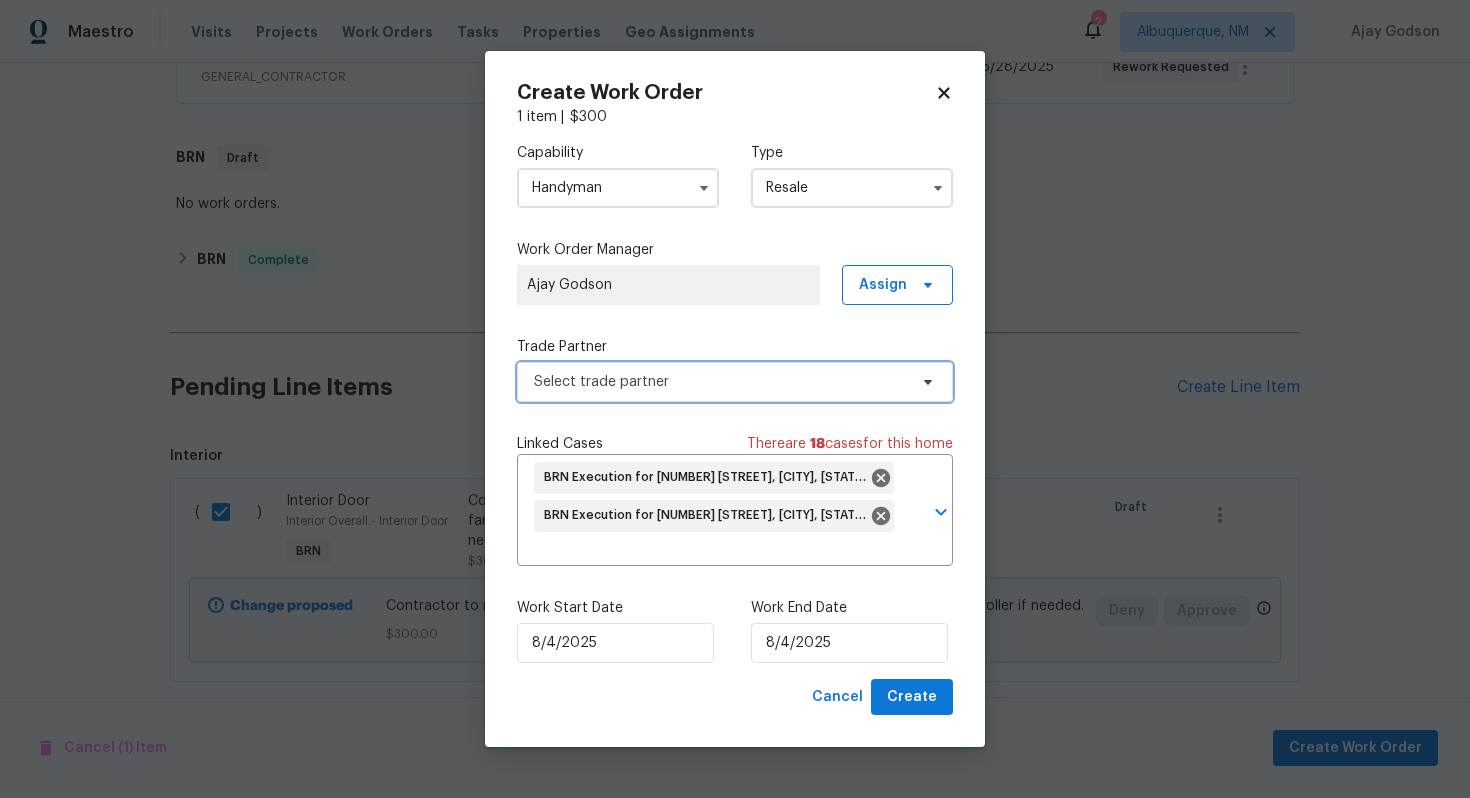 click on "Select trade partner" at bounding box center (720, 382) 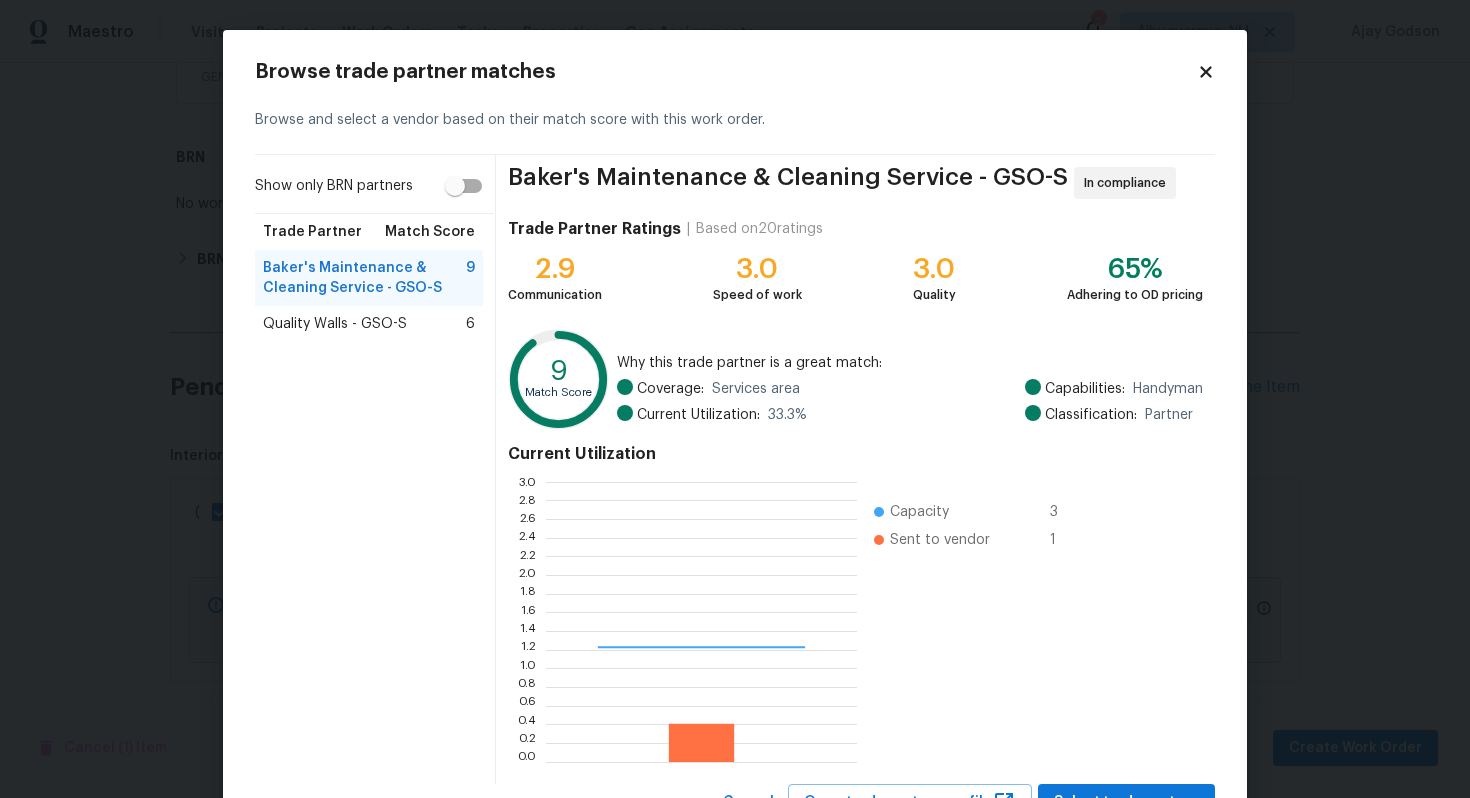 scroll, scrollTop: 2, scrollLeft: 1, axis: both 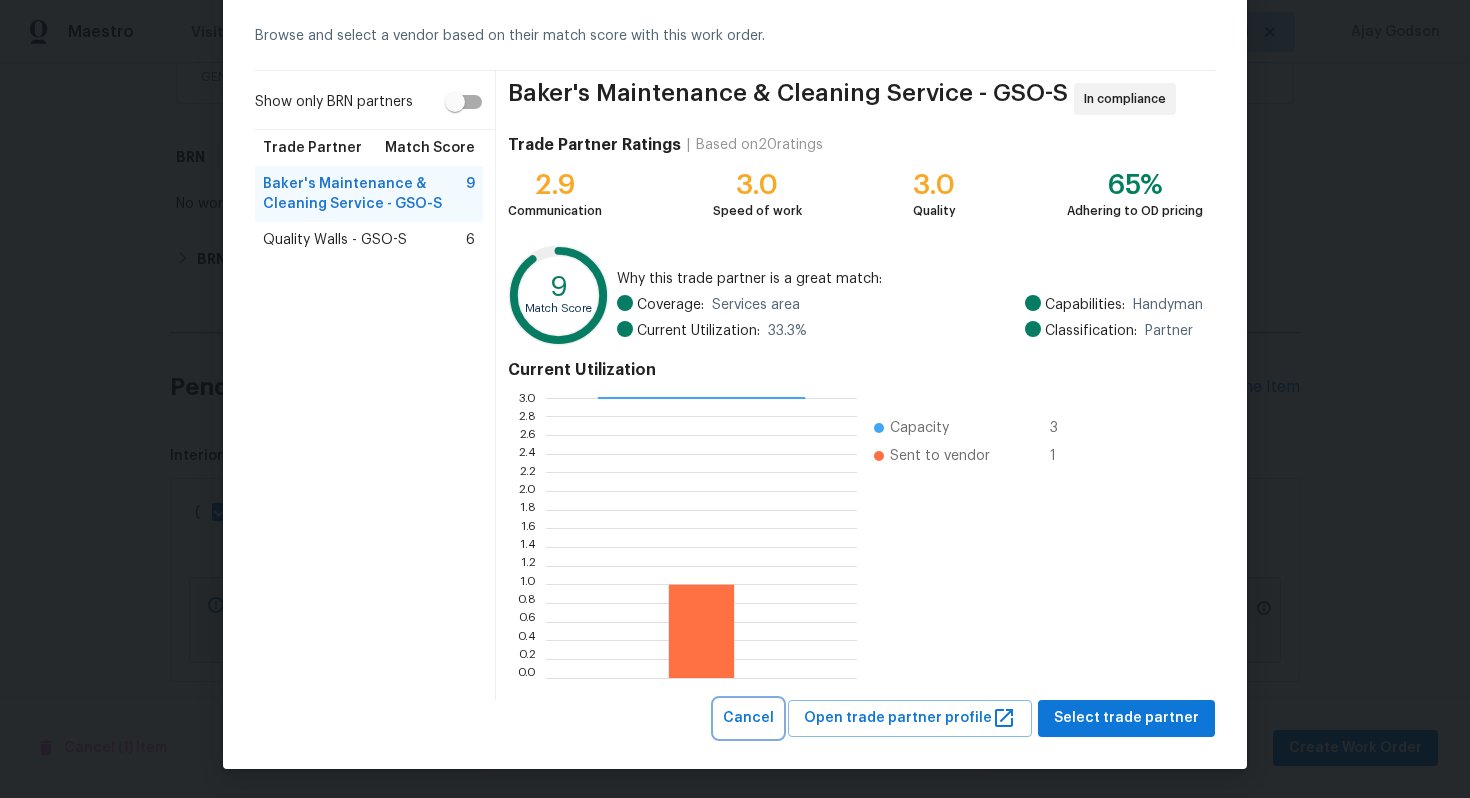 click on "Cancel" at bounding box center (748, 718) 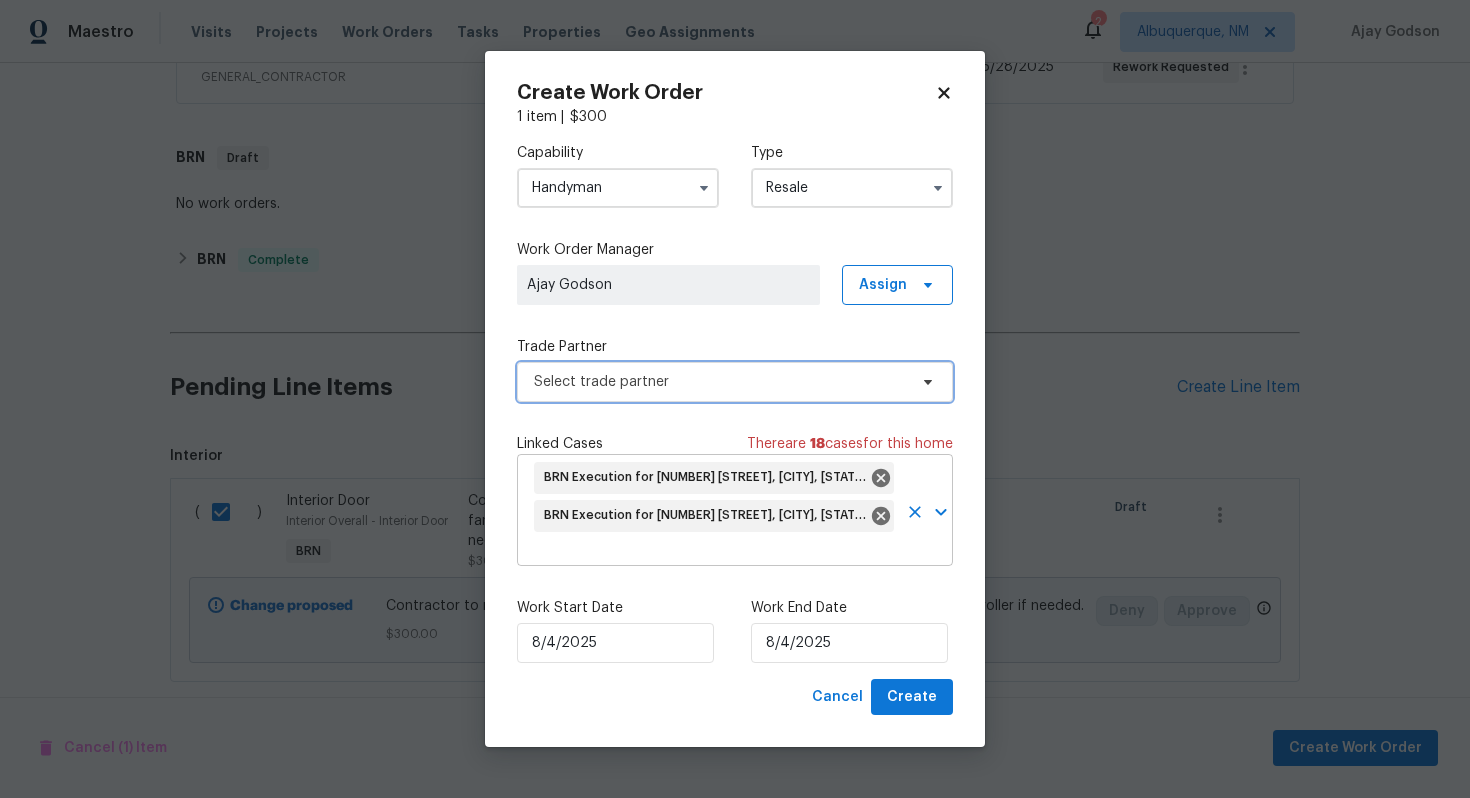scroll, scrollTop: 0, scrollLeft: 0, axis: both 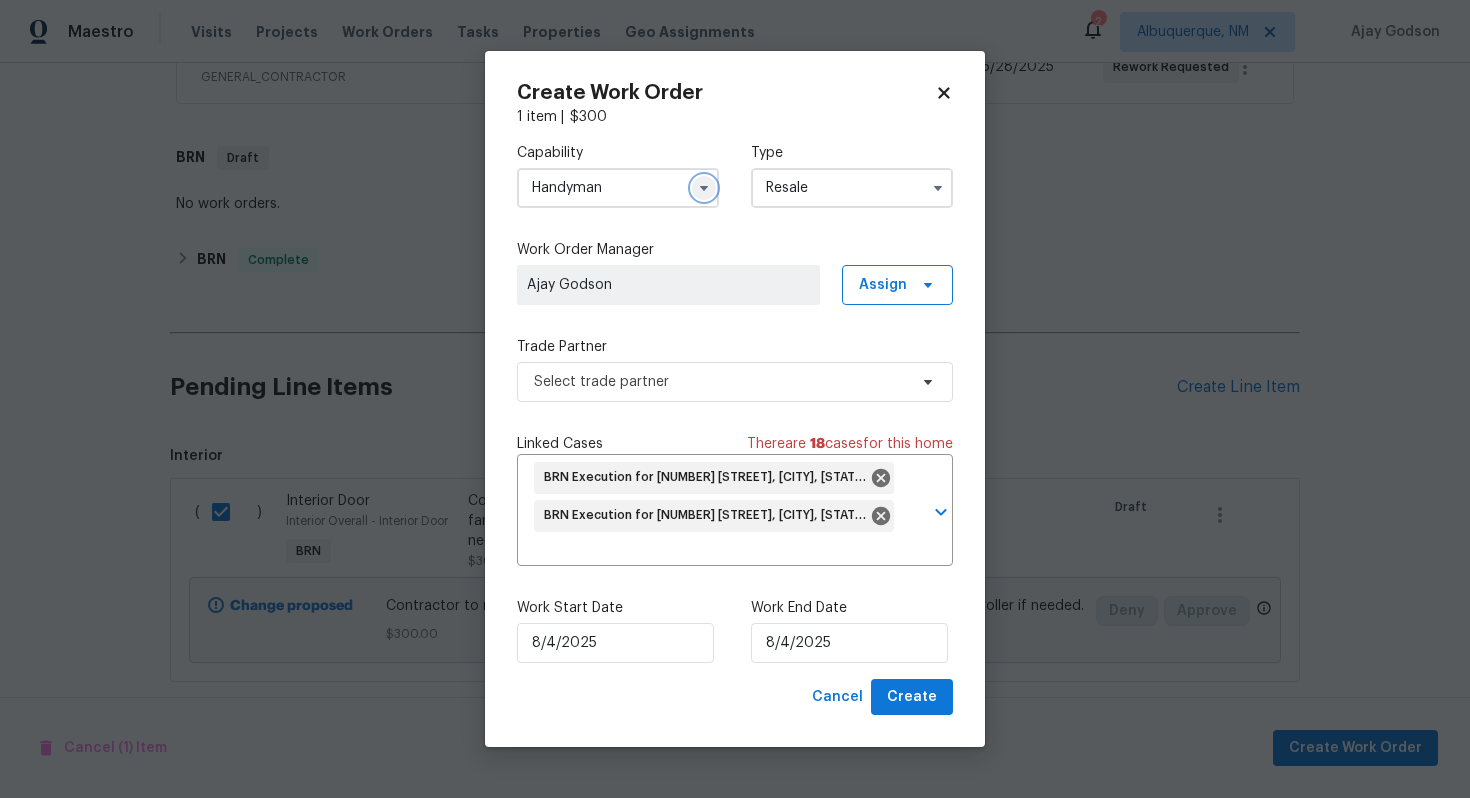 click 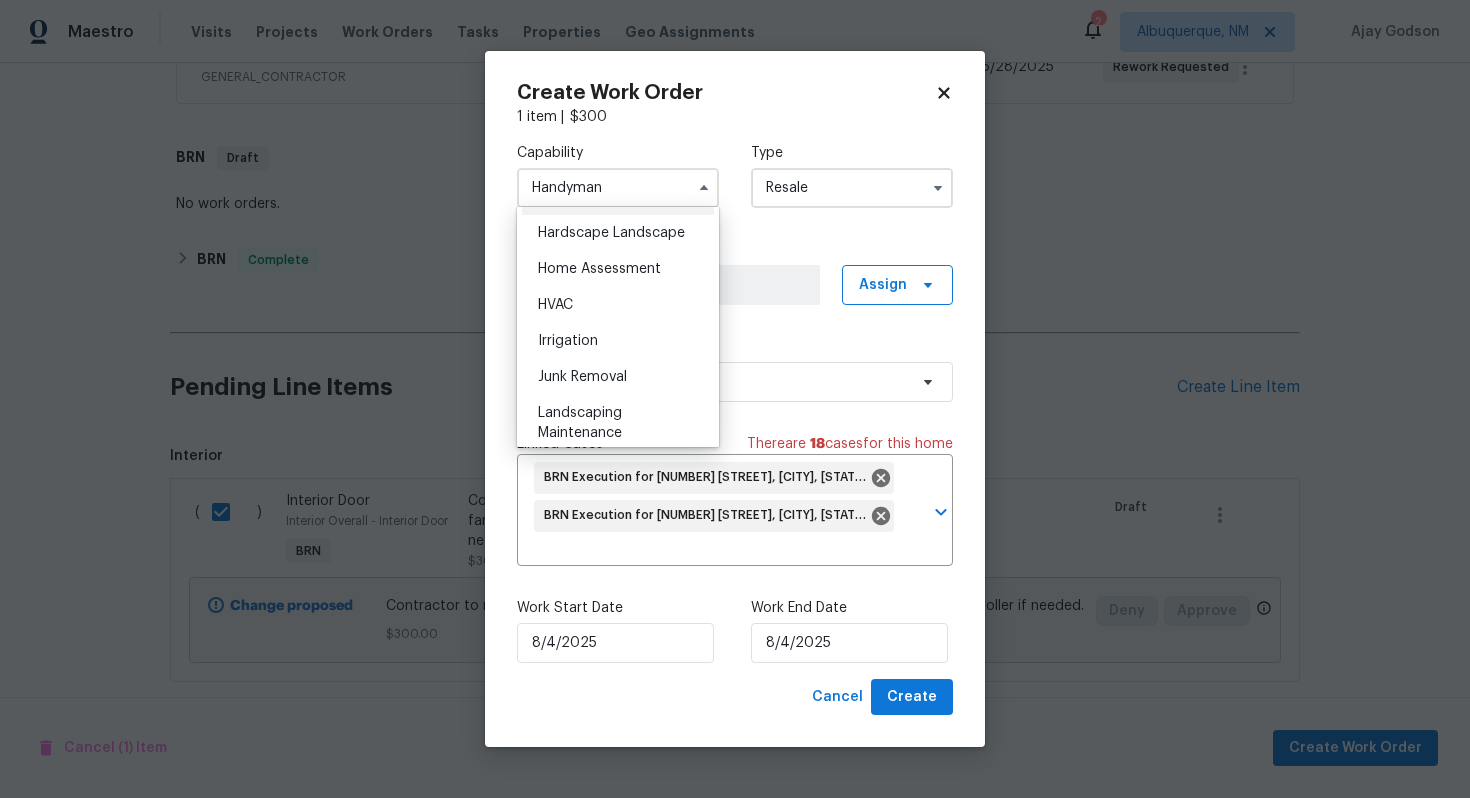 scroll, scrollTop: 1137, scrollLeft: 0, axis: vertical 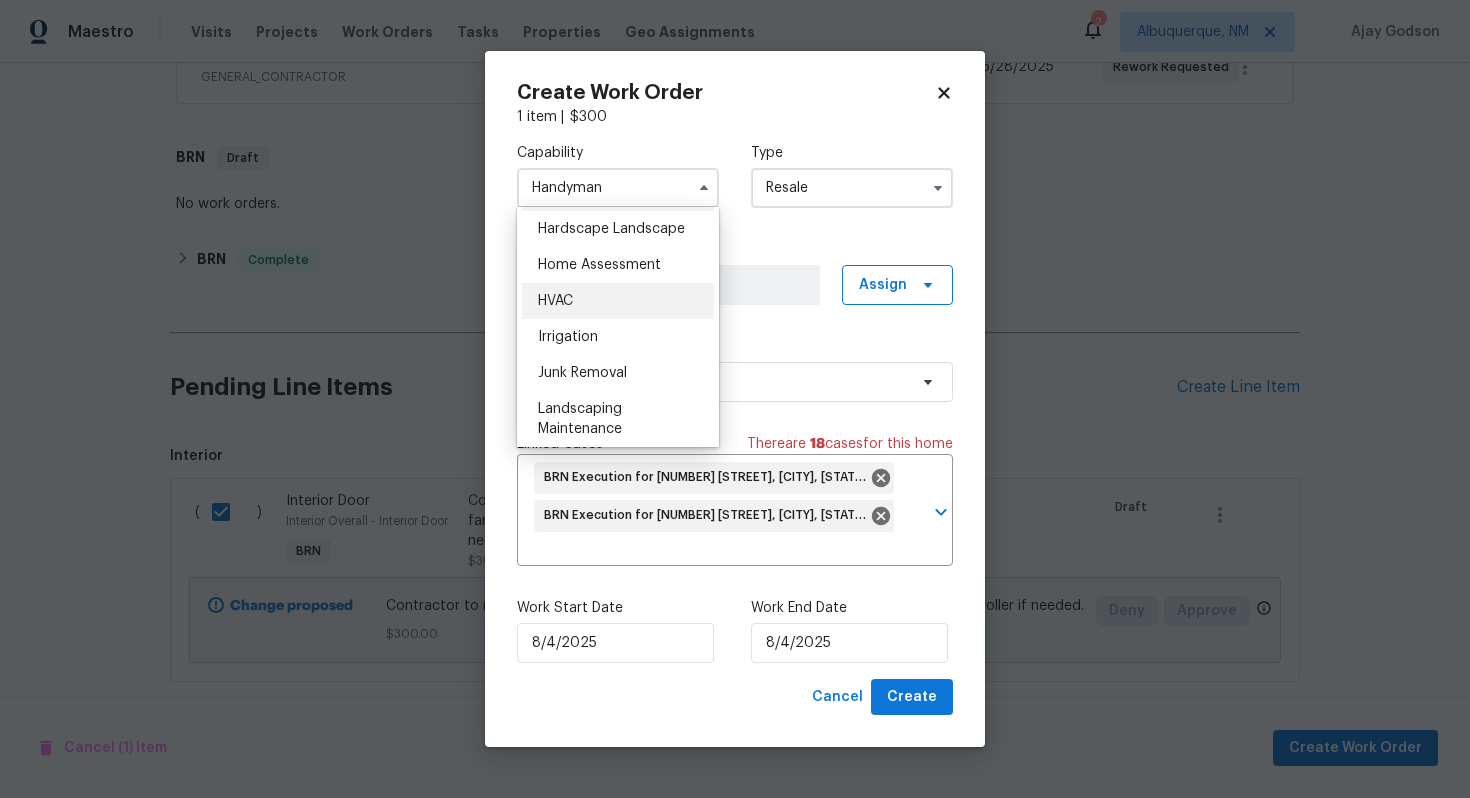 click on "HVAC" at bounding box center [618, 301] 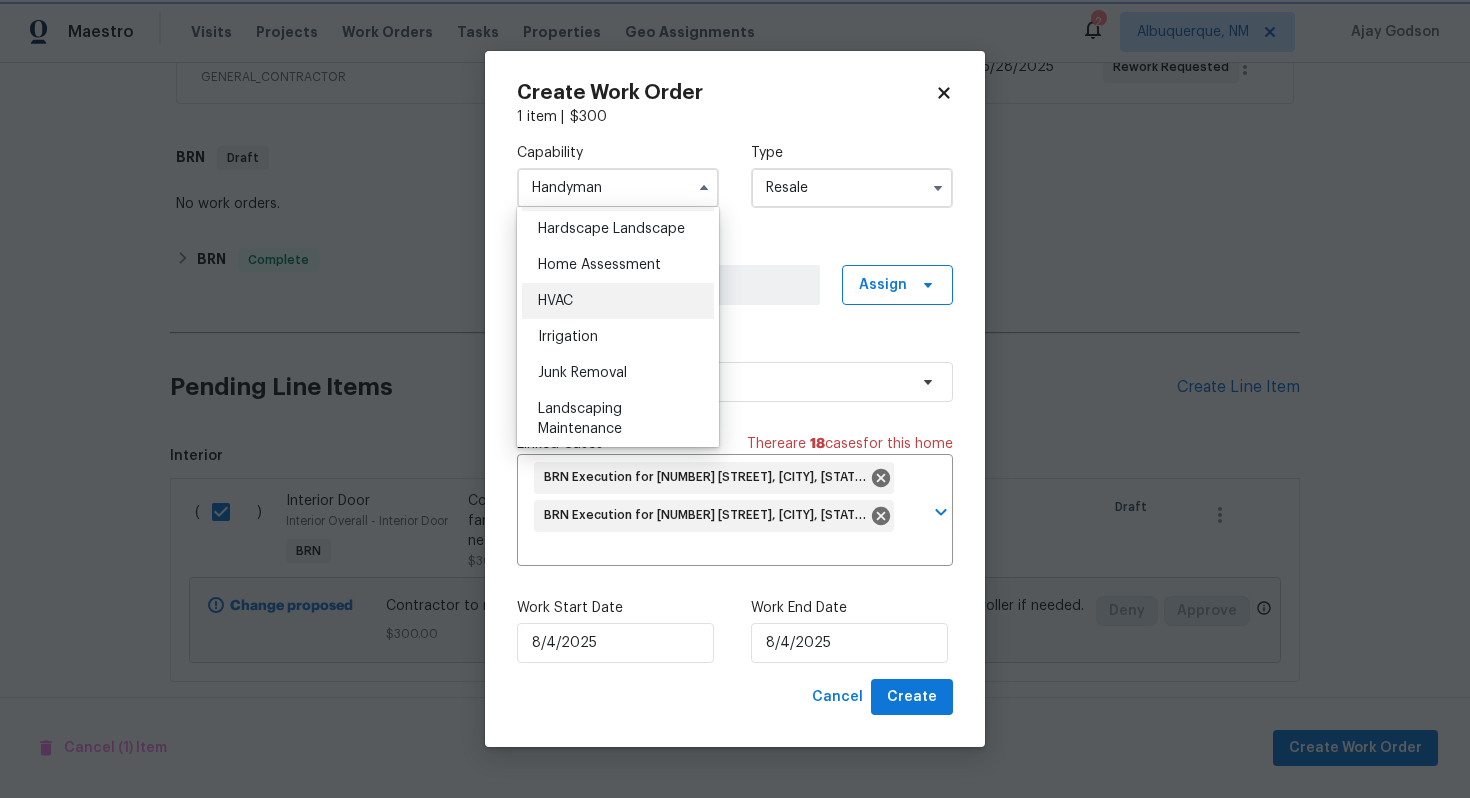 type on "HVAC" 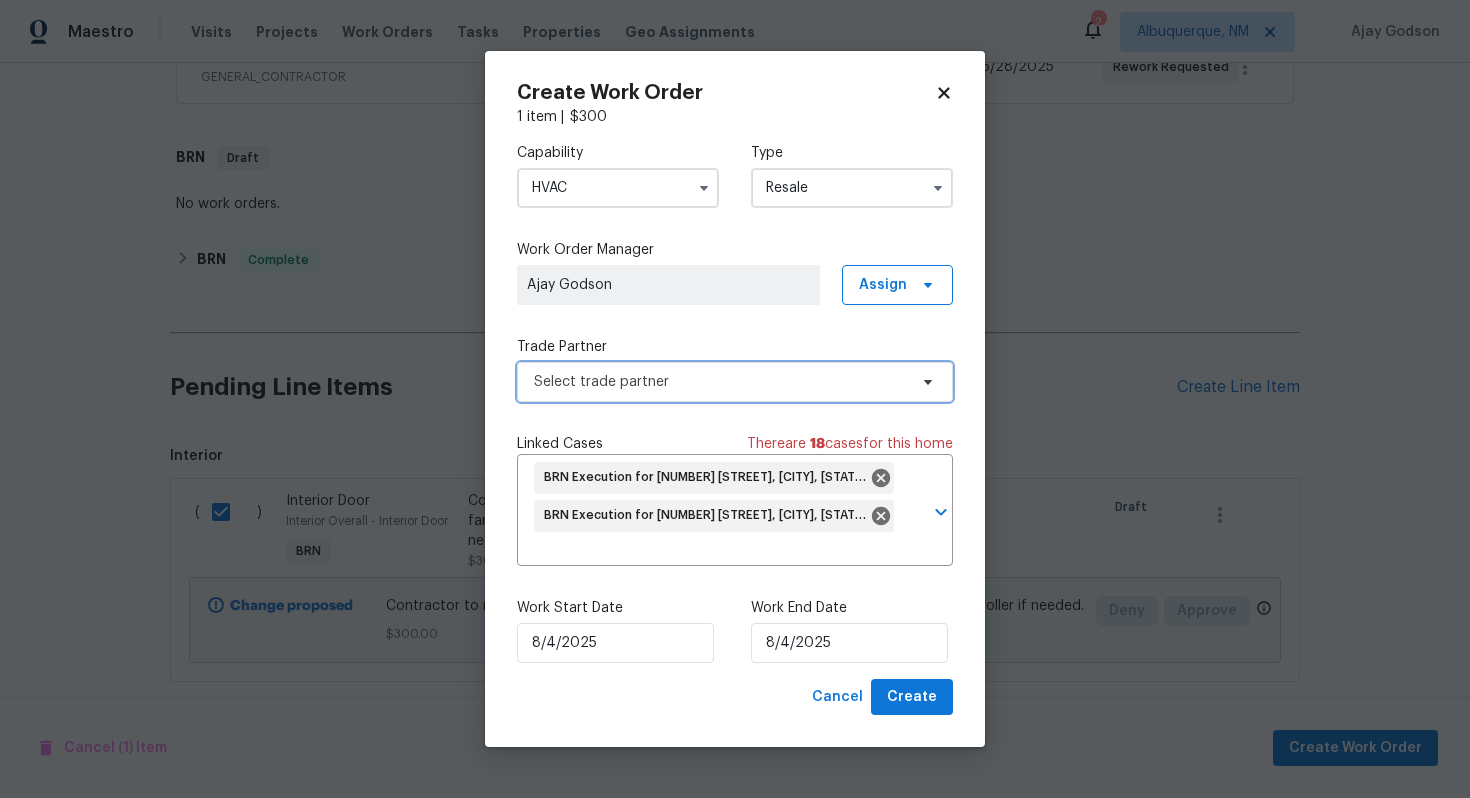 click on "Select trade partner" at bounding box center [720, 382] 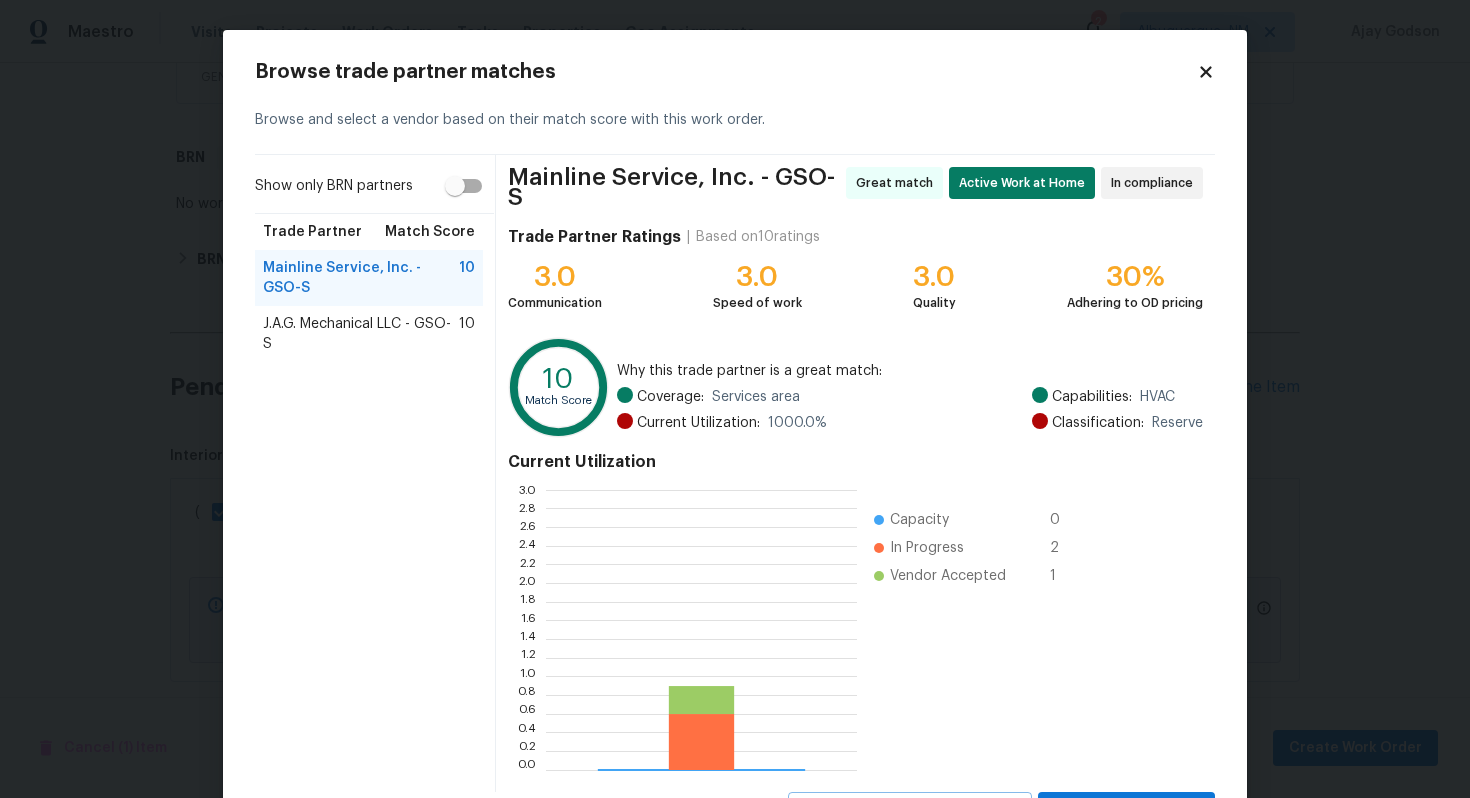 scroll, scrollTop: 2, scrollLeft: 1, axis: both 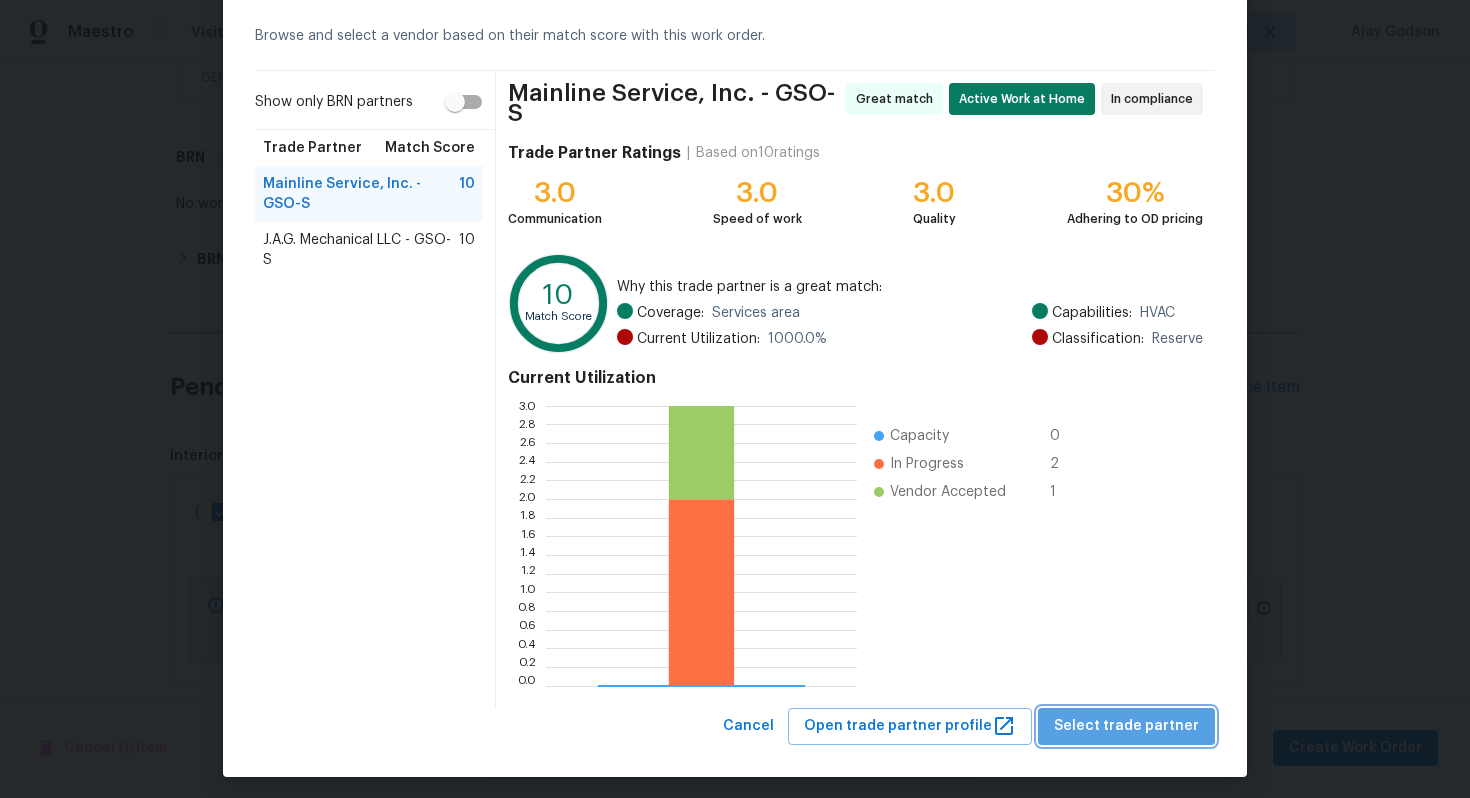 click on "Select trade partner" at bounding box center (1126, 726) 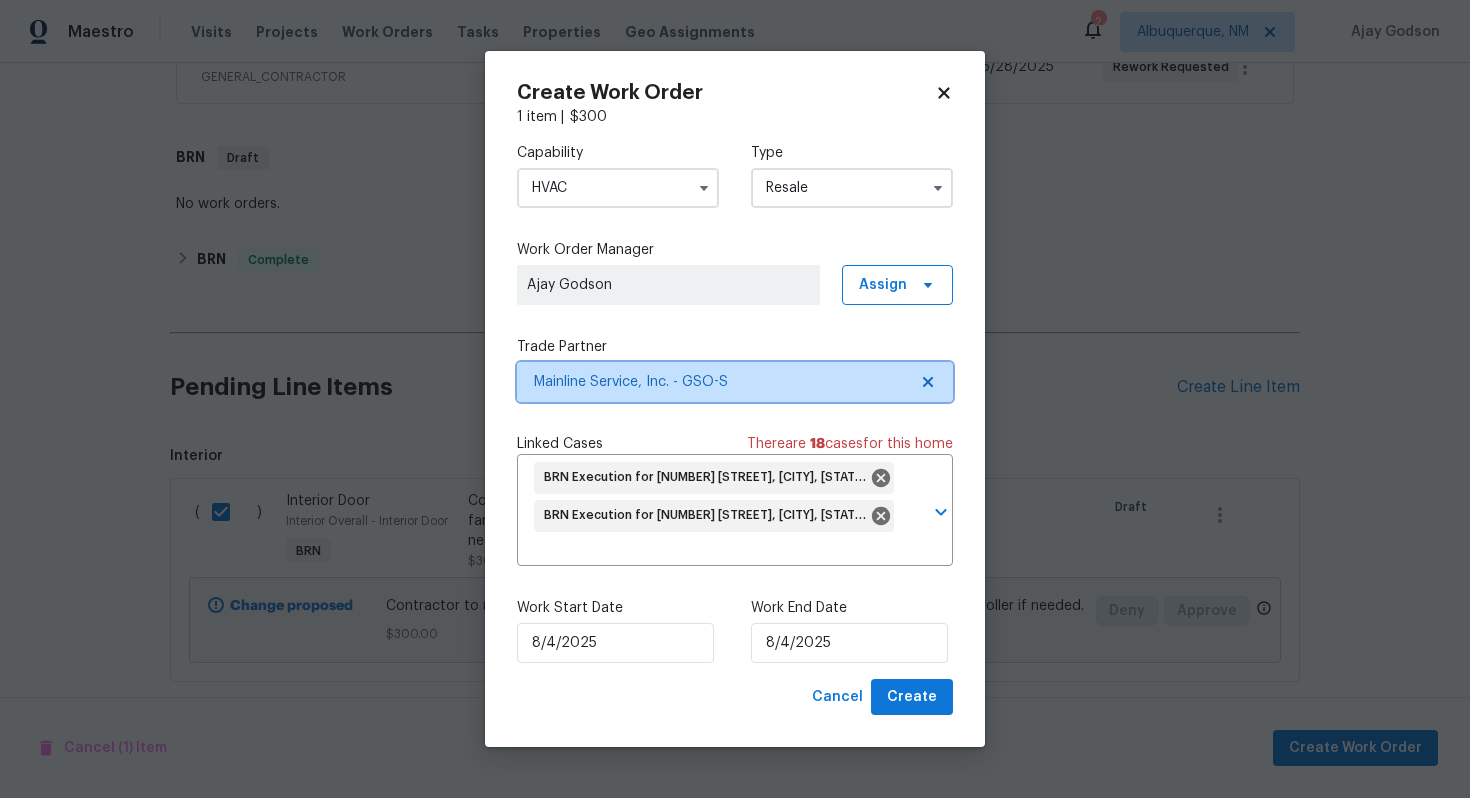 scroll, scrollTop: 0, scrollLeft: 0, axis: both 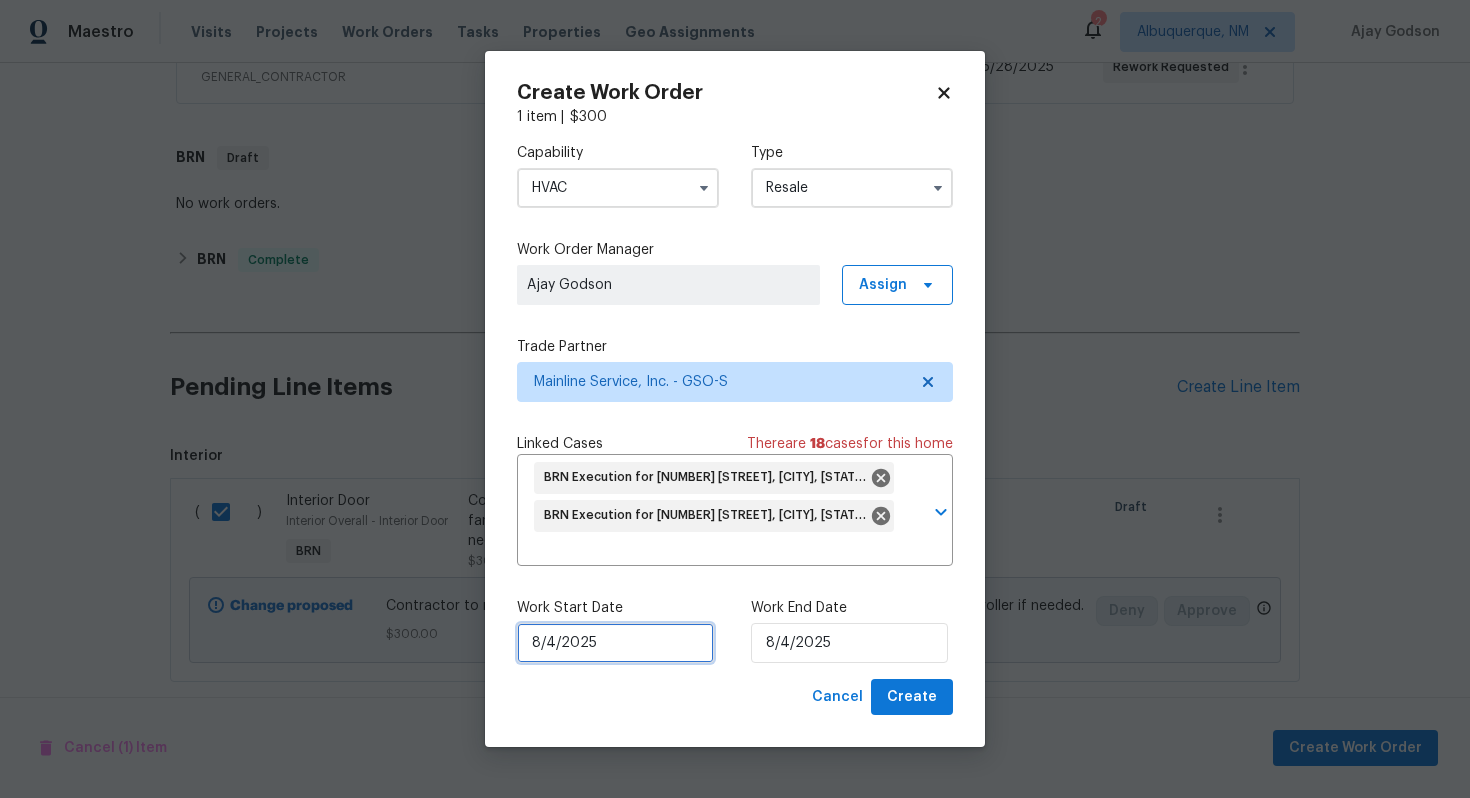 click on "8/4/2025" at bounding box center (615, 643) 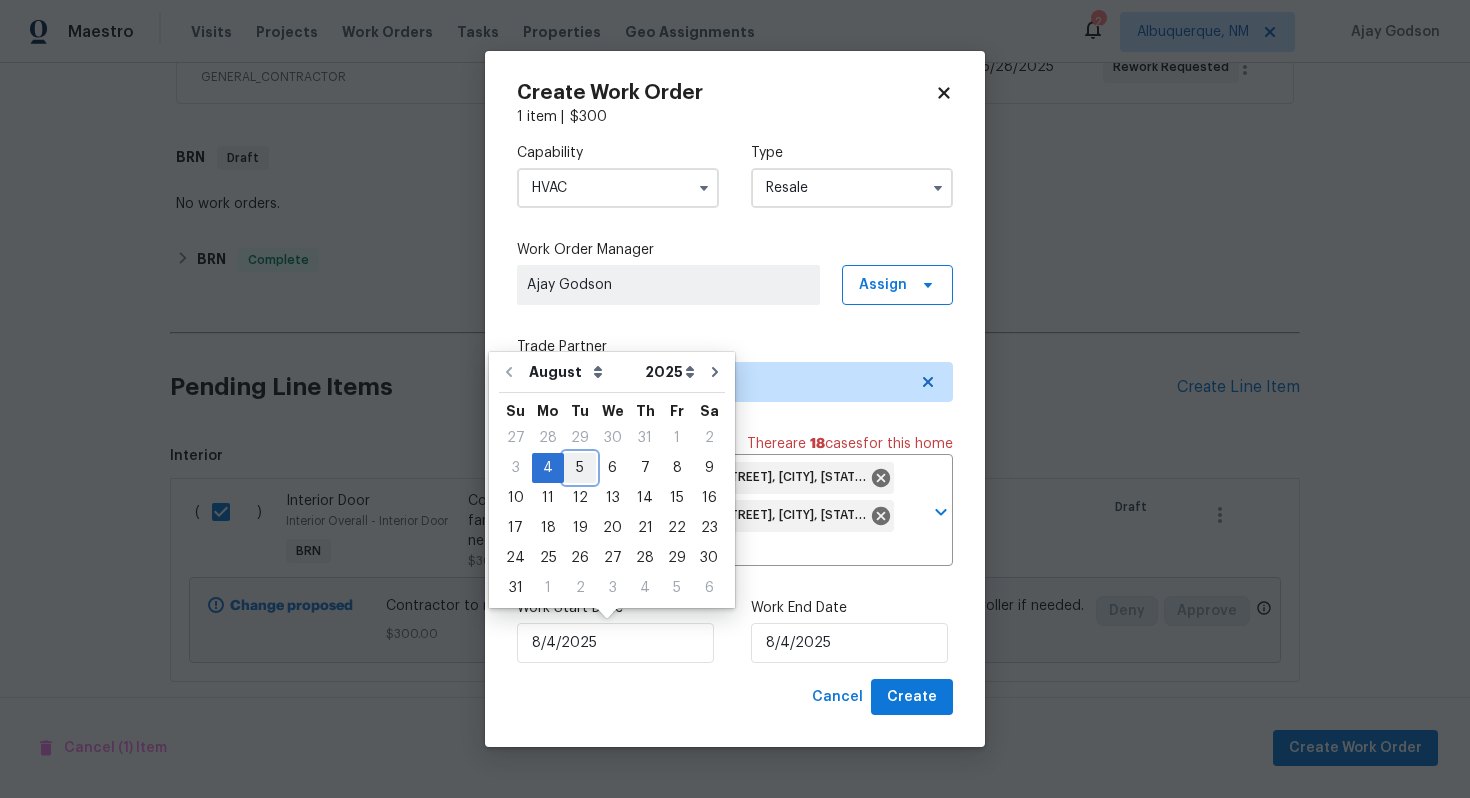 click on "5" at bounding box center (580, 468) 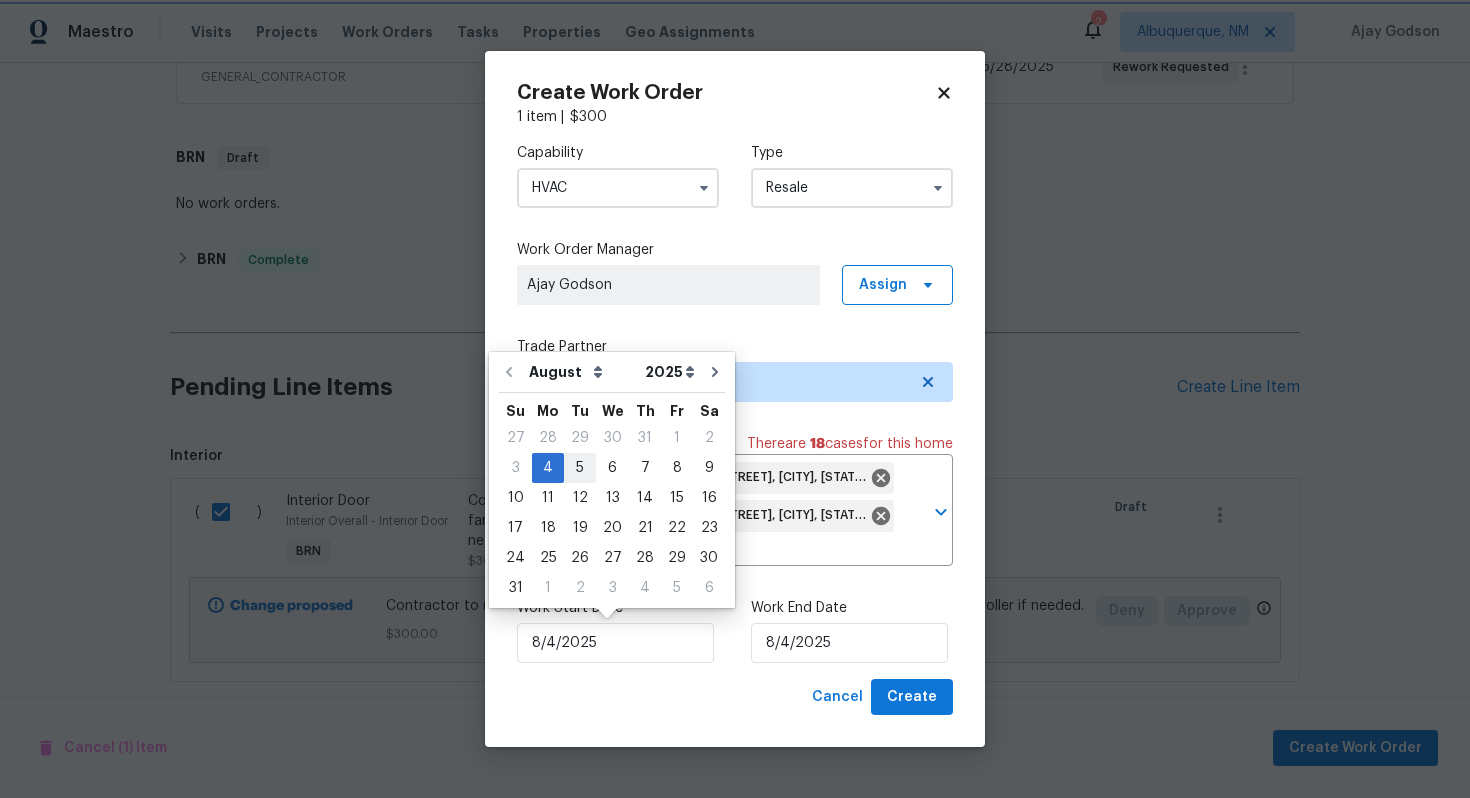 type on "8/5/2025" 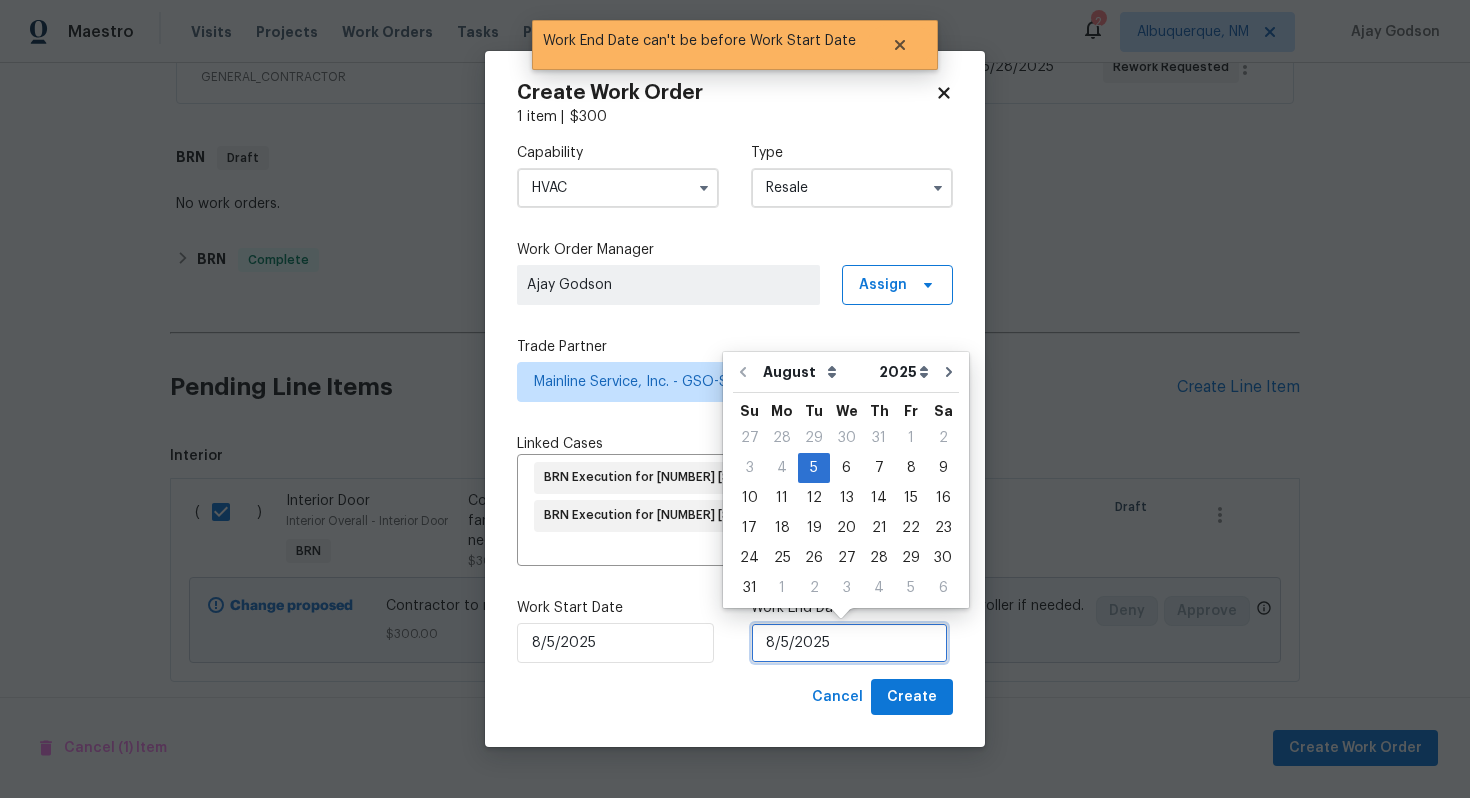 click on "8/5/2025" at bounding box center (849, 643) 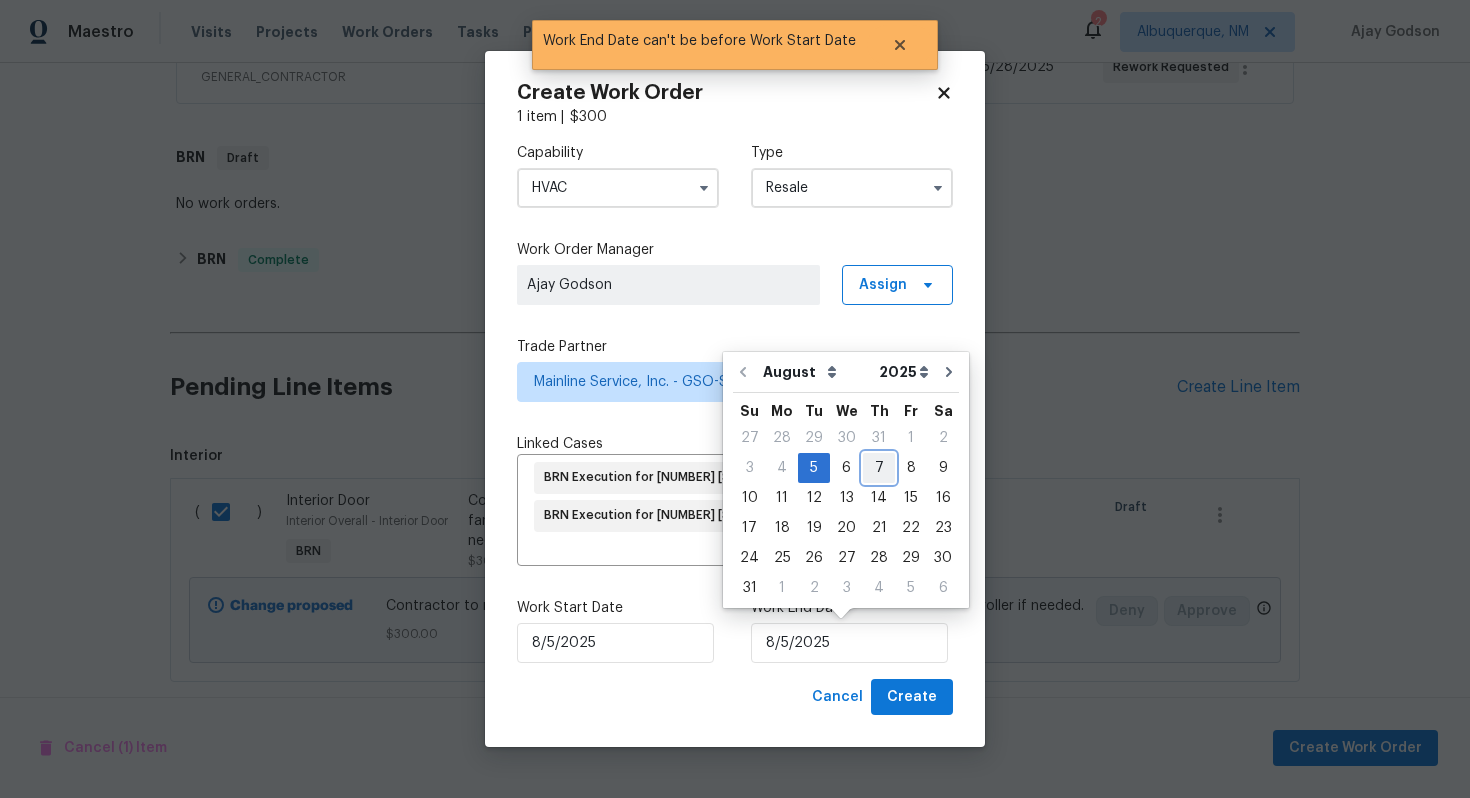 click on "7" at bounding box center [879, 468] 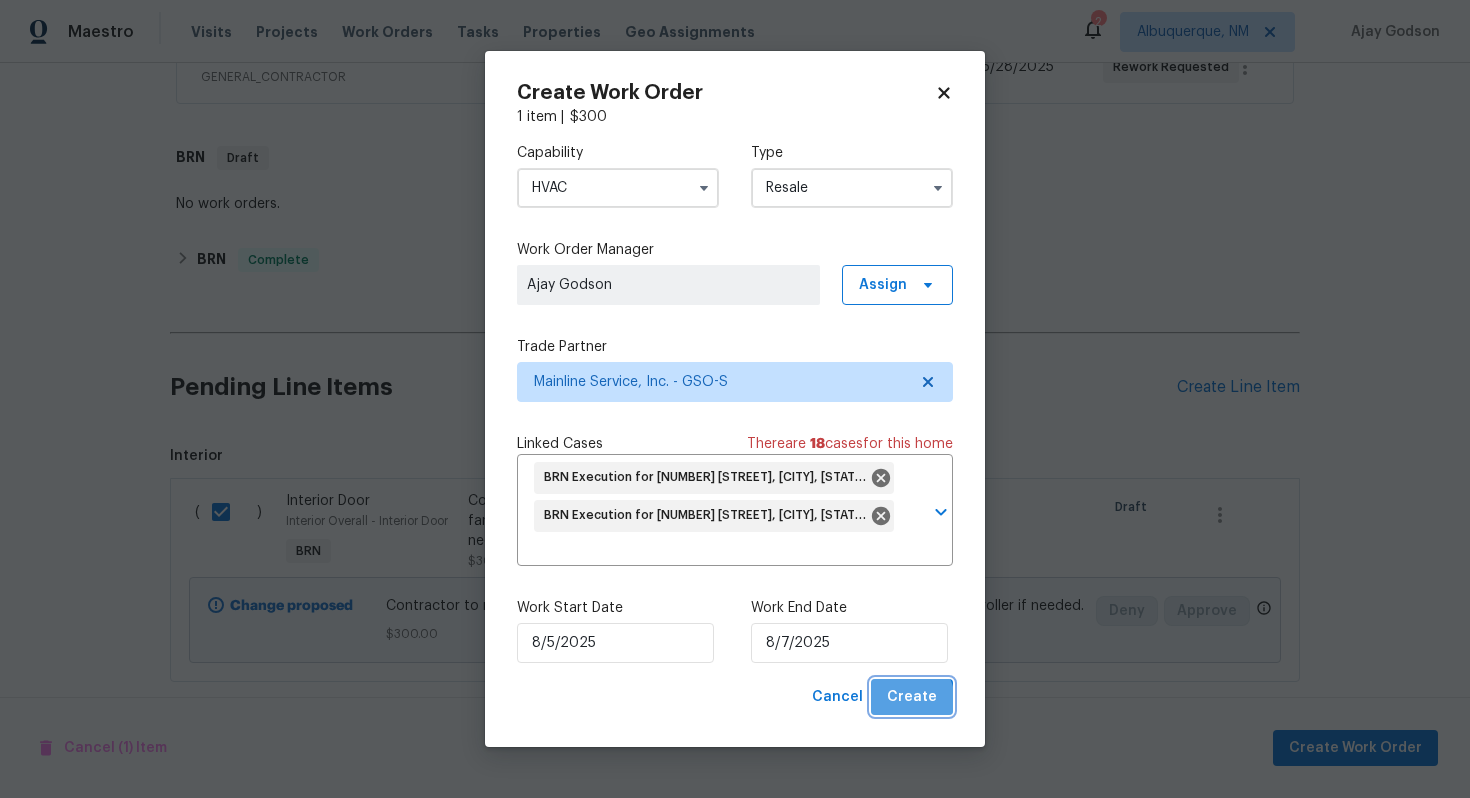 click on "Create" at bounding box center (912, 697) 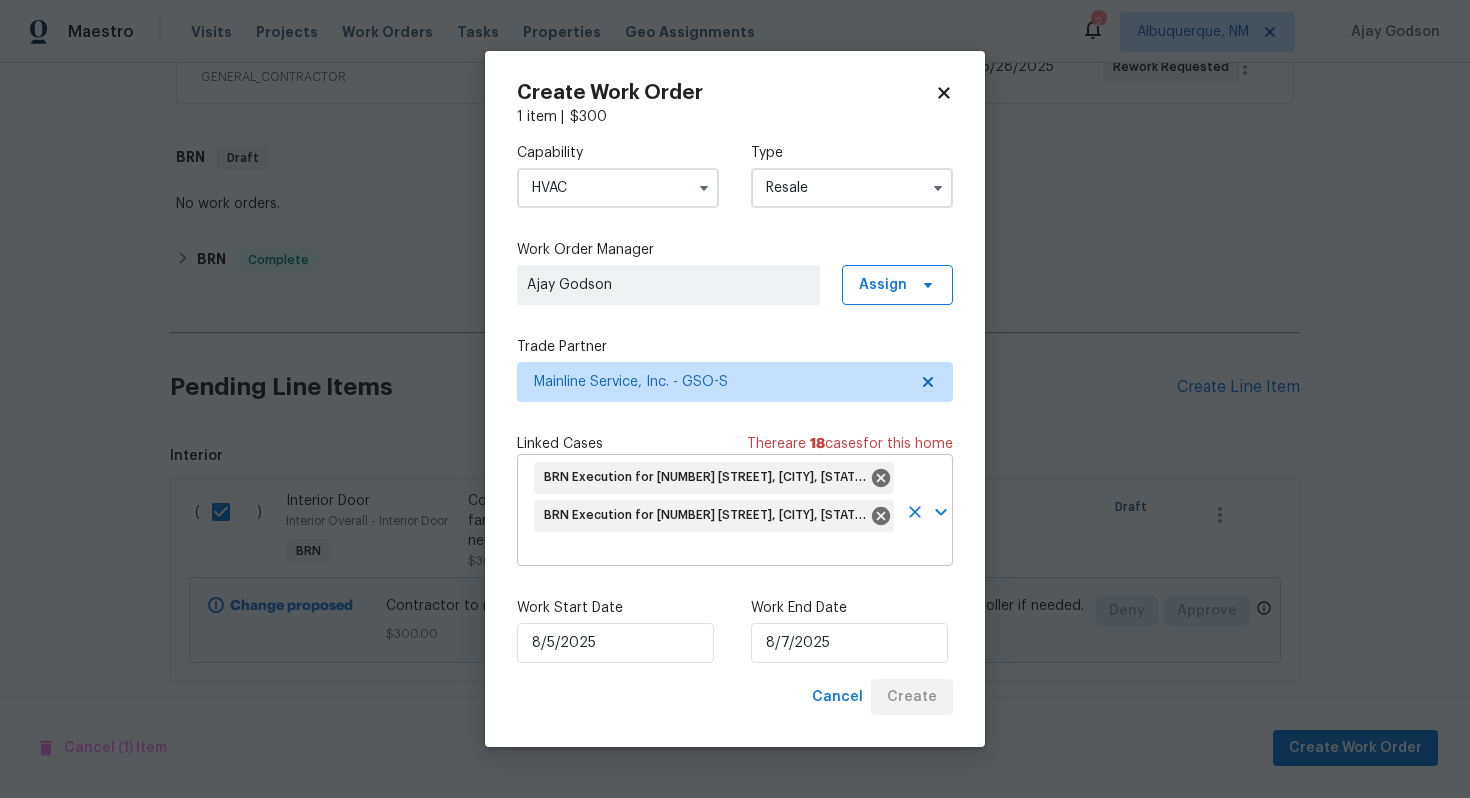 checkbox on "false" 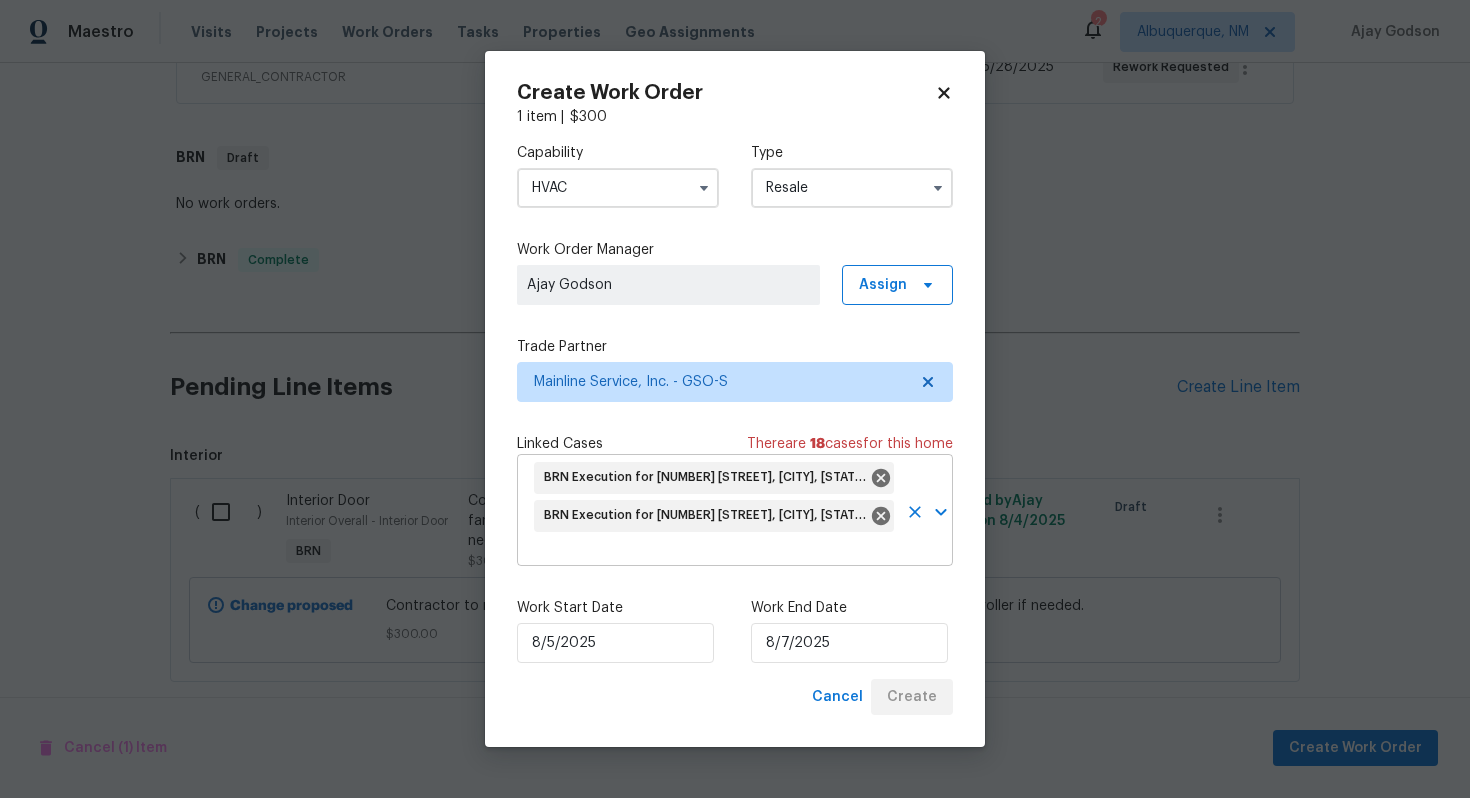 scroll, scrollTop: 626, scrollLeft: 0, axis: vertical 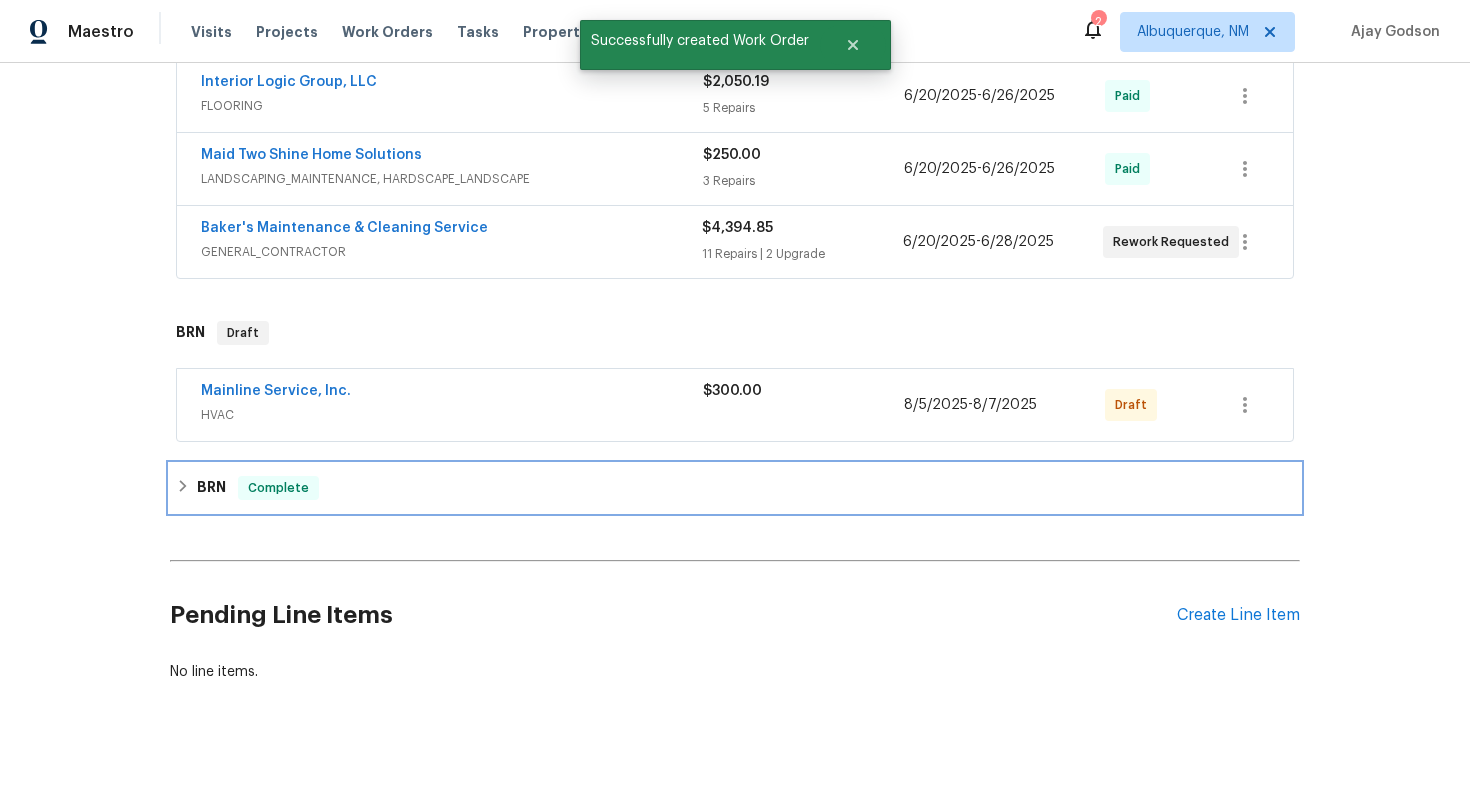 click on "BRN   Complete" at bounding box center [735, 488] 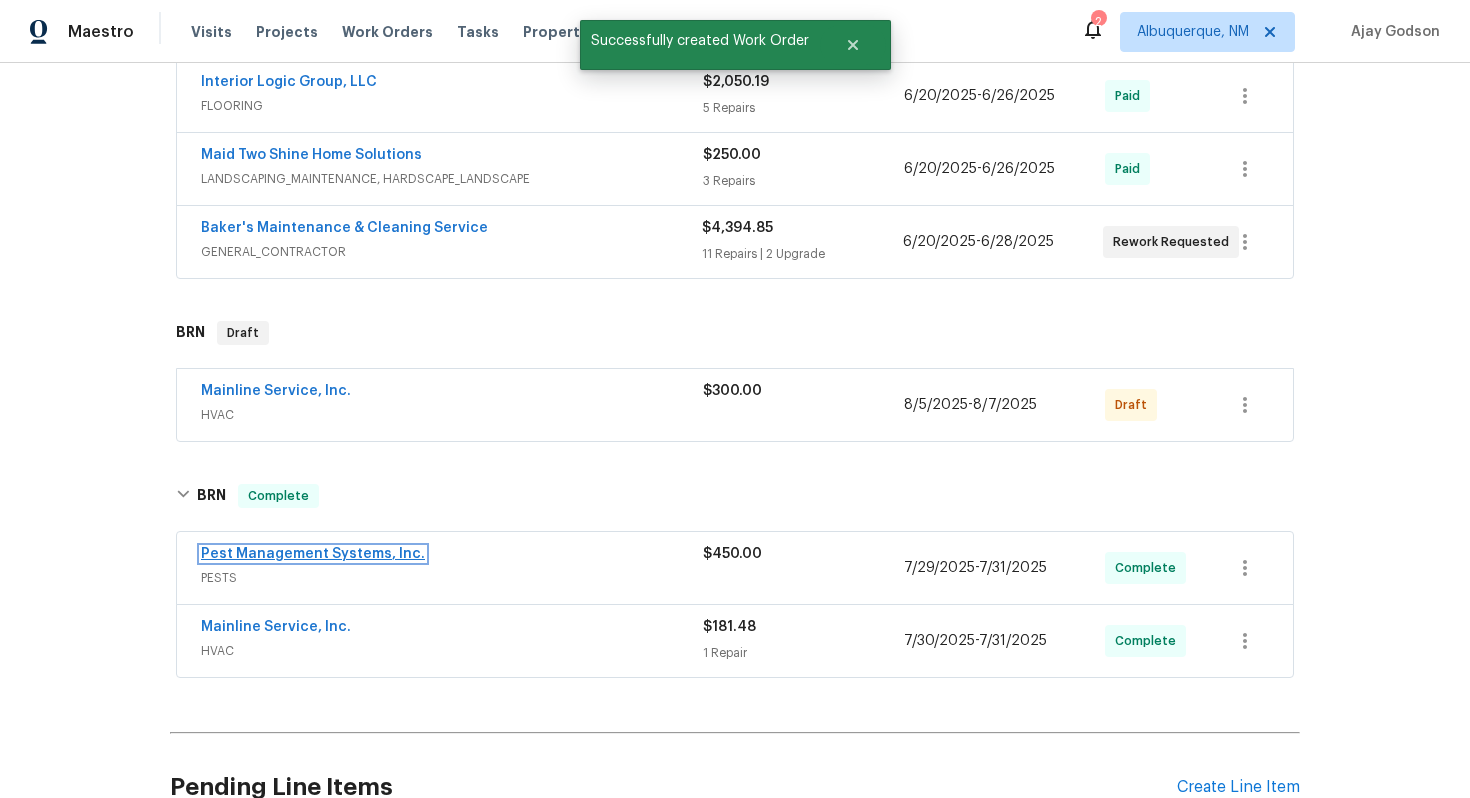 click on "Pest Management Systems, Inc." at bounding box center [313, 554] 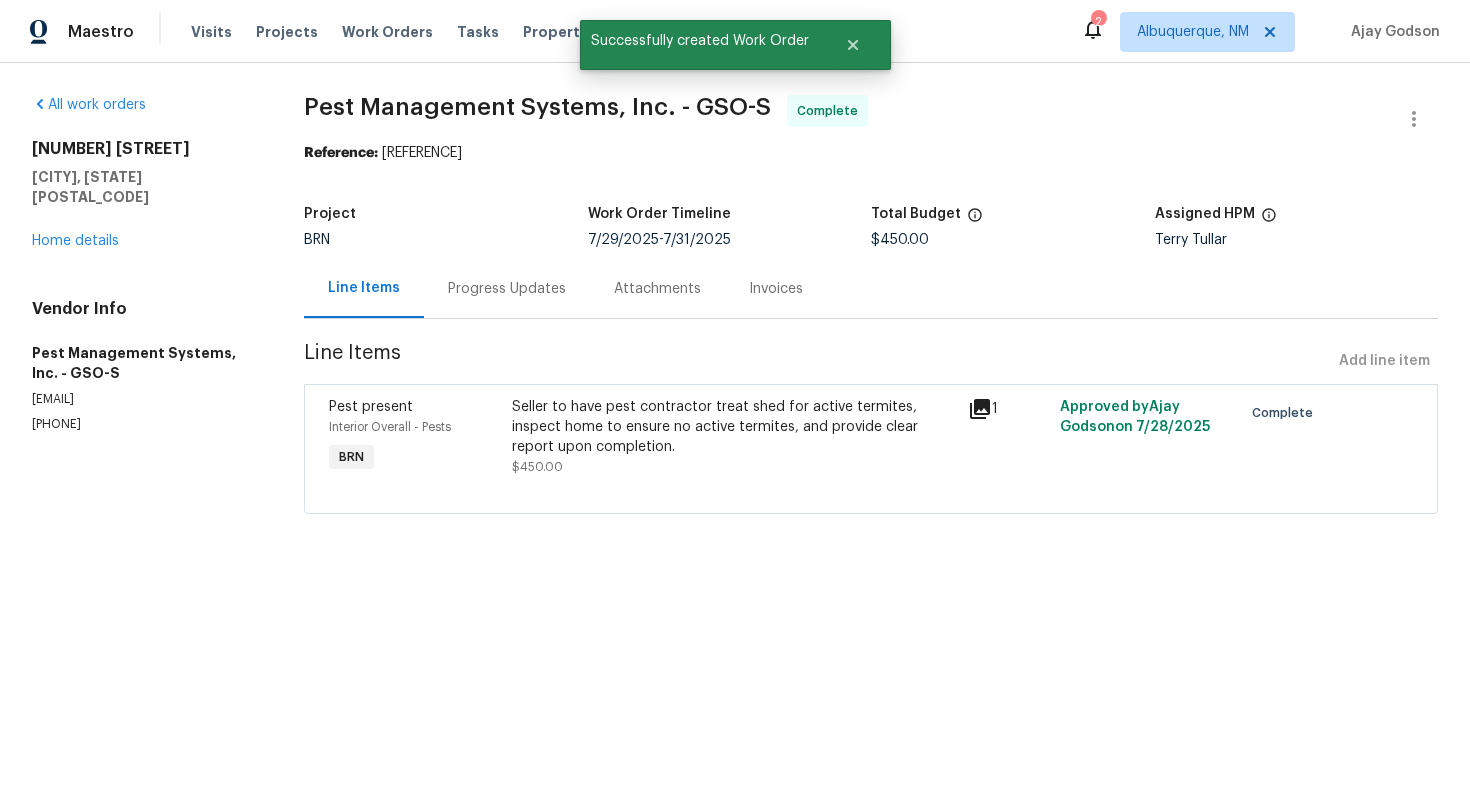 click on "Progress Updates" at bounding box center [507, 288] 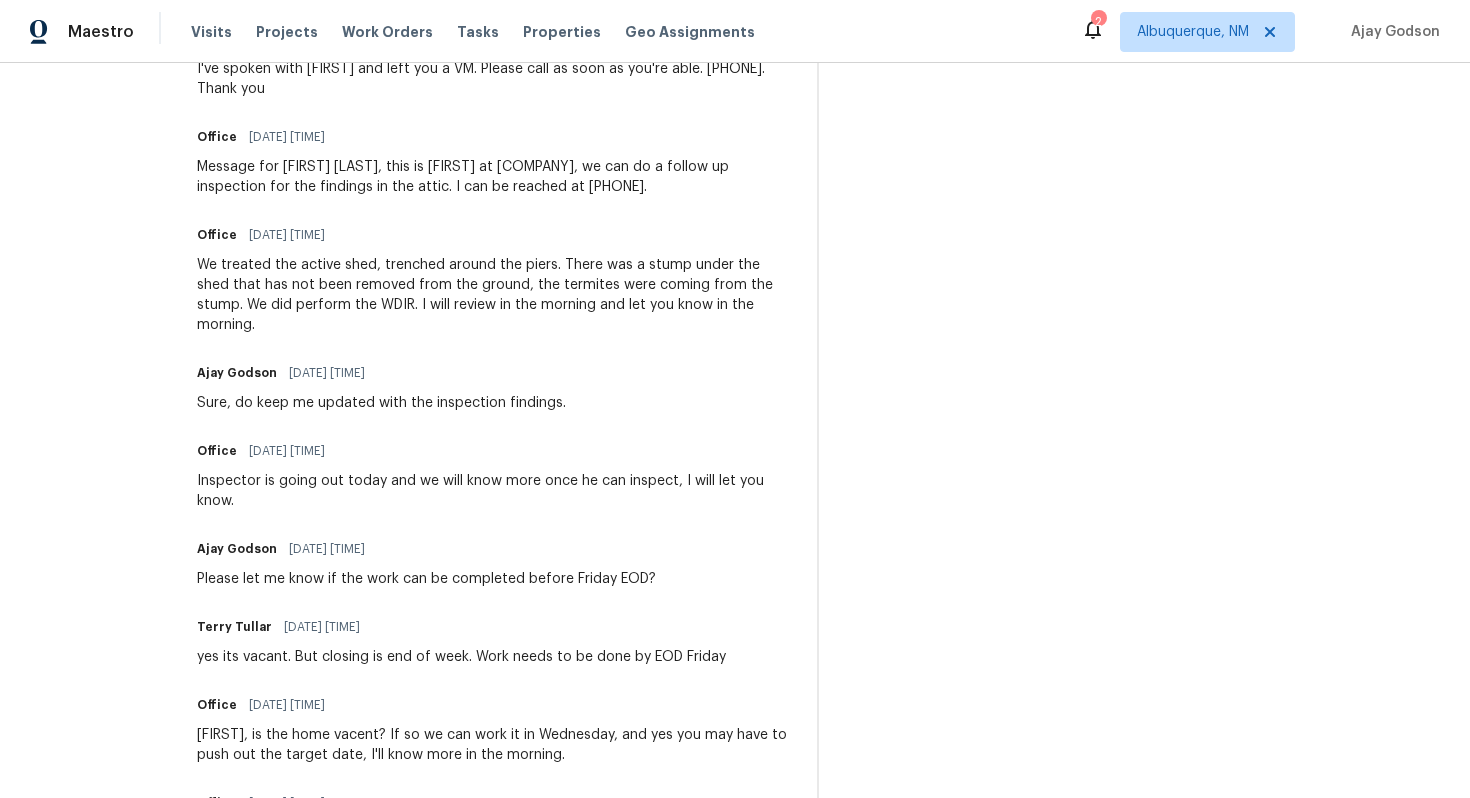 scroll, scrollTop: 1239, scrollLeft: 0, axis: vertical 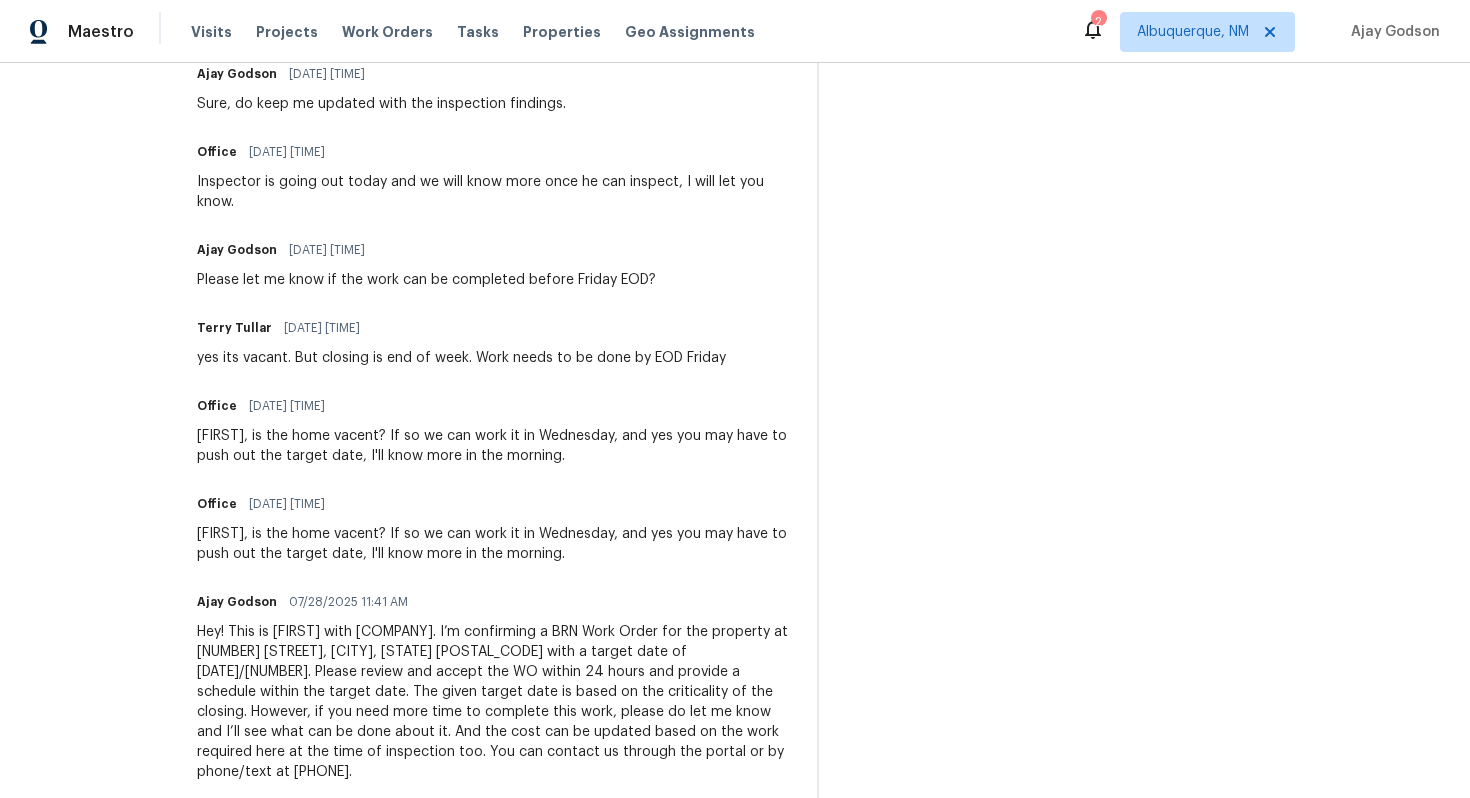 click on "Hey! This is [FIRST] with [COMPANY]. I’m confirming a BRN Work Order for the property at [NUMBER] [STREET], [CITY], [STATE] [POSTAL_CODE] with a target date of [DATE]/[NUMBER]. Please review and accept the WO within 24 hours and provide a schedule within the target date. The given target date is based on the criticality of the closing. However, if you need more time to complete this work, please do let me know and I’ll see what can be done about it. And the cost can be updated based on the work required here at the time of inspection too. You can contact us through the portal or by phone/text at [PHONE]." at bounding box center [495, 702] 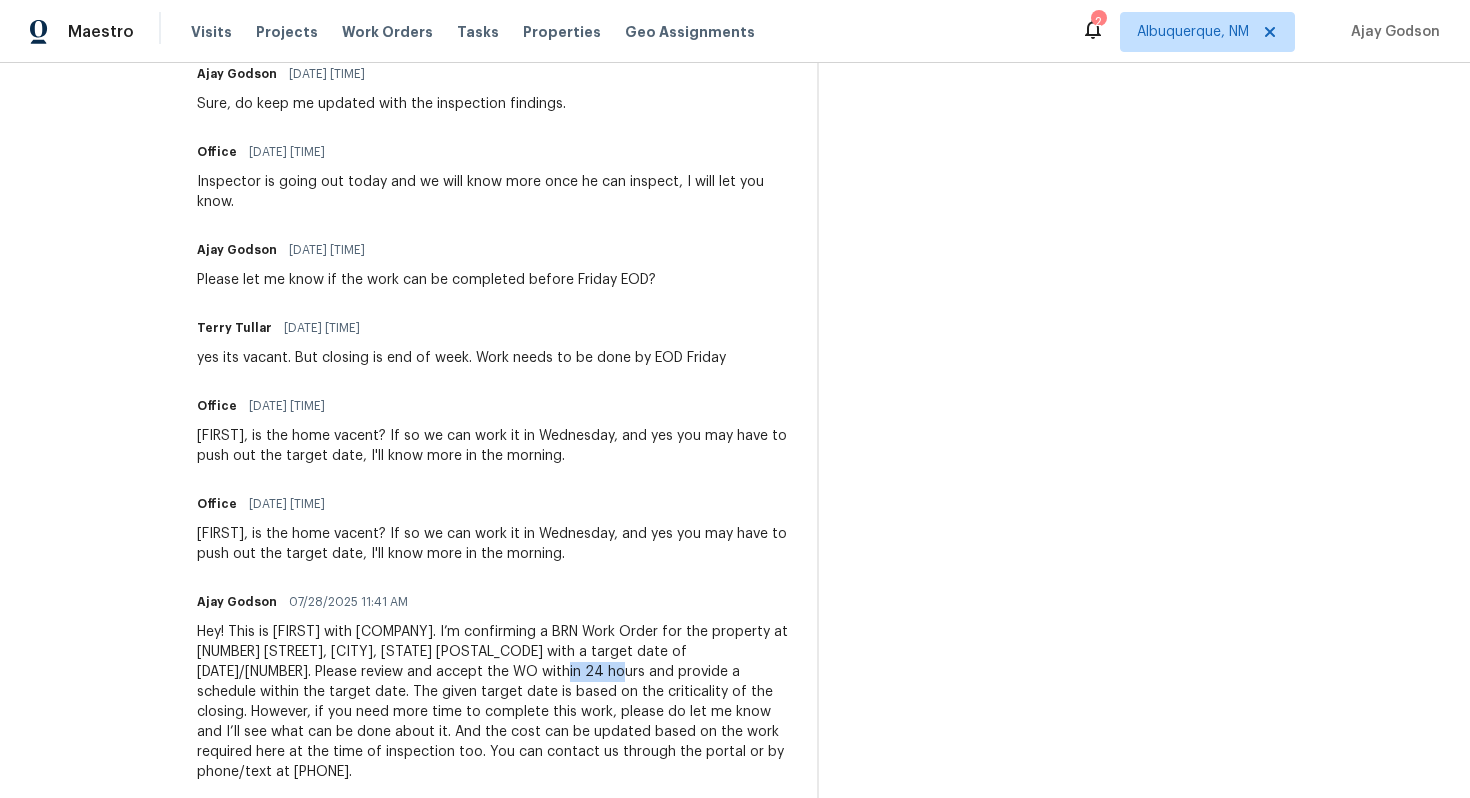 click on "Hey! This is [FIRST] with [COMPANY]. I’m confirming a BRN Work Order for the property at [NUMBER] [STREET], [CITY], [STATE] [POSTAL_CODE] with a target date of [DATE]/[NUMBER]. Please review and accept the WO within 24 hours and provide a schedule within the target date. The given target date is based on the criticality of the closing. However, if you need more time to complete this work, please do let me know and I’ll see what can be done about it. And the cost can be updated based on the work required here at the time of inspection too. You can contact us through the portal or by phone/text at [PHONE]." at bounding box center [495, 702] 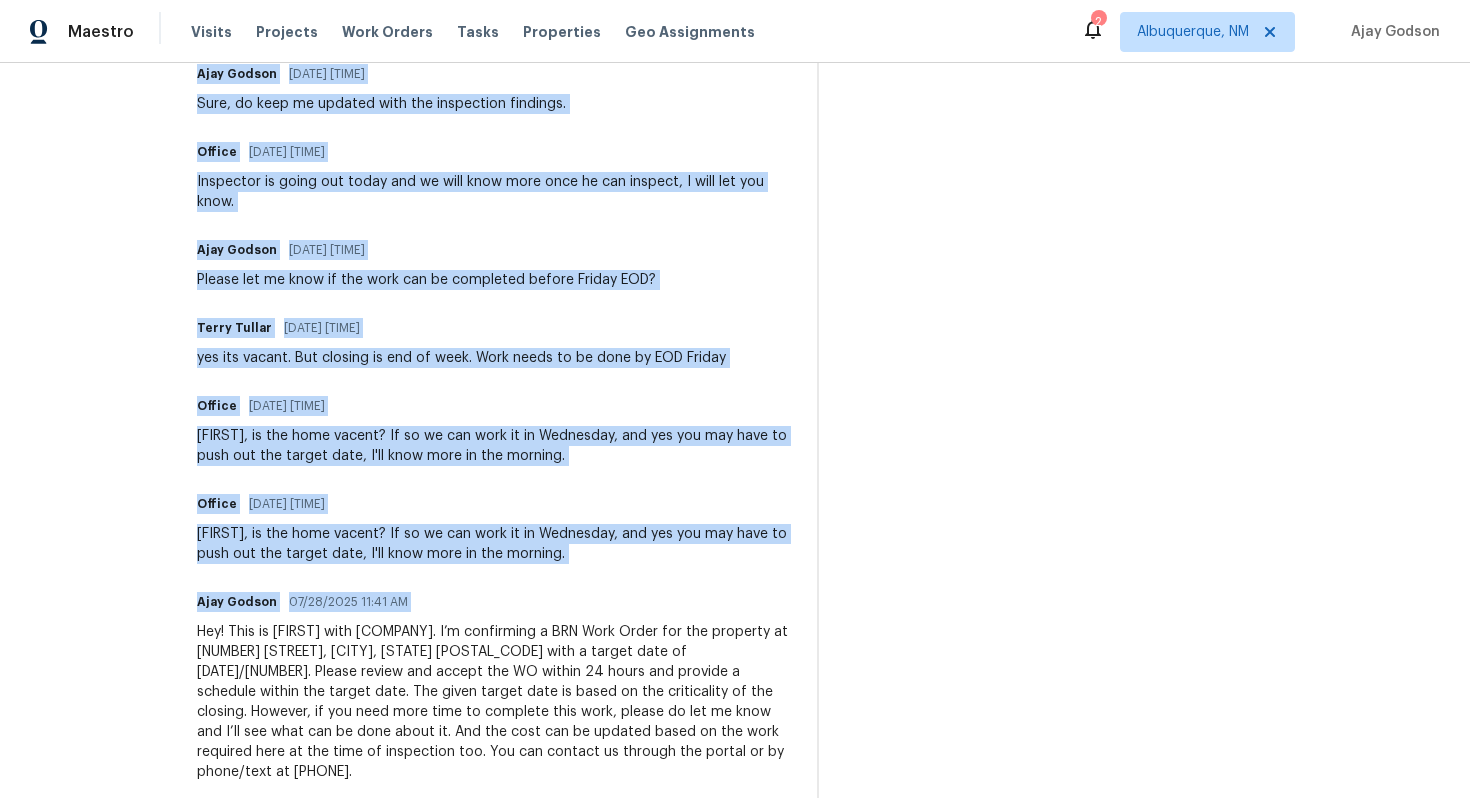 copy on "Trade Partner Updates [FIRST] [LAST] [DATE] [TIME] WO is approved, Please upload the invoice under invoice section. Thanks! Office [DATE] [TIME] Morning [FIRST], yes it has been completed, there is two seperate invoices that total the $450.00, a completed WDIR I will be uploading momentarly, thanks. [FIRST] [LAST] [DATE] [TIME] Hi! Can I get an update on this? [FIRST] [LAST] [DATE] [TIME] I've spoken with [FIRST] and left you a VM. Please call as soon as you're able. [PHONE]. Thank you Office [DATE] [TIME] Message for [FIRST] [LAST], this is [FIRST] at [COMPANY], we can do a follow up inspection for the findings in the attic.  I can be reached at [PHONE]. Office [DATE] [TIME] We treated the active shed, trenched around the piers.  There was a stump under the shed that has not been removed from the ground, the termites were coming from the stump.  We did perform the WDIR.  I will review in the morning and let you know in the morning. [FIRST] [LAST] [DATE] [TIME] Sure, do keep me updat..." 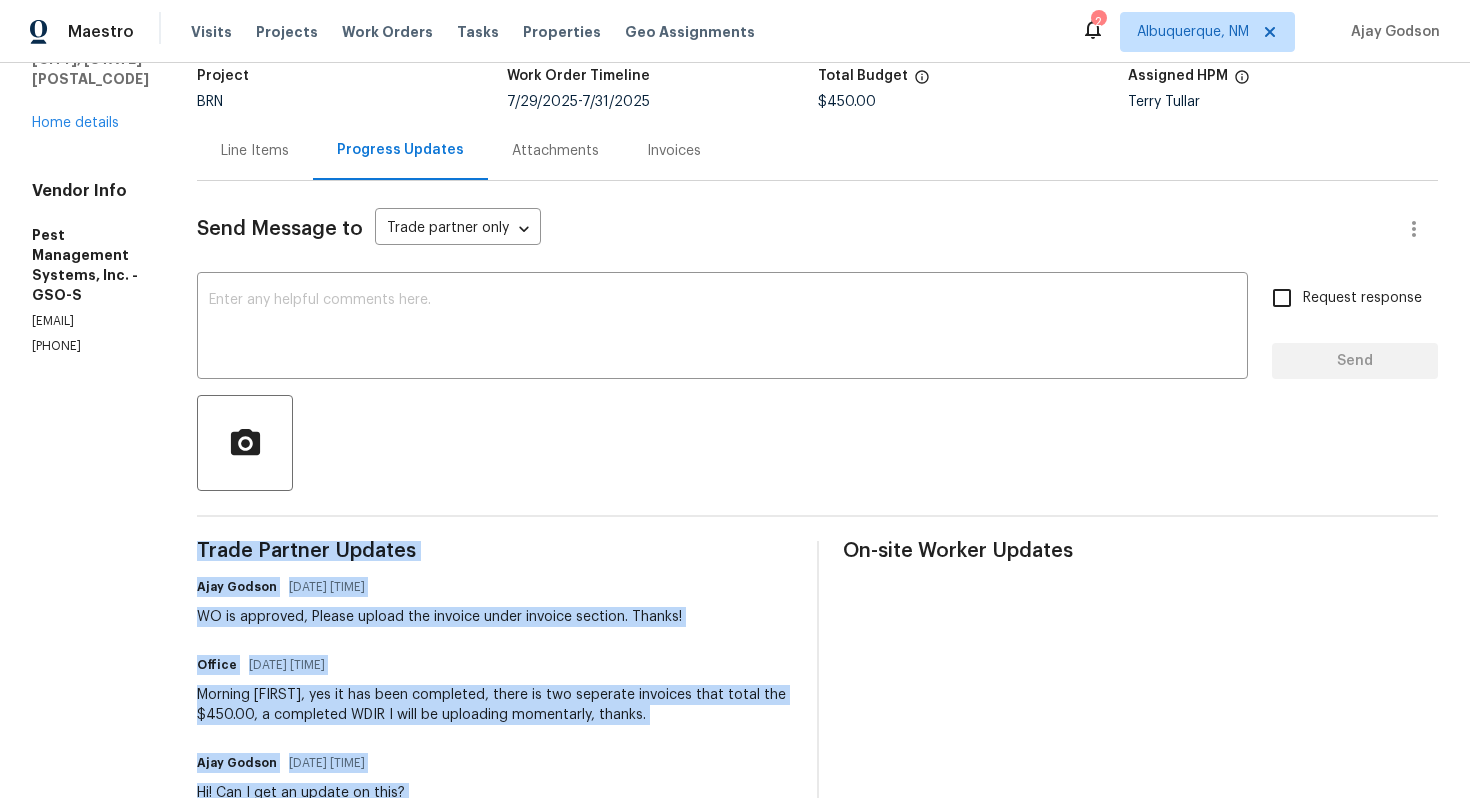 scroll, scrollTop: 0, scrollLeft: 0, axis: both 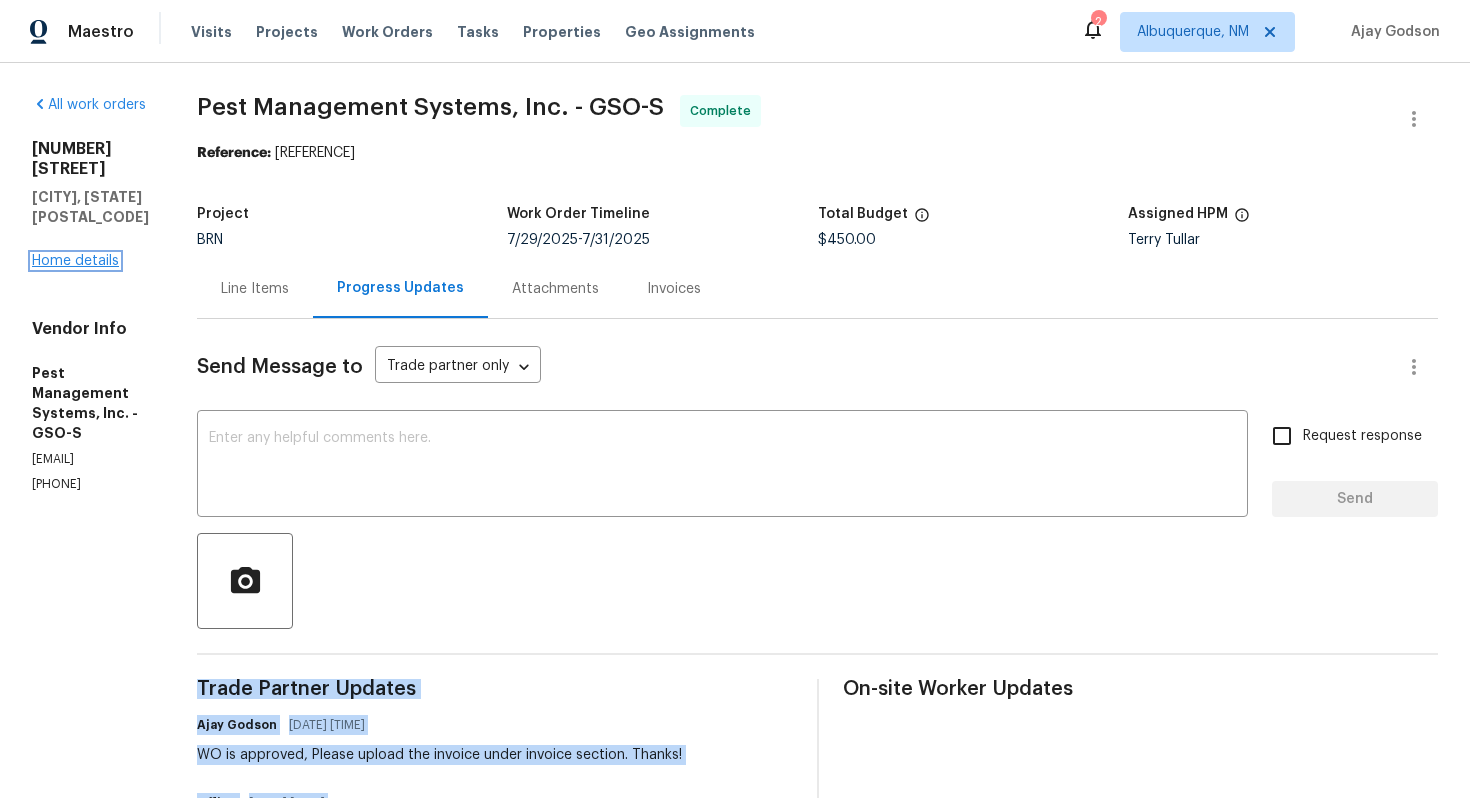 click on "Home details" at bounding box center (75, 261) 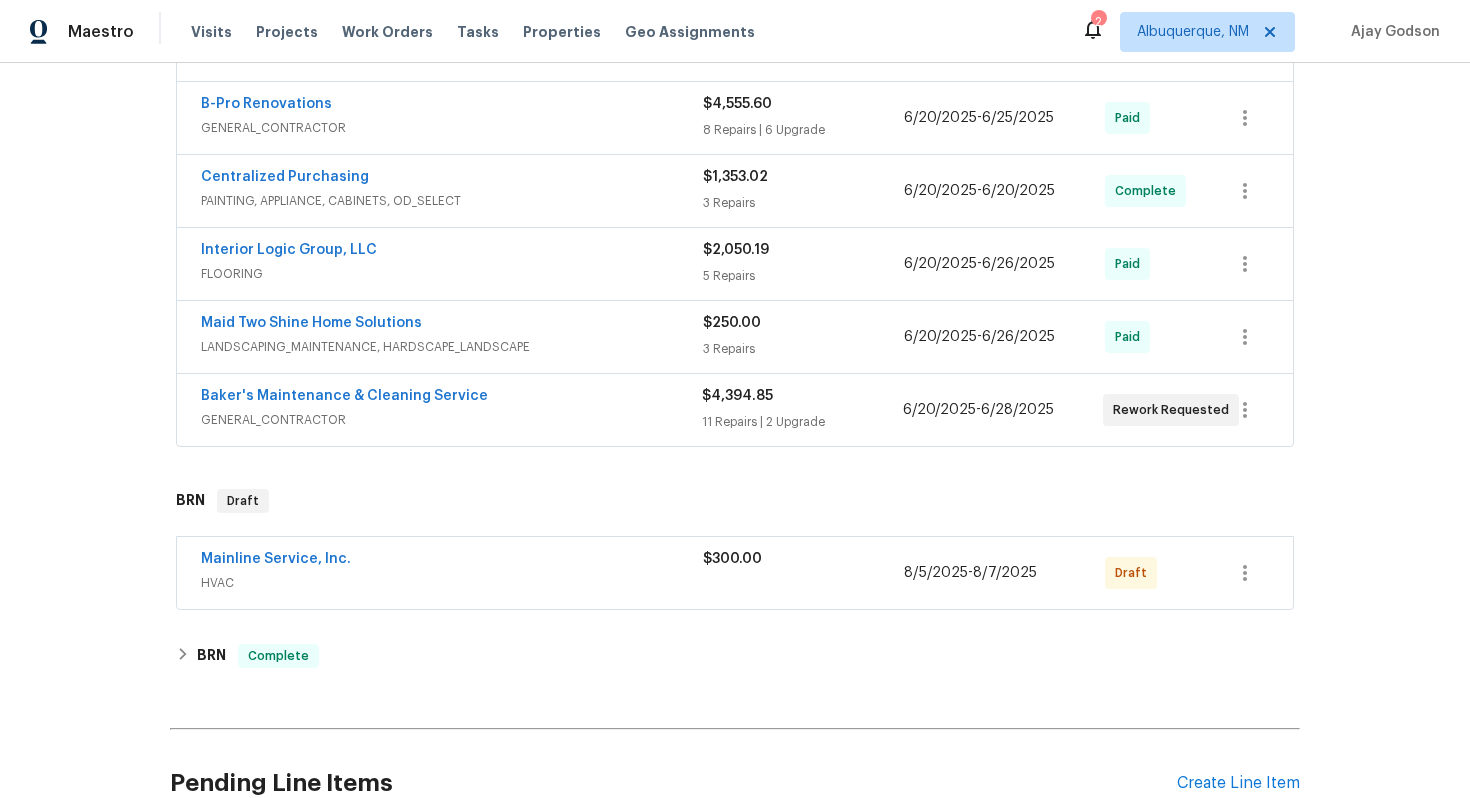 scroll, scrollTop: 467, scrollLeft: 0, axis: vertical 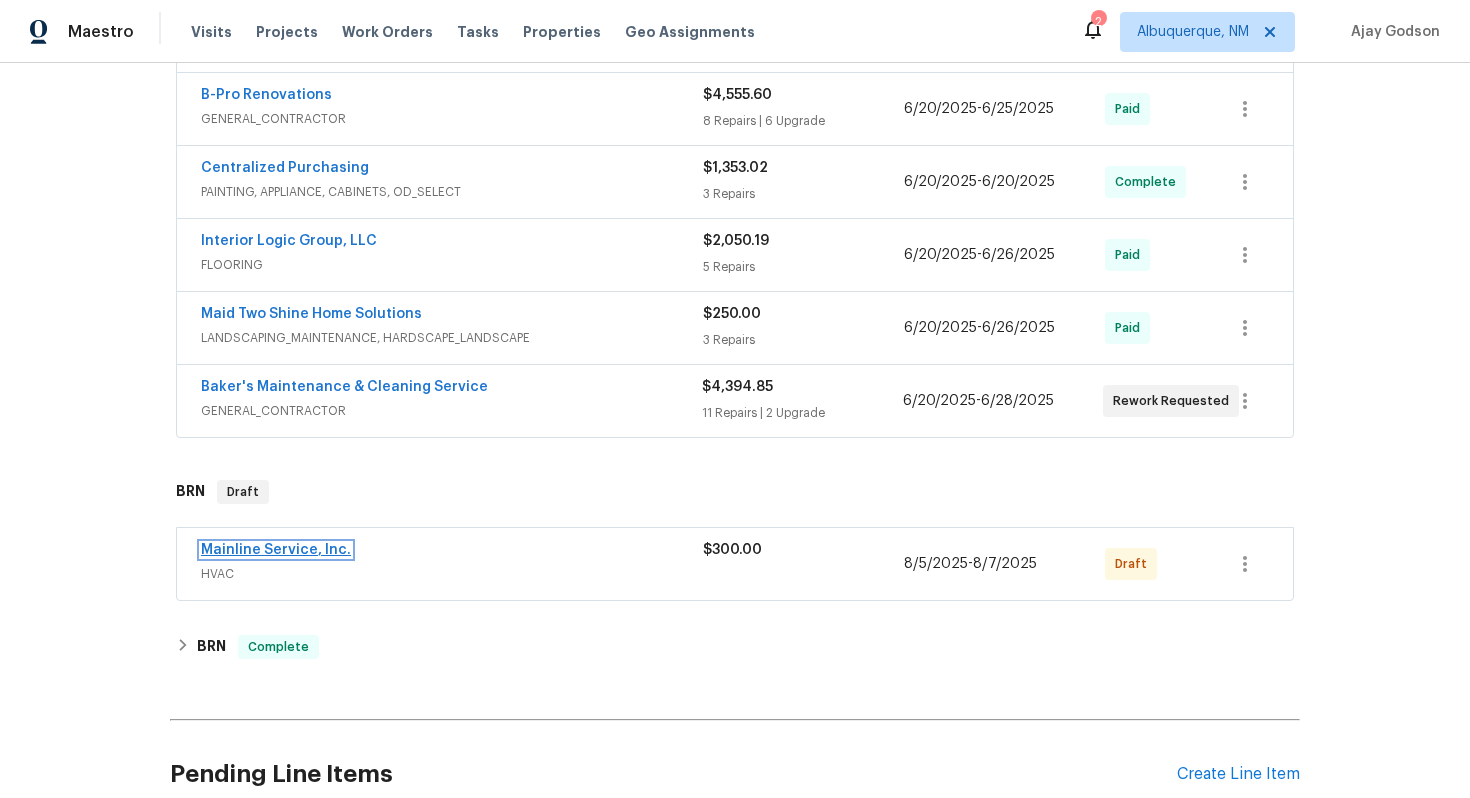 click on "Mainline Service, Inc." at bounding box center (276, 550) 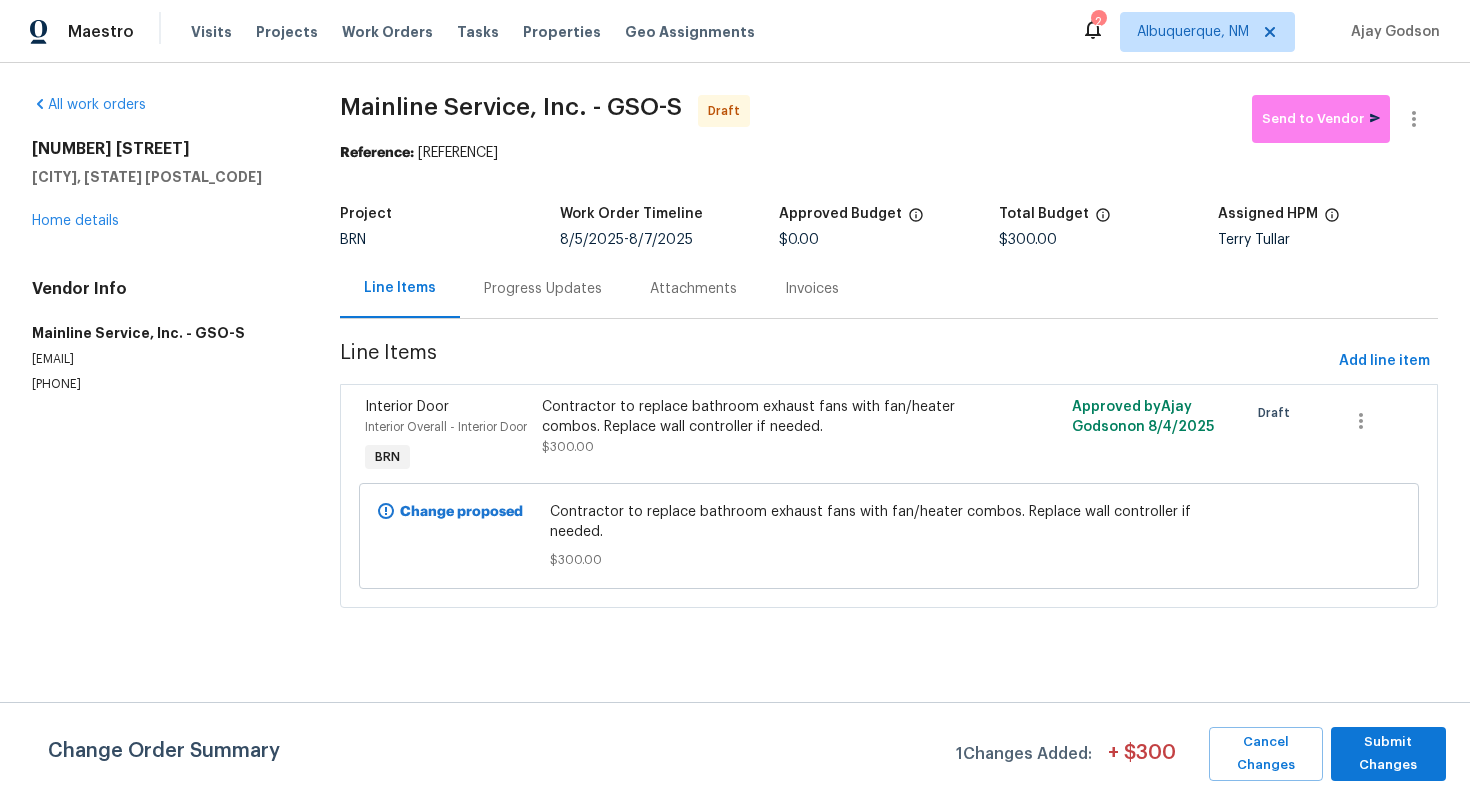 click on "Progress Updates" at bounding box center [543, 289] 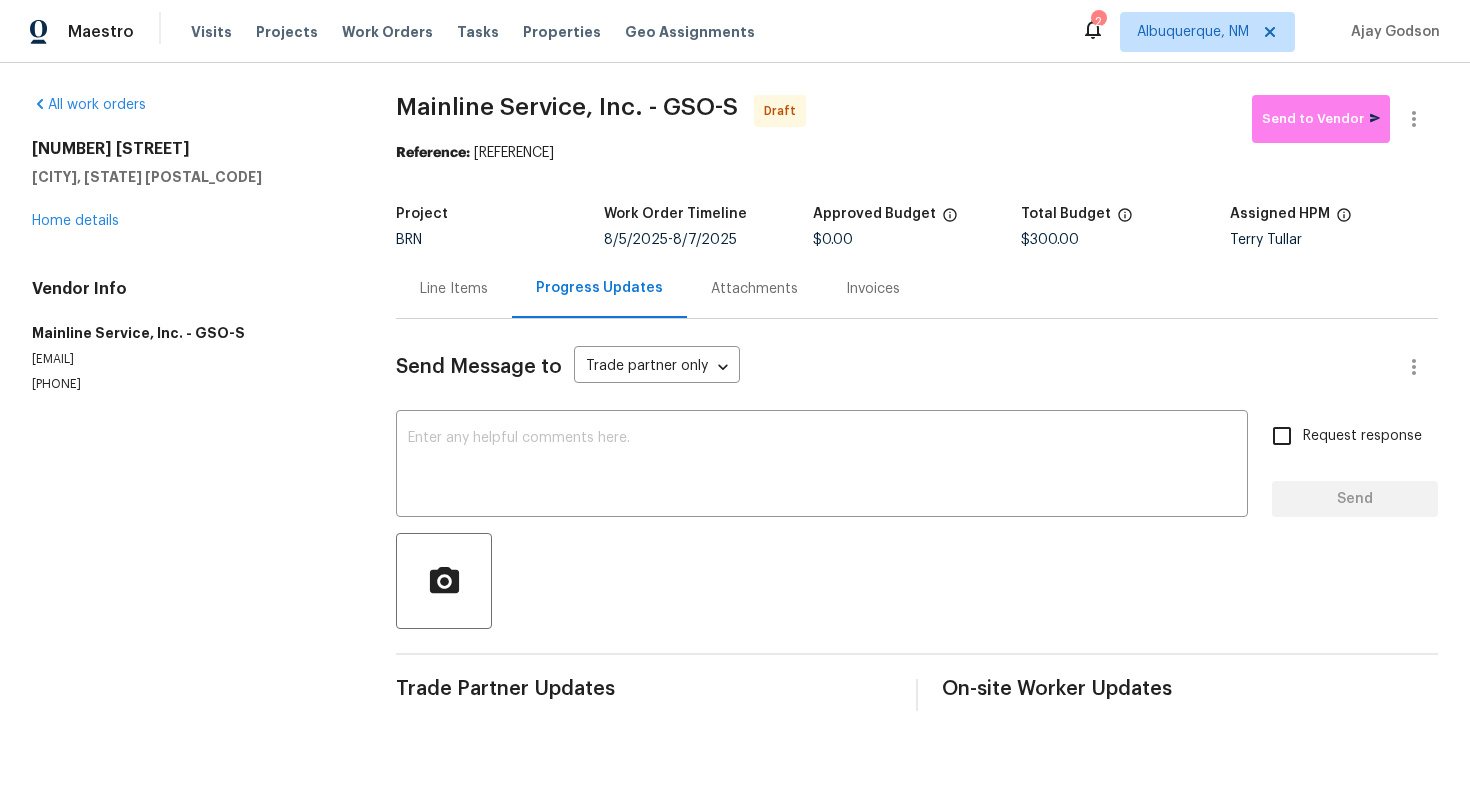 click on "Line Items" at bounding box center [454, 288] 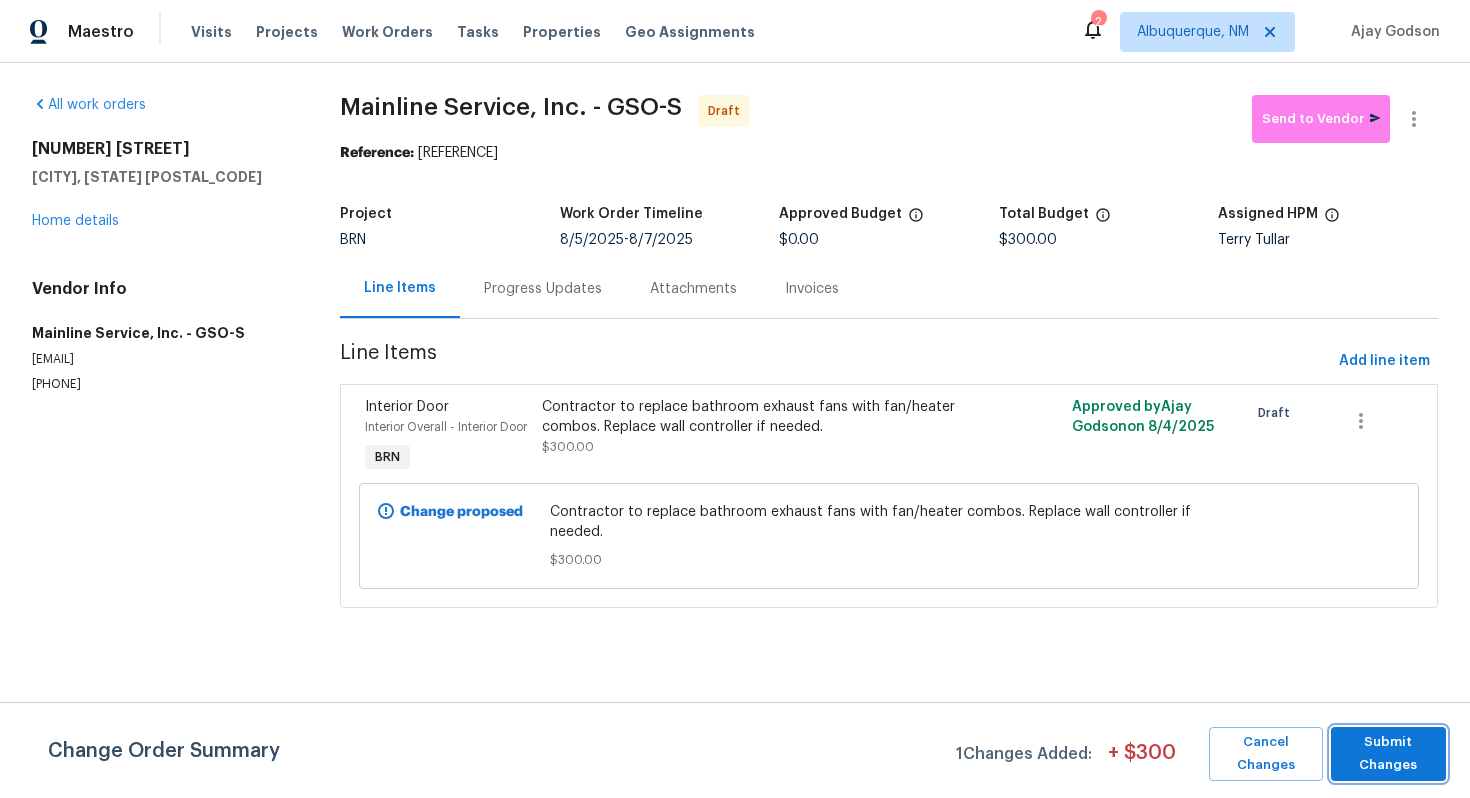 click on "Submit Changes" at bounding box center (1388, 754) 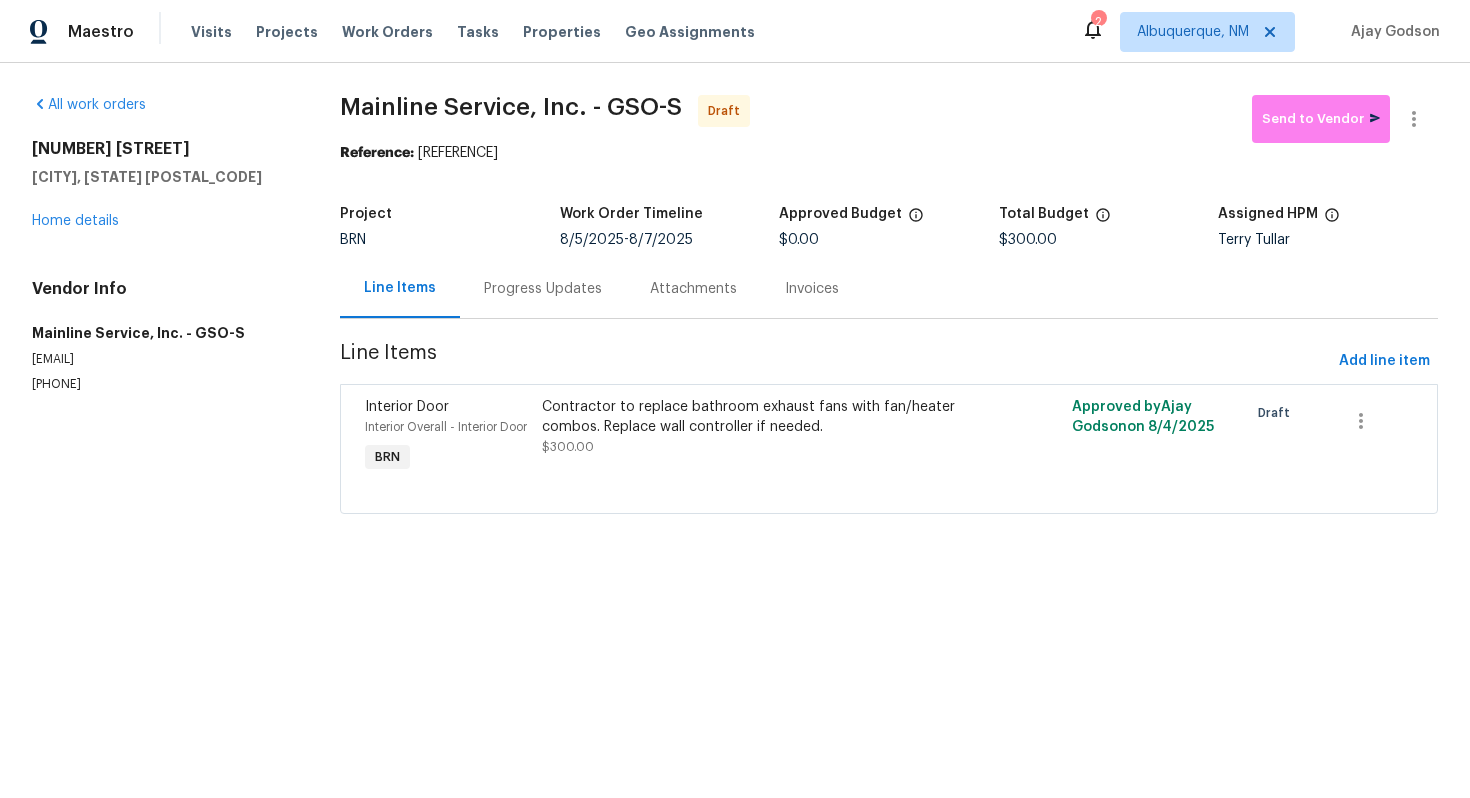 click on "Progress Updates" at bounding box center (543, 289) 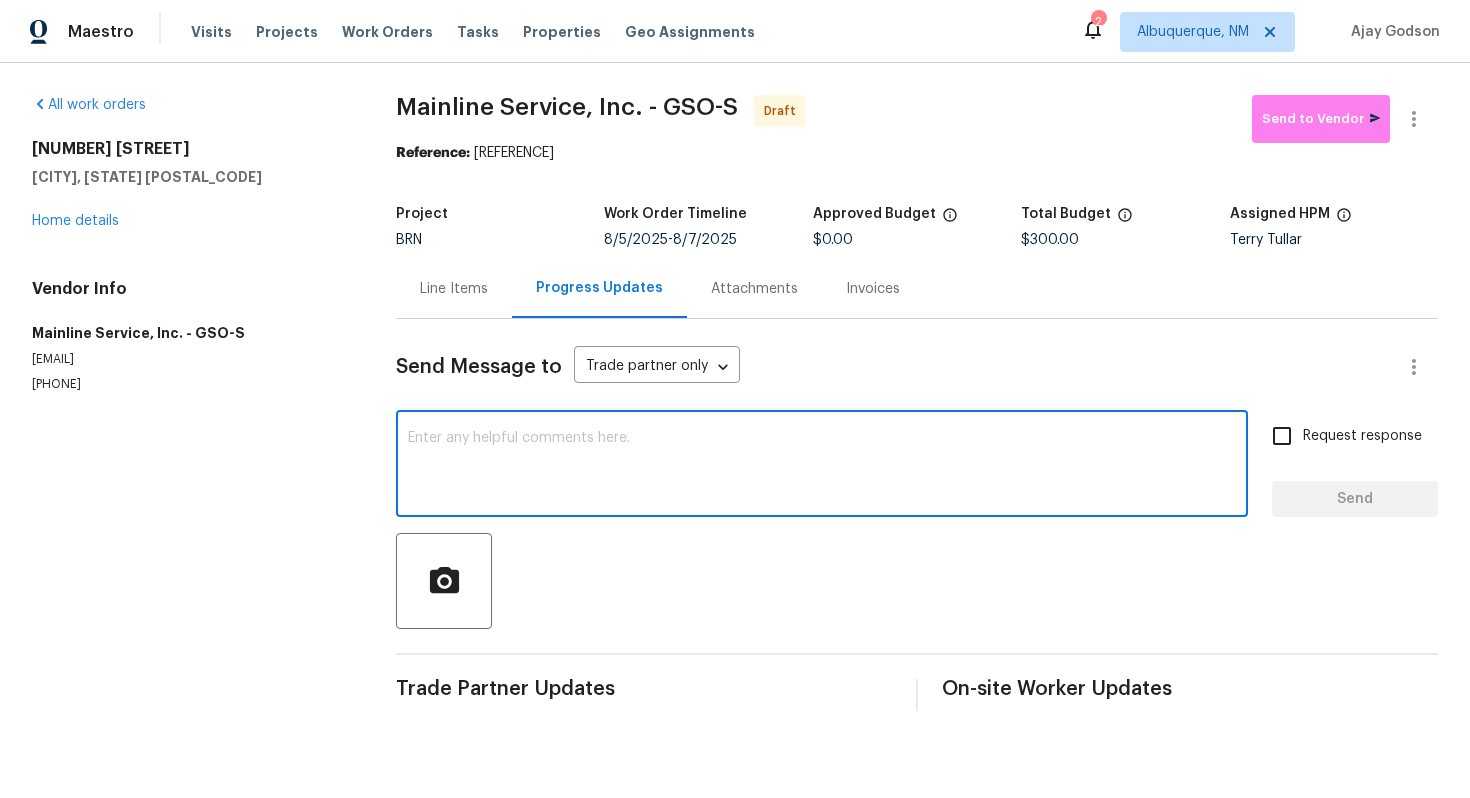 click at bounding box center (822, 466) 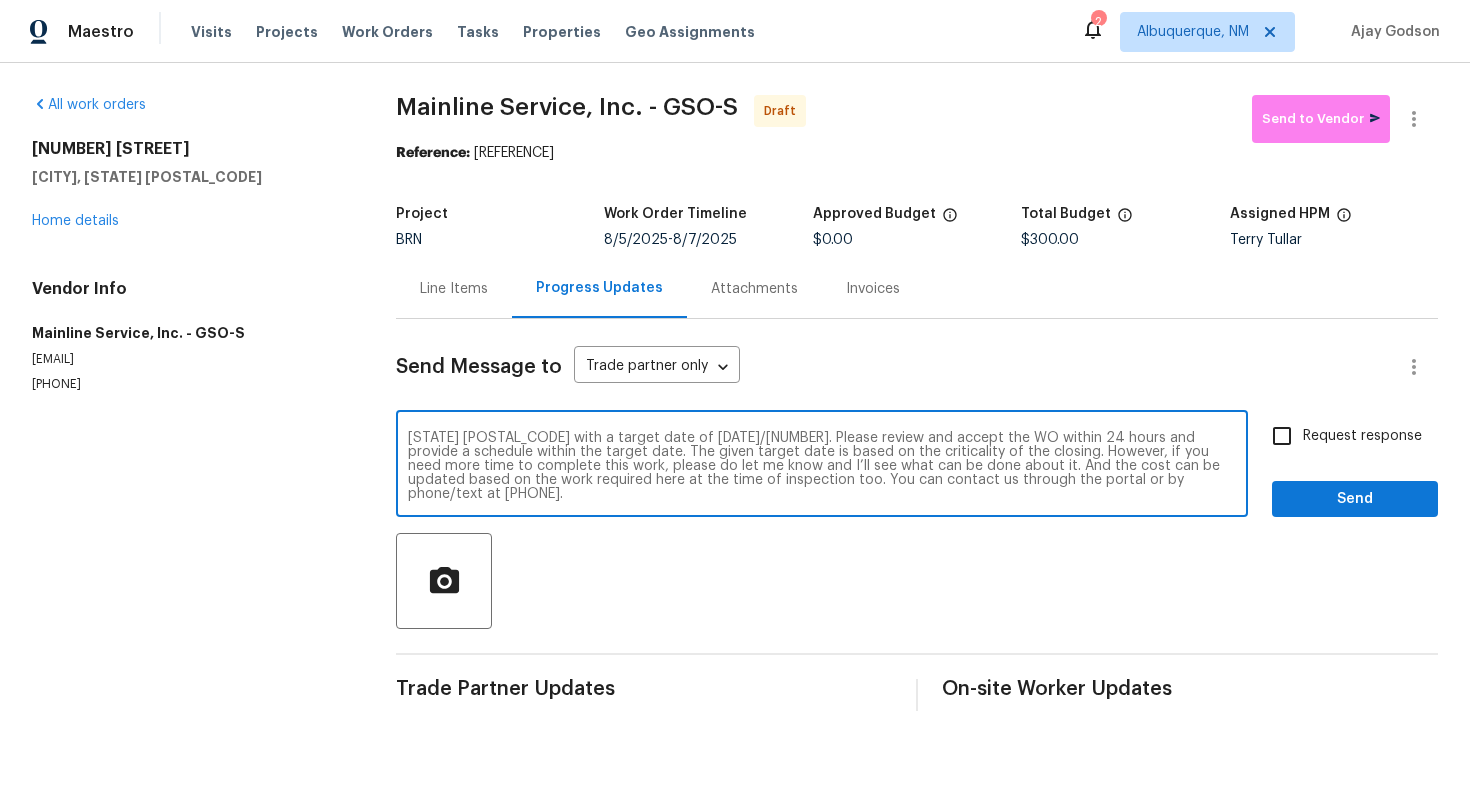 scroll, scrollTop: 0, scrollLeft: 0, axis: both 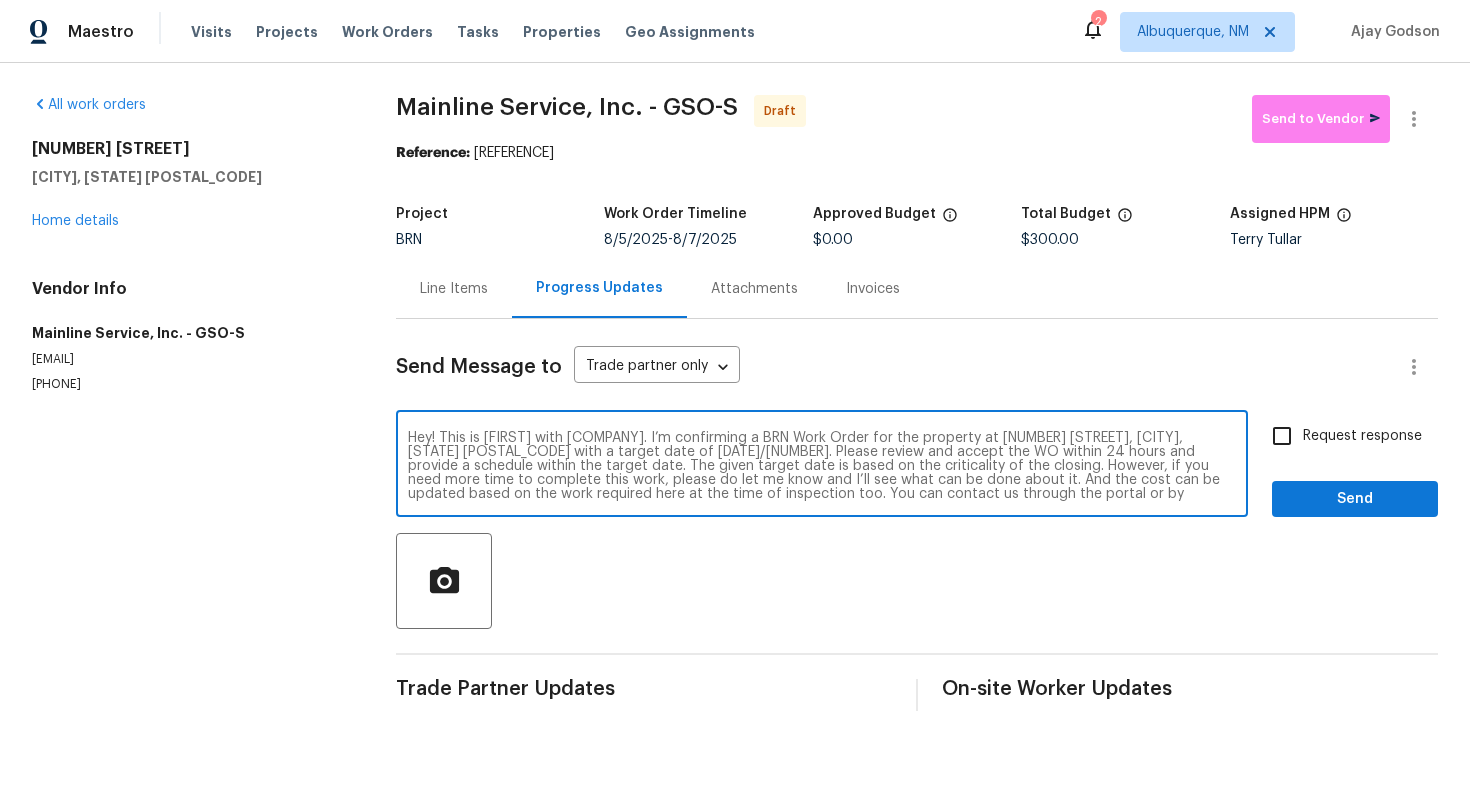 click on "Hey! This is [FIRST] with [COMPANY]. I’m confirming a BRN Work Order for the property at [NUMBER] [STREET], [CITY], [STATE] [POSTAL_CODE] with a target date of [DATE]/[NUMBER]. Please review and accept the WO within 24 hours and provide a schedule within the target date. The given target date is based on the criticality of the closing. However, if you need more time to complete this work, please do let me know and I’ll see what can be done about it. And the cost can be updated based on the work required here at the time of inspection too. You can contact us through the portal or by phone/text at [PHONE]." at bounding box center (822, 466) 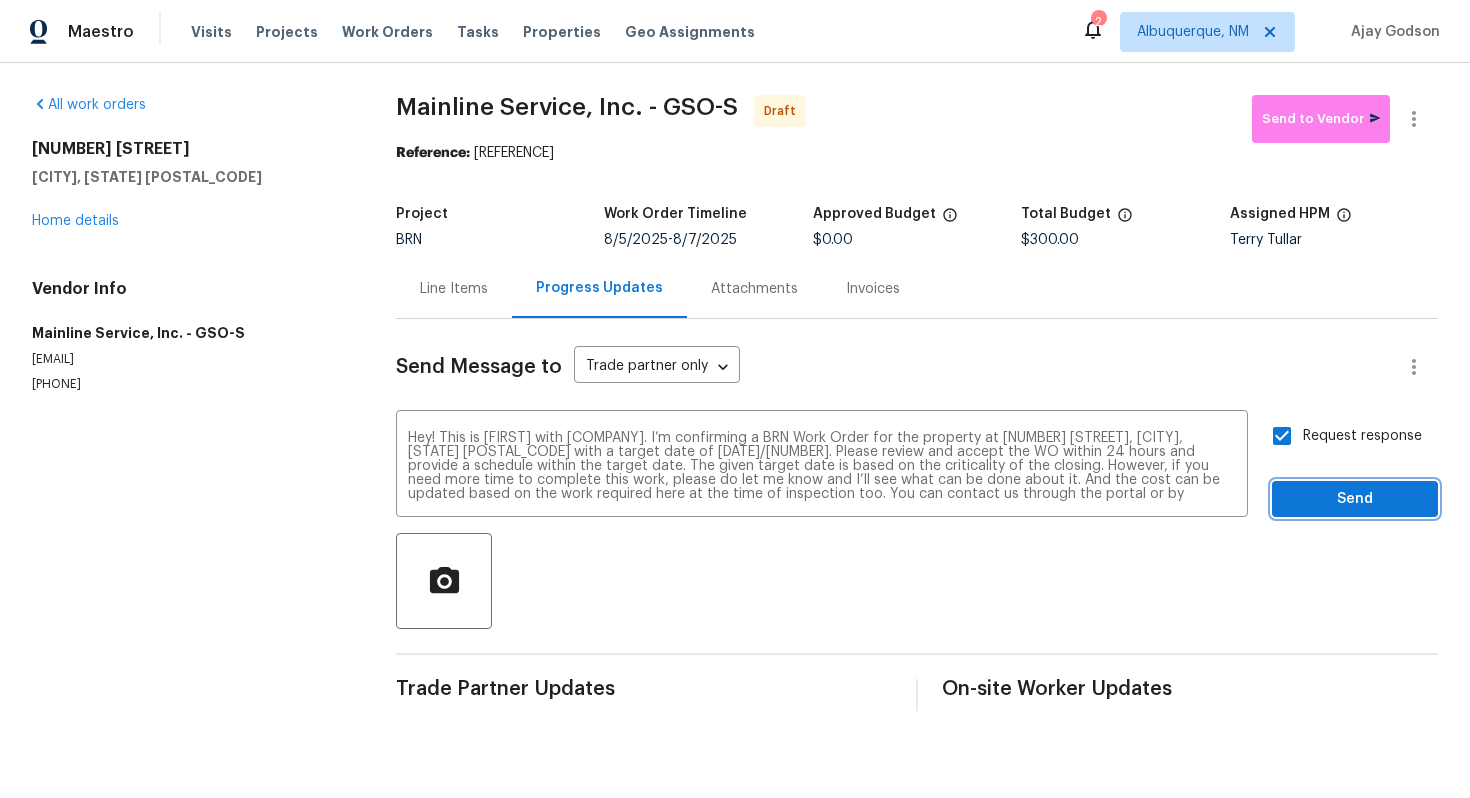 click on "Send" at bounding box center [1355, 499] 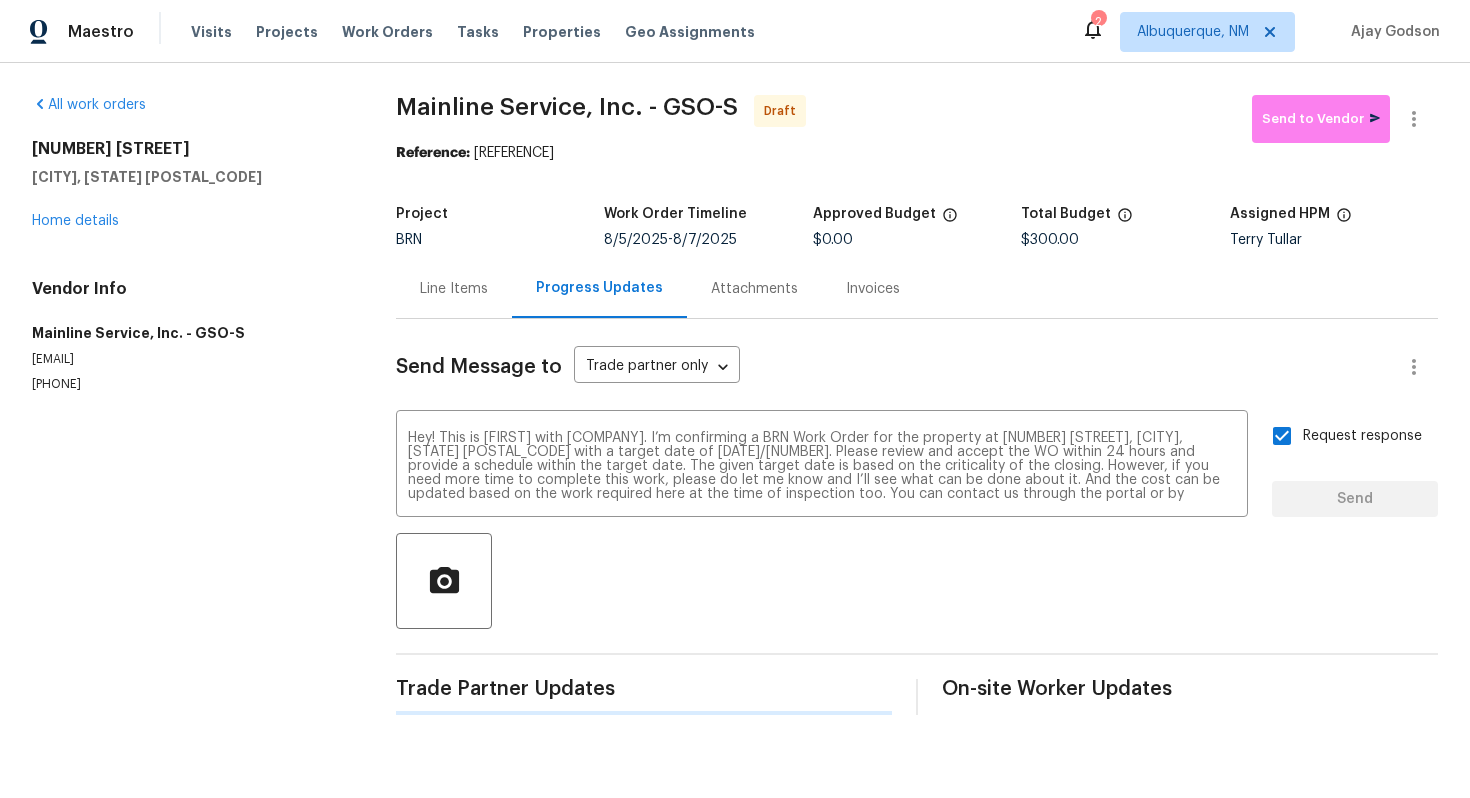 type 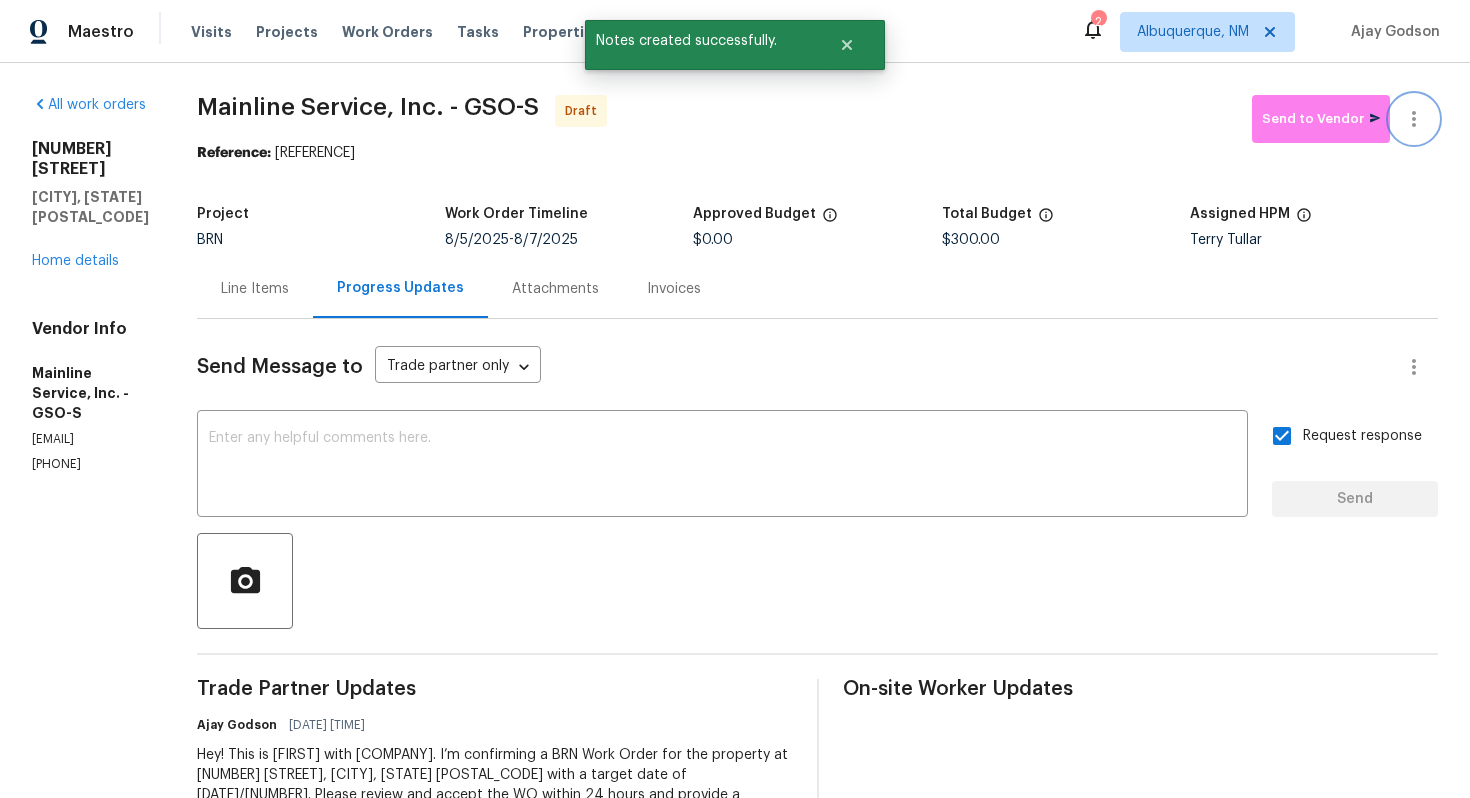 click 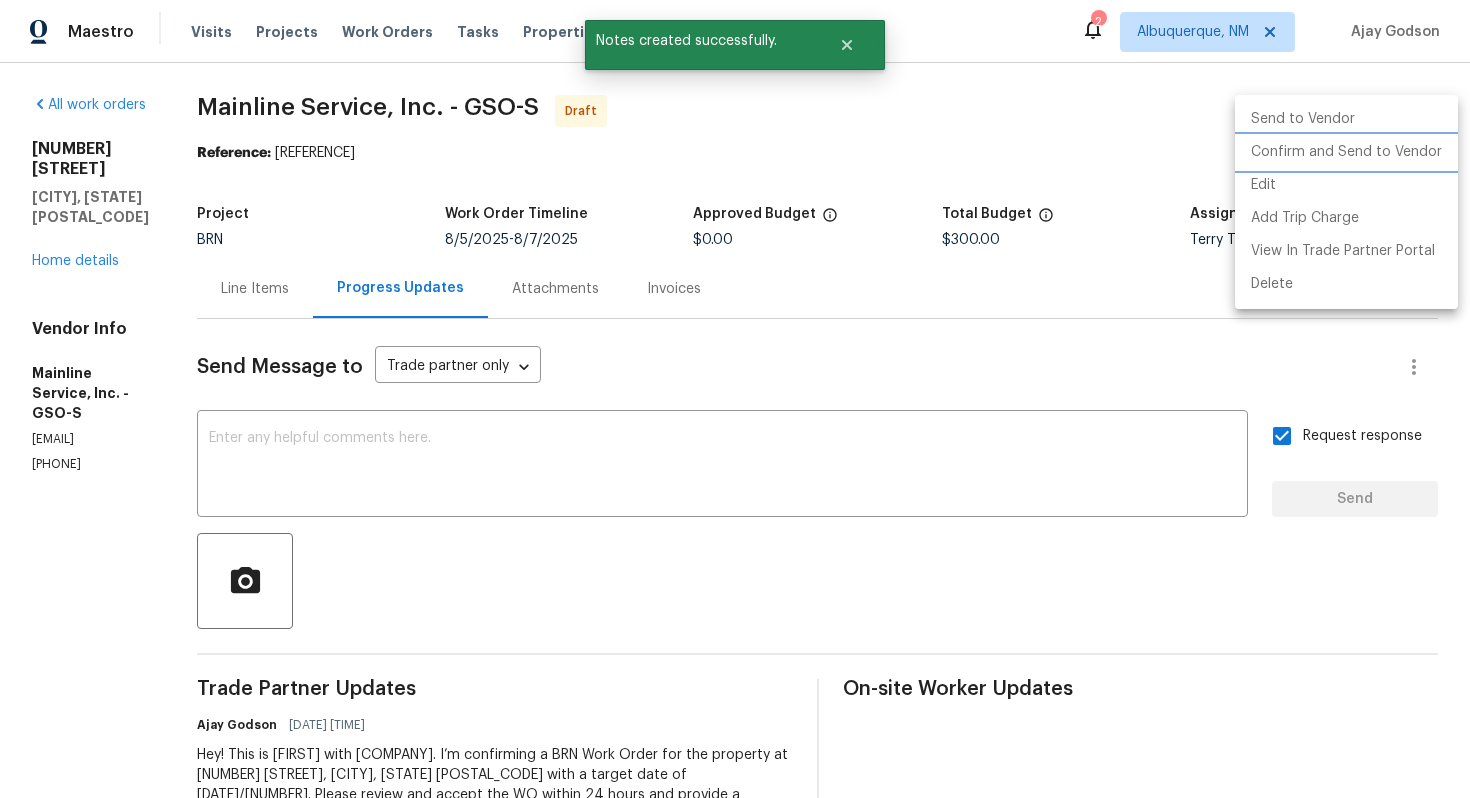 click on "Confirm and Send to Vendor" at bounding box center (1346, 152) 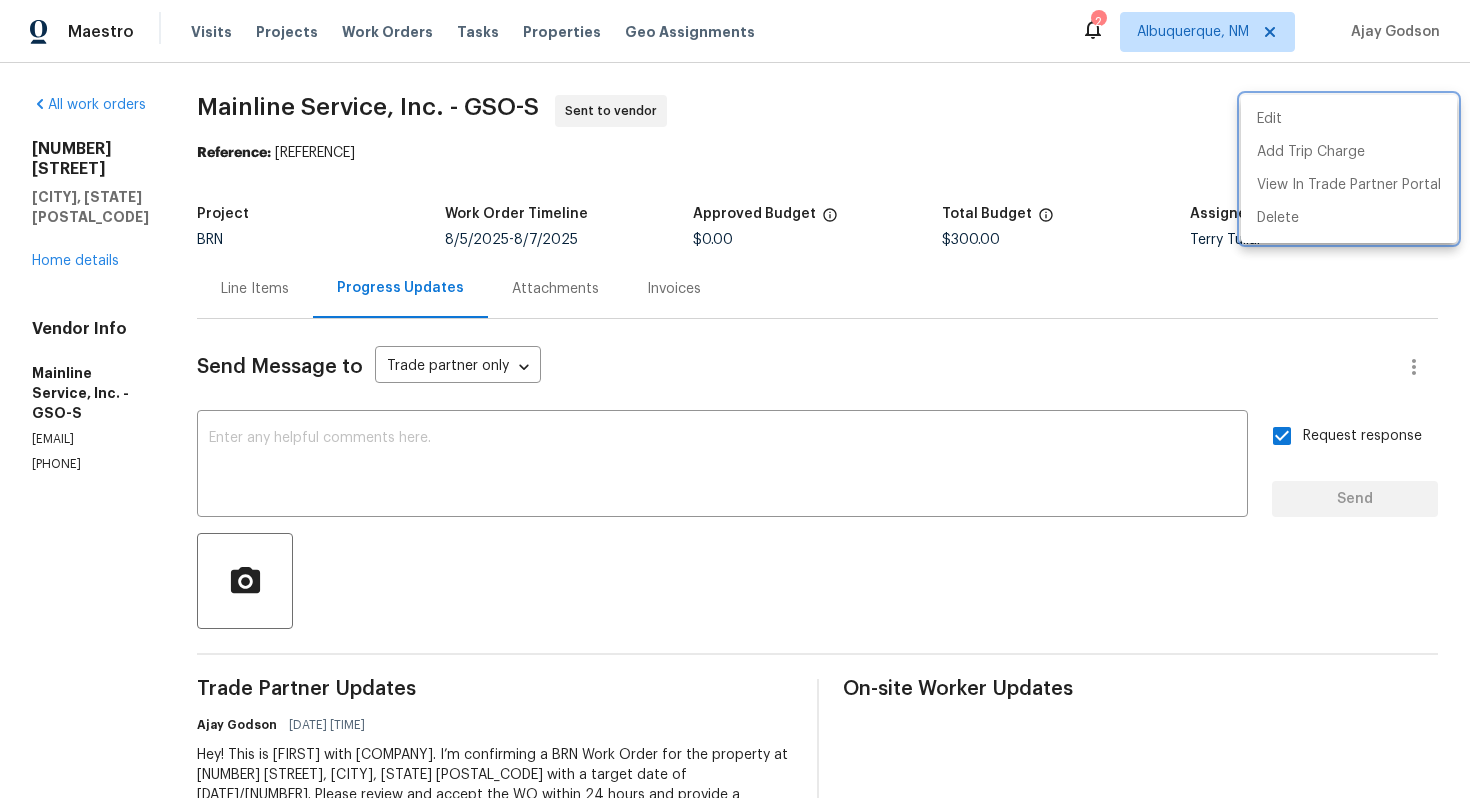 click at bounding box center [735, 399] 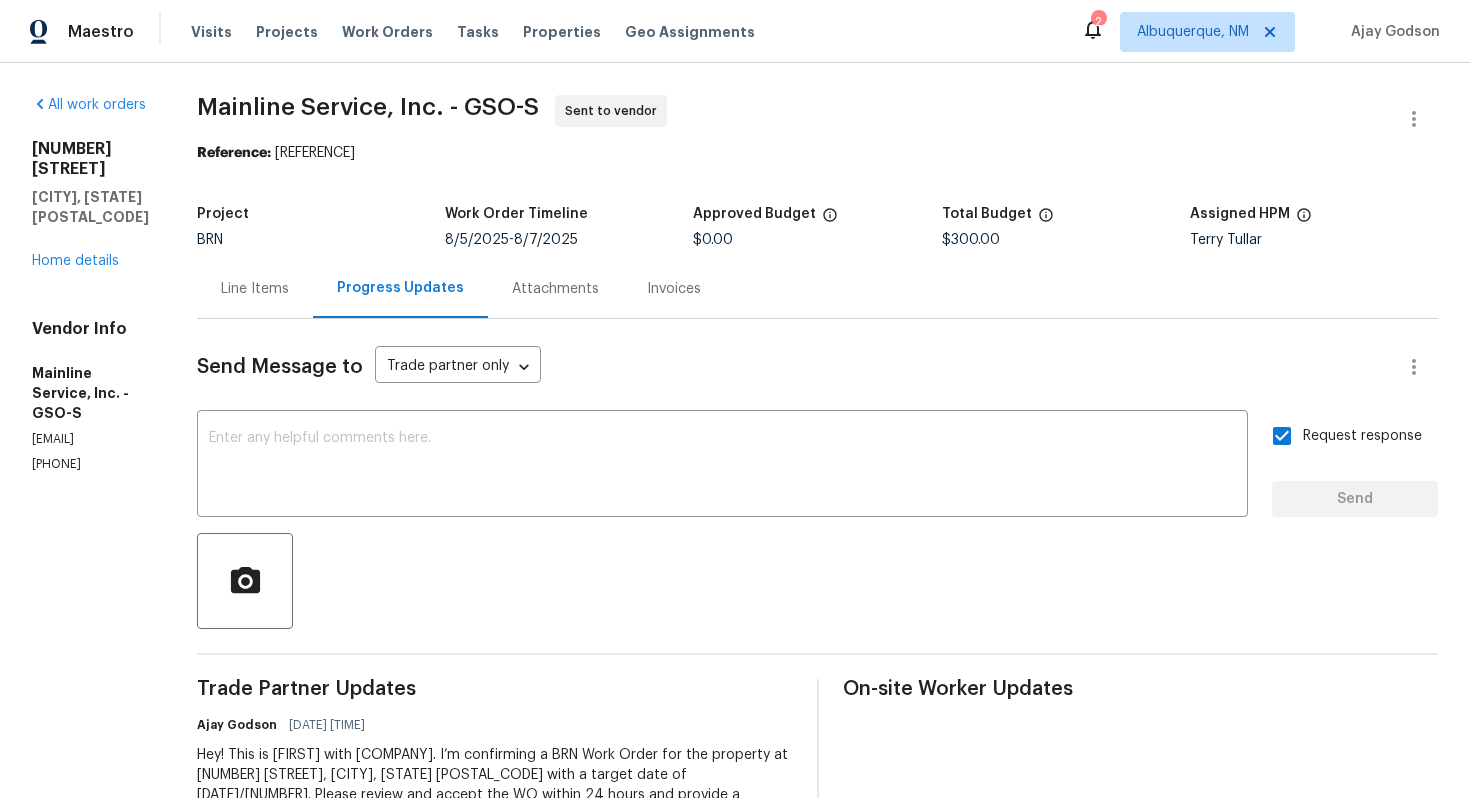 click on "Line Items" at bounding box center (255, 289) 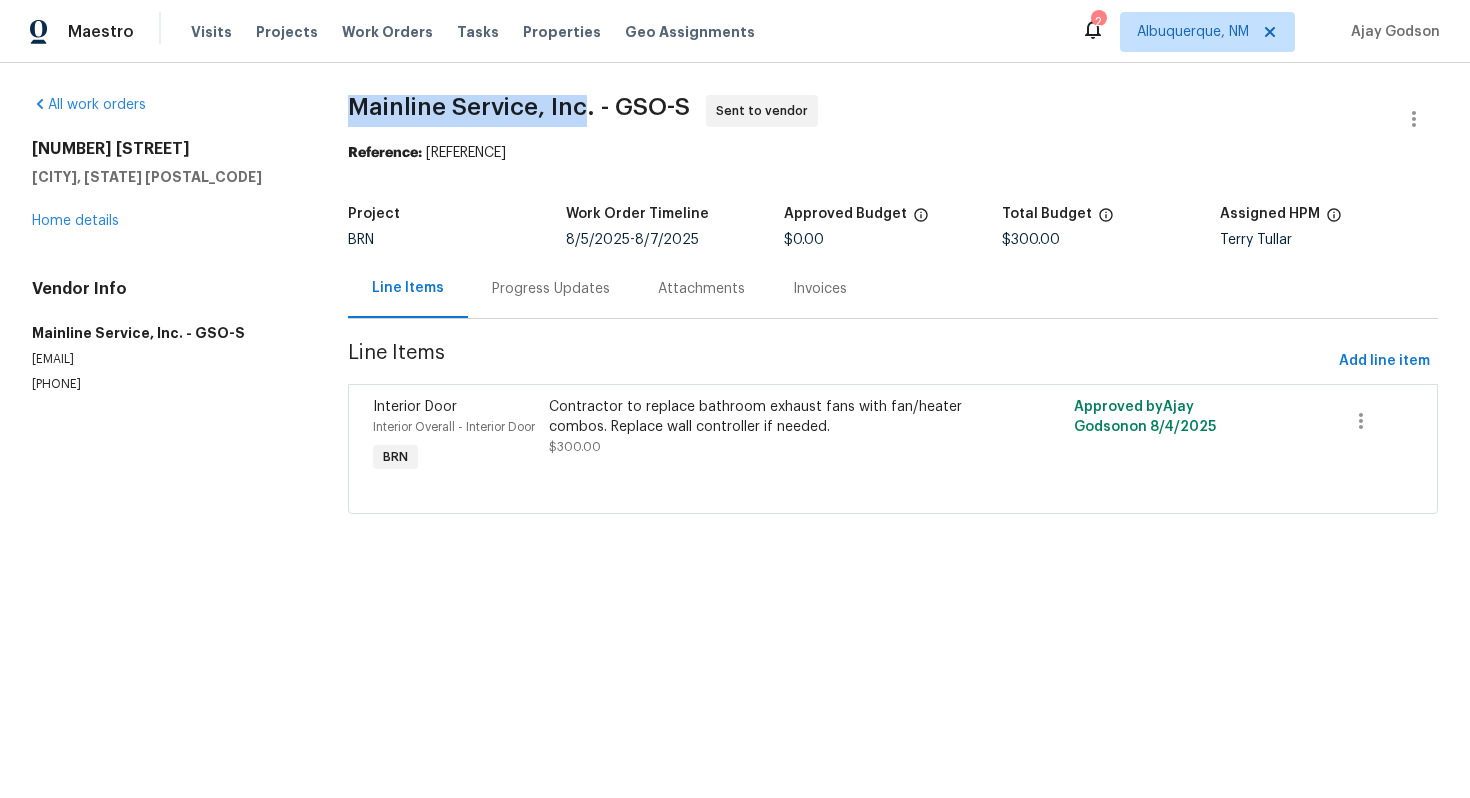 drag, startPoint x: 345, startPoint y: 108, endPoint x: 588, endPoint y: 111, distance: 243.01852 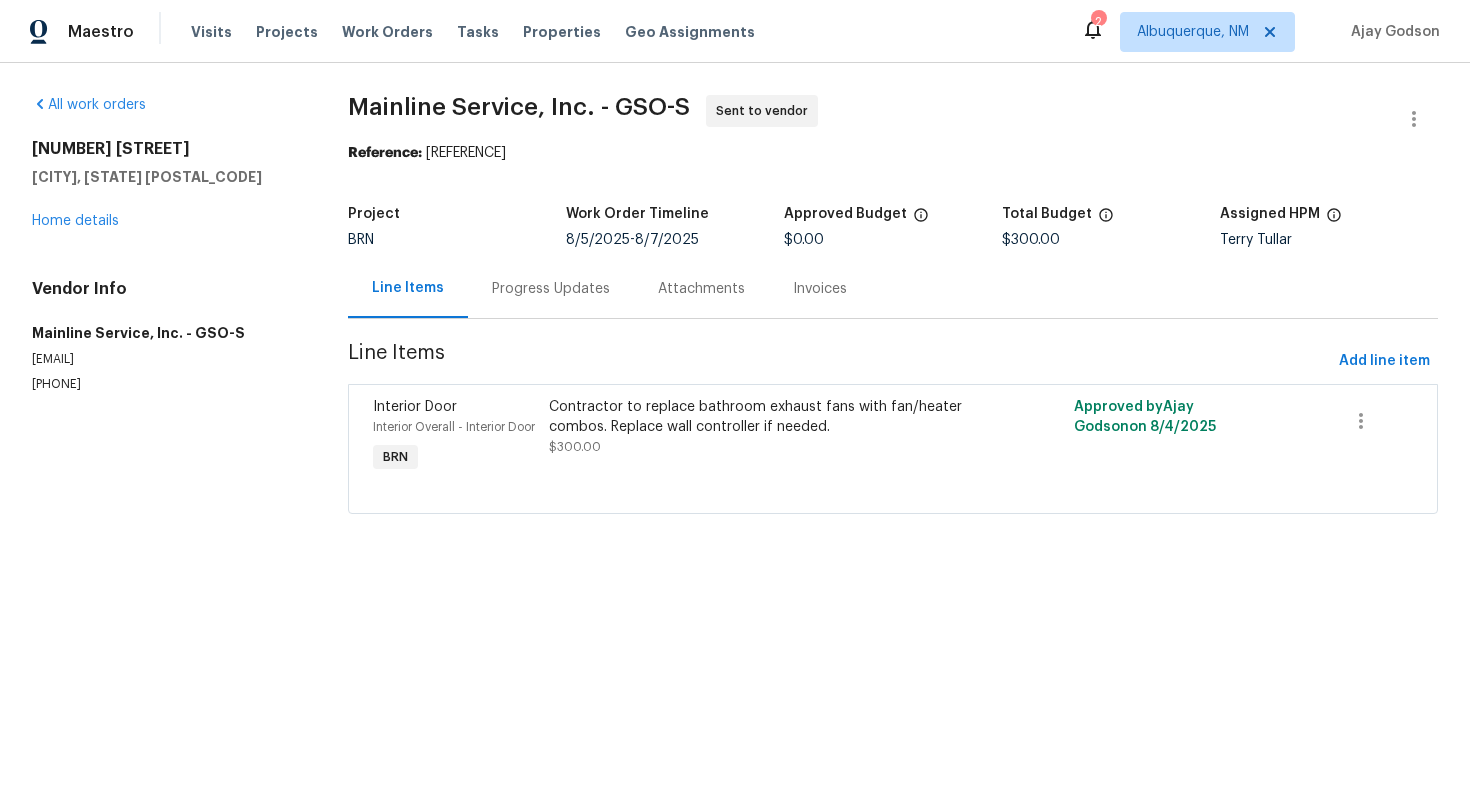 click on "Mainline Service, Inc. - GSO-S Sent to vendor Reference:   [REFERENCE] Project BRN   Work Order Timeline [DATE]  -  [DATE] Approved Budget $0.00 Total Budget $300.00 Assigned HPM [FIRST] [LAST] Line Items Progress Updates Attachments Invoices Line Items Add line item Interior Door Interior Overall - Interior Door BRN Contractor to replace bathroom exhaust fans with fan/heater combos. Replace wall controller if needed. $300.00 Approved by  [FIRST] [LAST]  on   [DATE]" at bounding box center [893, 316] 